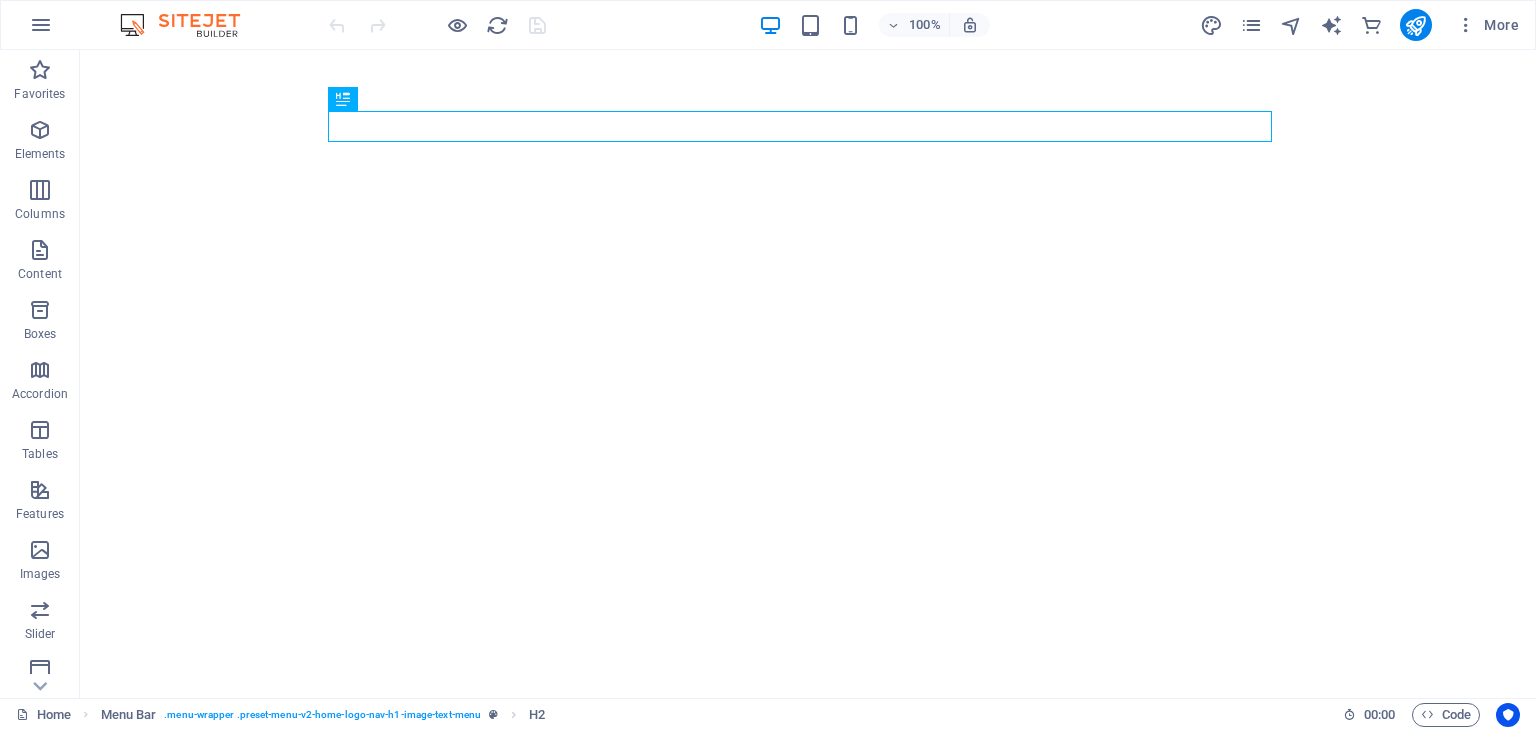 scroll, scrollTop: 0, scrollLeft: 0, axis: both 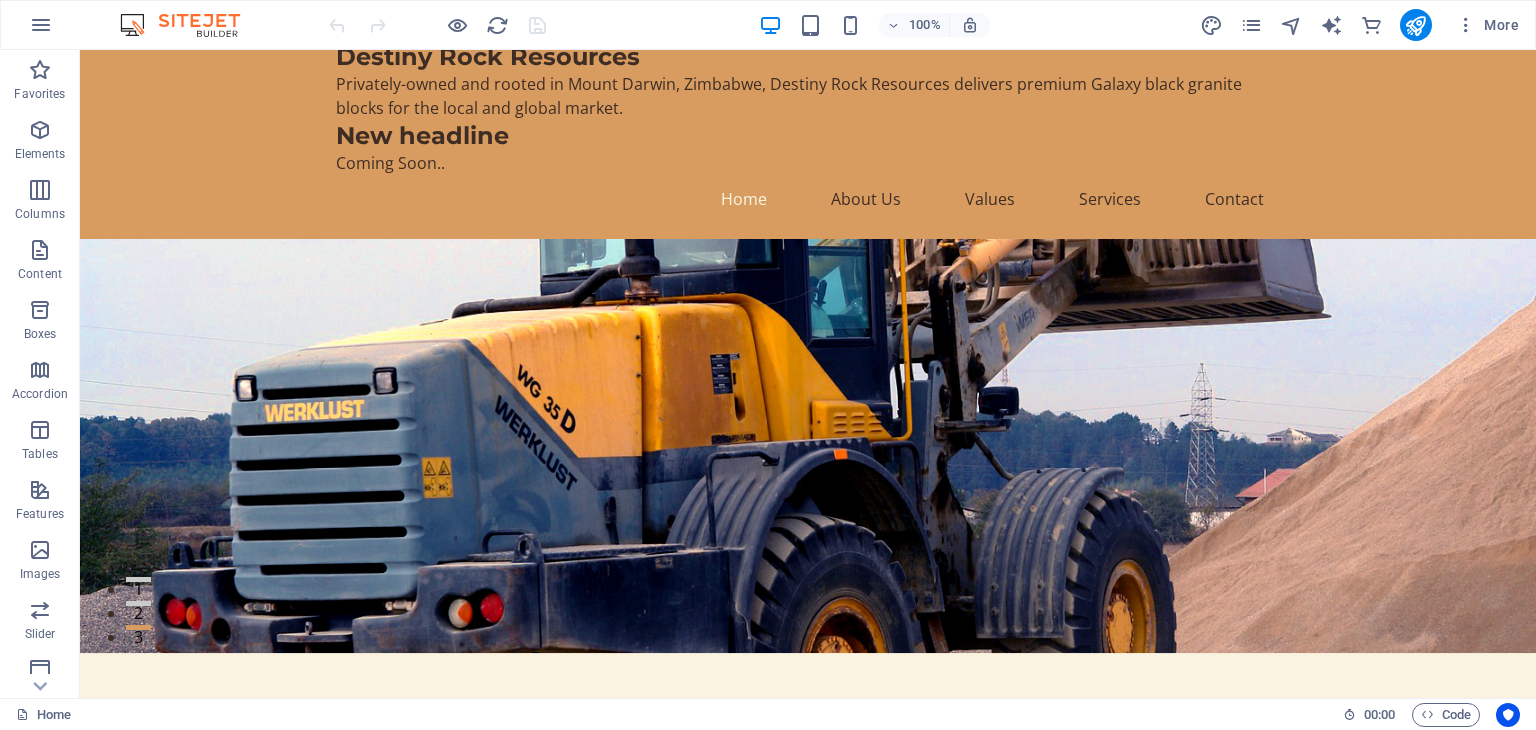 click at bounding box center (808, 446) 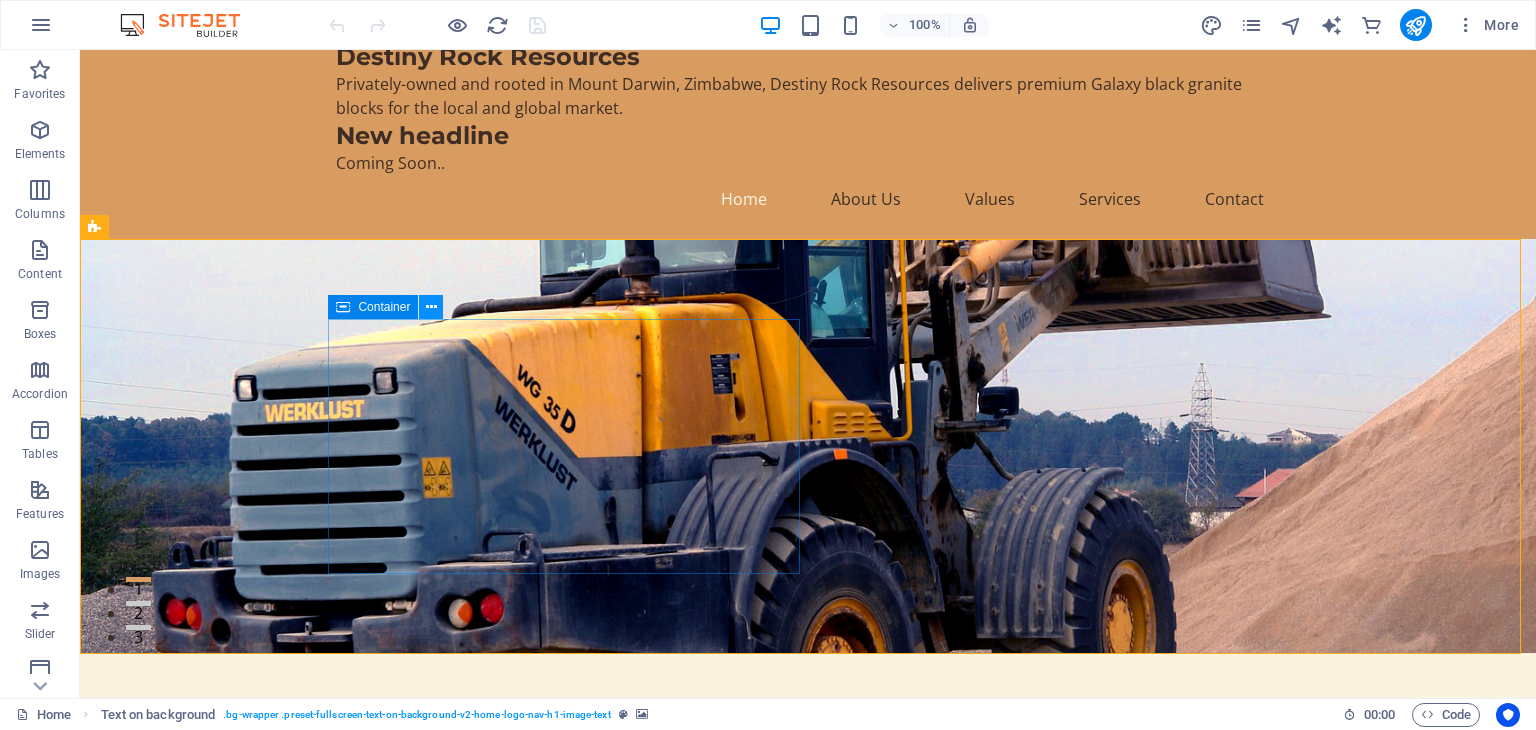 click at bounding box center [431, 307] 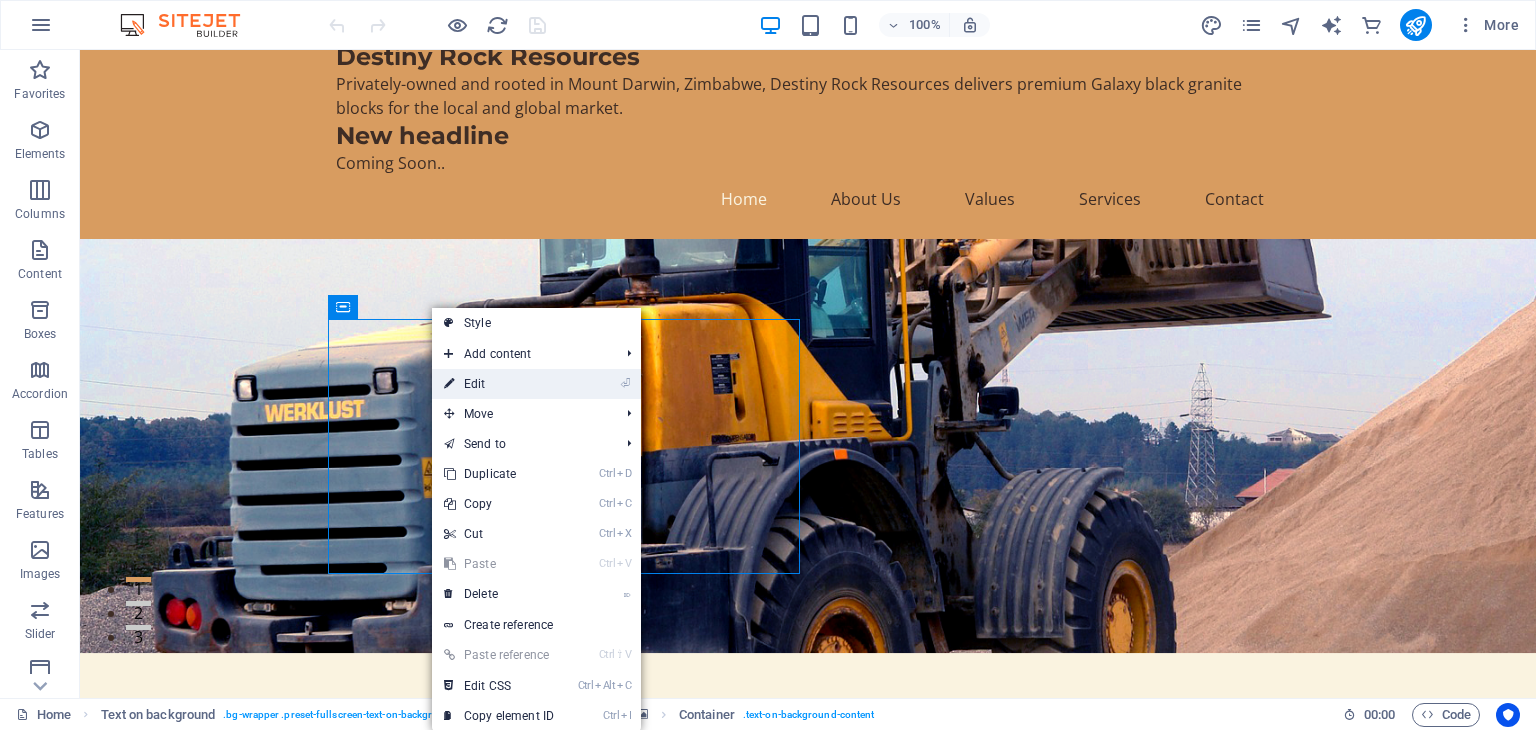 click on "⏎  Edit" at bounding box center [499, 384] 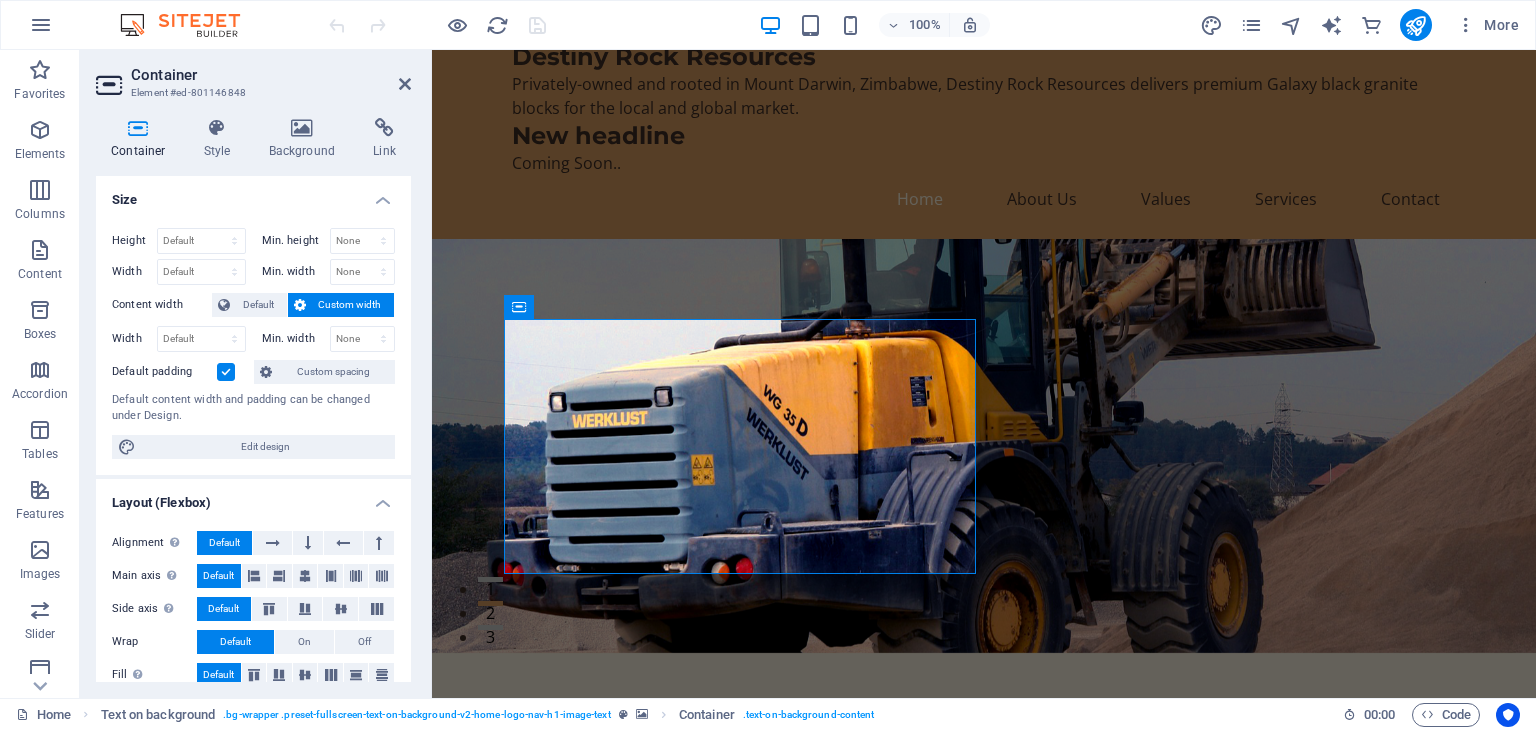 click at bounding box center (984, 446) 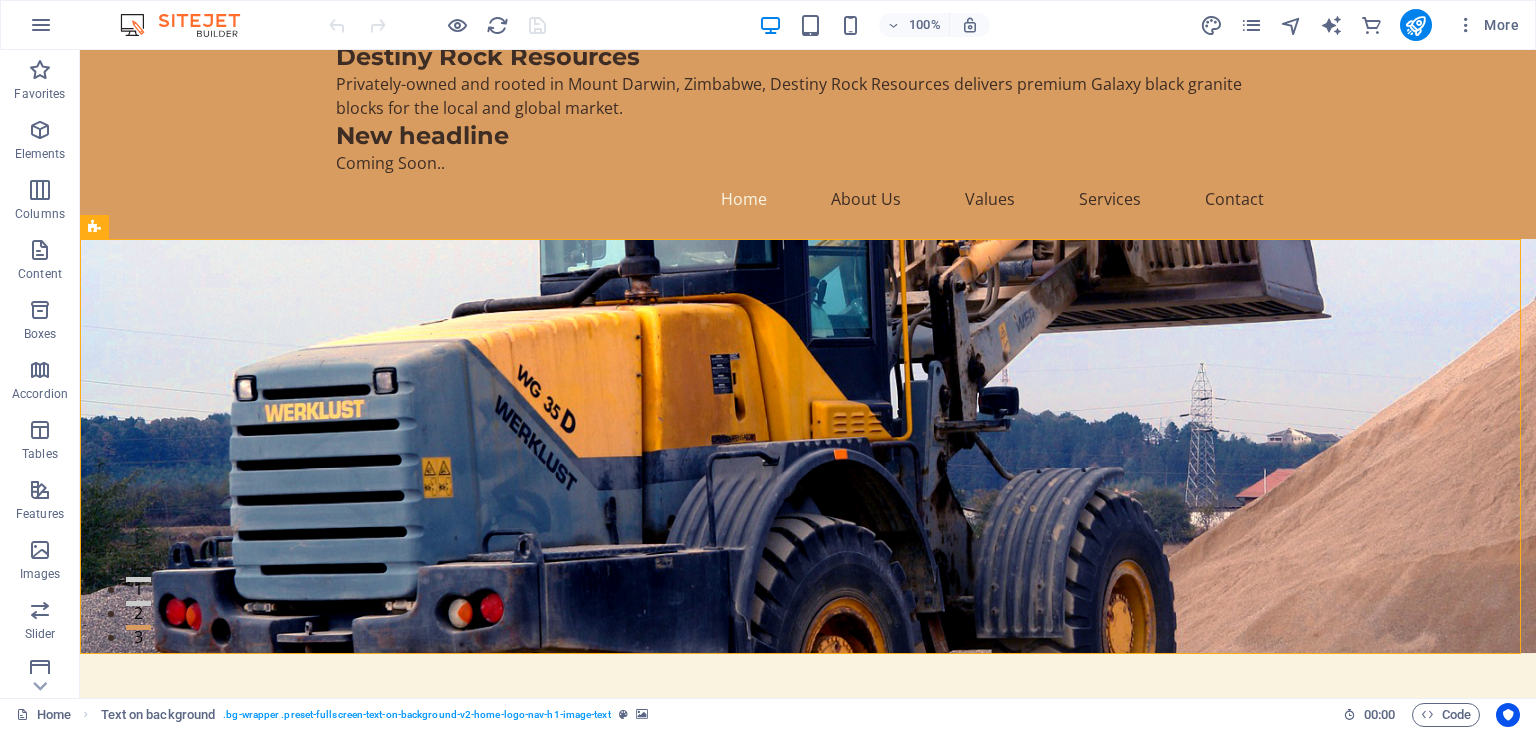 click at bounding box center [808, 446] 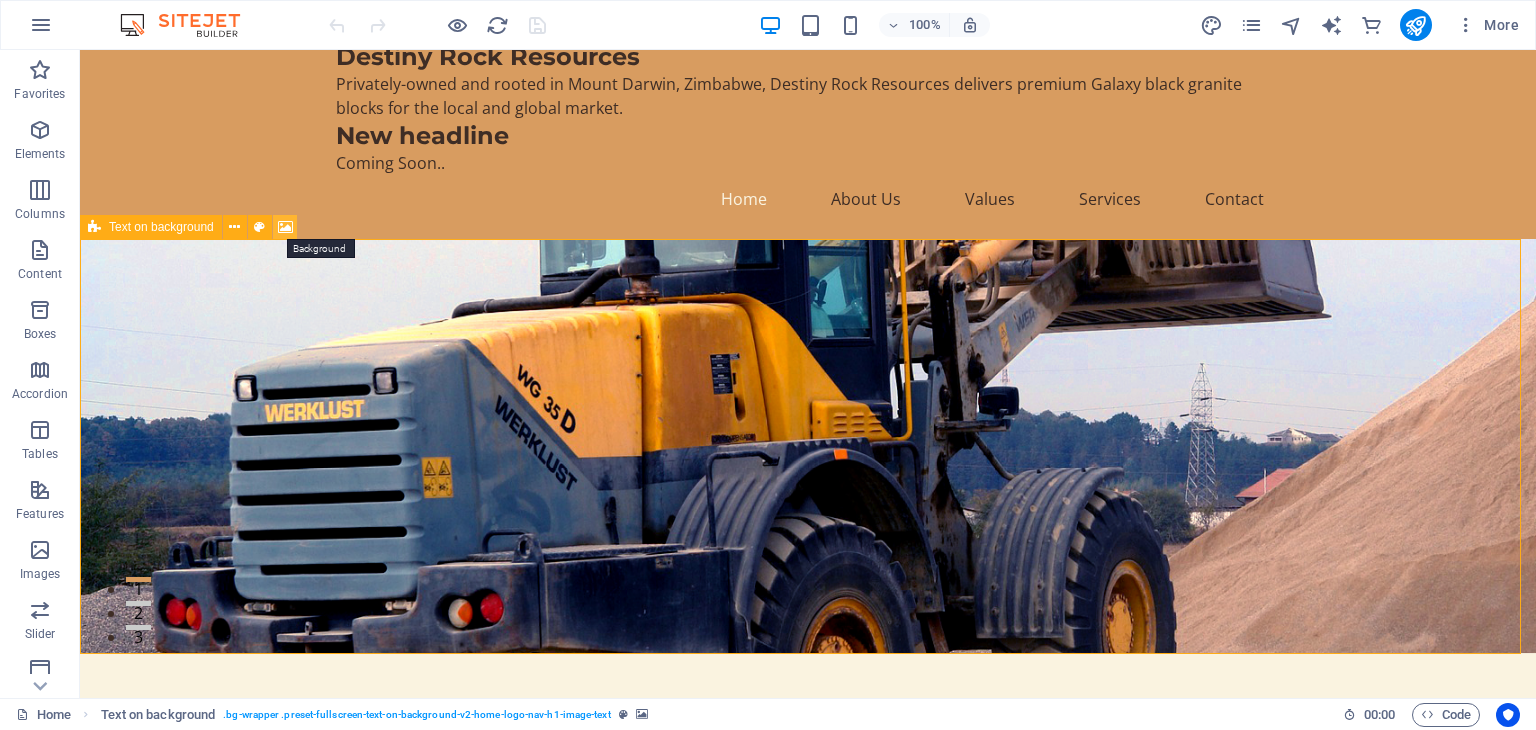 click at bounding box center [285, 227] 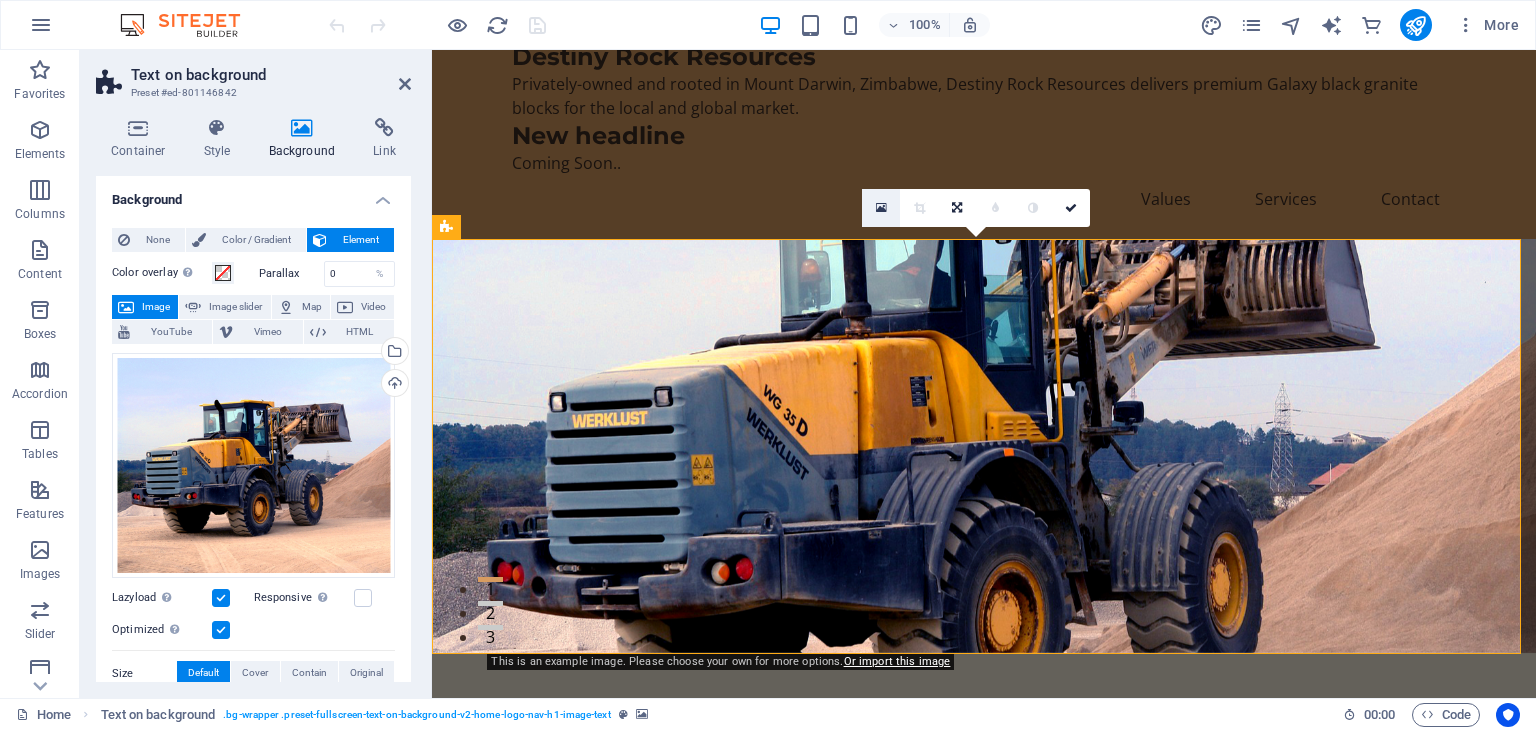 click at bounding box center (881, 208) 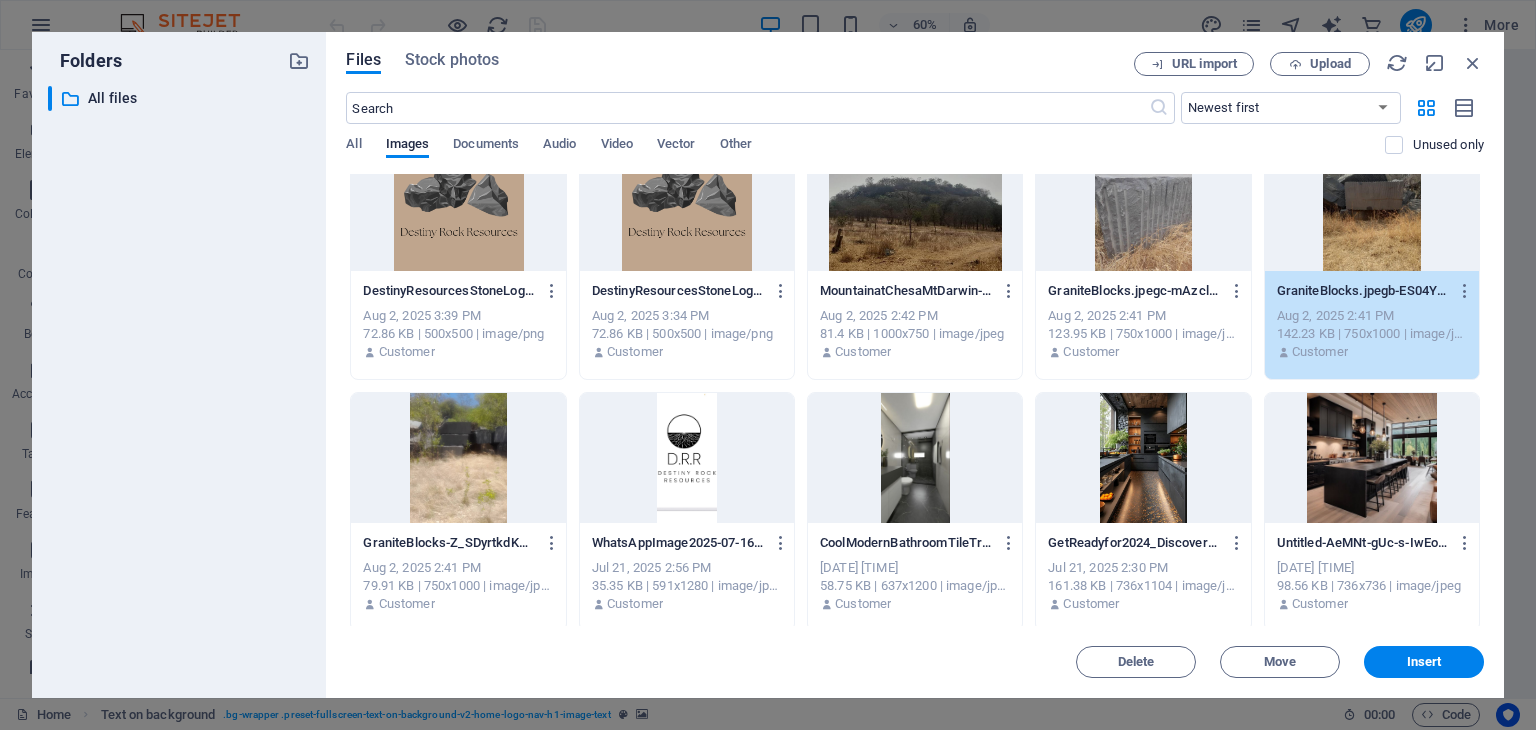 scroll, scrollTop: 0, scrollLeft: 0, axis: both 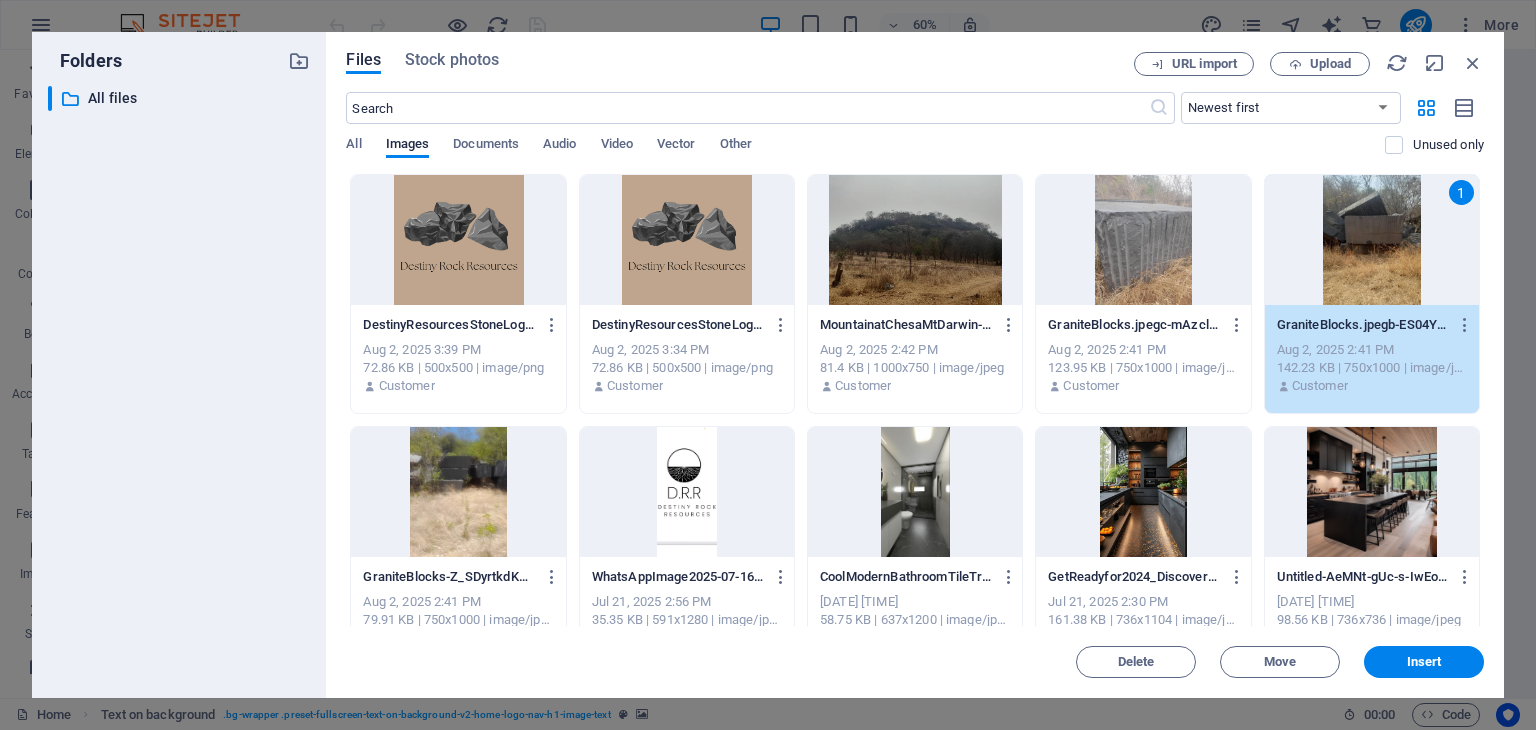 click at bounding box center (1143, 240) 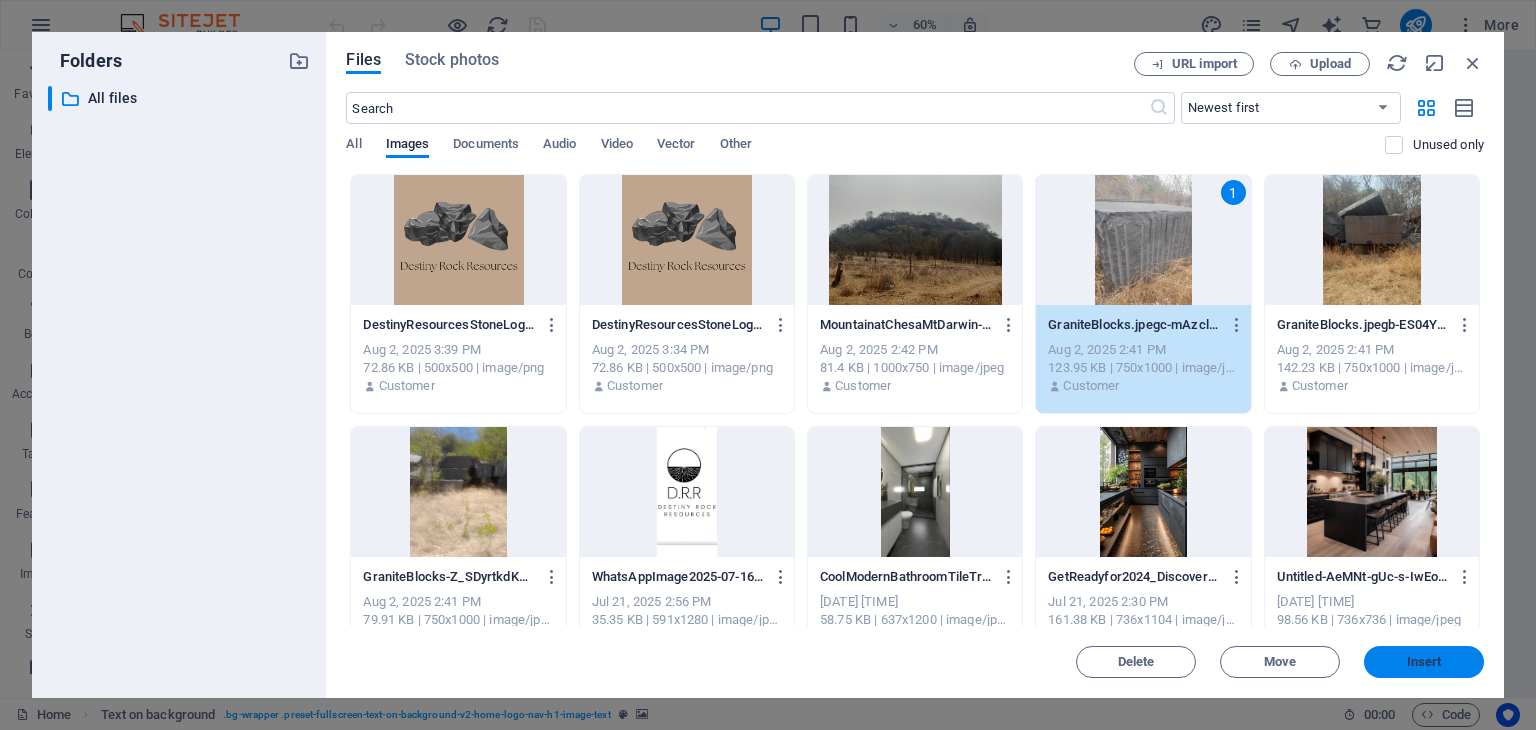 click on "Insert" at bounding box center [1424, 662] 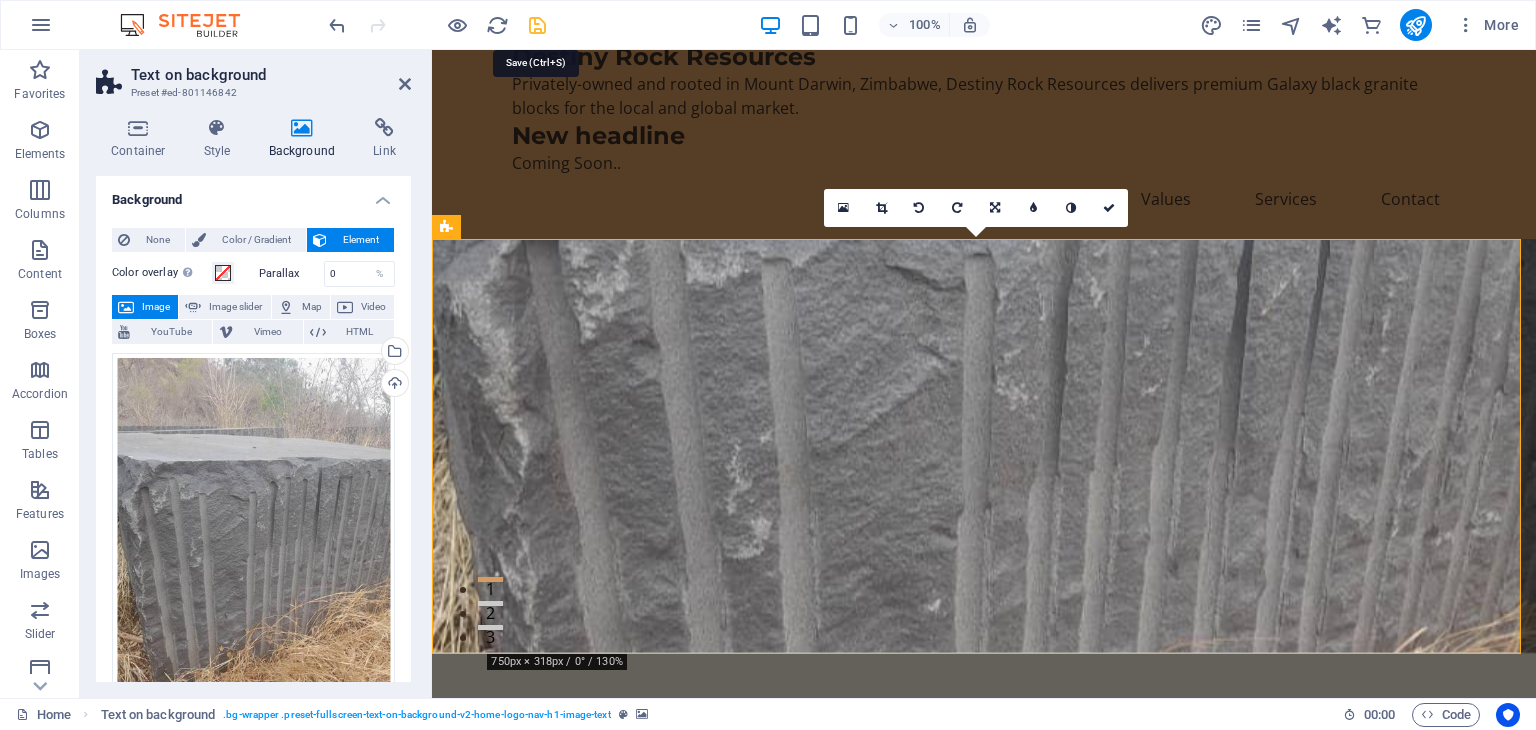 click at bounding box center [537, 25] 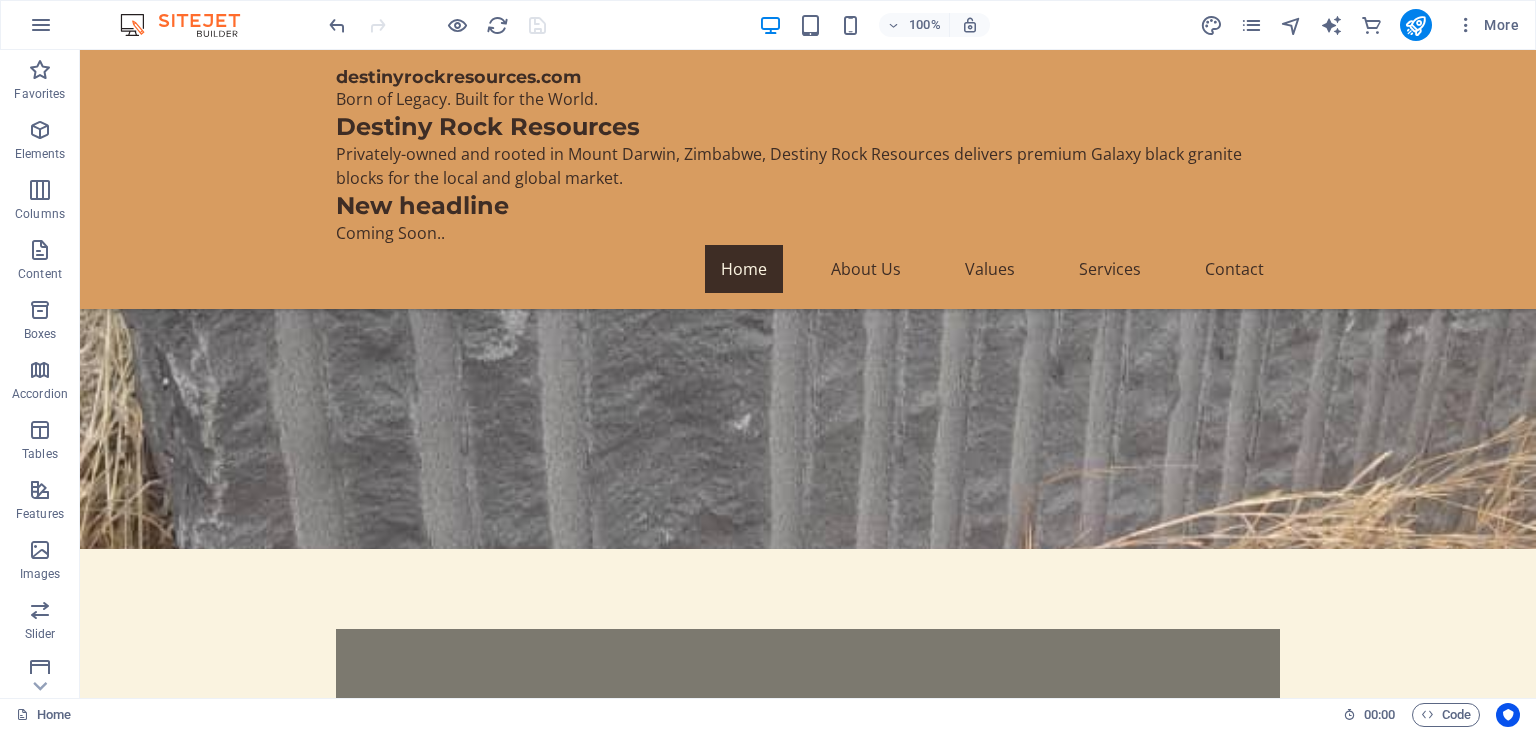 scroll, scrollTop: 470, scrollLeft: 0, axis: vertical 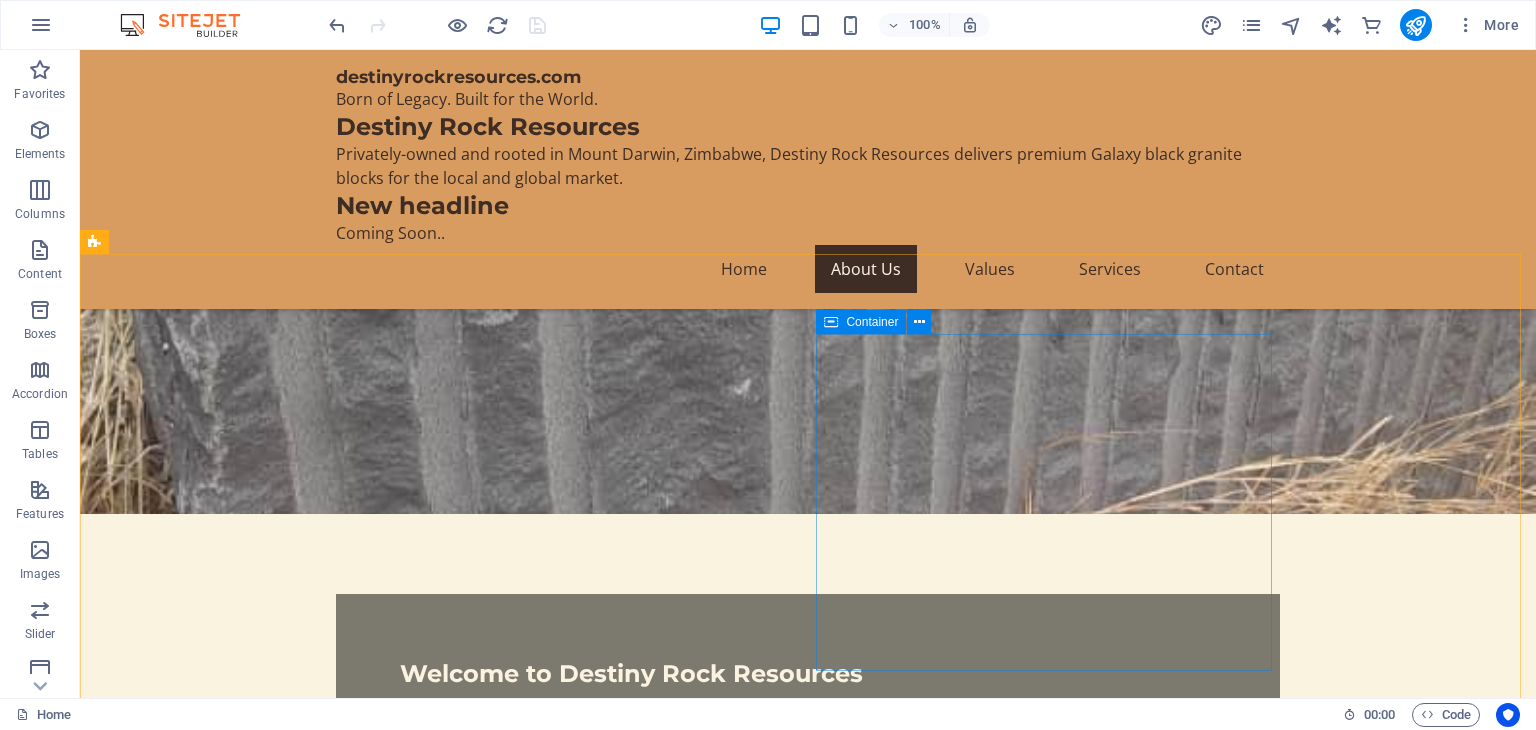 click on "Container" at bounding box center [872, 322] 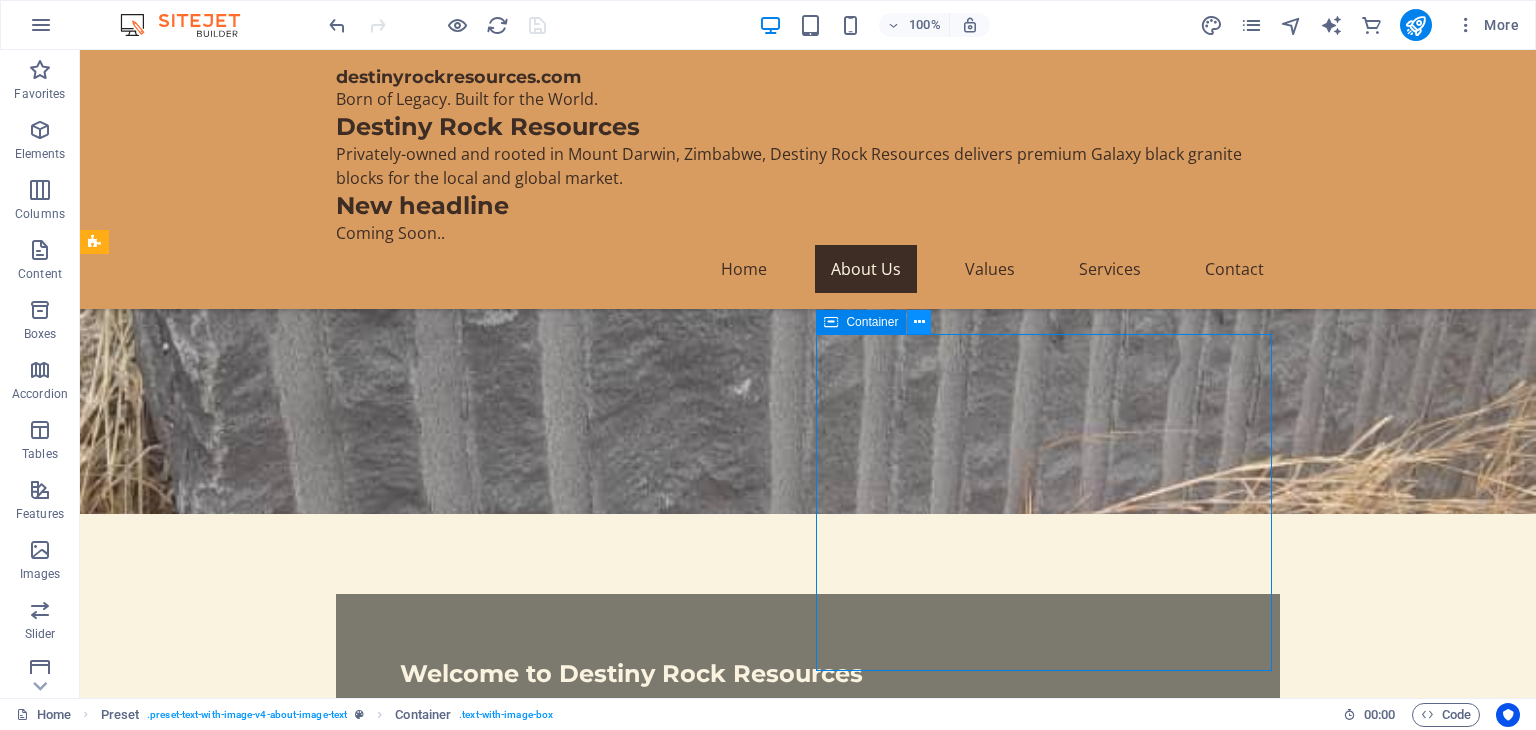 click at bounding box center [919, 322] 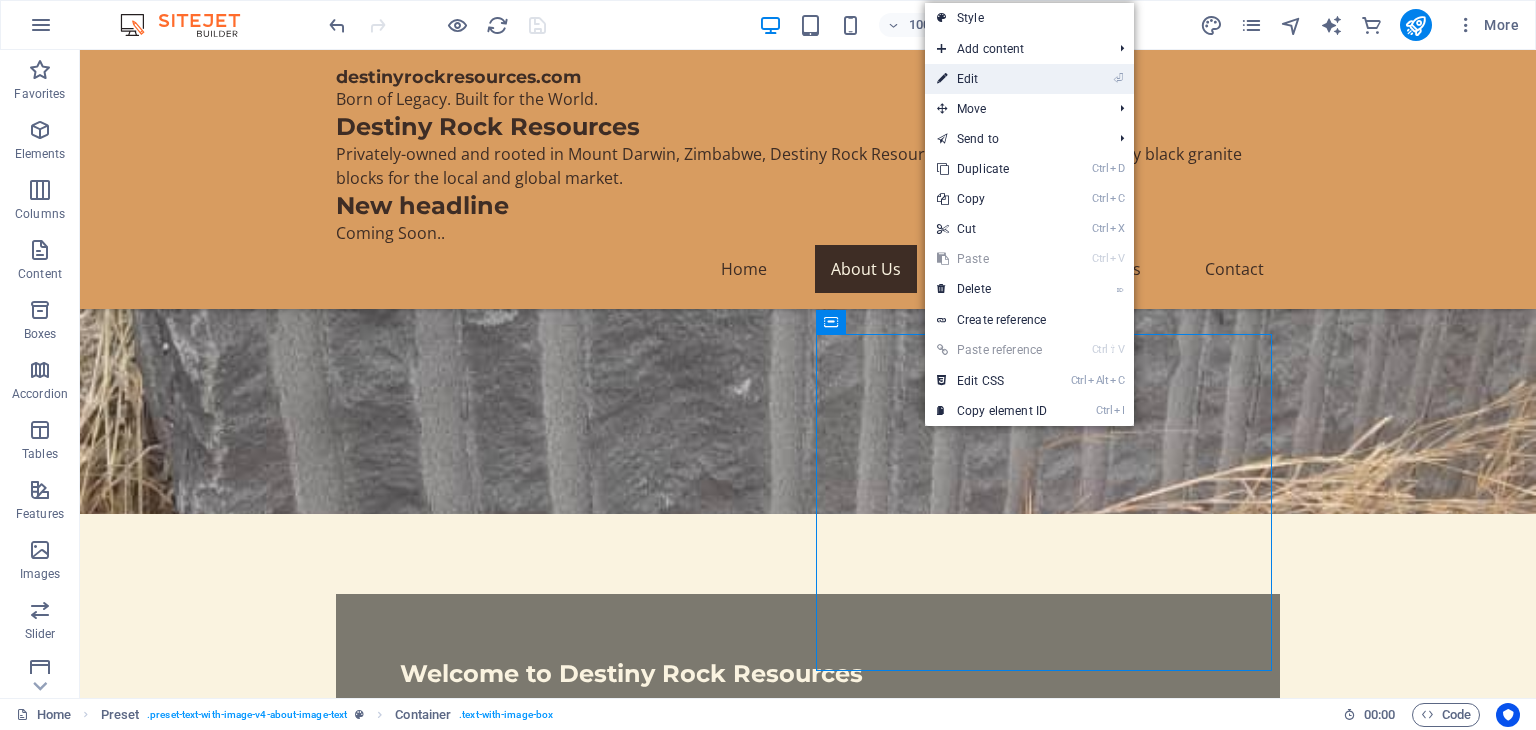 click on "⏎  Edit" at bounding box center (992, 79) 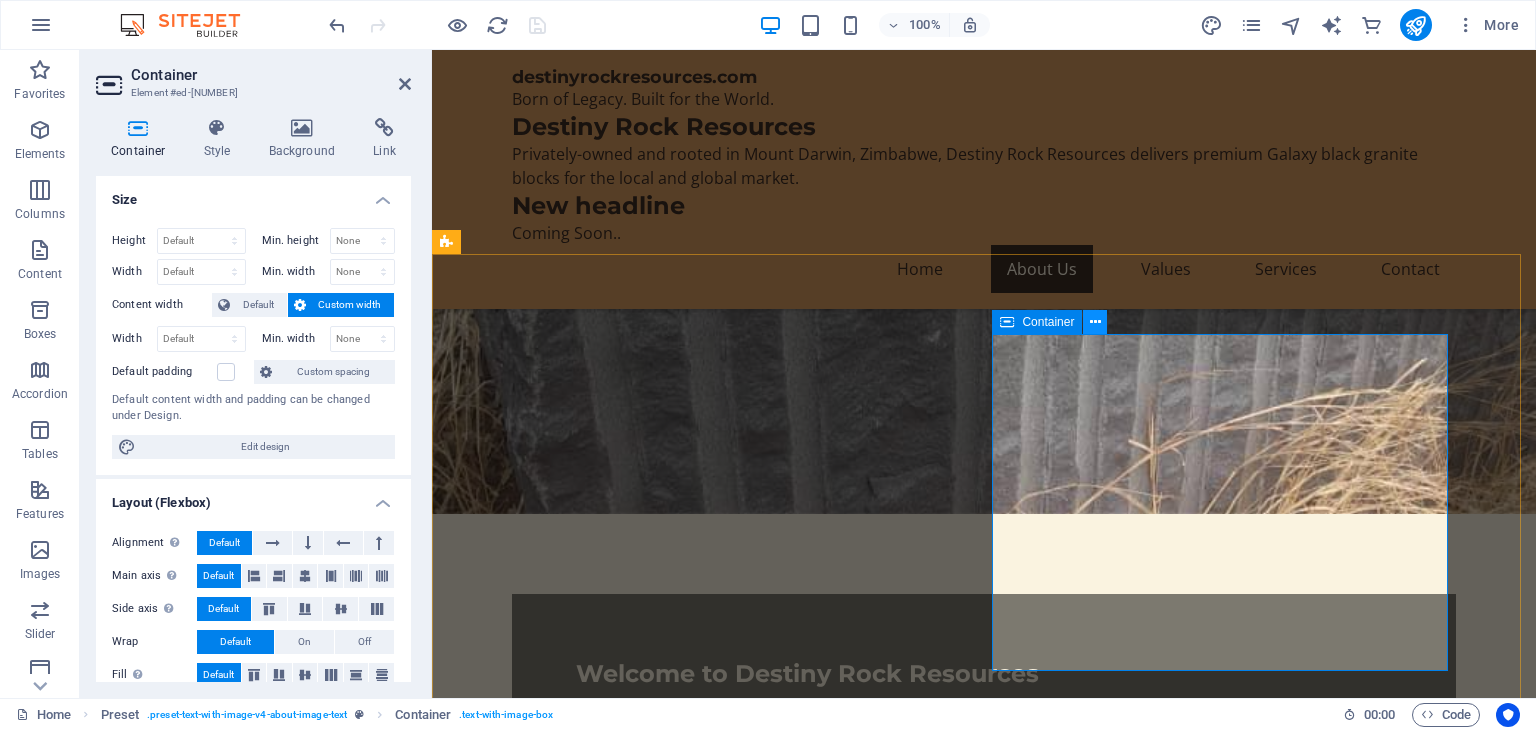 click at bounding box center [1095, 322] 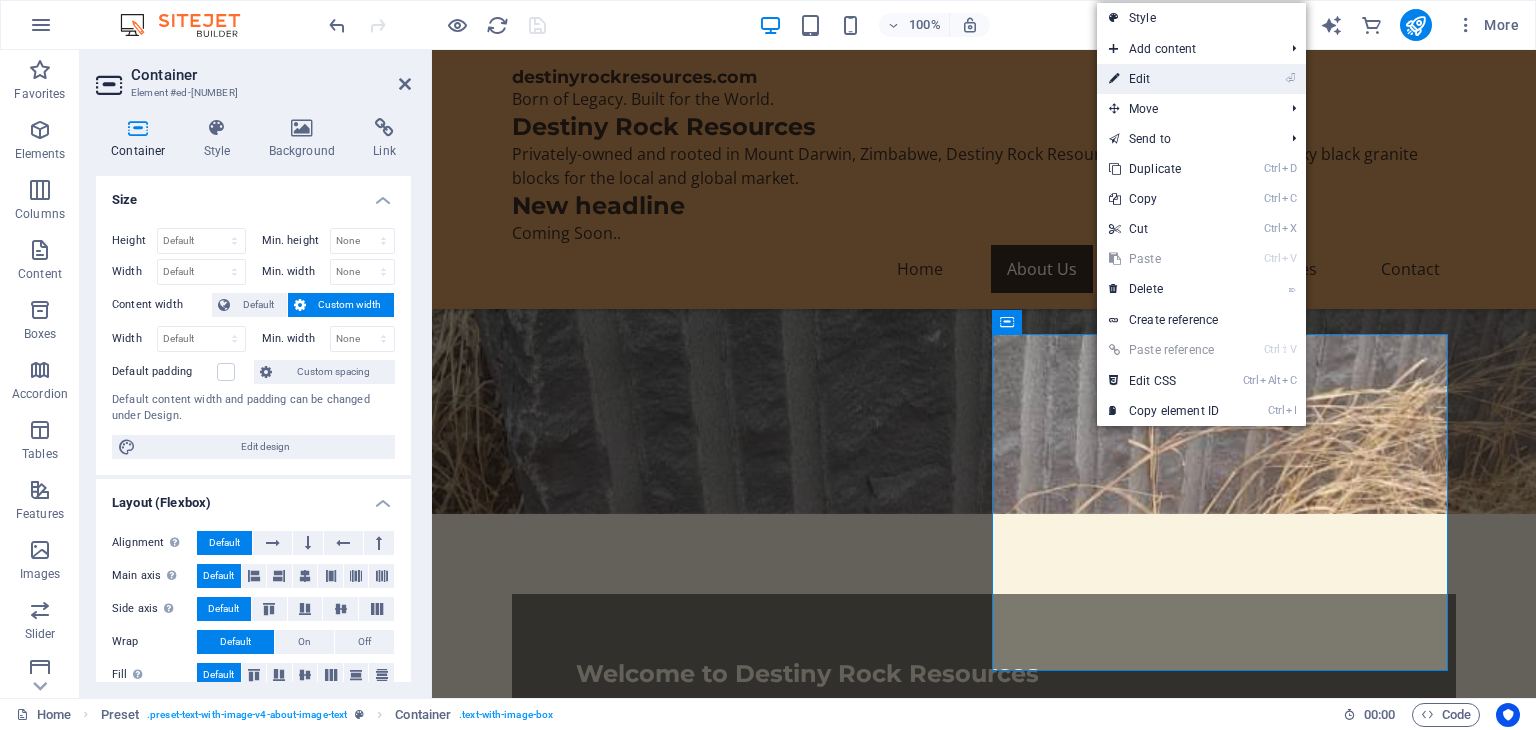 click on "⏎  Edit" at bounding box center [1164, 79] 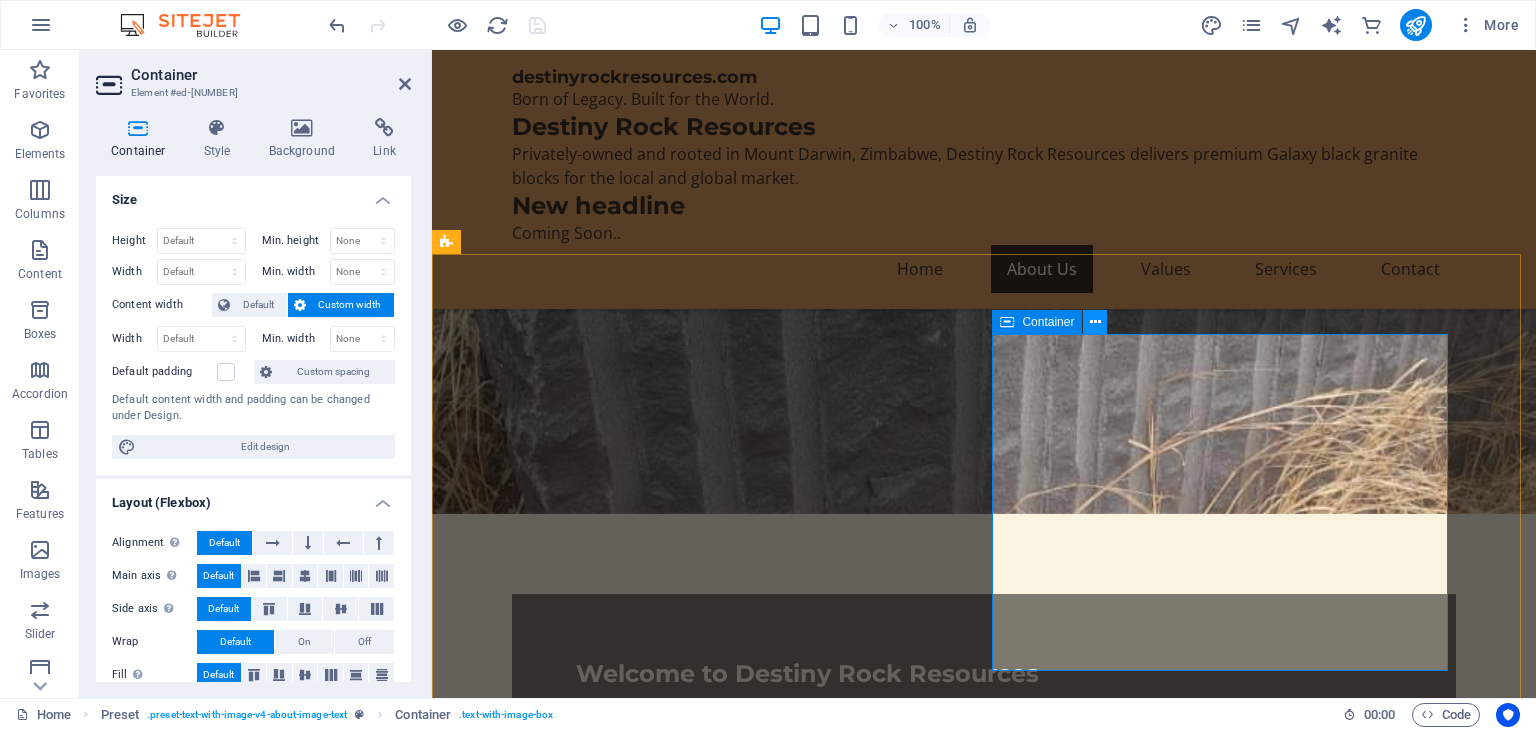 click at bounding box center (1095, 322) 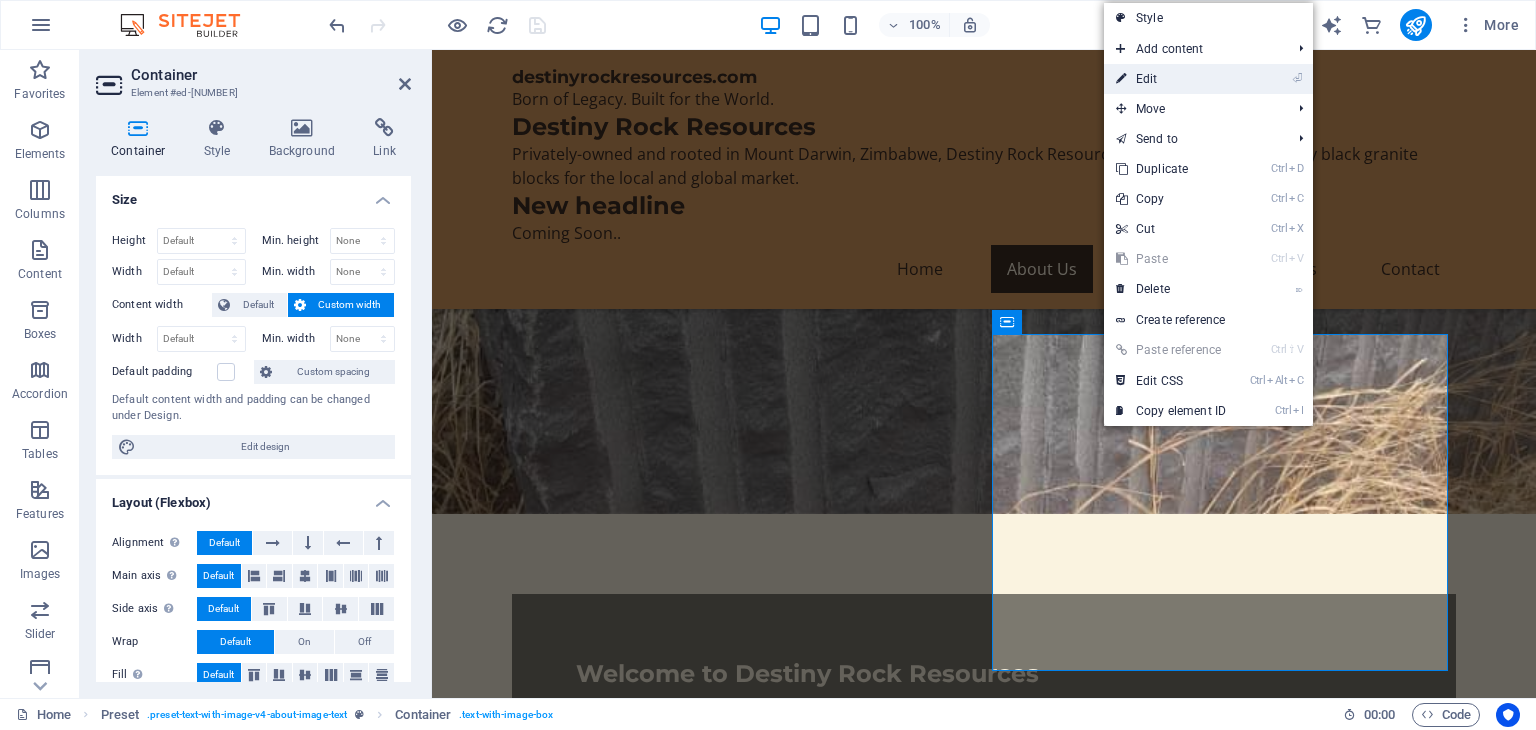 click on "⏎  Edit" at bounding box center [1171, 79] 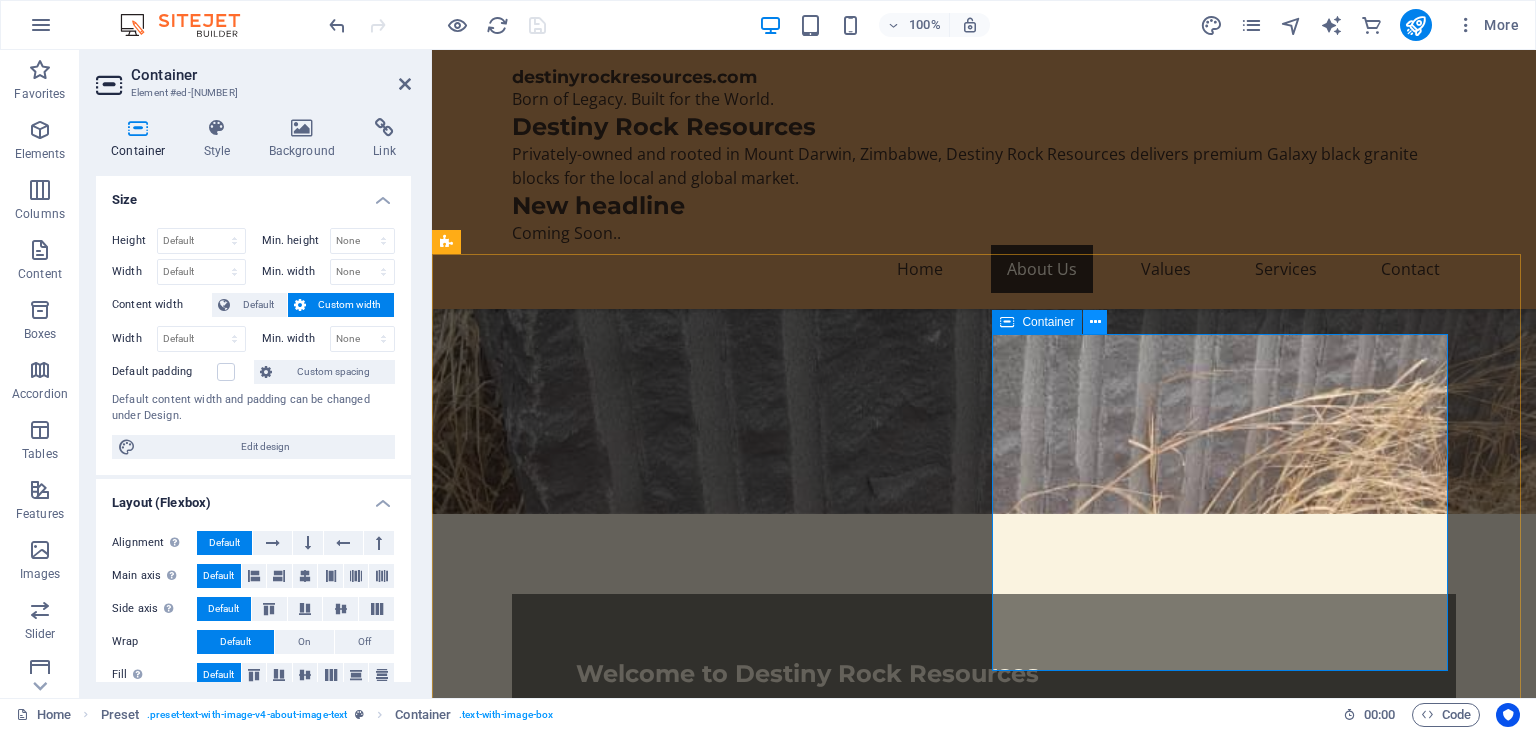 click at bounding box center [1095, 322] 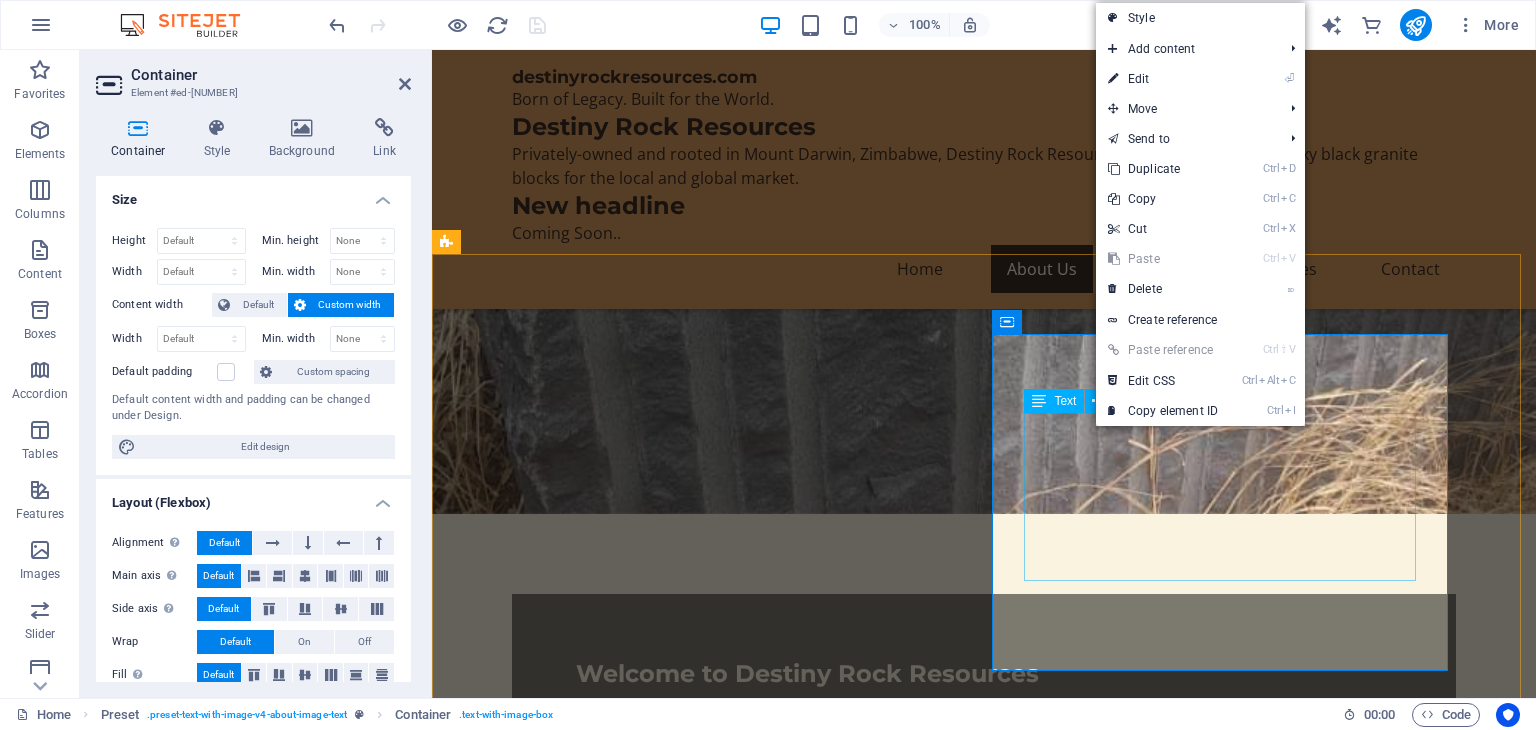 click on "Text" at bounding box center [1054, 401] 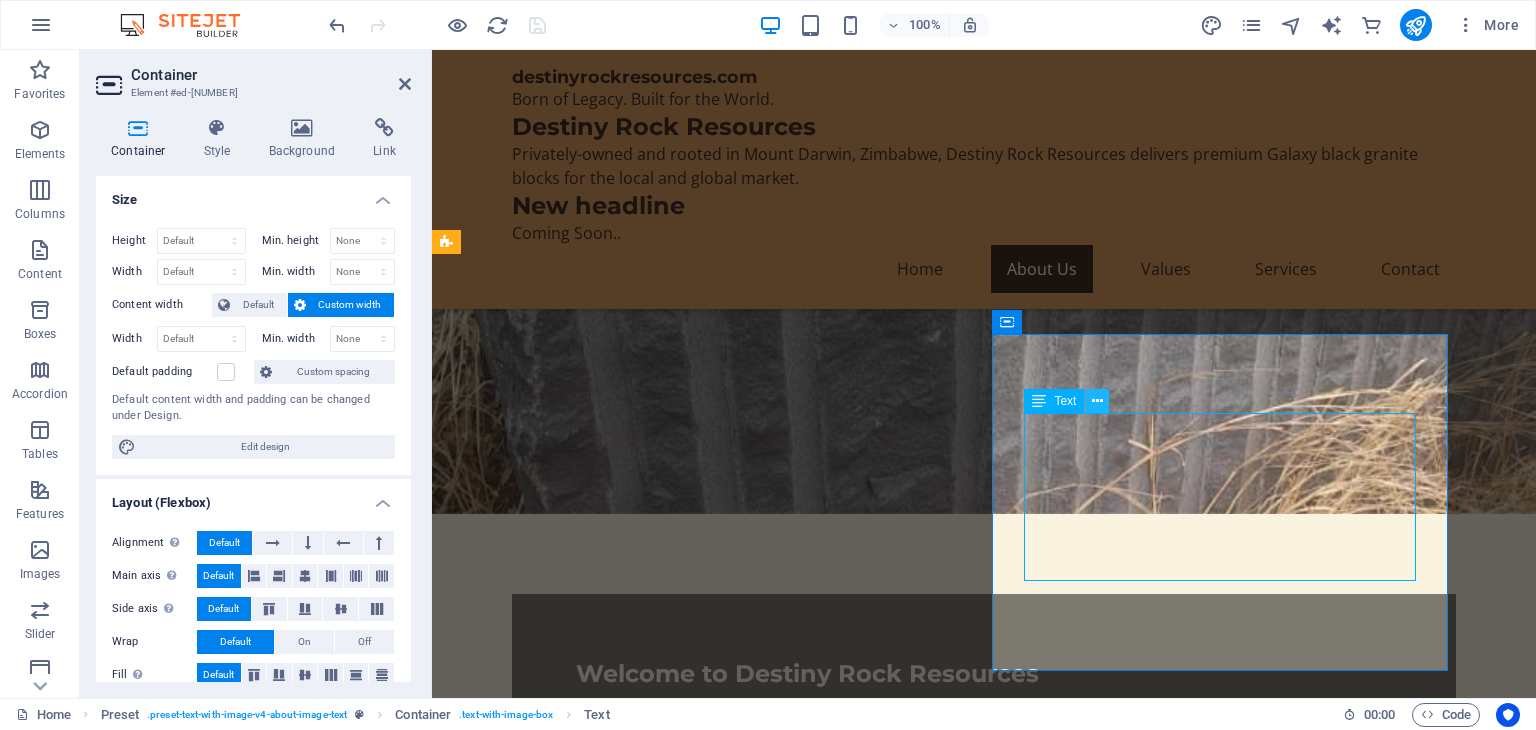 click at bounding box center (1097, 401) 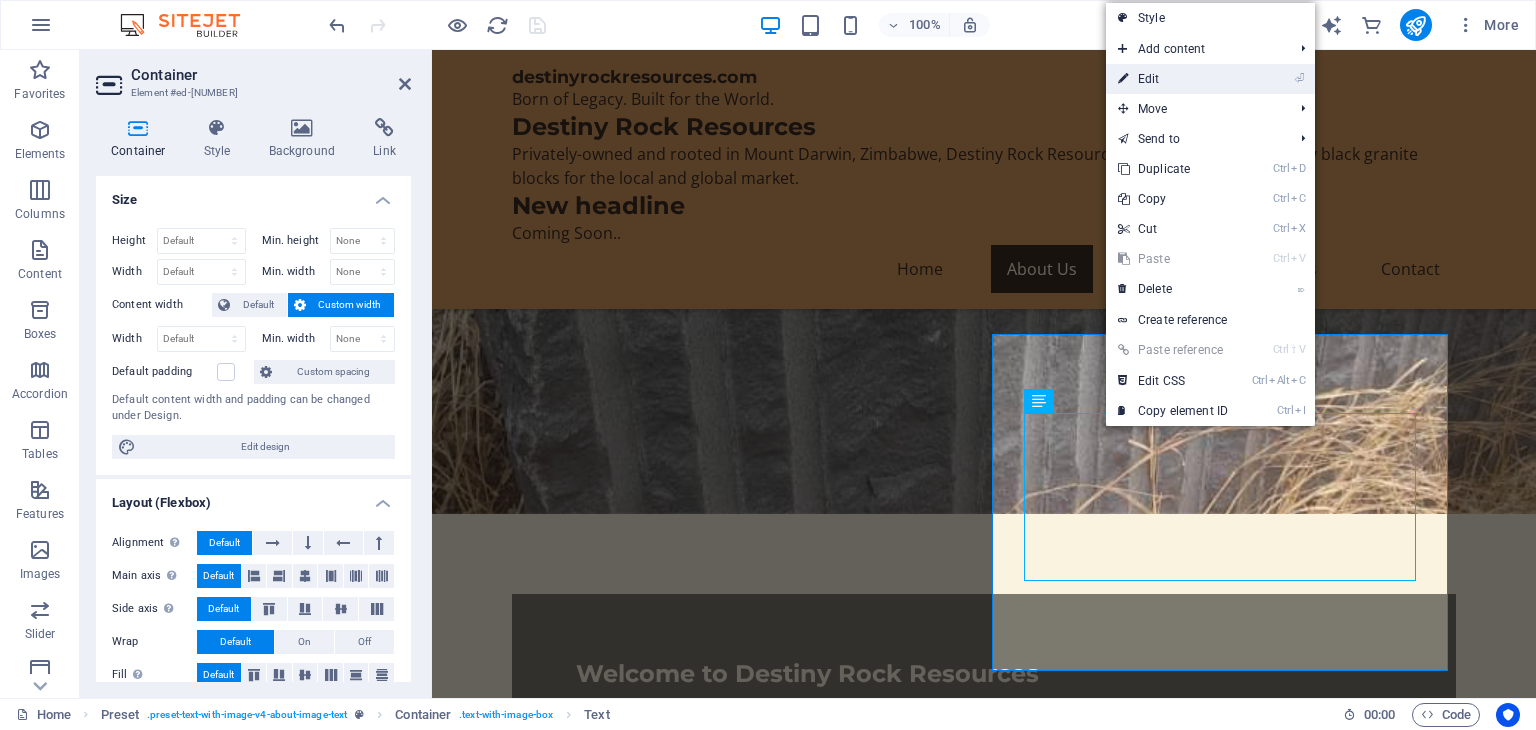 click on "⏎  Edit" at bounding box center (1173, 79) 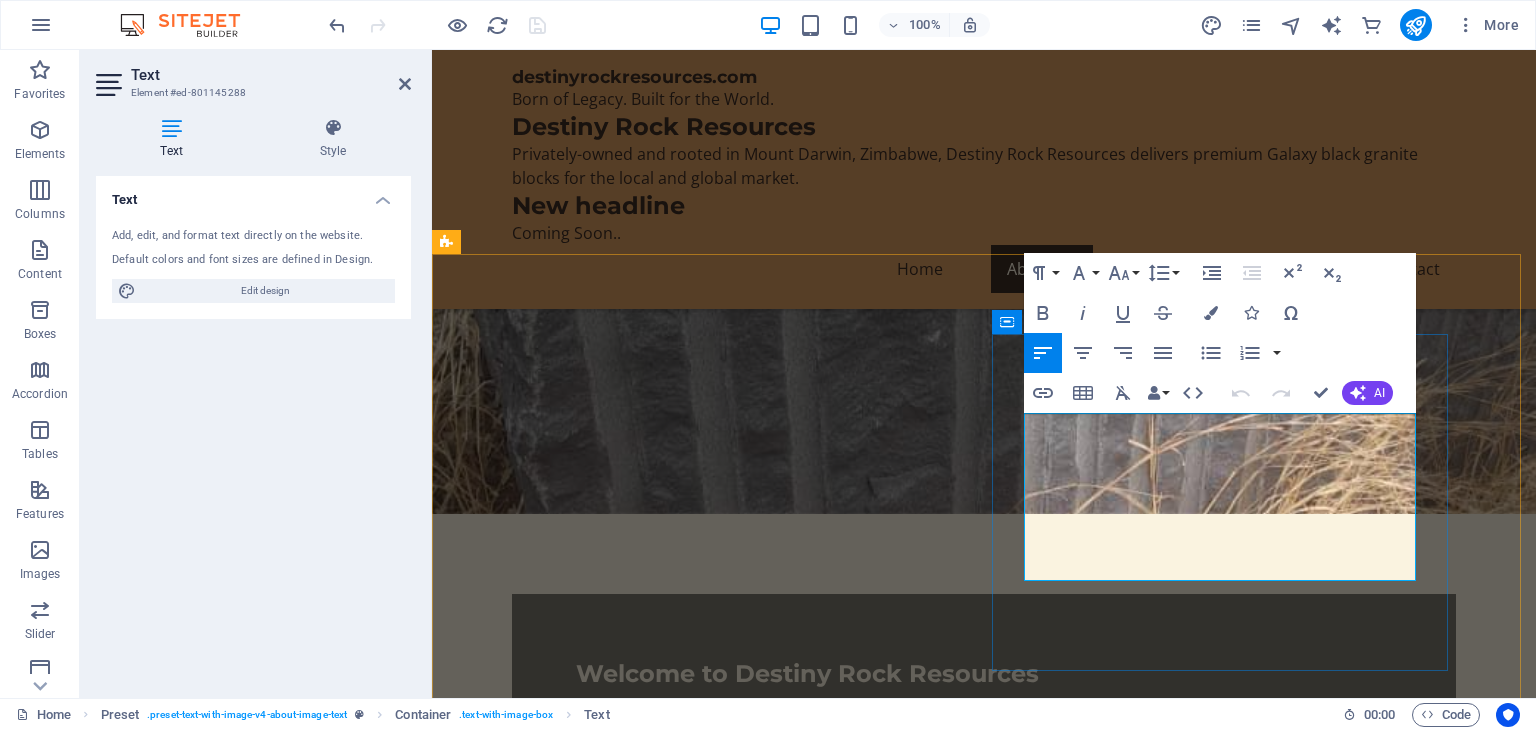 click on "Established in [YEAR], Destiny Rock Resources excels in extracting premium Galaxy black granite from [CITY], Zimbabwe. Our commitment to quality and sustainable practices sets us apart in the granite mining industry. We believe in uplifting our community while providing exceptional products for architectural and construction purposes." at bounding box center (920, 1575) 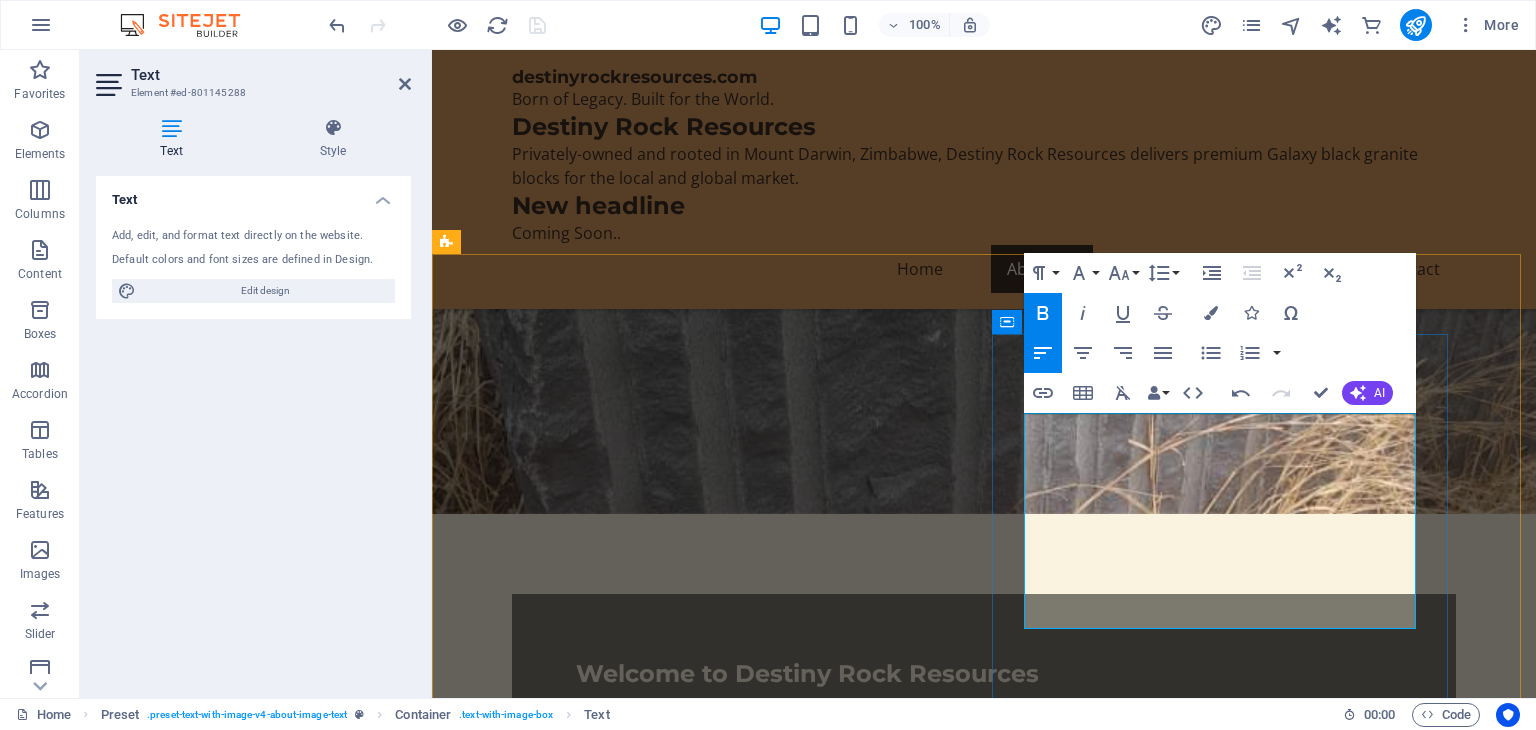 click on "Destiny Rock Resources is a family-owned mining company founded in 2025, based in the granite-rich region of Mount Darwin, [STATE] . Our mission is to develop one of the country’s untapped black granite resources through mutually beneficial partnerships that combine local ownership with global capability." at bounding box center [920, 1611] 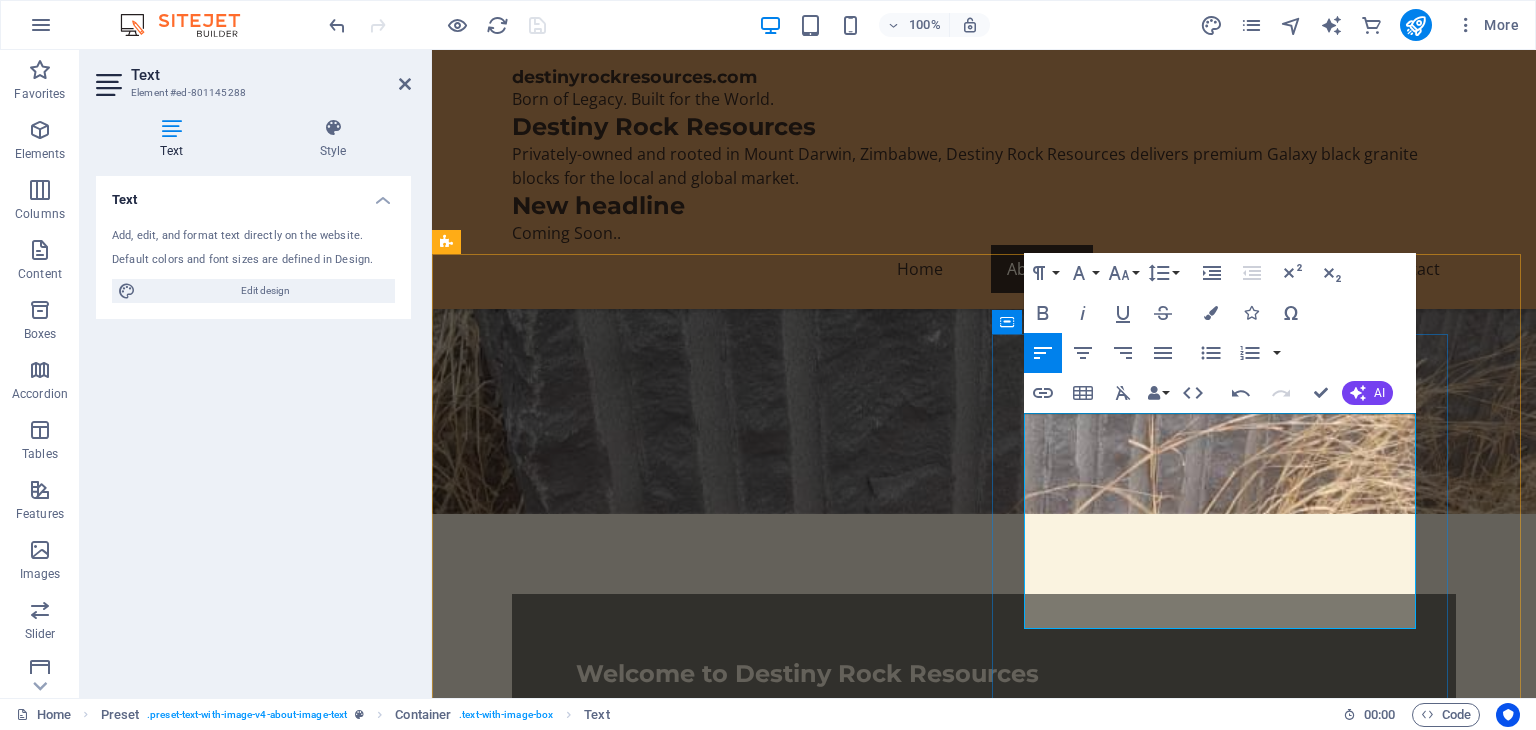 type 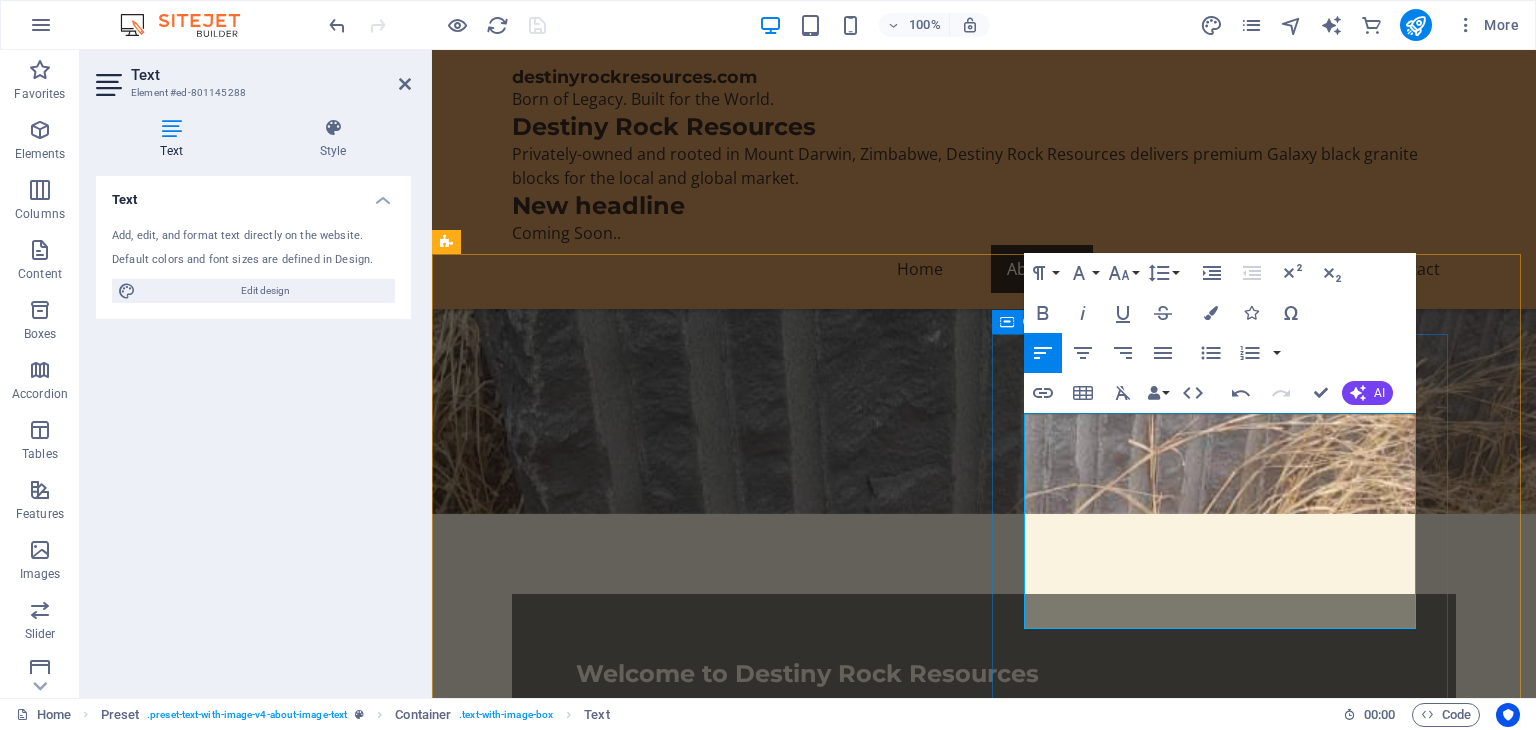 drag, startPoint x: 1173, startPoint y: 620, endPoint x: 1019, endPoint y: 600, distance: 155.29327 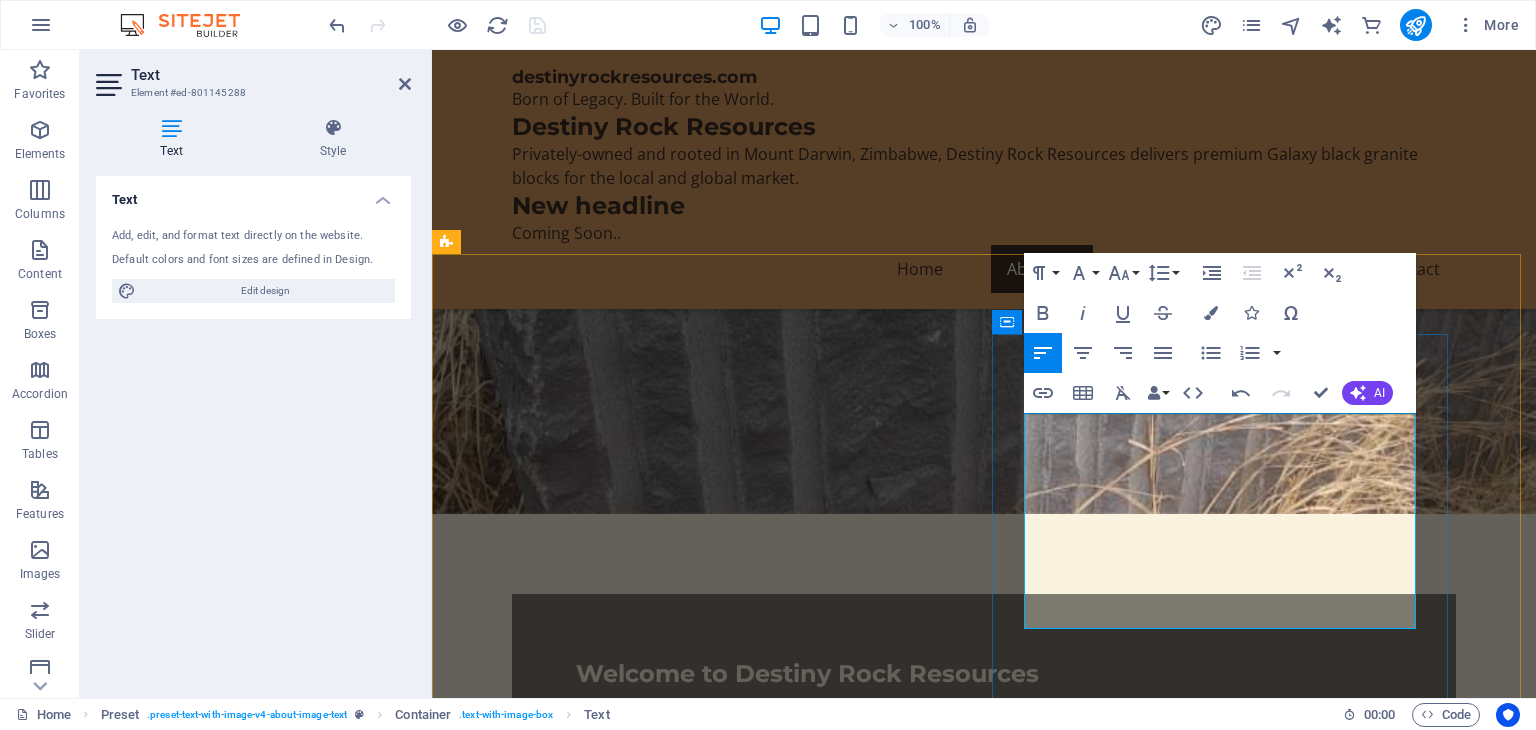 copy on "We’re not just looking for buyers — we’re looking for  builders of value" 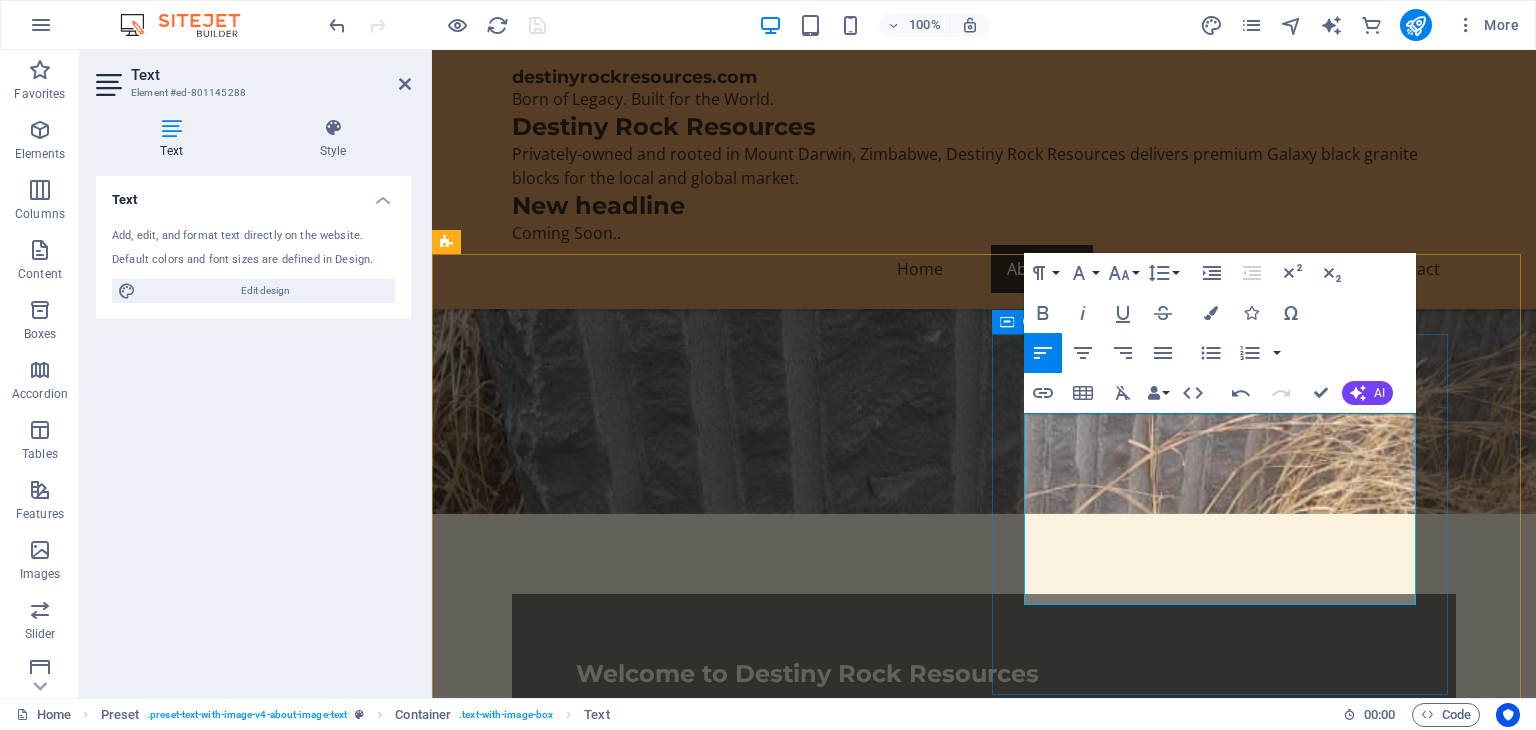 click on "About Us [BRAND] is a family-owned mining company established in [YEAR], based in the granite-rich region of  [CITY], [COUNTRY] .  Our mission is to develop one of the country’s untapped black granite resources through  mutually beneficial partnerships  that combine local ownership with global capability. Learn More" at bounding box center [920, 1616] 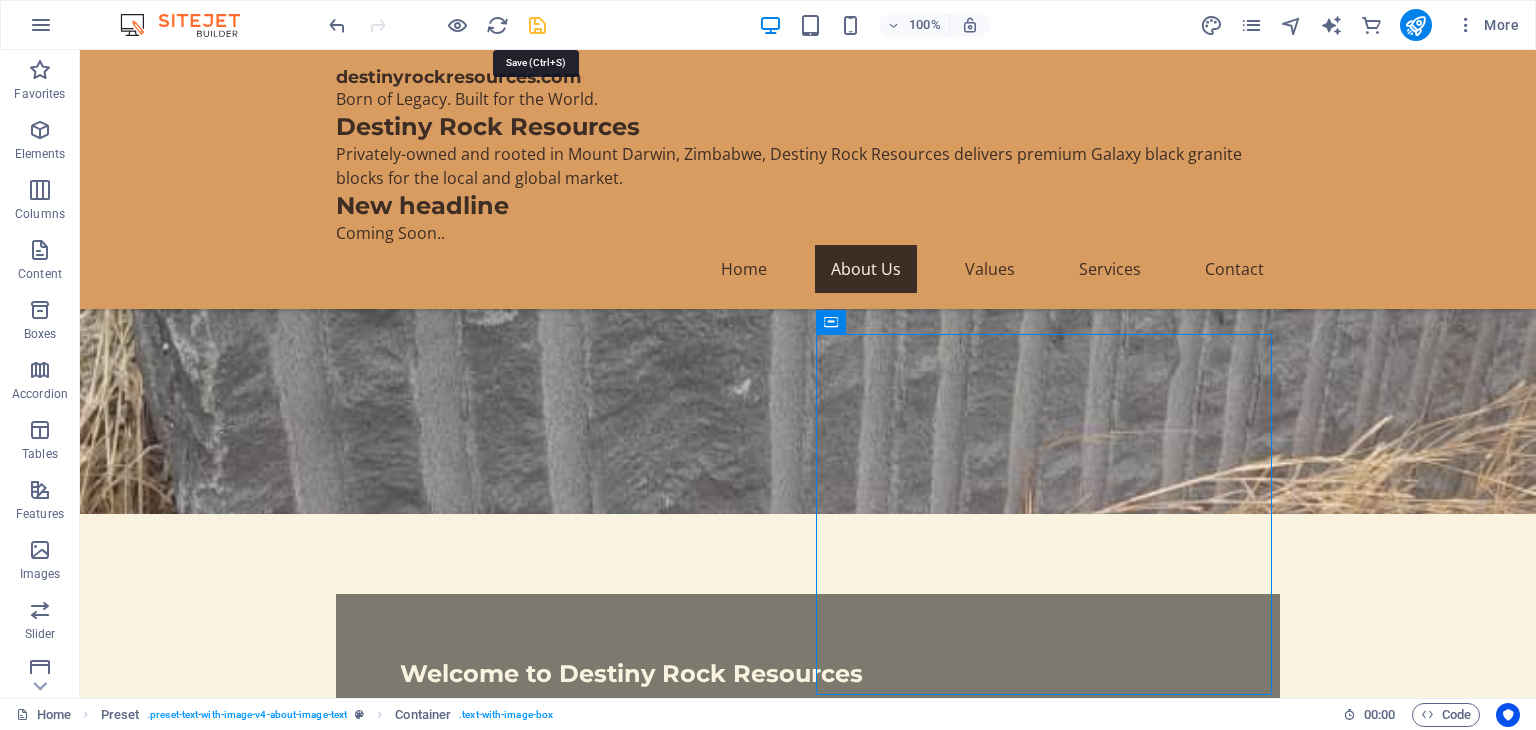 click at bounding box center (537, 25) 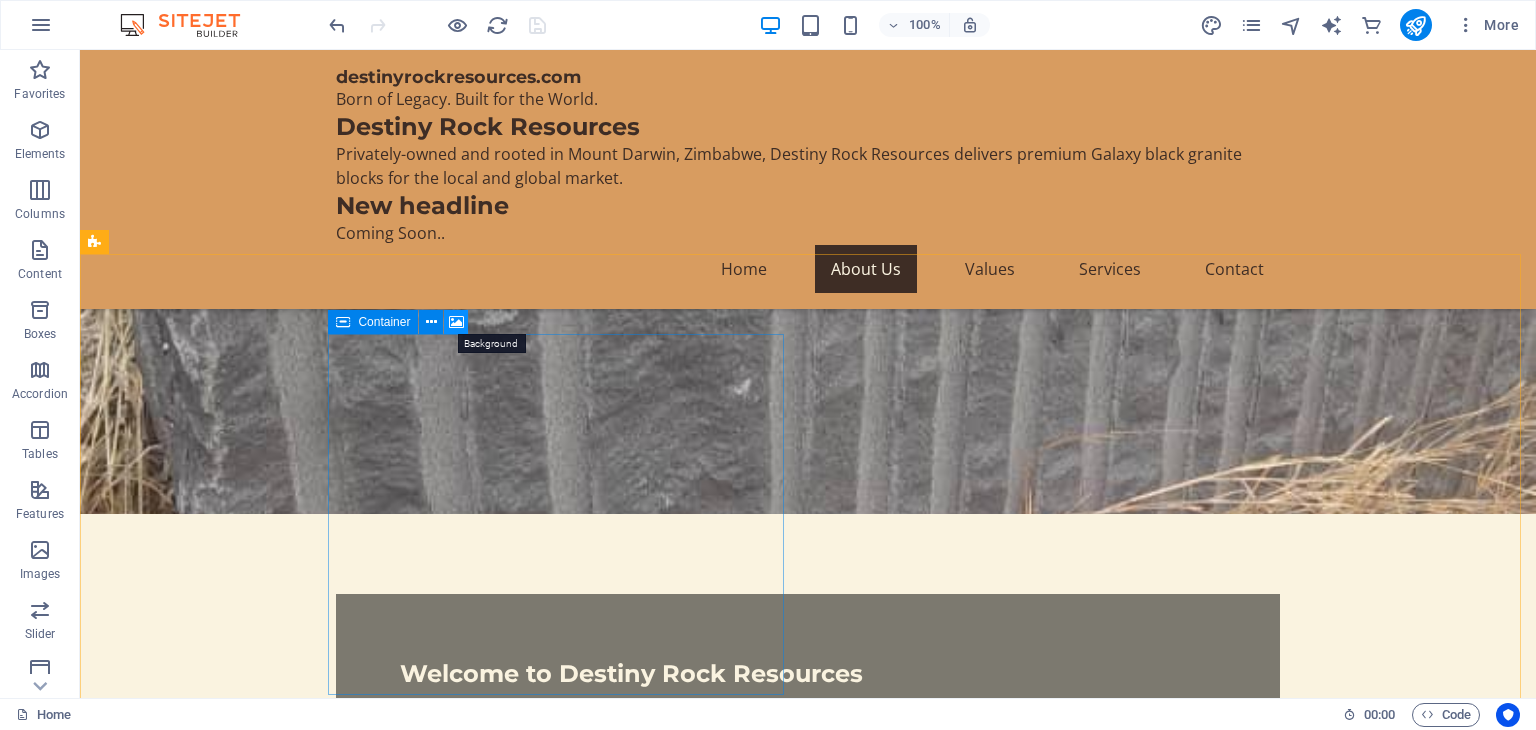 click at bounding box center [456, 322] 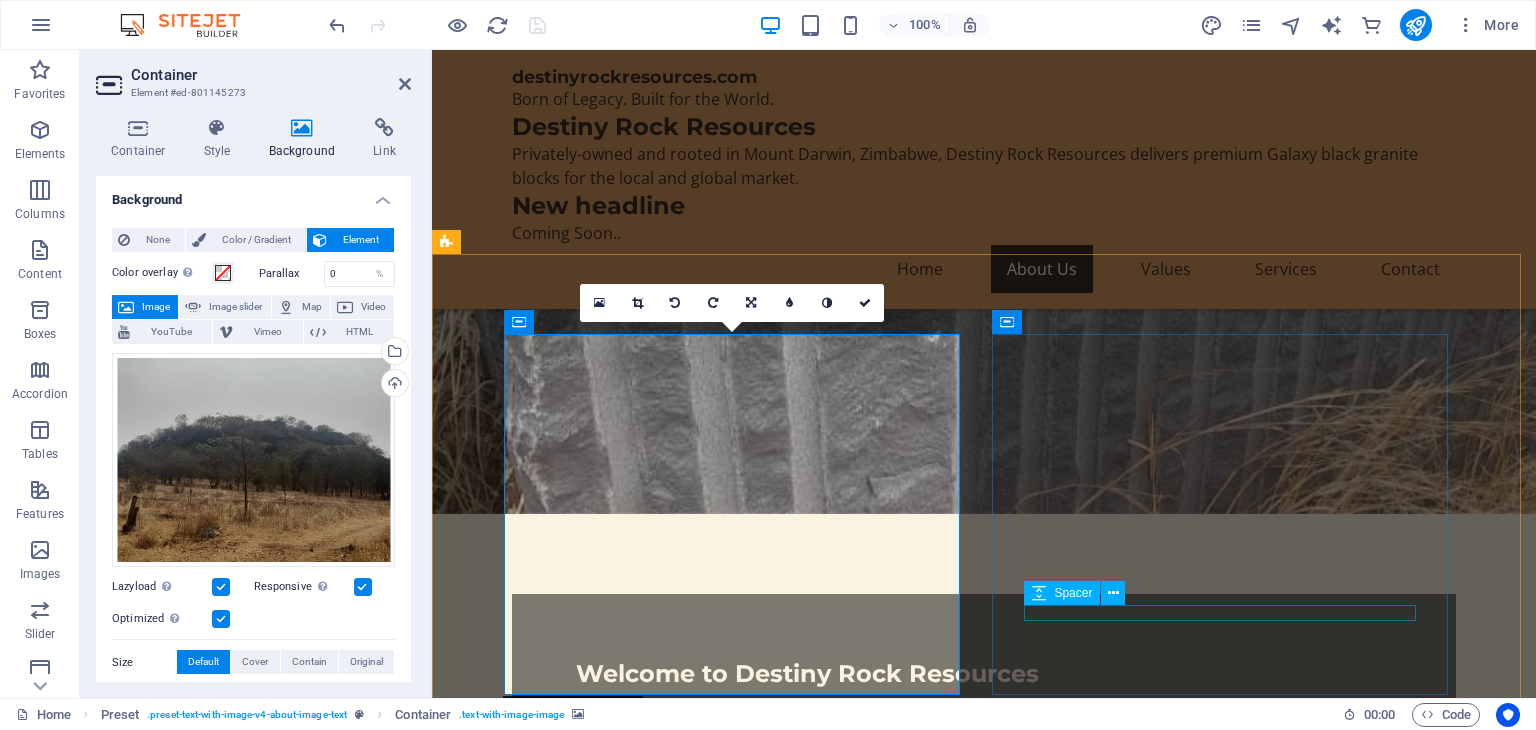 click at bounding box center [920, 1679] 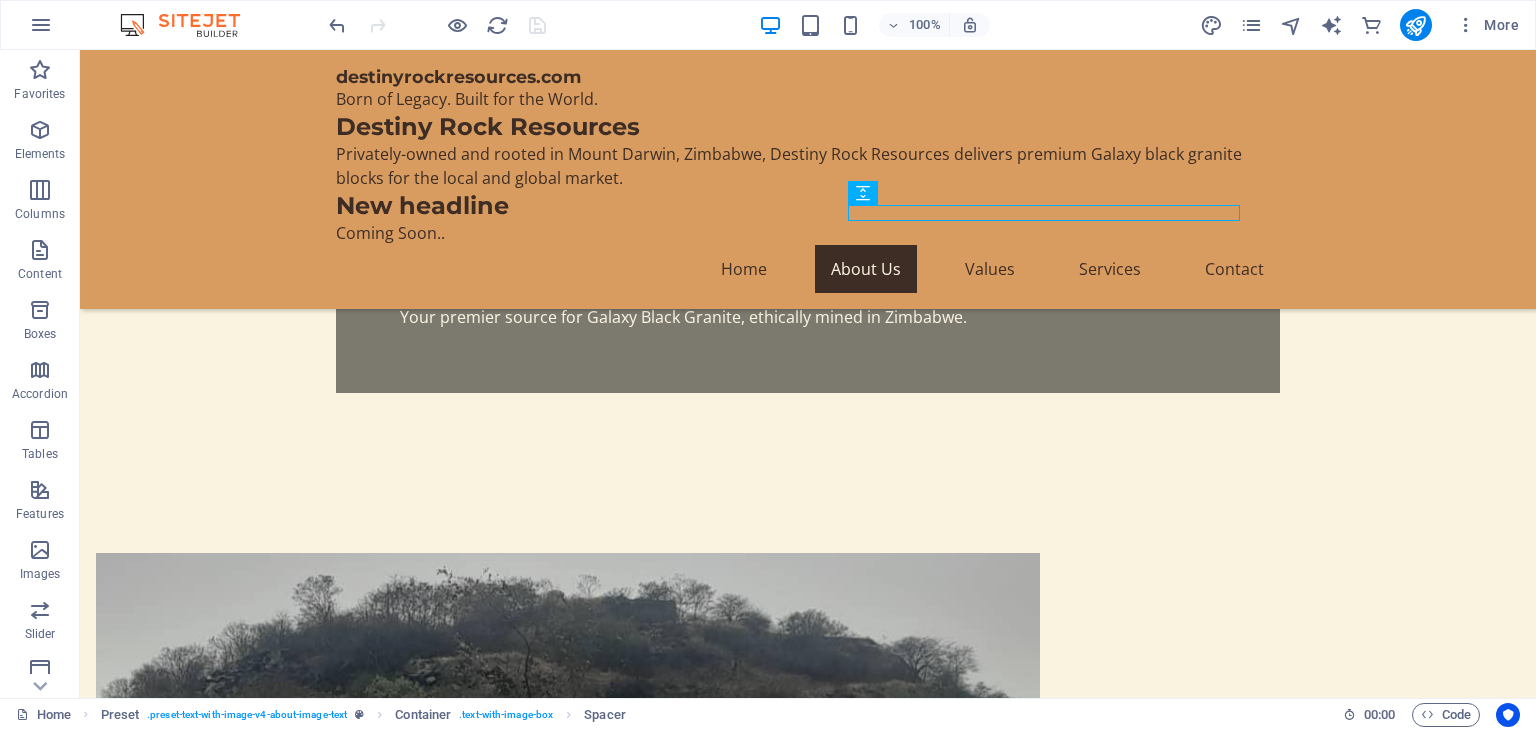 scroll, scrollTop: 910, scrollLeft: 0, axis: vertical 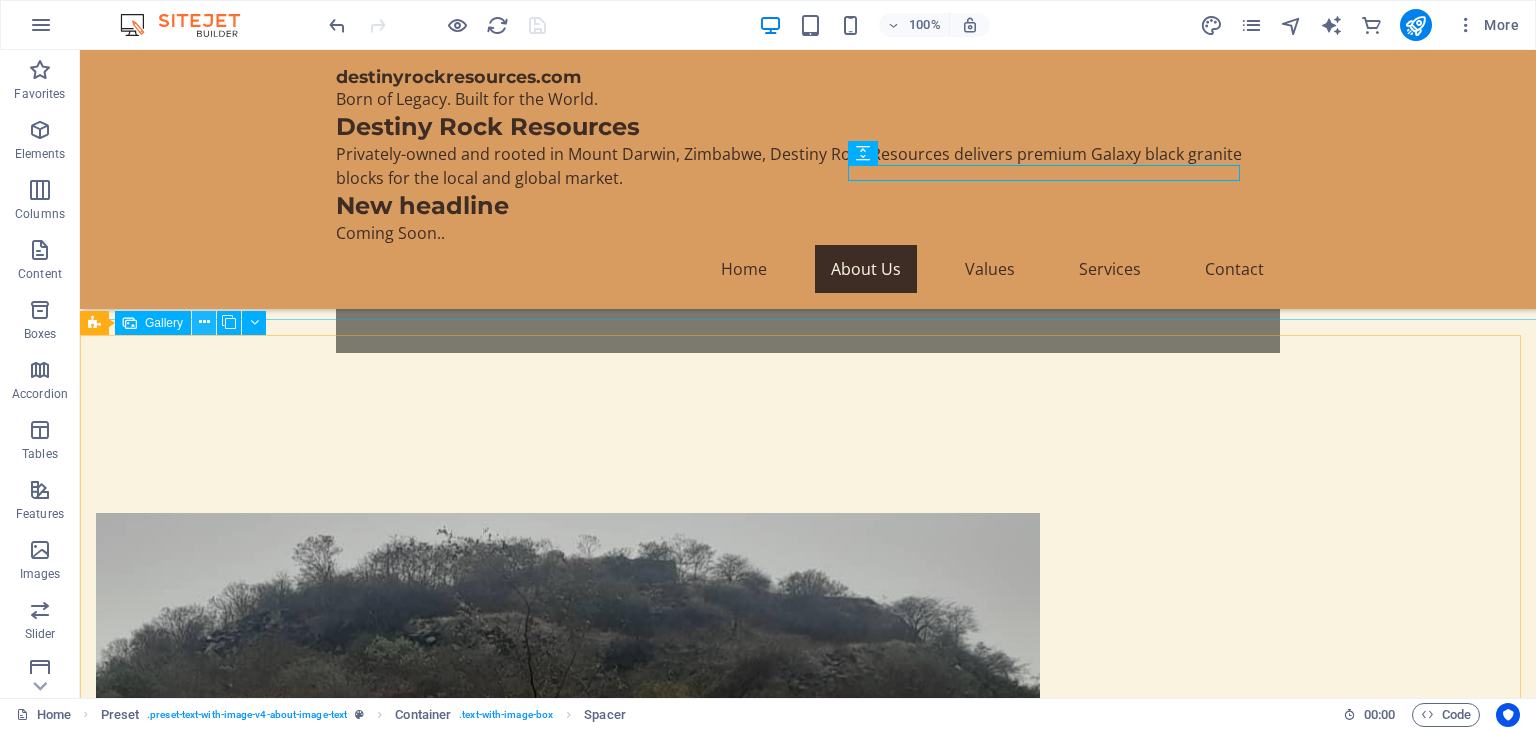 click at bounding box center (204, 322) 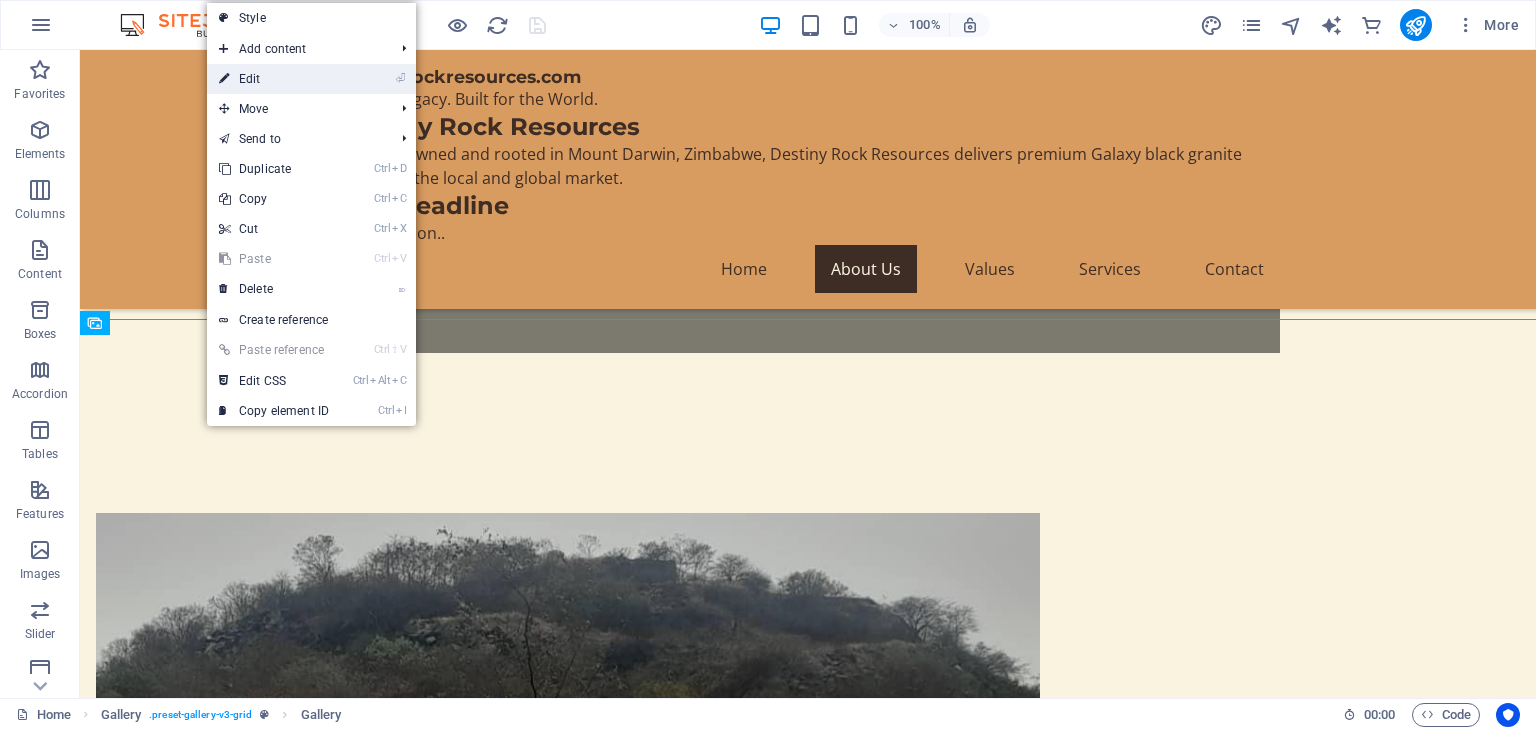 click on "⏎  Edit" at bounding box center [274, 79] 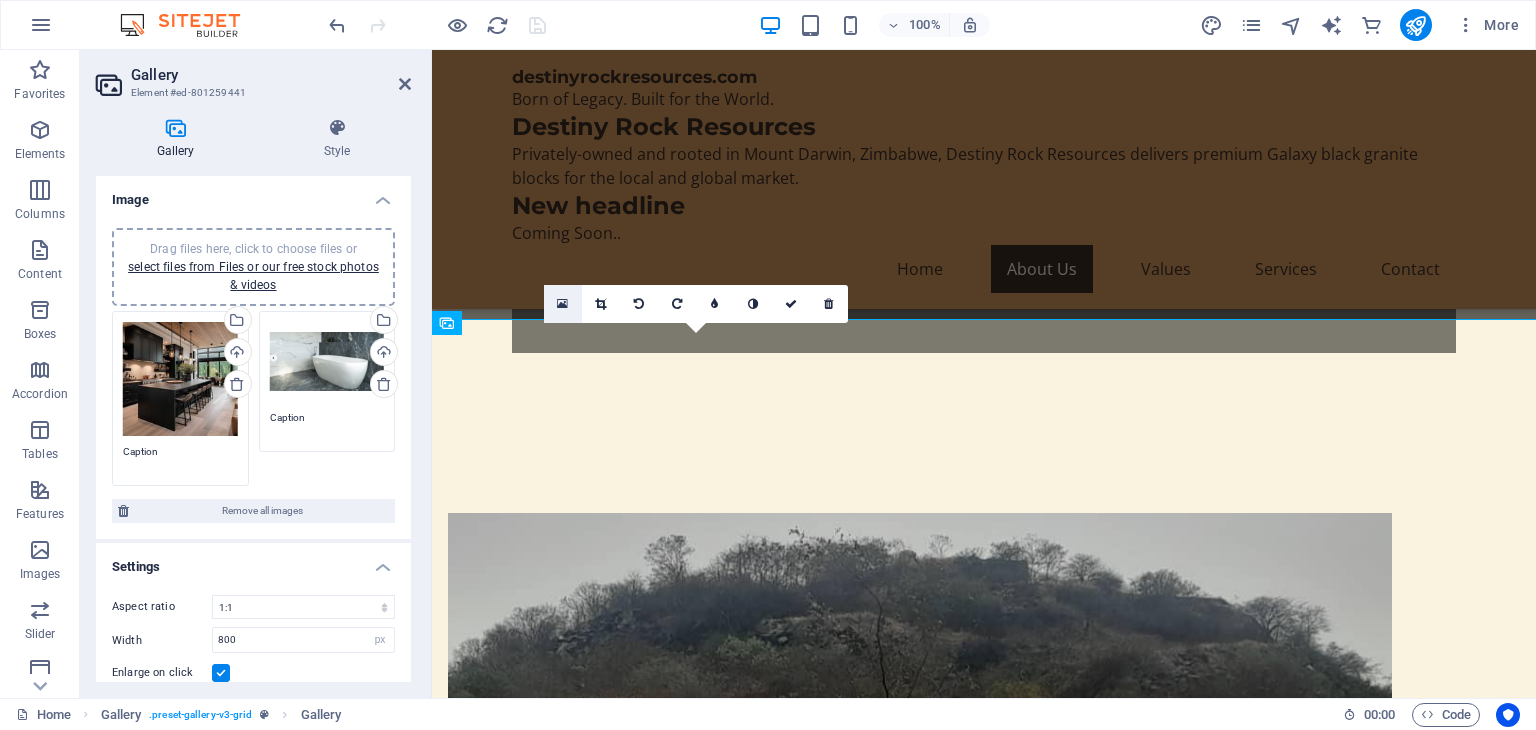 click at bounding box center [562, 304] 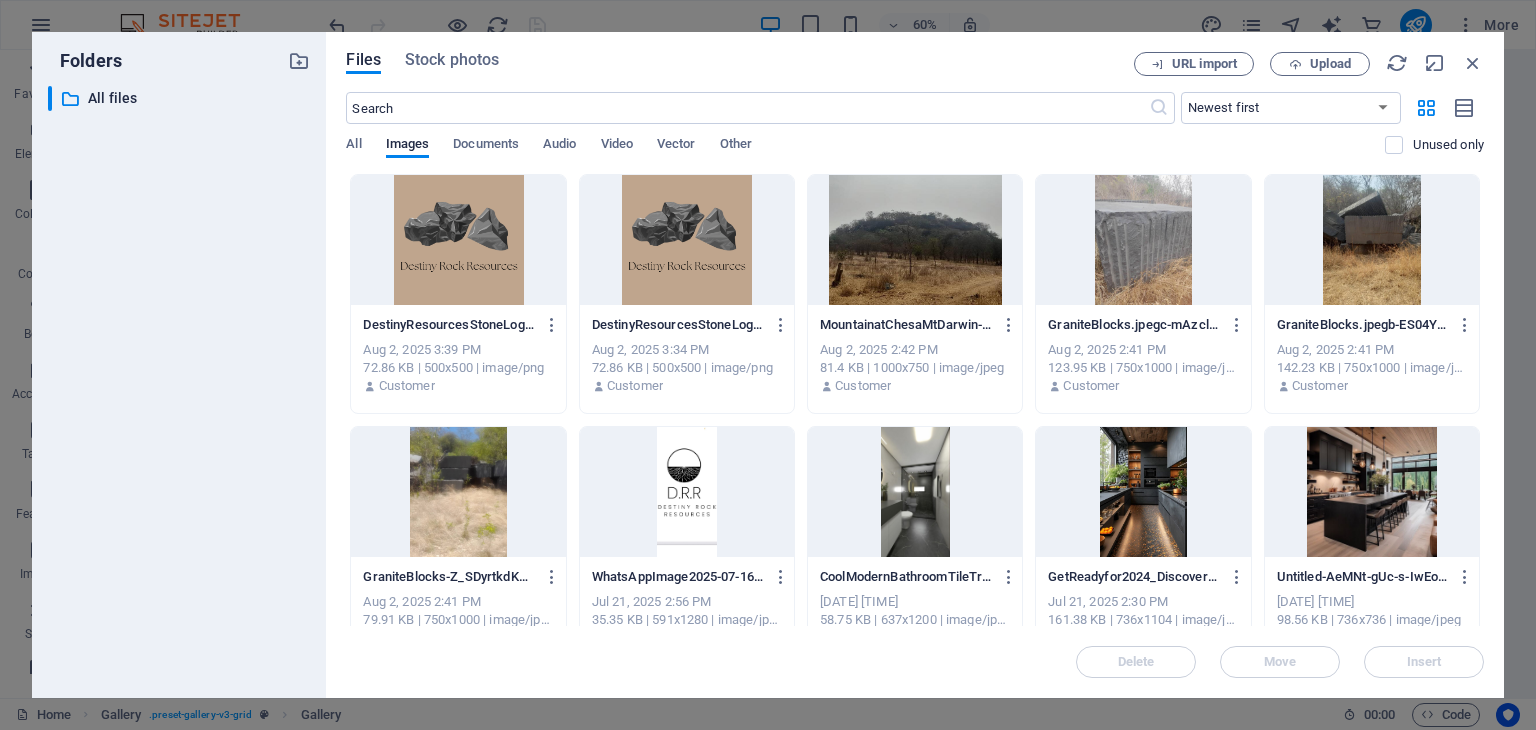 click at bounding box center (1372, 240) 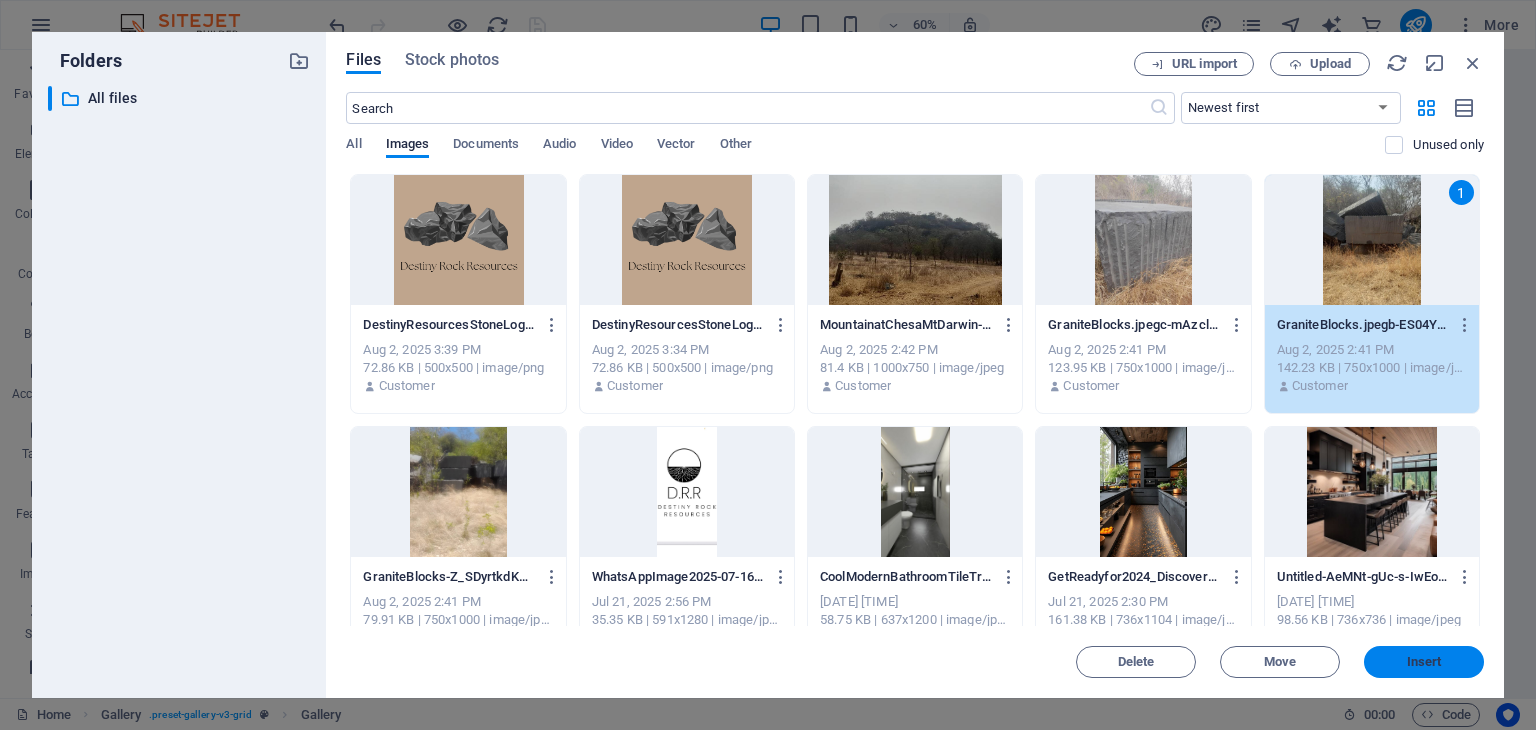 click on "Insert" at bounding box center [1424, 662] 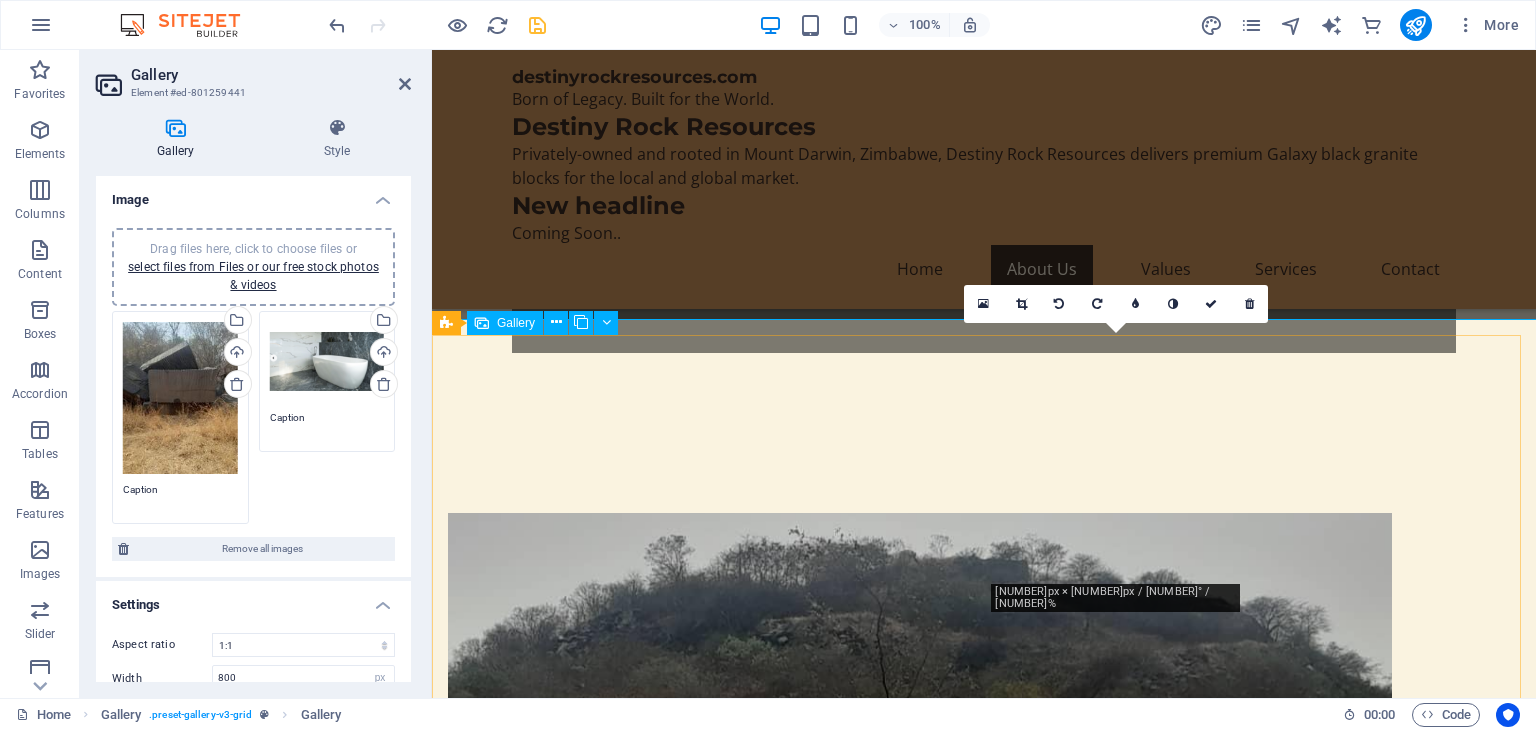 click at bounding box center [1126, 1527] 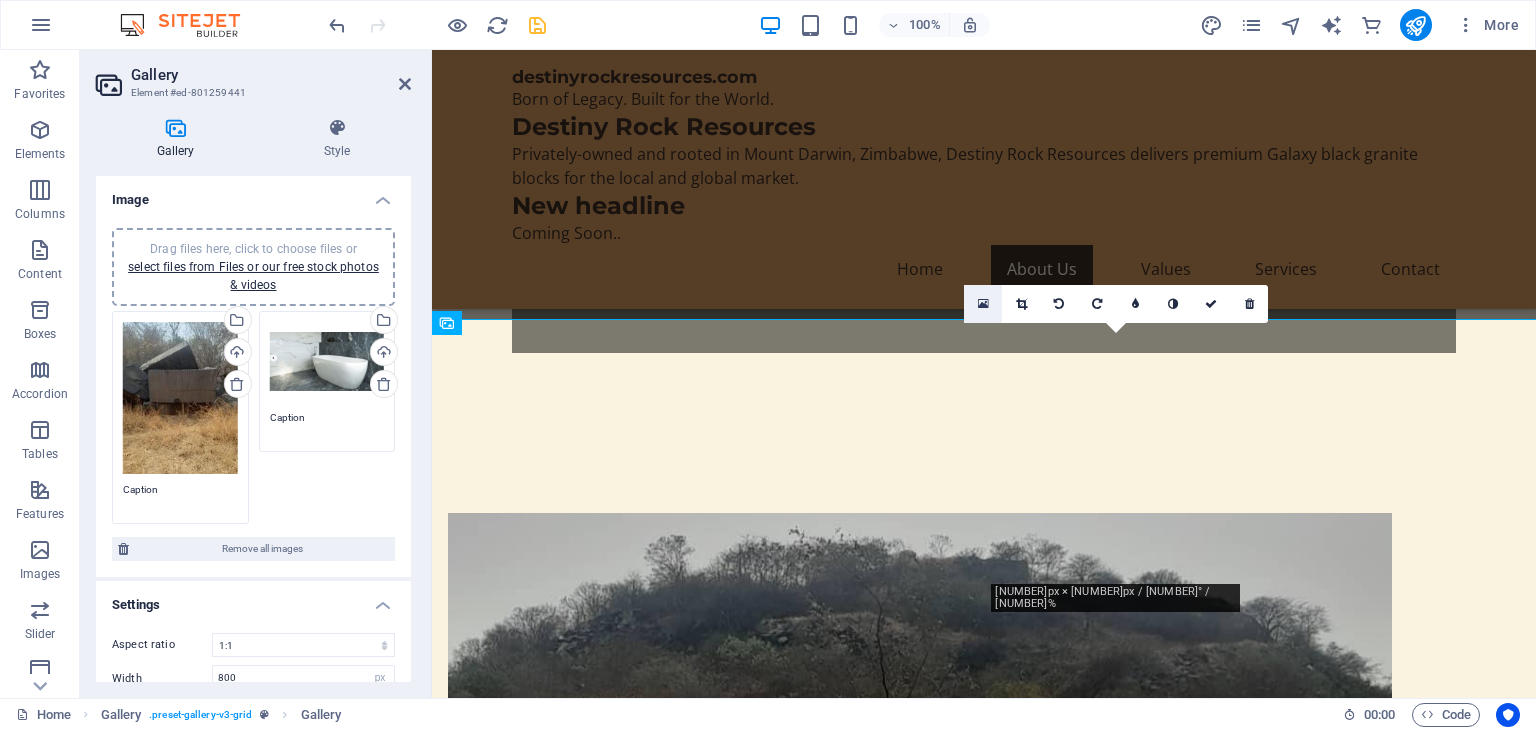 click at bounding box center [983, 304] 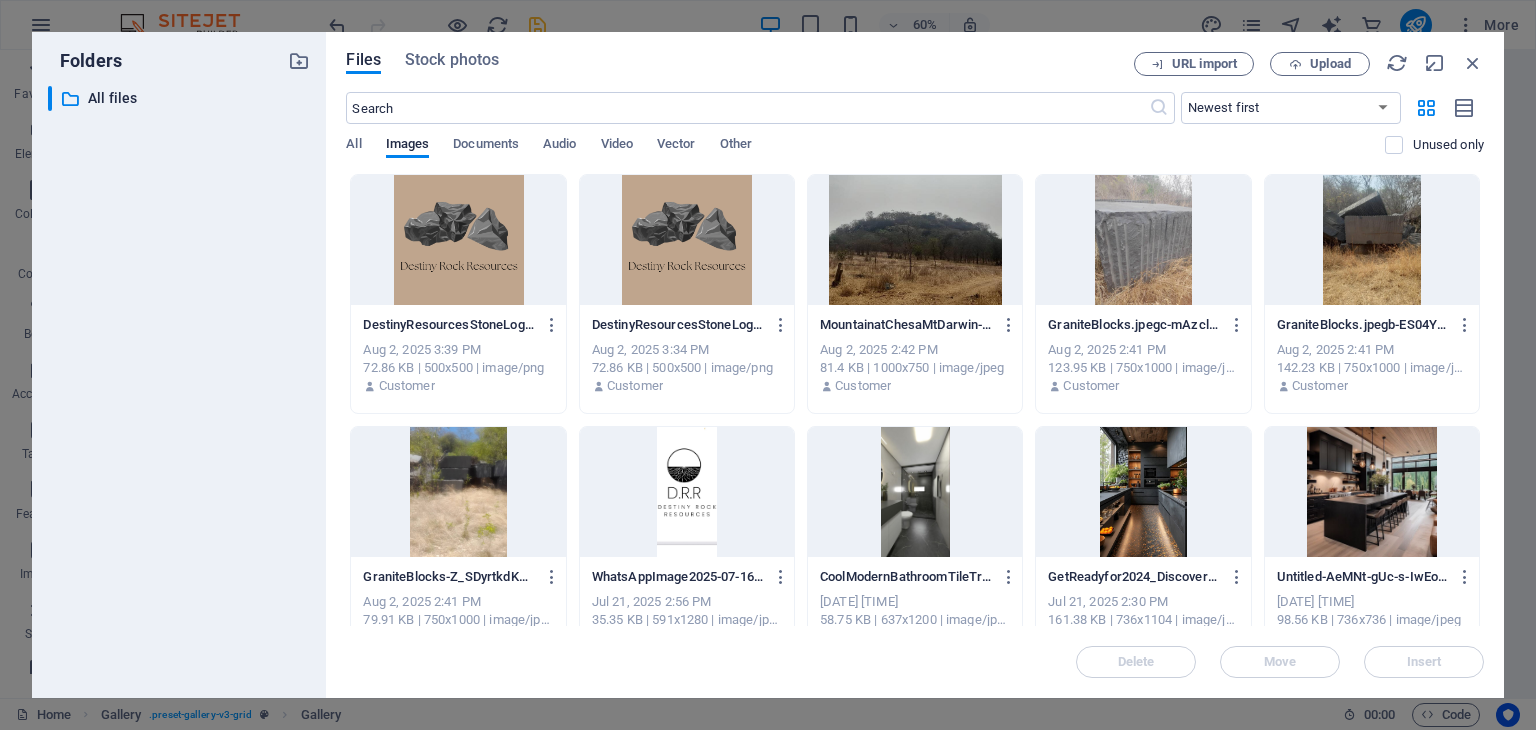 click at bounding box center (458, 492) 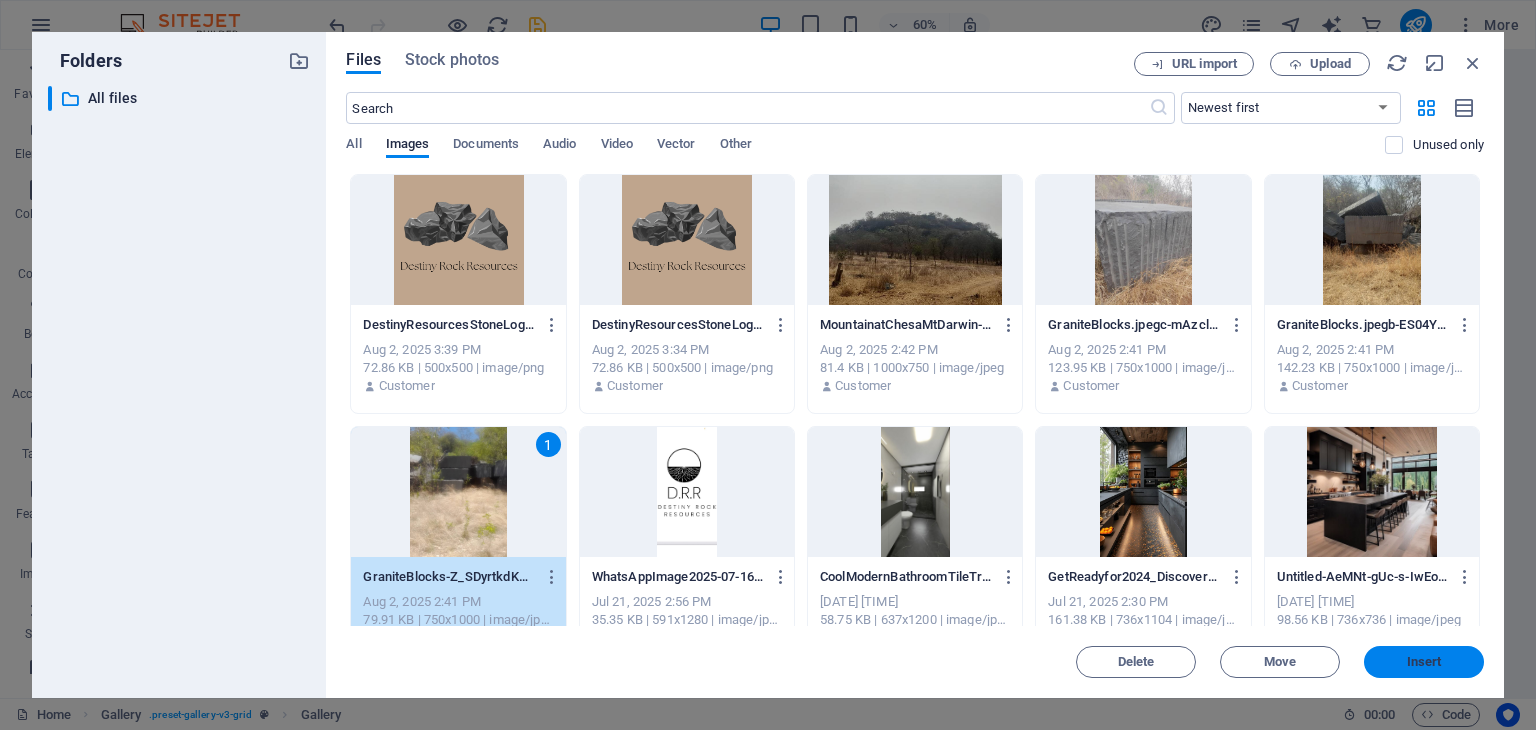 click on "Insert" at bounding box center [1424, 662] 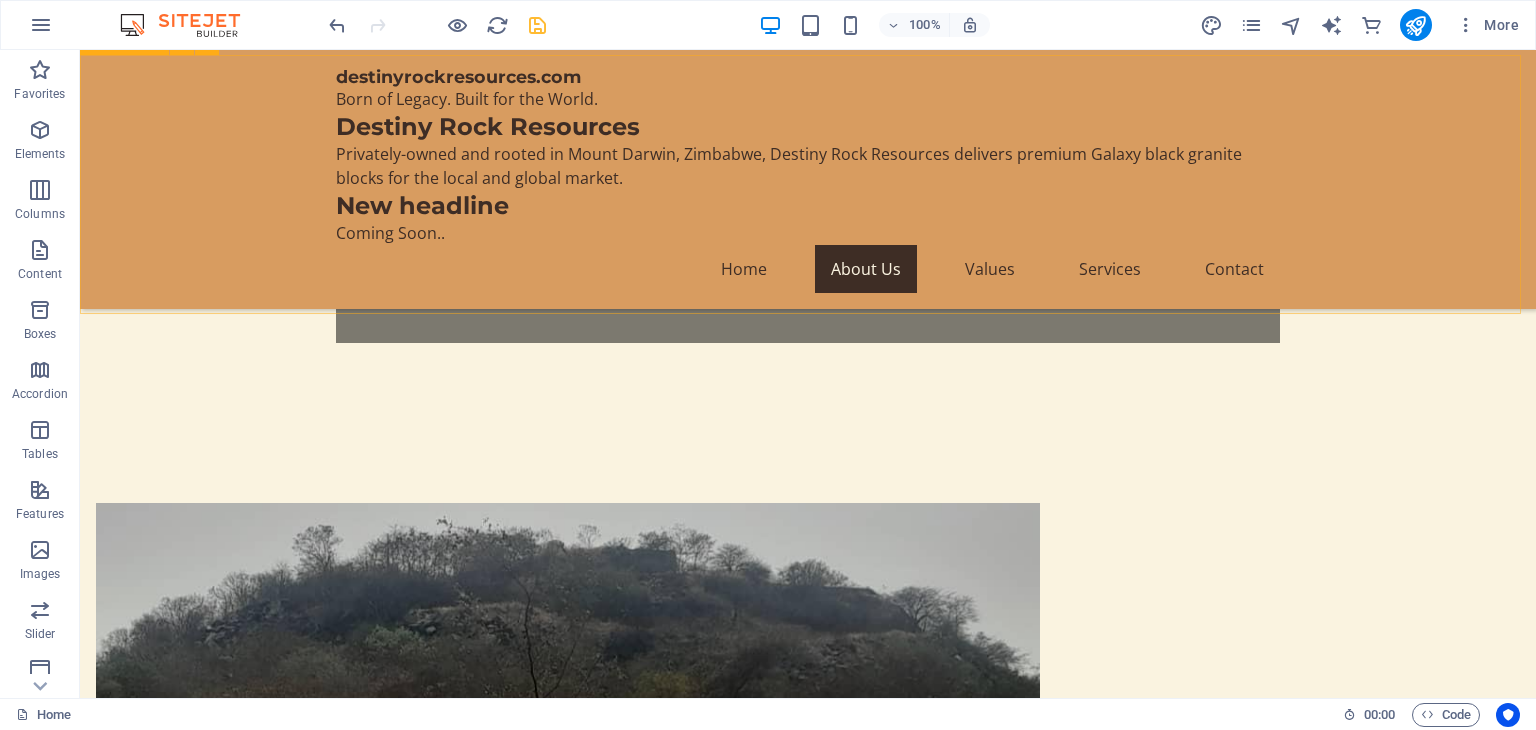 scroll, scrollTop: 880, scrollLeft: 0, axis: vertical 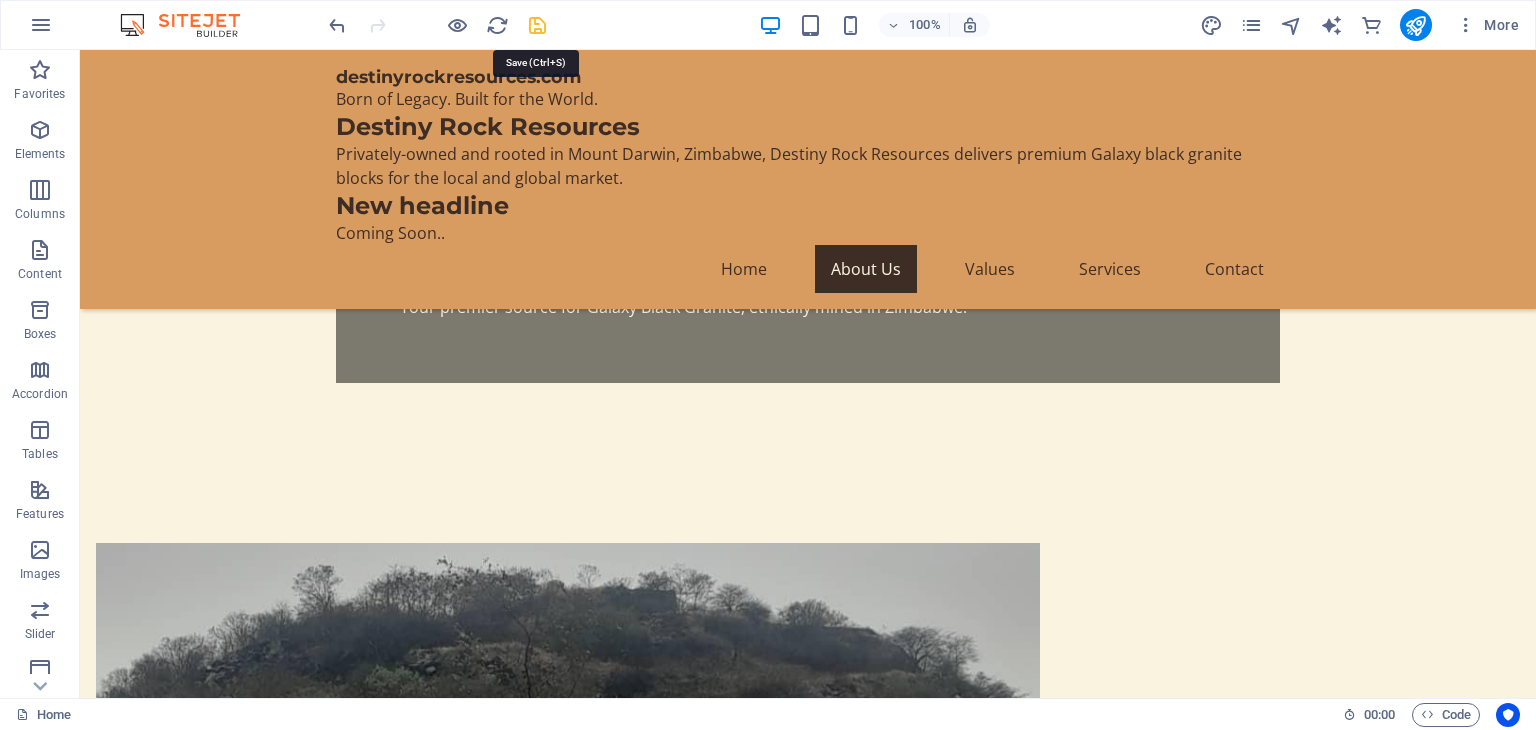 click at bounding box center [537, 25] 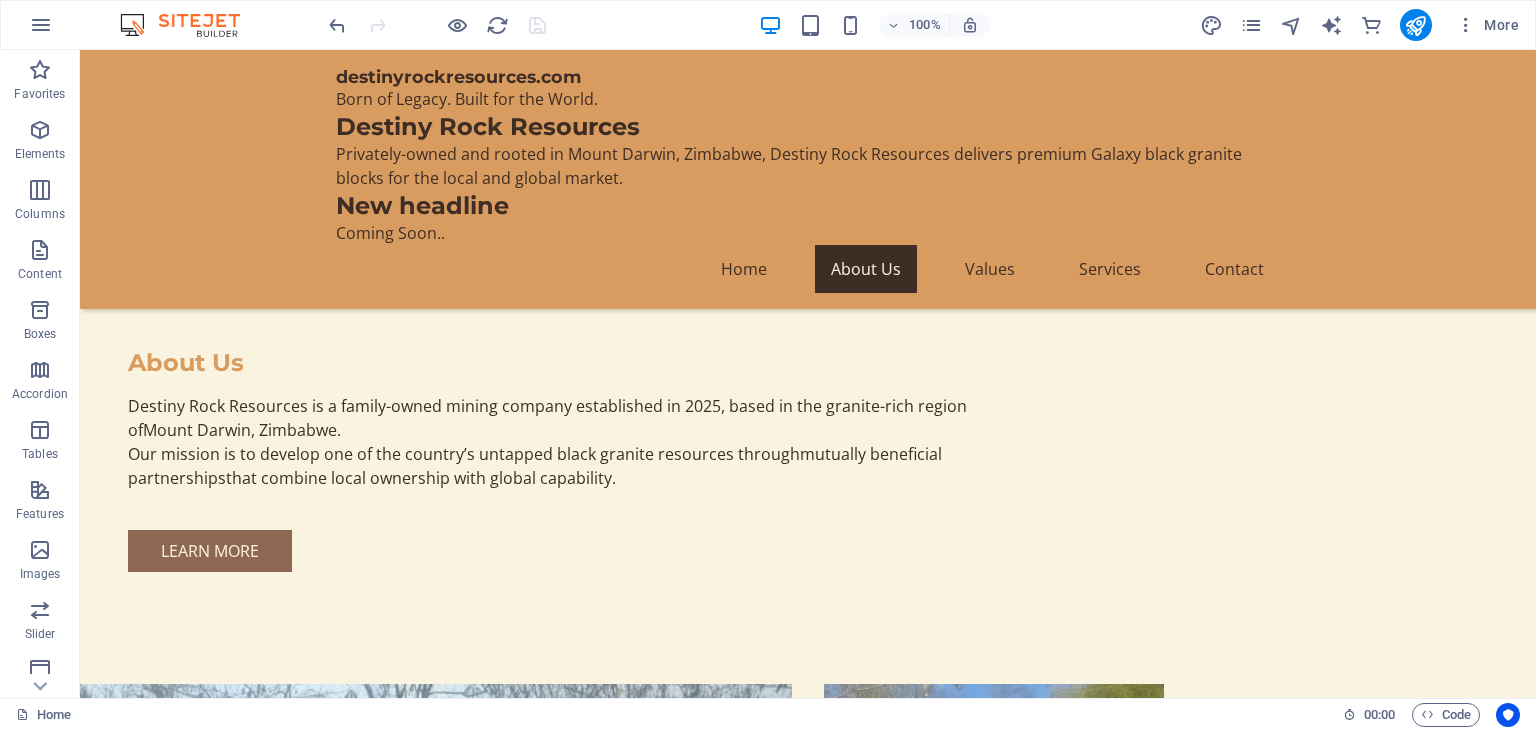 scroll, scrollTop: 1666, scrollLeft: 0, axis: vertical 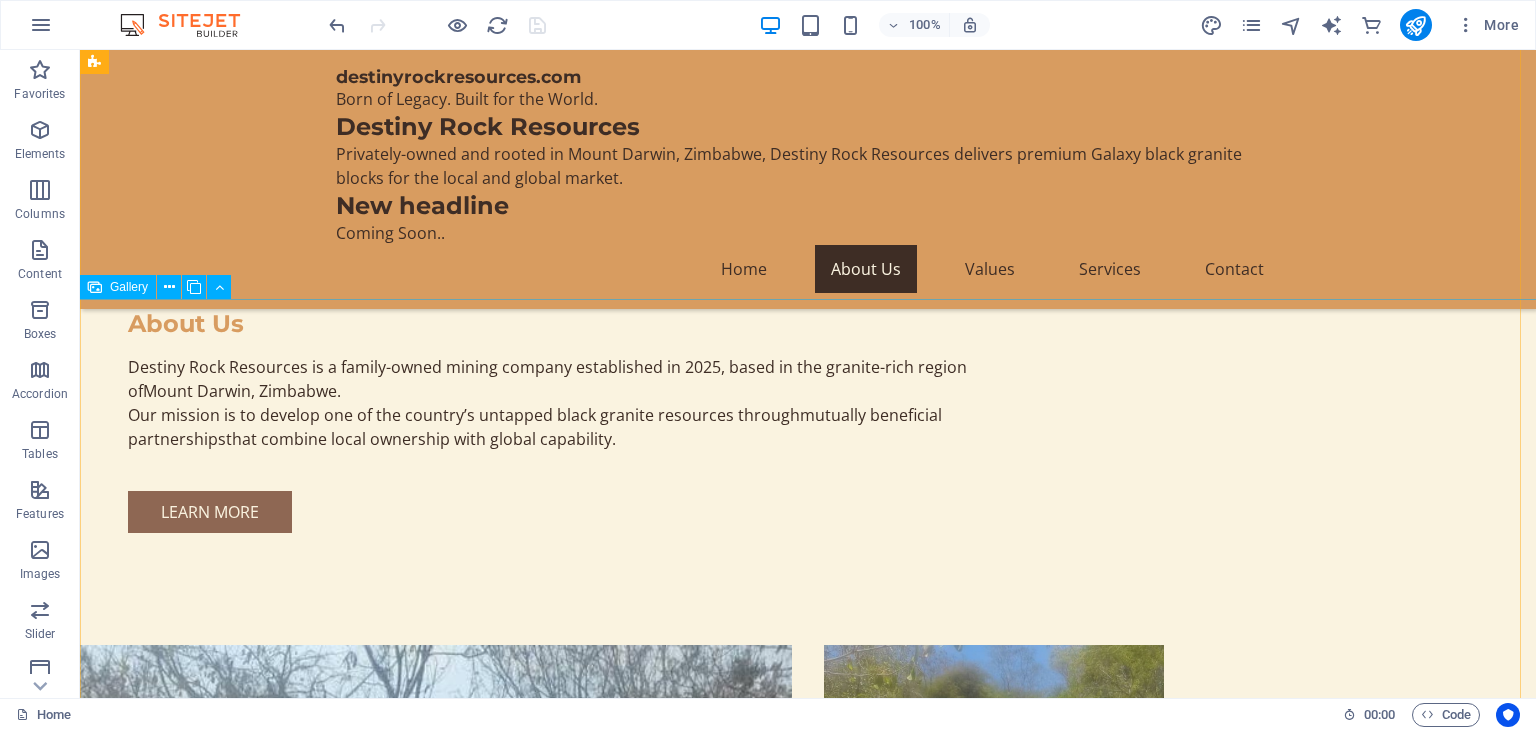 click at bounding box center [436, 1745] 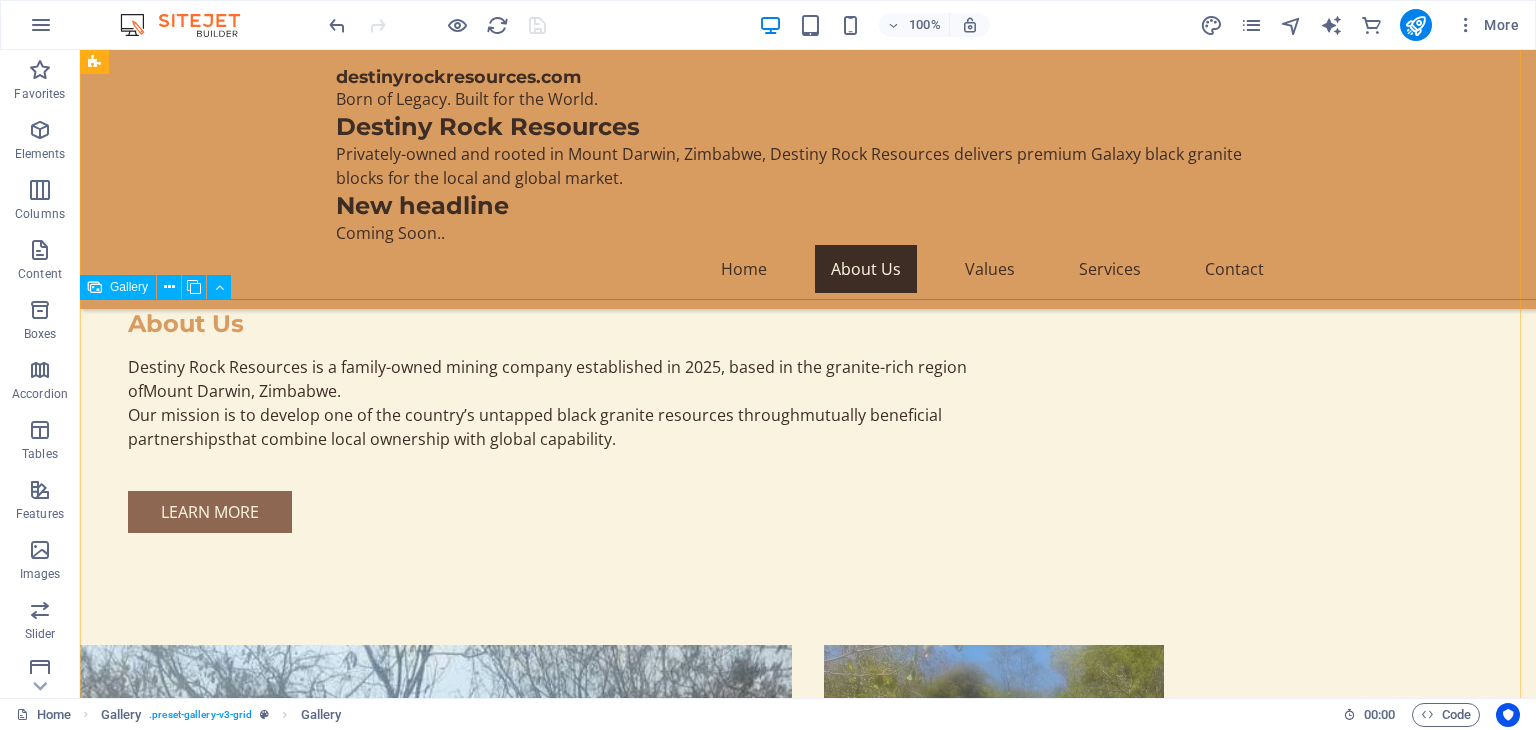 click at bounding box center (436, 1745) 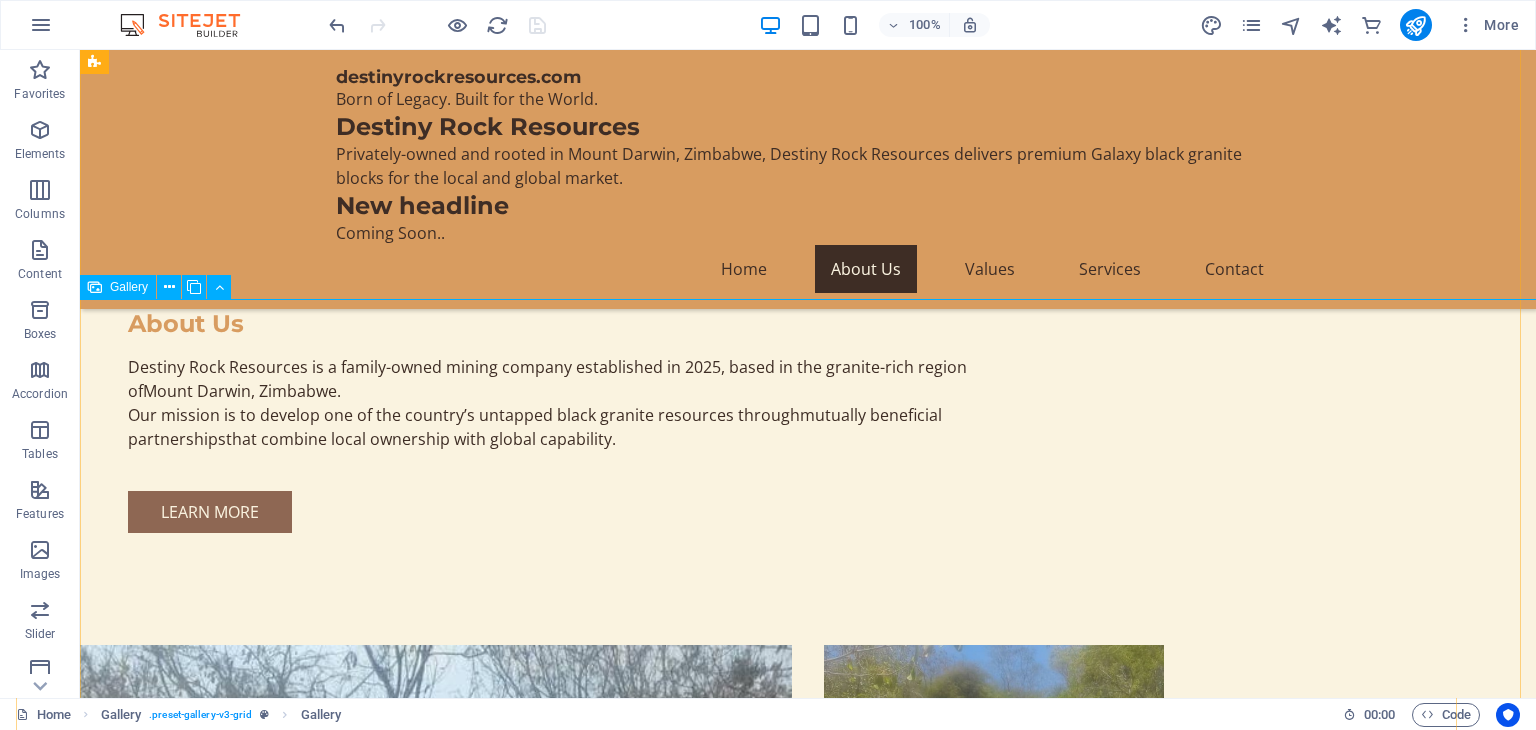 click at bounding box center [436, 1745] 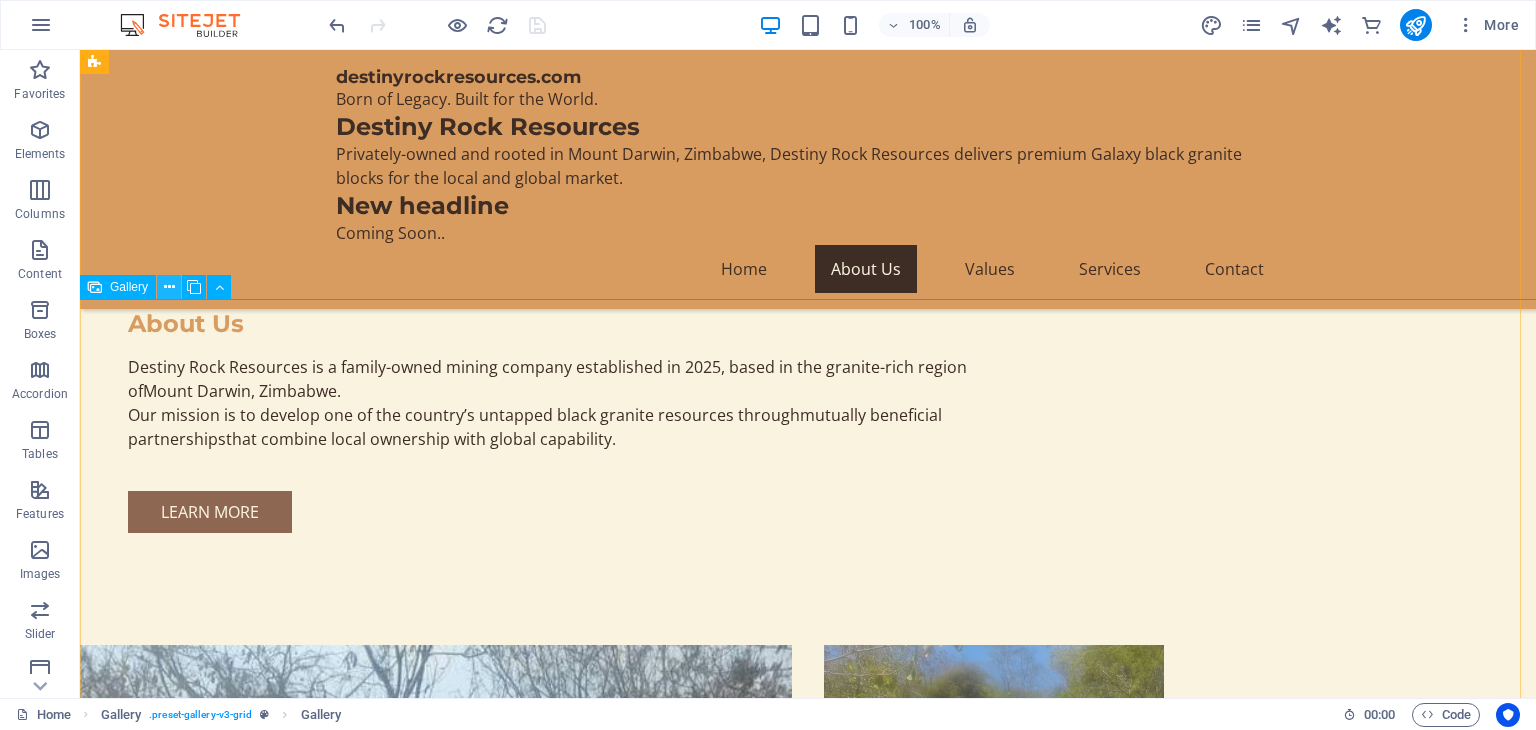 click at bounding box center [169, 287] 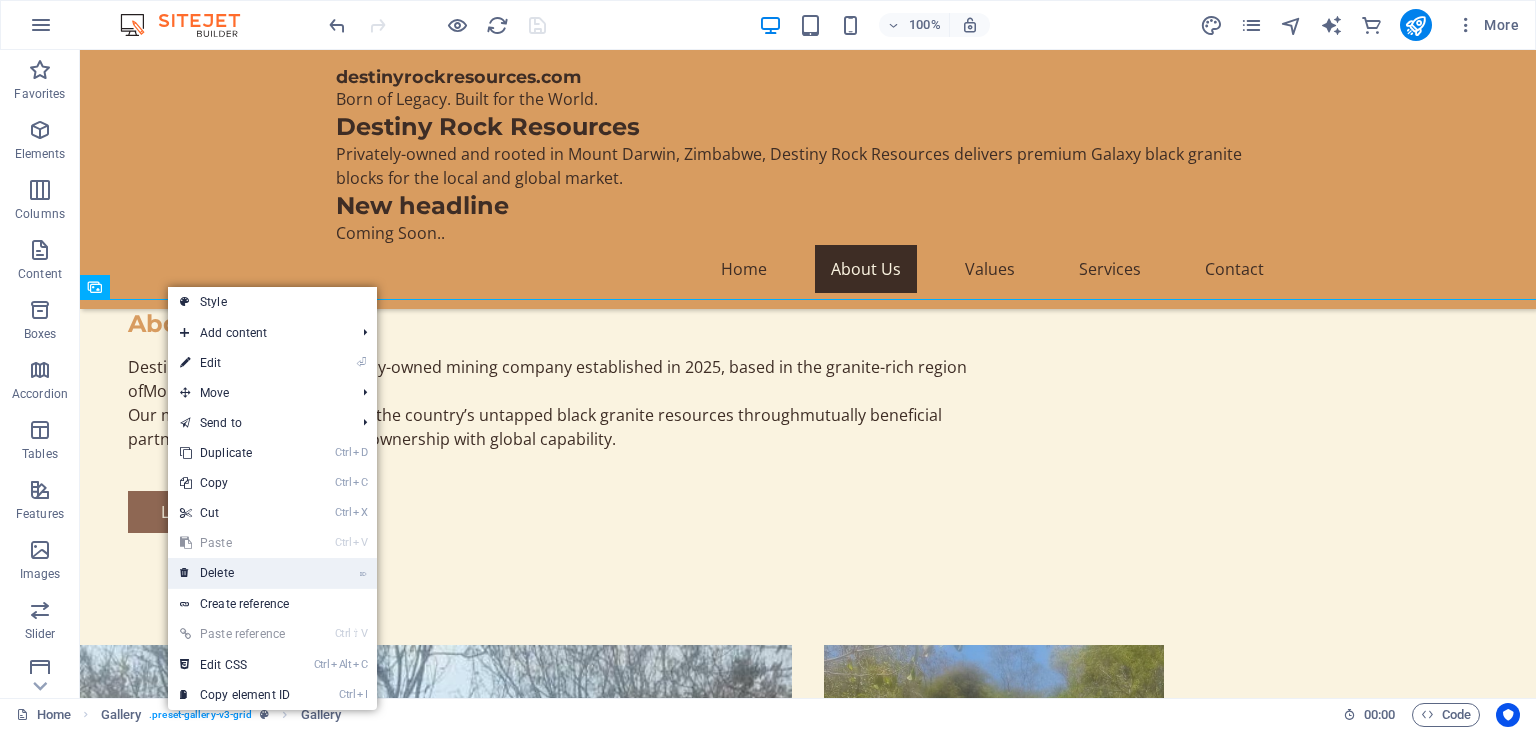 click on "⌦  Delete" at bounding box center [235, 573] 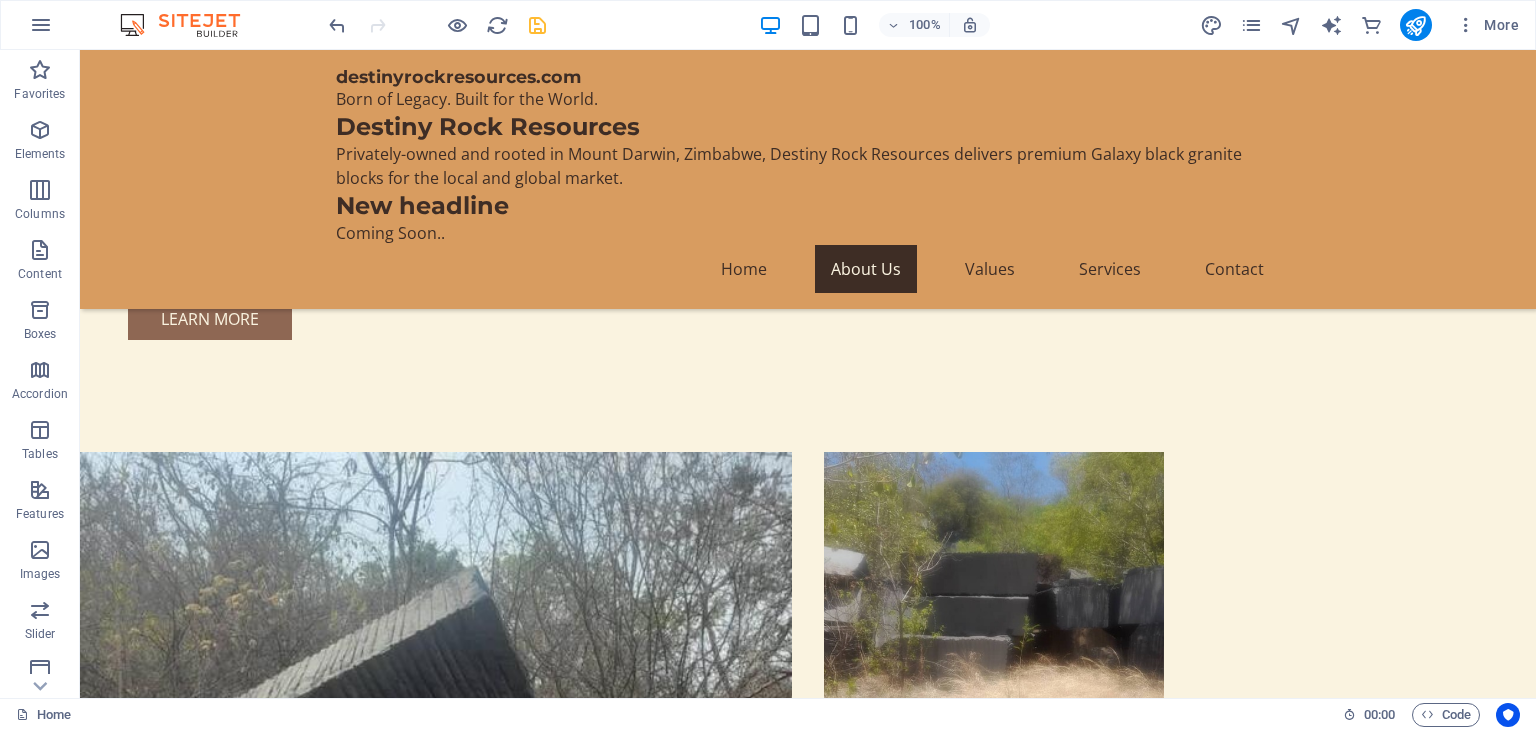 scroll, scrollTop: 1876, scrollLeft: 0, axis: vertical 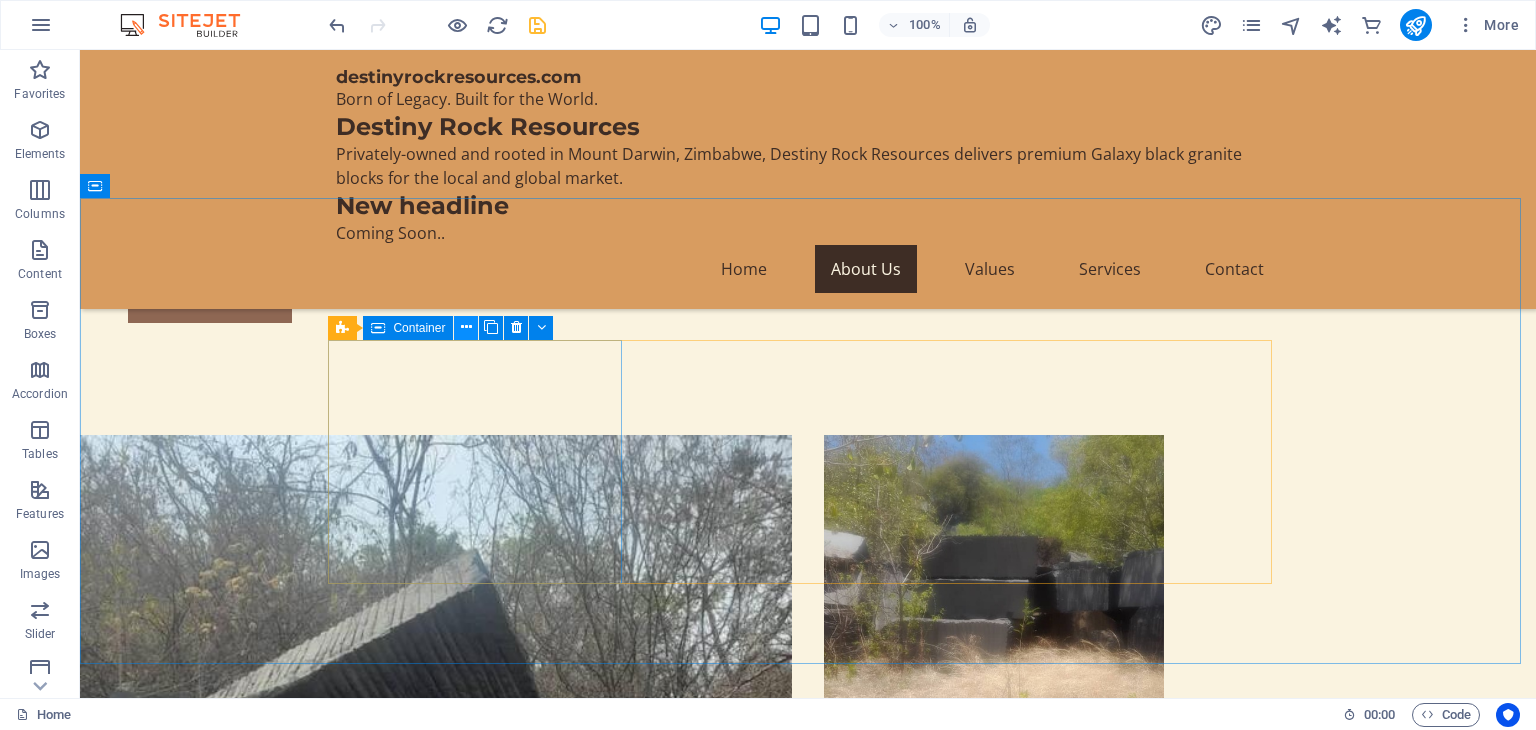 click at bounding box center (466, 327) 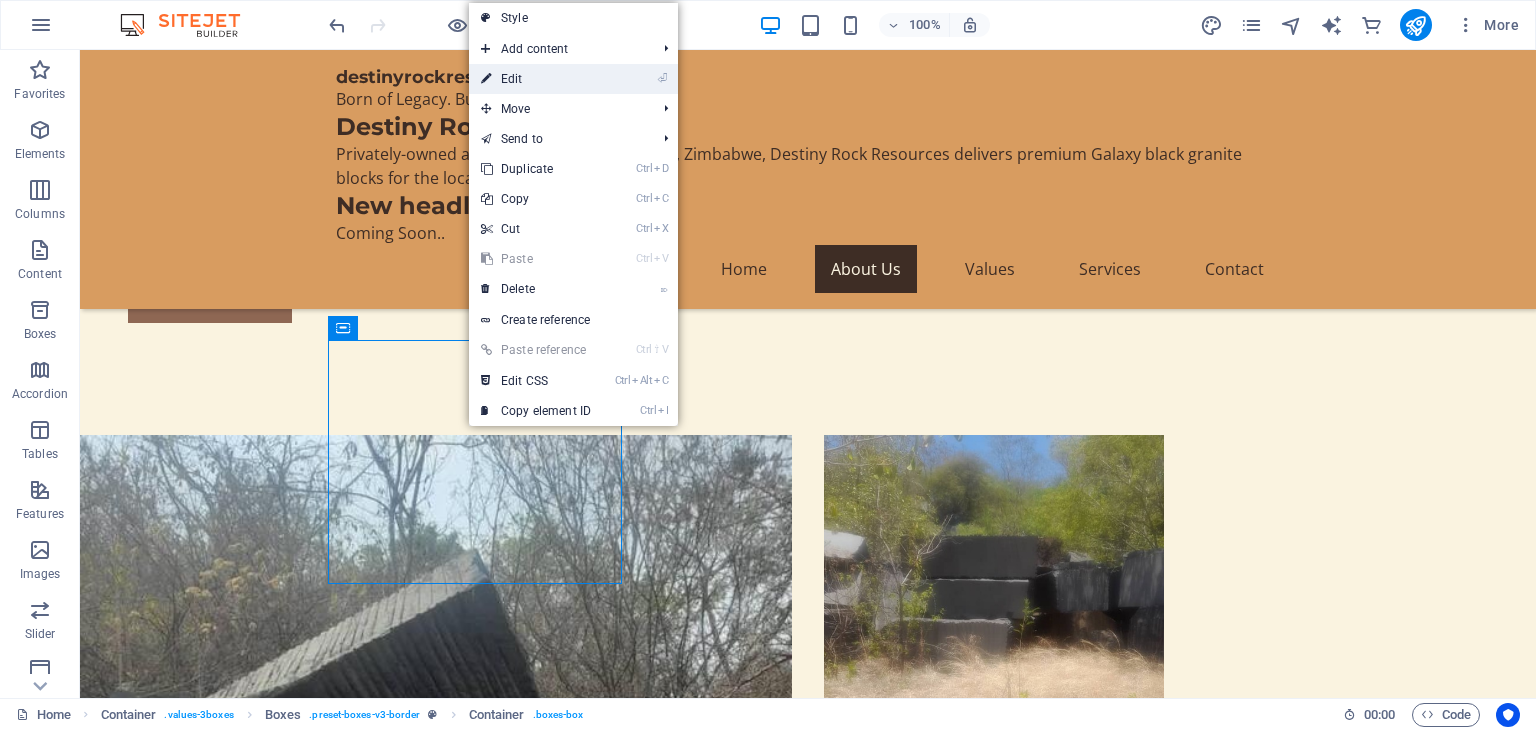 click on "⏎  Edit" at bounding box center (536, 79) 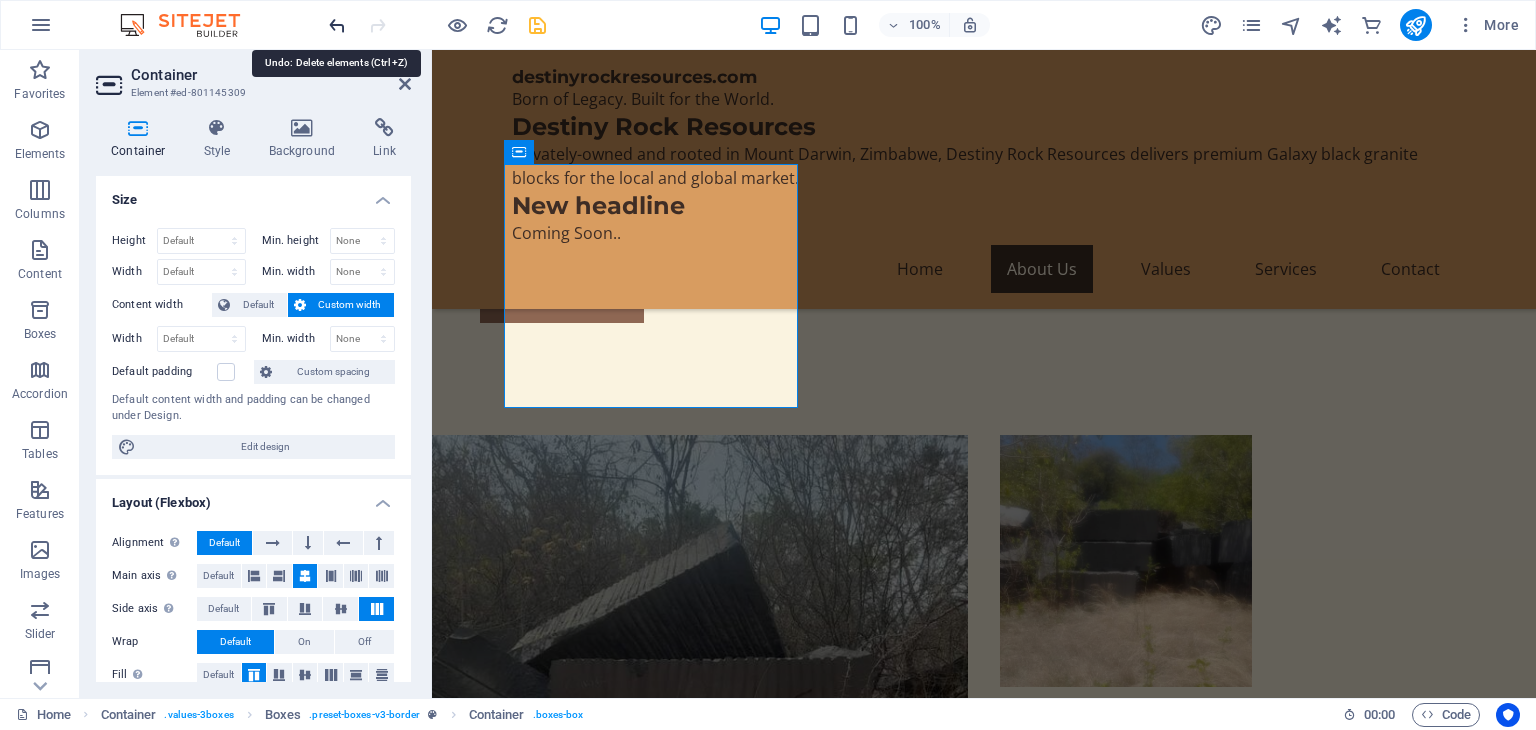 click at bounding box center (337, 25) 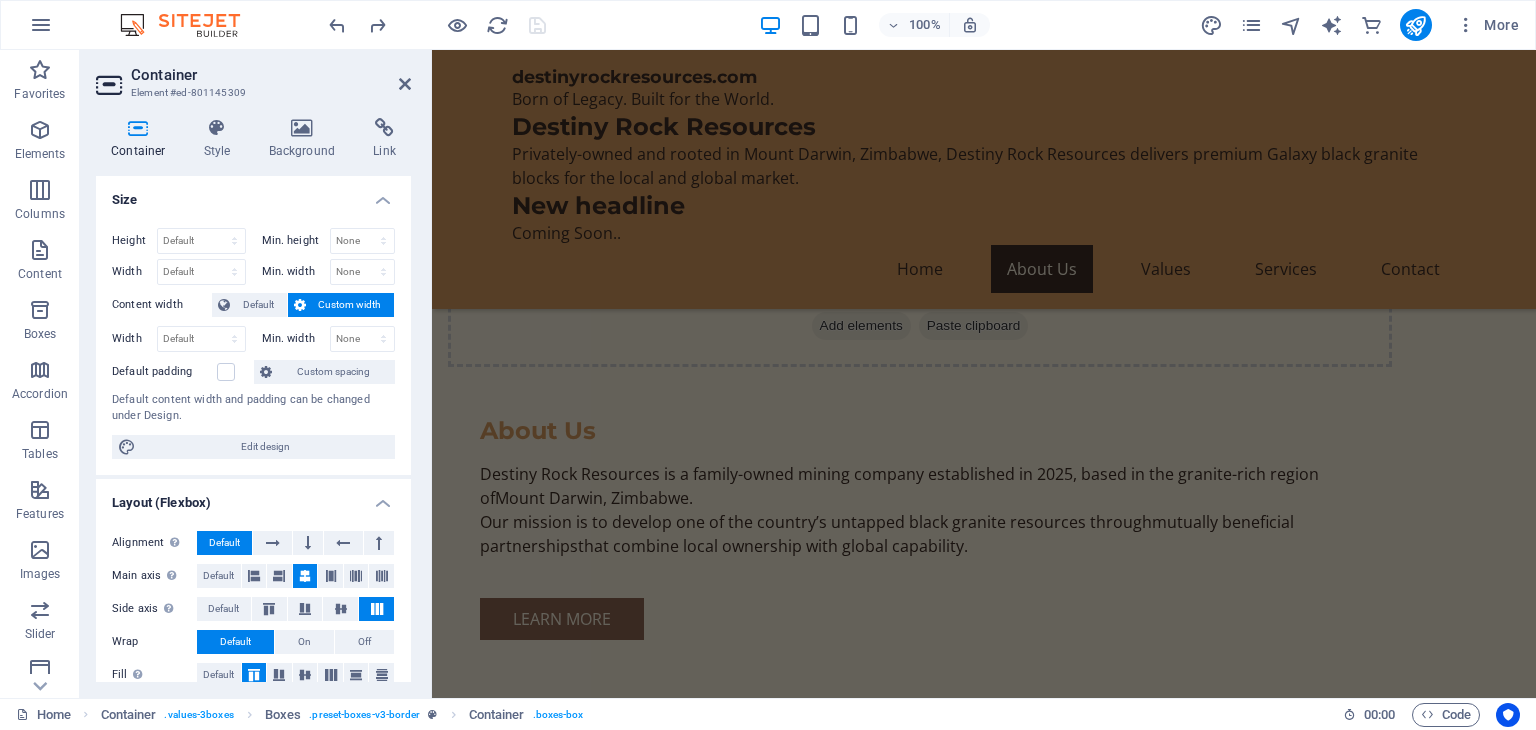 scroll, scrollTop: 1526, scrollLeft: 0, axis: vertical 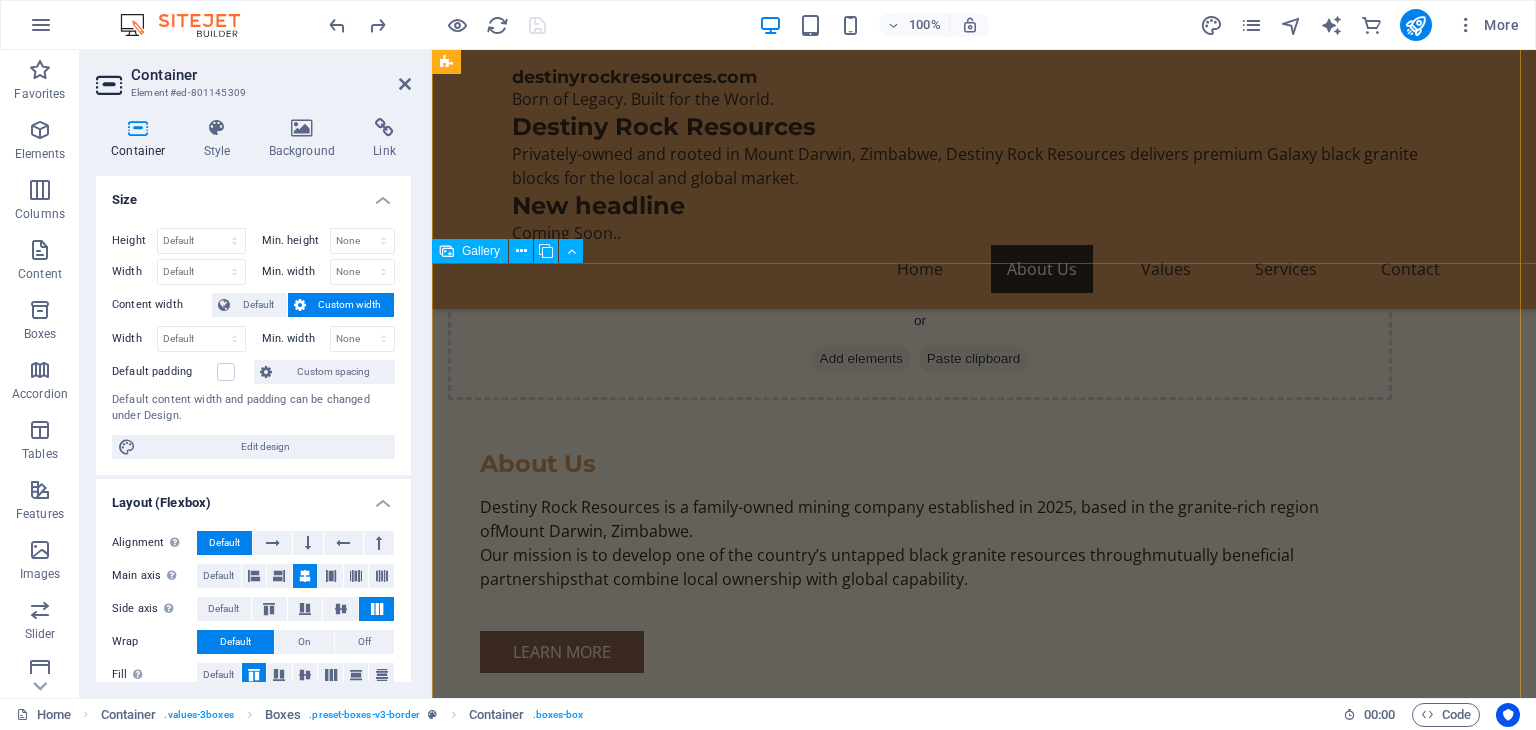 click at bounding box center [700, 1621] 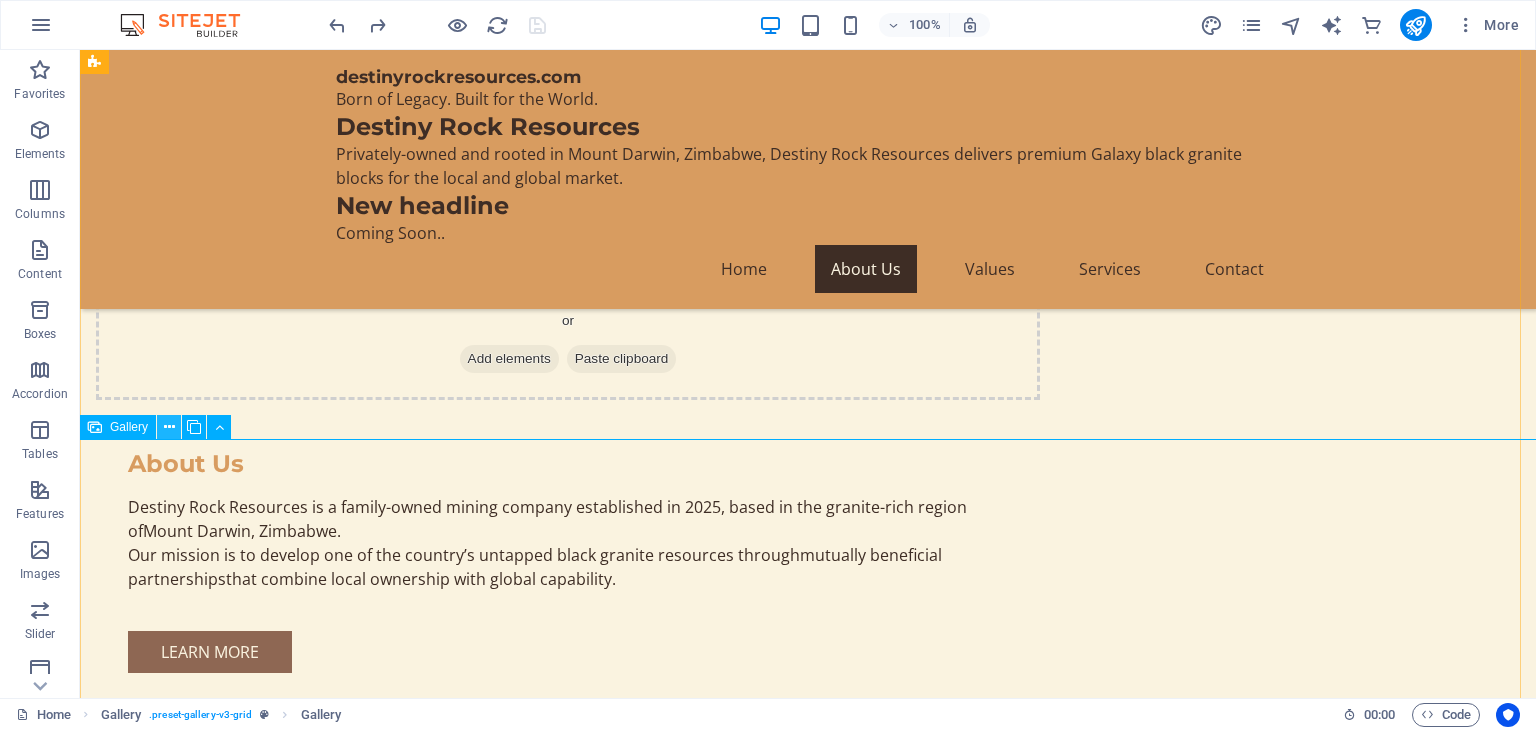 click at bounding box center [169, 427] 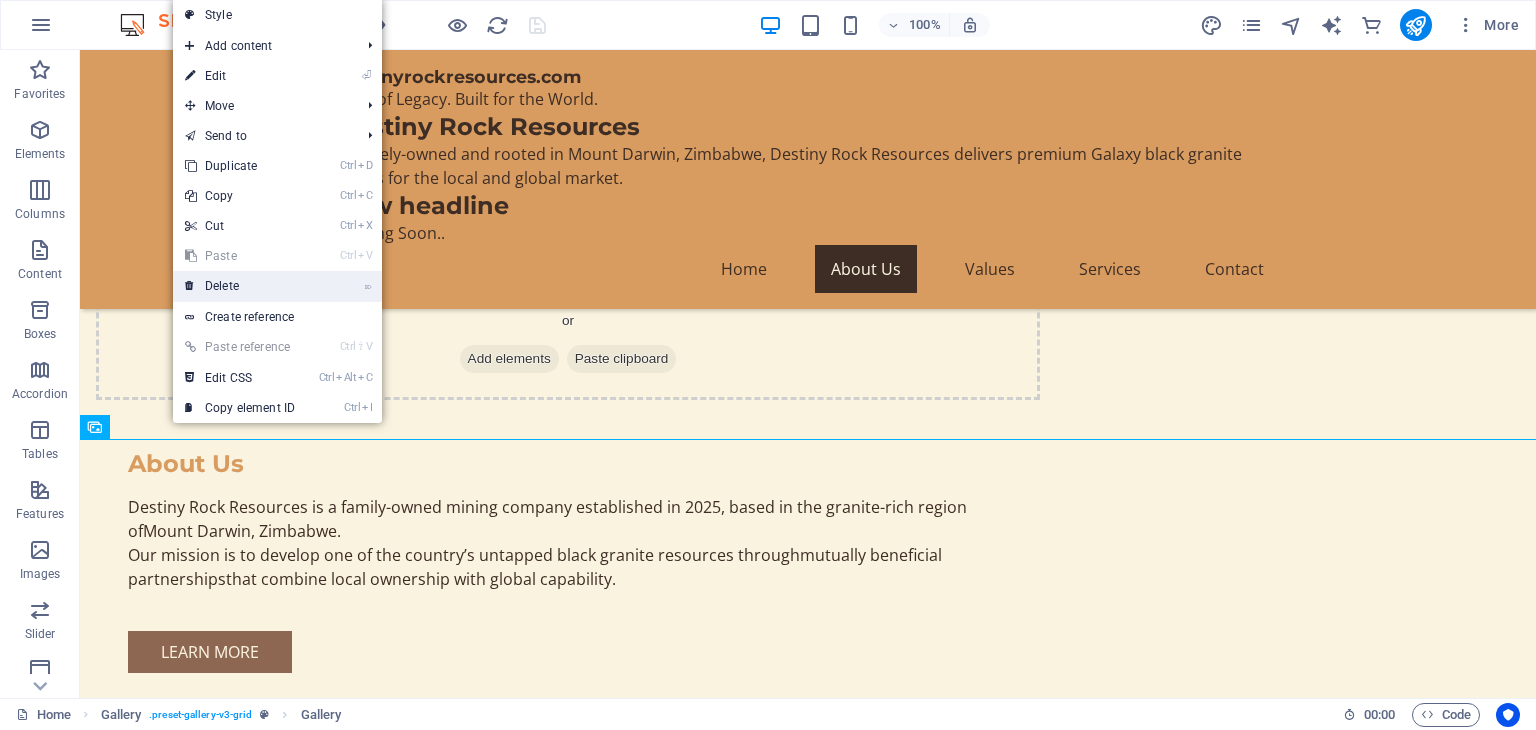 click on "⌦  Delete" at bounding box center (240, 286) 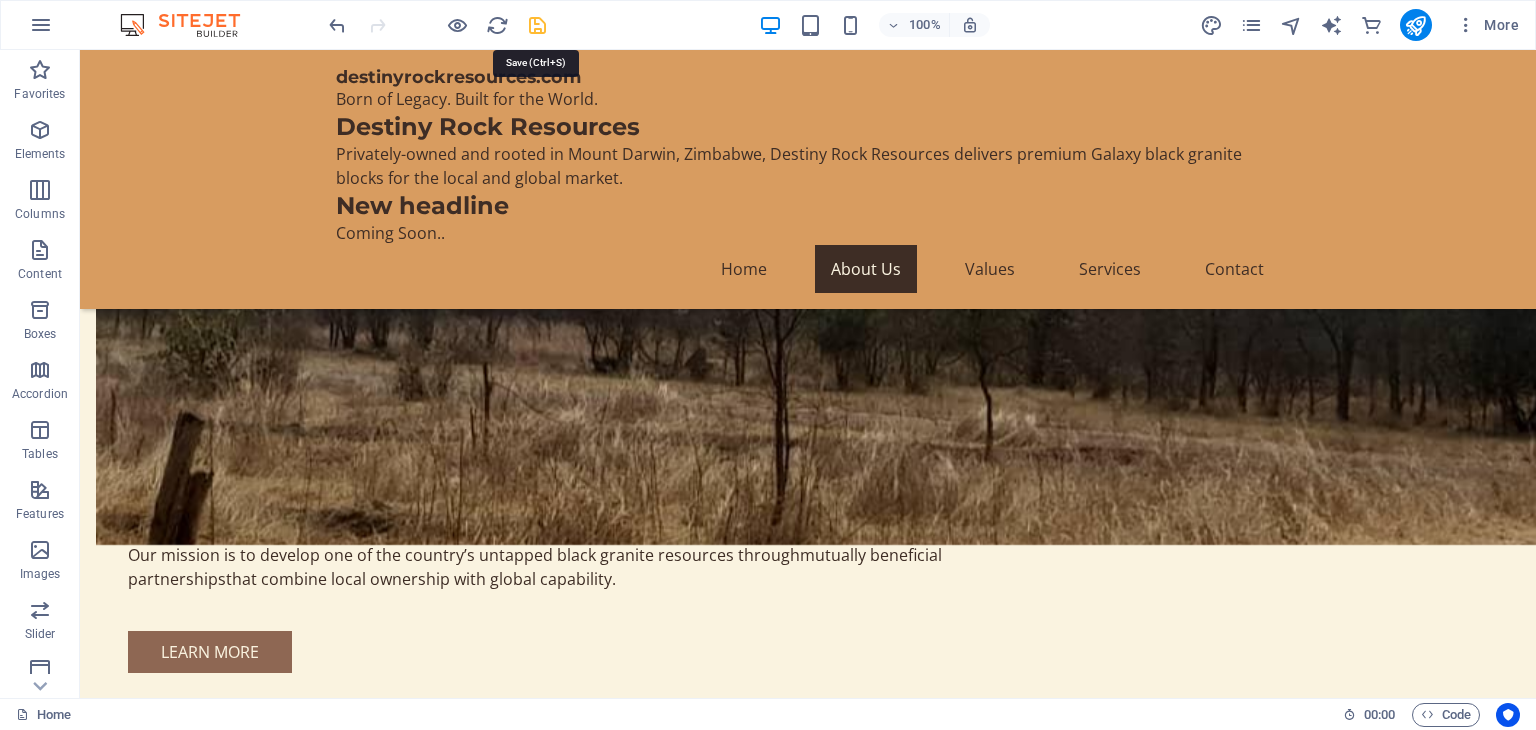 click at bounding box center [537, 25] 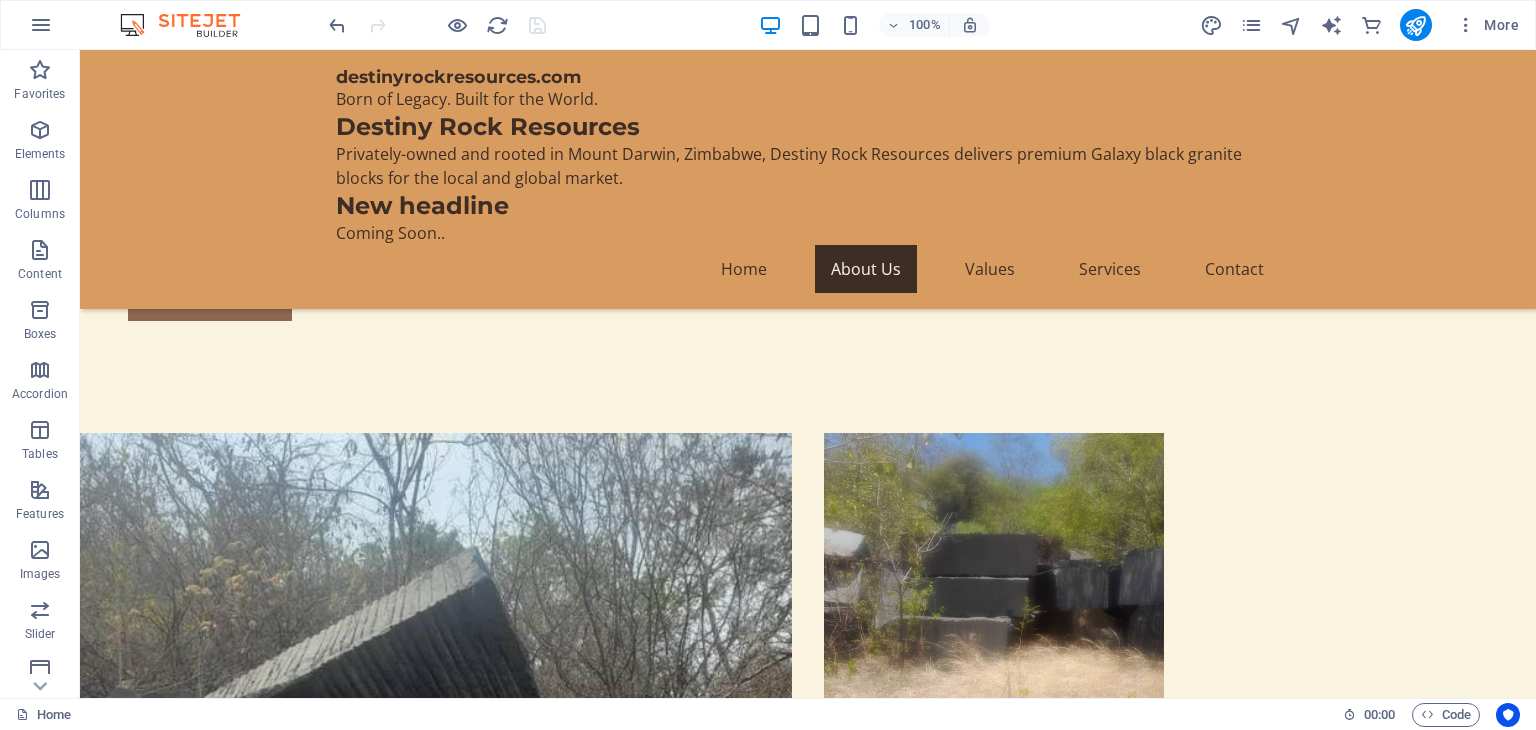 scroll, scrollTop: 1886, scrollLeft: 0, axis: vertical 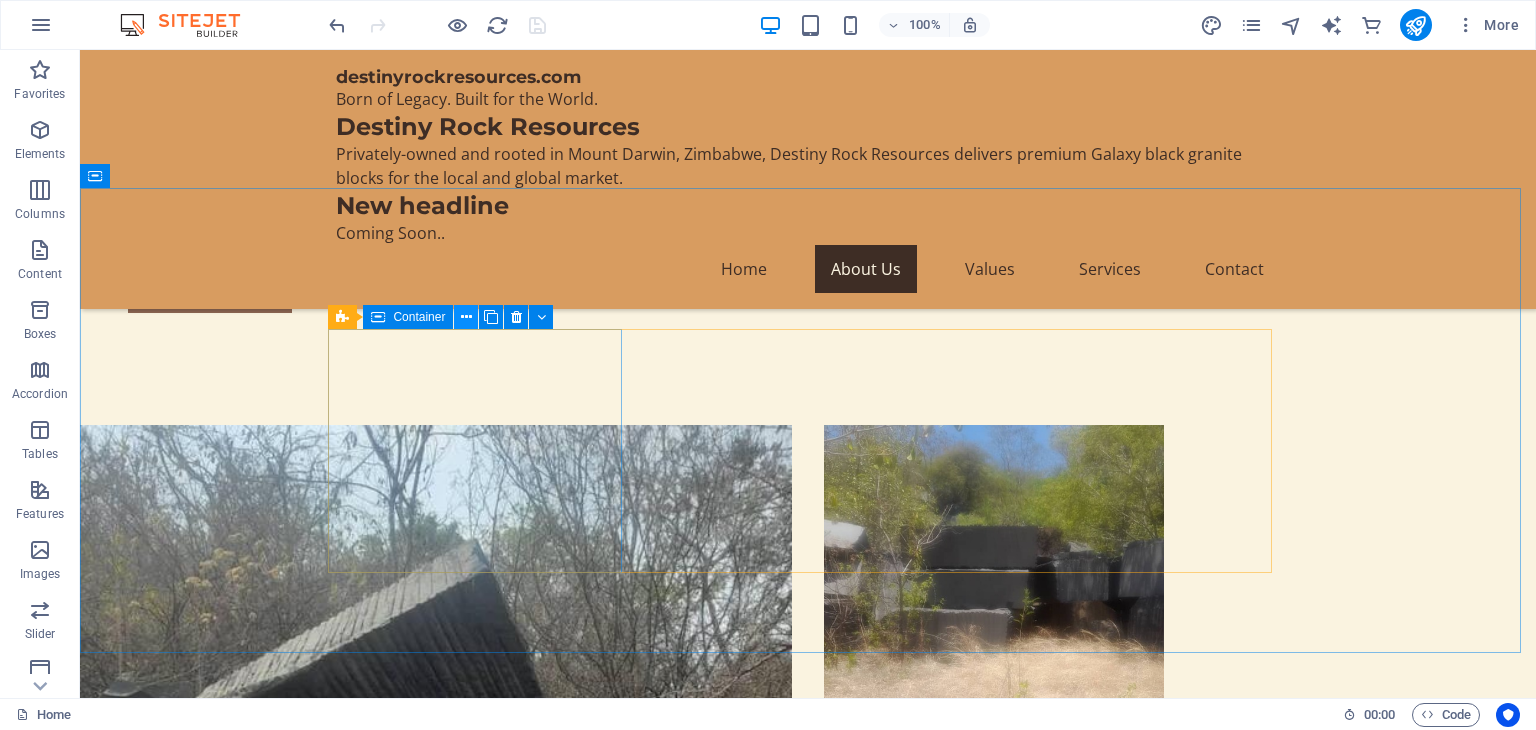 click at bounding box center [466, 317] 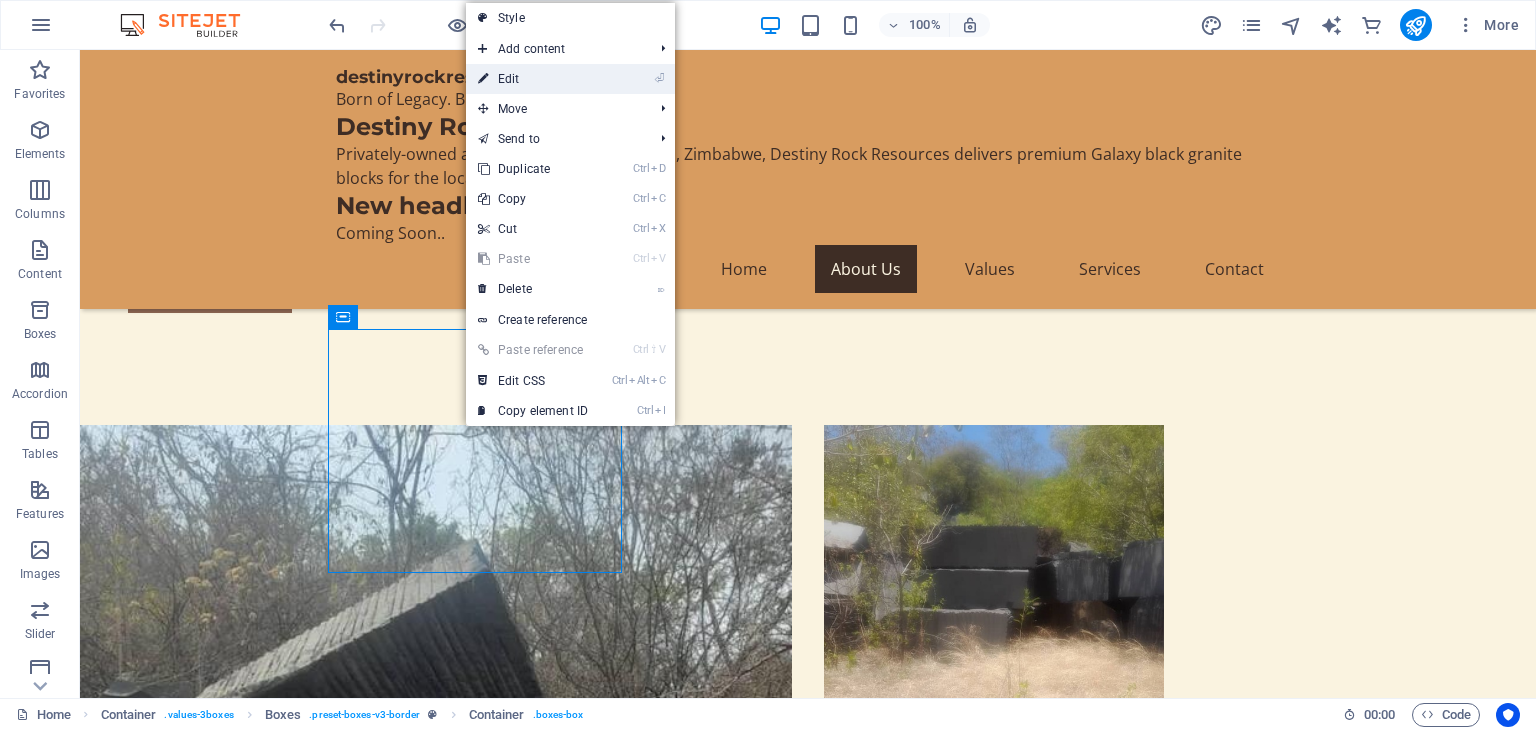 click on "⏎  Edit" at bounding box center [533, 79] 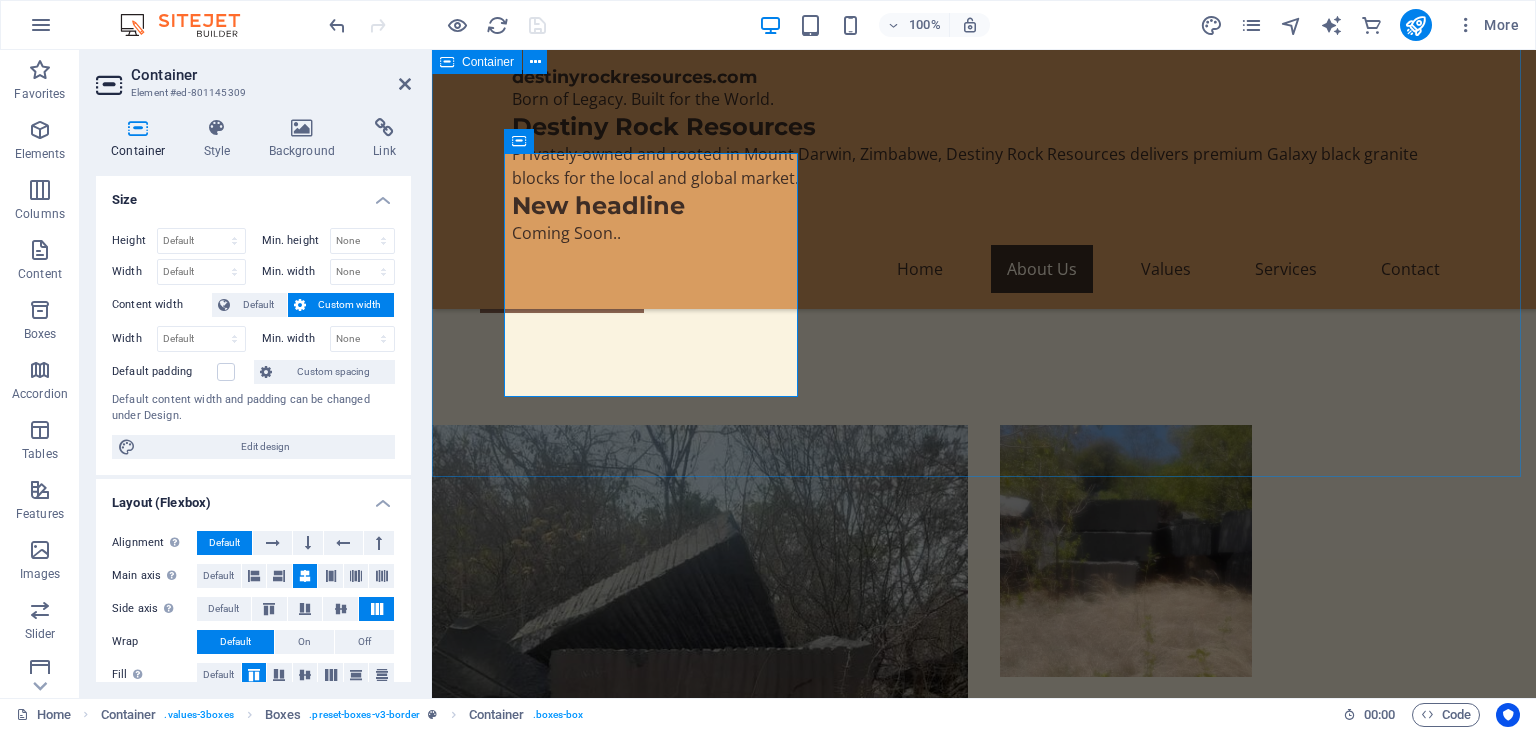 click on "Integrity Ethical Practices Our commitment to honesty and ethical operations ensures that we maintain the highest standards in granite mining. State-of-the-Art Techniques We utilize cutting-edge technology to enhance our extraction processes while minimizing environmental impact. Environmental Responsibility We believe in responsible mining that respects nature and supports local communities." at bounding box center (984, 1553) 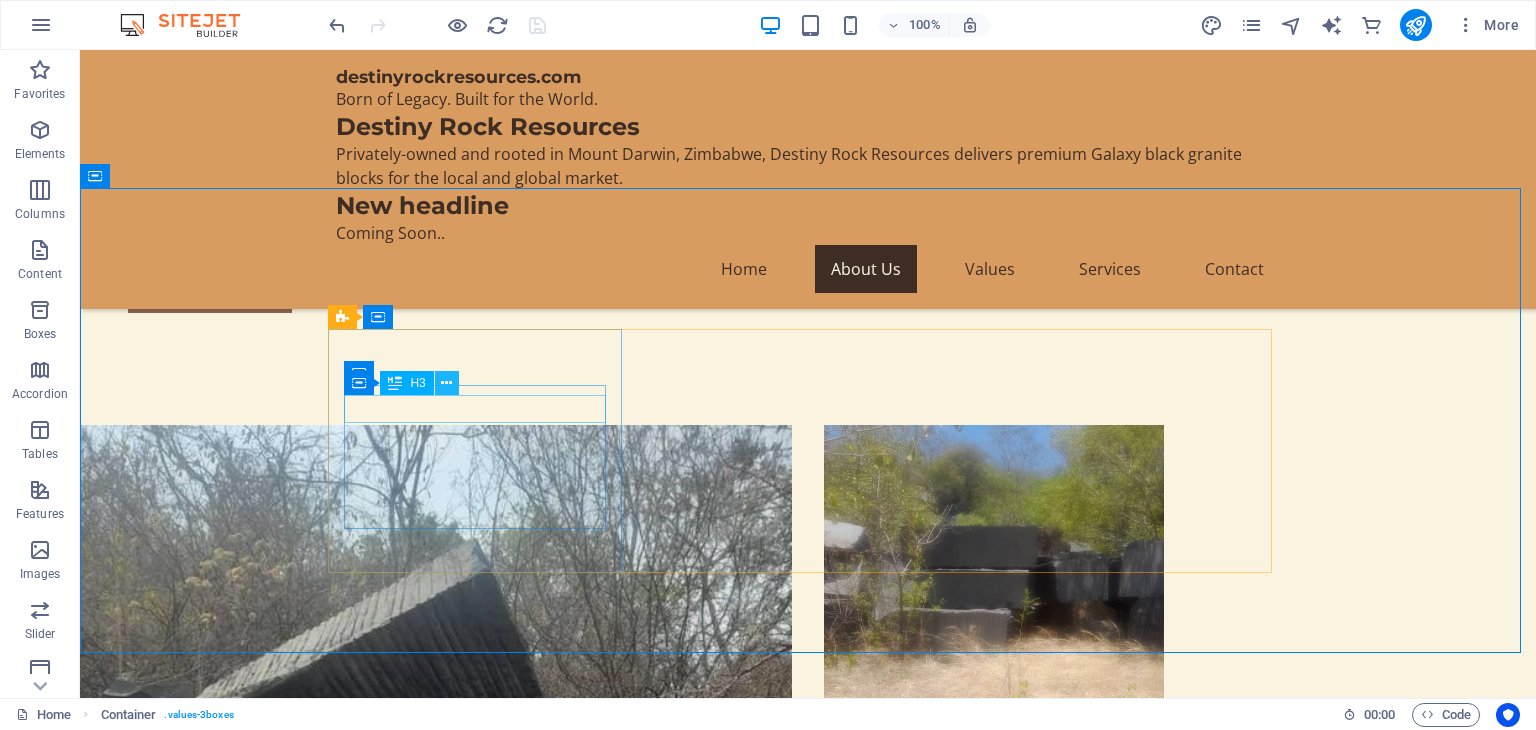 click at bounding box center (446, 383) 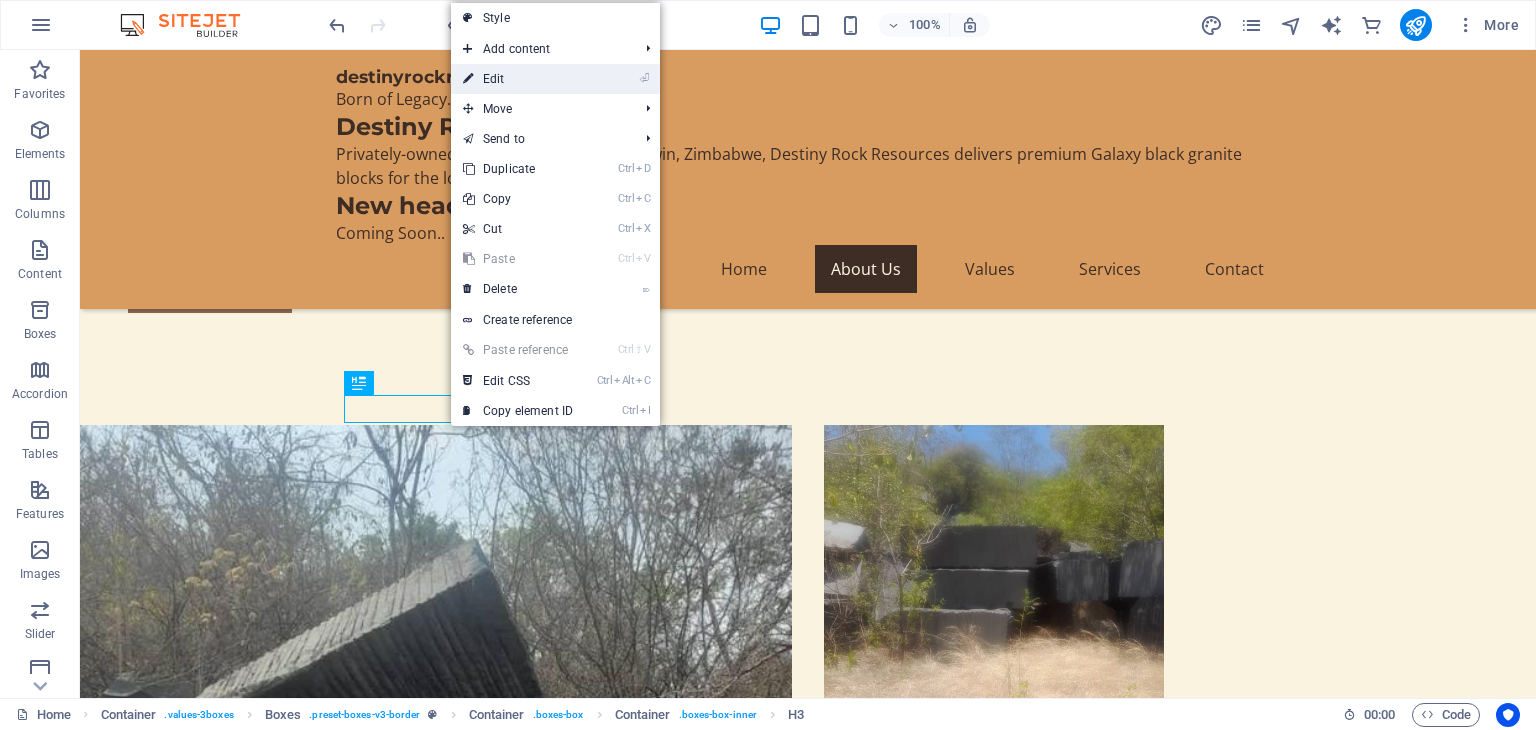 click on "⏎  Edit" at bounding box center [518, 79] 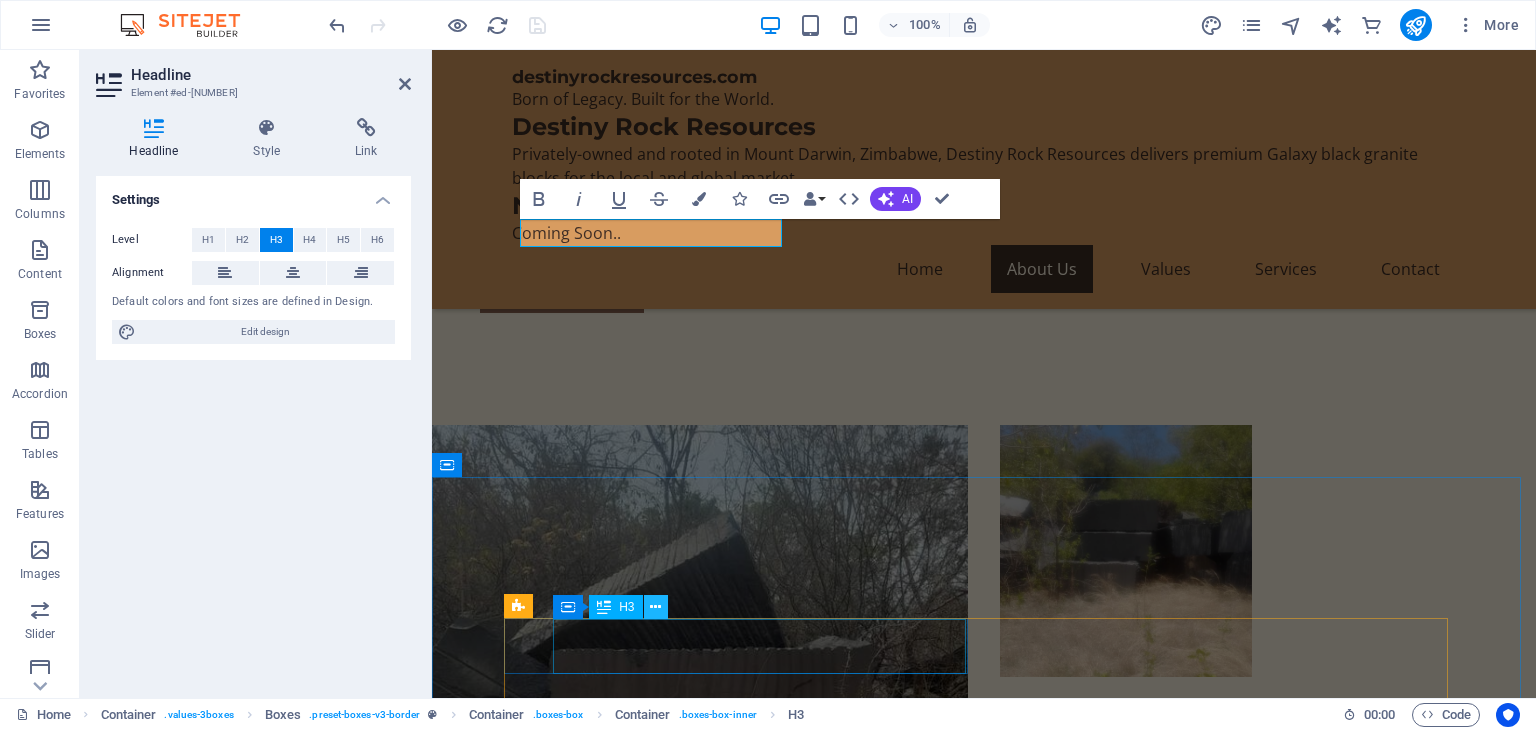 click at bounding box center [655, 607] 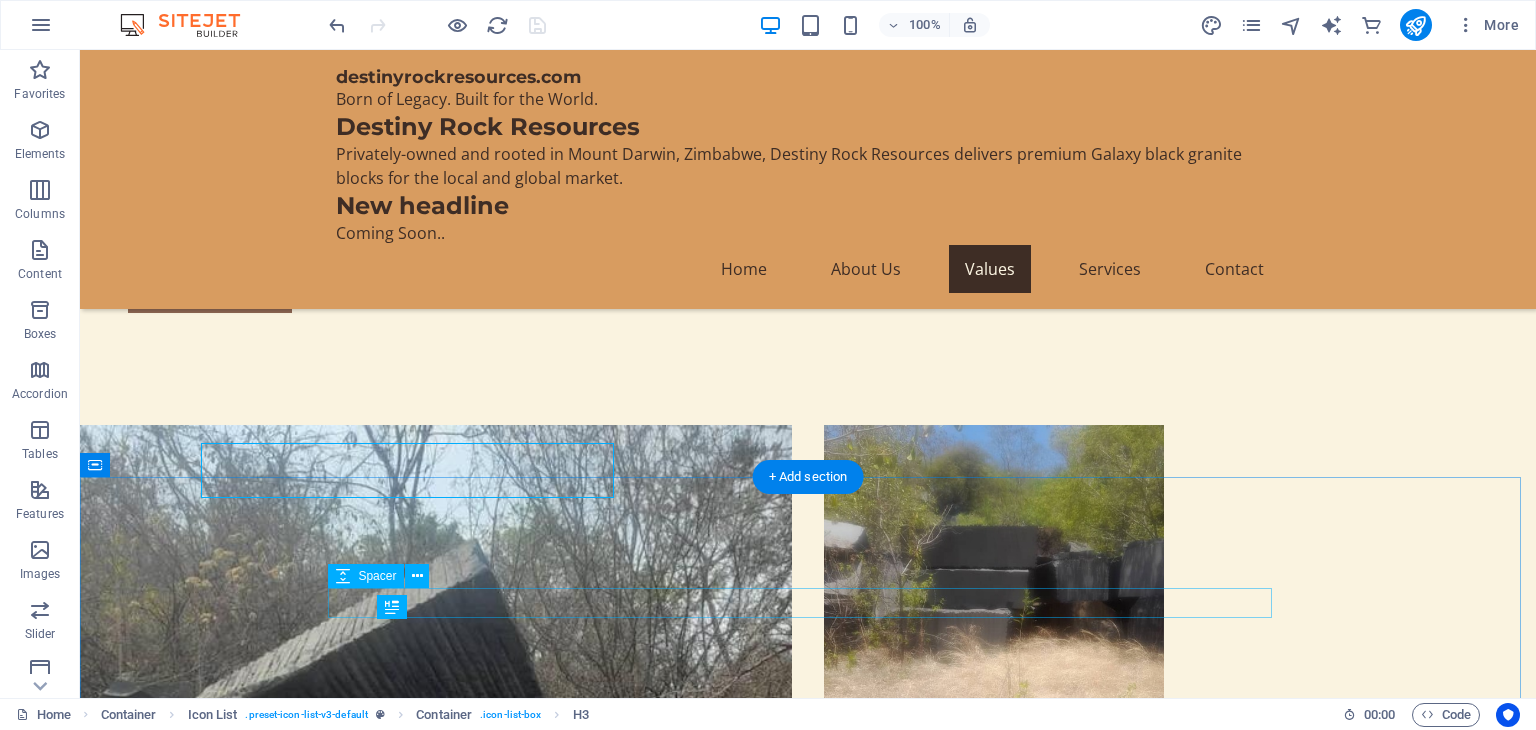 scroll, scrollTop: 2062, scrollLeft: 0, axis: vertical 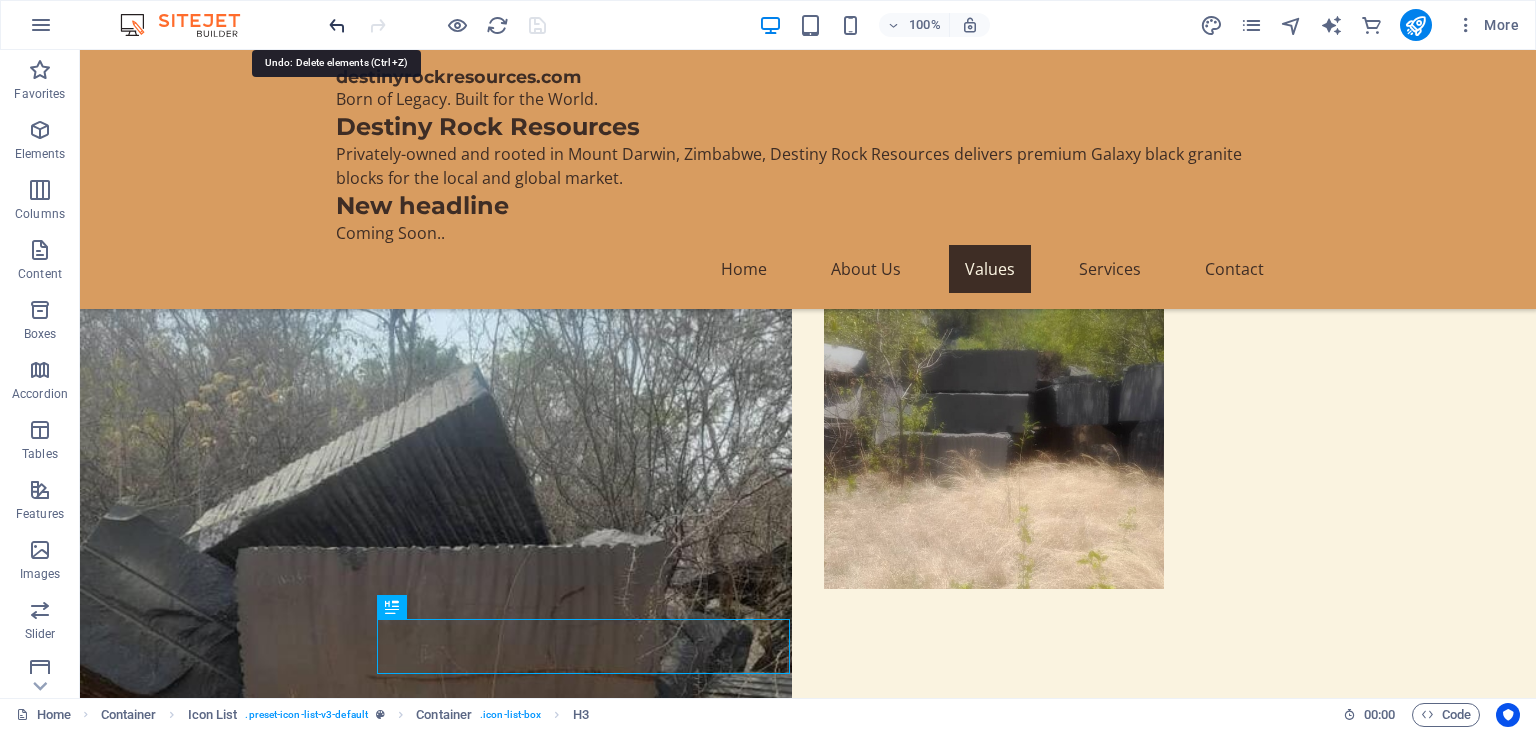 click at bounding box center [337, 25] 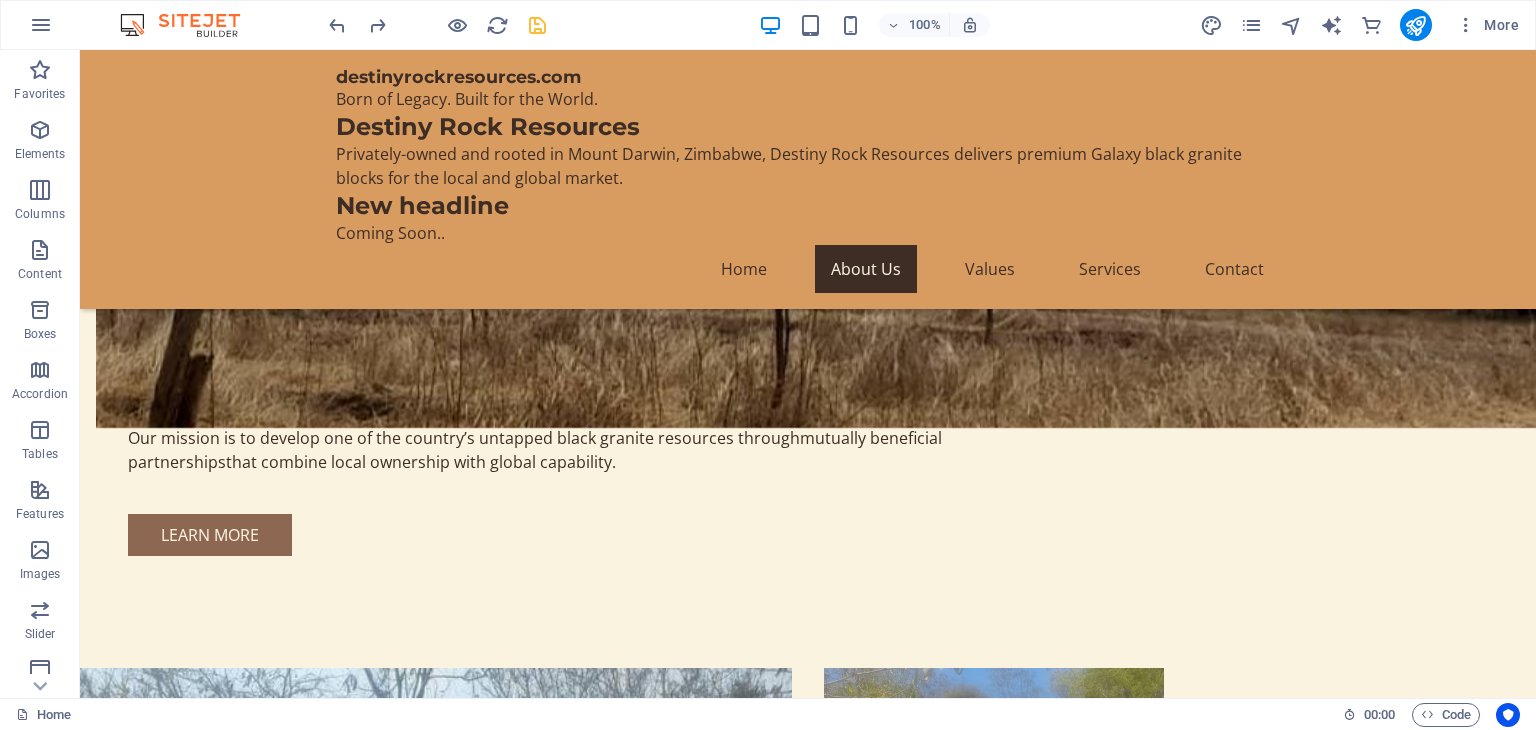 scroll, scrollTop: 1660, scrollLeft: 0, axis: vertical 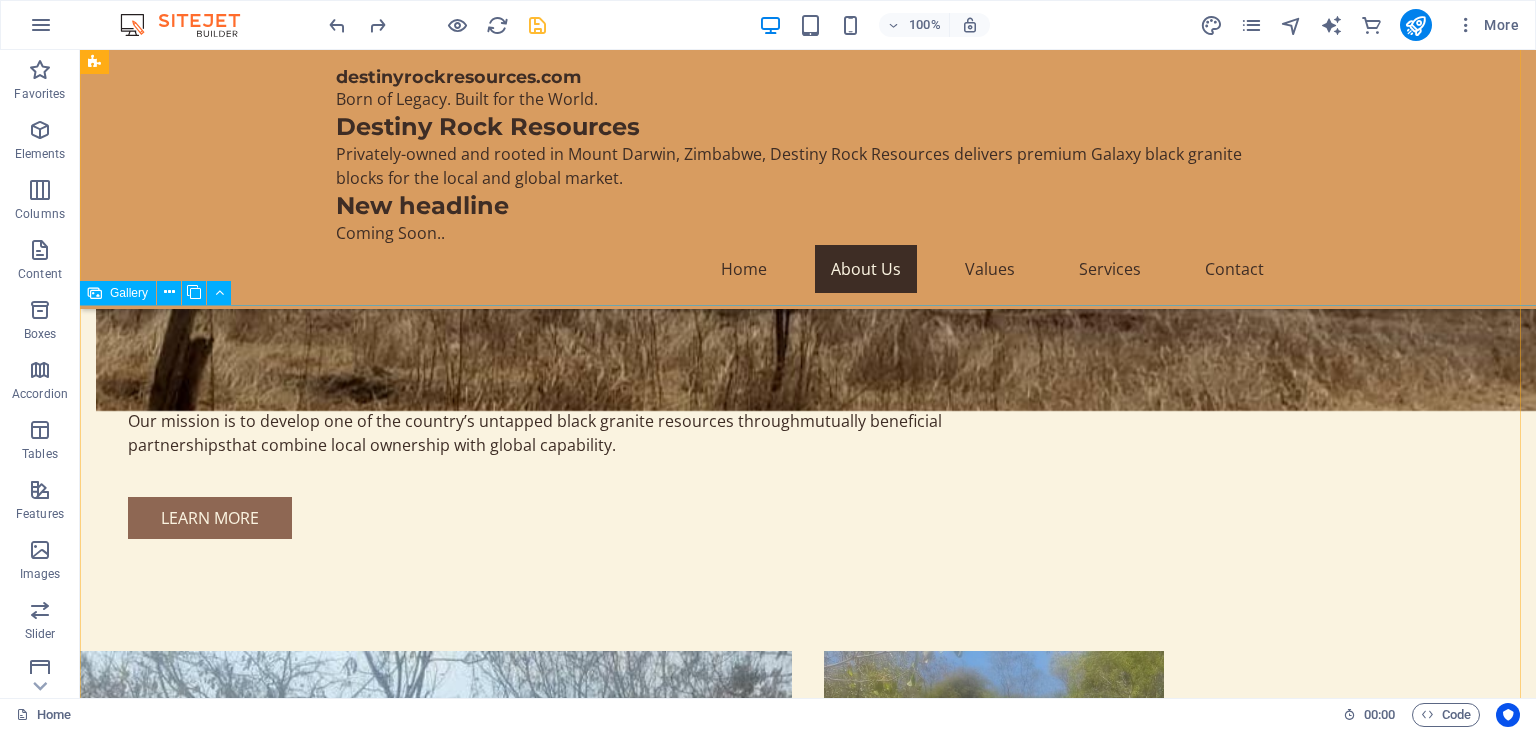 click at bounding box center [436, 1751] 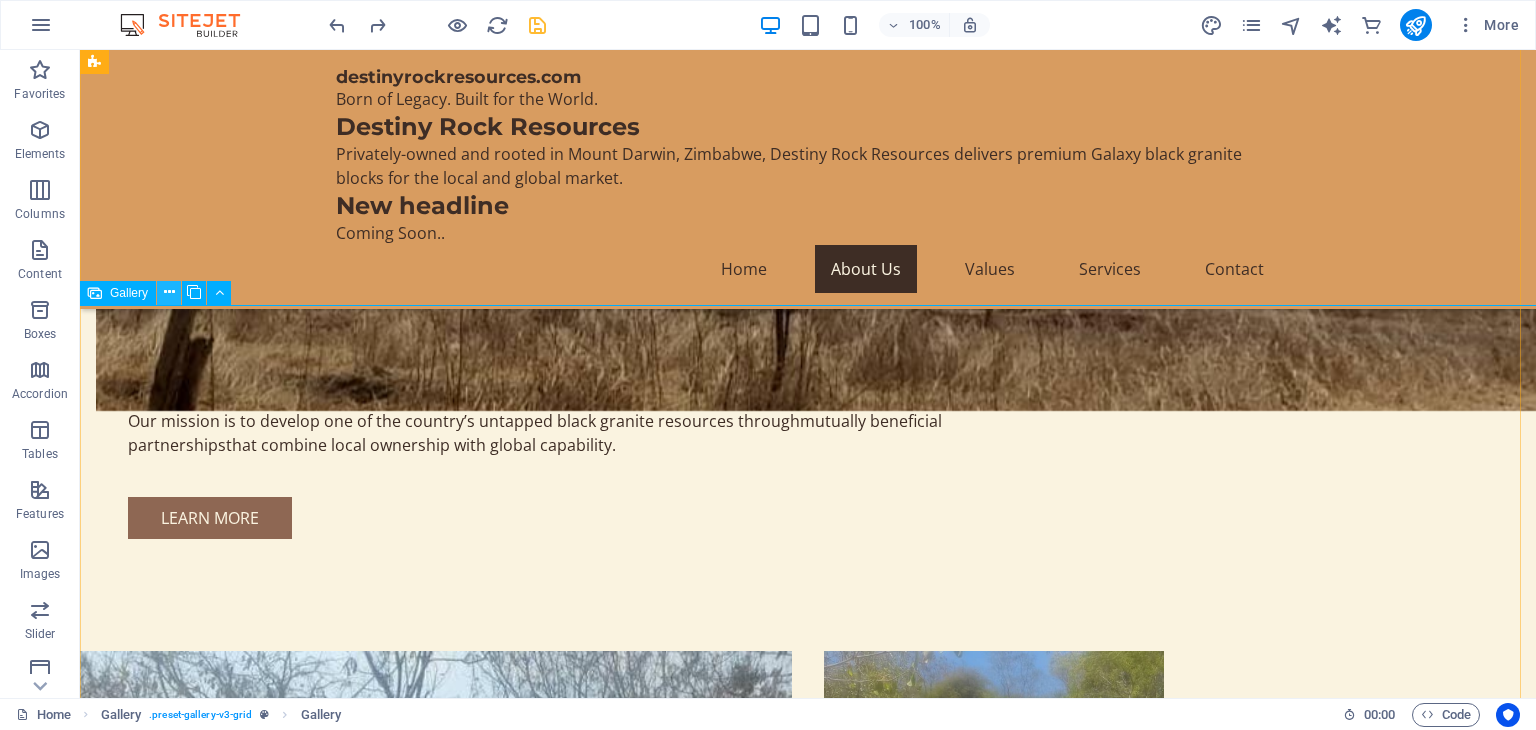 click at bounding box center [169, 292] 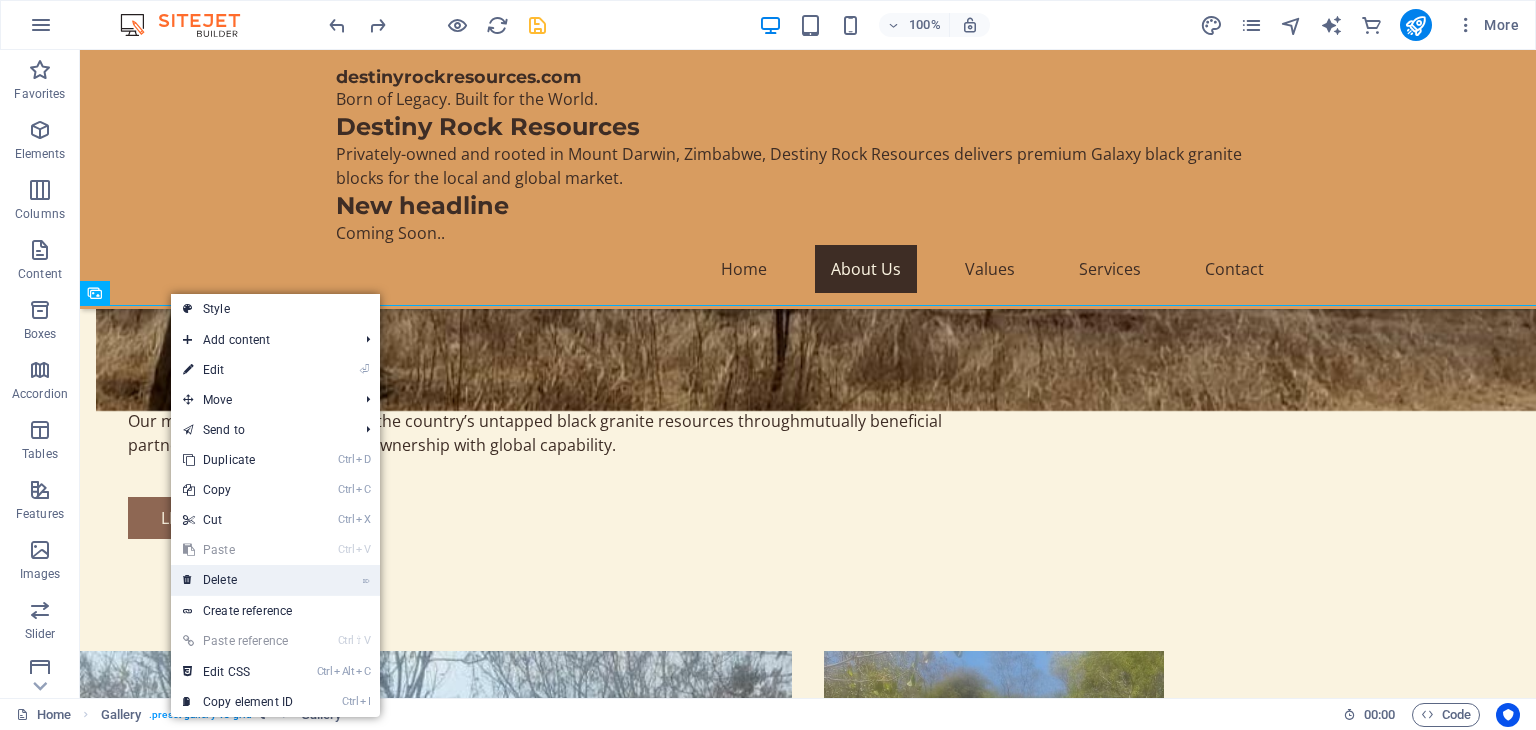 click on "⌦  Delete" at bounding box center (238, 580) 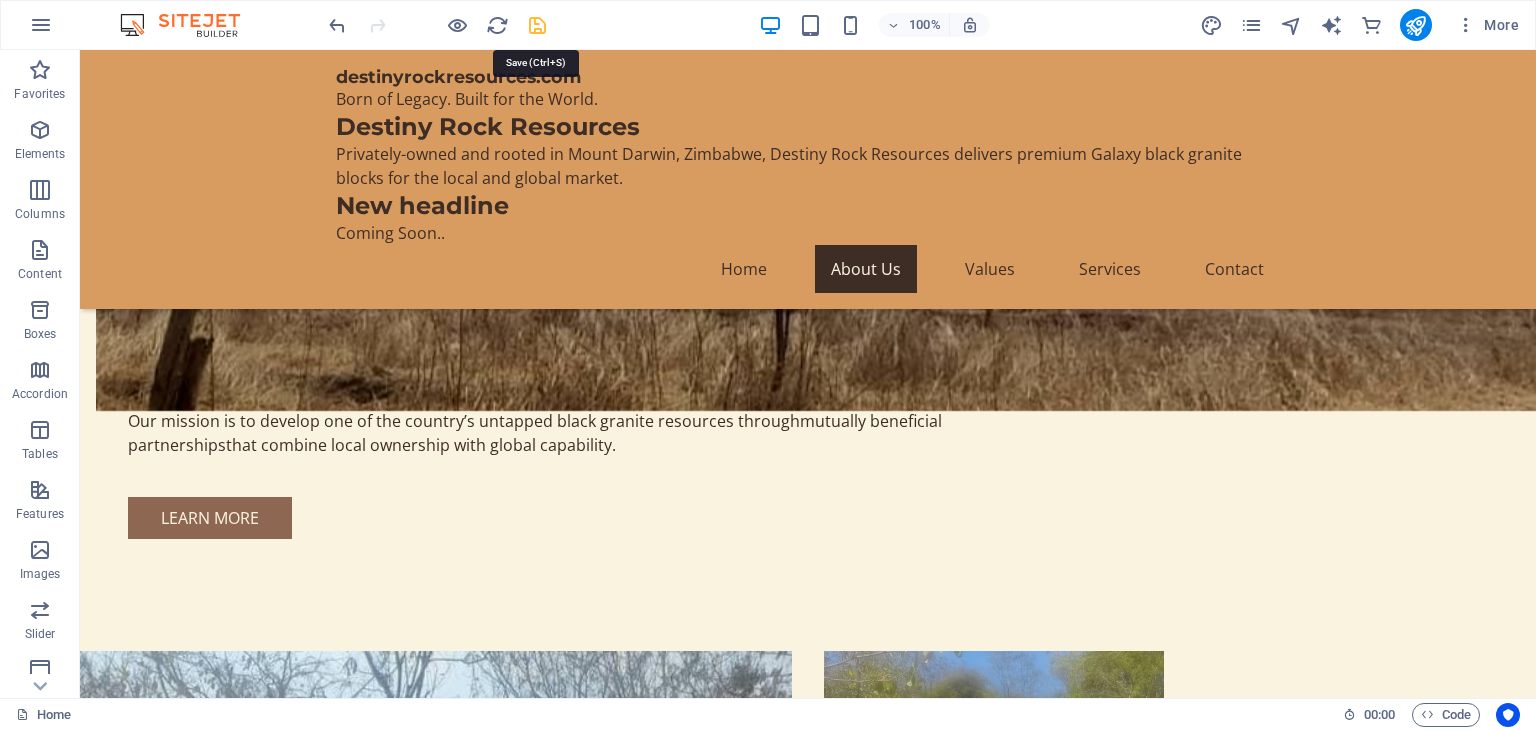 click at bounding box center (537, 25) 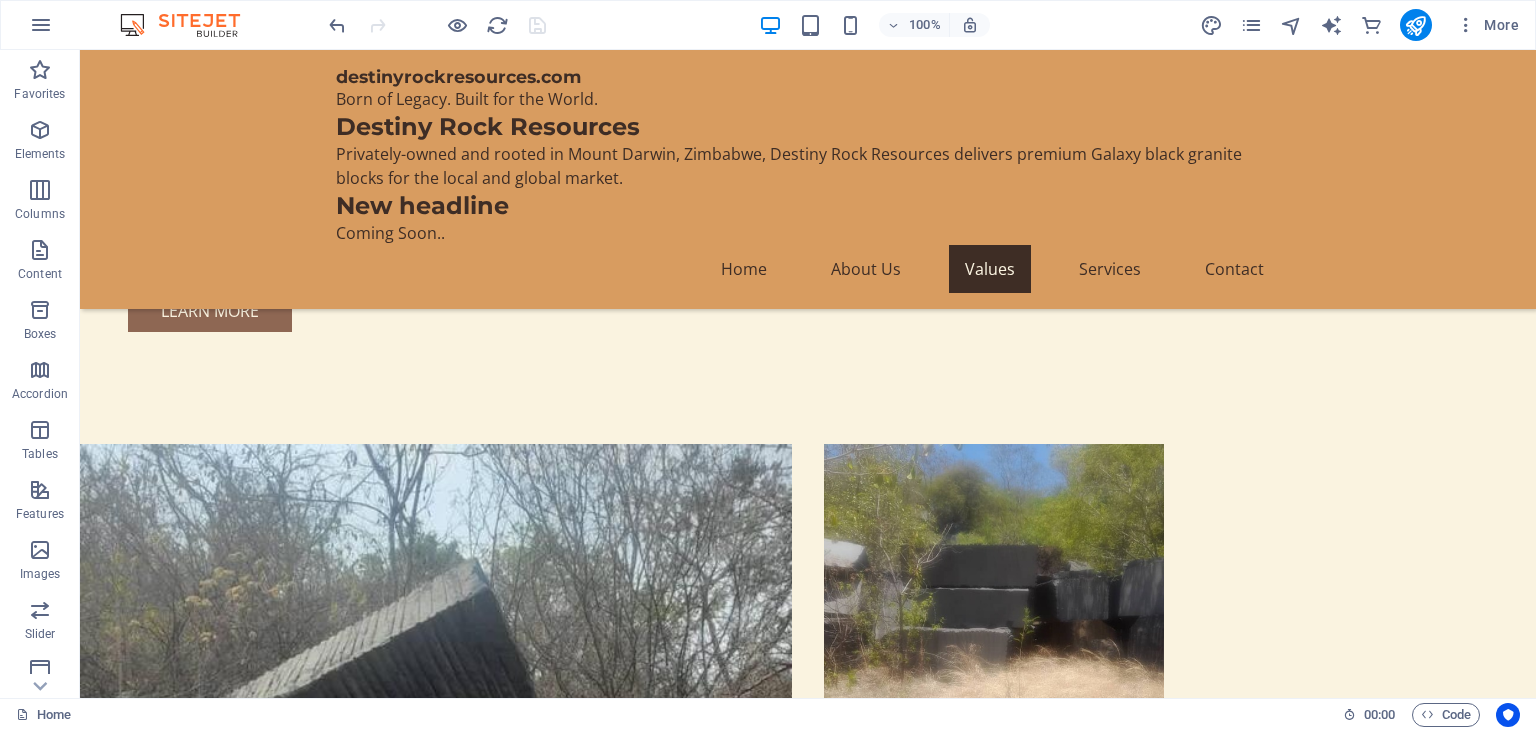 scroll, scrollTop: 1873, scrollLeft: 0, axis: vertical 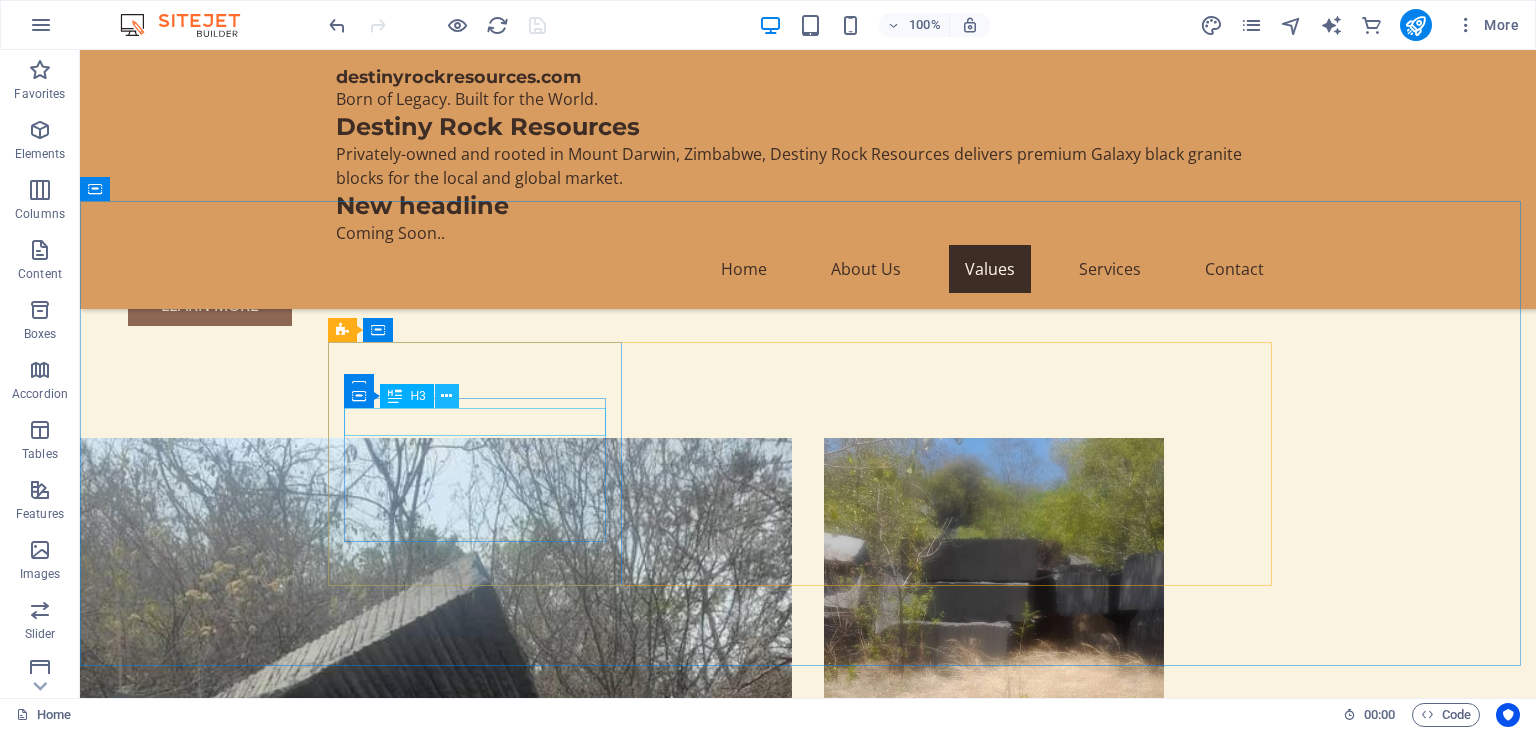 click at bounding box center [446, 396] 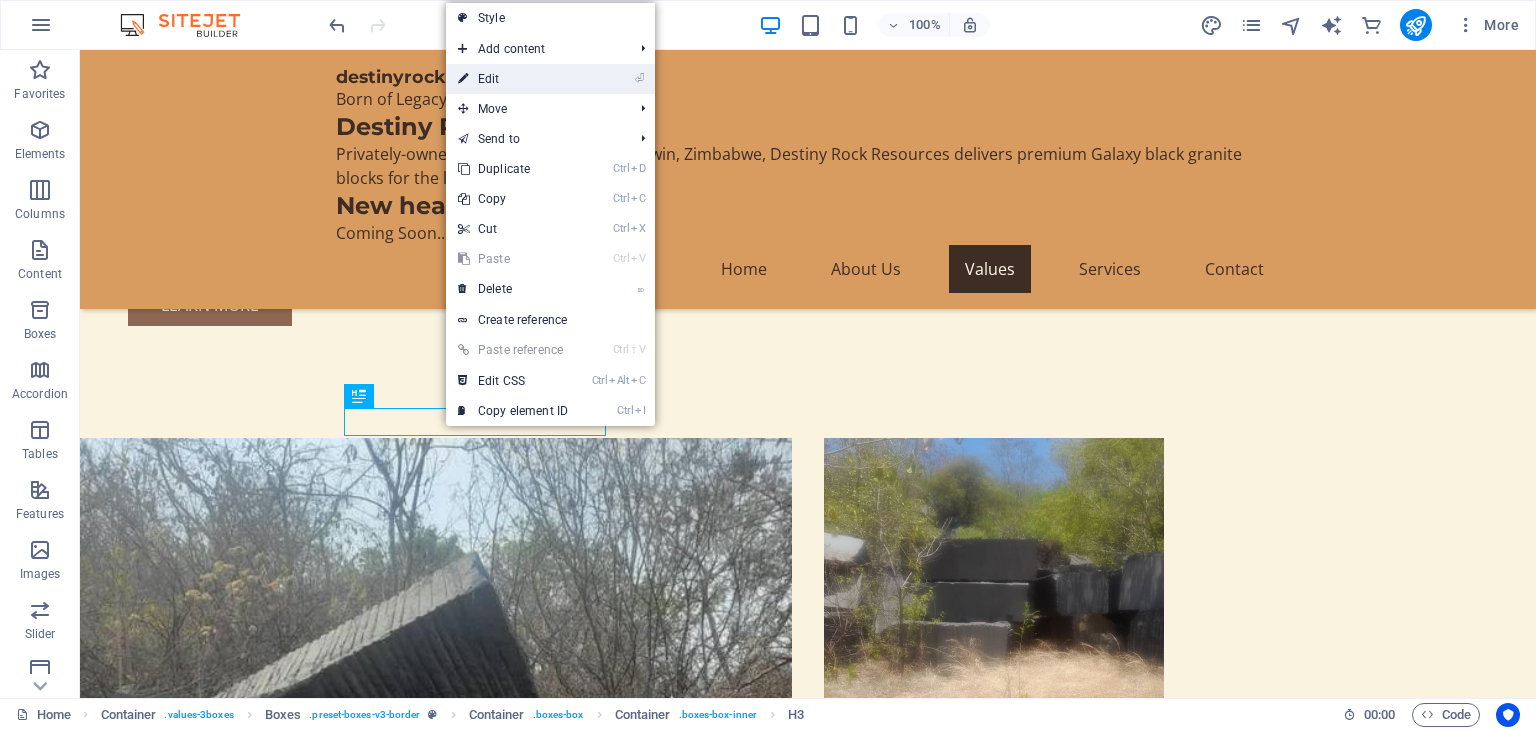 click on "⏎  Edit" at bounding box center [513, 79] 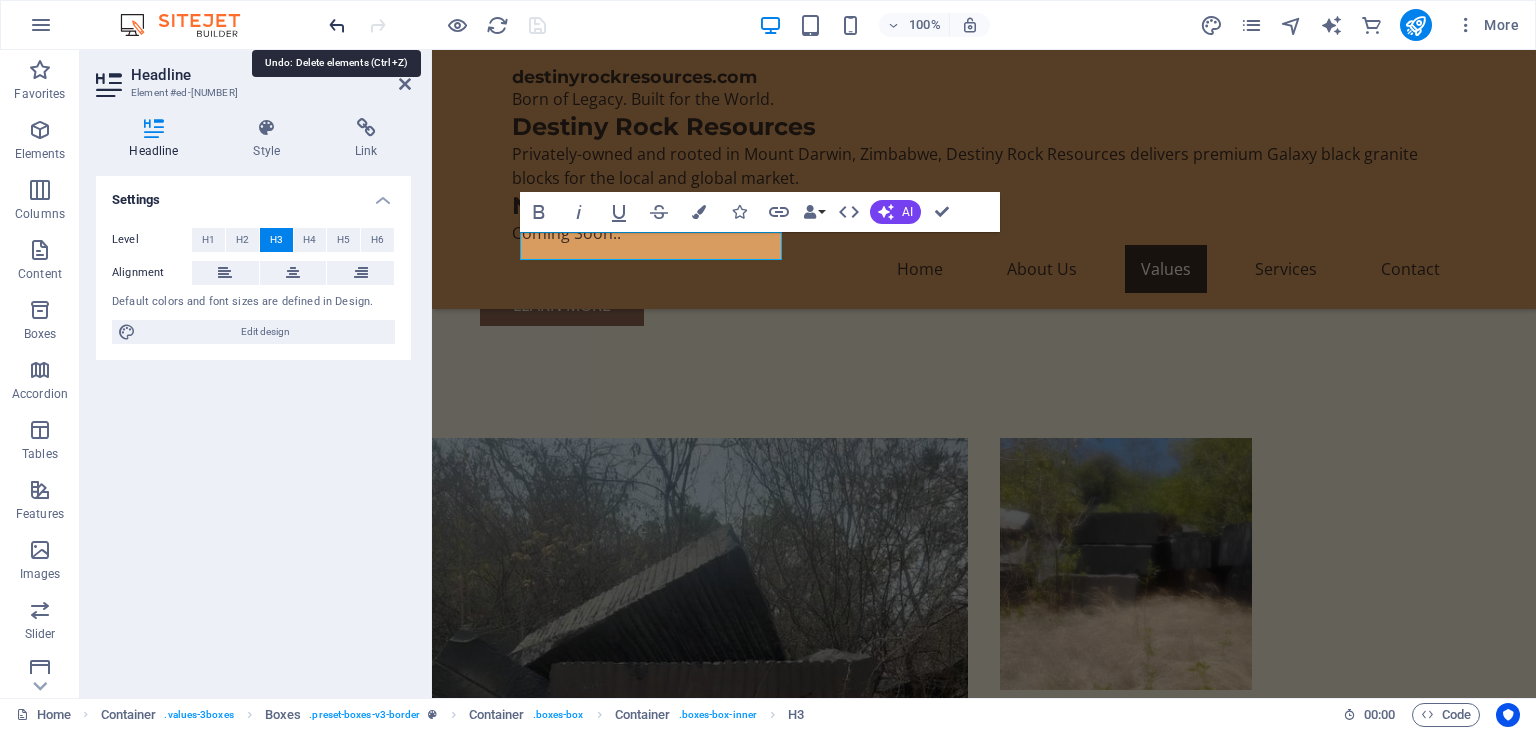 click at bounding box center [337, 25] 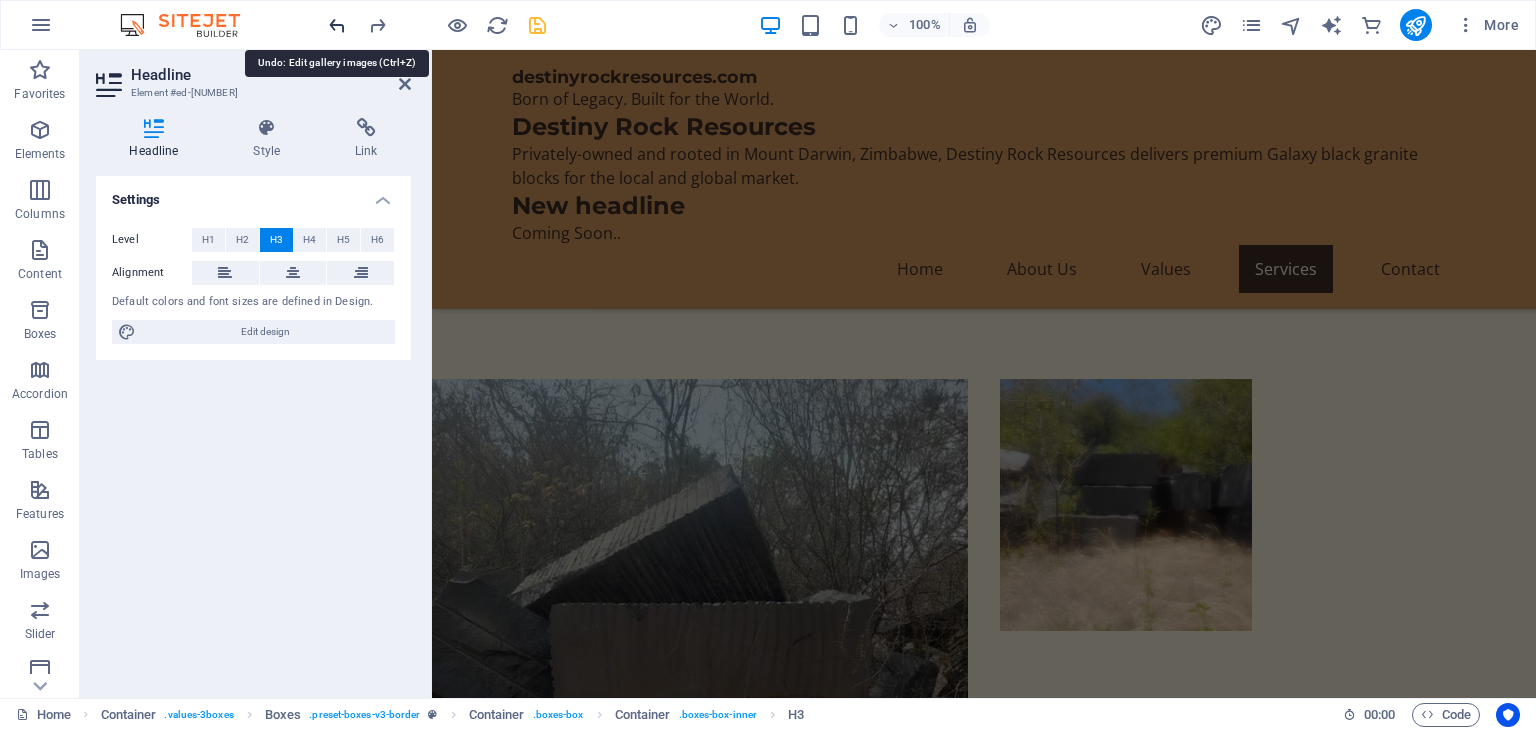 scroll, scrollTop: 1696, scrollLeft: 0, axis: vertical 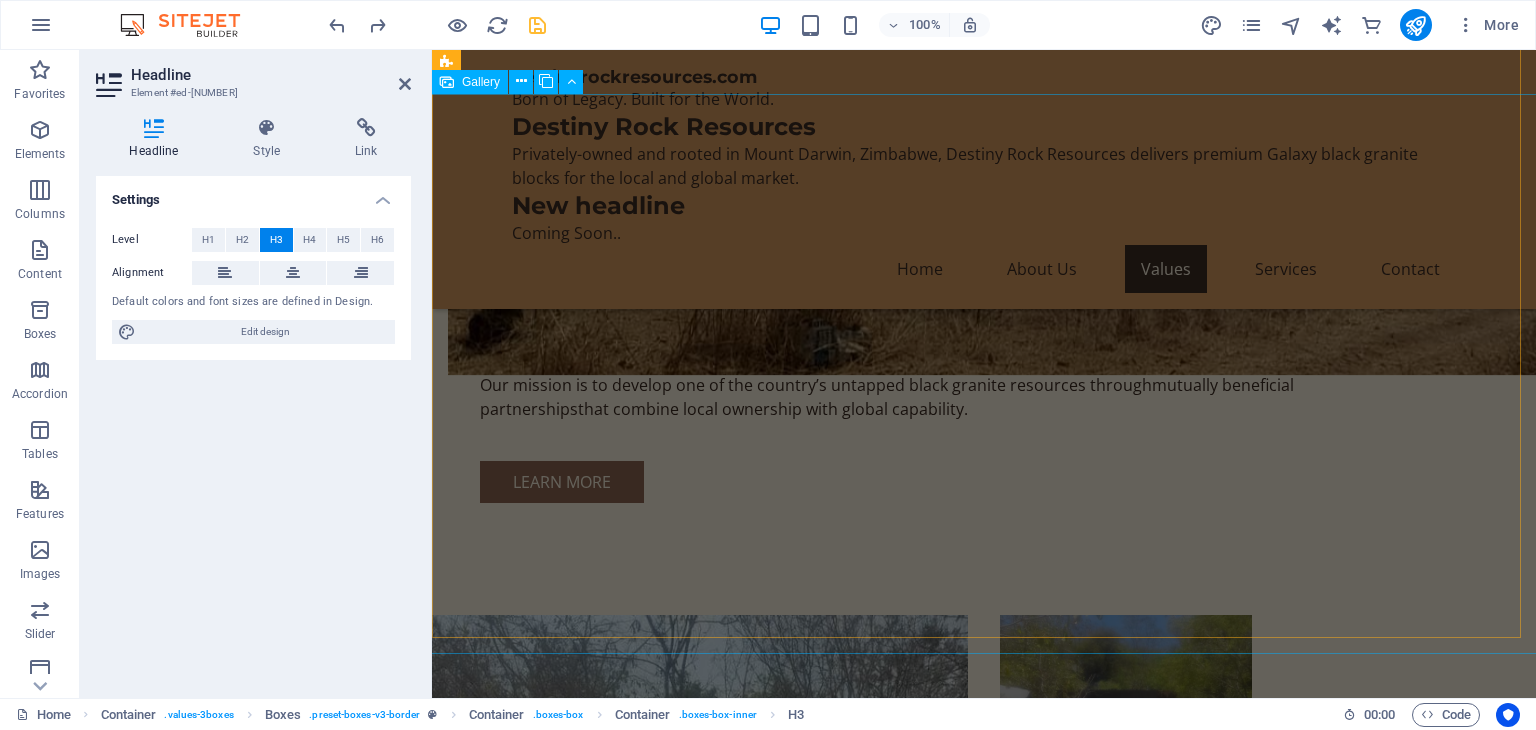 click at bounding box center (700, 1451) 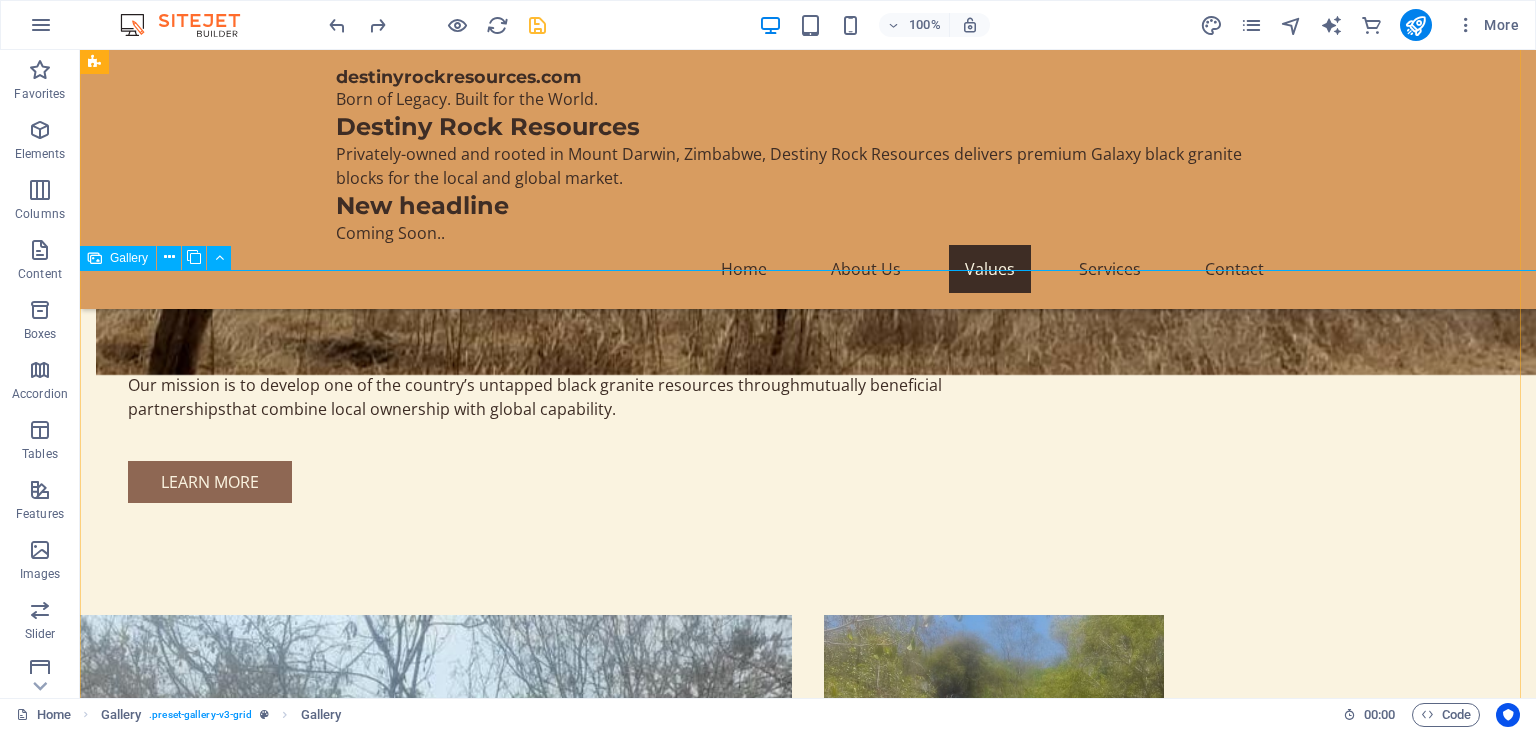 click at bounding box center (95, 258) 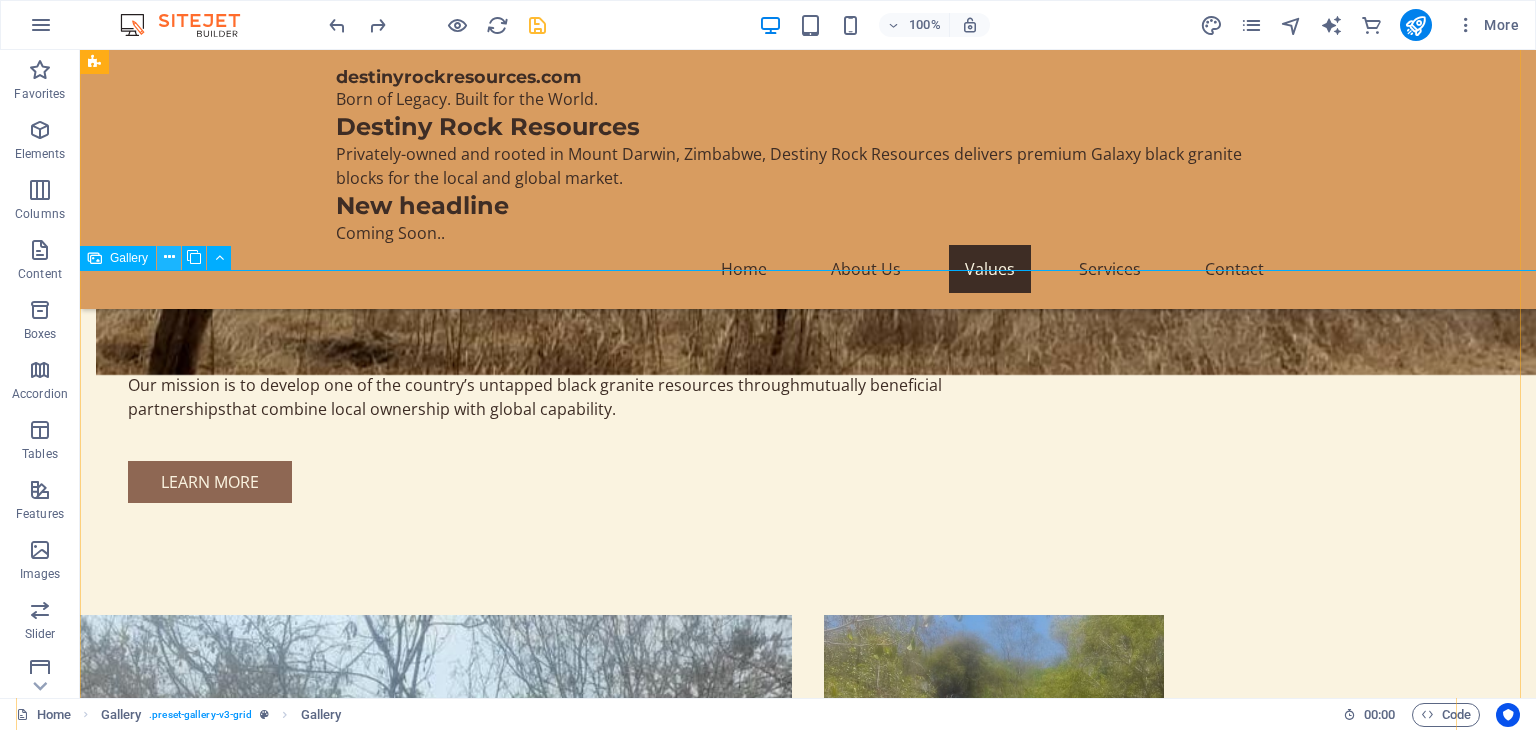 click at bounding box center (169, 257) 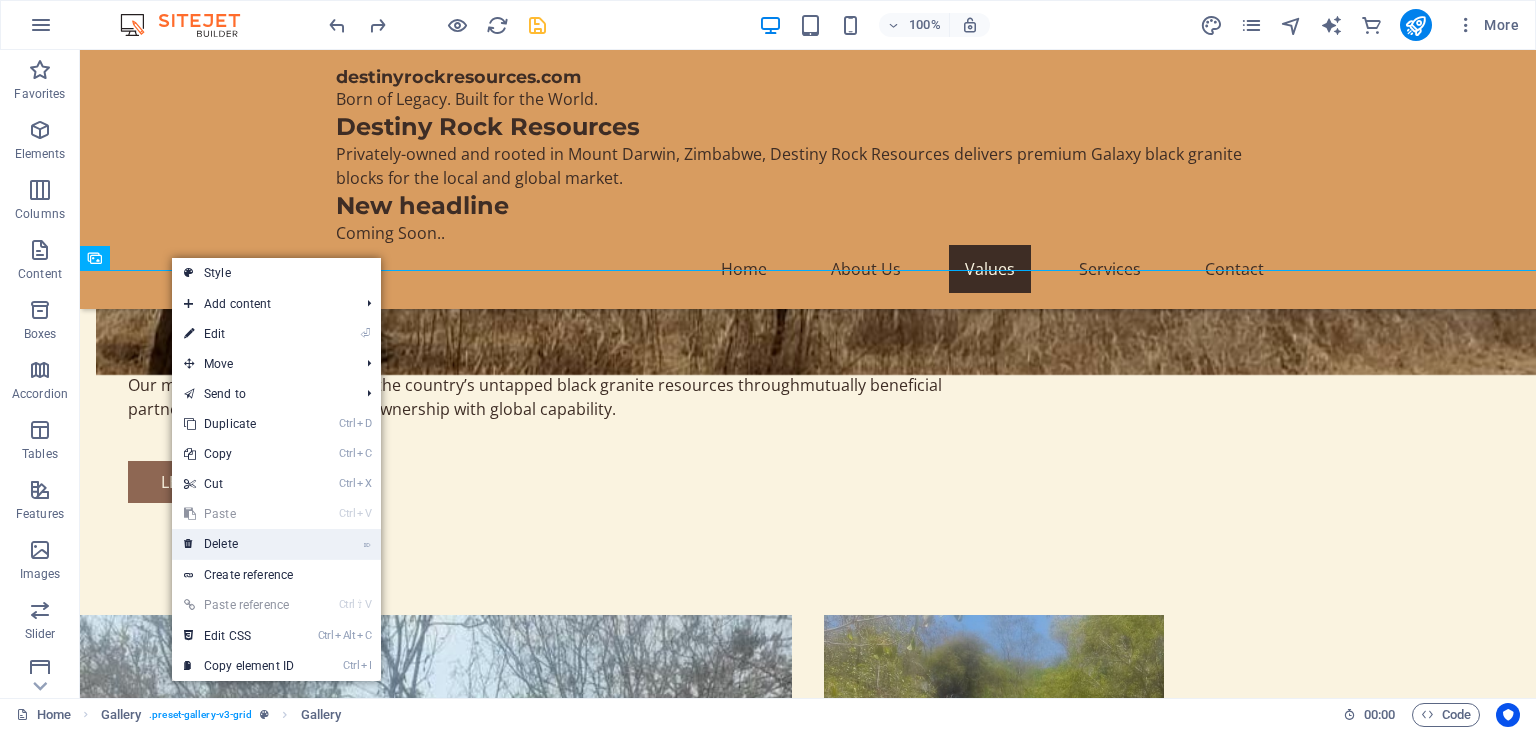click on "⌦  Delete" at bounding box center [239, 544] 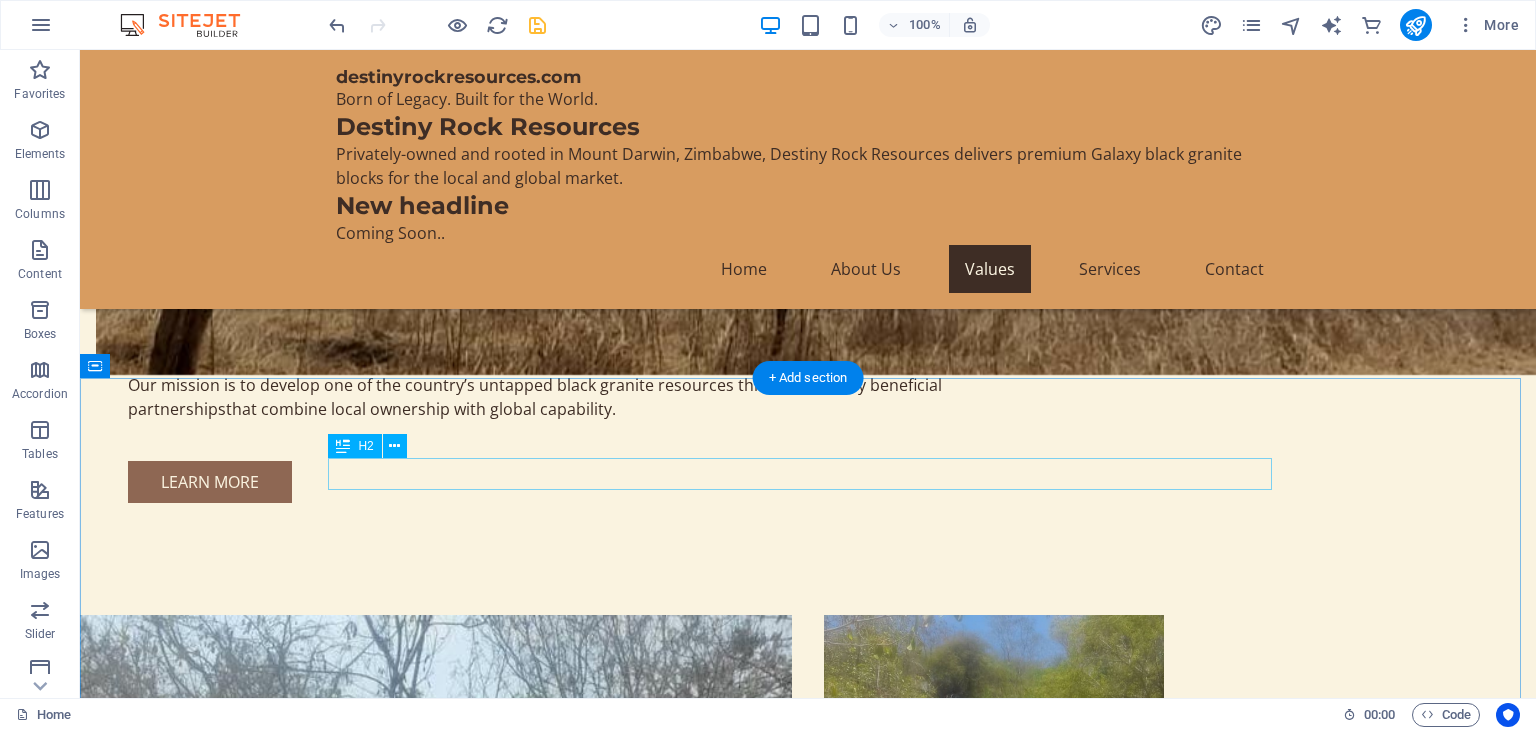click on "Integrity" at bounding box center (808, 1548) 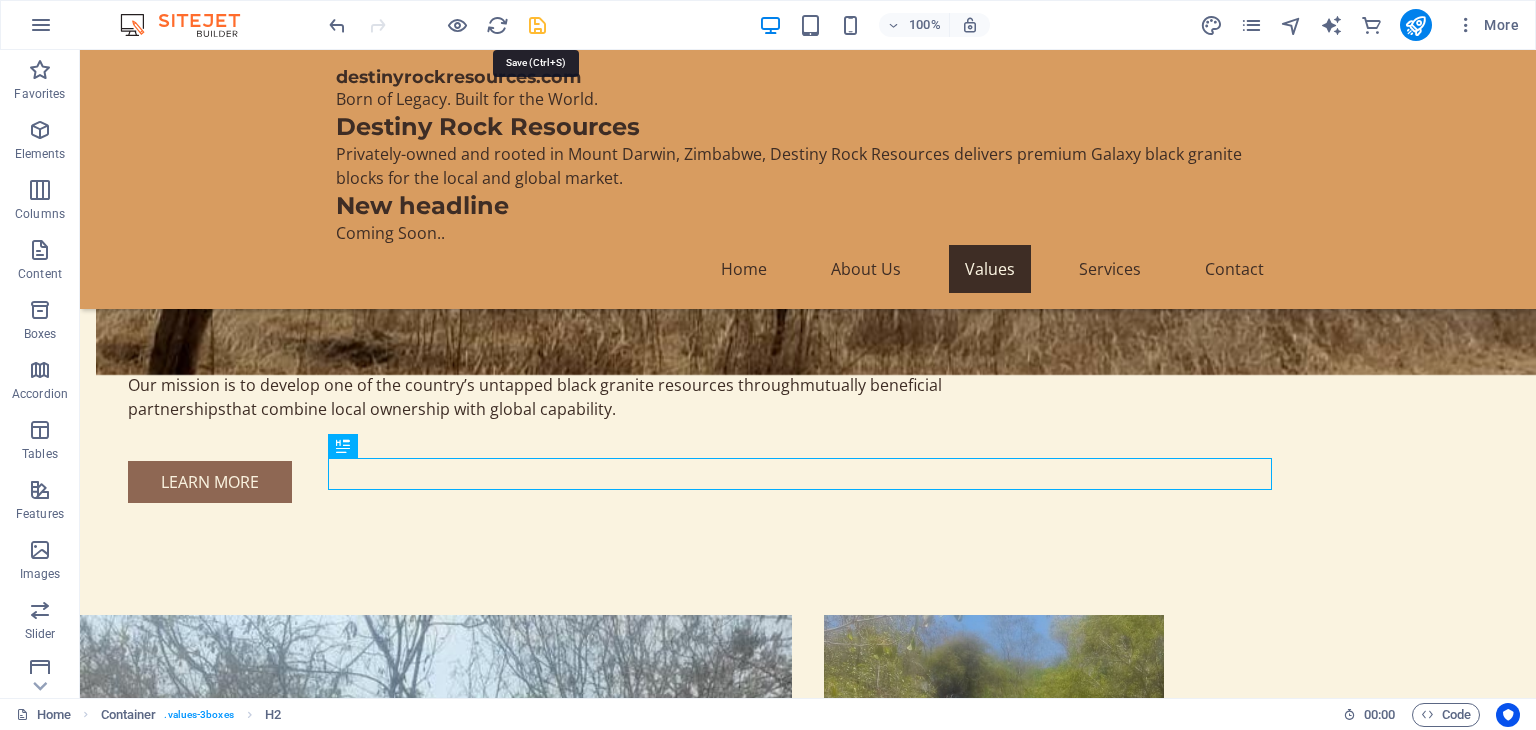 click at bounding box center (537, 25) 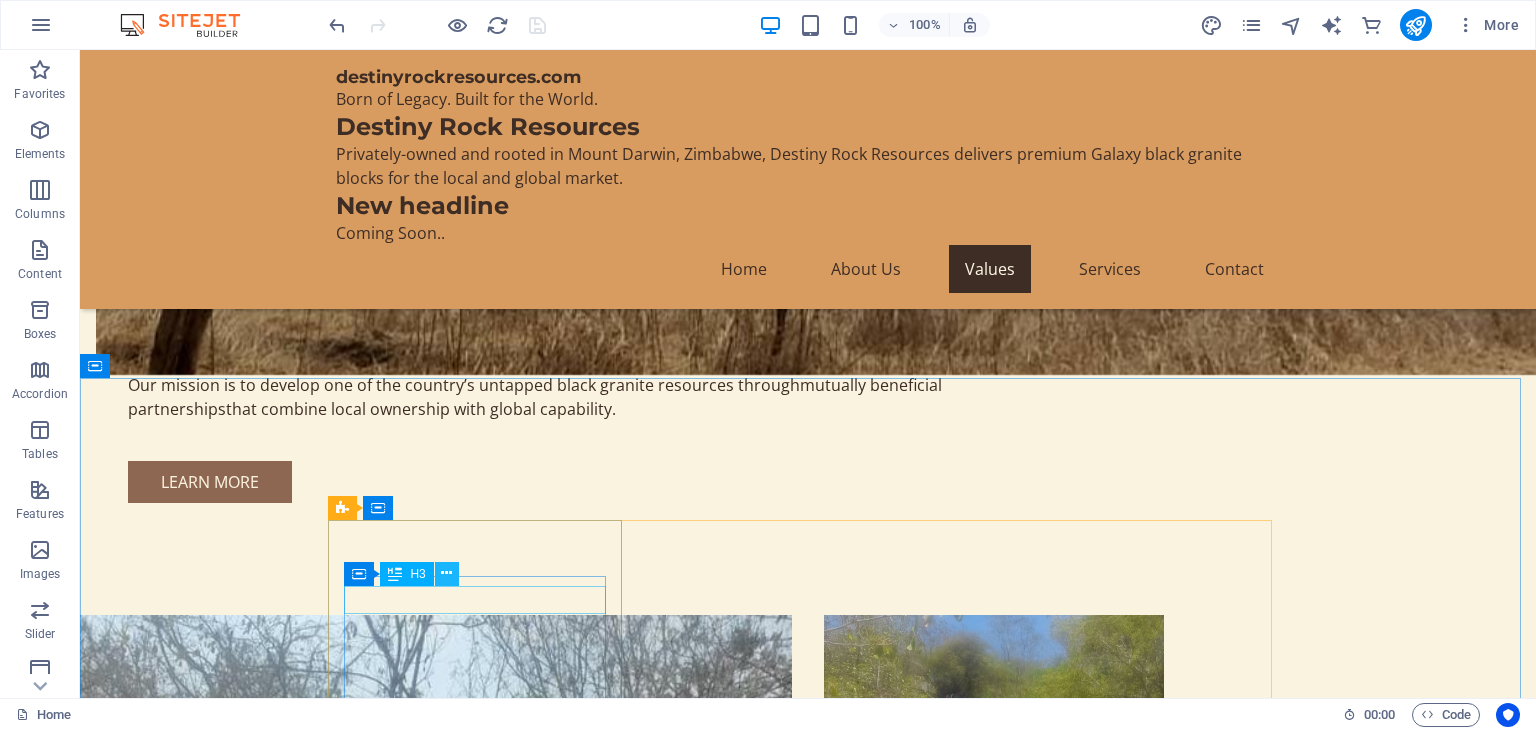 click at bounding box center (446, 573) 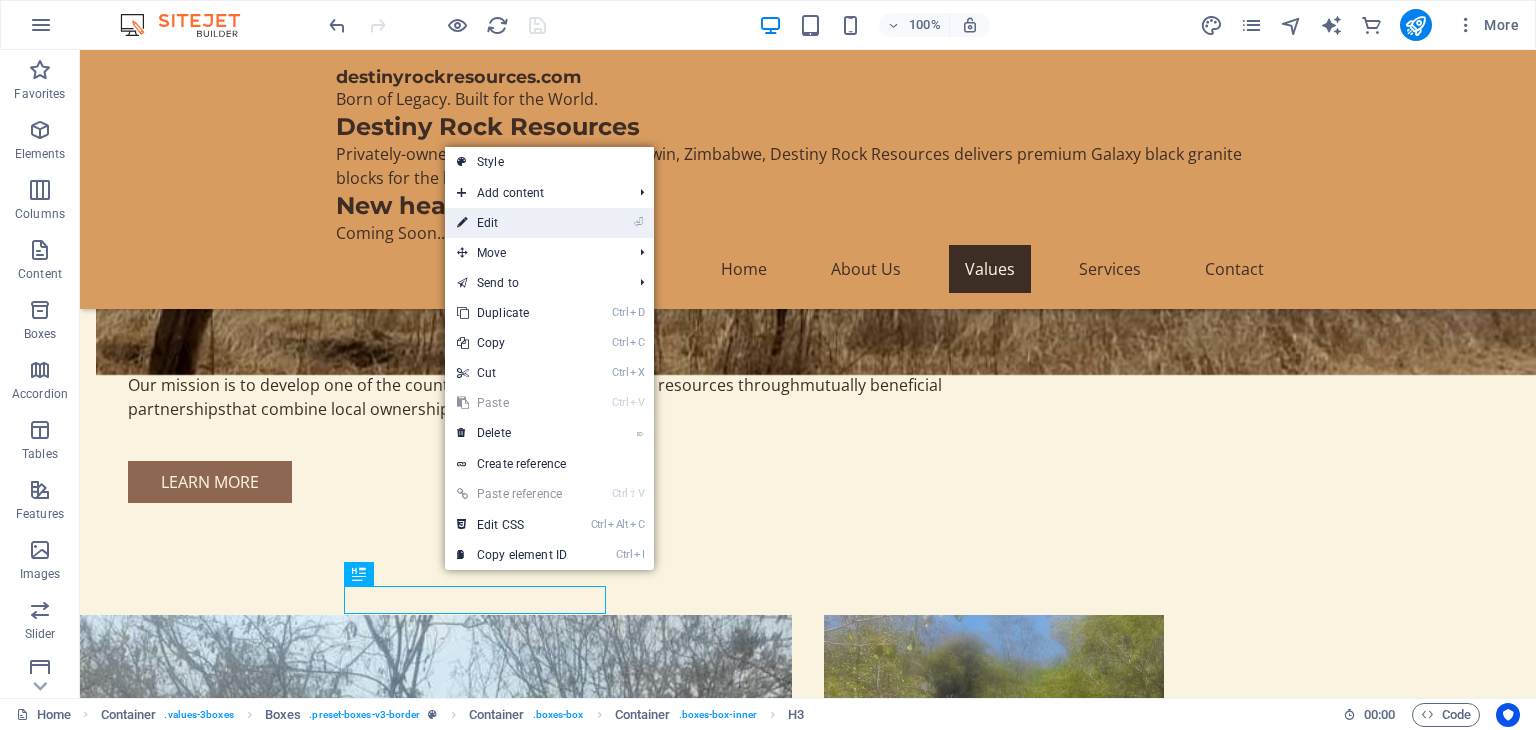 click on "⏎  Edit" at bounding box center (512, 223) 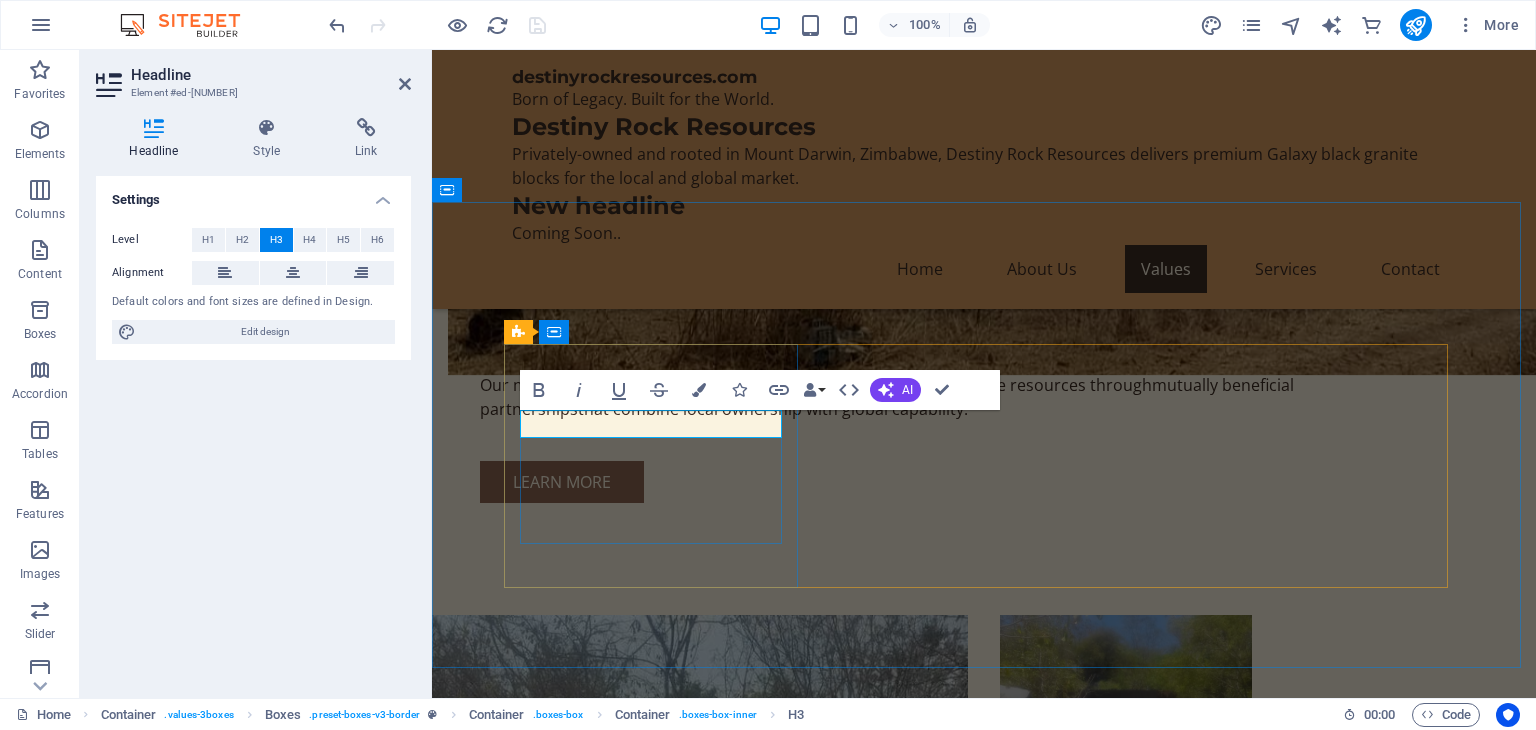 click on "Ethical Practices" at bounding box center [658, 1499] 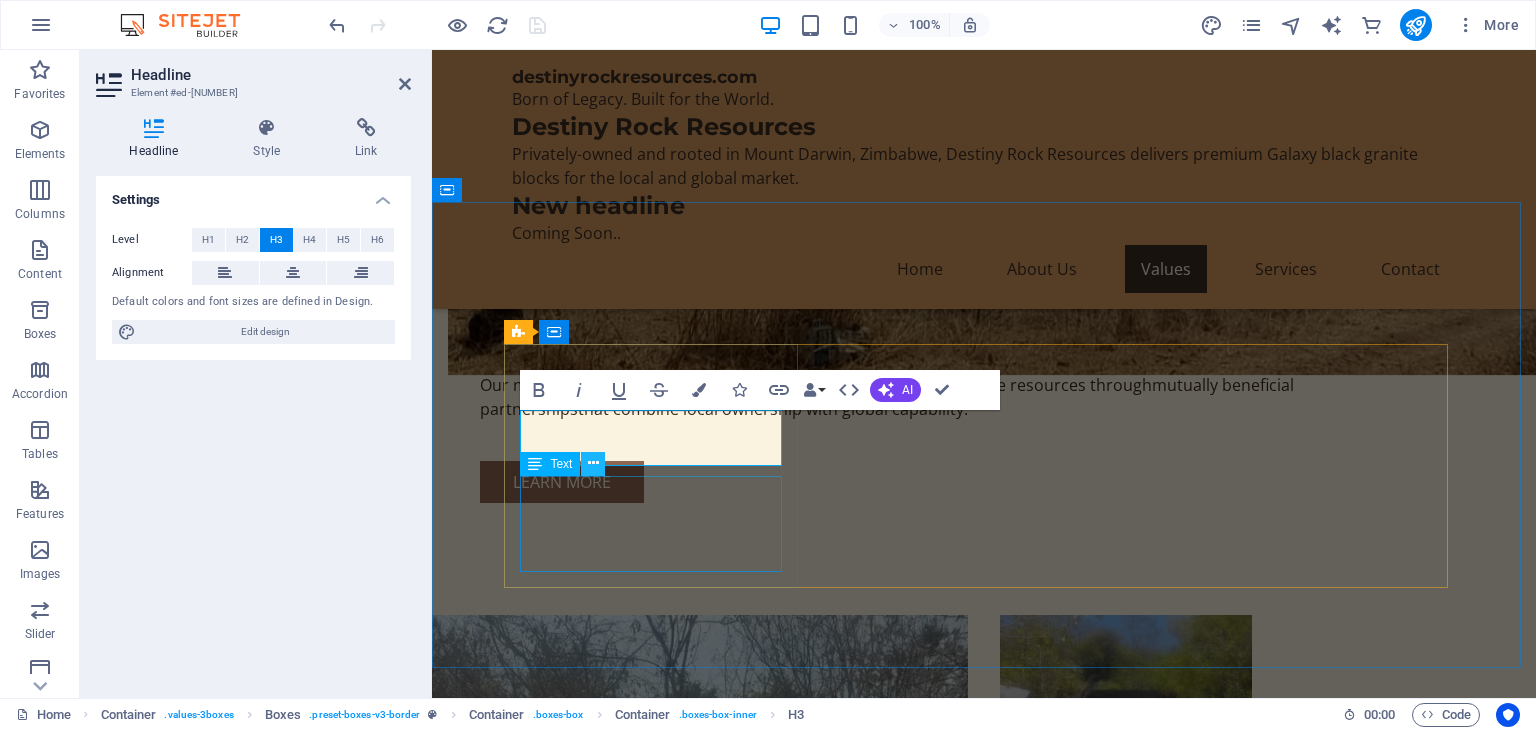 click at bounding box center (593, 463) 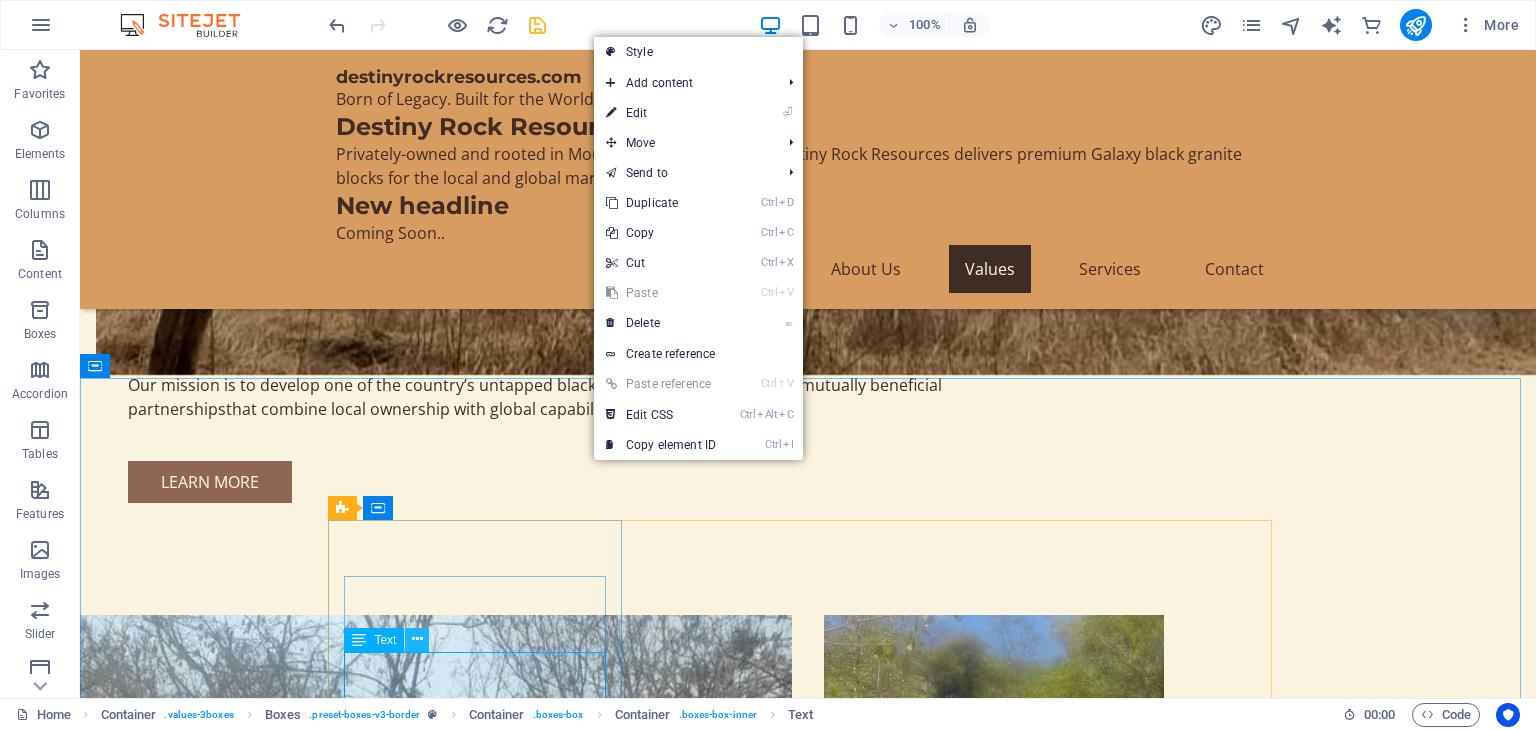 click at bounding box center [417, 639] 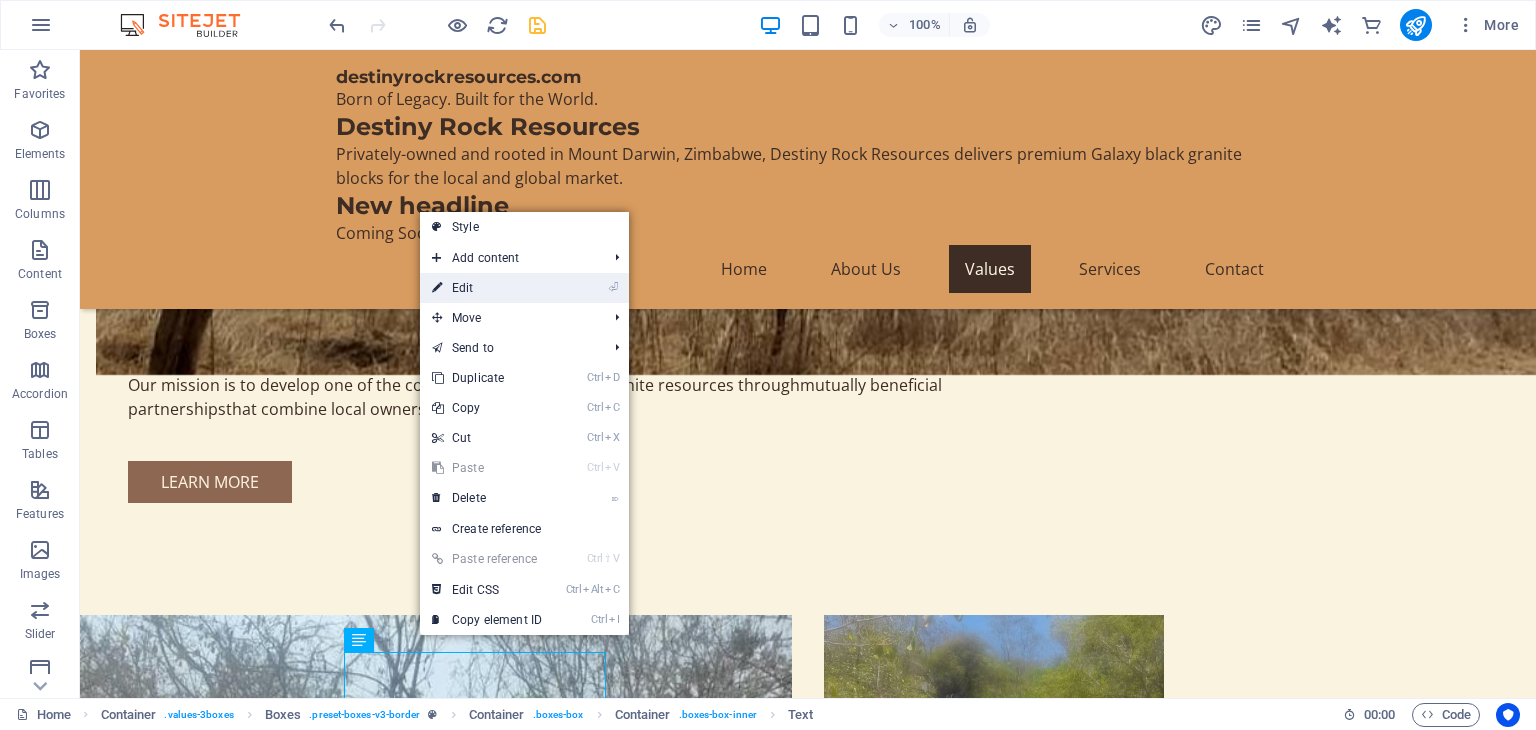 click on "⏎  Edit" at bounding box center (487, 288) 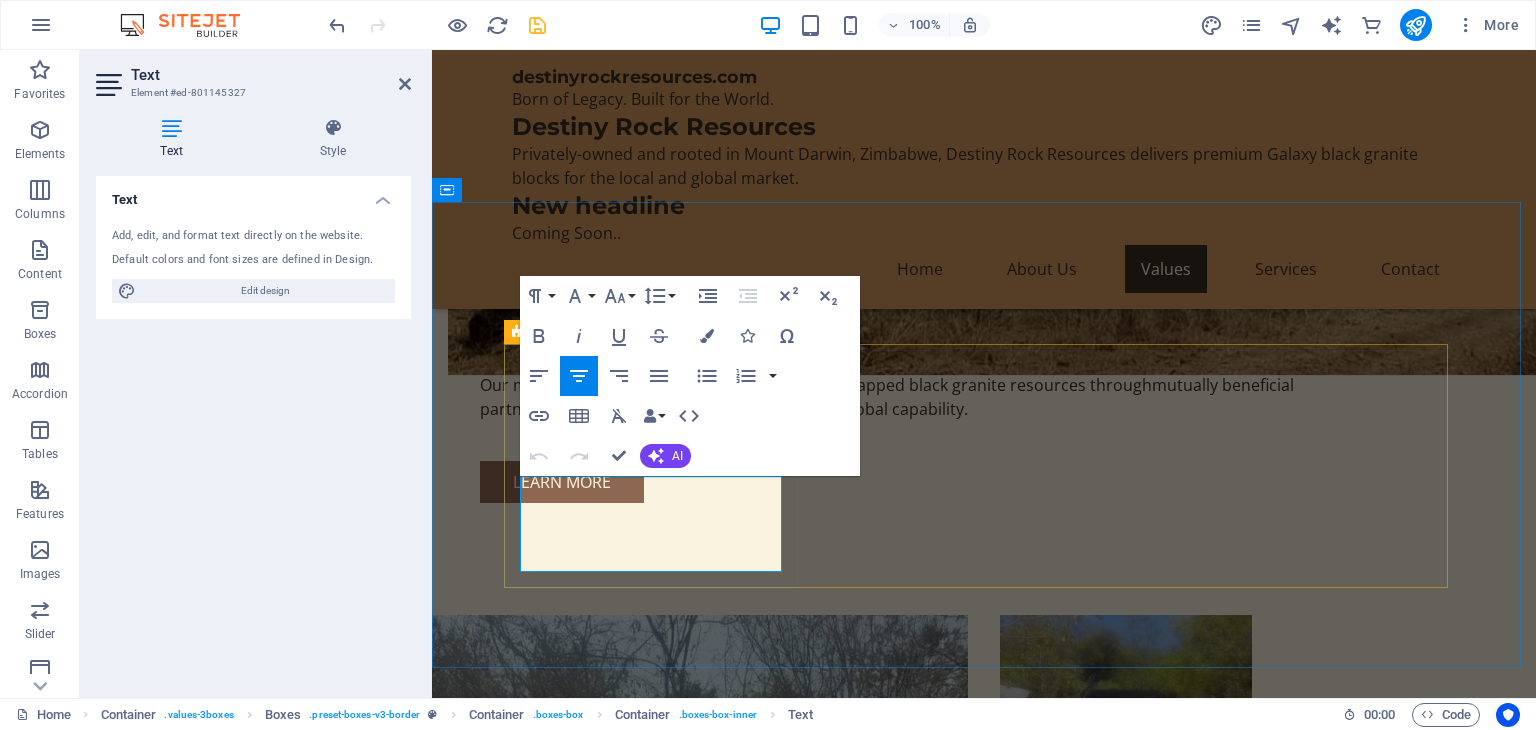 click on "Our commitment to honesty and ethical operations ensures that we maintain the highest standards in granite mining." at bounding box center [658, 1599] 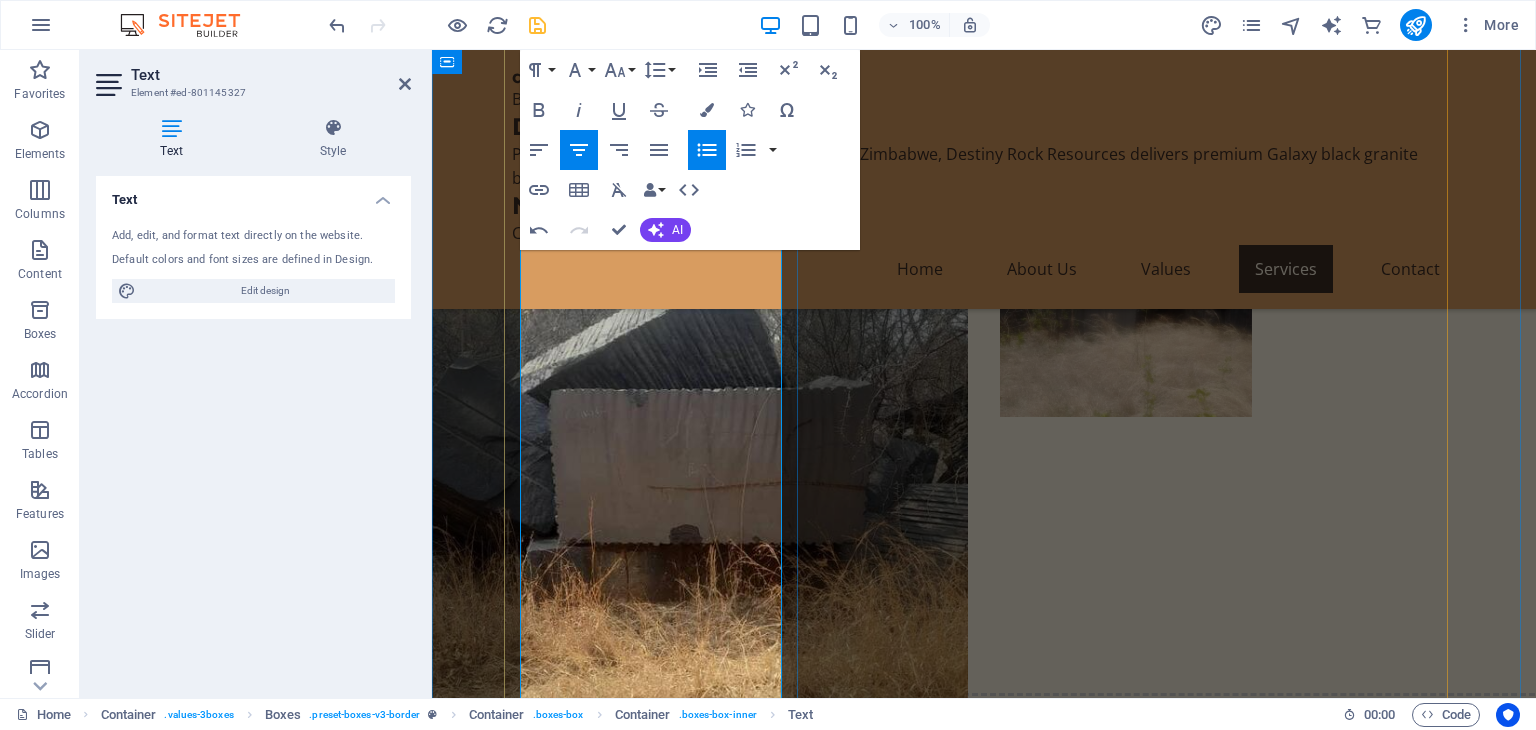 scroll, scrollTop: 2192, scrollLeft: 0, axis: vertical 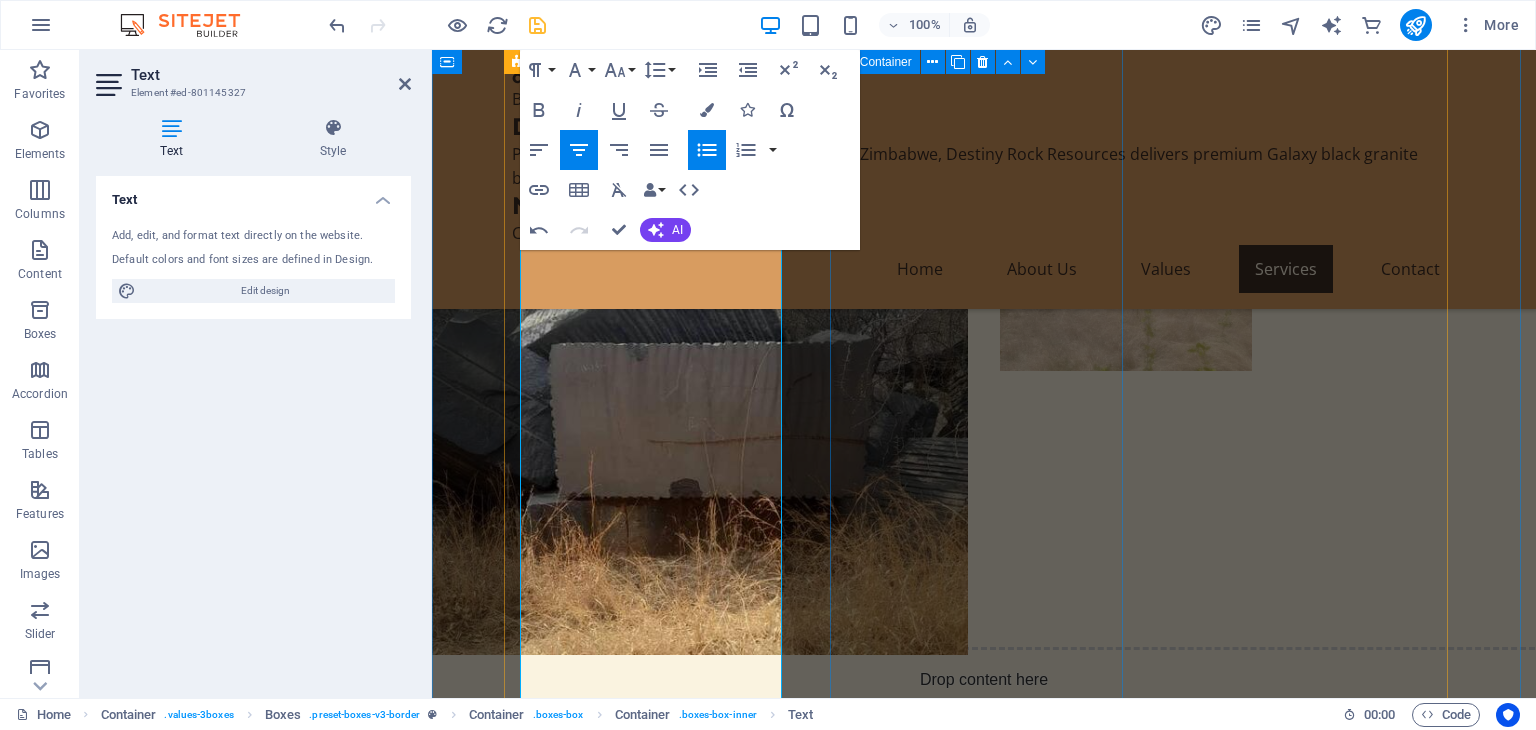 click on "State-of-the-Art Techniques We utilize cutting-edge technology to enhance our extraction processes while minimizing environmental impact." at bounding box center [658, 1961] 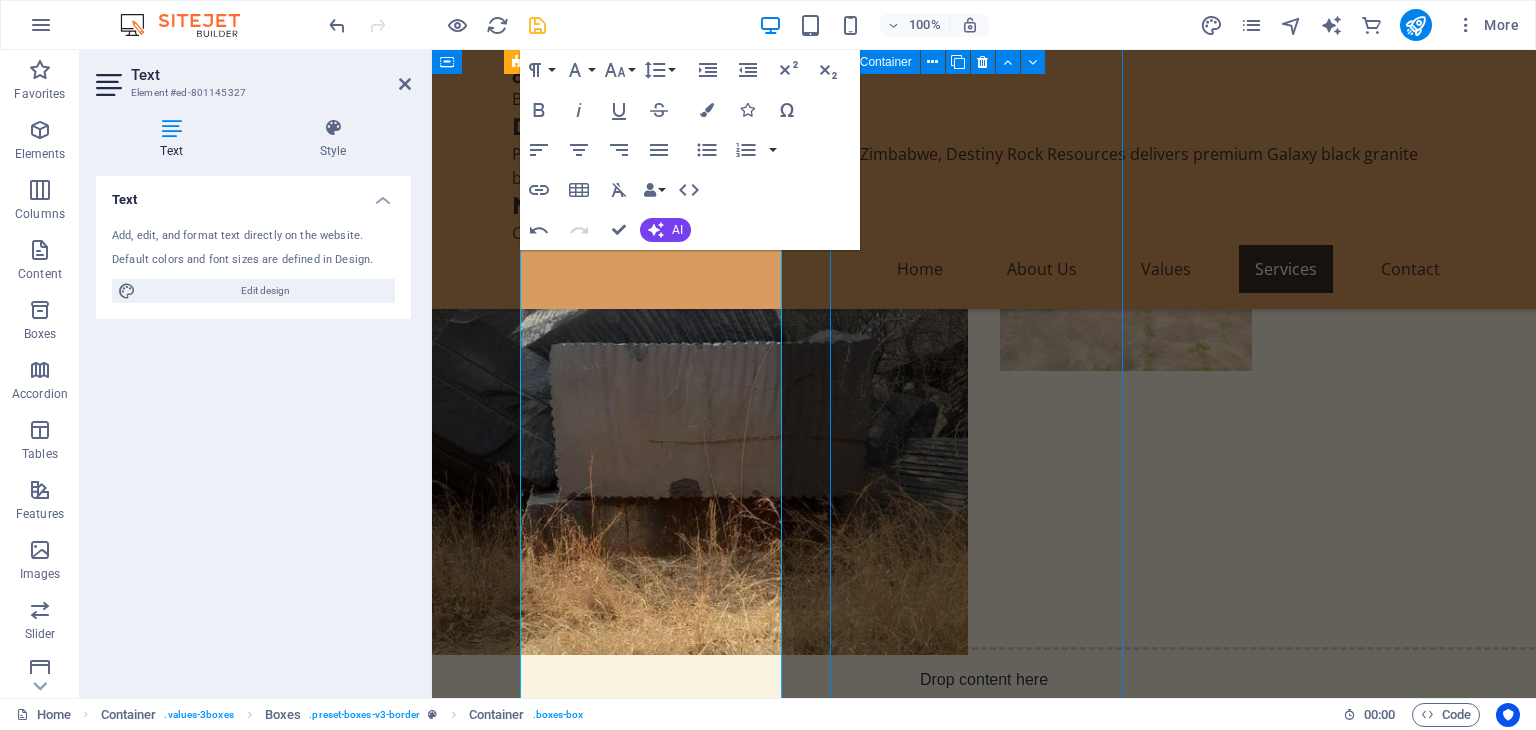 scroll, scrollTop: 2368, scrollLeft: 0, axis: vertical 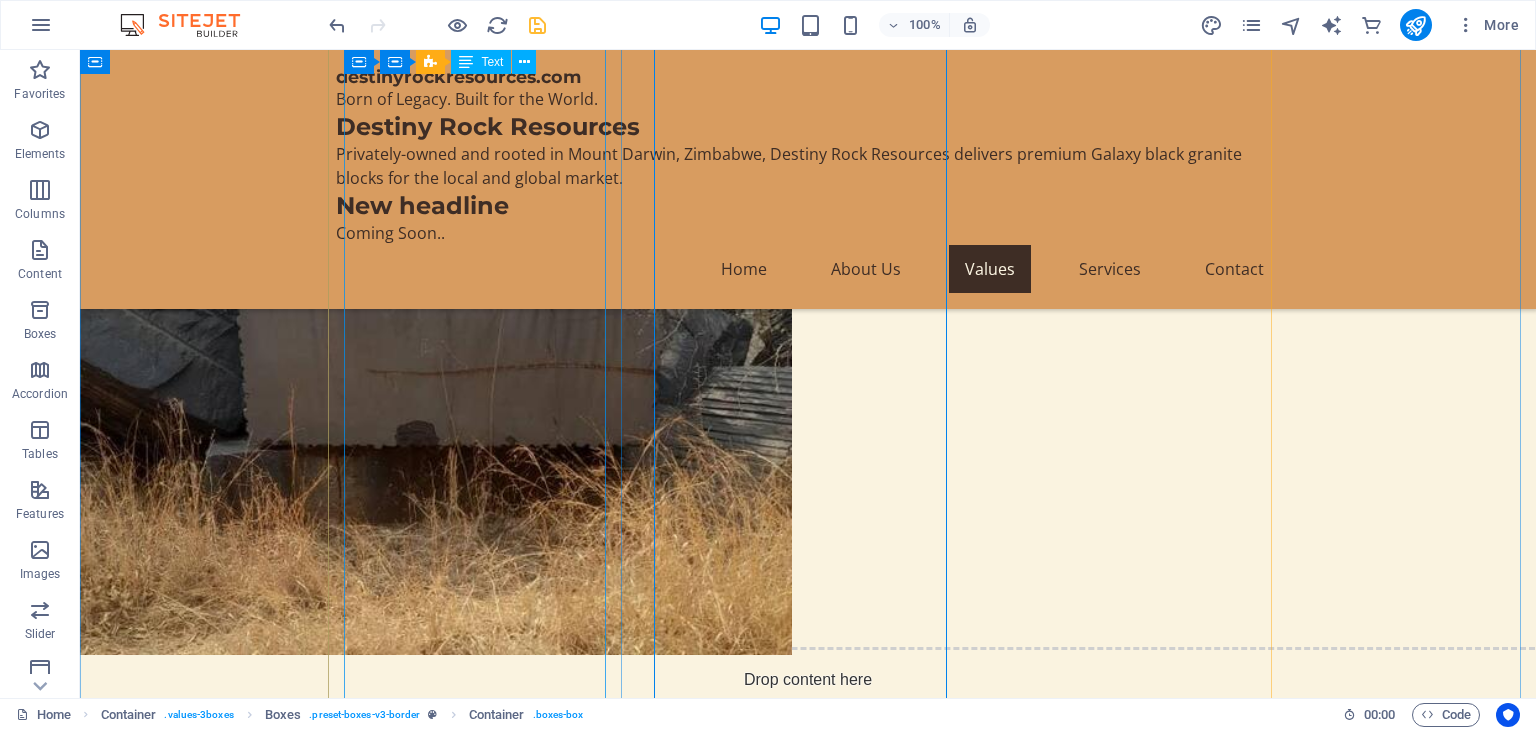 click on "Granite Reserves Confirmed Situated in a proven geological zone with high-quality black granite (Premium Galaxy type). Licenses Secured Prospecting and mining licenses in place; more details available in our prospectus. Clear Partnership Models We are open to: Joint ventures (JV) Equipment-based revenue share models Technical partnerships (processing, logistics, export) Foreign direct investment (FDI) Local Advantage Family-owned with strong ties to community and local authorities — facilitating smoother setup, workforce recruitment, and regulatory support." at bounding box center [482, 1431] 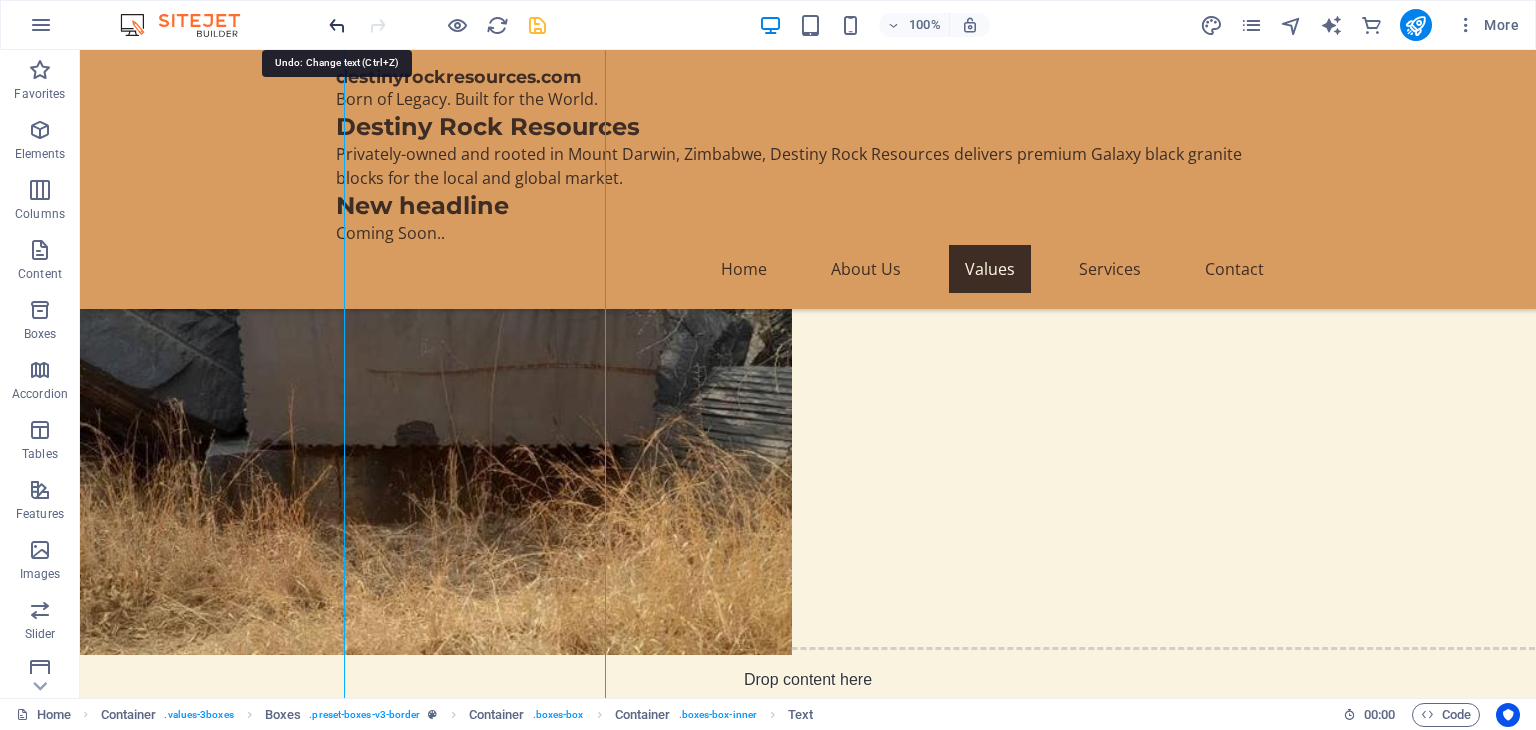 click at bounding box center (337, 25) 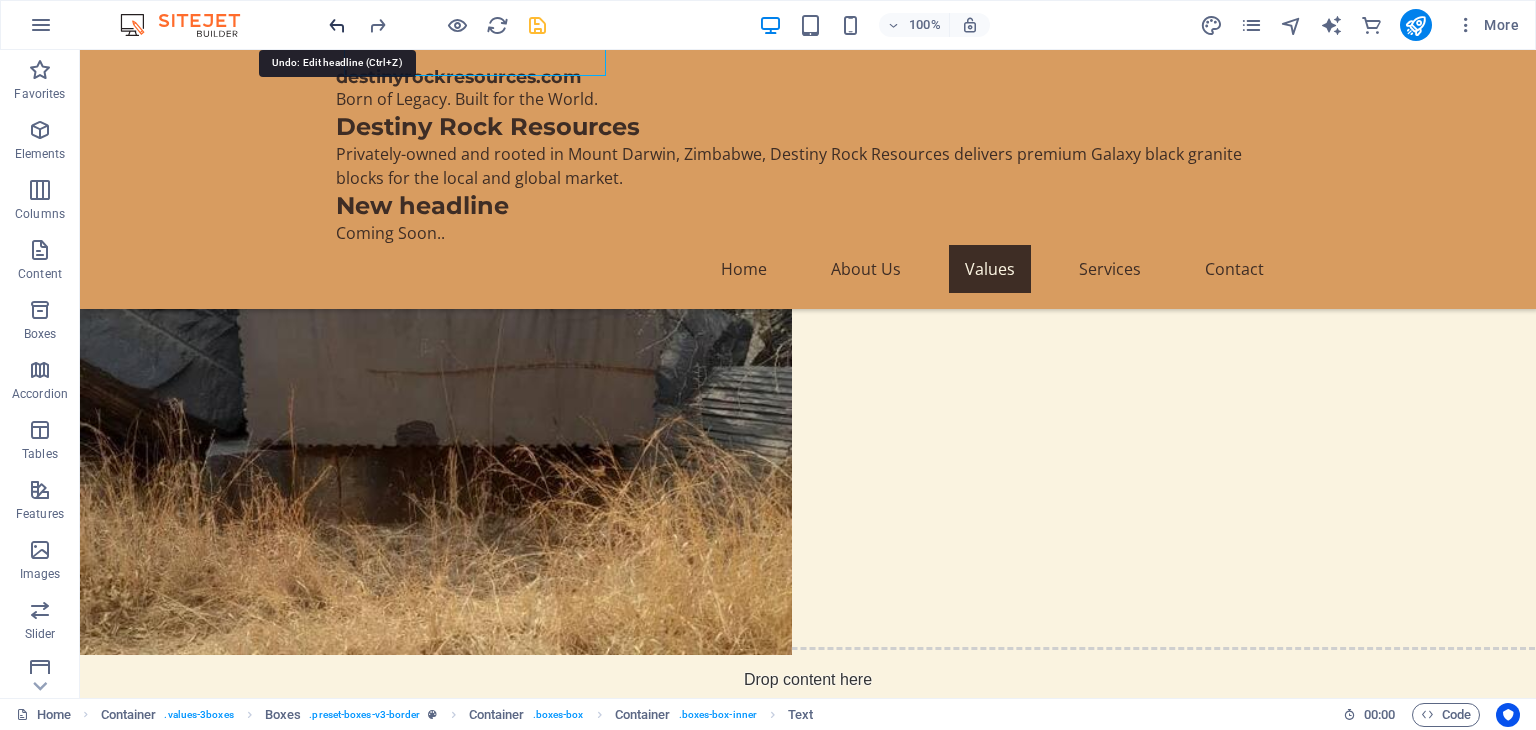 click at bounding box center (337, 25) 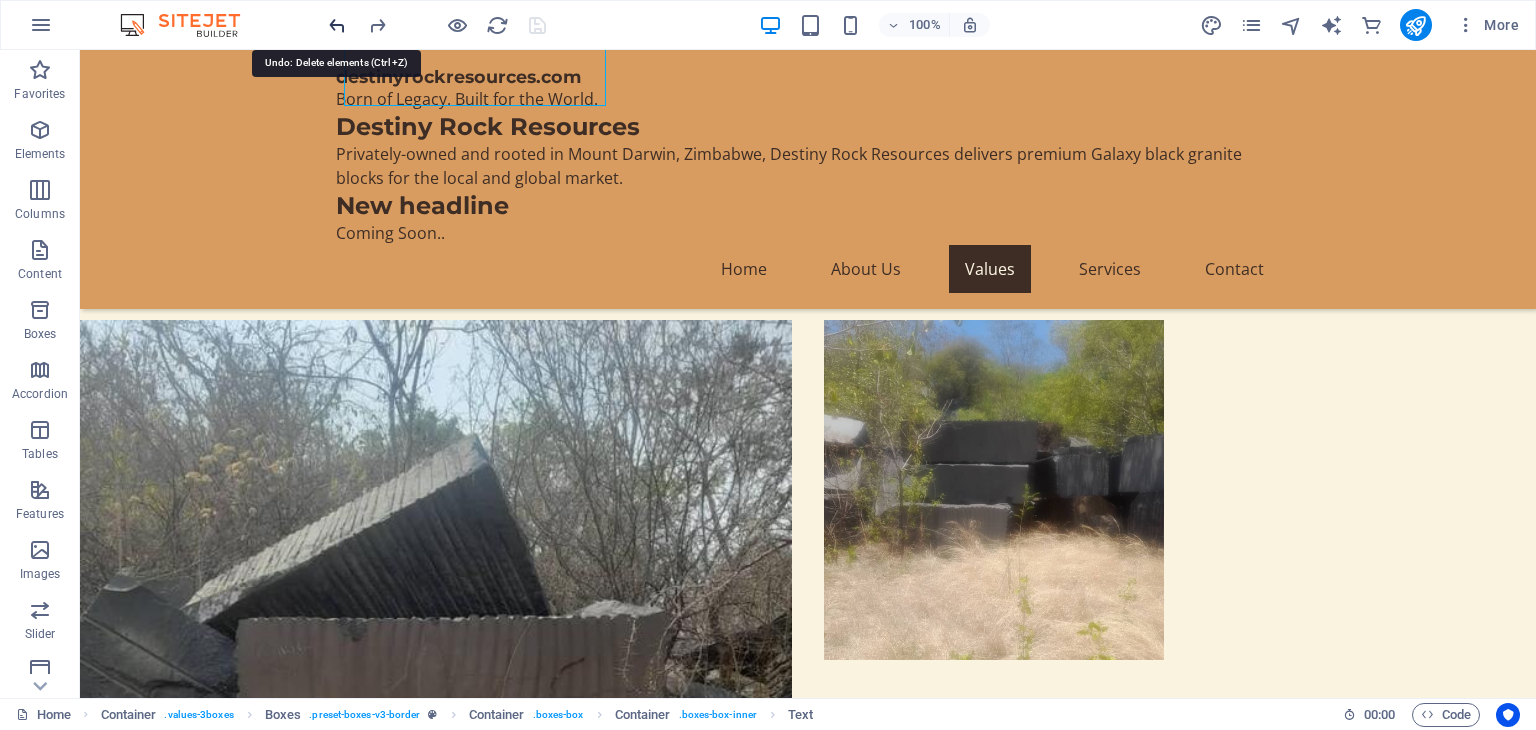 scroll, scrollTop: 1921, scrollLeft: 0, axis: vertical 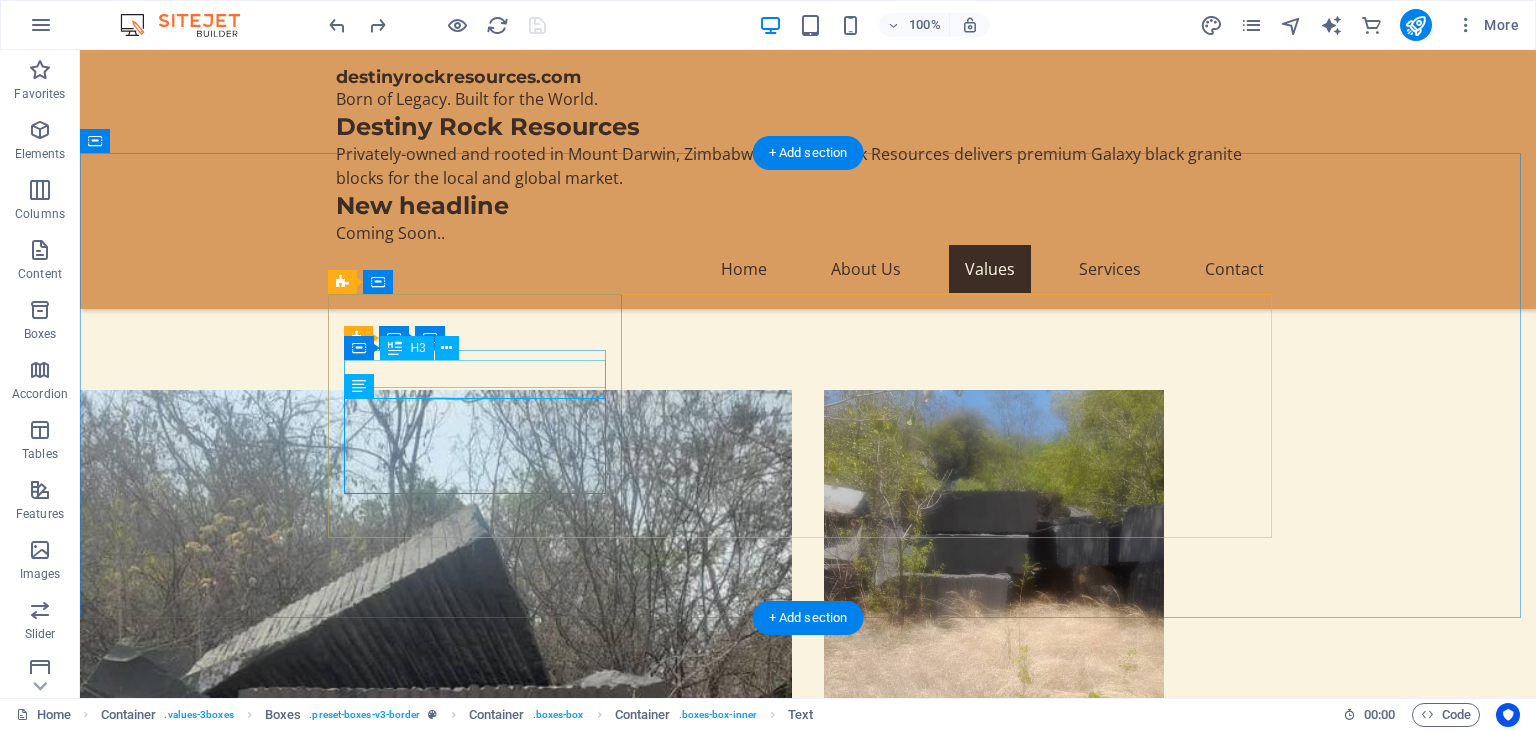 click on "Ethical Practices" at bounding box center [482, 1450] 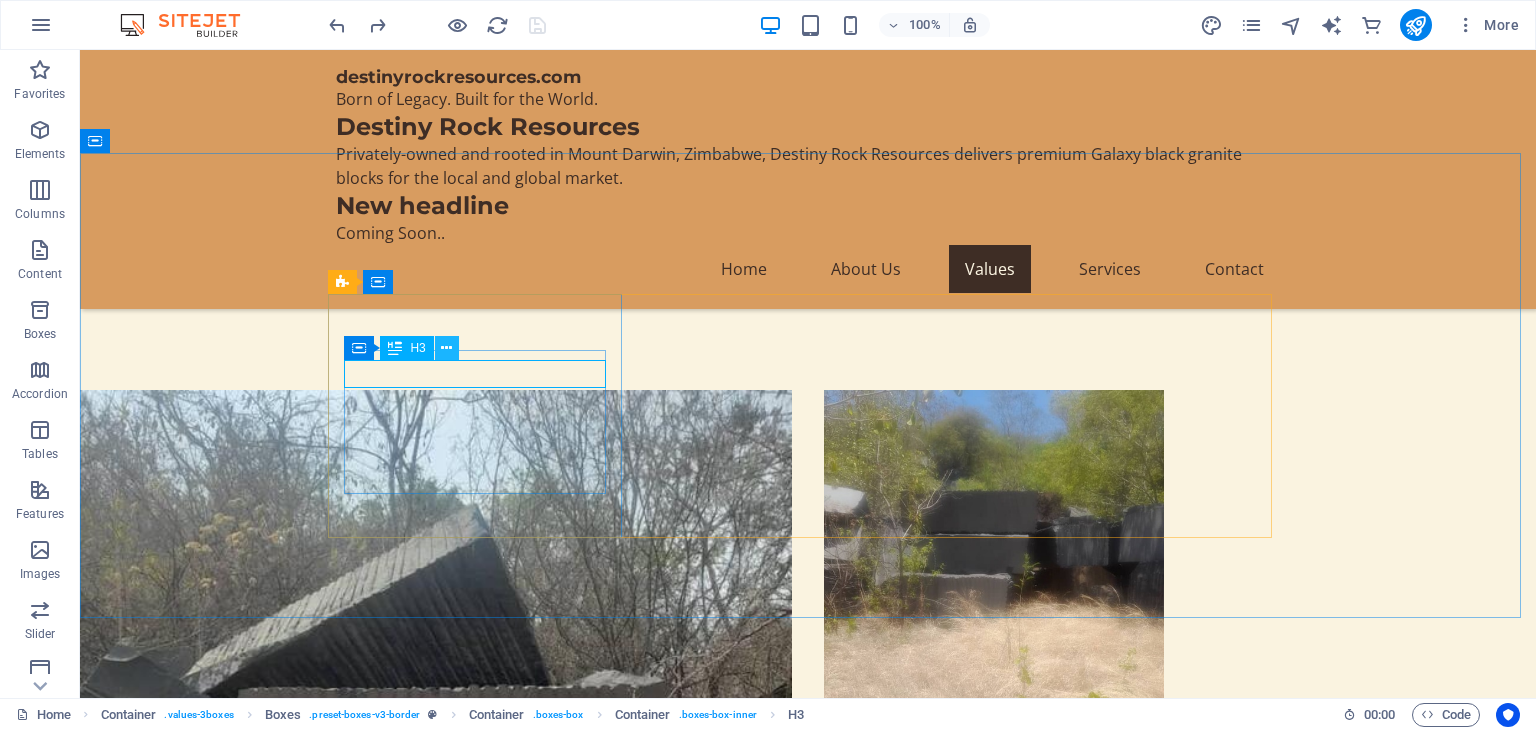 click at bounding box center [446, 348] 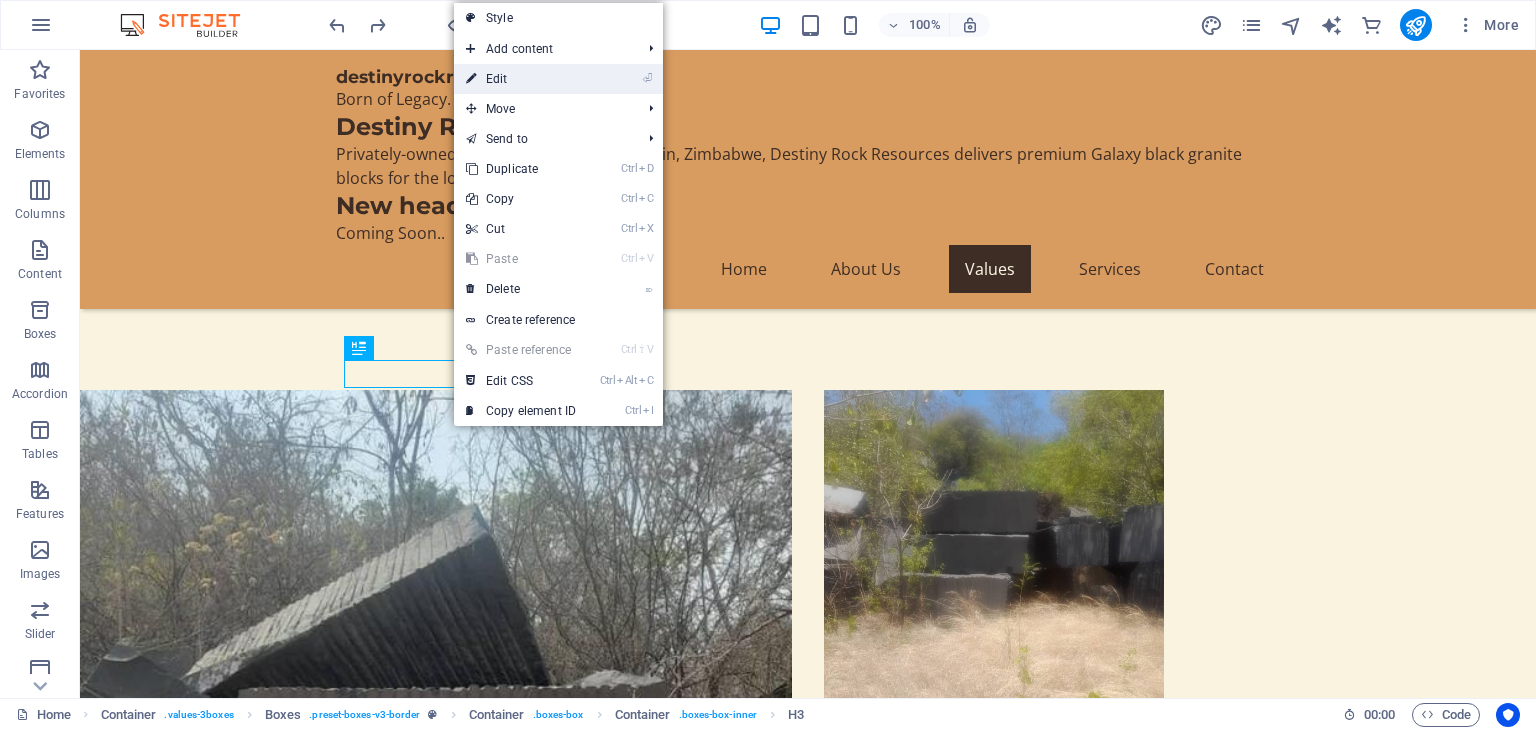 click on "⏎  Edit" at bounding box center [521, 79] 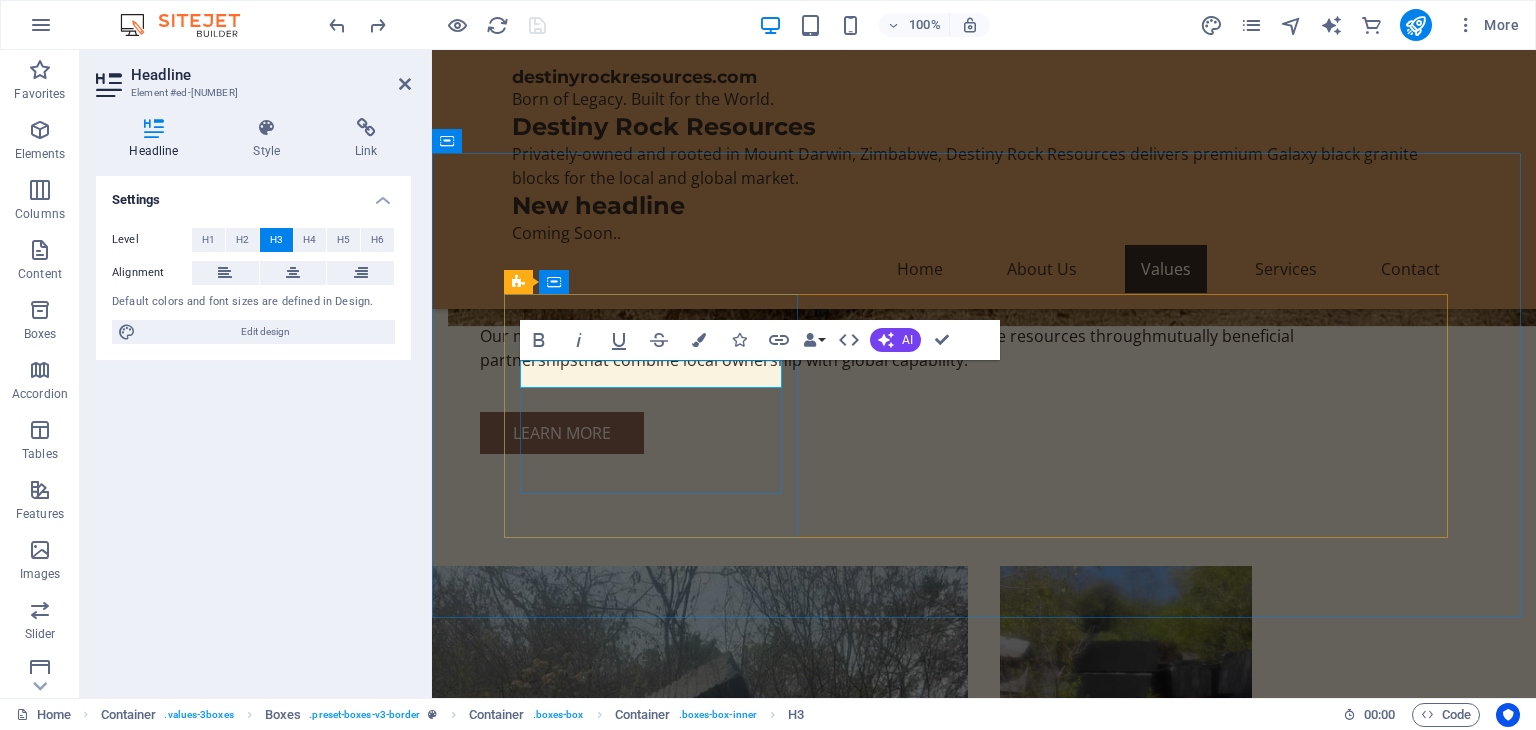 type 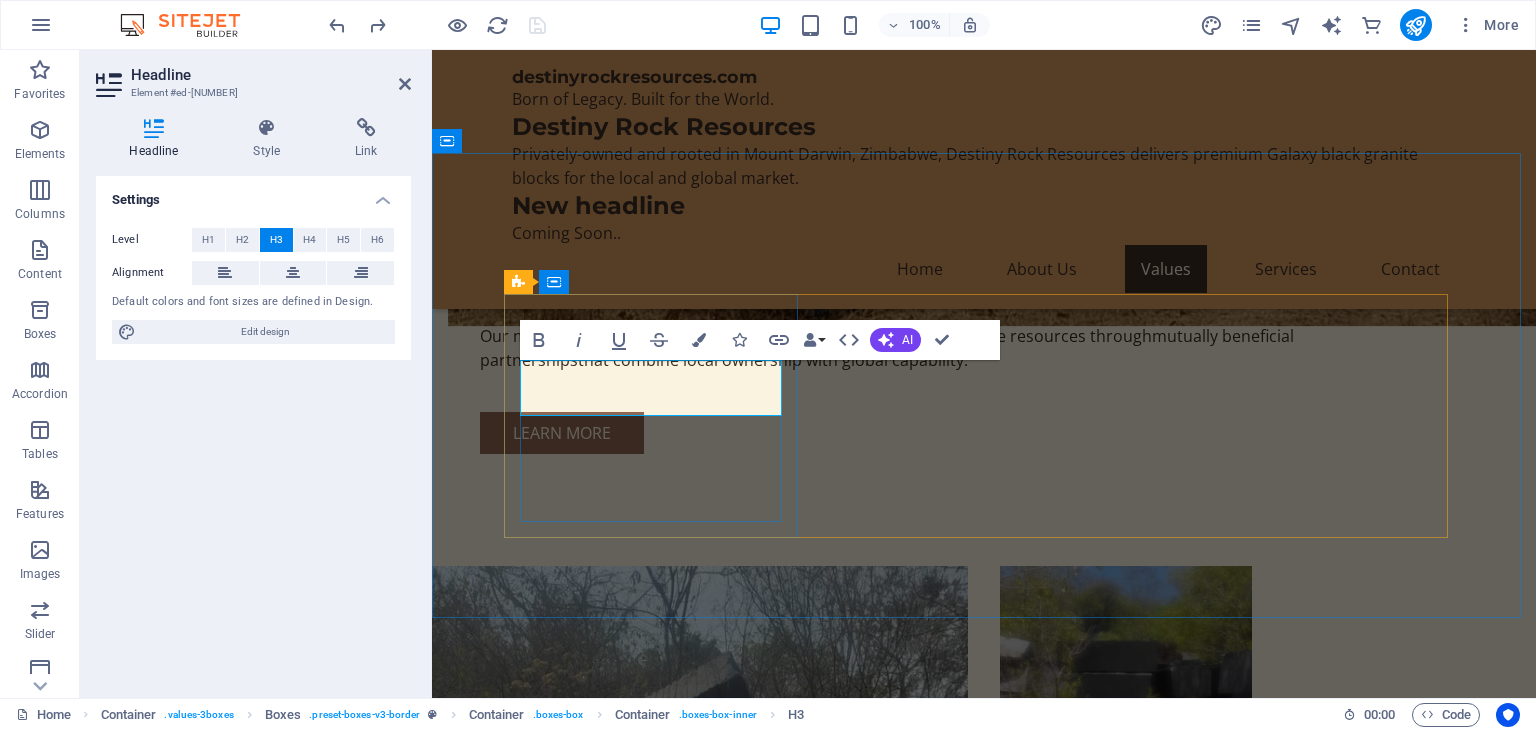 scroll, scrollTop: 1921, scrollLeft: 0, axis: vertical 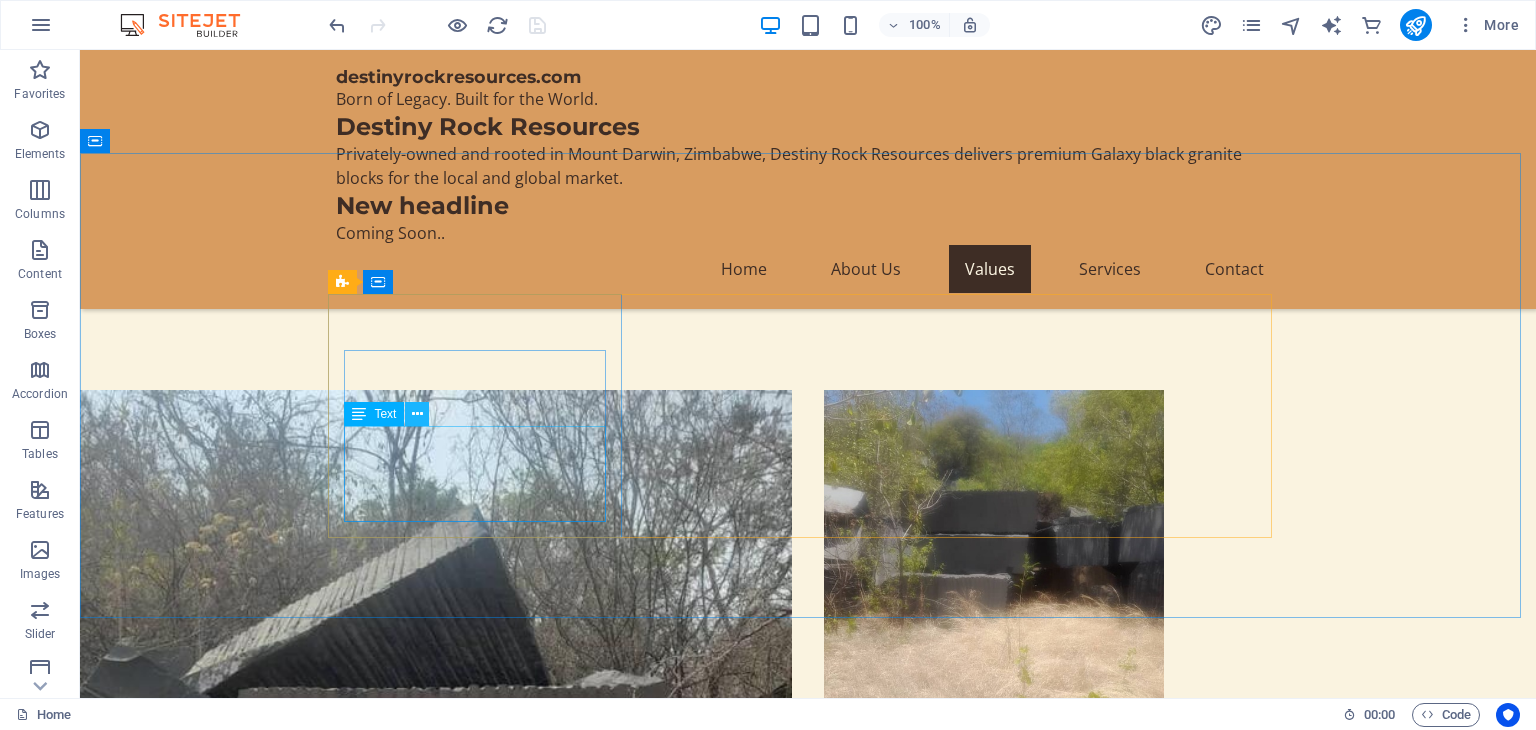 click at bounding box center (417, 414) 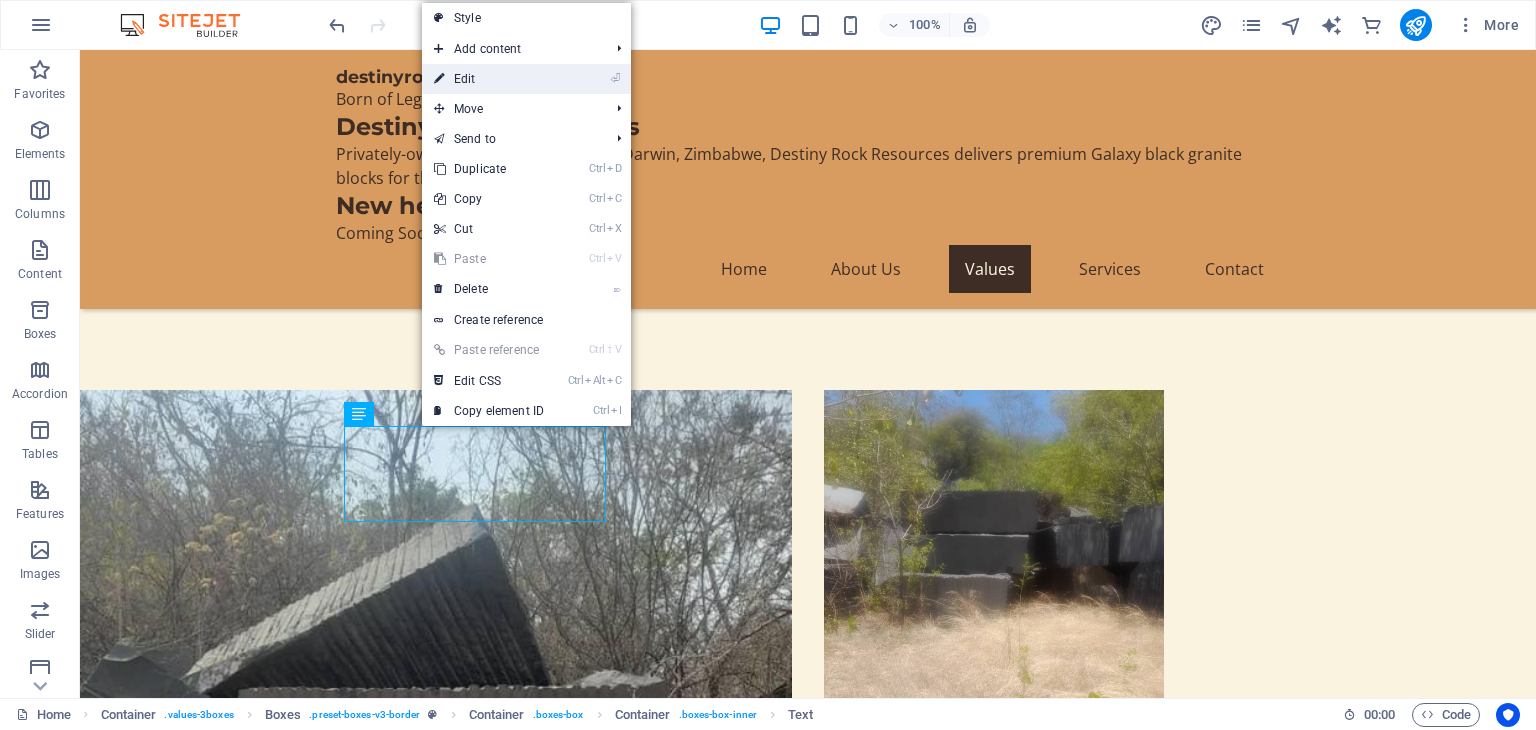 click on "⏎  Edit" at bounding box center [489, 79] 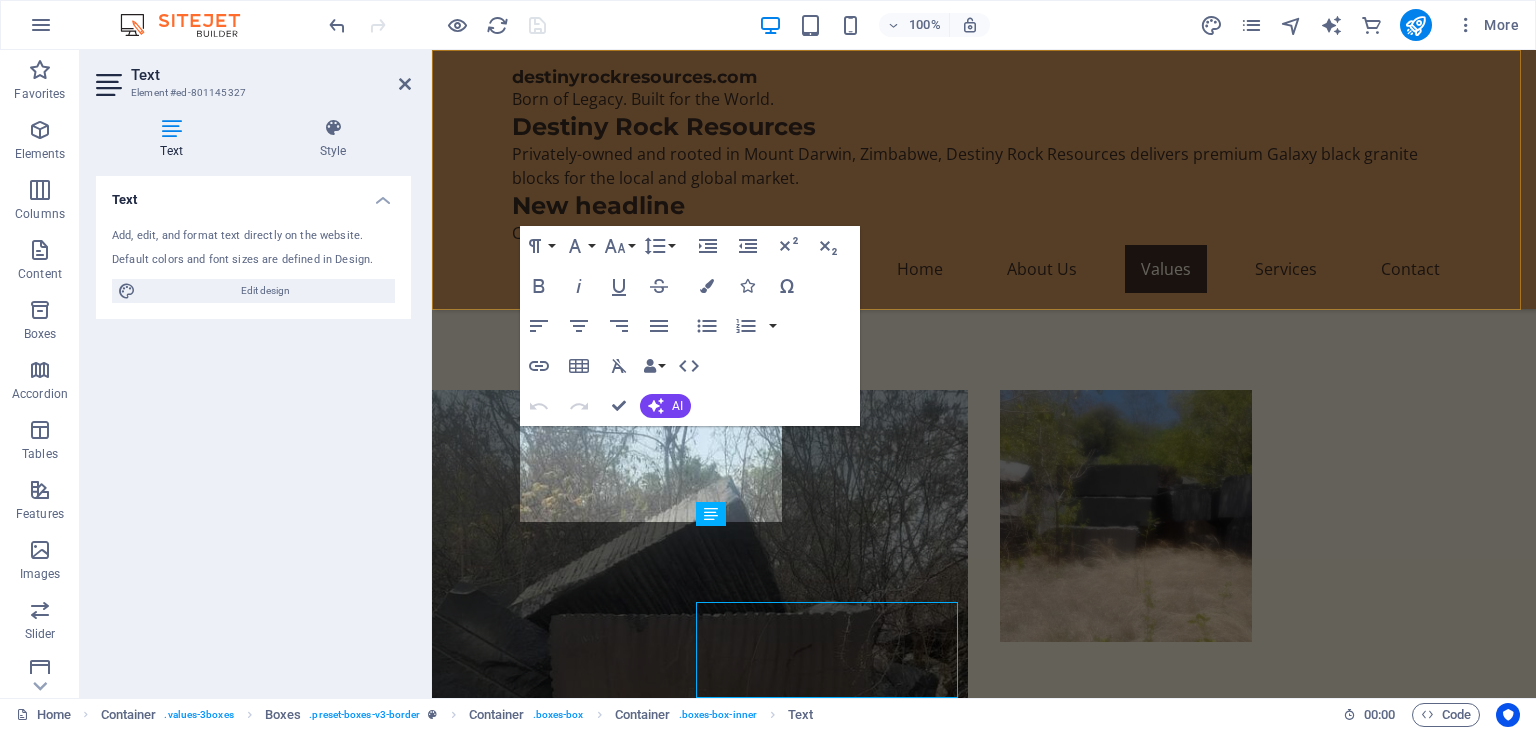 scroll, scrollTop: 1745, scrollLeft: 0, axis: vertical 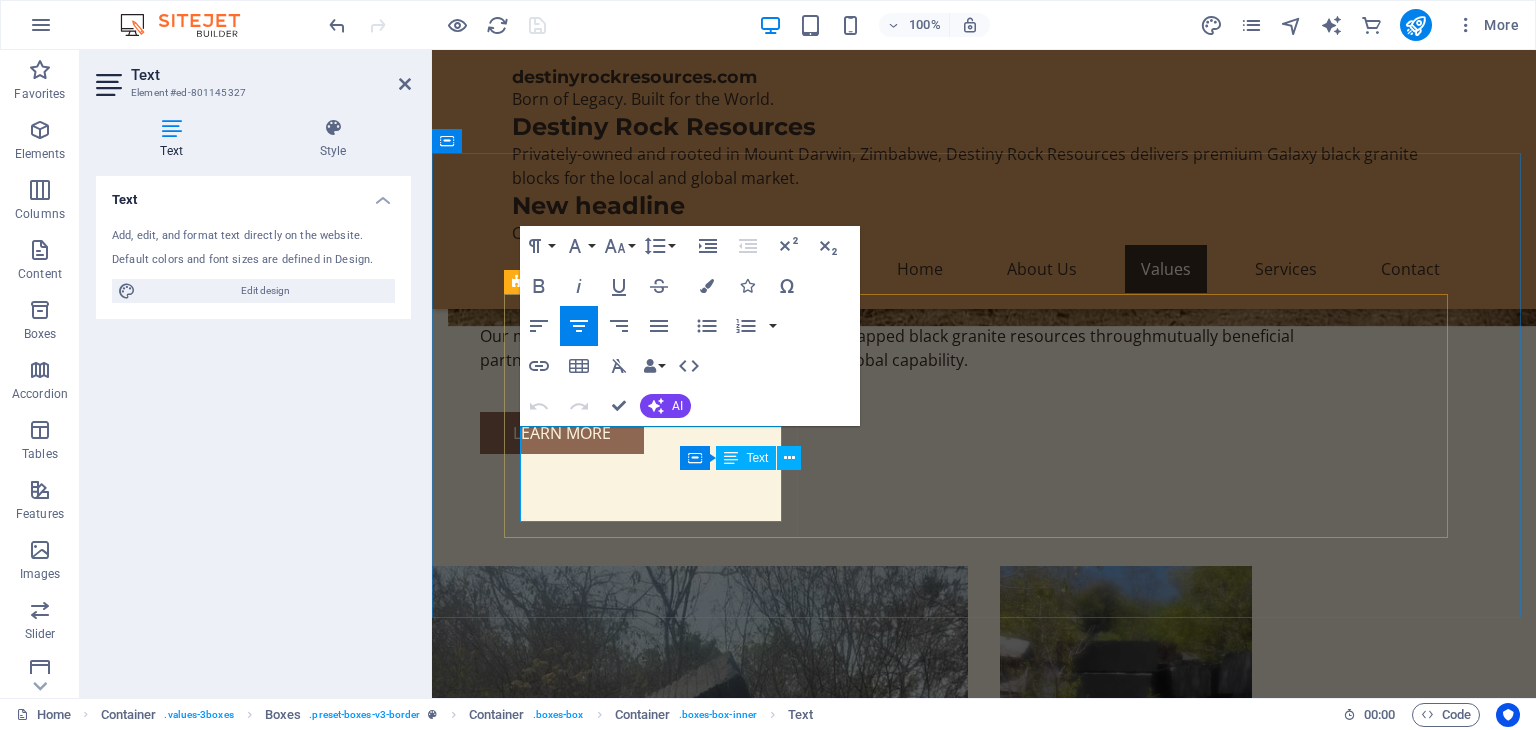 click on "Our commitment to honesty and ethical operations ensures that we maintain the highest standards in granite mining." at bounding box center [658, 1550] 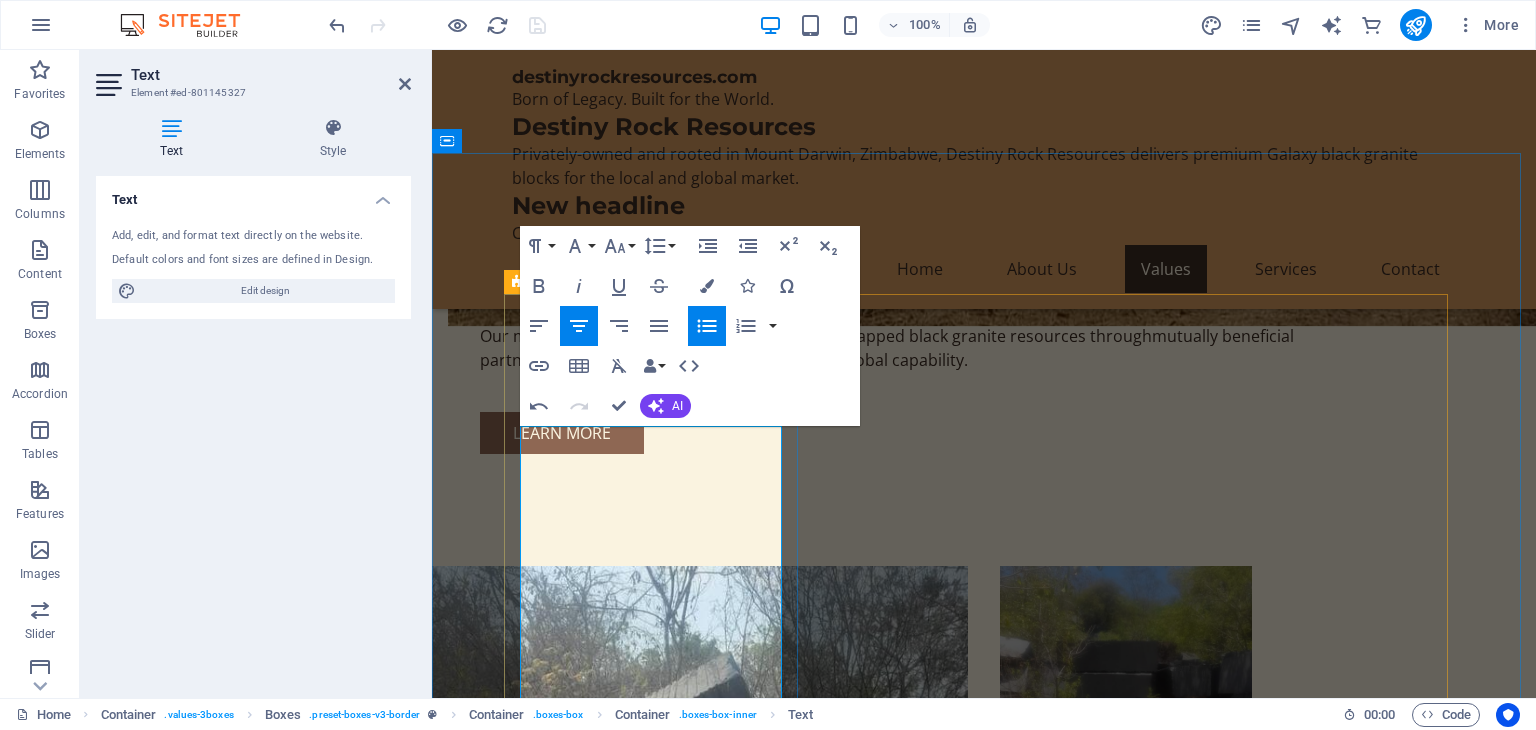 click on "Granite Reserves Confirmed Situated in a proven geological zone with high-quality black granite (Premium Galaxy type)." at bounding box center [666, 1575] 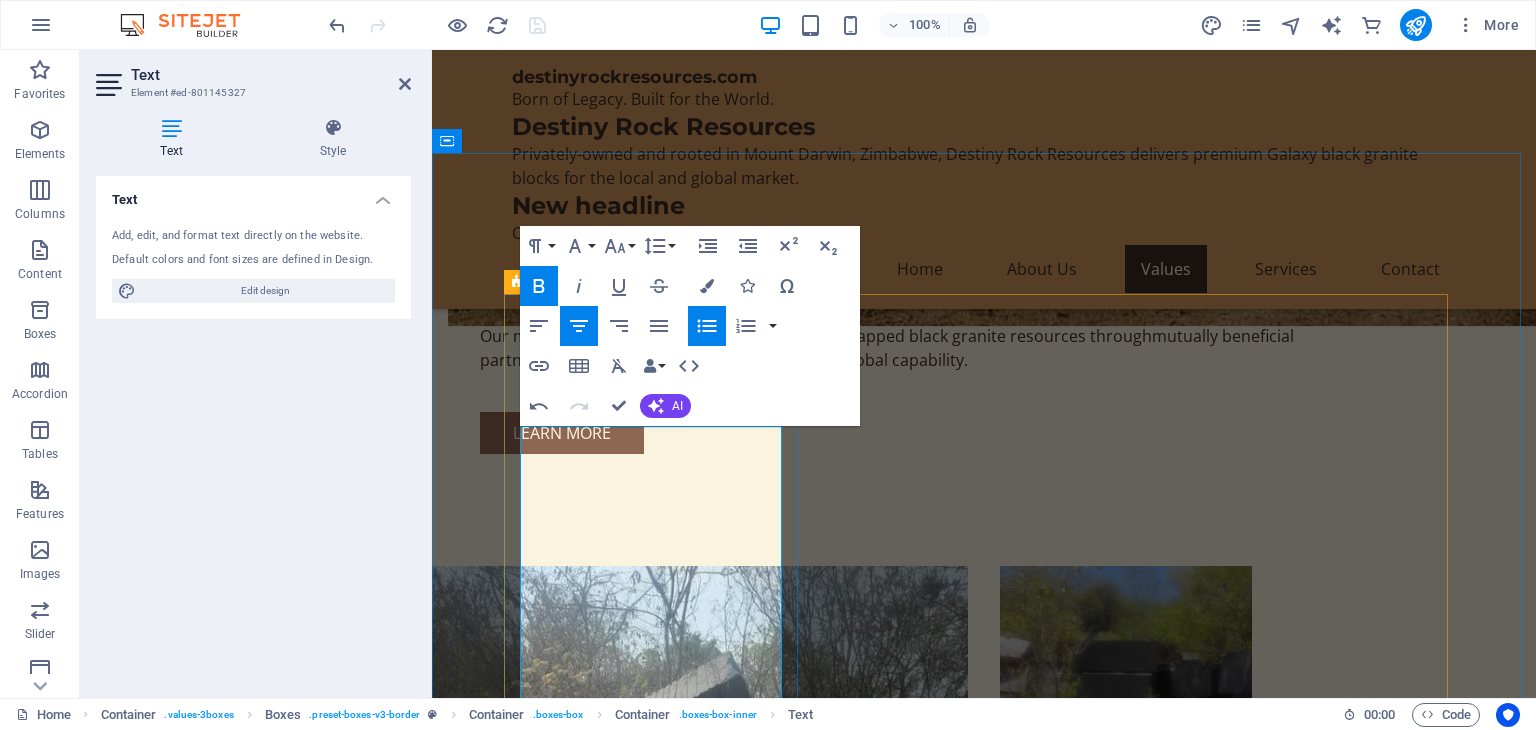 click on "Granite Reserves Confirmed Situated in a proven geological zone with high-quality black granite (Premium Galaxy type)." at bounding box center (666, 1575) 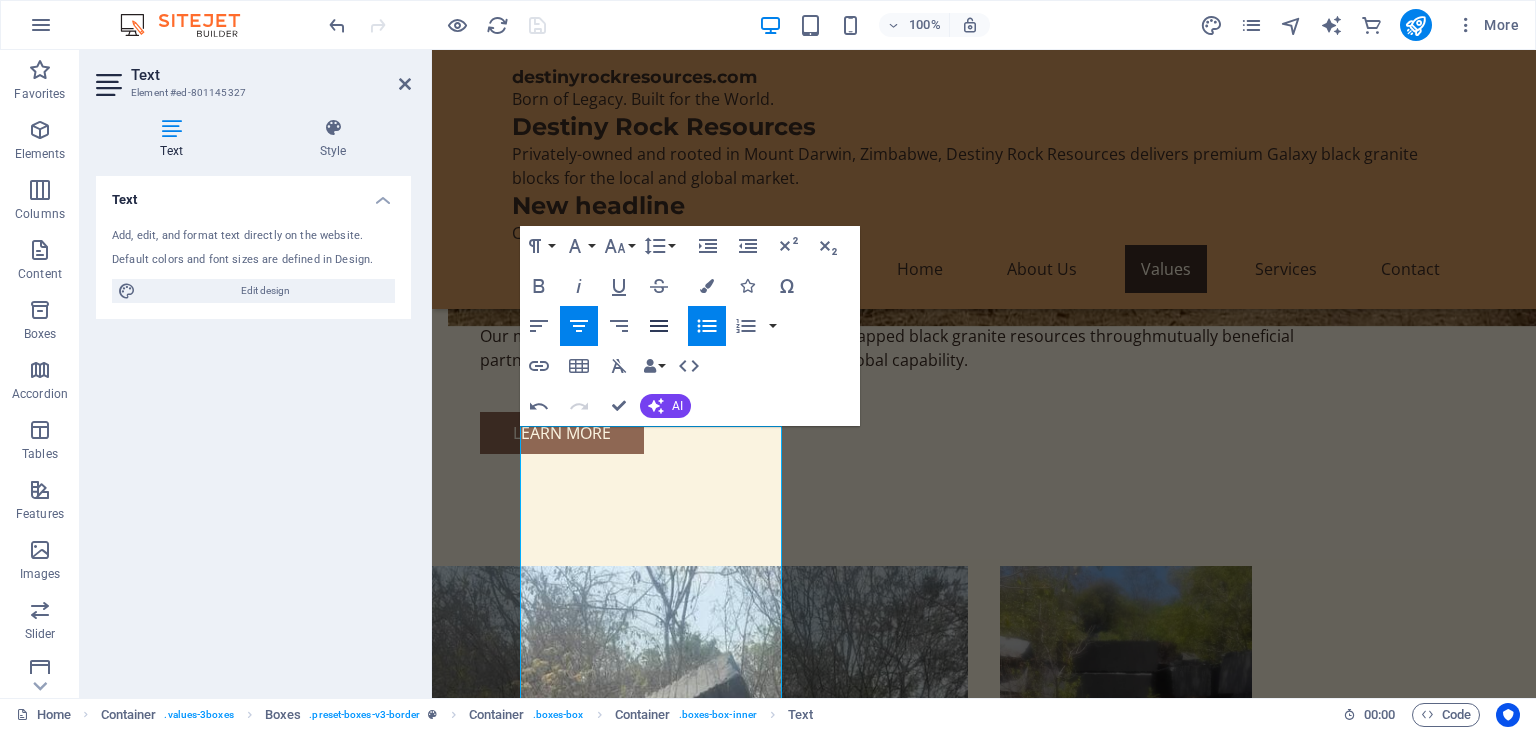 click 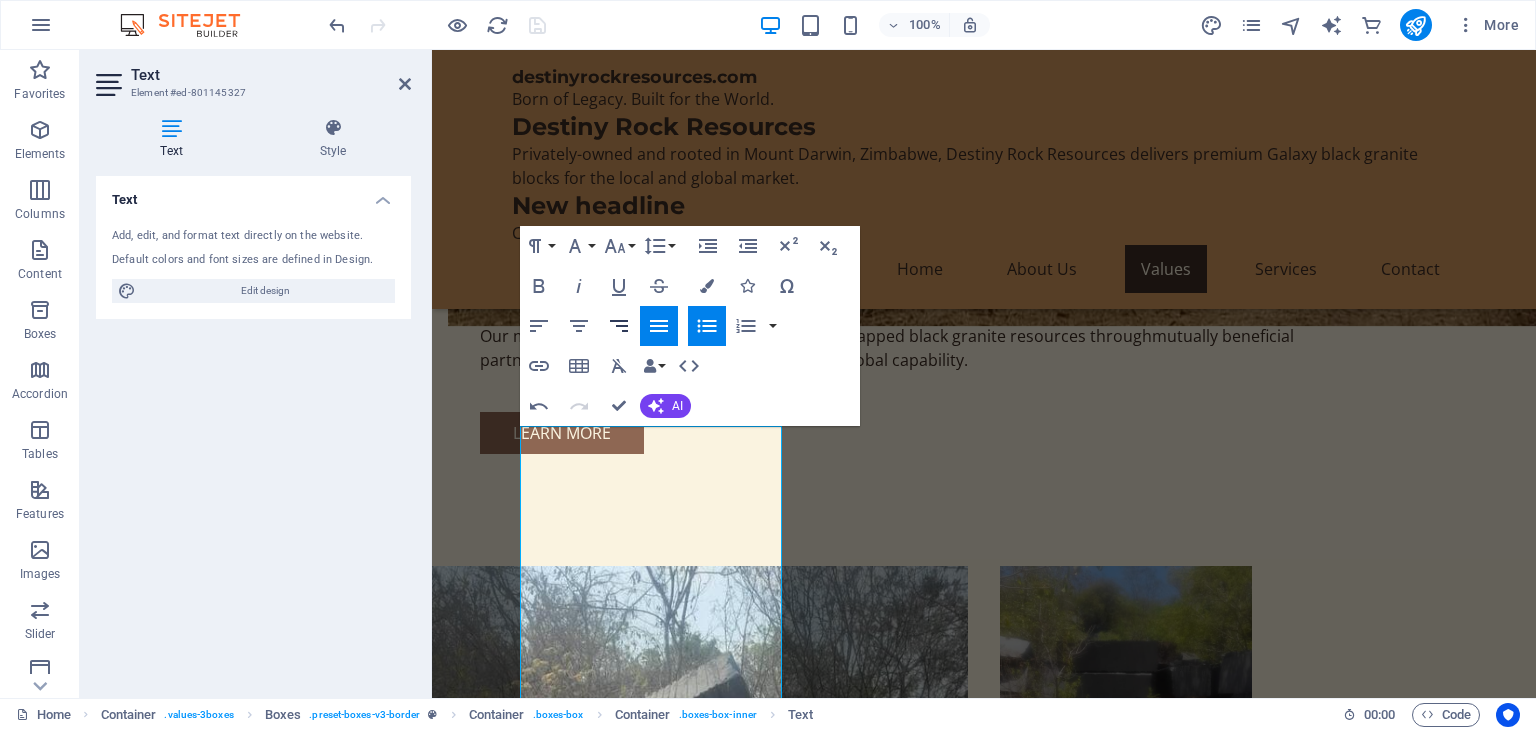 click 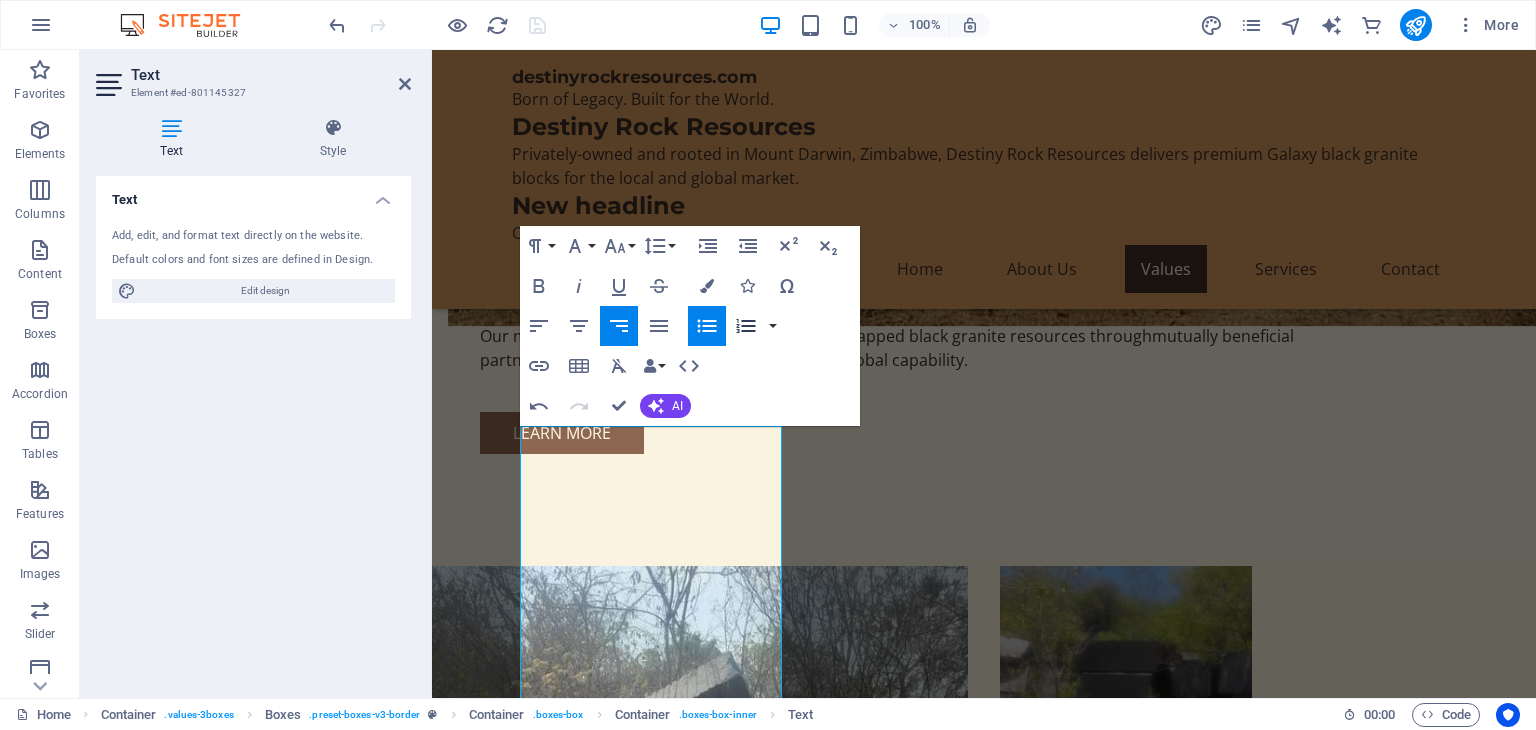 click 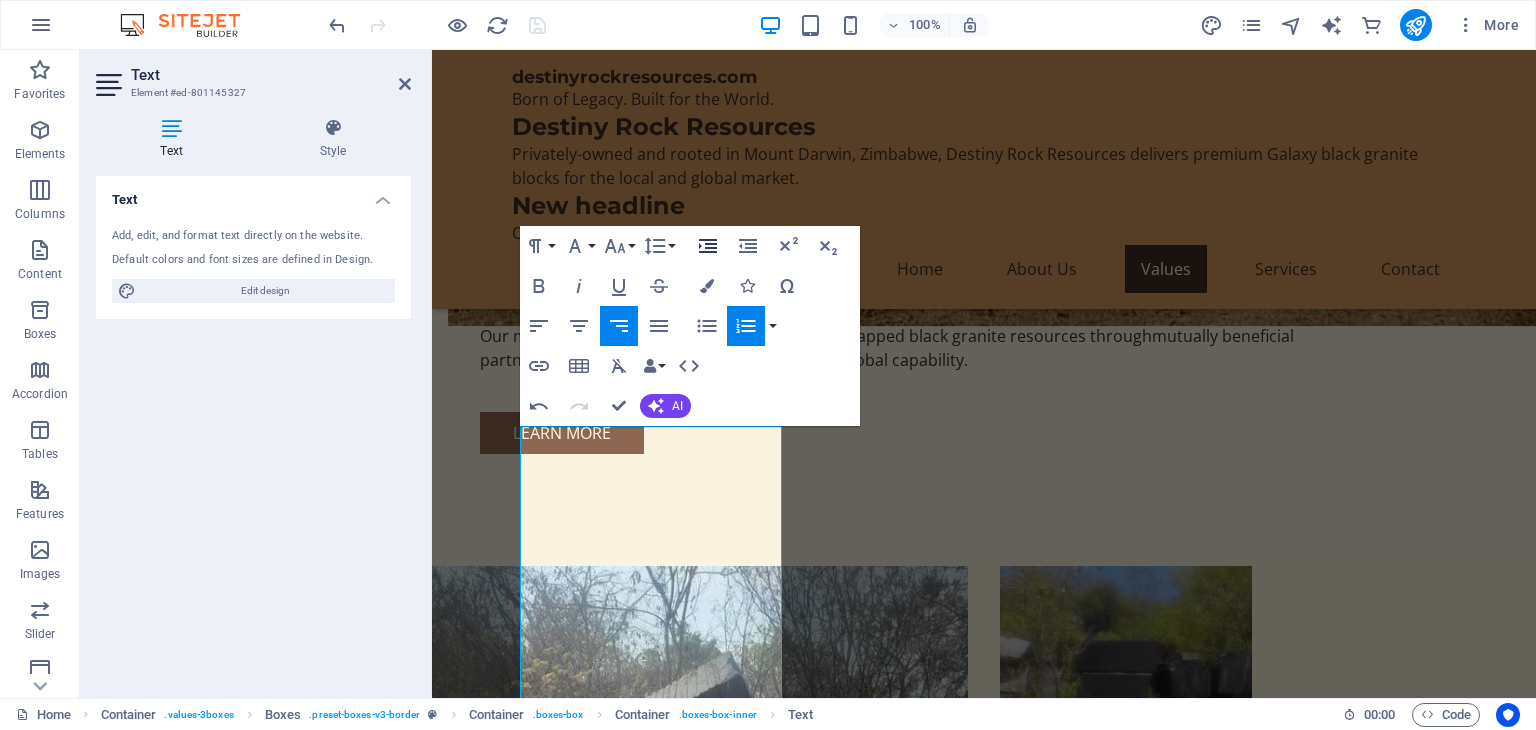 click 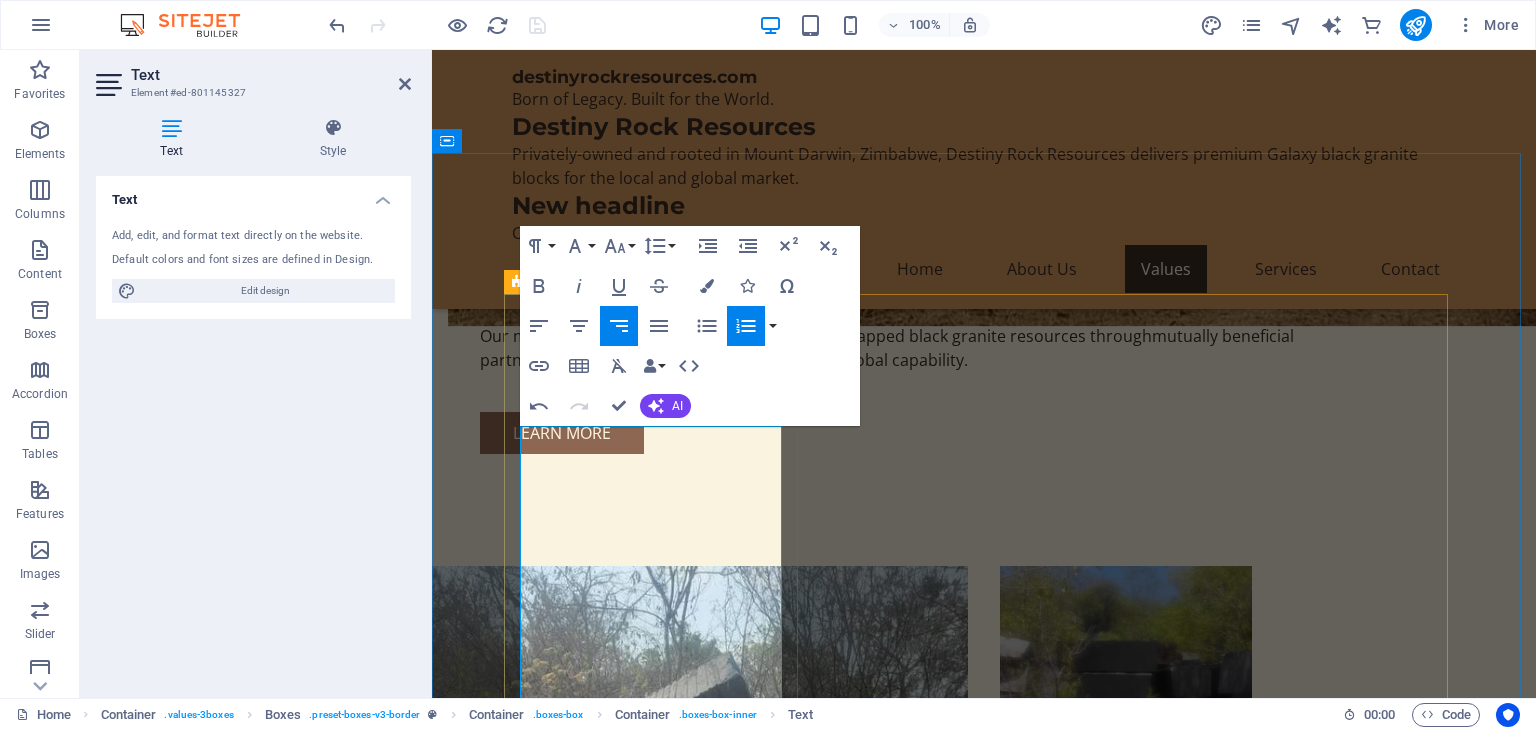 click on "Granite Reserves Confirmed" at bounding box center [682, 1538] 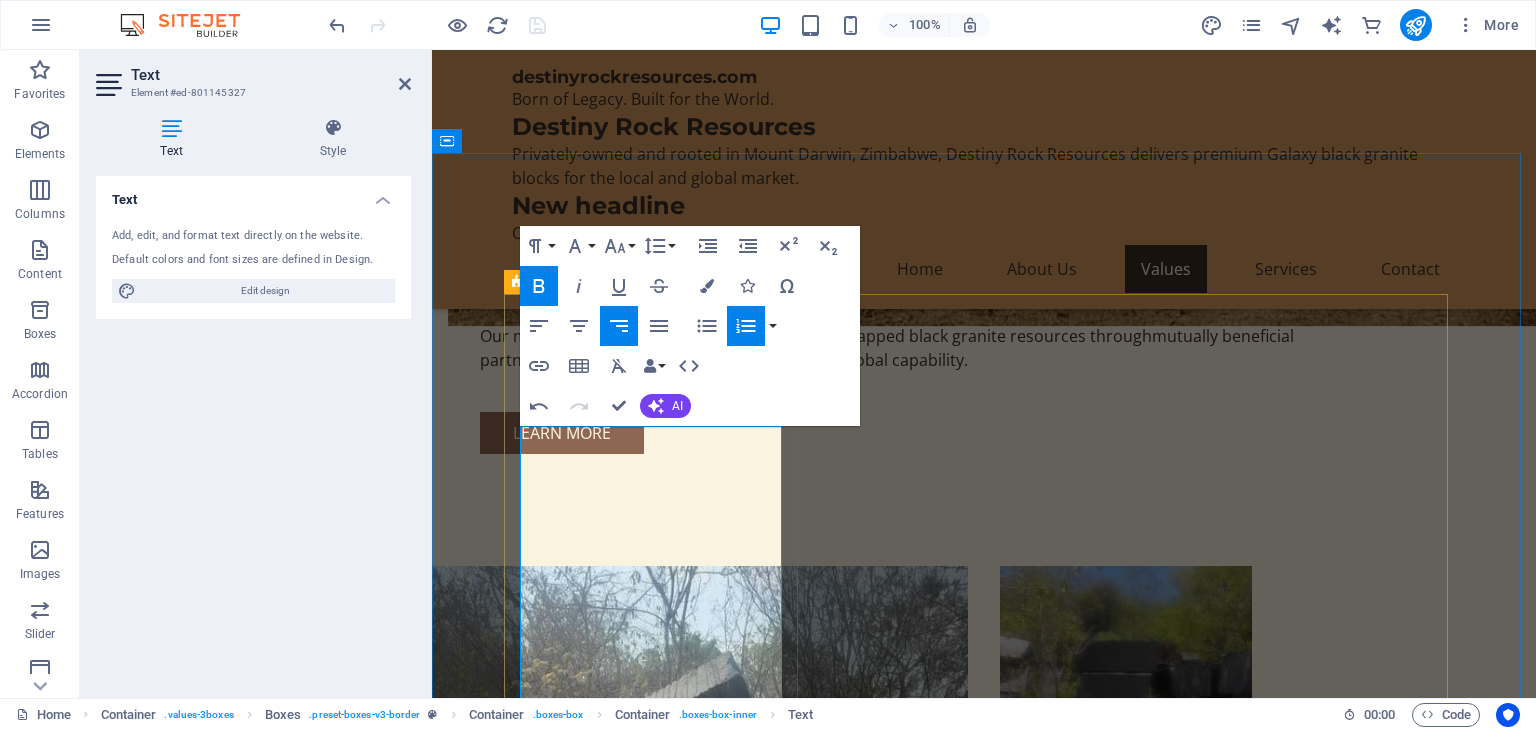 click on "Licenses Secured Prospecting and mining licenses in place; more details available in our prospectus." at bounding box center (658, 1682) 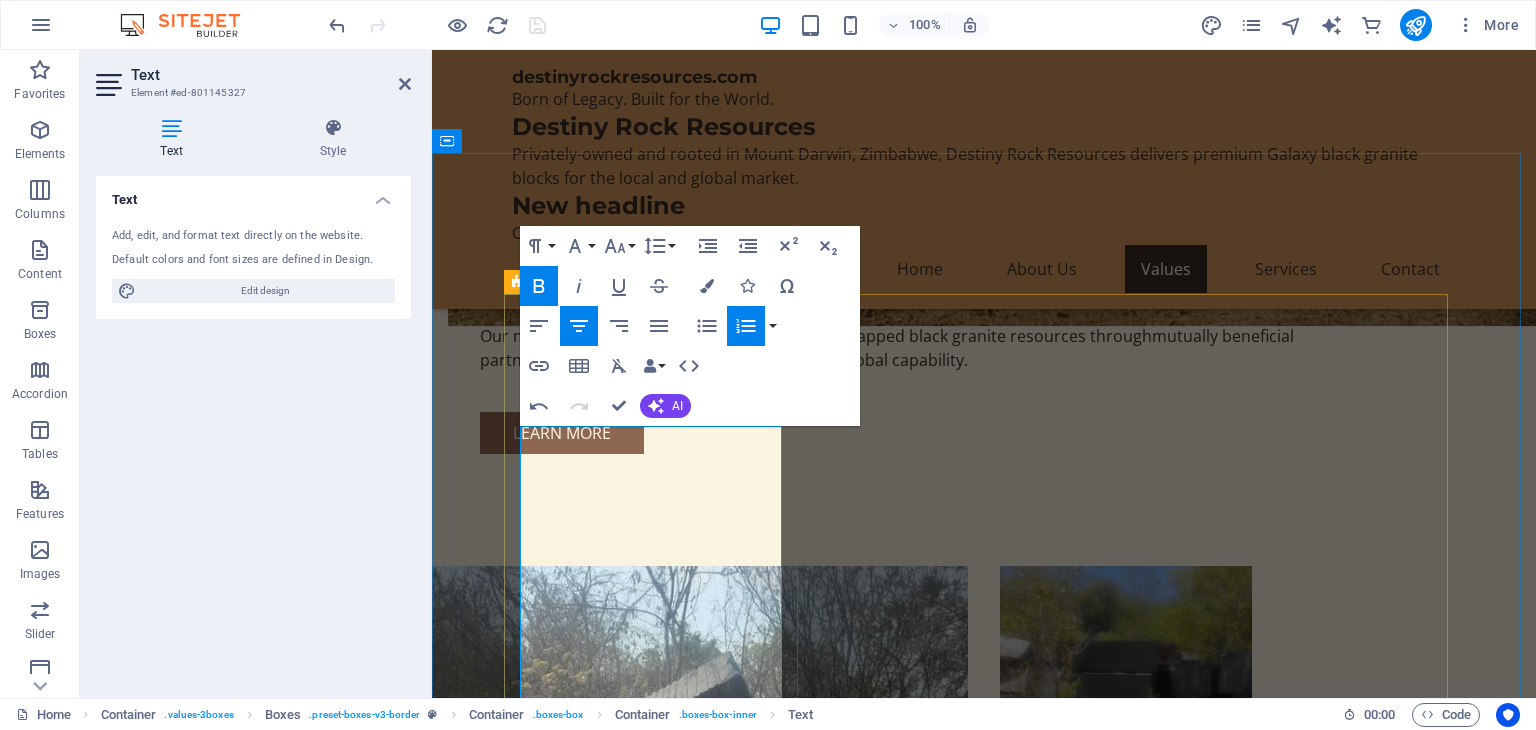 click on "Granite Reserves Confirmed Situated in a proven geological zone with high-quality black granite (Premium Galaxy type)." at bounding box center [658, 1574] 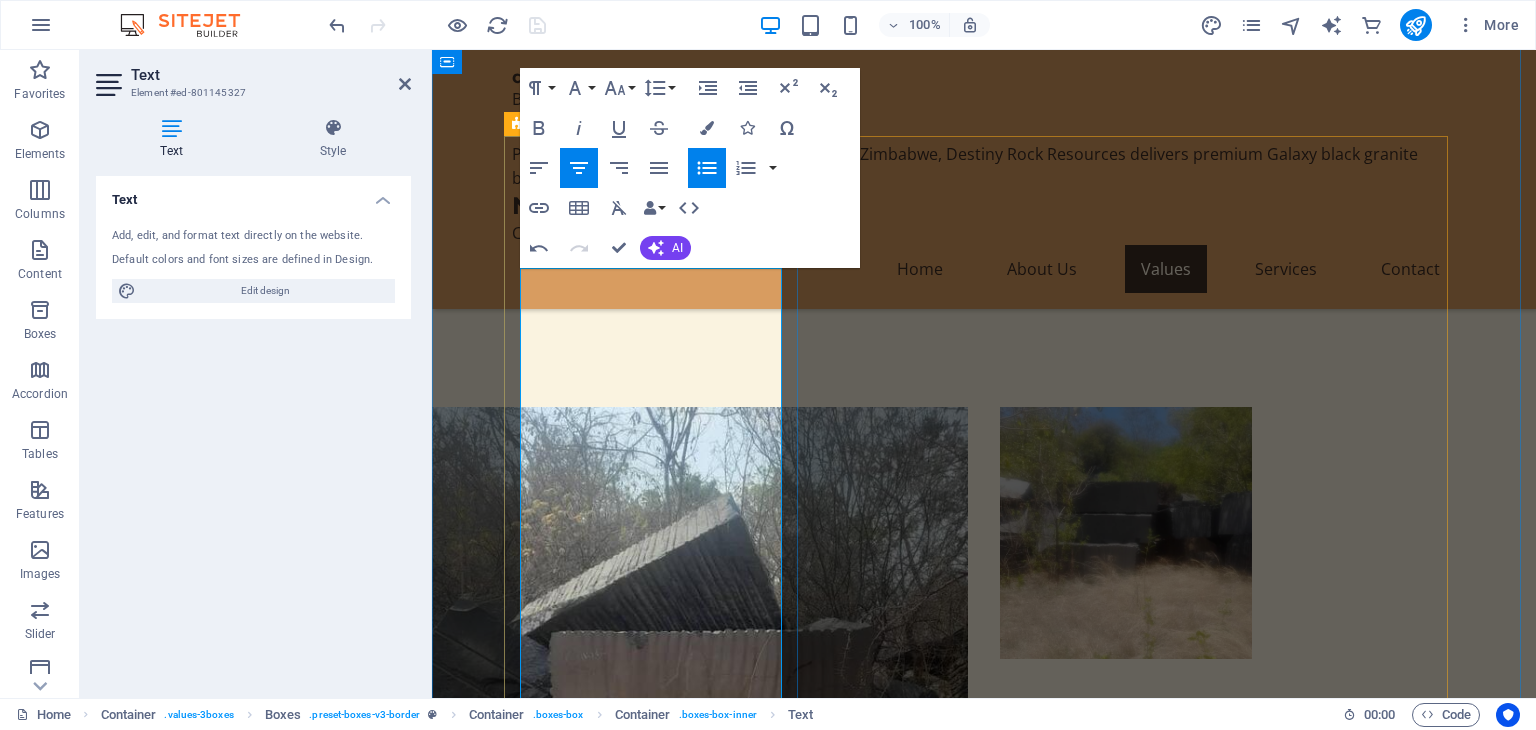 scroll, scrollTop: 1952, scrollLeft: 0, axis: vertical 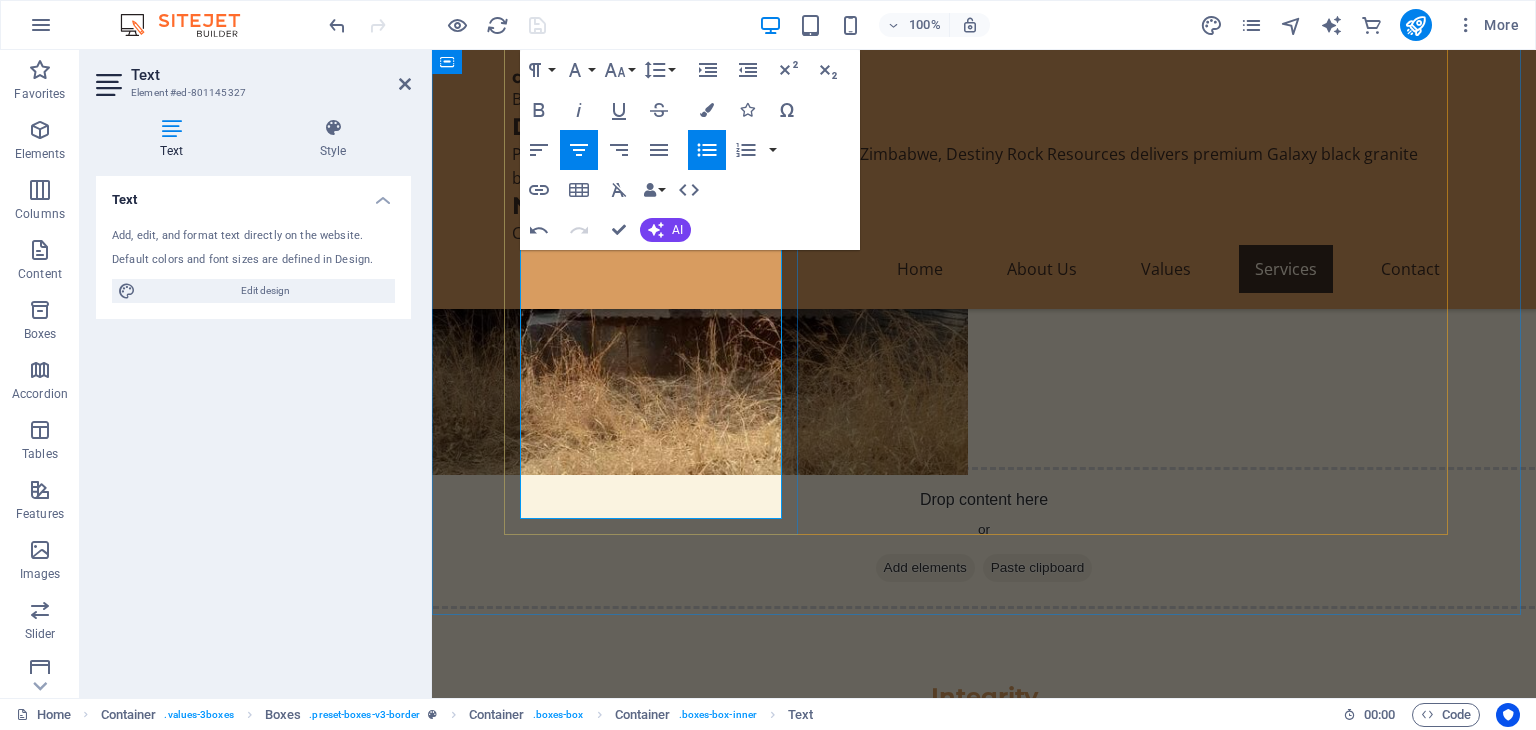 drag, startPoint x: 594, startPoint y: 518, endPoint x: 738, endPoint y: 516, distance: 144.01389 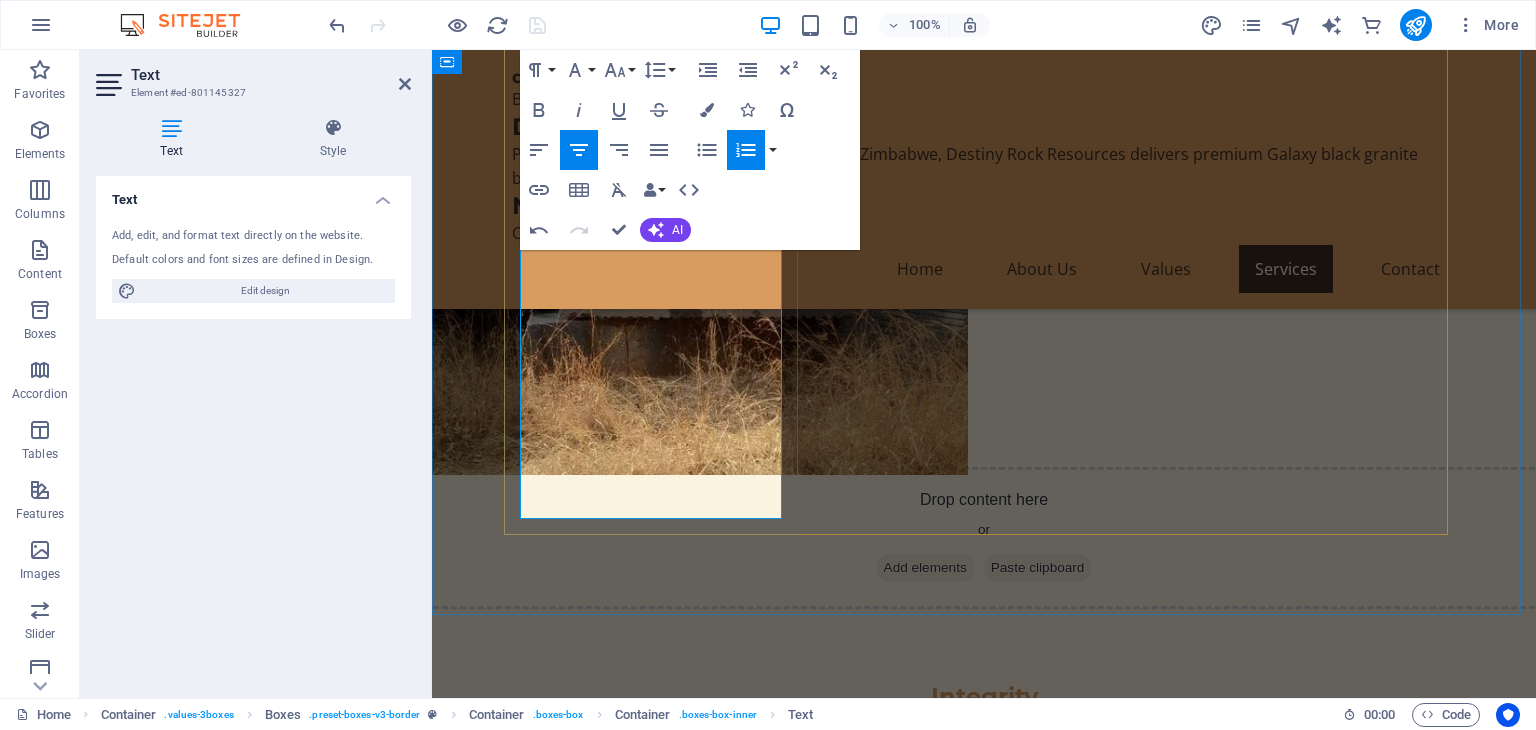 copy on "We are open to:Joint ventures (JV)Equipment-based revenue share modelsTechnical partnerships (processing, logistics, export)Foreign direct investment (FDI)Local Advantage Family-owned with strong ties to community and local authorities — facilitating smoother setup, workforce recruitment, and regulatory support." 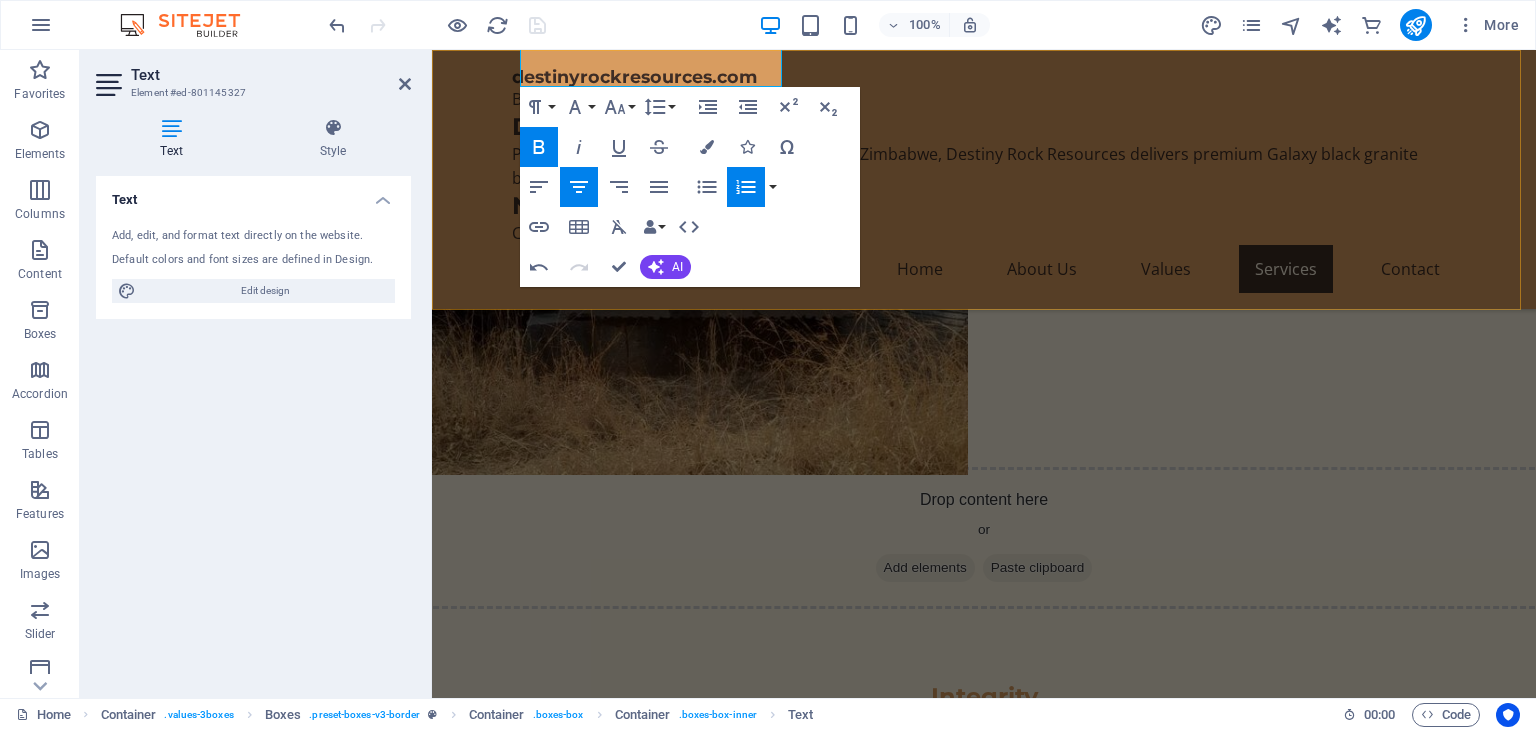 click on "destinyrockresources.com Born of Legacy. Built for the World. Destiny Rock Resources Privately-owned and rooted in Mount Darwin, [STATE], Destiny Rock Resources delivers premium Galaxy black granite blocks for the local and global market. New headline Coming Soon.. Home About Us Values Services Contact" at bounding box center (984, 179) 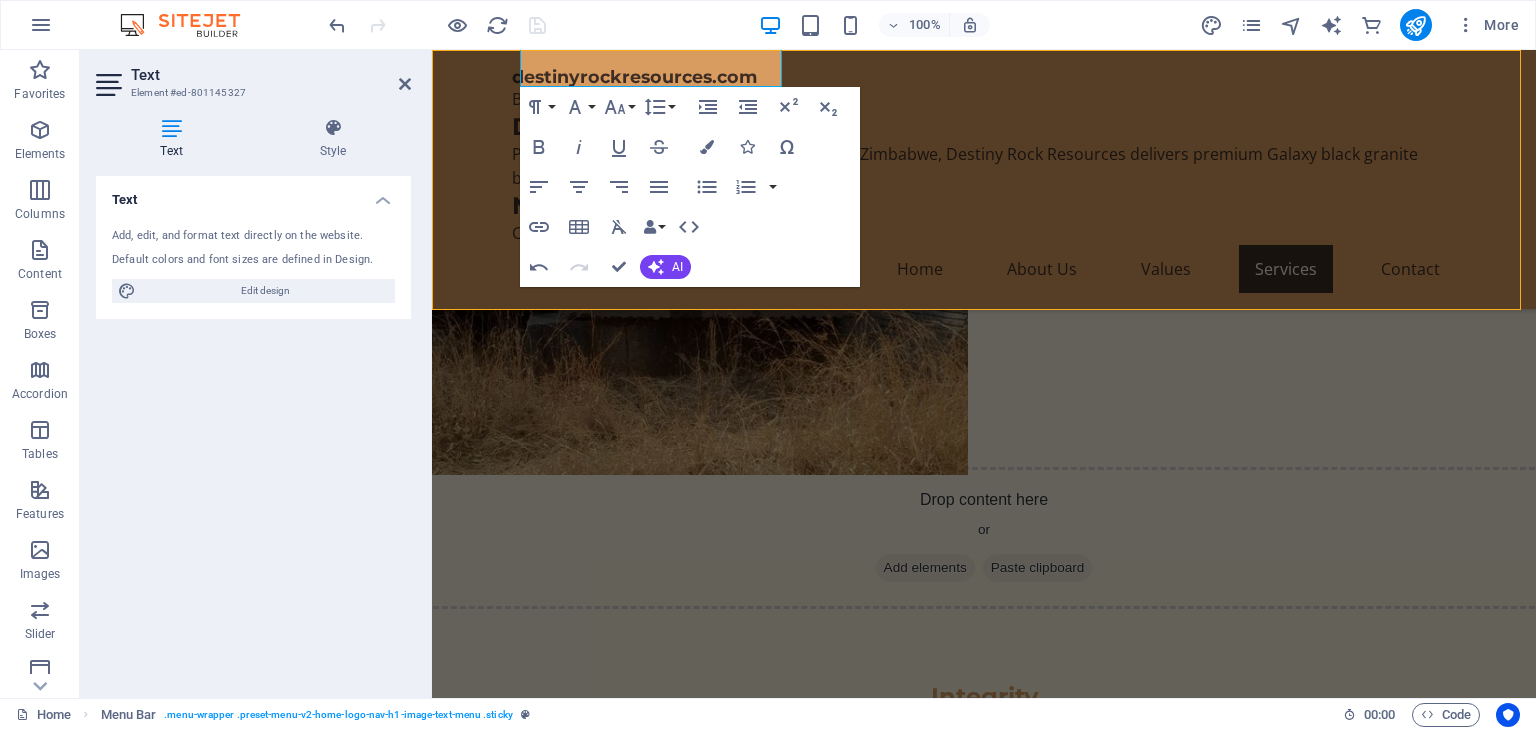 scroll, scrollTop: 2548, scrollLeft: 0, axis: vertical 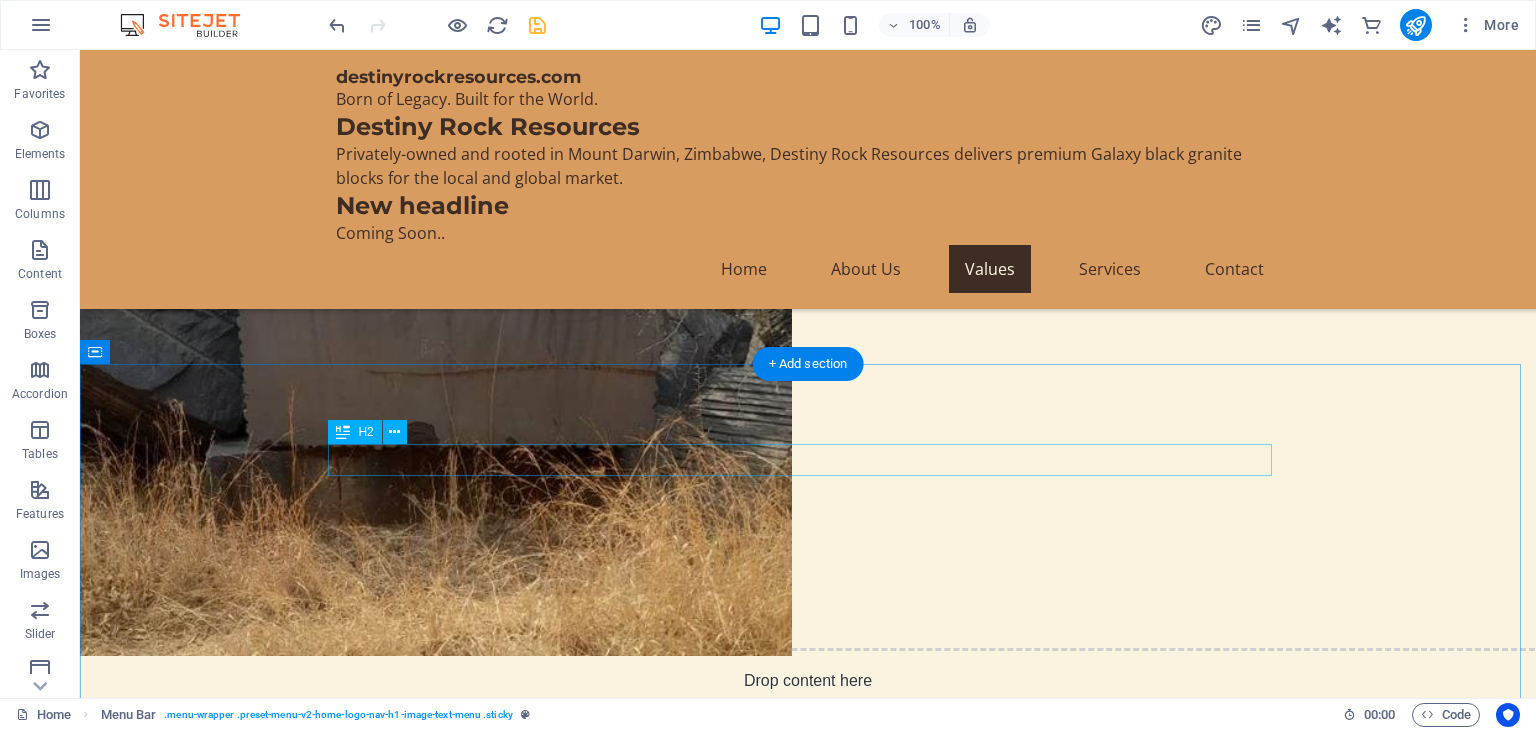 click on "Our Services" at bounding box center (808, 2031) 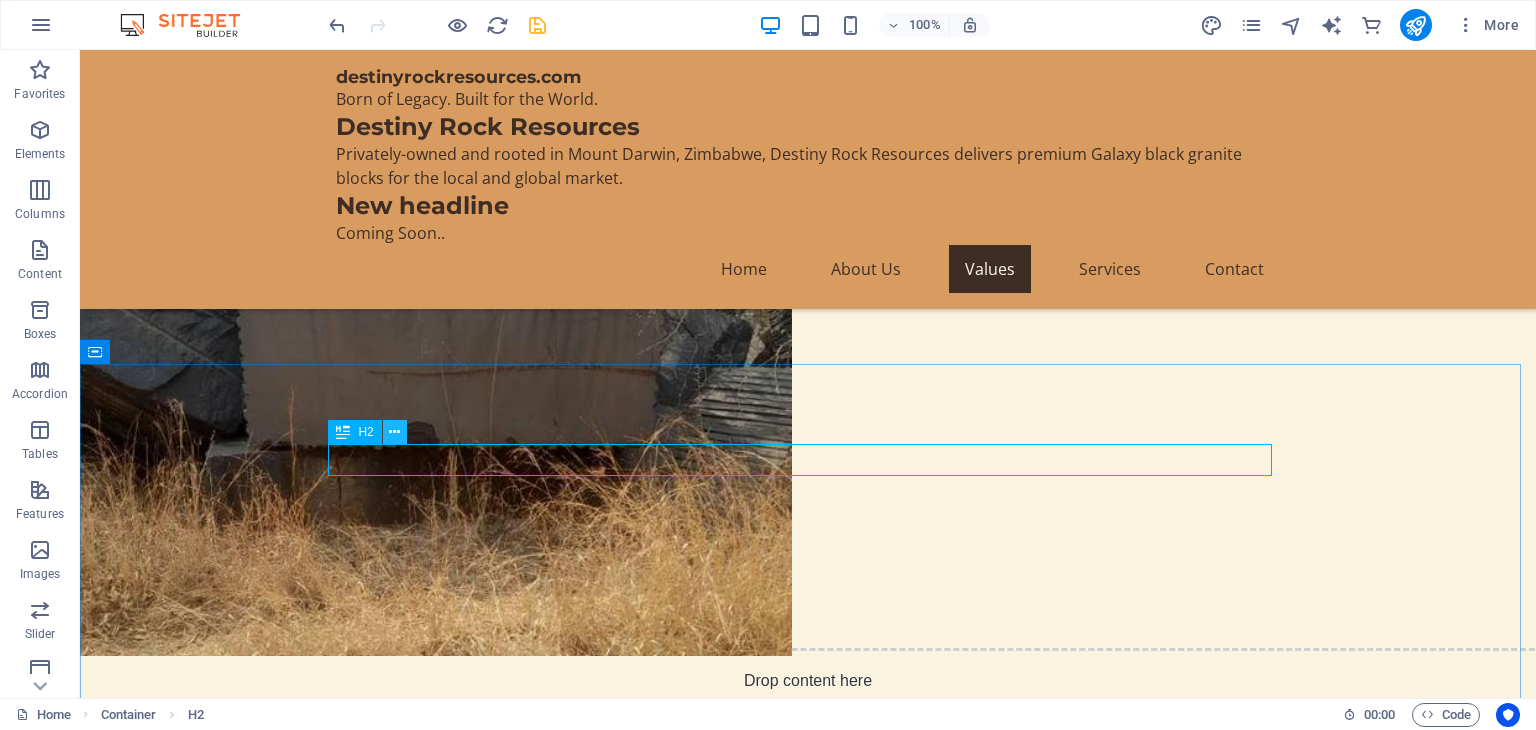 click at bounding box center (394, 432) 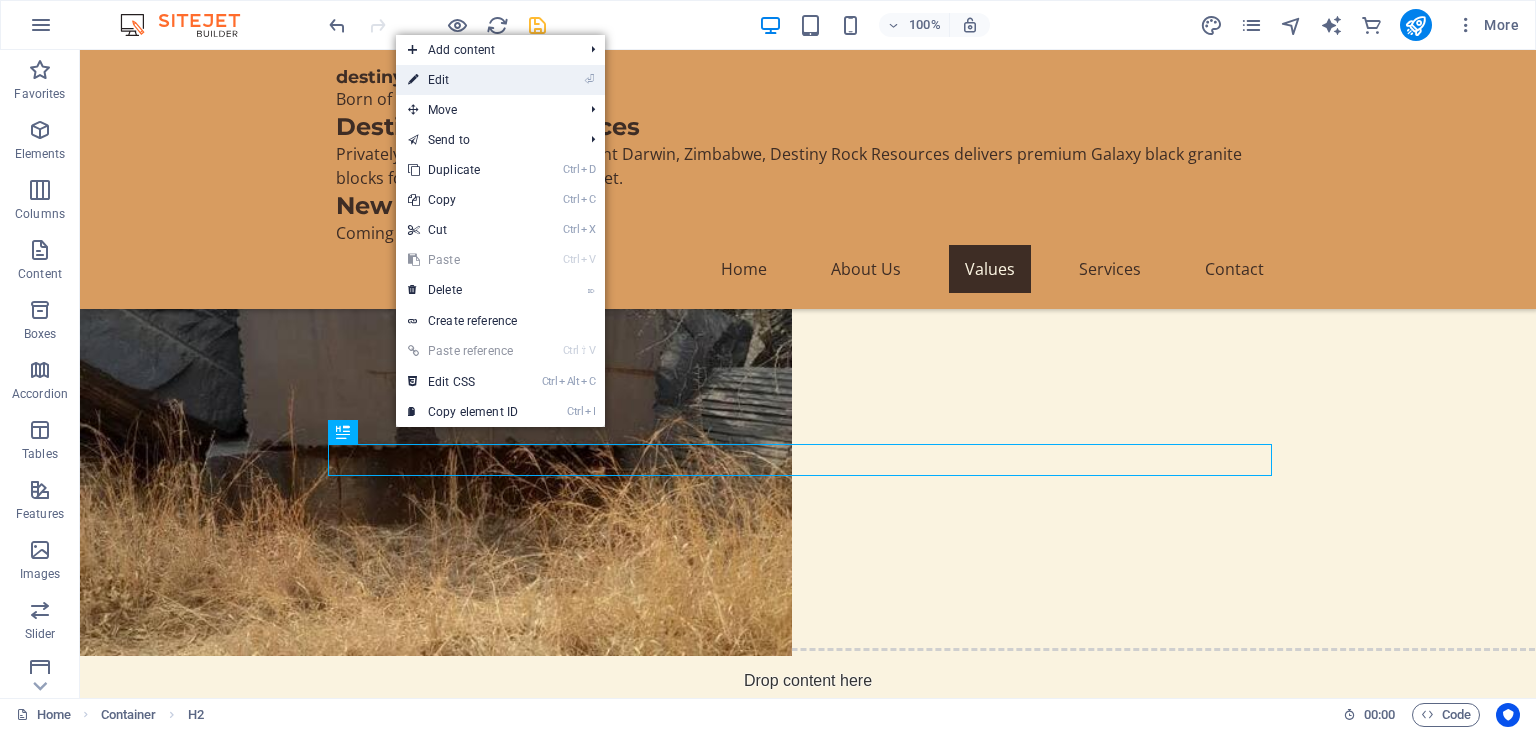 click on "⏎  Edit" at bounding box center [463, 80] 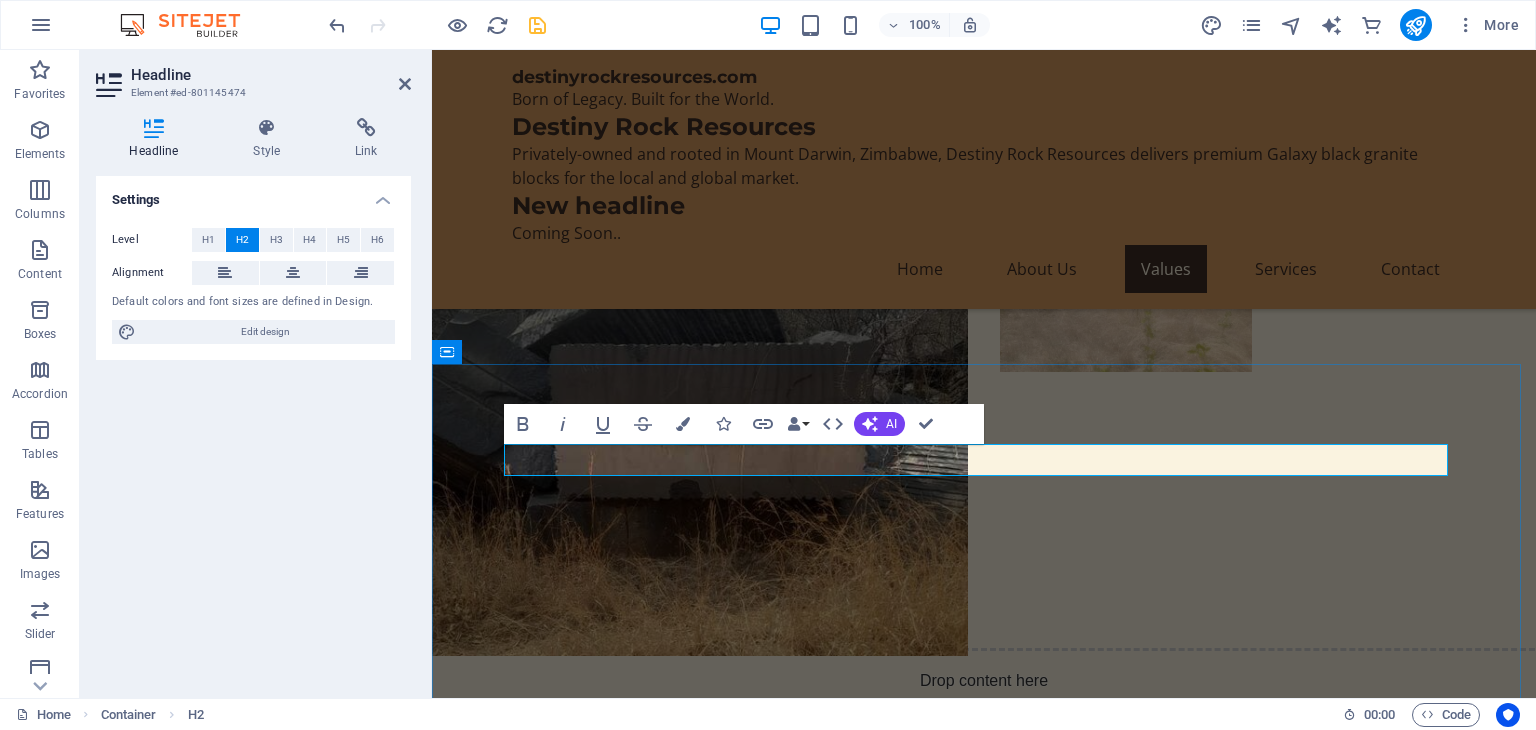 click on "Our Services" at bounding box center (984, 2031) 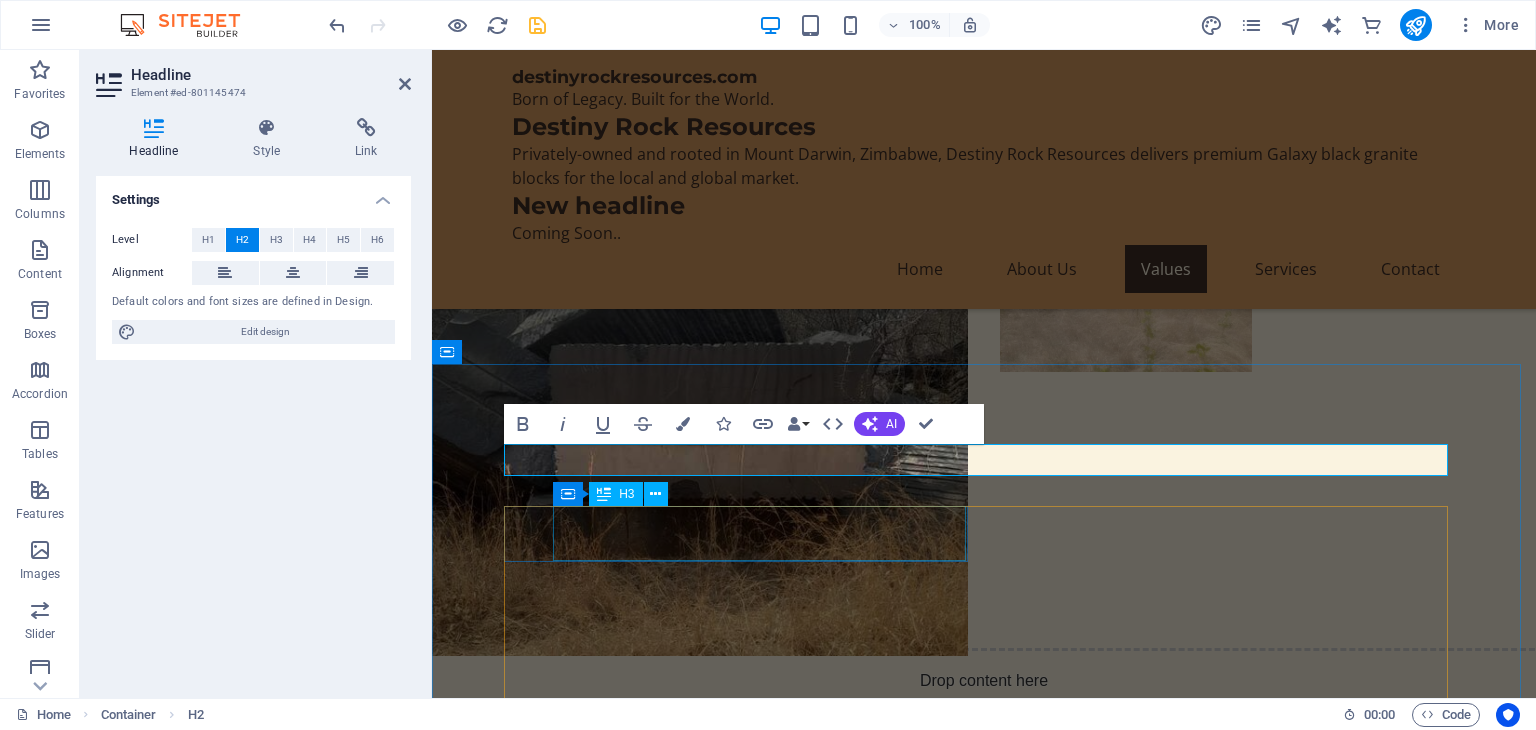 click on "Granite Extraction" at bounding box center [719, 2153] 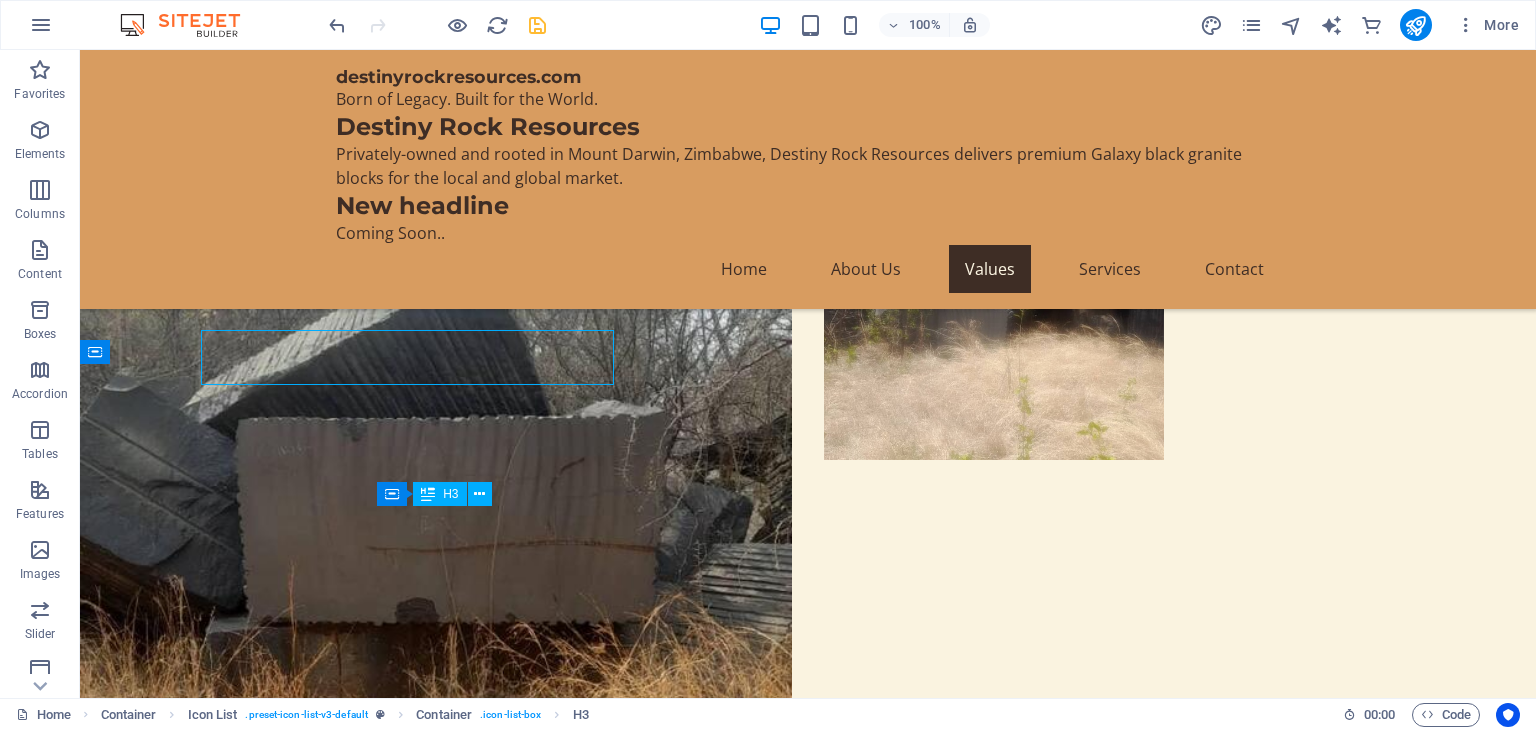 scroll, scrollTop: 2367, scrollLeft: 0, axis: vertical 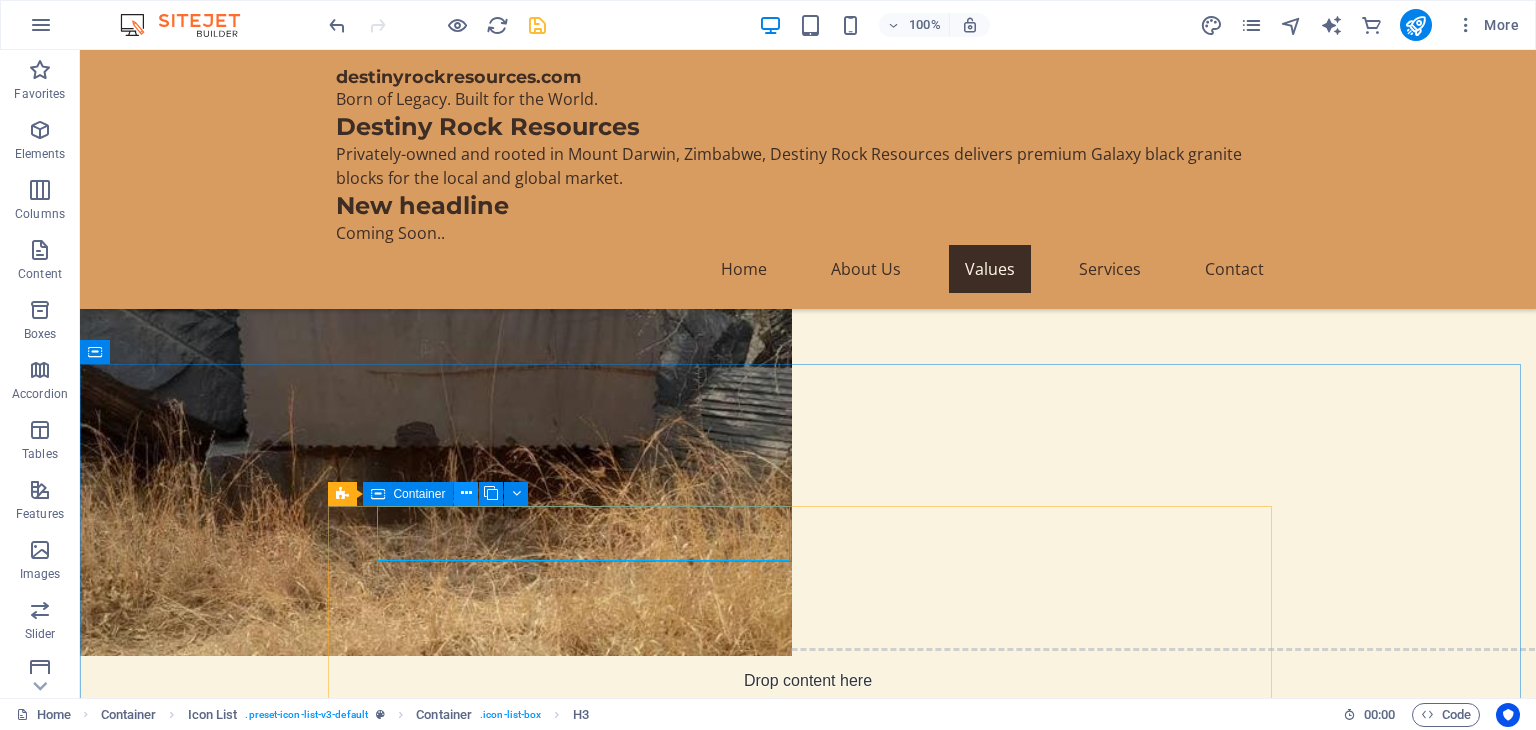 click at bounding box center (466, 493) 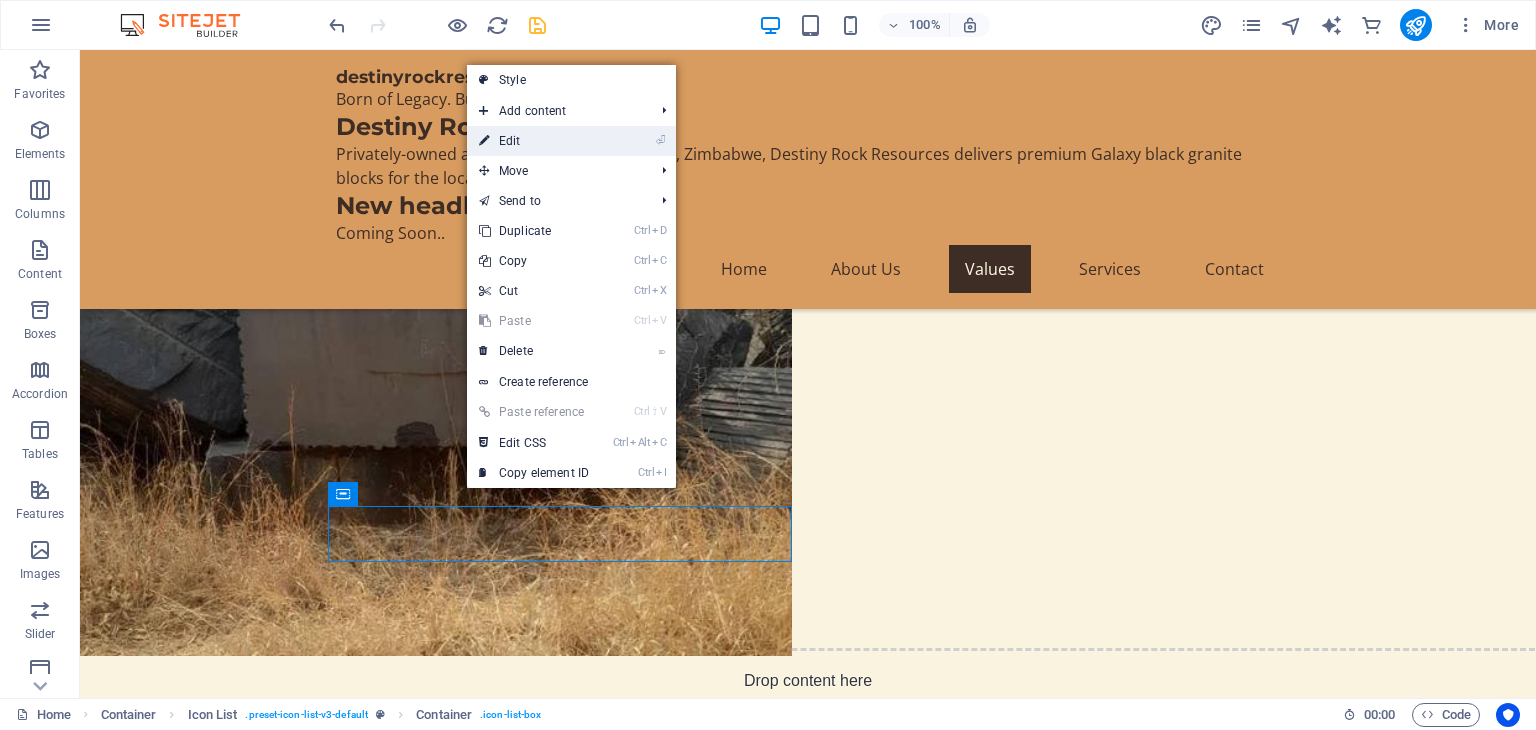 click on "⏎  Edit" at bounding box center (534, 141) 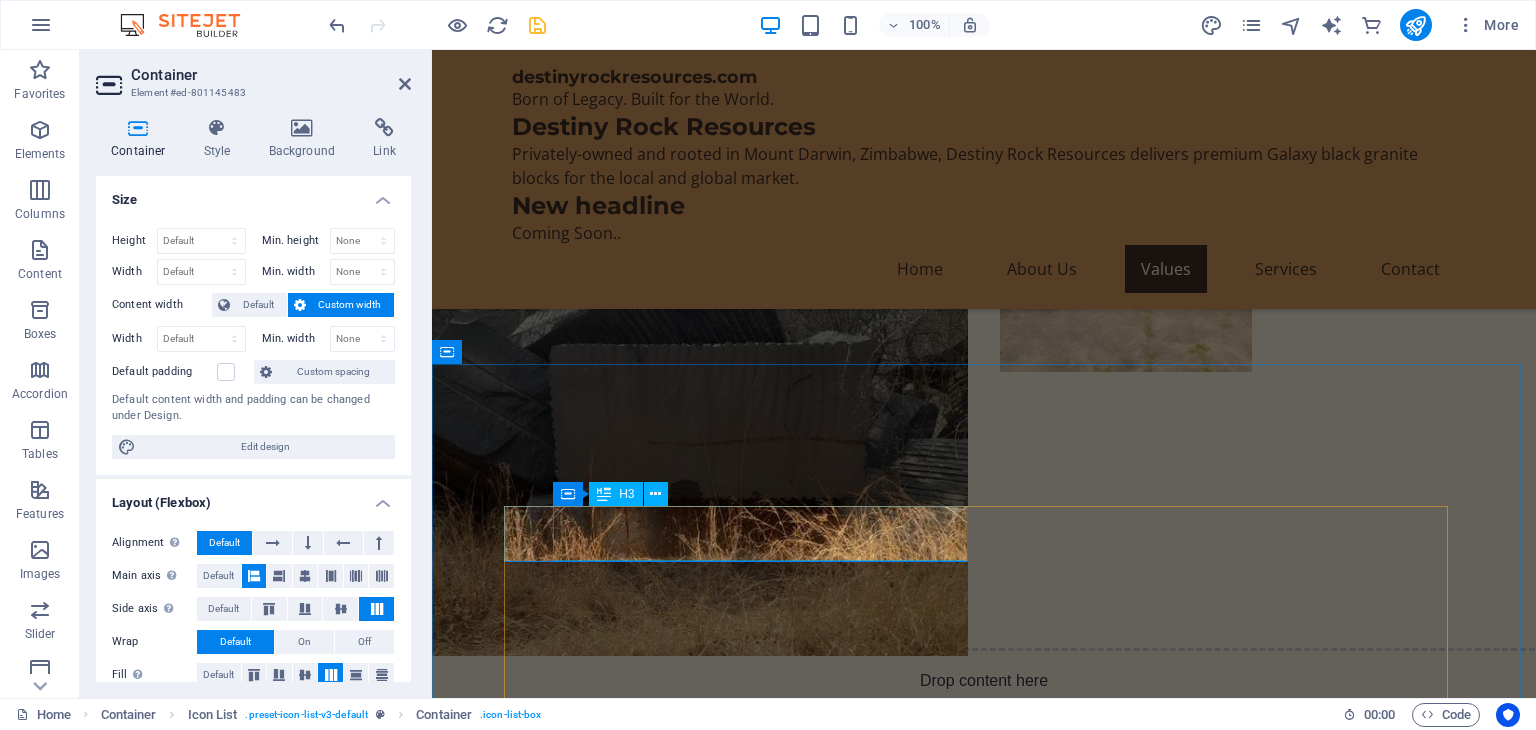 click on "Granite Extraction" at bounding box center [719, 2153] 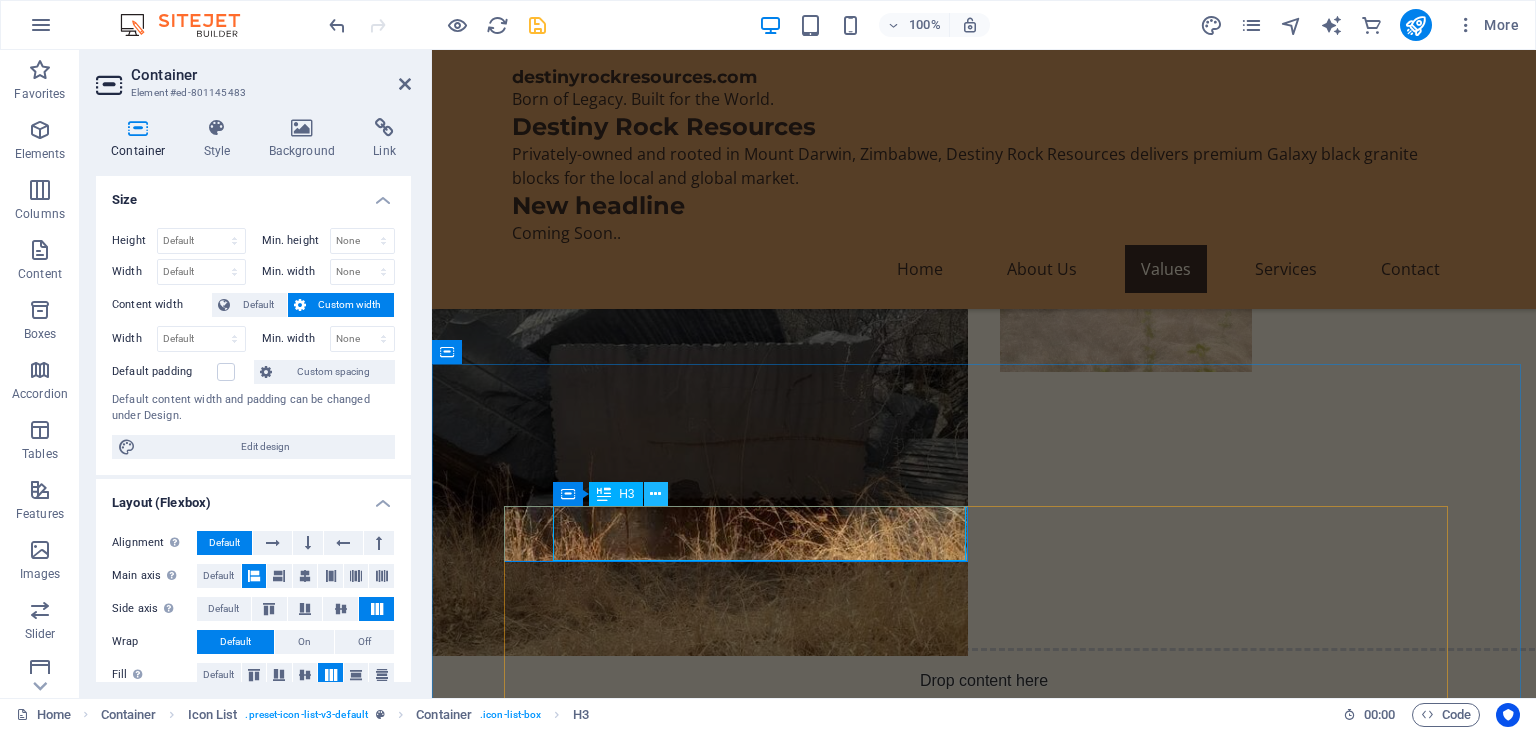click at bounding box center (655, 494) 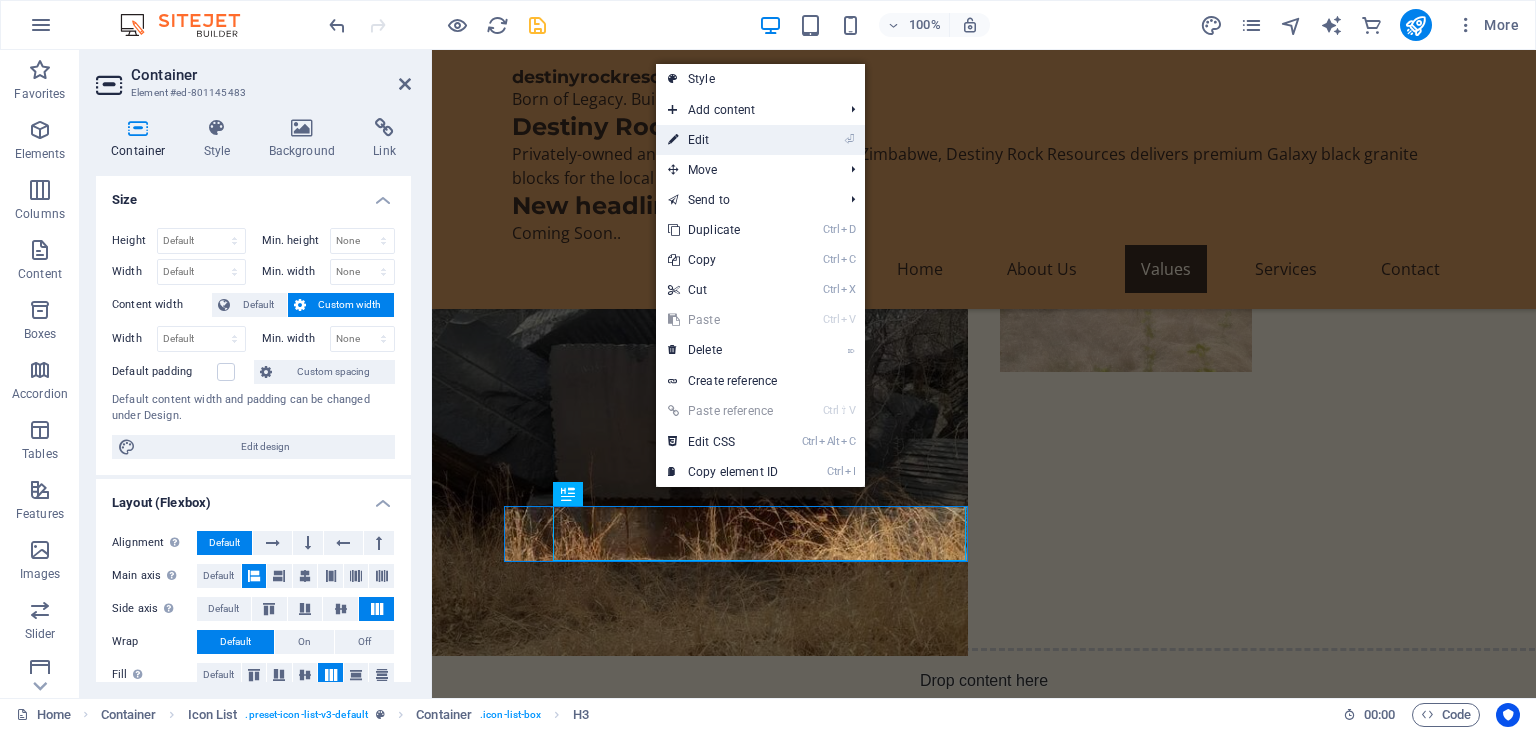 click on "⏎  Edit" at bounding box center (723, 140) 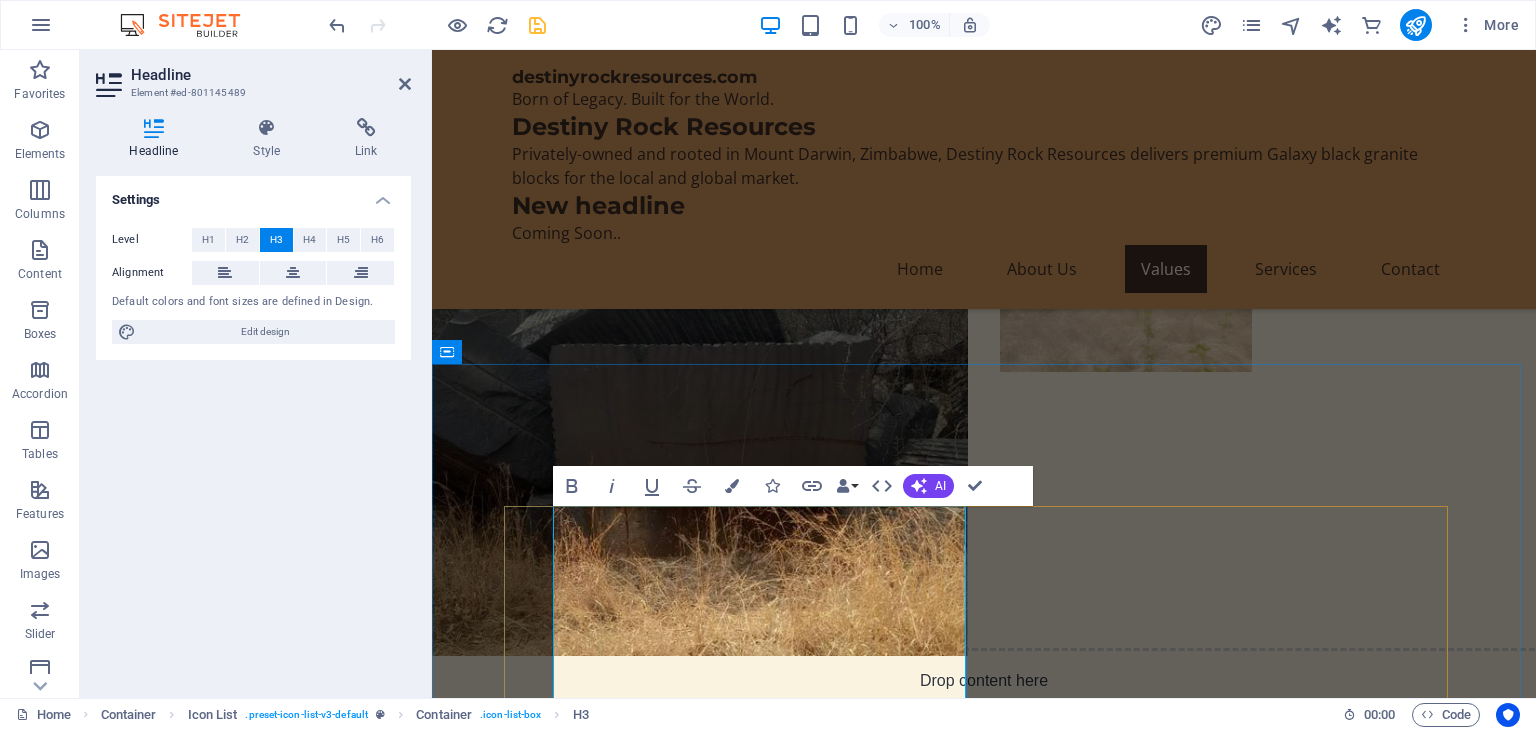 click on "We are open to:Joint ventures (JV)Equipment-based revenue share modelsTechnical partnerships (processing, logistics, export)Foreign direct investment (FDI)Local Advantage Family-owned with strong ties to community and local authorities — facilitating smoother setup, workforce recruitment, and regulatory support." at bounding box center [719, 2243] 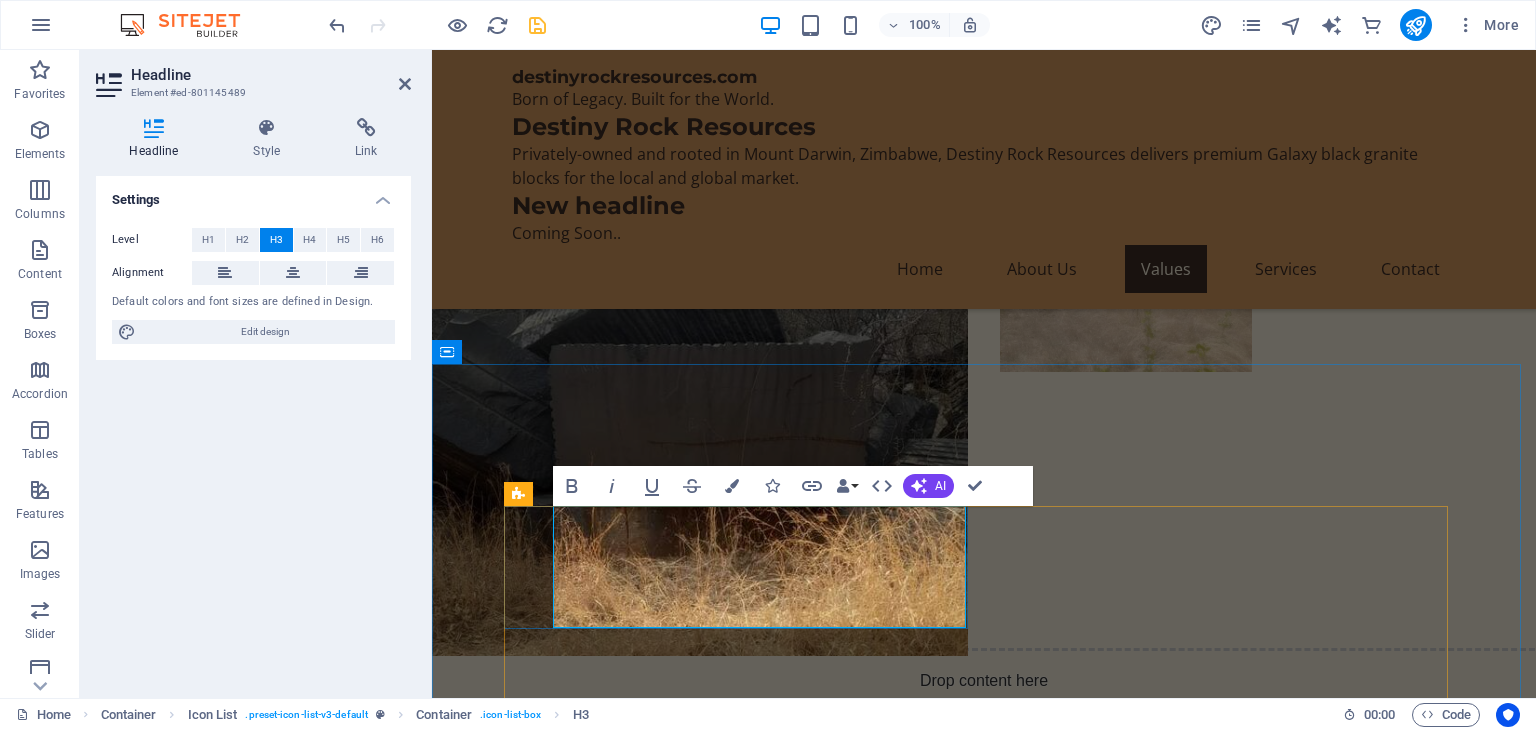 click on "Granite Reserves Confirmed Situated in a proven geological zone with high-quality black granite (Premium Galaxy type)" at bounding box center [719, 2187] 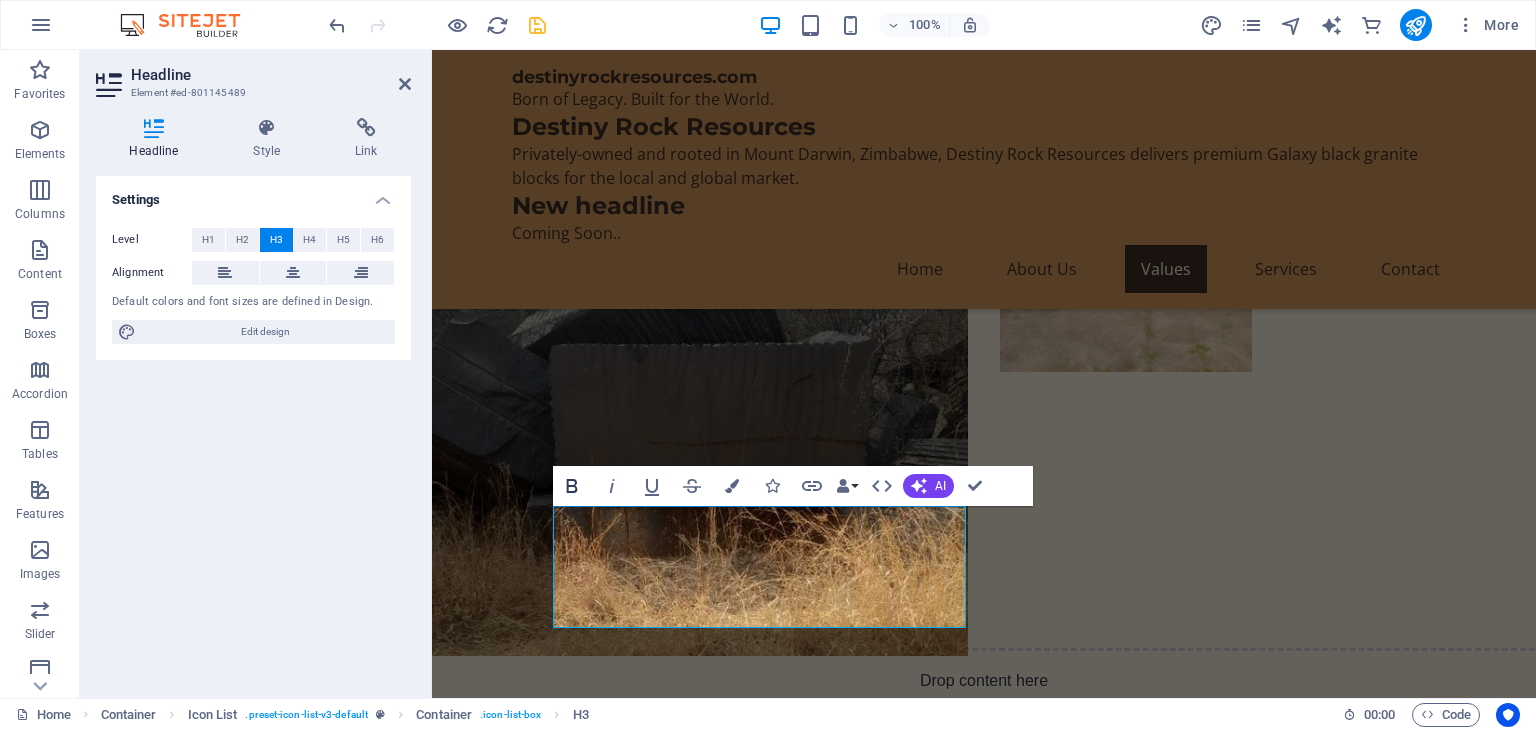 click 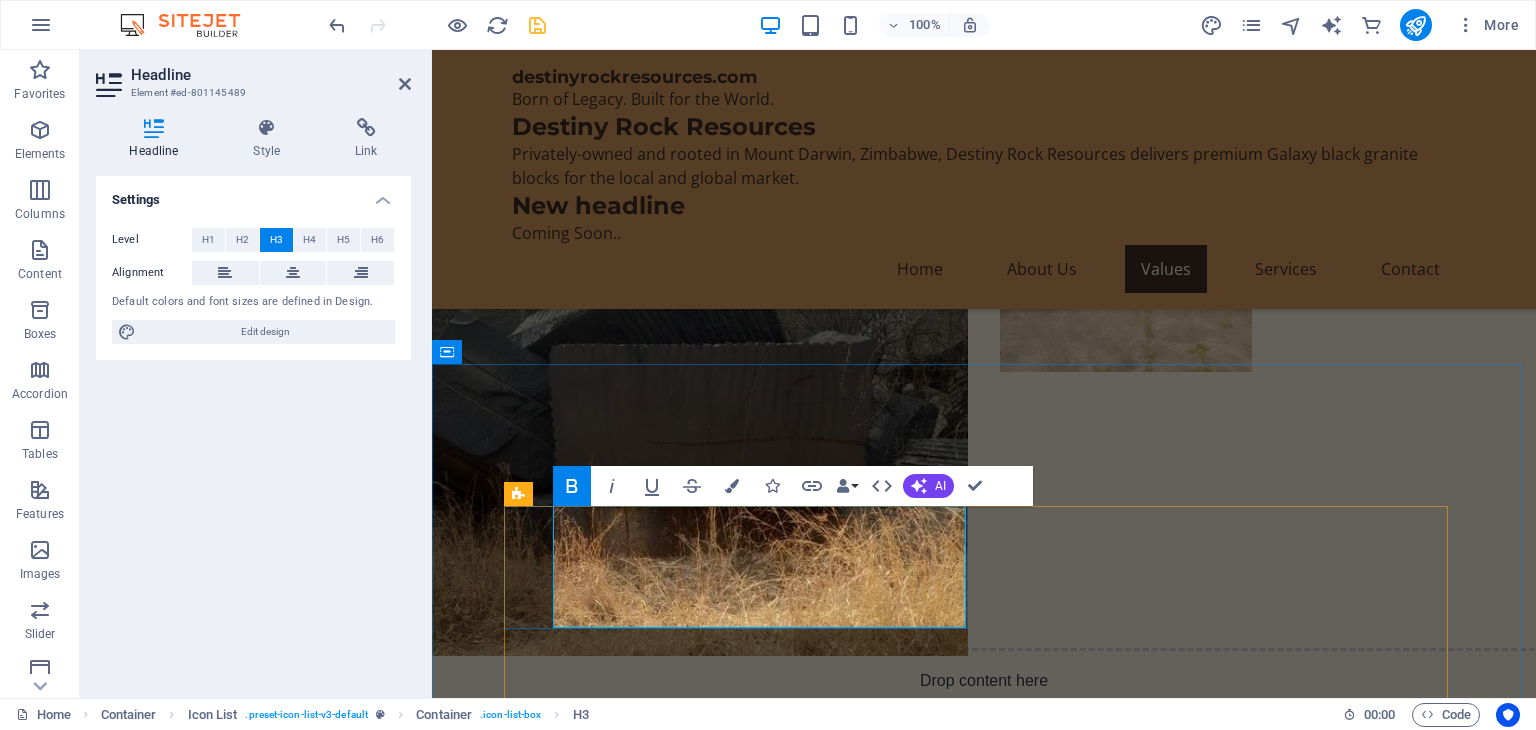 click on "Confirmed Granite Reserves   ‌Situated in a proven geological zone with high-quality black granite (Premium Galaxy type)" at bounding box center [719, 2187] 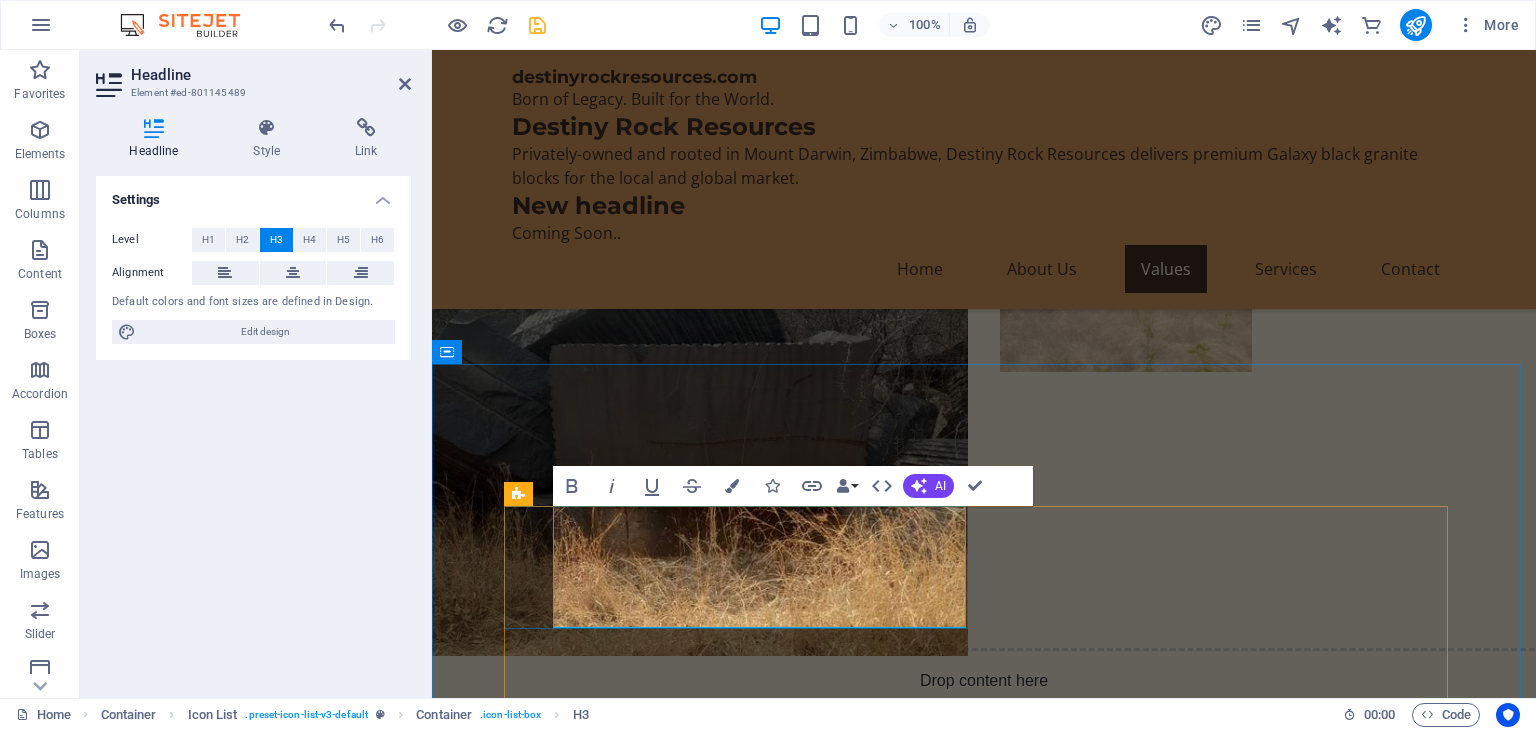 drag, startPoint x: 836, startPoint y: 539, endPoint x: 572, endPoint y: 529, distance: 264.18933 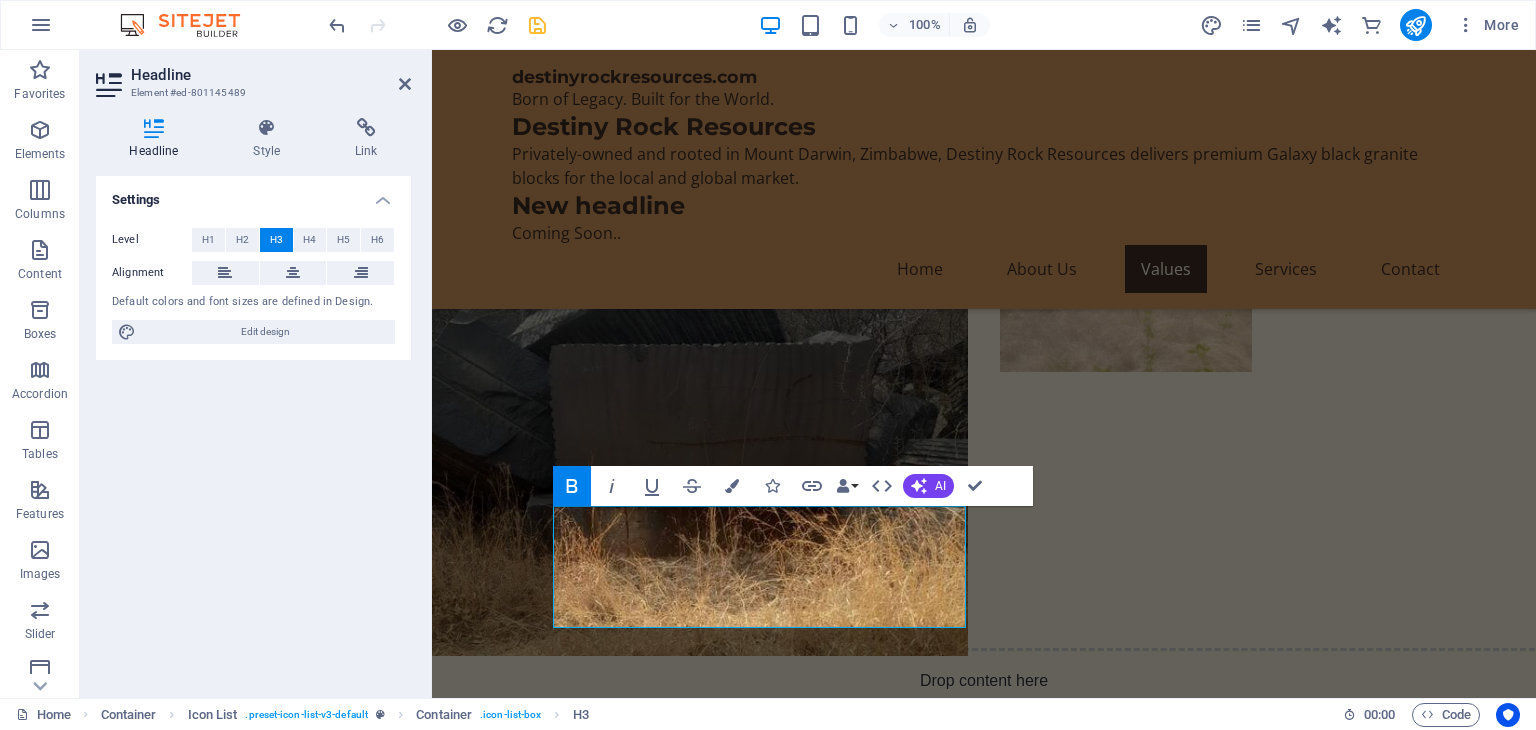 click 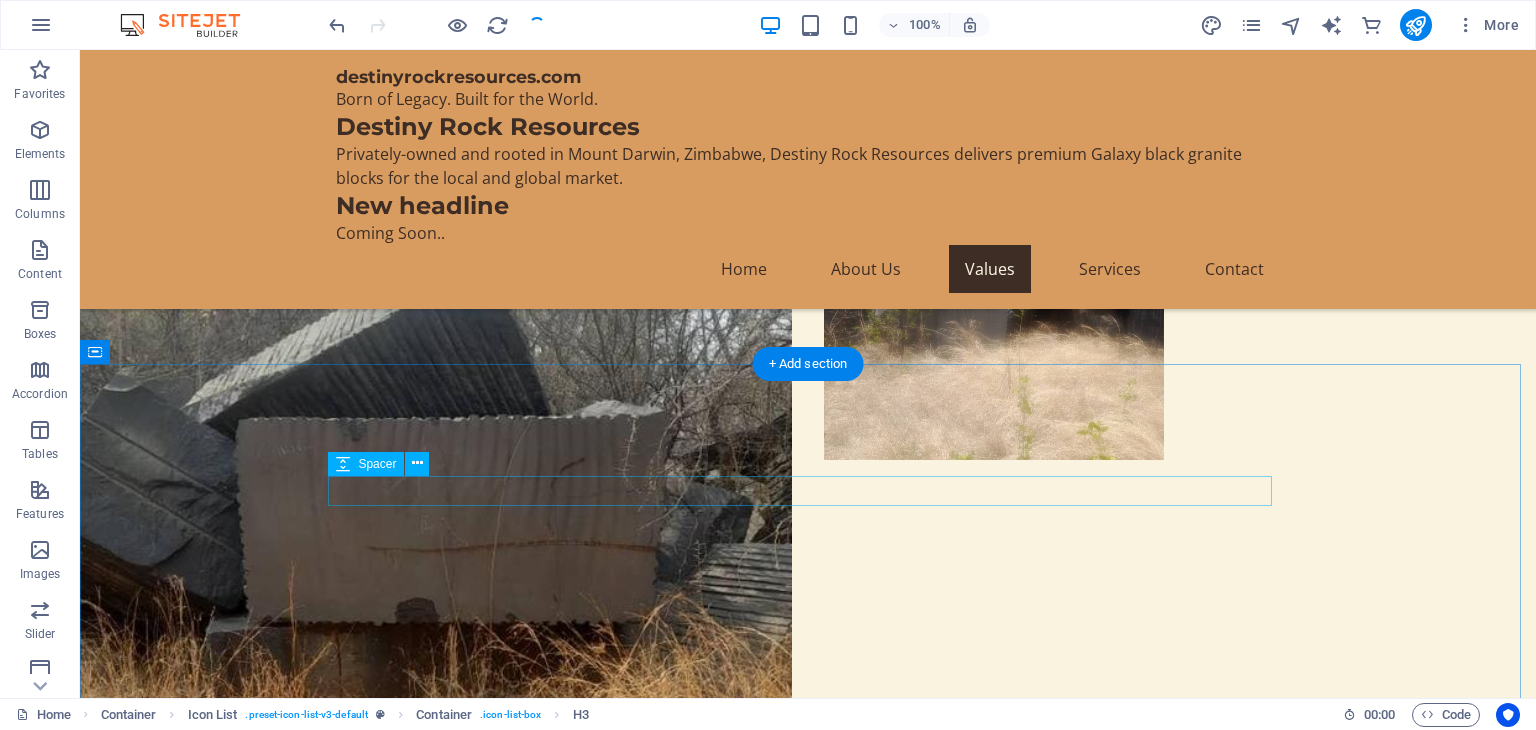 scroll, scrollTop: 2367, scrollLeft: 0, axis: vertical 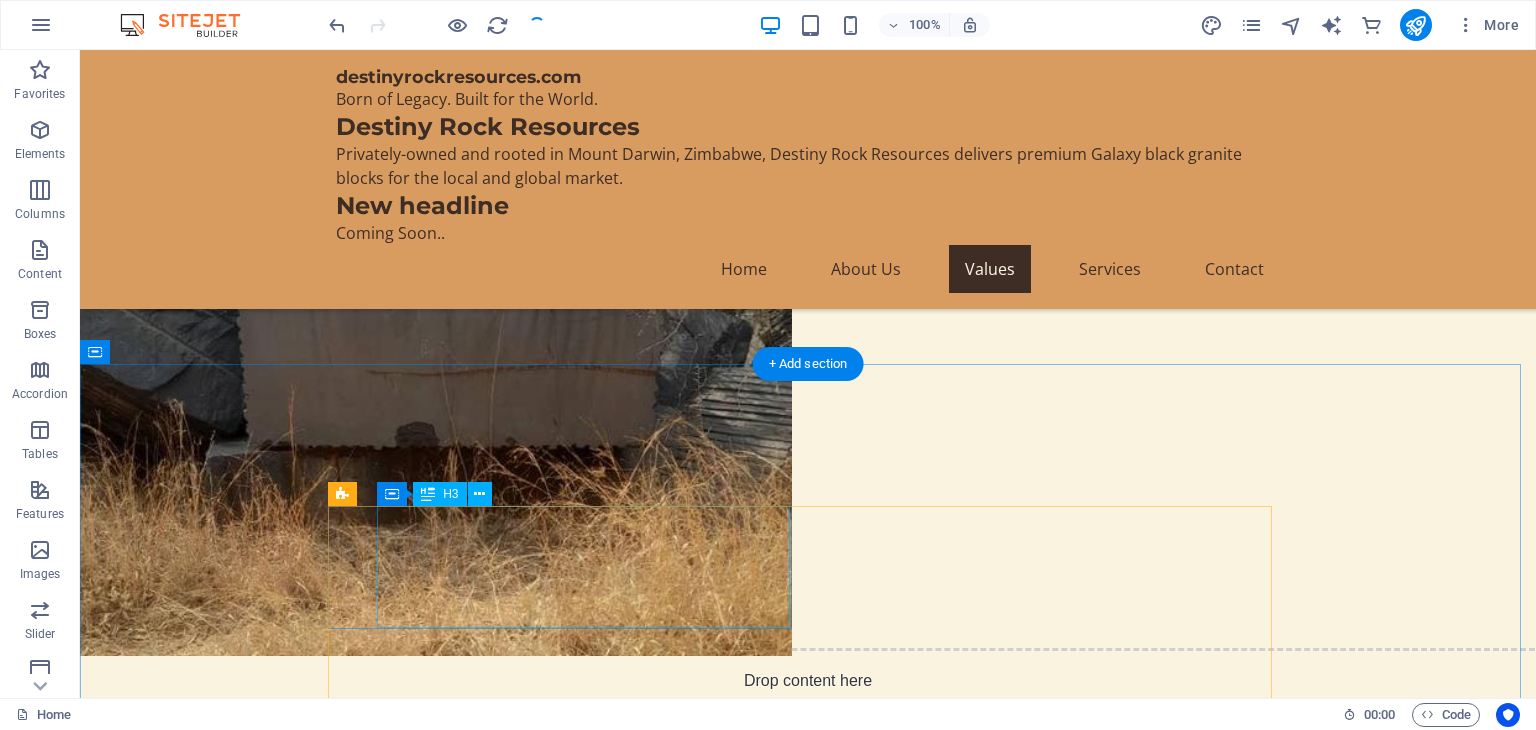 click on "Confirmed Granite Reserves  Situated in a proven geological zone with high-quality black granite (Premium Galaxy type)" at bounding box center (543, 2187) 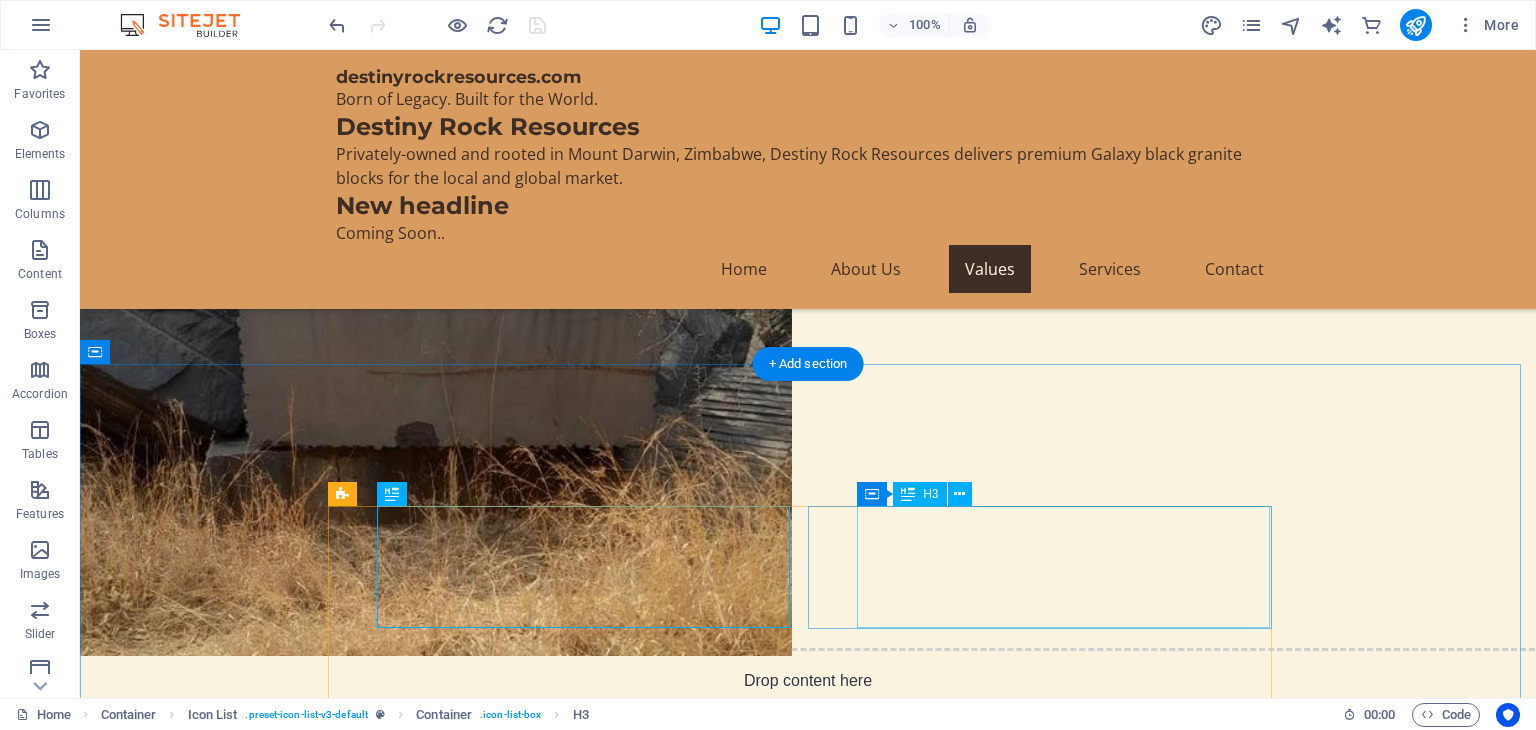 click on "Granite Supply" at bounding box center [543, 2332] 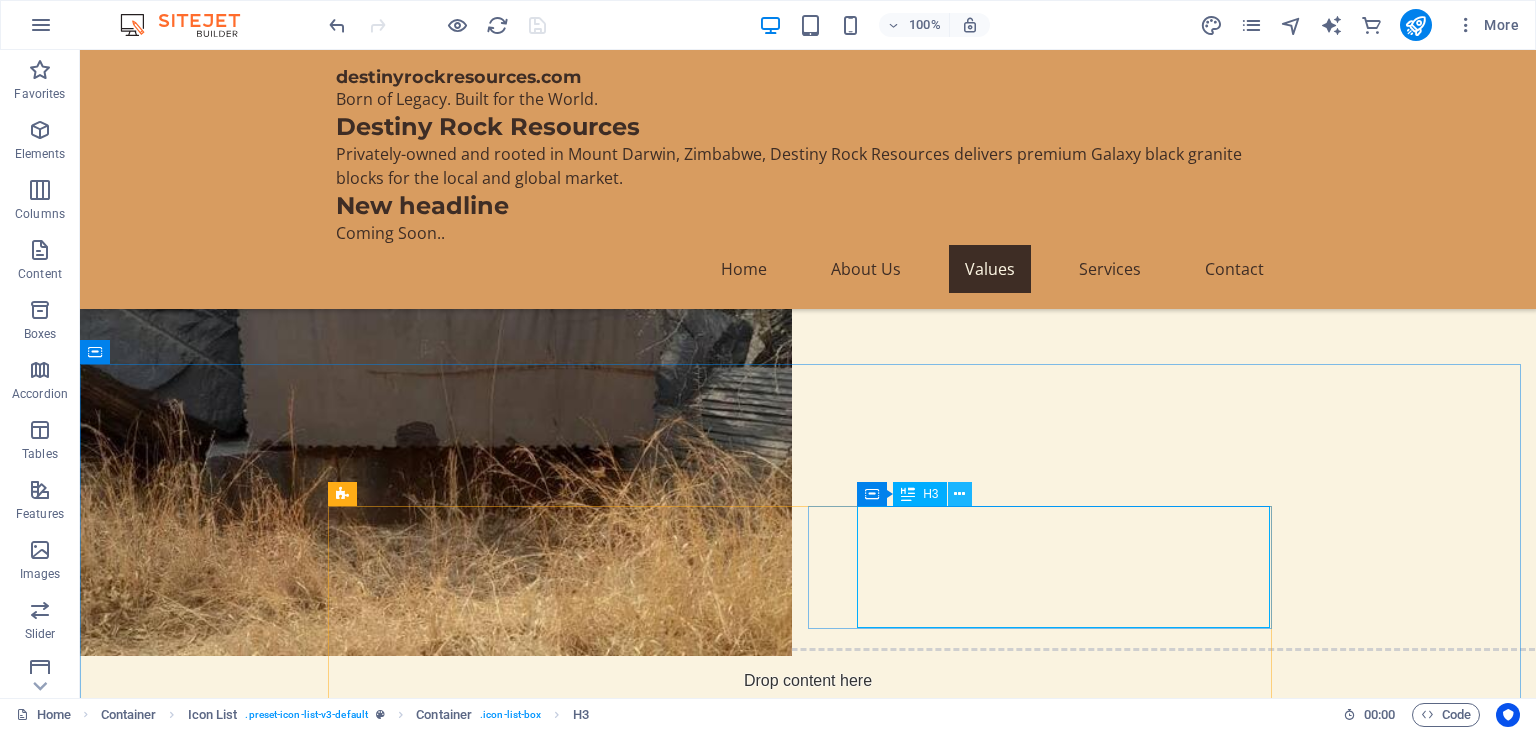 click at bounding box center [959, 494] 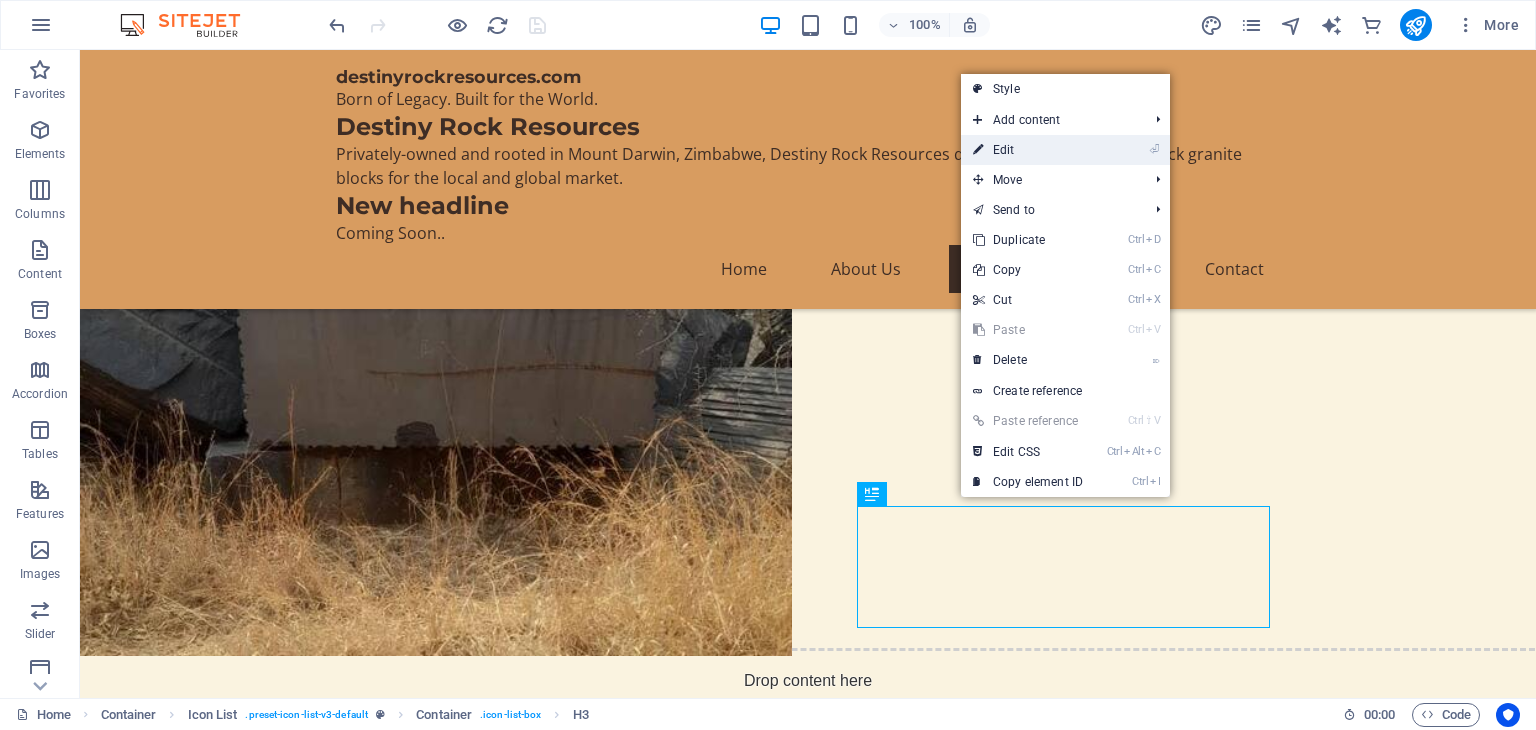 click on "⏎  Edit" at bounding box center [1028, 150] 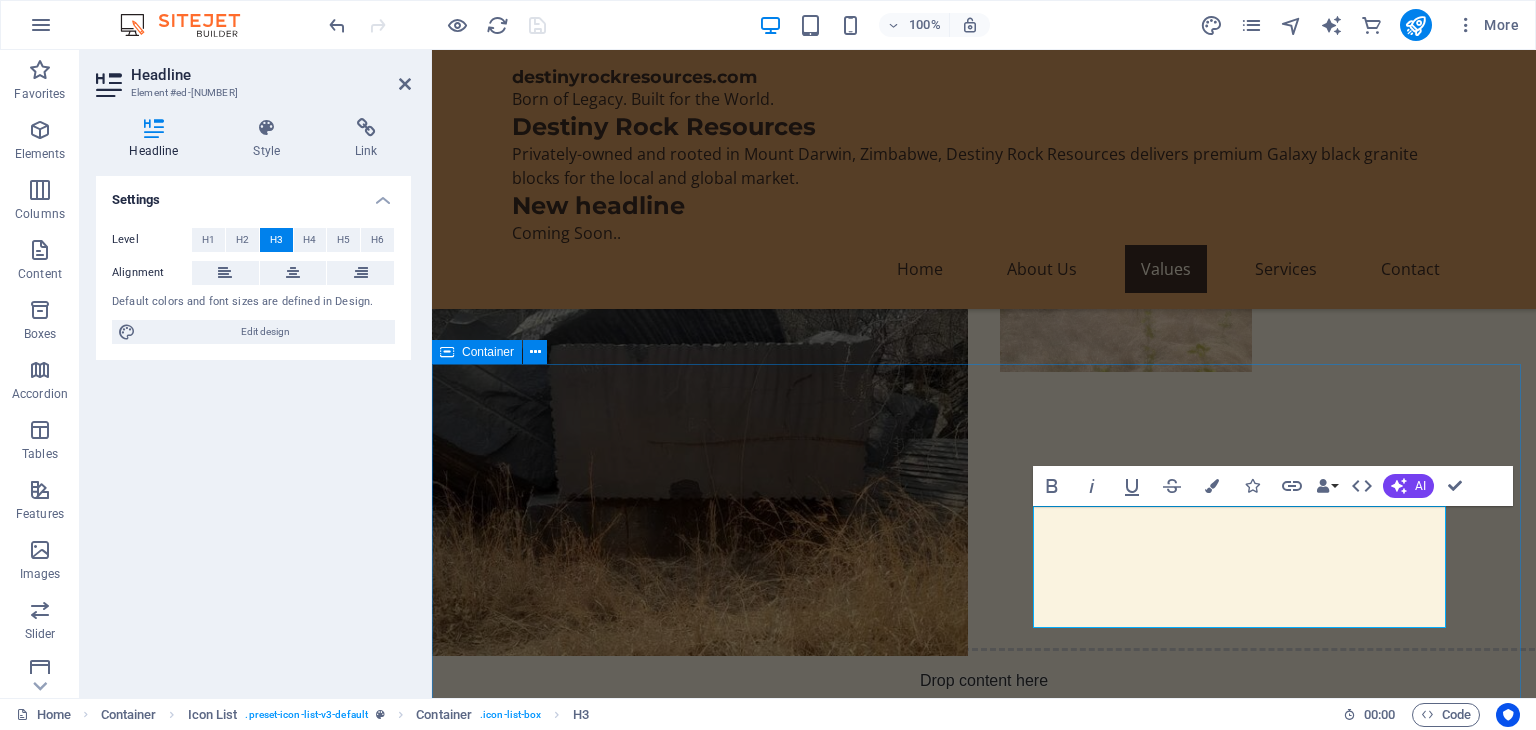 click on "What we have Confirmed Granite Reserves  Situated in a proven geological zone with high-quality black granite (Premium Galaxy type) Granite Supply Architectural Stone Solutions Sustainable Mining Practices Community Engagement Initiatives Export Services" at bounding box center (984, 2413) 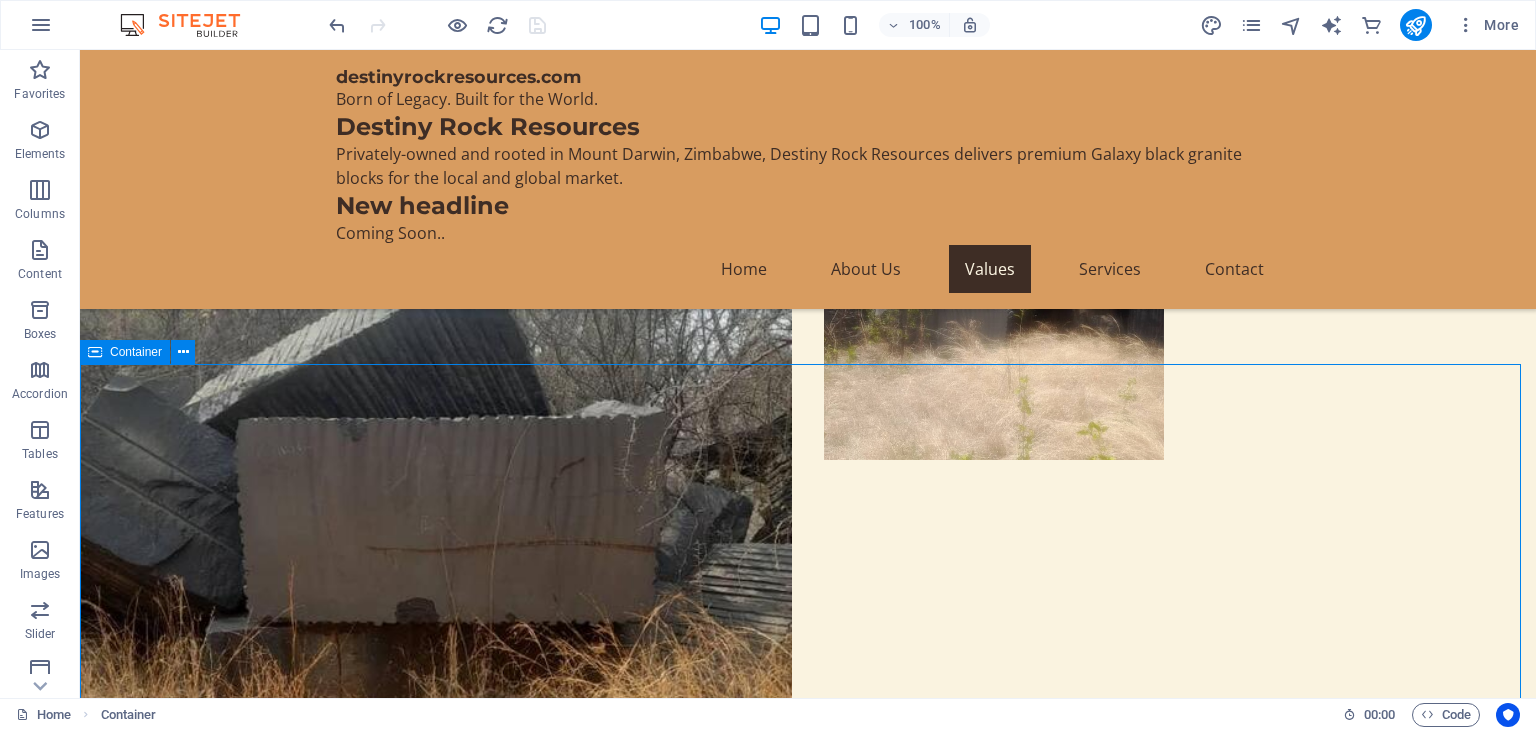 scroll, scrollTop: 2367, scrollLeft: 0, axis: vertical 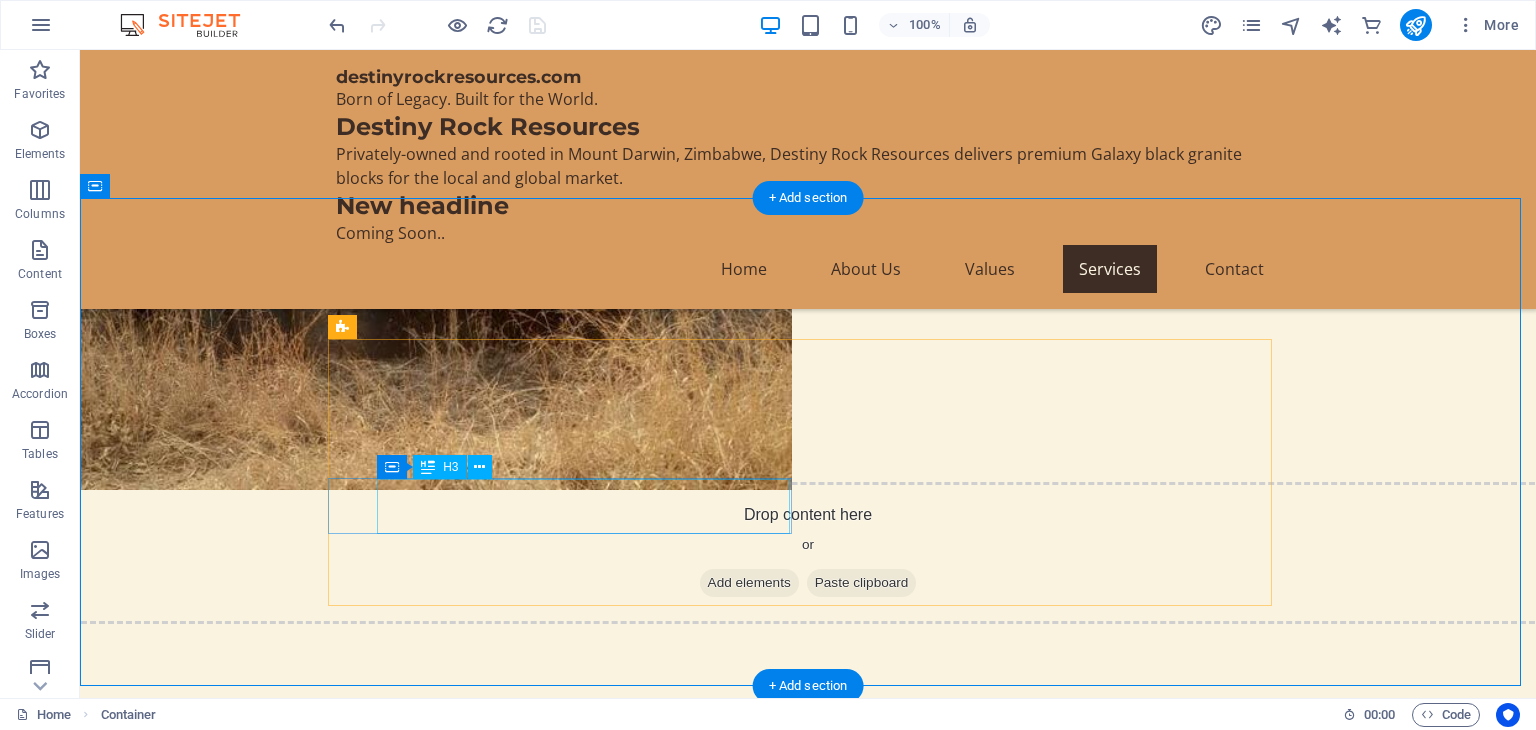 click on "Architectural Stone Solutions" at bounding box center (543, 2279) 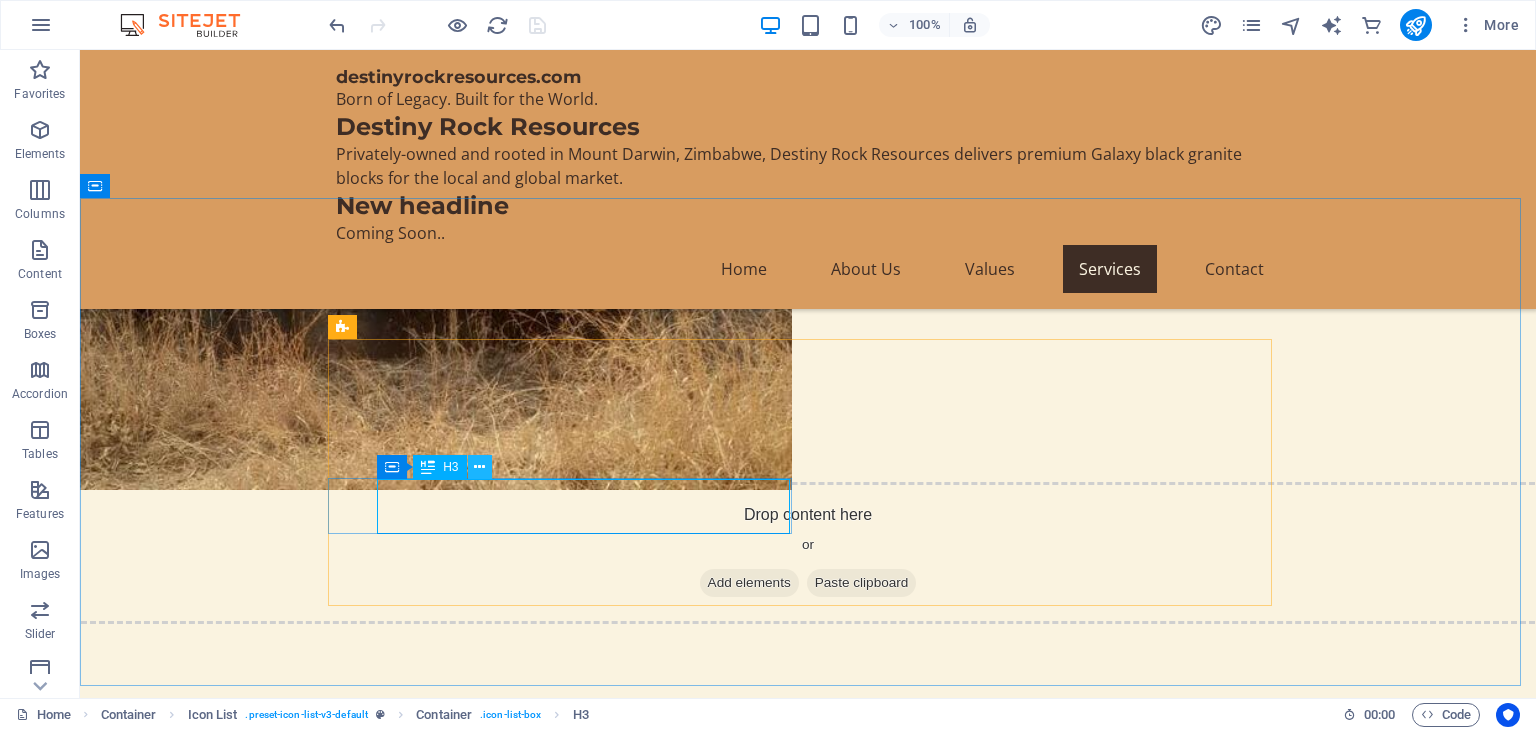 click at bounding box center [479, 467] 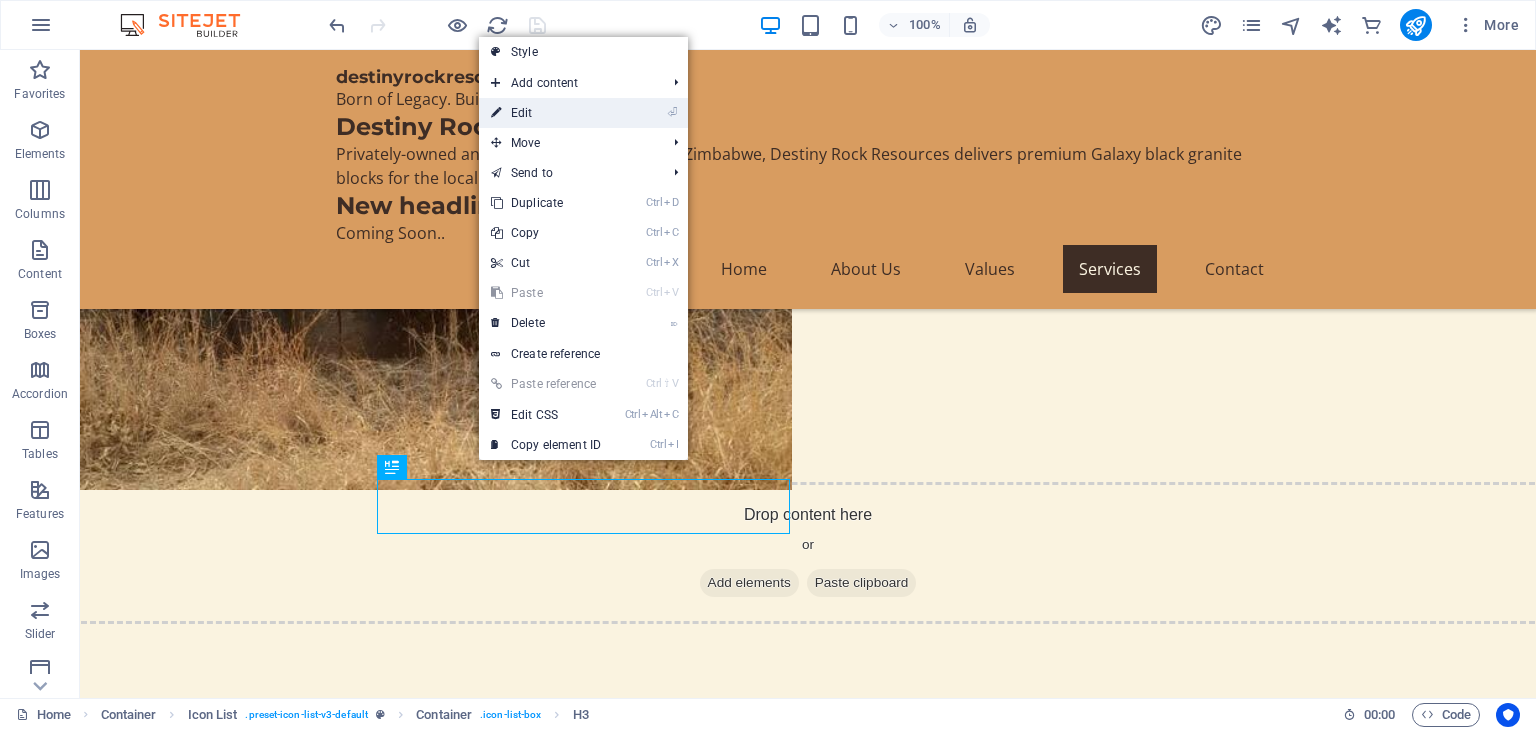 click on "⏎  Edit" at bounding box center (546, 113) 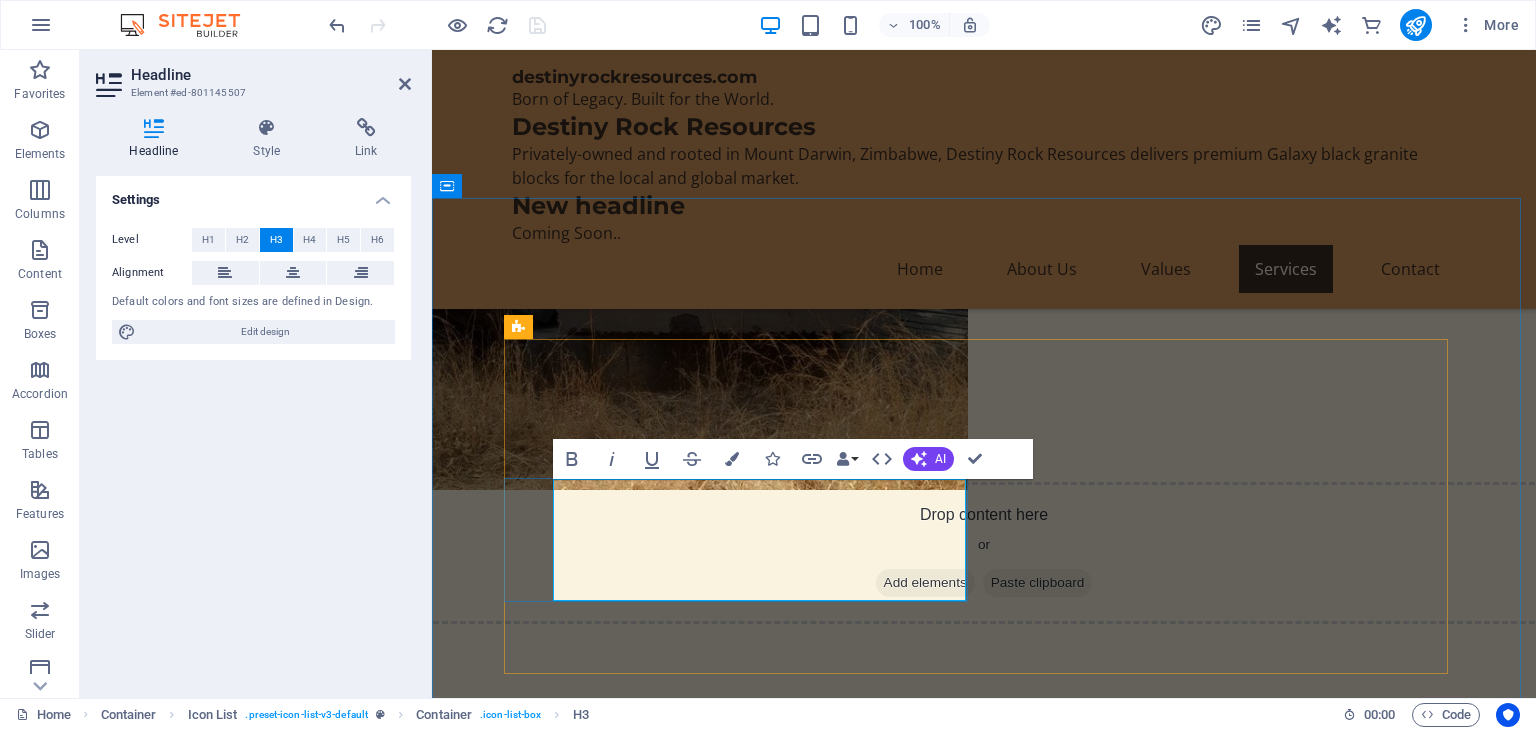 click on "Licenses Secured Prospecting and mining licenses in place; more details available in our prospectus." at bounding box center [719, 2313] 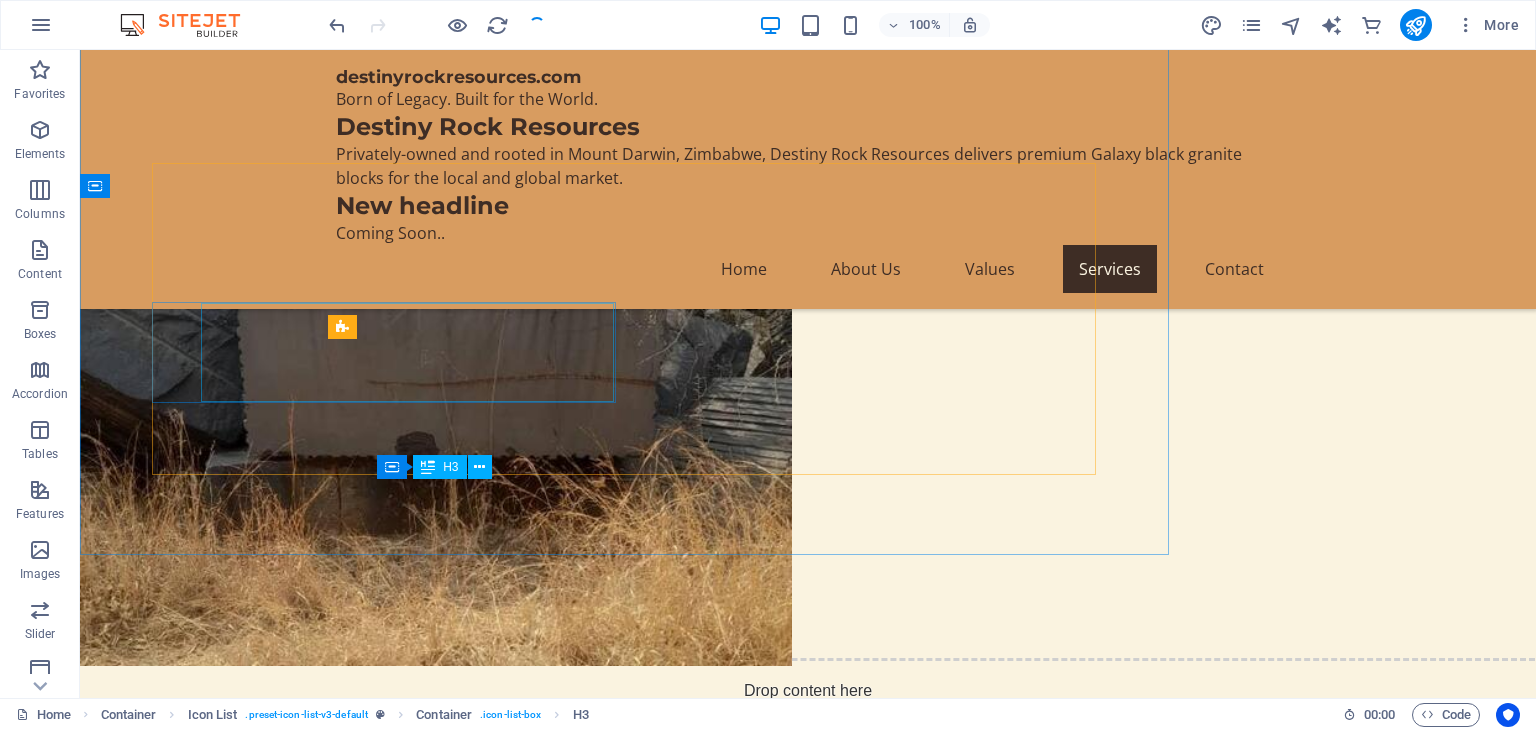 scroll, scrollTop: 2533, scrollLeft: 0, axis: vertical 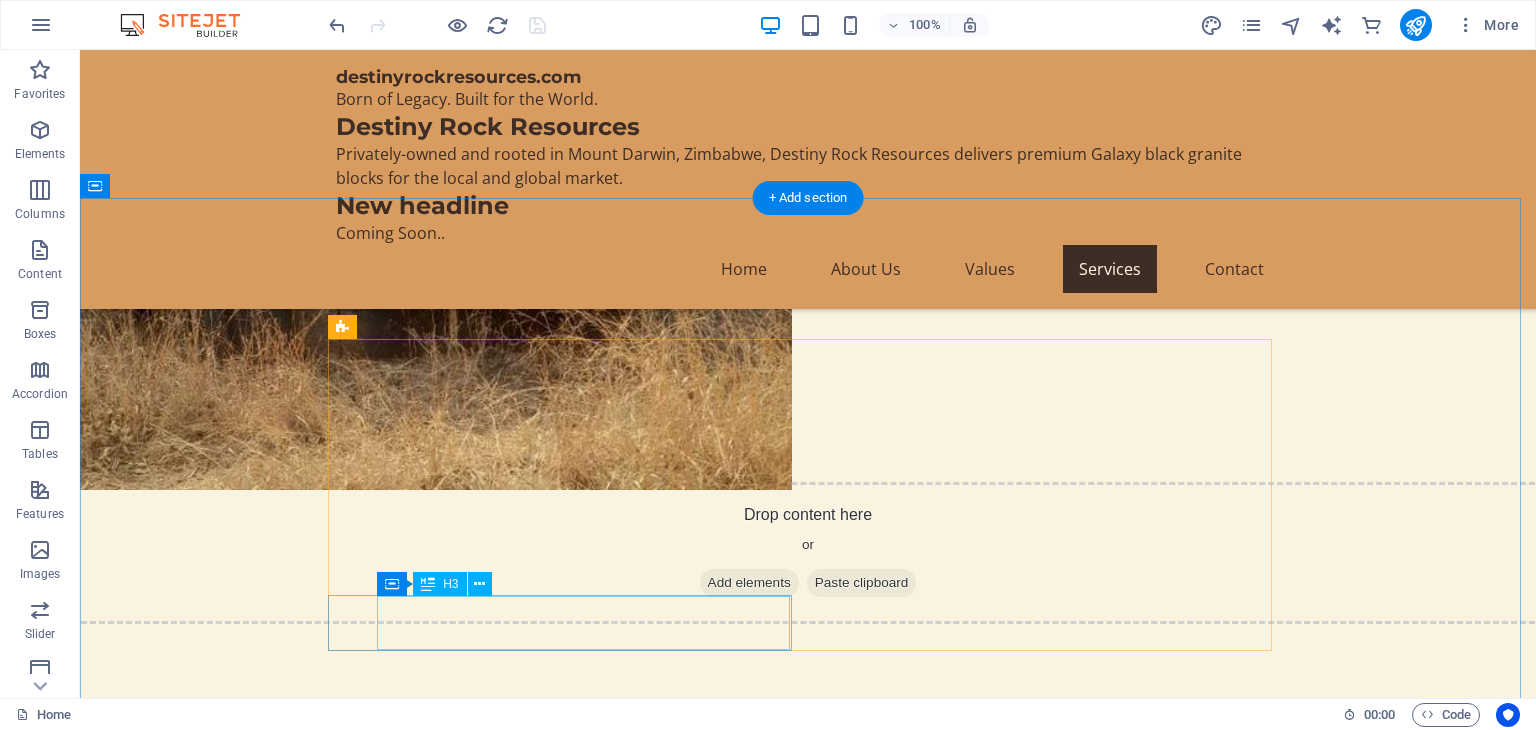 click on "Community Engagement Initiatives" at bounding box center (543, 2548) 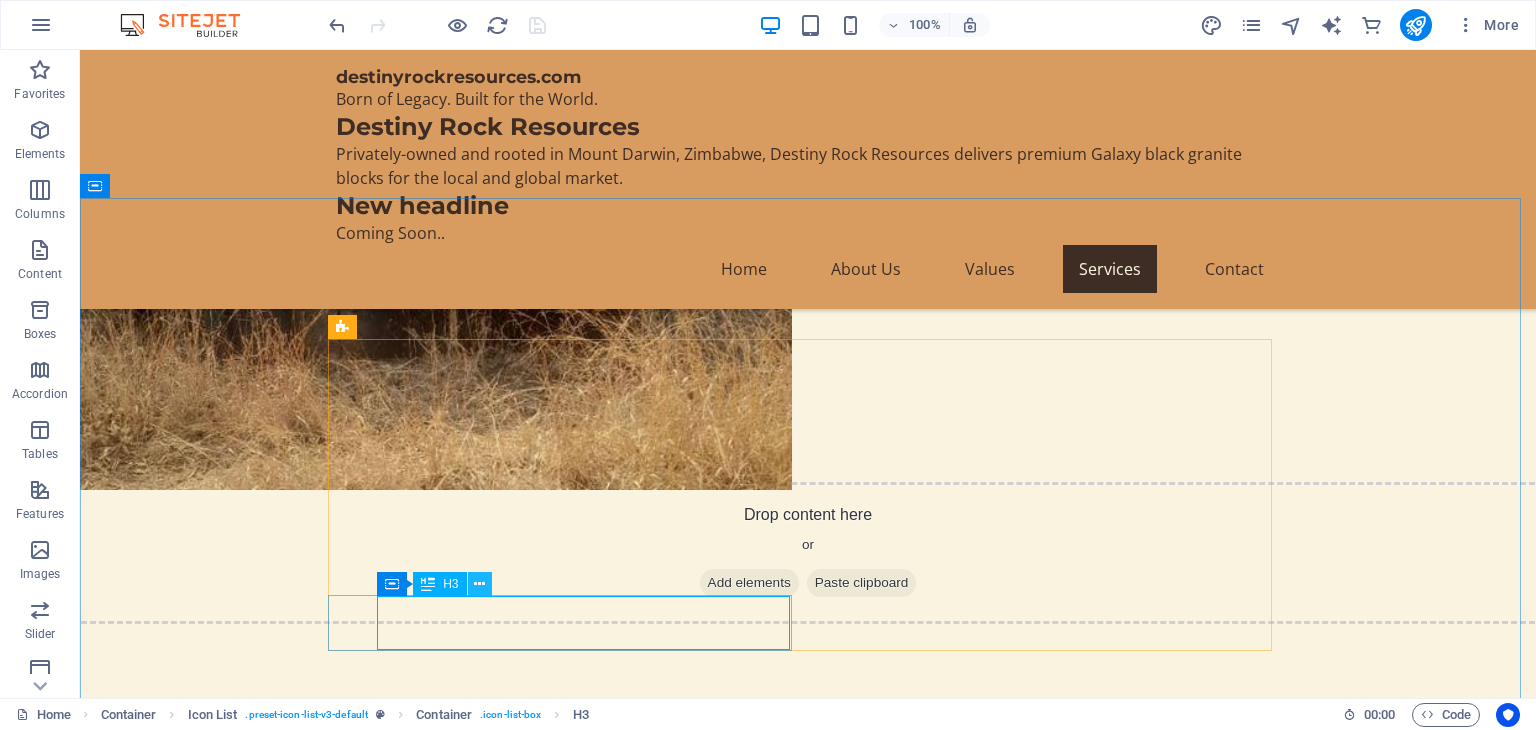 click at bounding box center (479, 584) 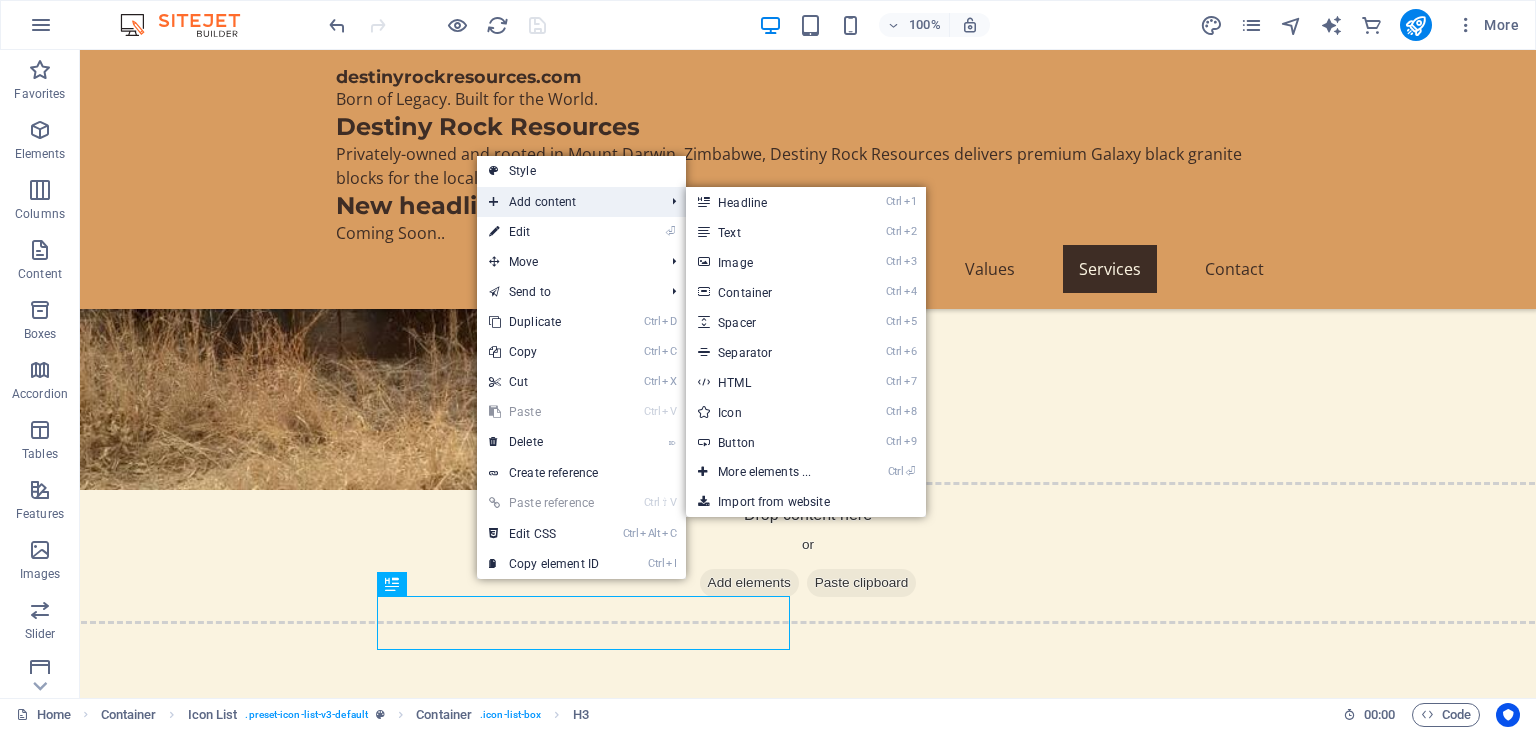click on "Add content" at bounding box center (566, 202) 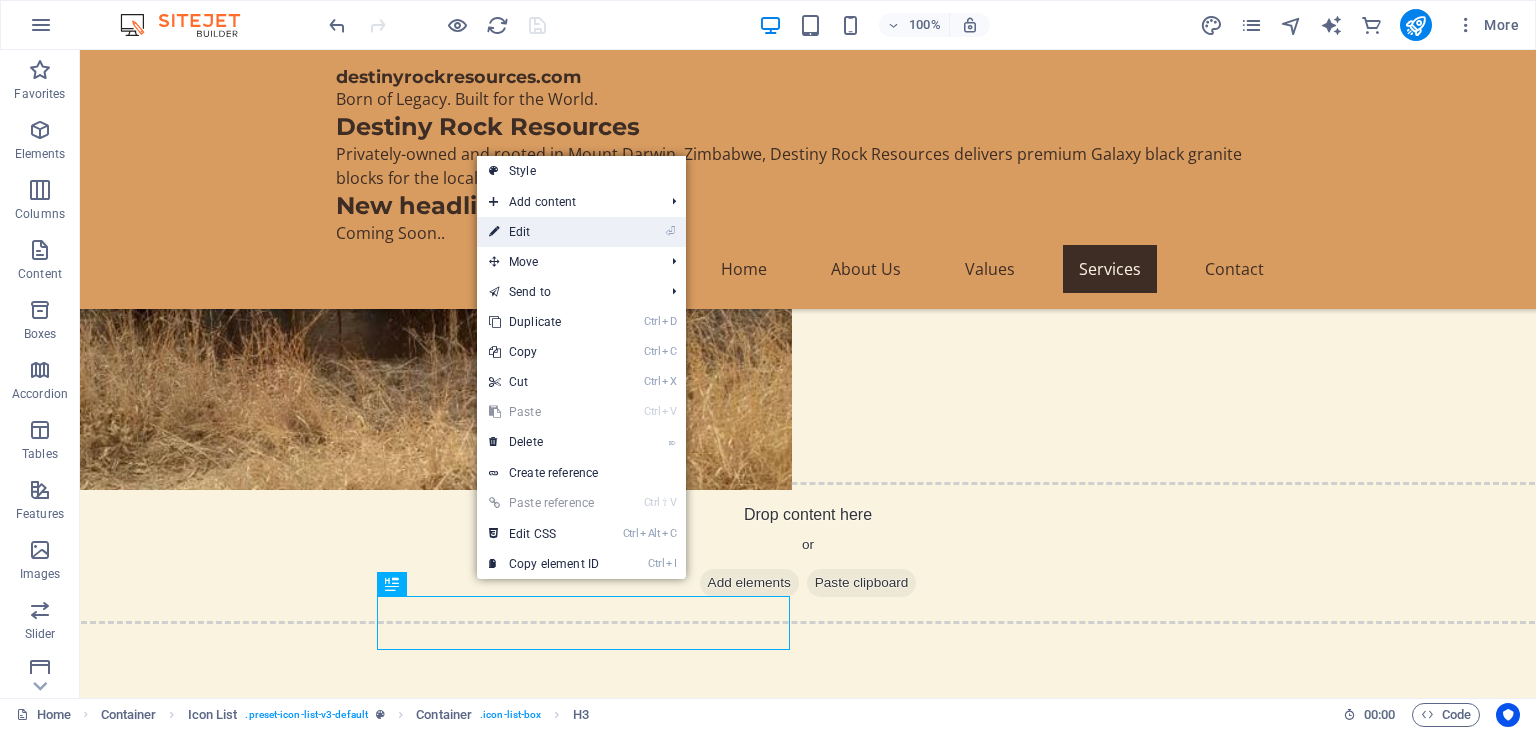 click on "⏎  Edit" at bounding box center (544, 232) 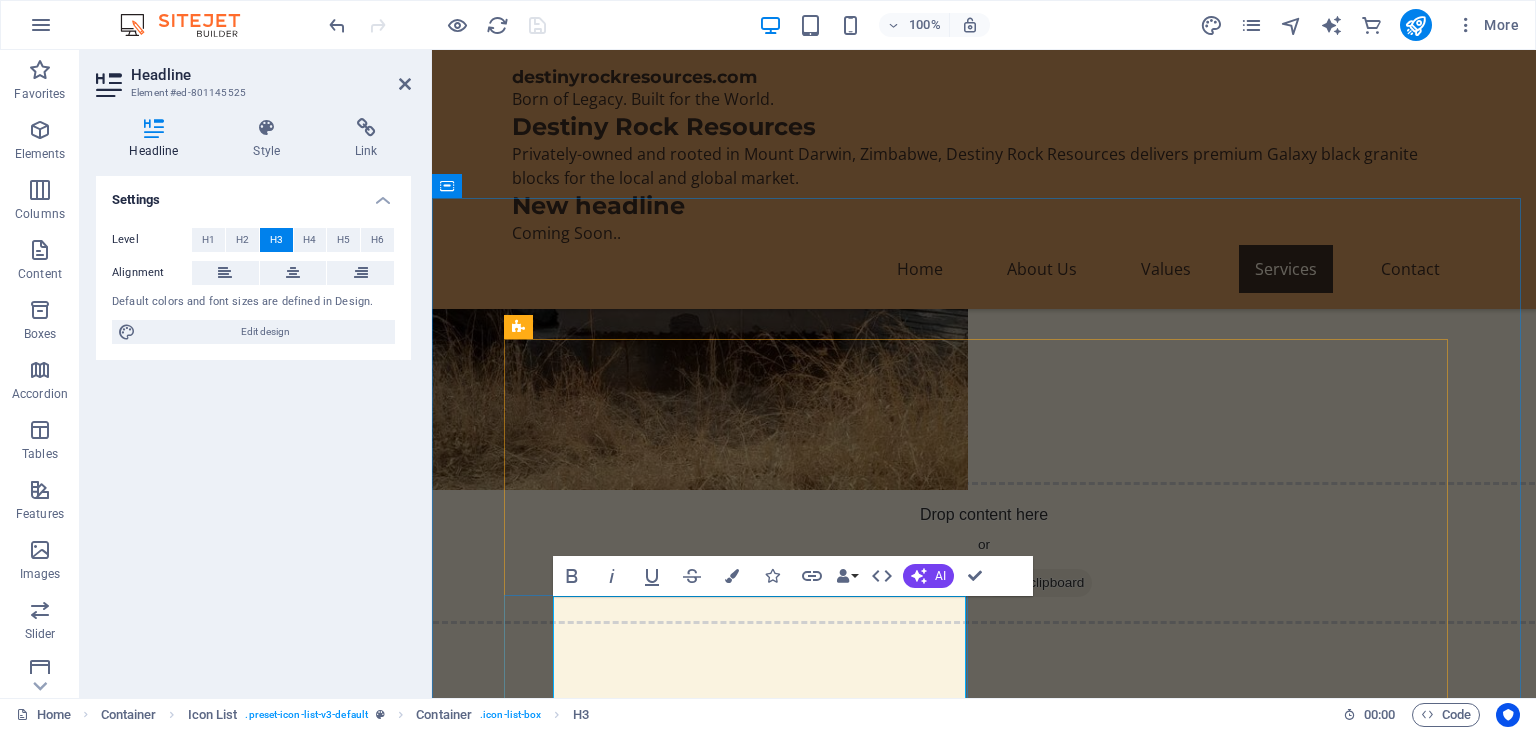 click on "Local Advantage Family-owned with strong ties to community and local authorities — facilitating smoother setup, workforce recruitment, and regulatory support." at bounding box center (719, 2593) 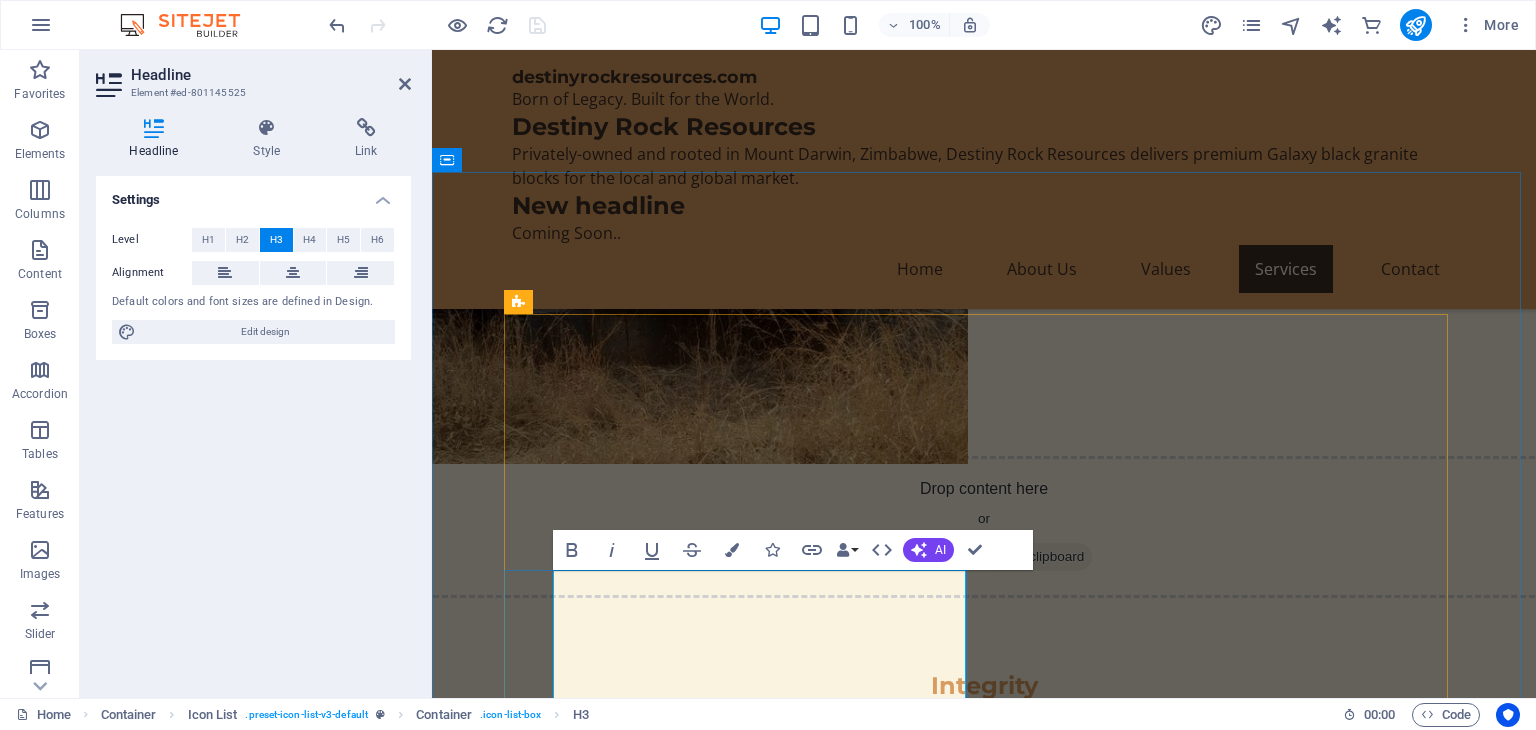 scroll, scrollTop: 2559, scrollLeft: 0, axis: vertical 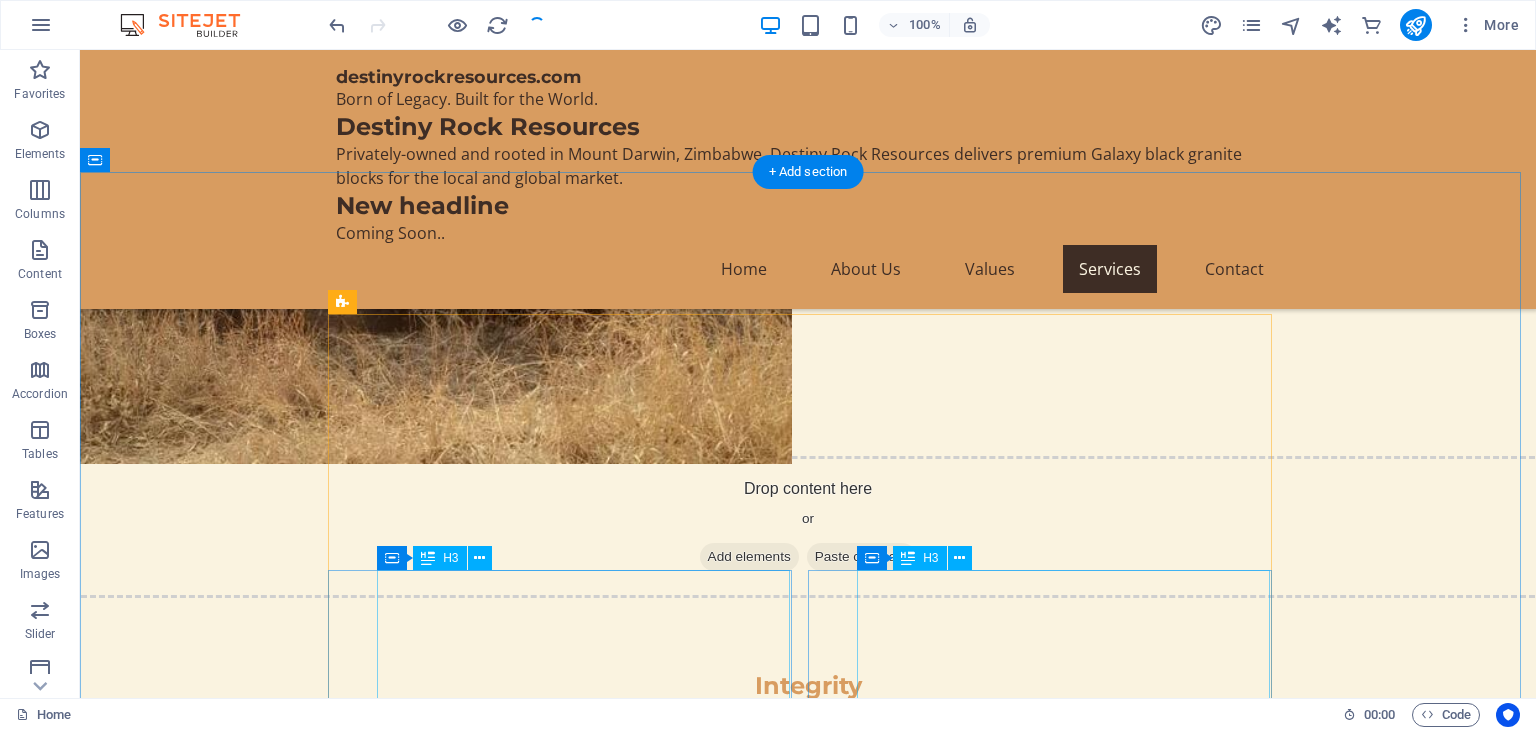 click on "Export Services" at bounding box center [543, 2724] 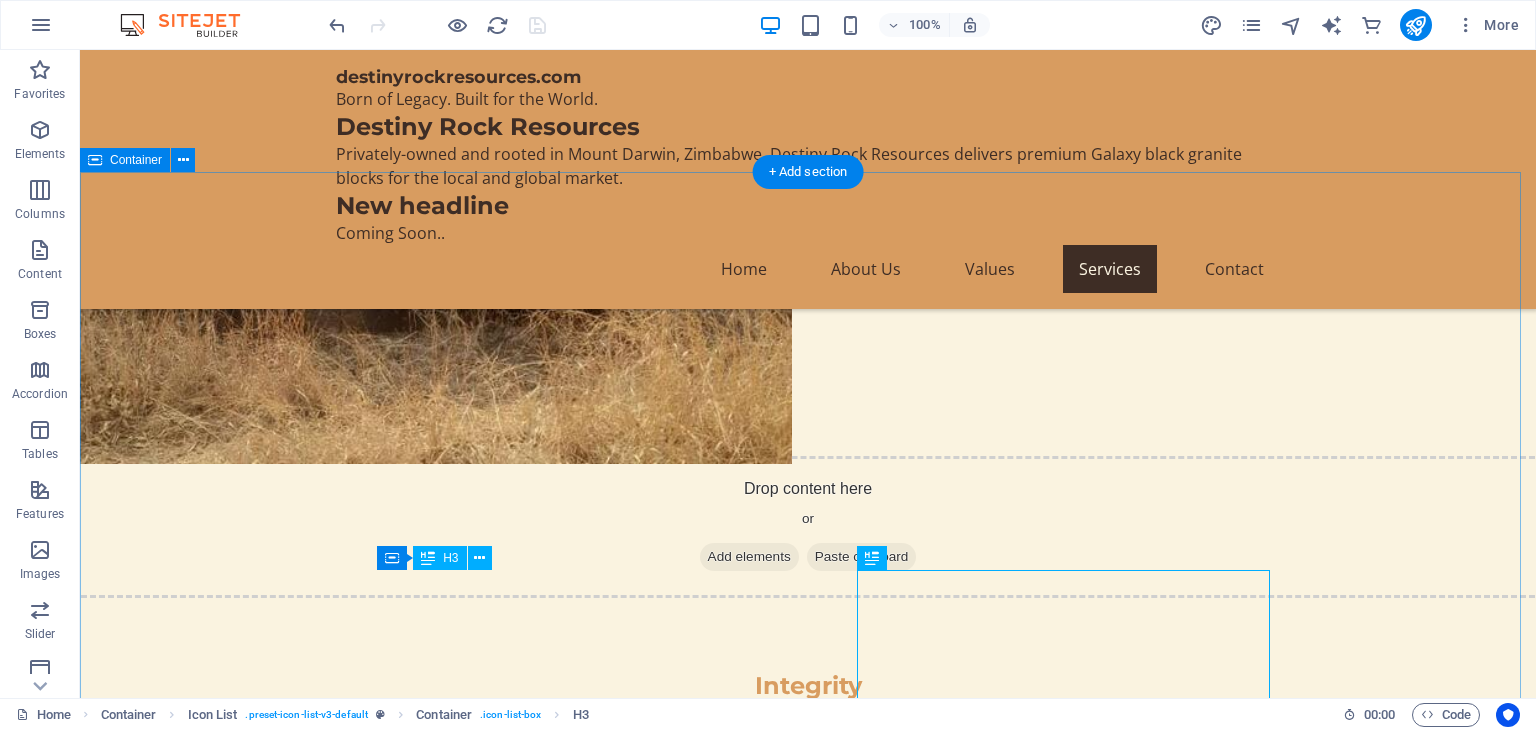 click on "What we have Confirmed Granite Reserves Situated in a proven geological zone with high-quality black granite (Premium Galaxy type) Granite Supply Licenses Secured Prospecting and mining licenses in place. Sustainable Mining Practices Local Advantage Family owned with strong ties to community and local authorities facilitating smoother setup, workforce recruitment, and regulatory support. Export Services" at bounding box center (808, 2288) 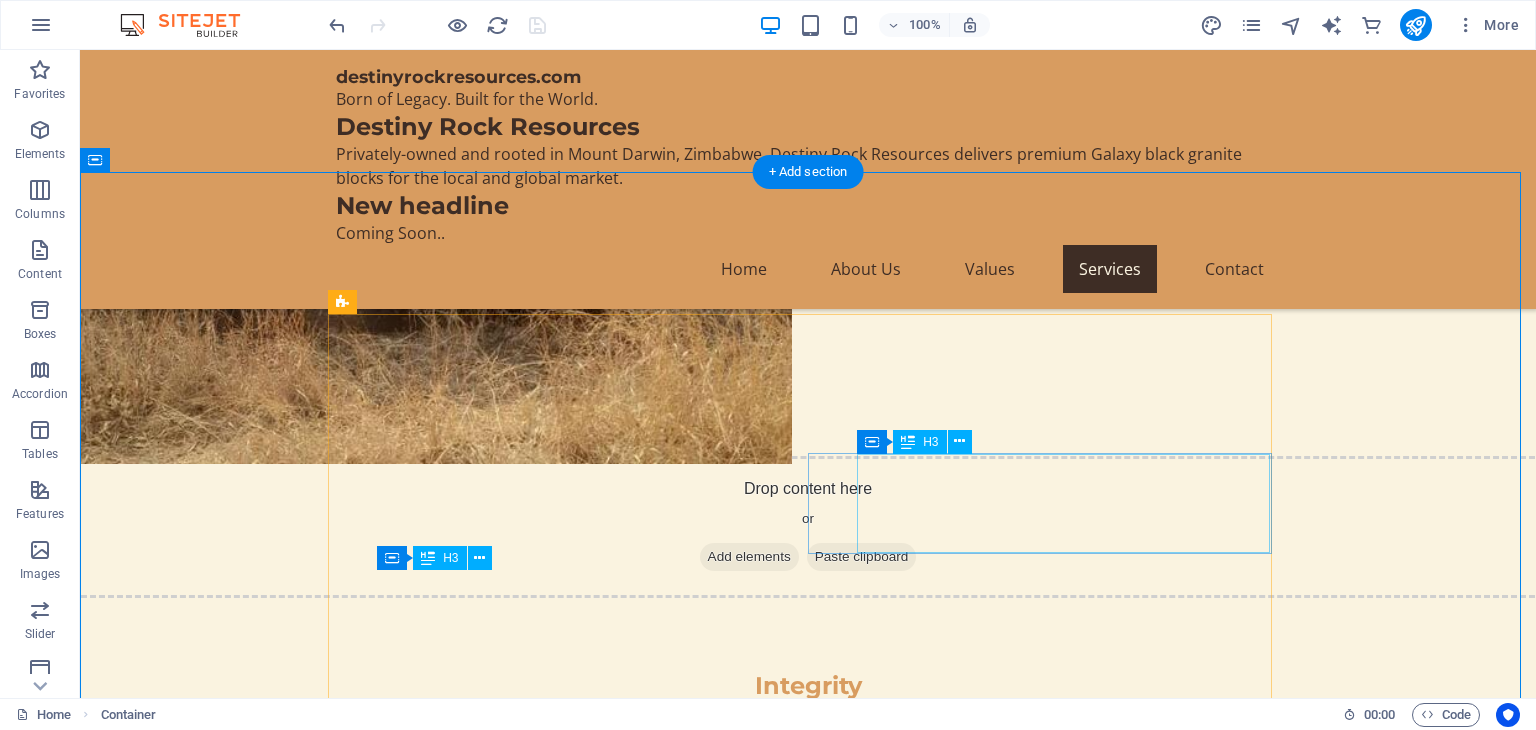 click on "Sustainable Mining Practices" at bounding box center [543, 2410] 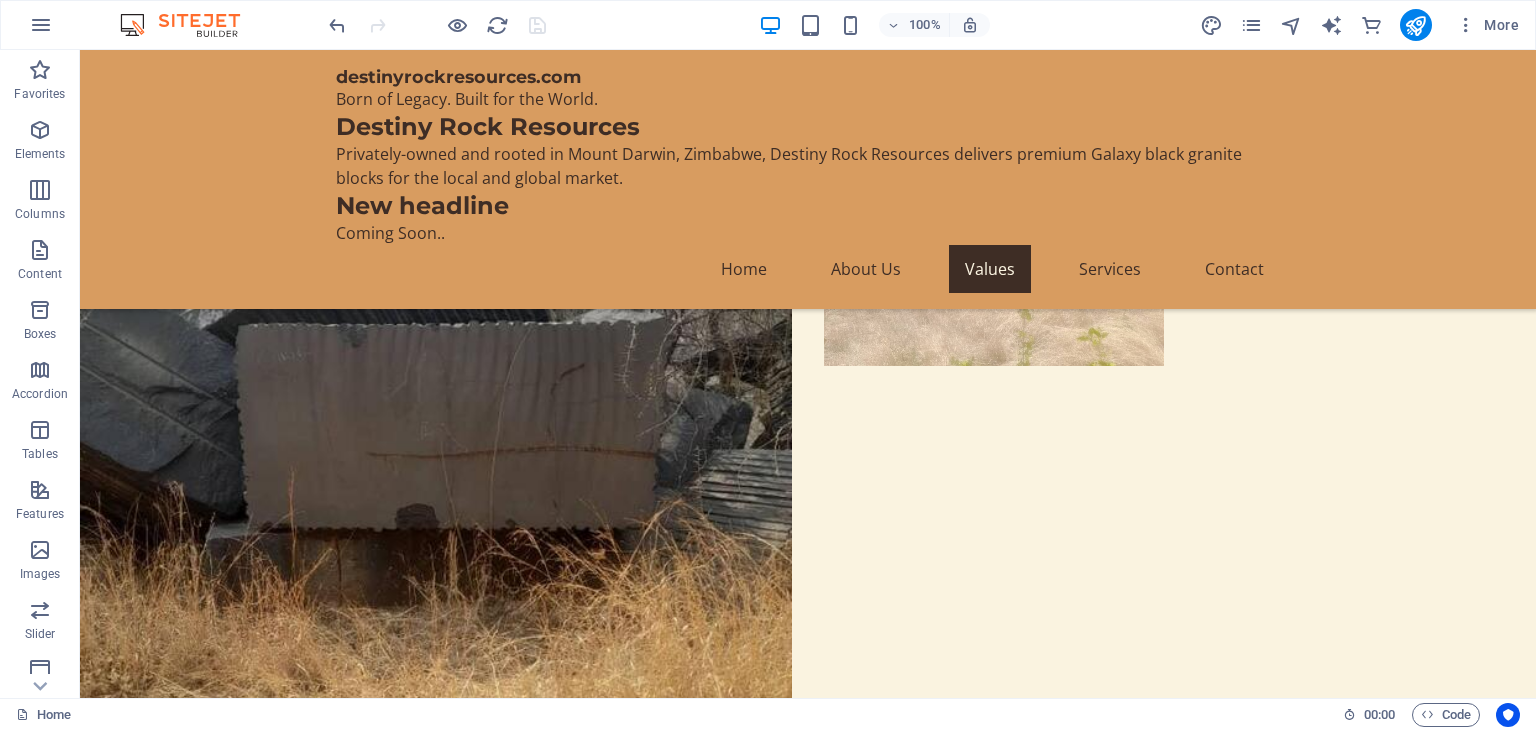 scroll, scrollTop: 2268, scrollLeft: 0, axis: vertical 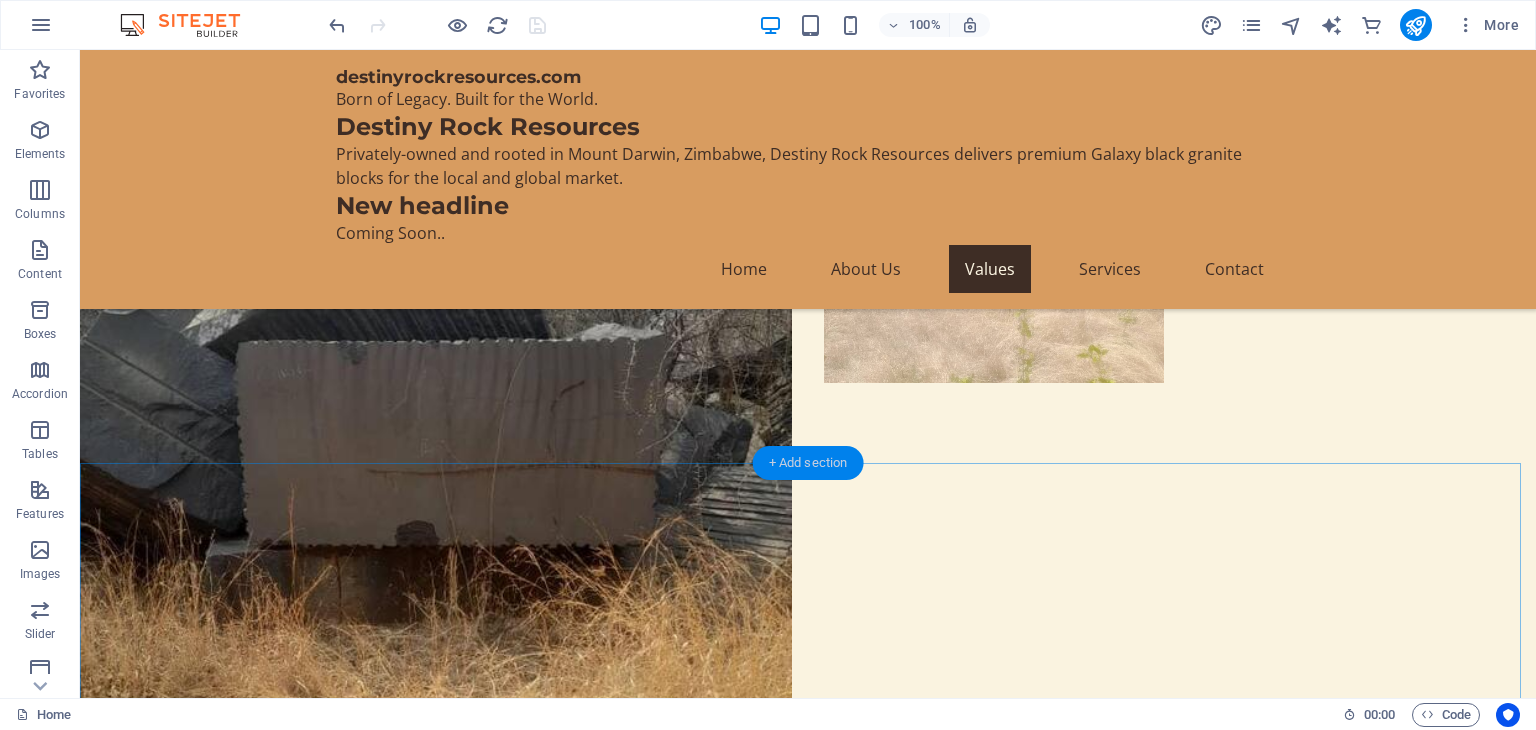 click on "+ Add section" at bounding box center [808, 463] 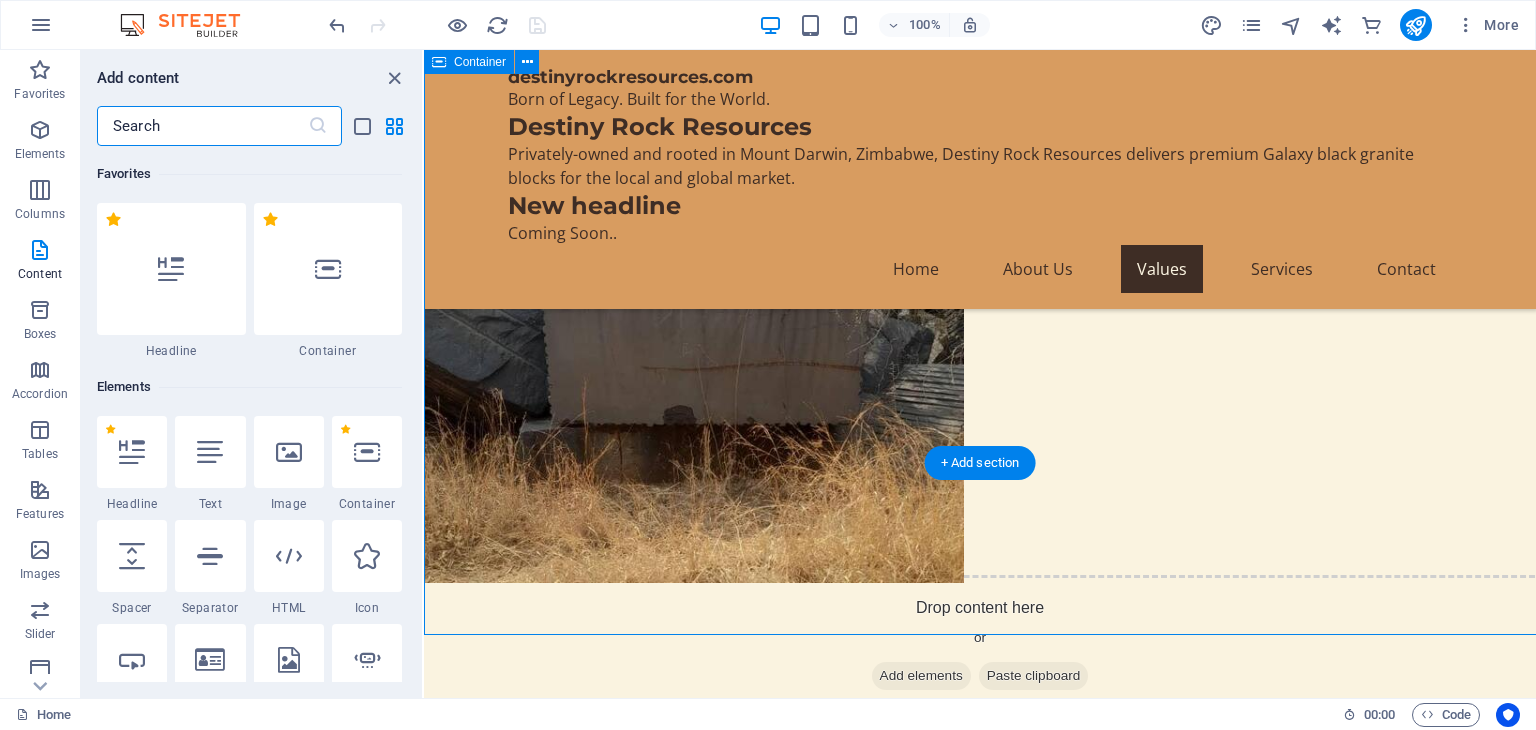 scroll, scrollTop: 2096, scrollLeft: 0, axis: vertical 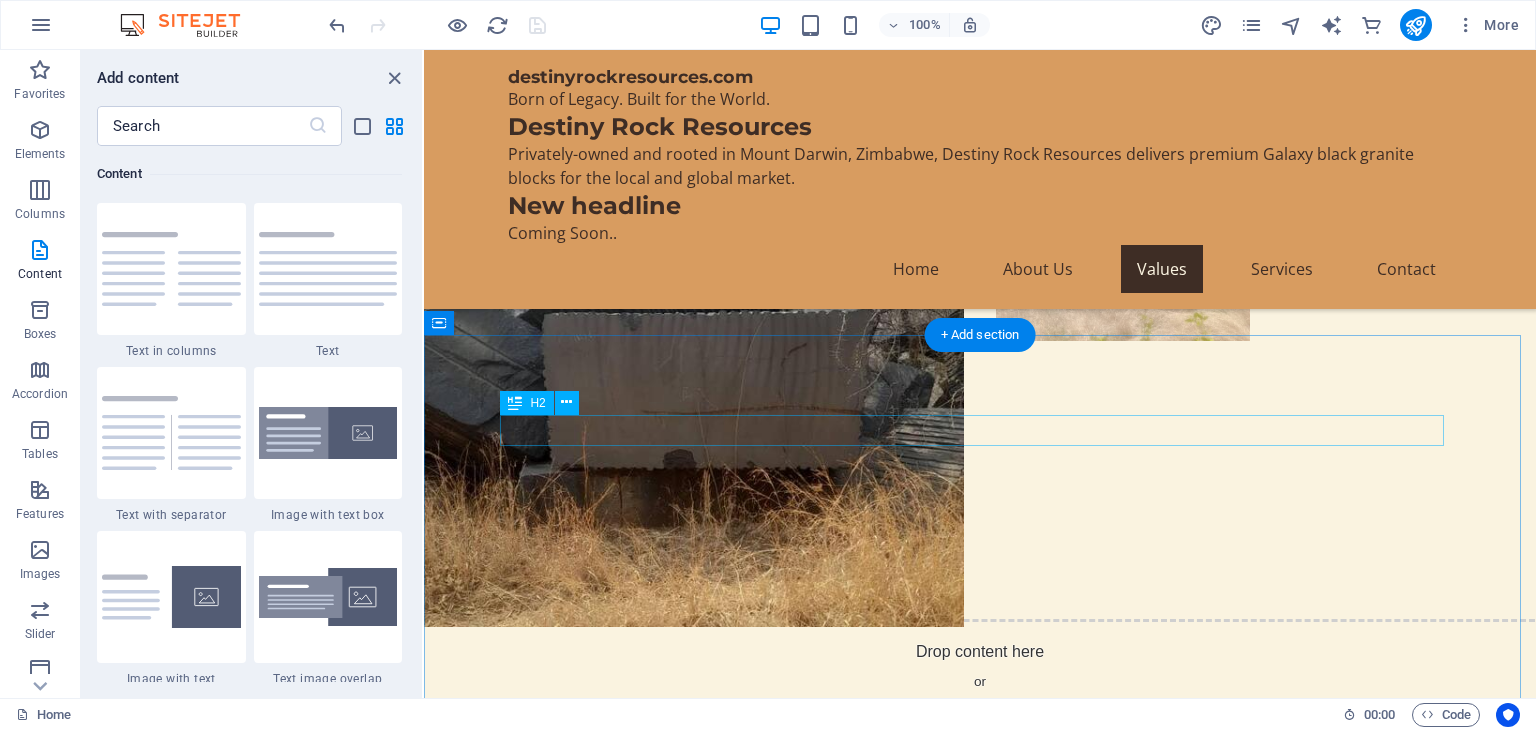 click on "What we have" at bounding box center [980, 2002] 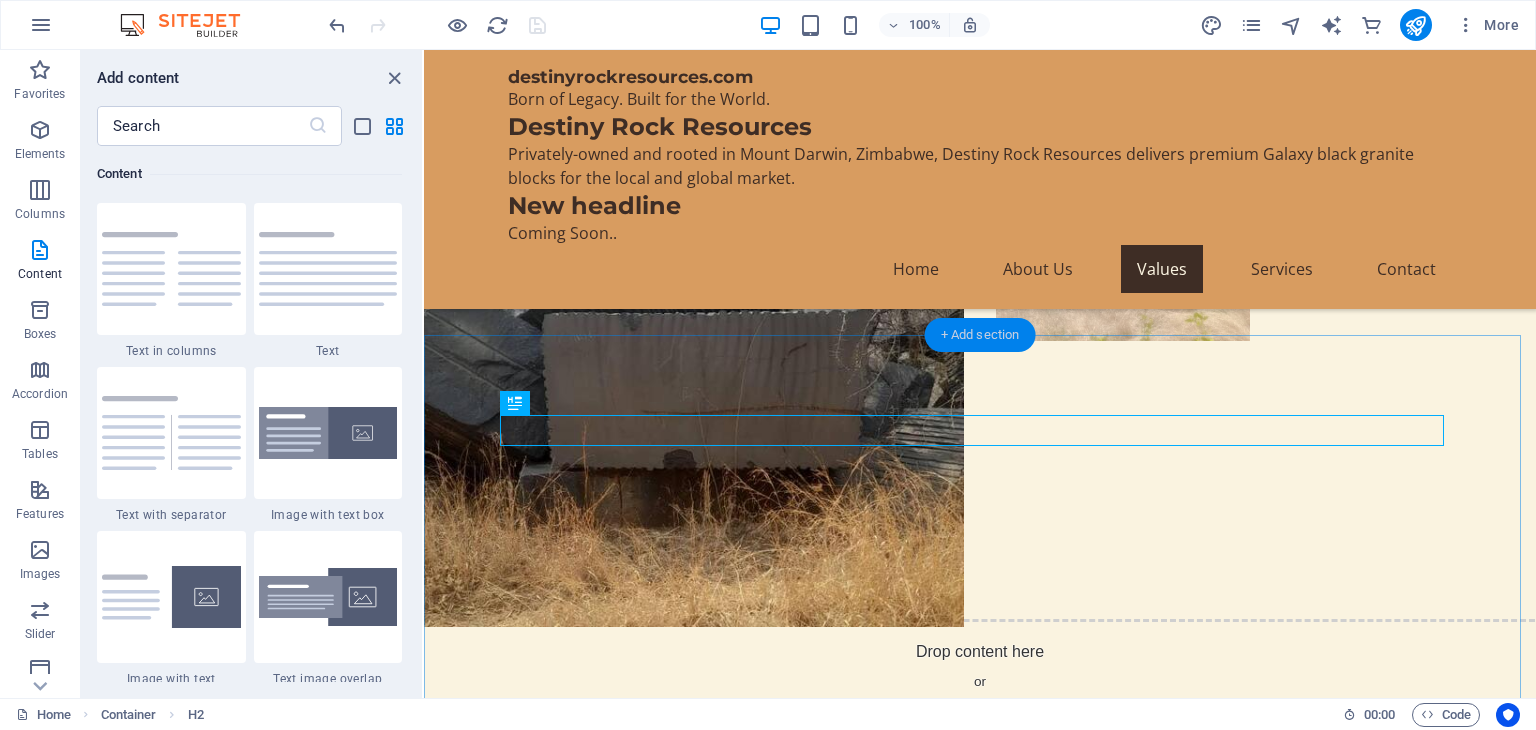 click on "+ Add section" at bounding box center [980, 335] 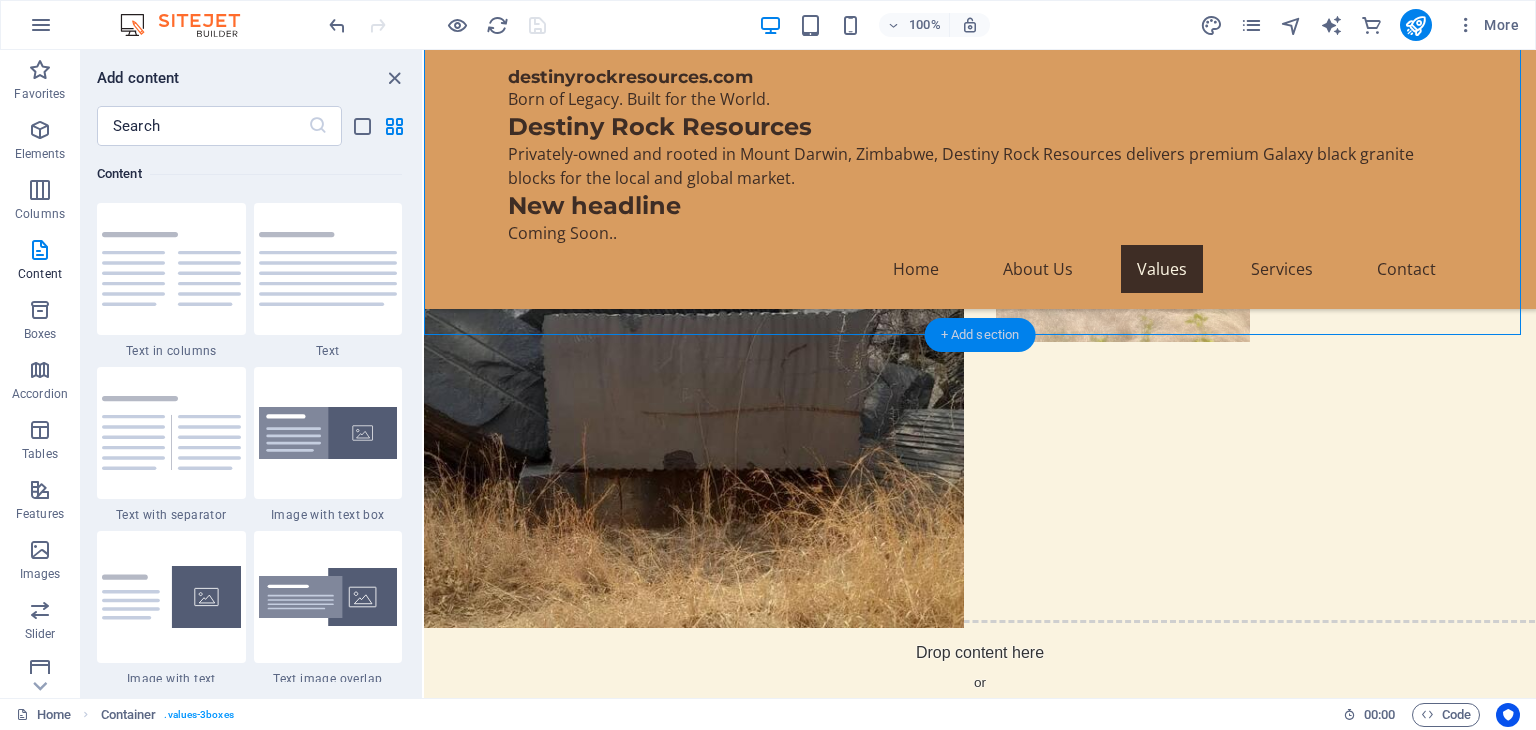 scroll, scrollTop: 2224, scrollLeft: 0, axis: vertical 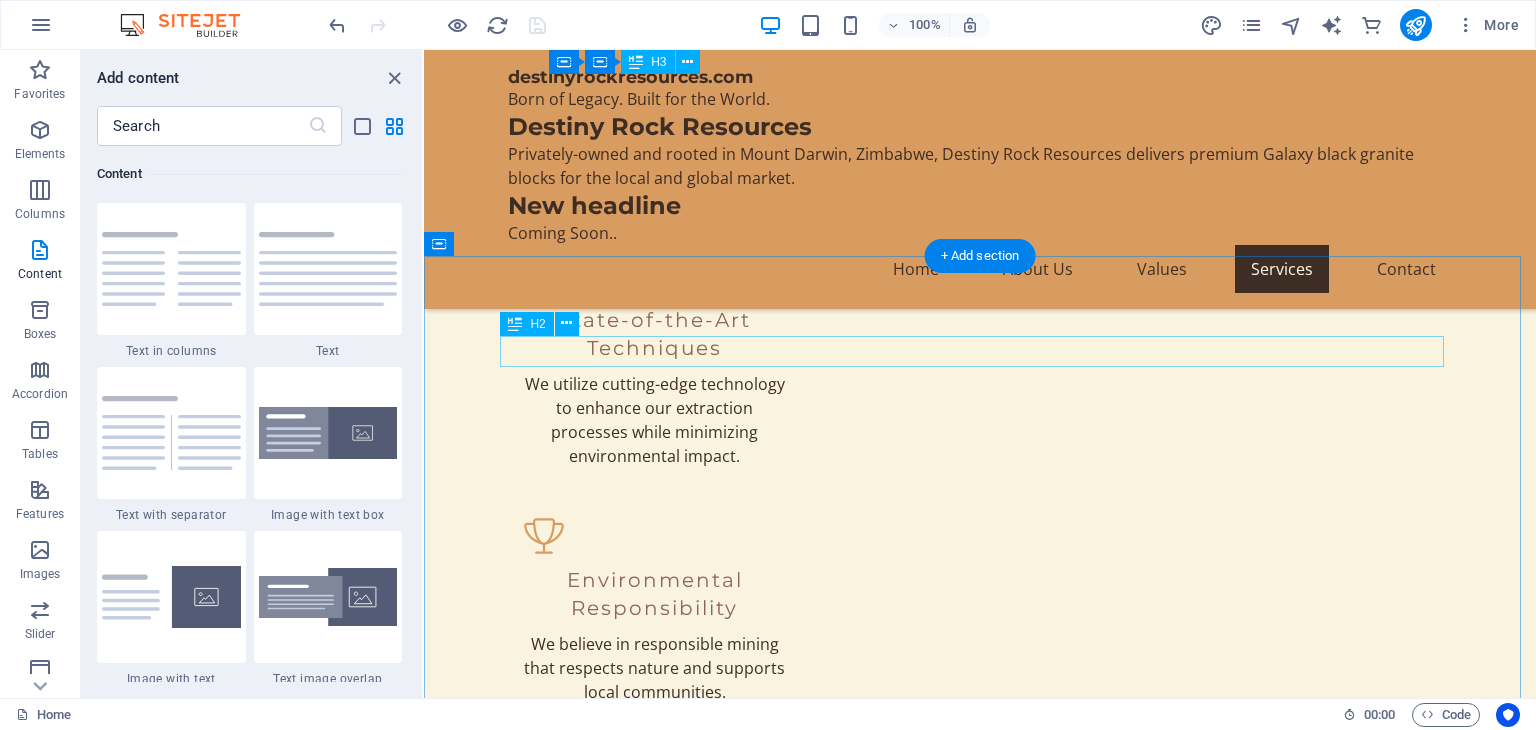 click on "Our Pricing Plans" at bounding box center (980, 2468) 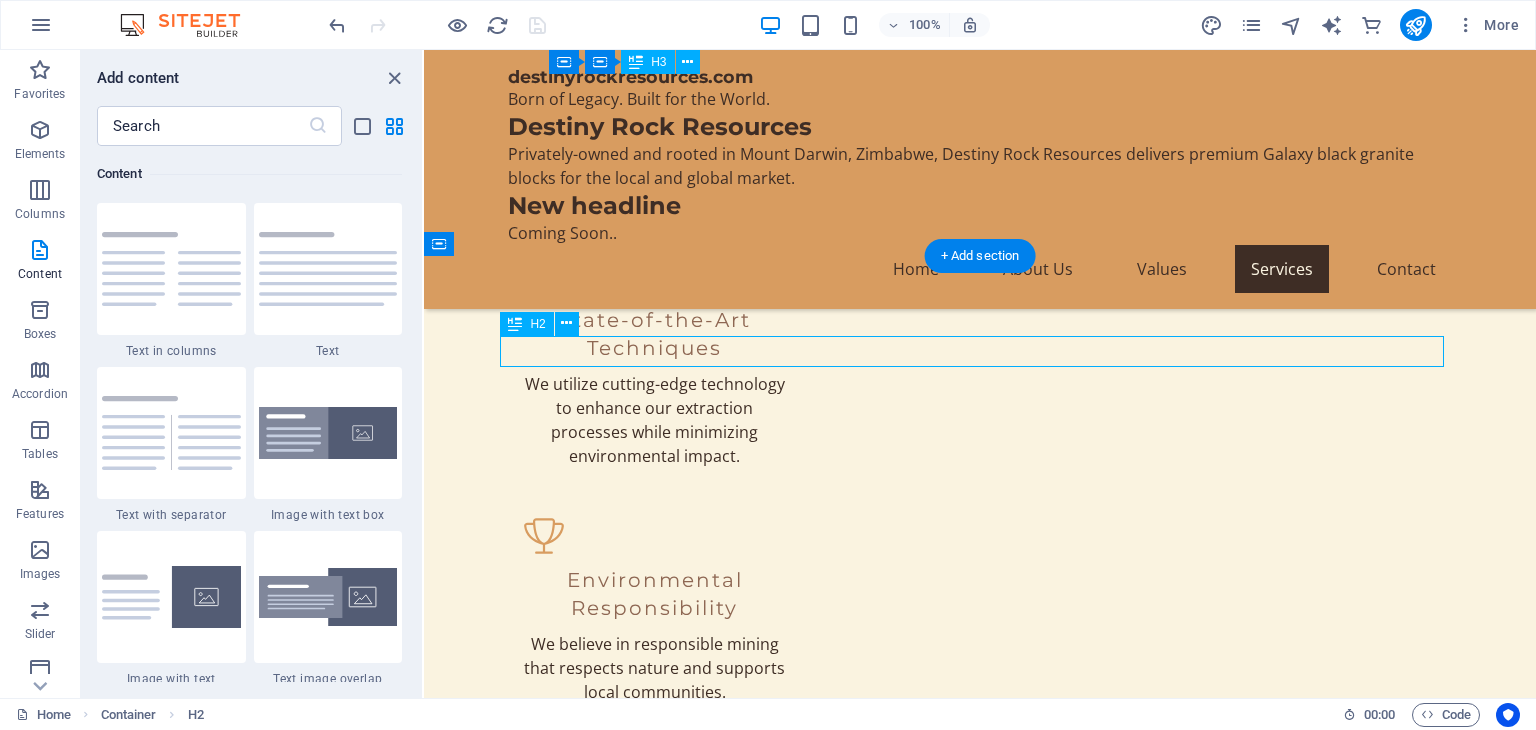 click on "Our Pricing Plans" at bounding box center (980, 2468) 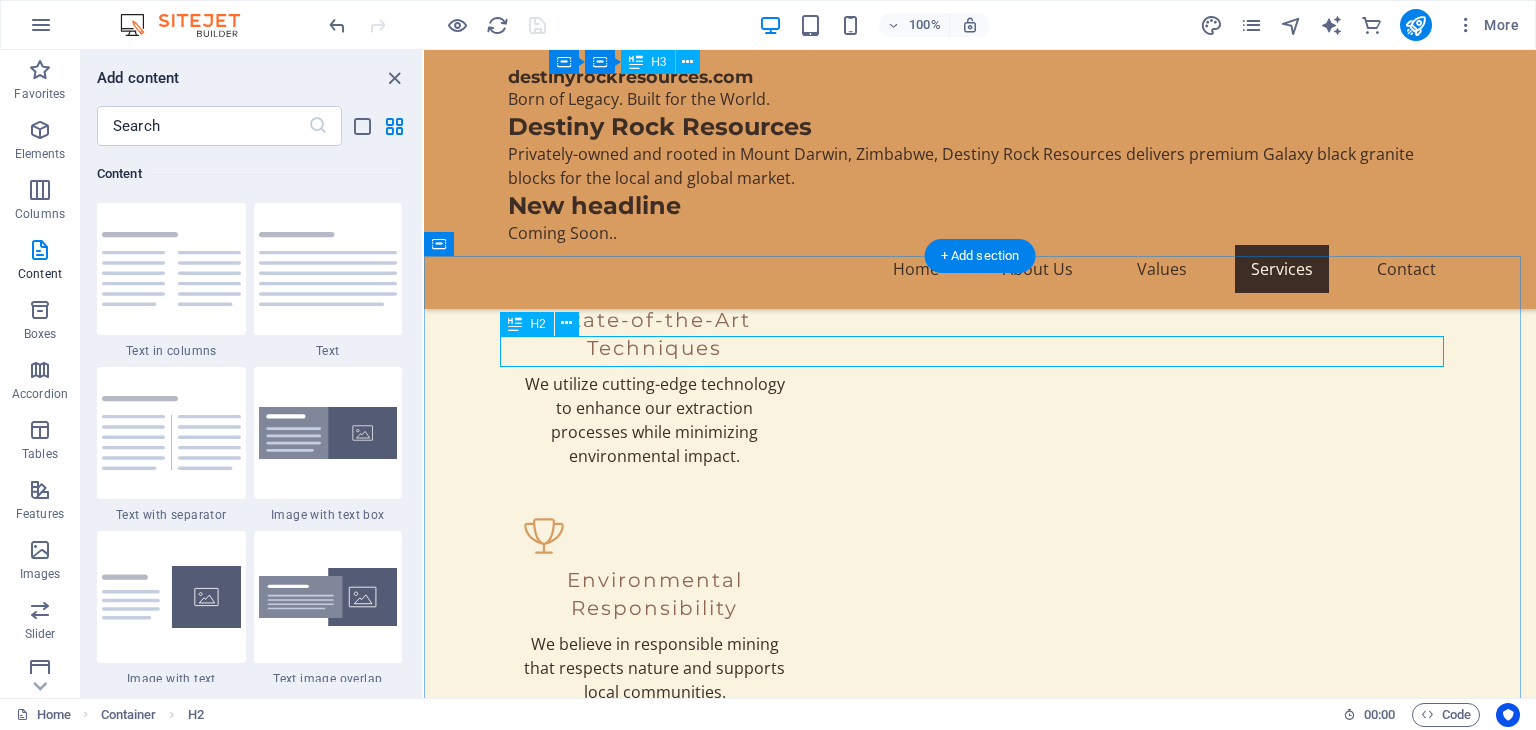 click on "Our Pricing Plans" at bounding box center [980, 2468] 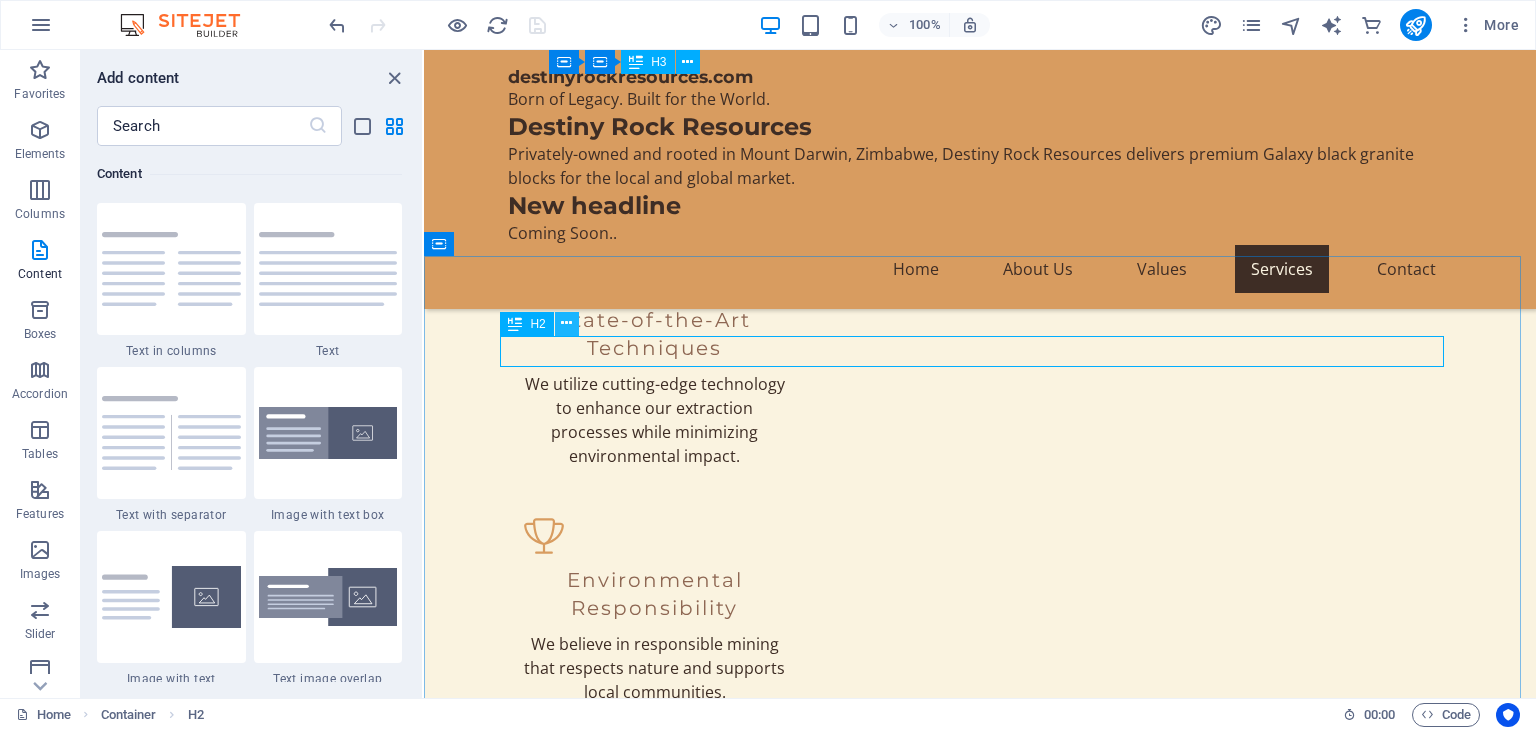 click at bounding box center [566, 323] 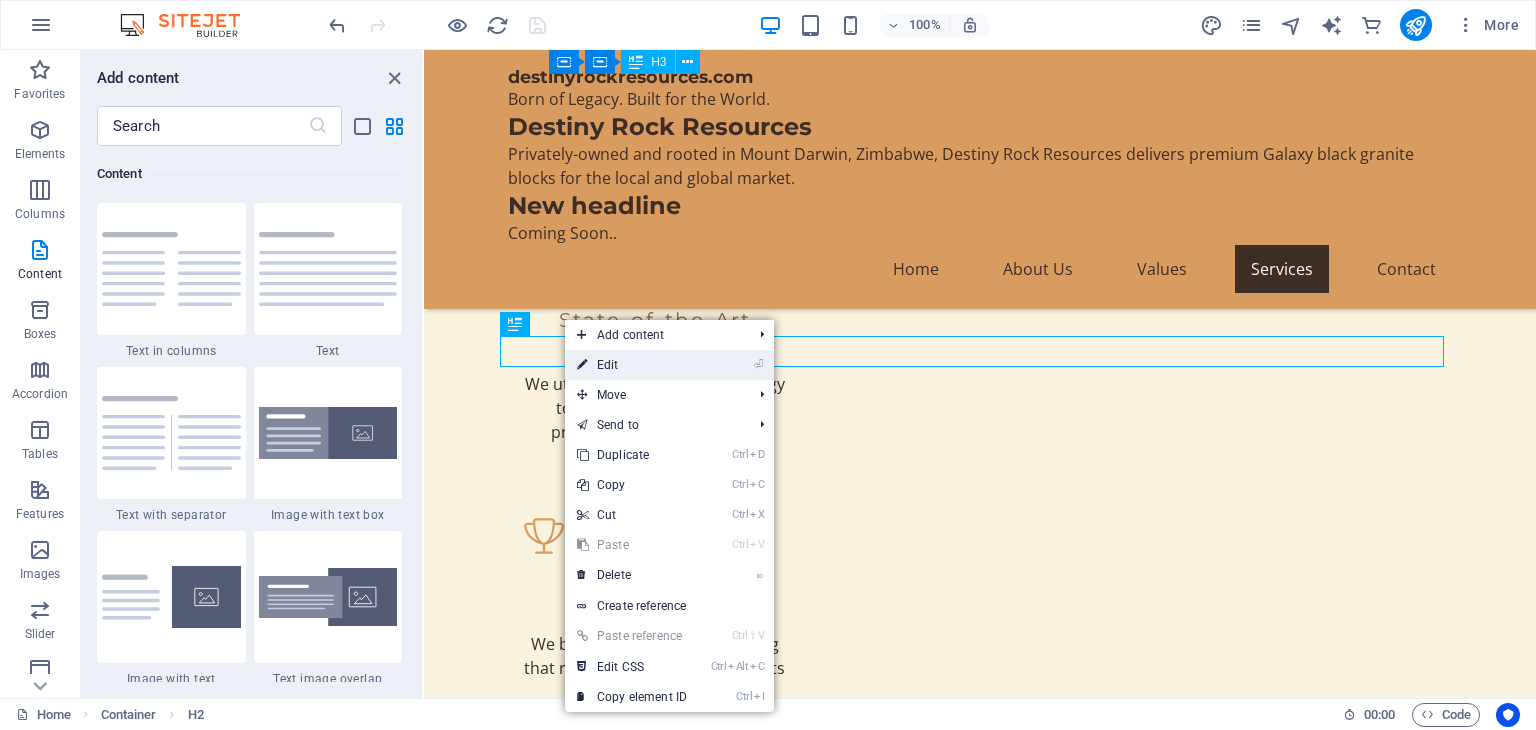 click on "⏎  Edit" at bounding box center (632, 365) 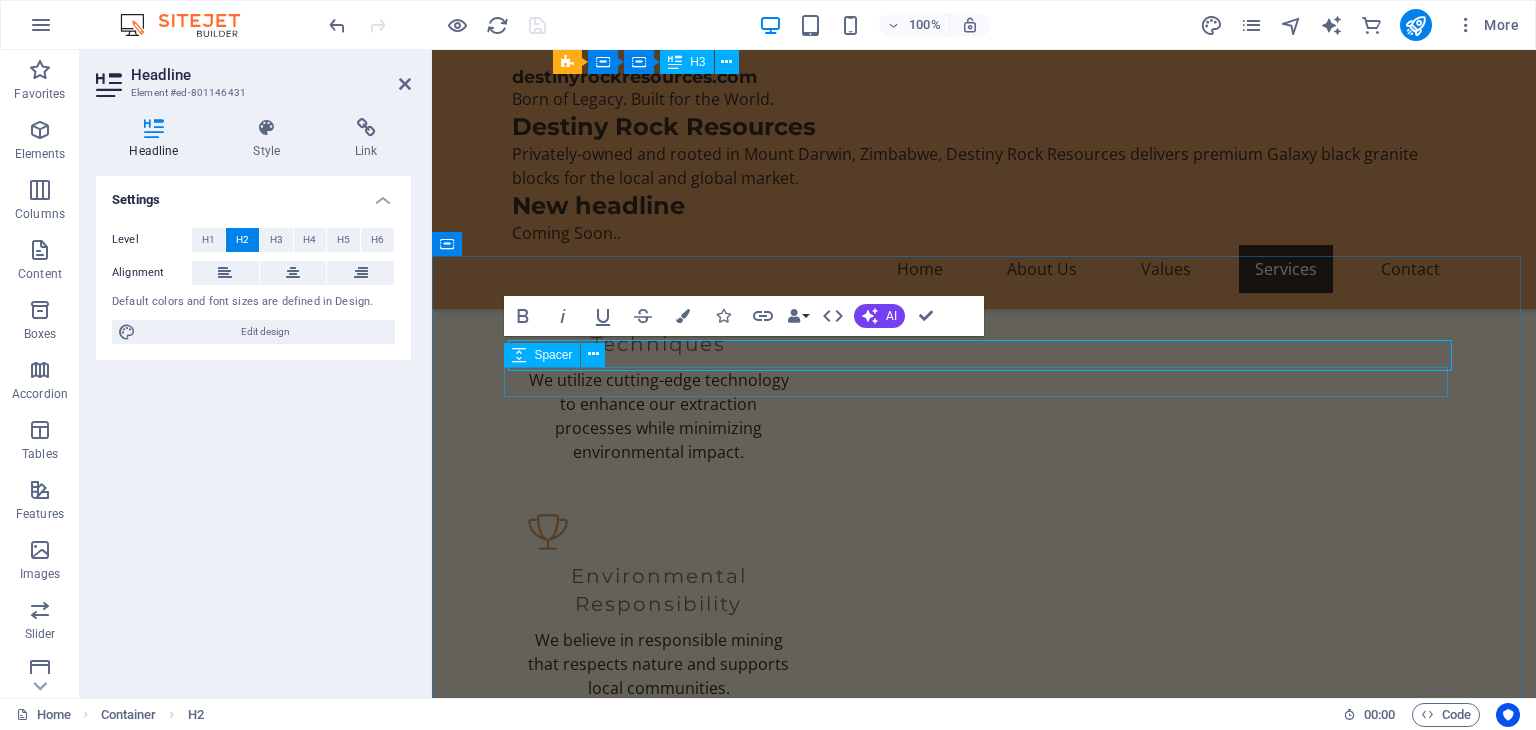 scroll, scrollTop: 3327, scrollLeft: 0, axis: vertical 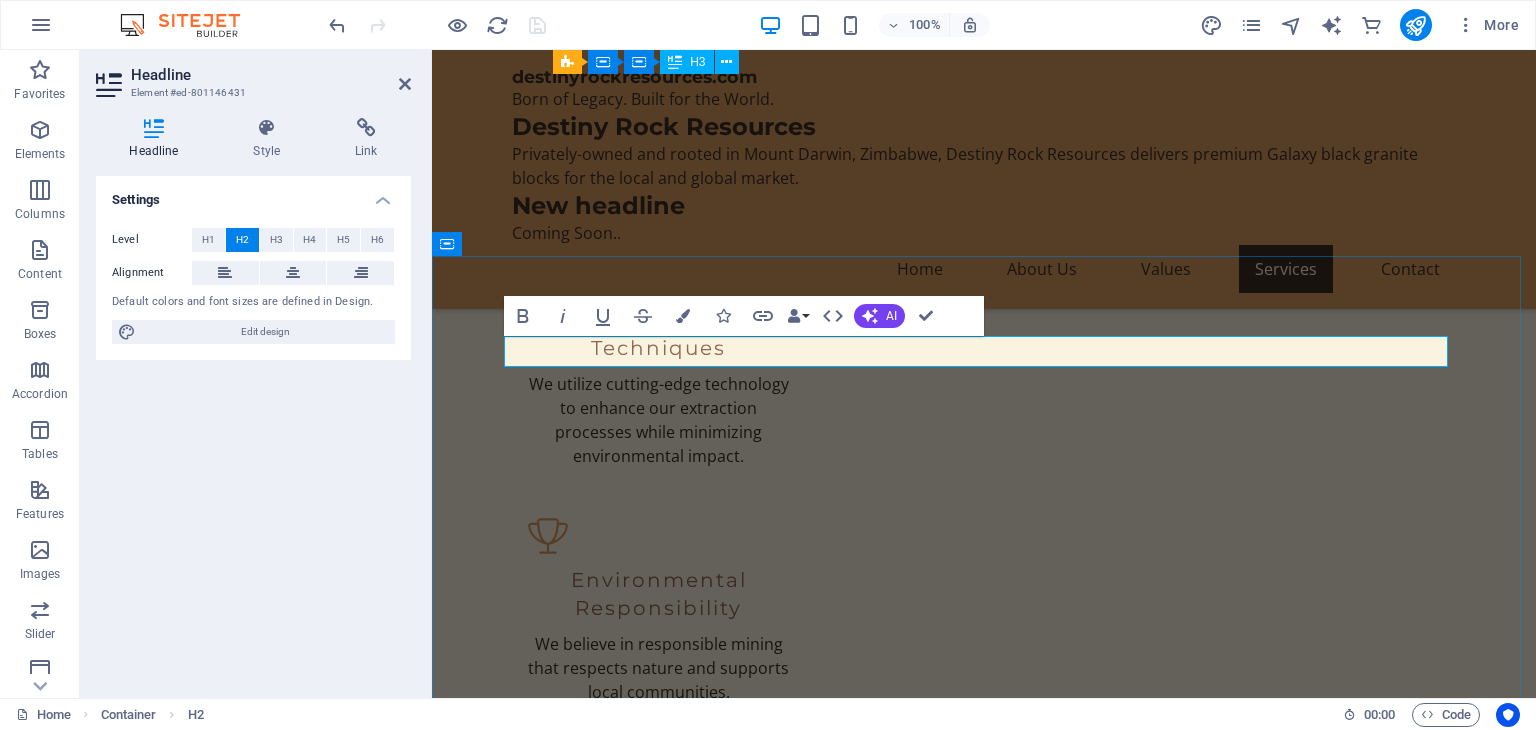 type 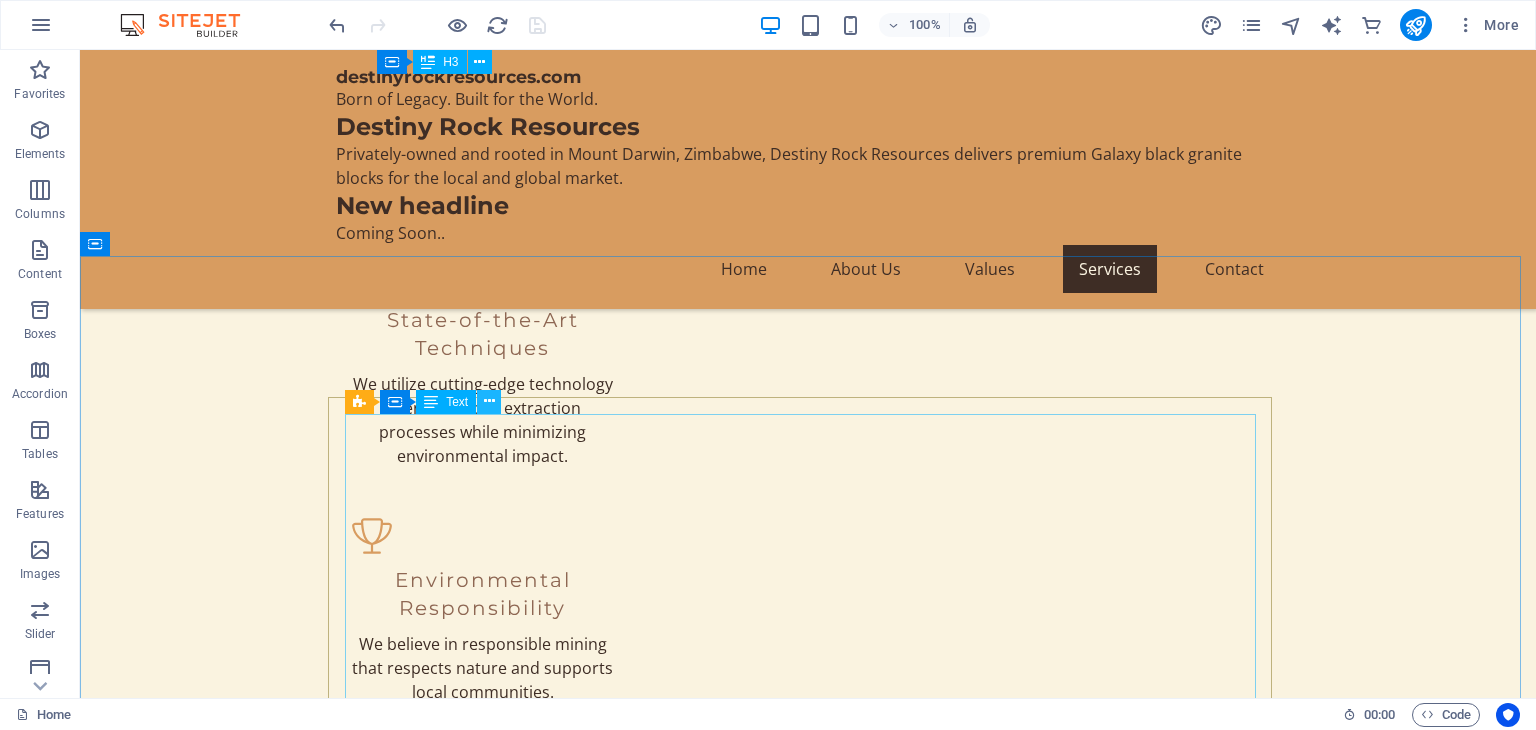 click at bounding box center [489, 401] 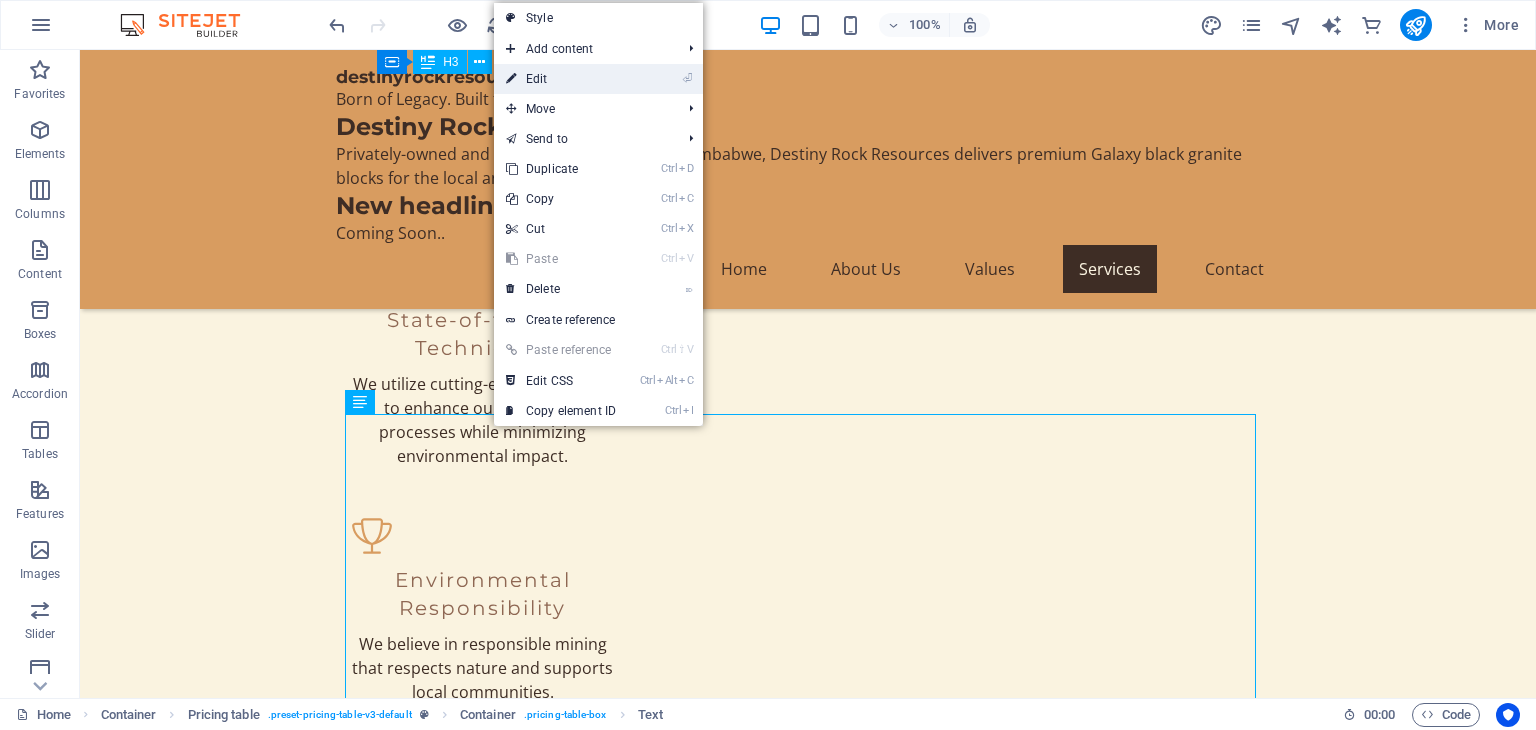 click on "⏎  Edit" at bounding box center [561, 79] 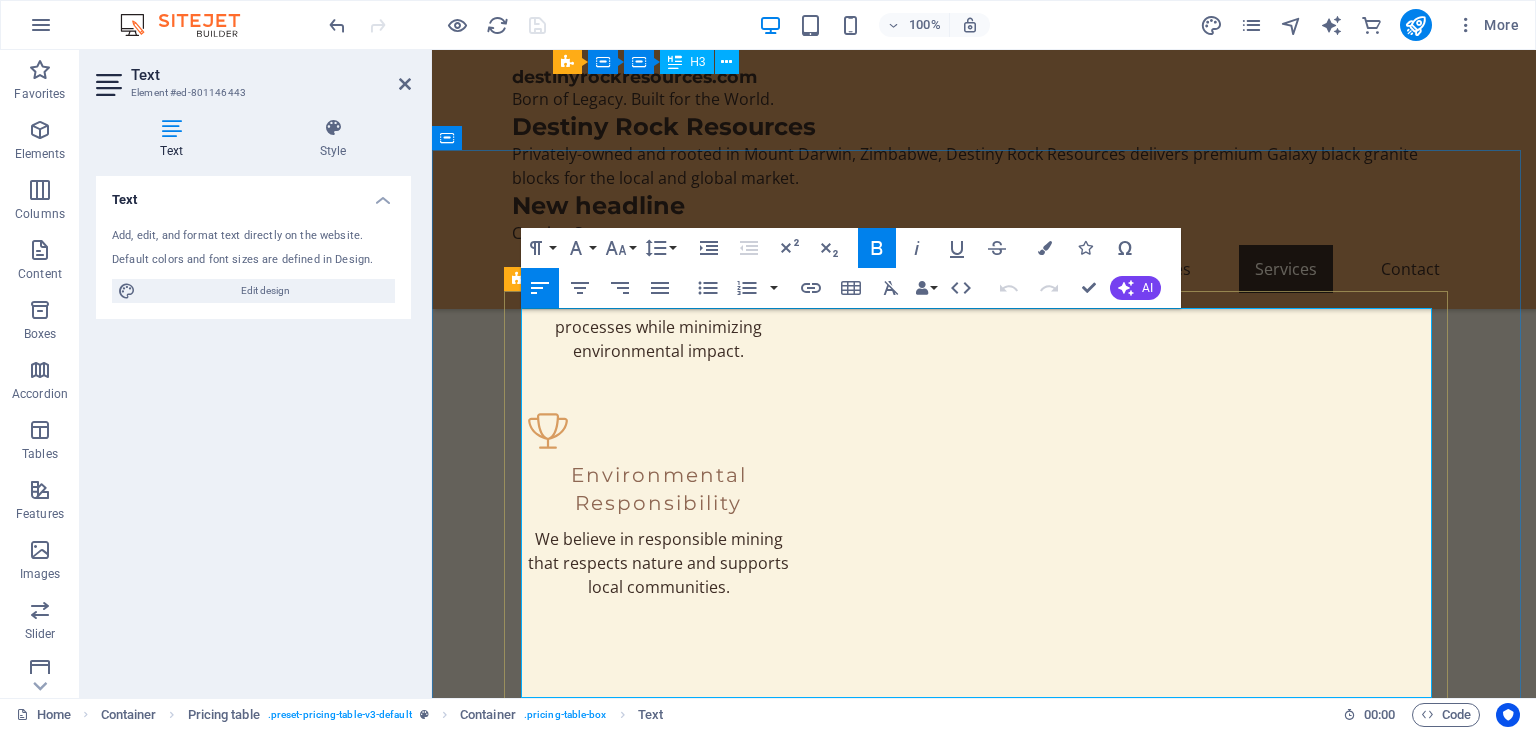 click on "Small-Sized Blocks" at bounding box center [618, 2447] 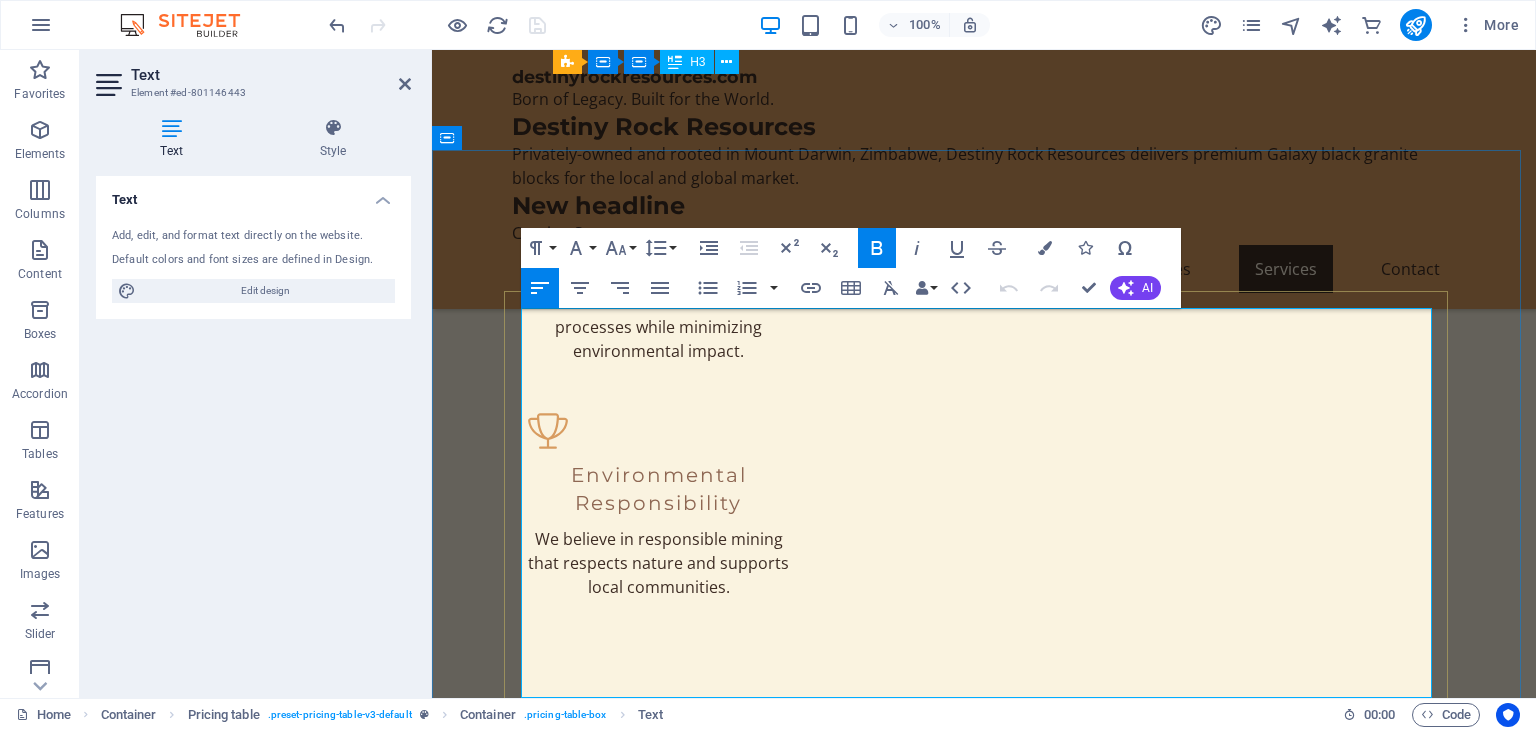 click on "Small-Sized Blocks" at bounding box center (618, 2447) 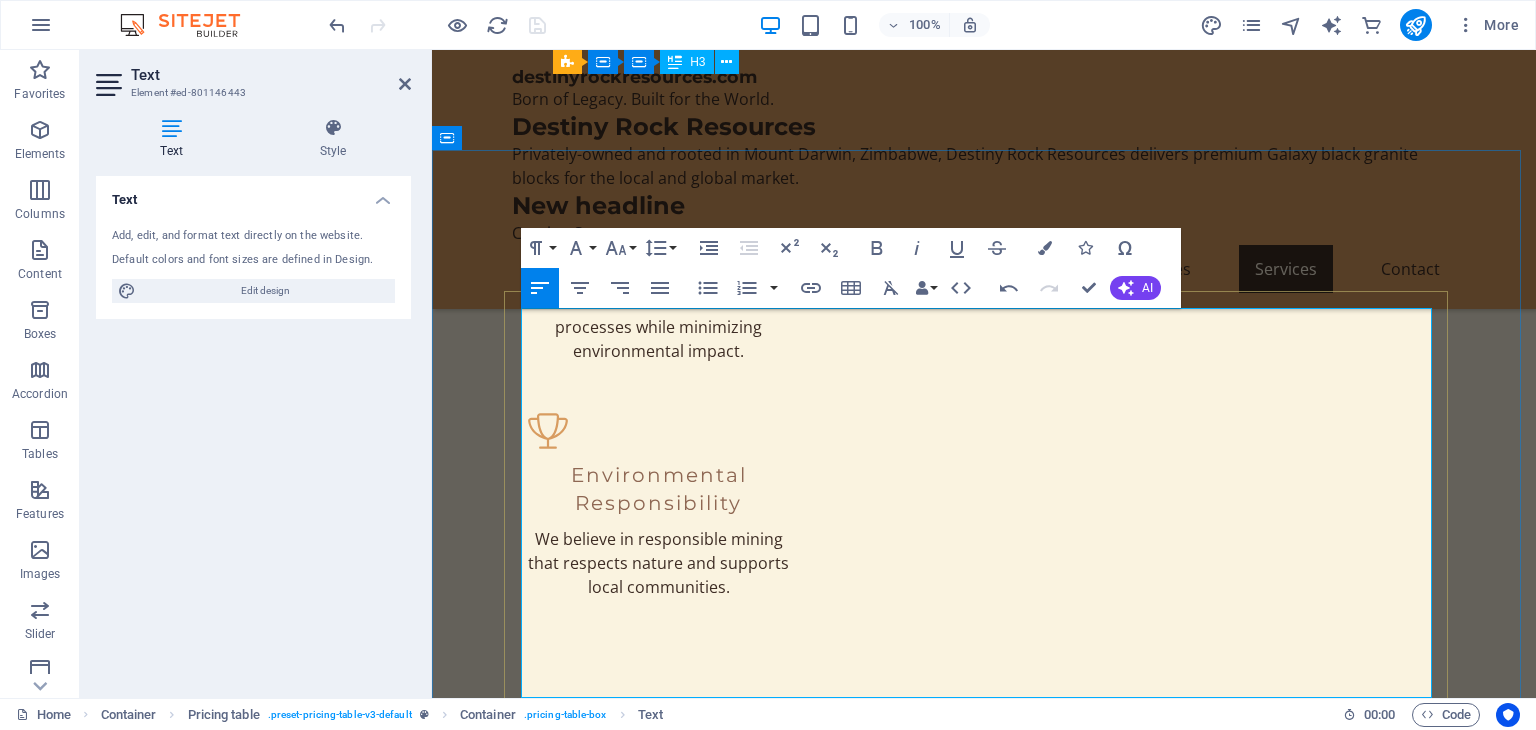 click on "Ideal for small-scale projects and decorative uses" at bounding box center (723, 2471) 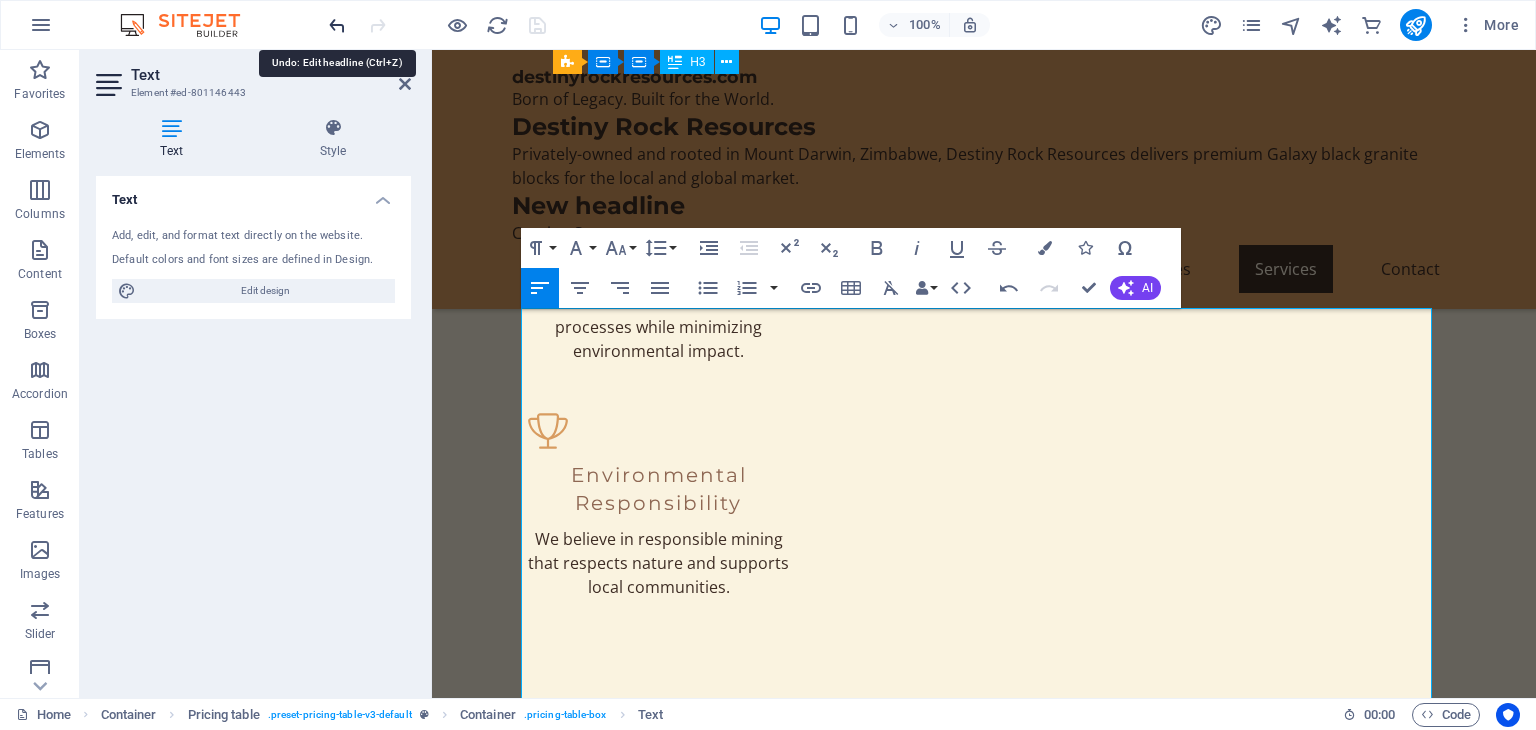 click at bounding box center (337, 25) 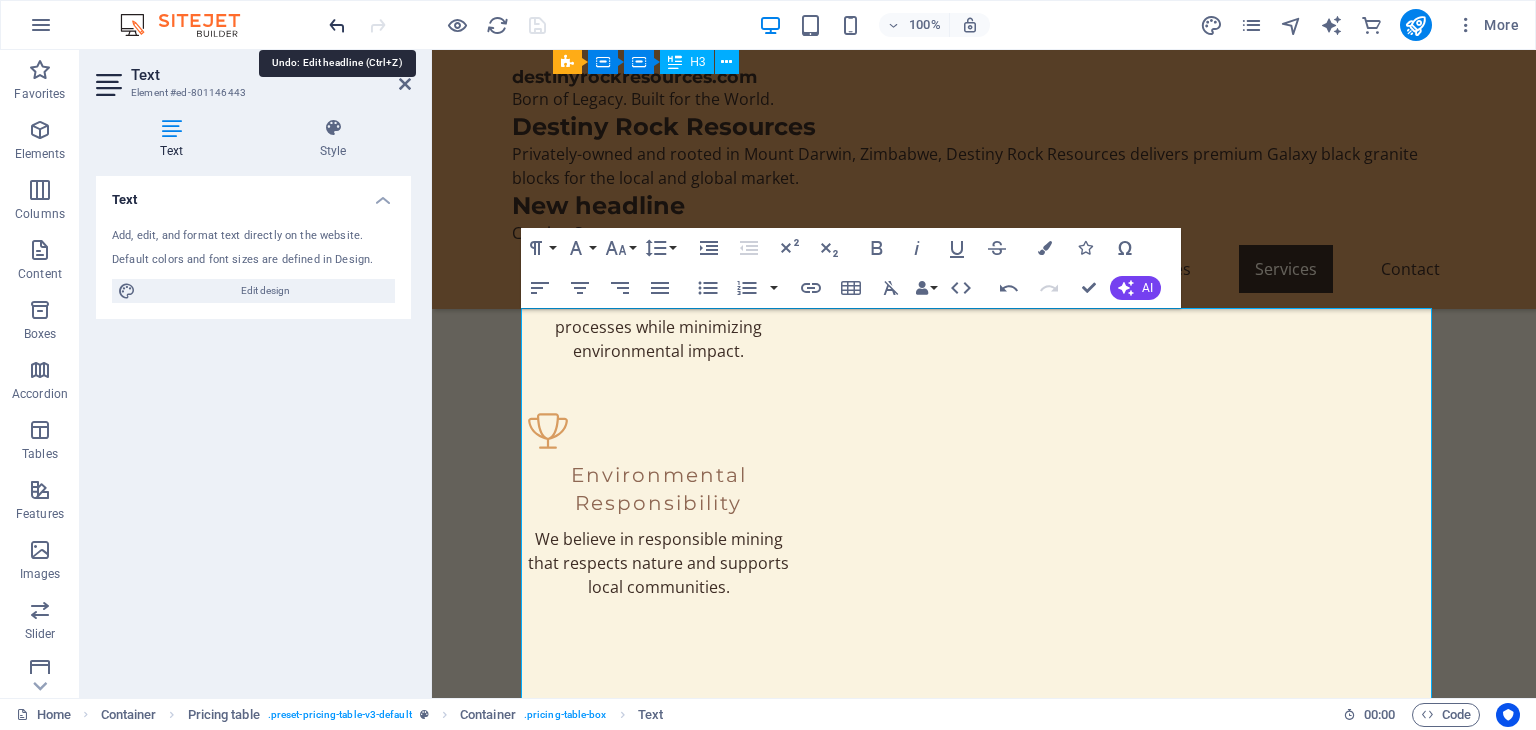 click at bounding box center (337, 25) 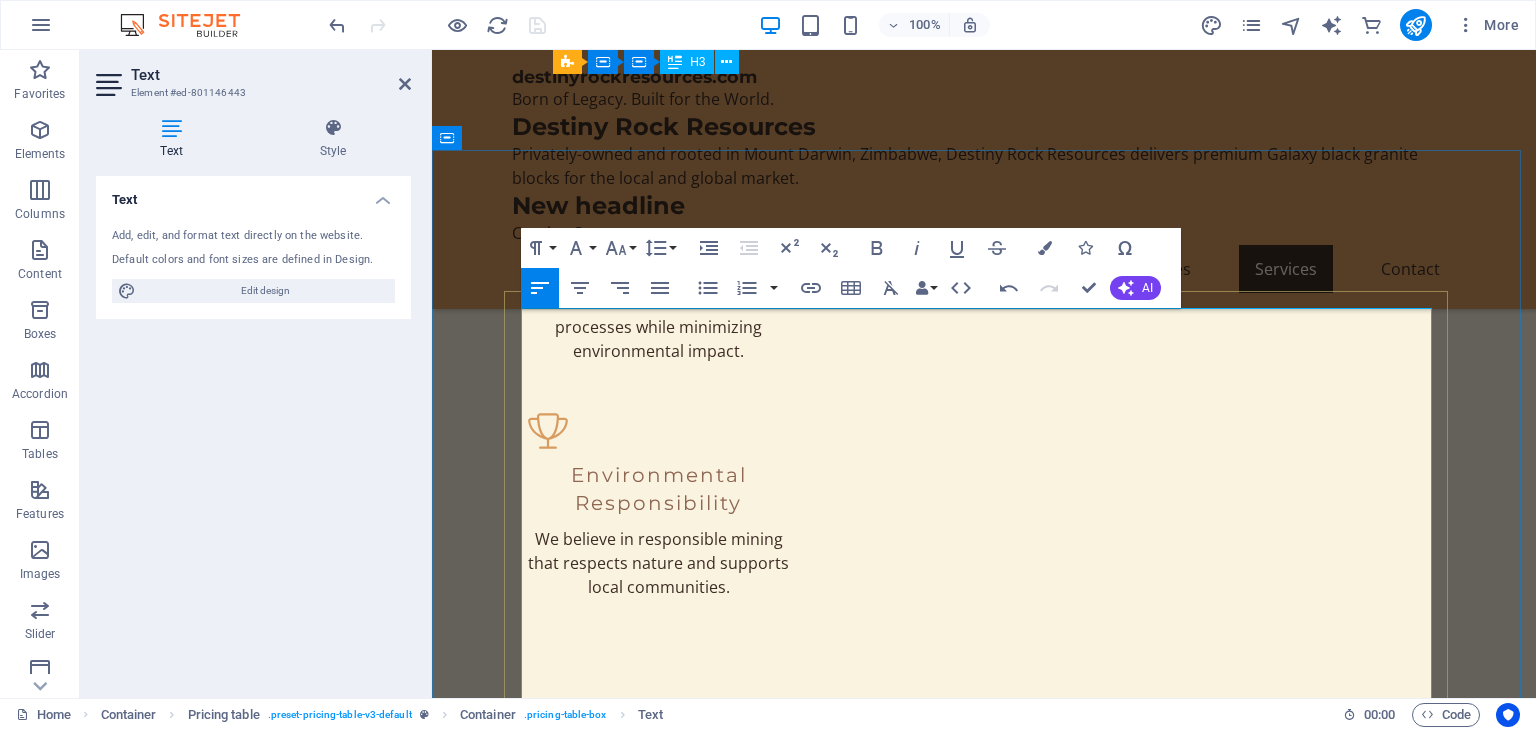 click on "Quarrying equipment ​" at bounding box center (801, 2471) 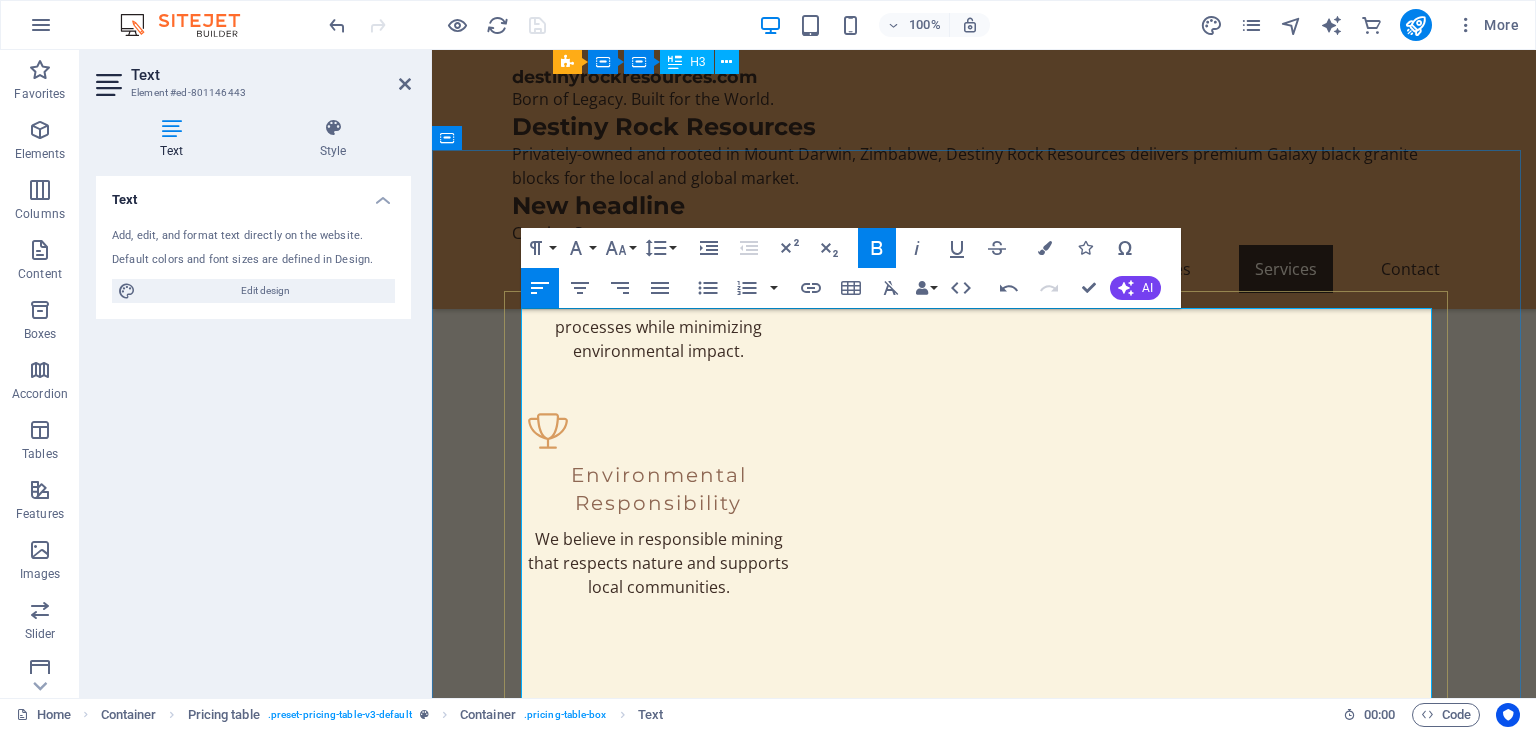 click on "Quarrying equipment ​" at bounding box center [801, 2471] 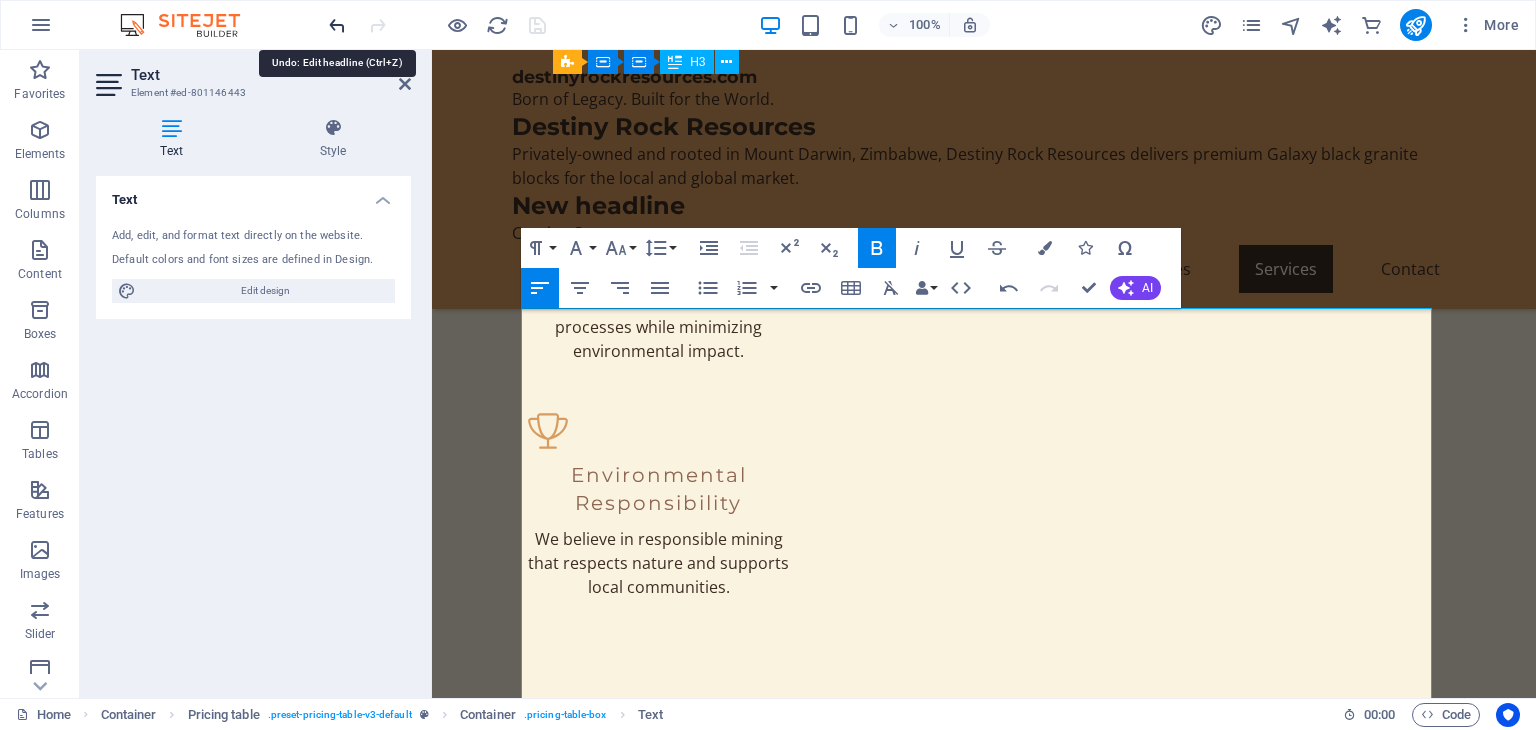 click at bounding box center [337, 25] 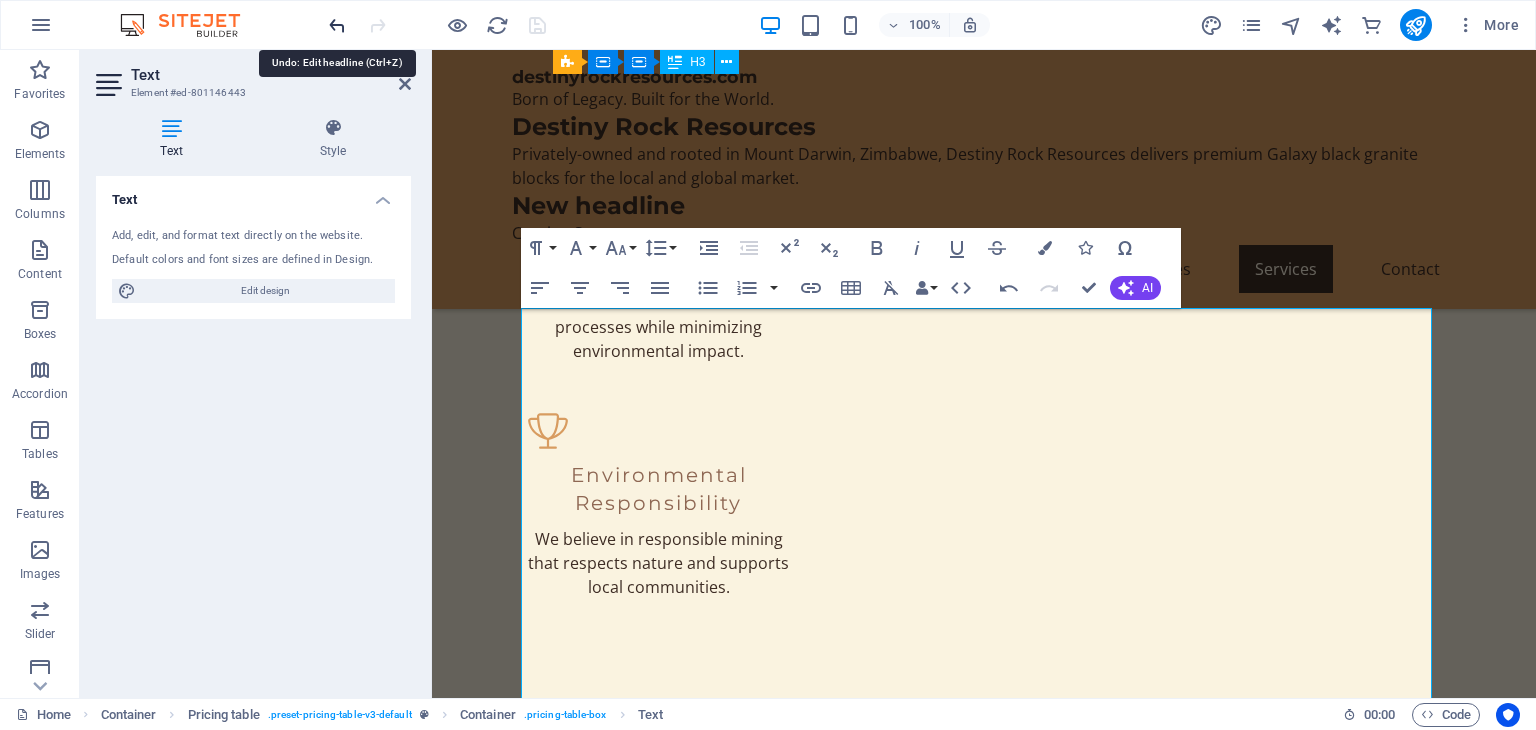 click at bounding box center [337, 25] 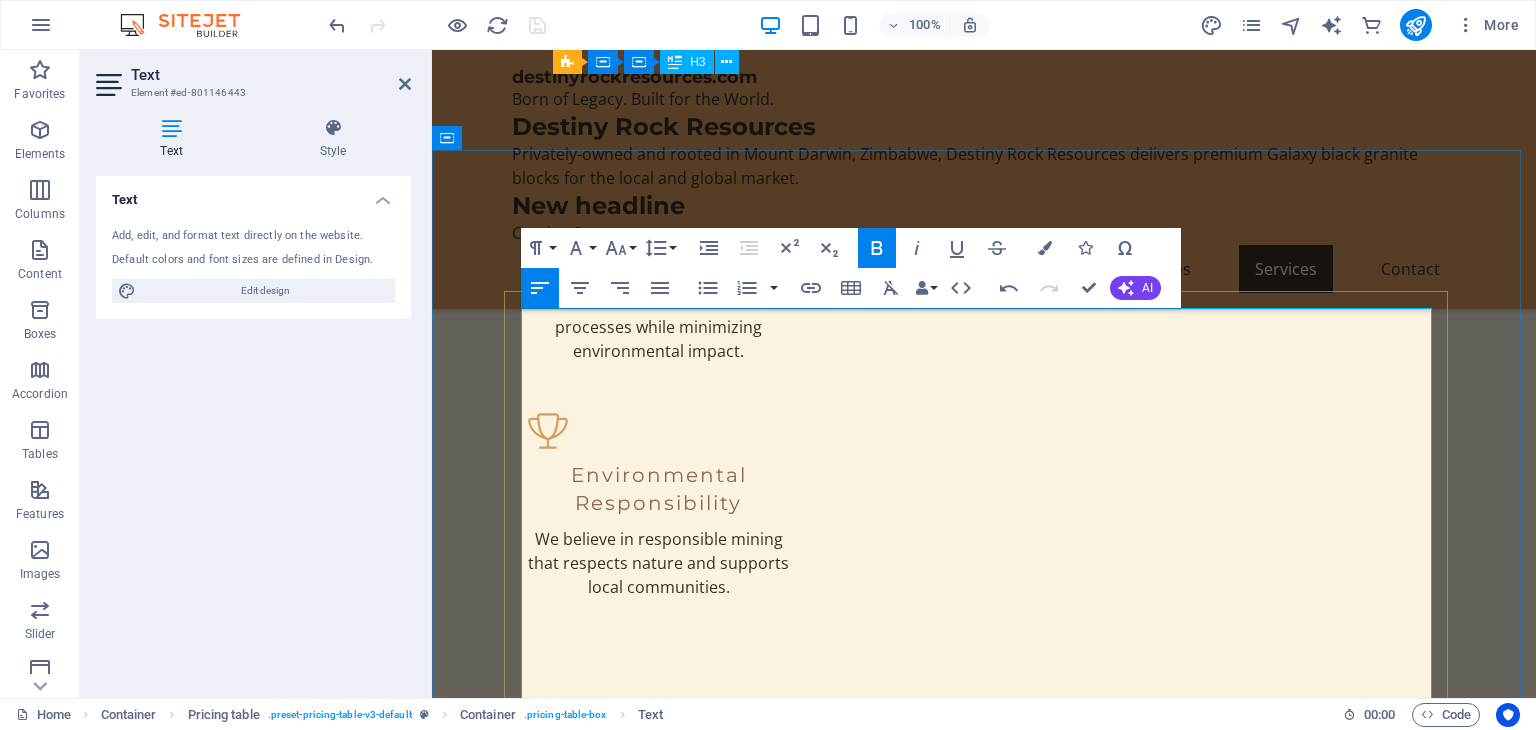 click on "Quarrying equipment" at bounding box center [631, 2447] 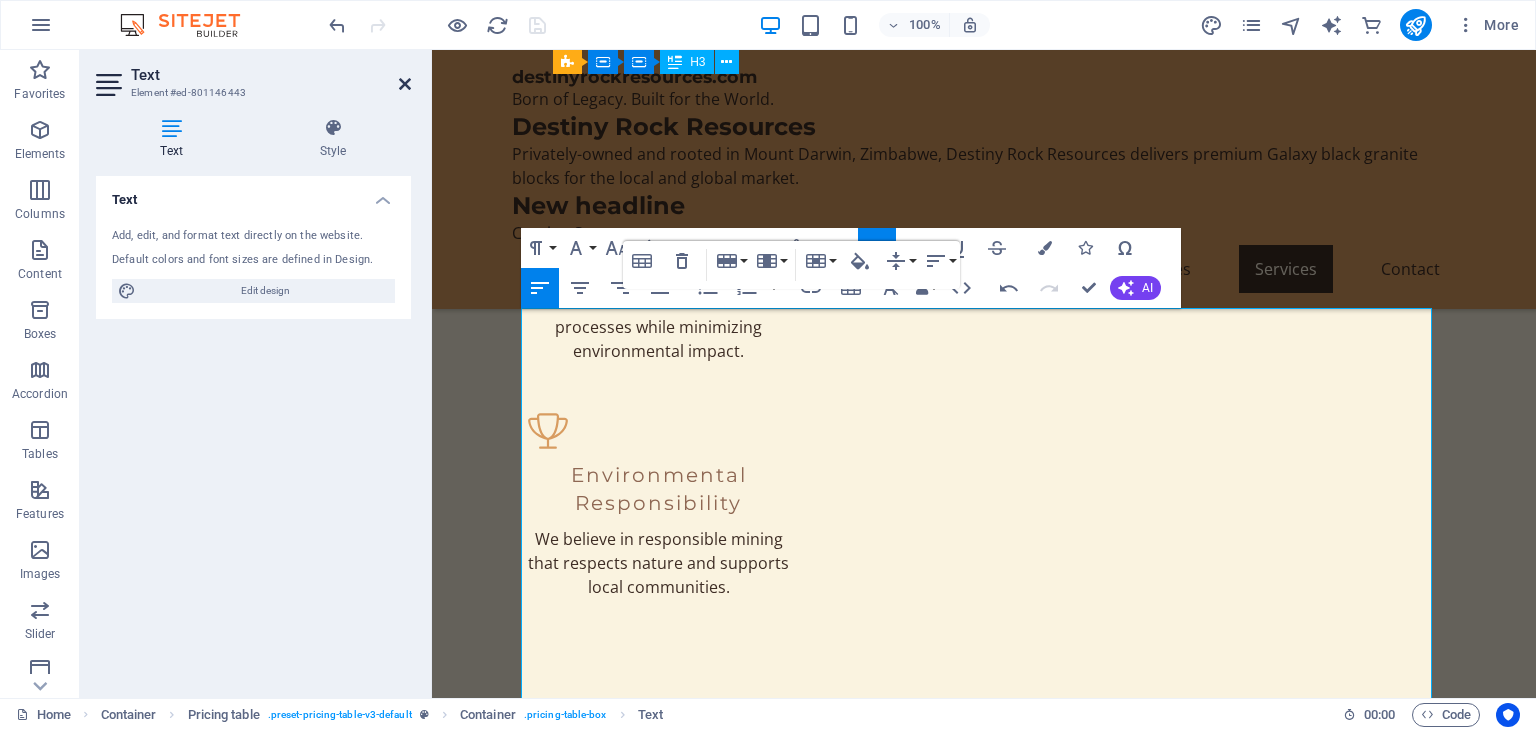 click at bounding box center [405, 84] 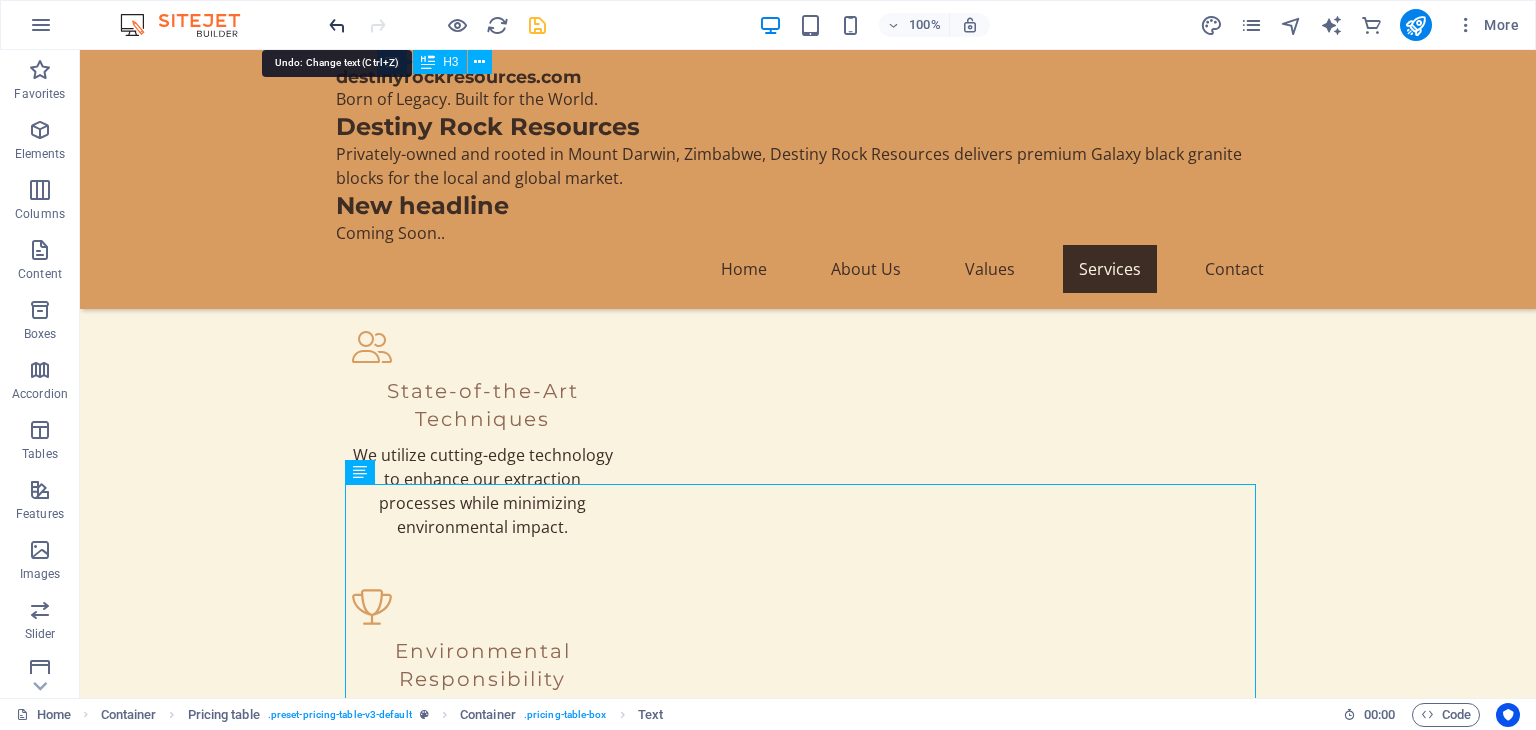 click at bounding box center (337, 25) 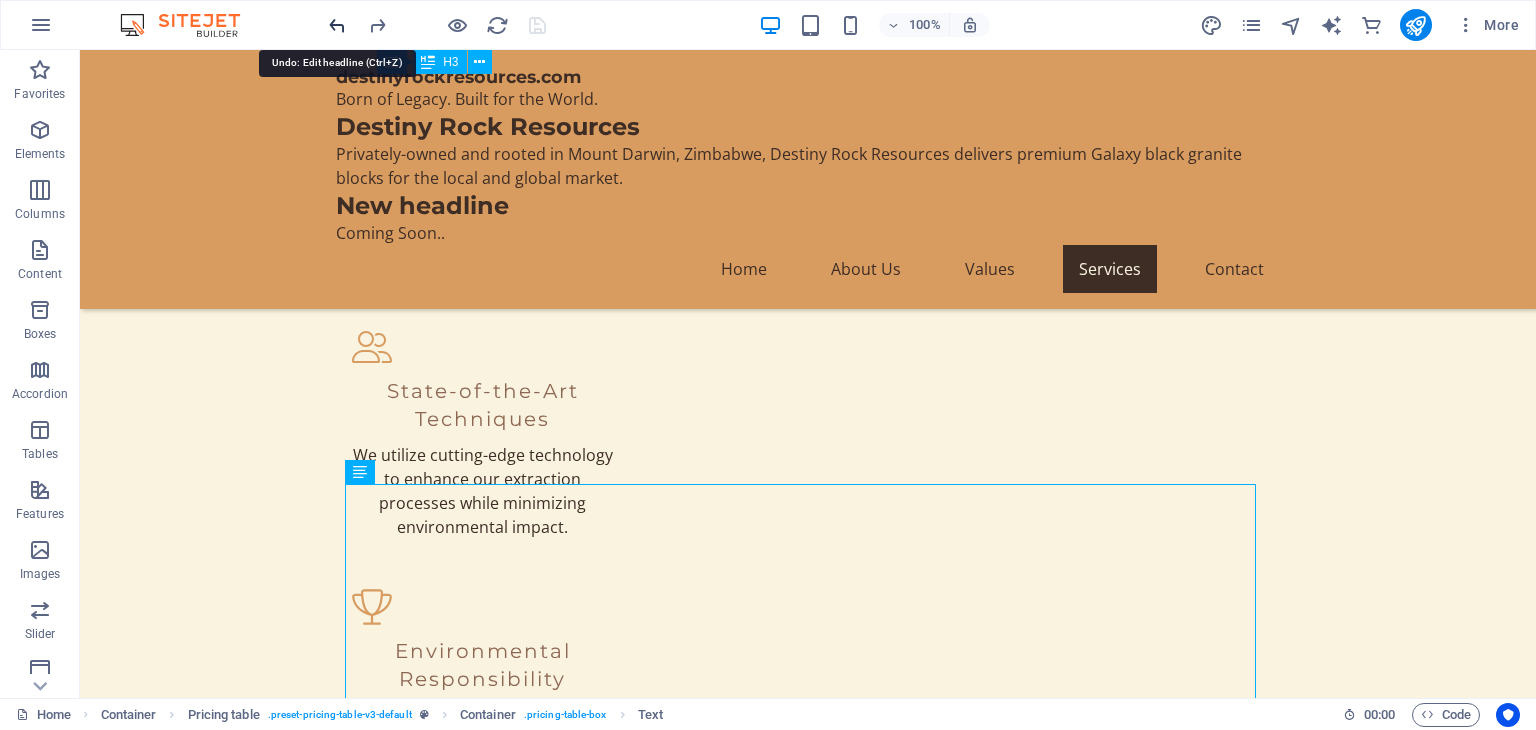 click at bounding box center (337, 25) 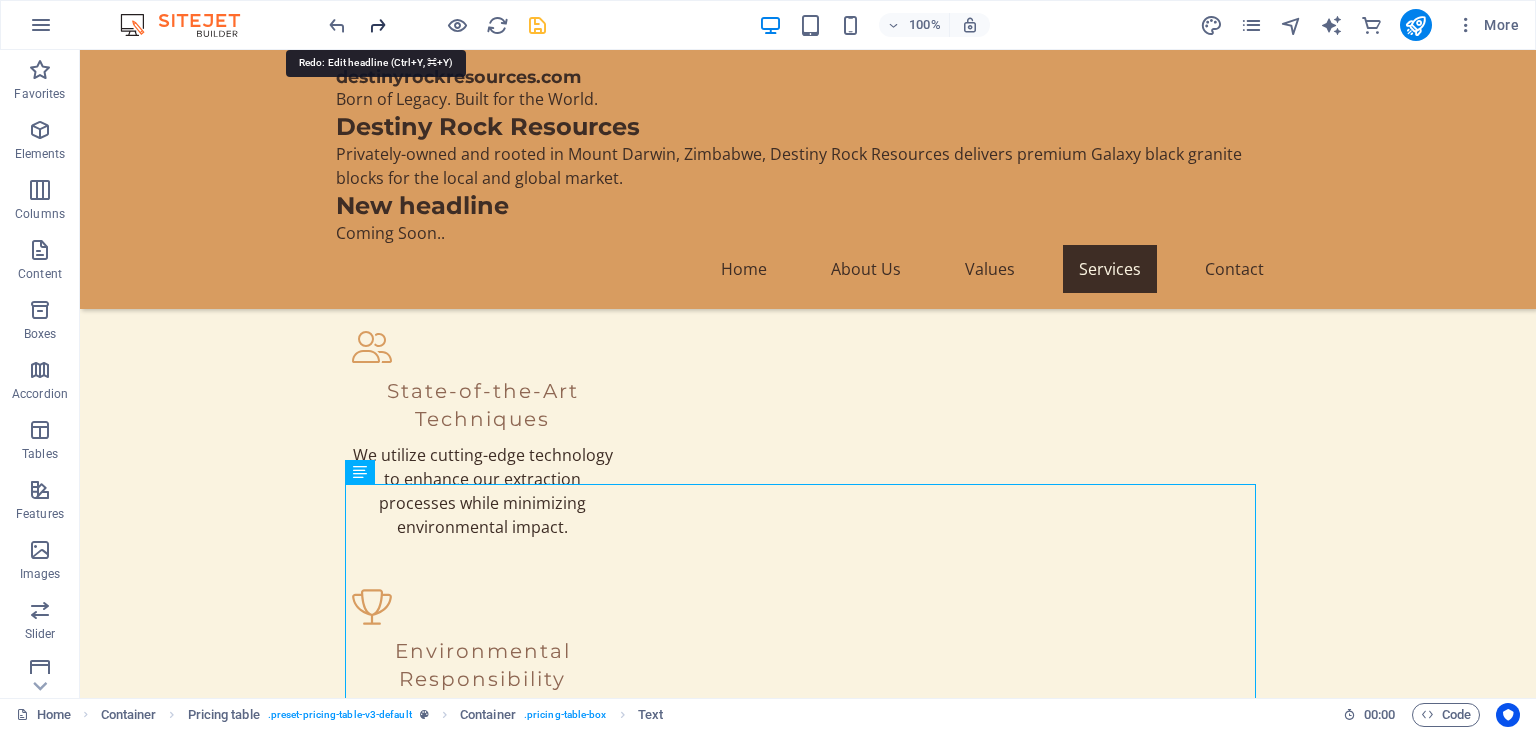 click at bounding box center [377, 25] 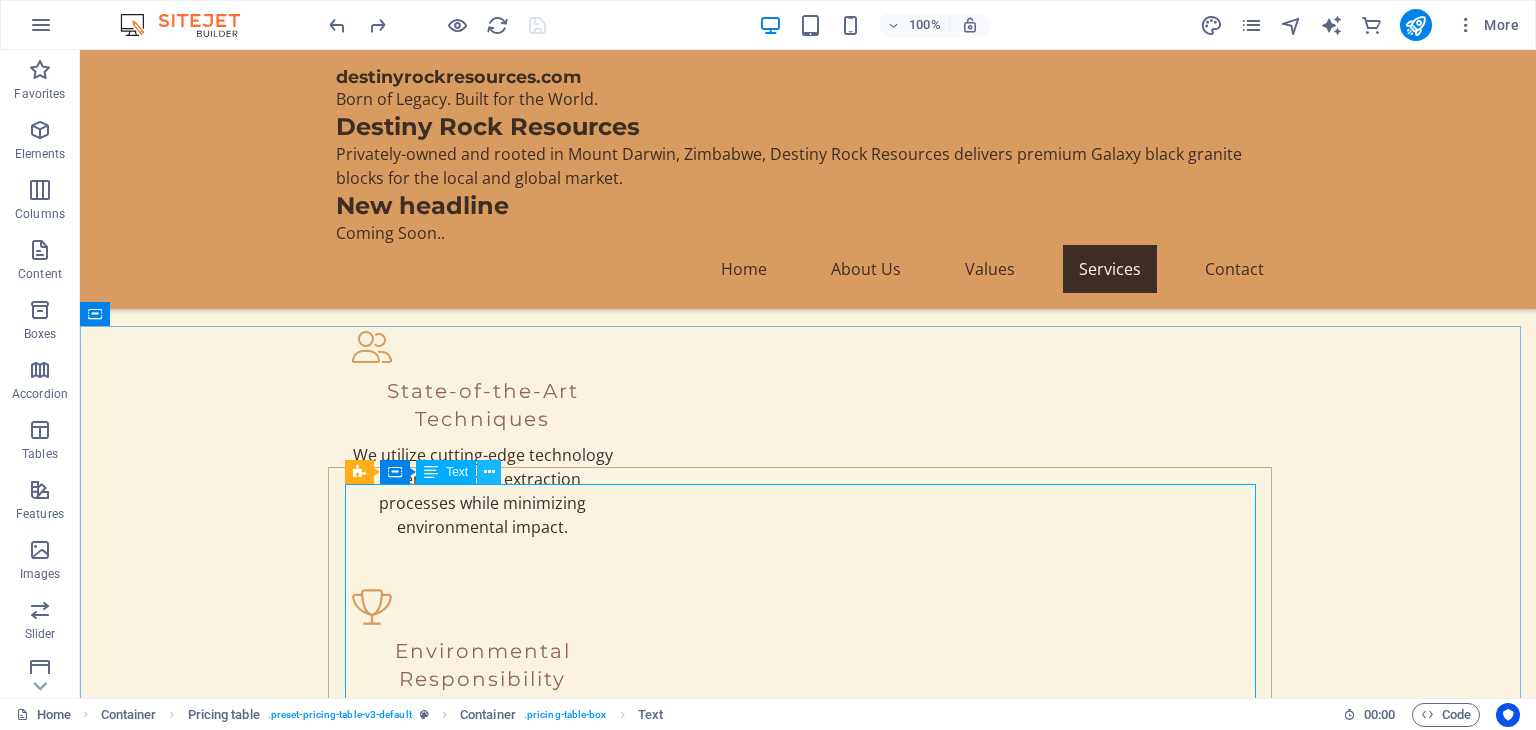 click at bounding box center [489, 472] 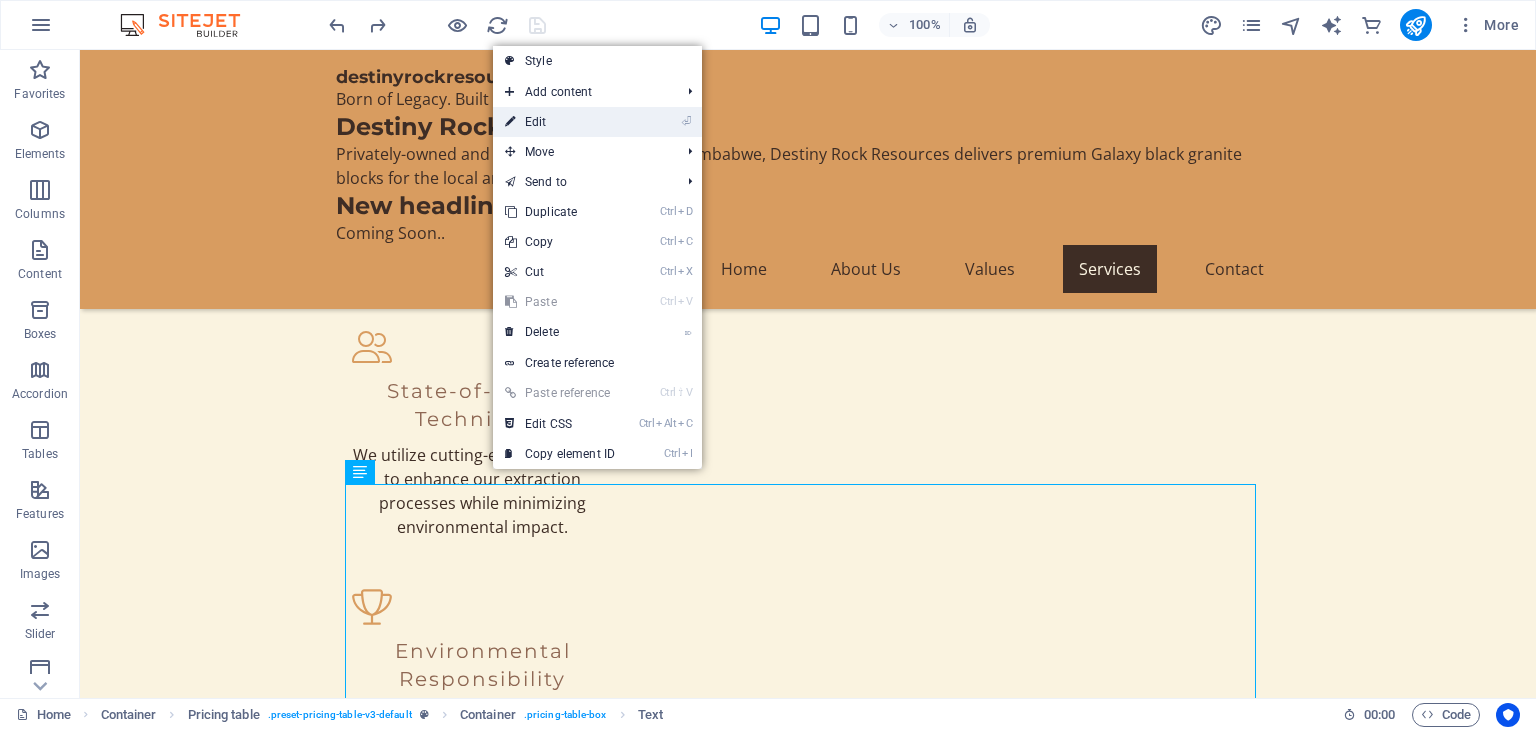 click on "⏎  Edit" at bounding box center (560, 122) 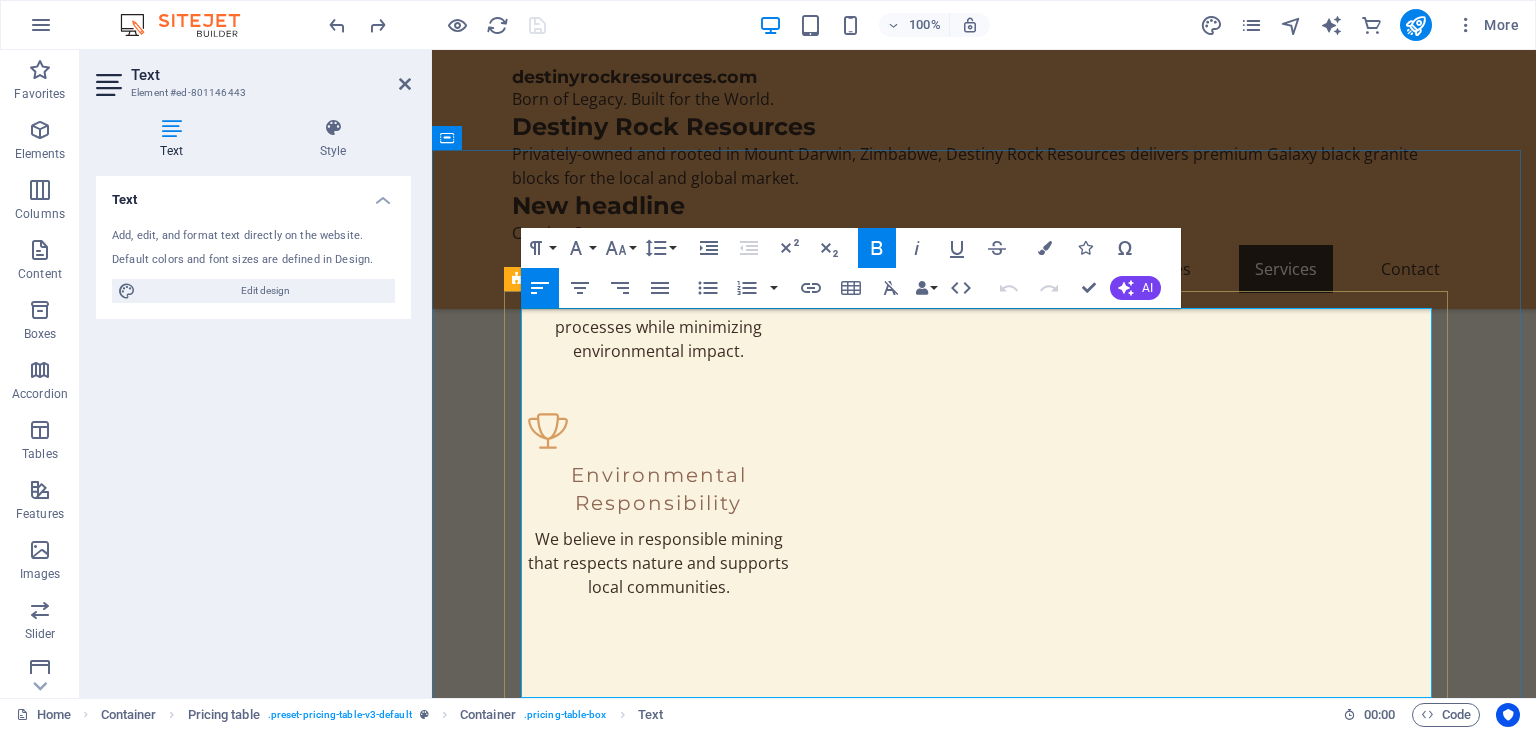 click on "Small-Sized Blocks" at bounding box center [618, 2447] 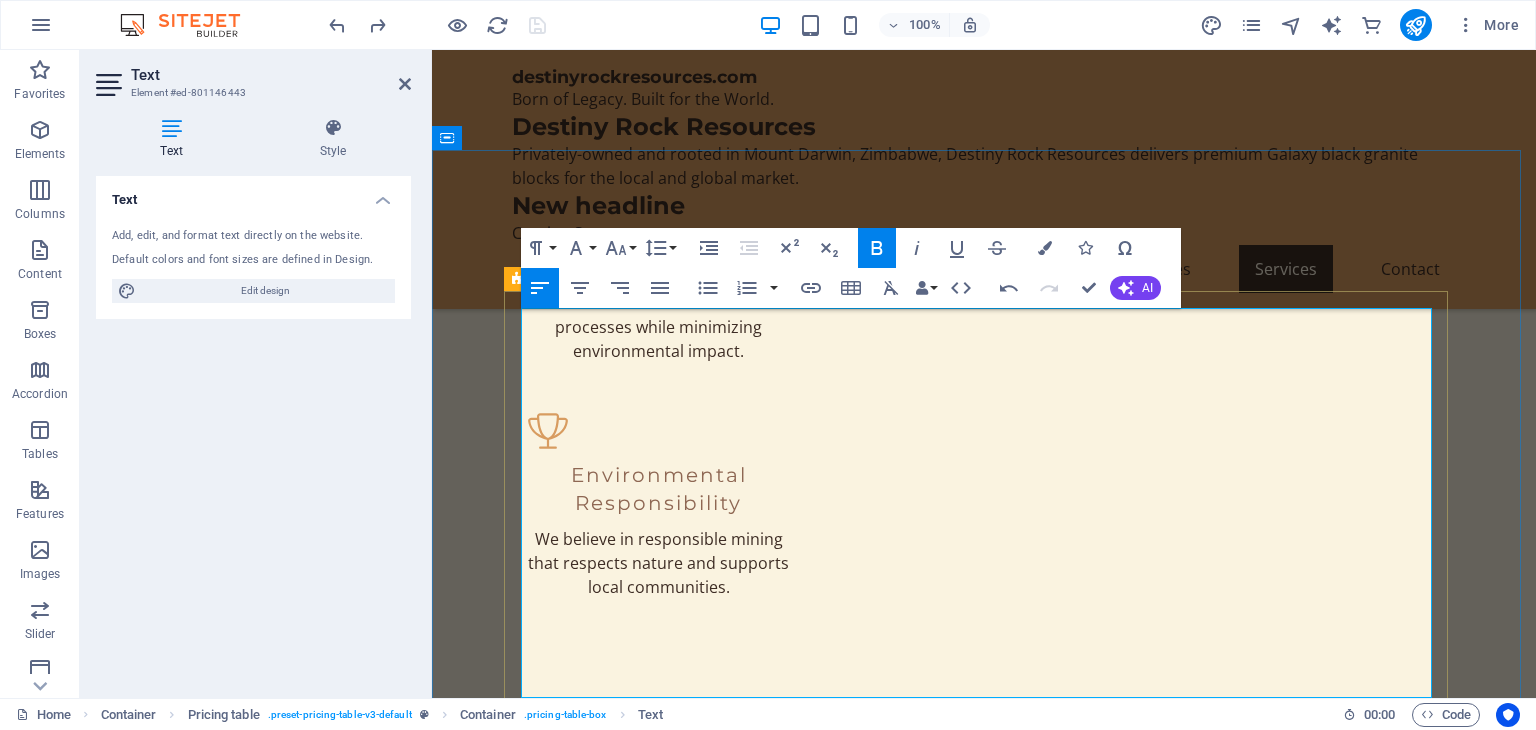 type 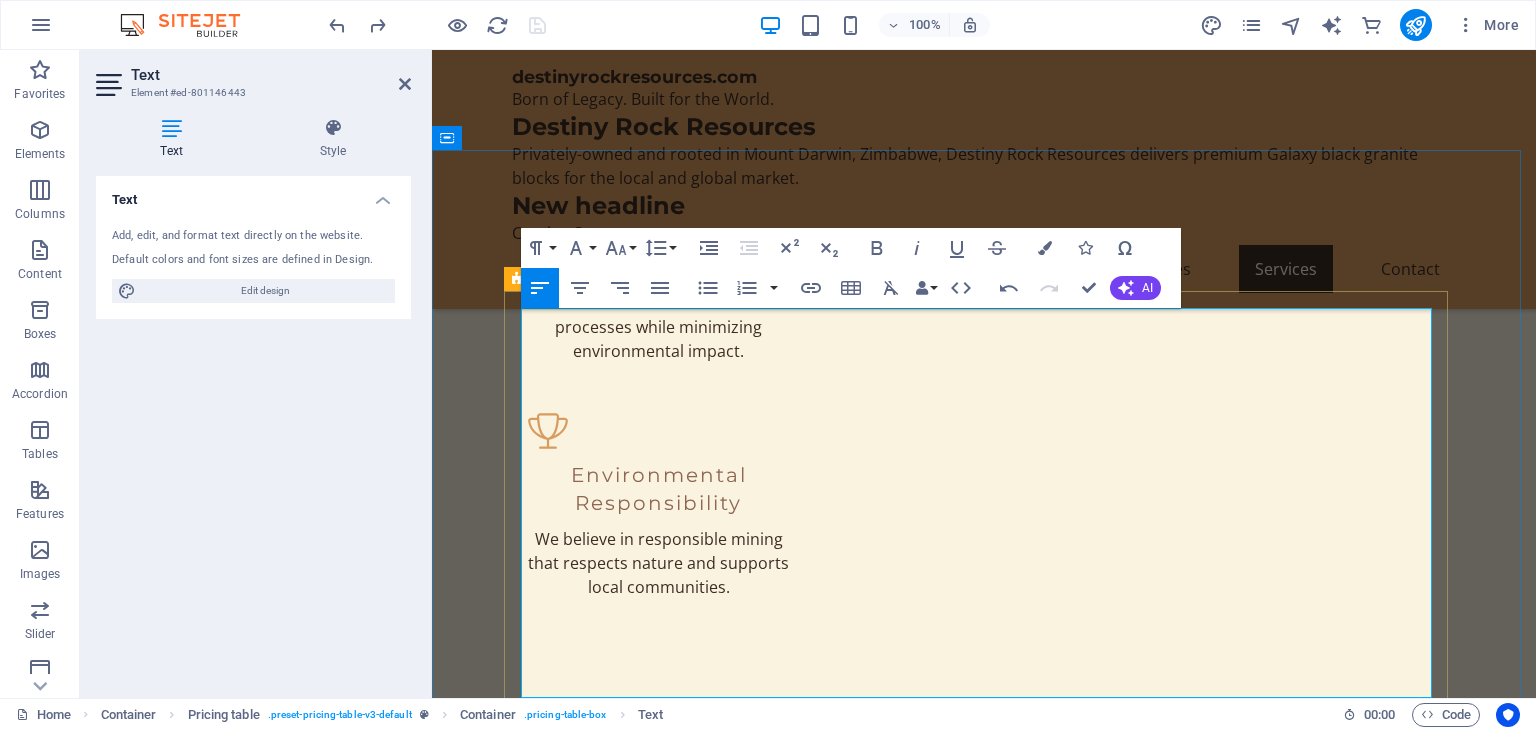 click on "Ideal for small-scale projects and decorative uses" at bounding box center (723, 2471) 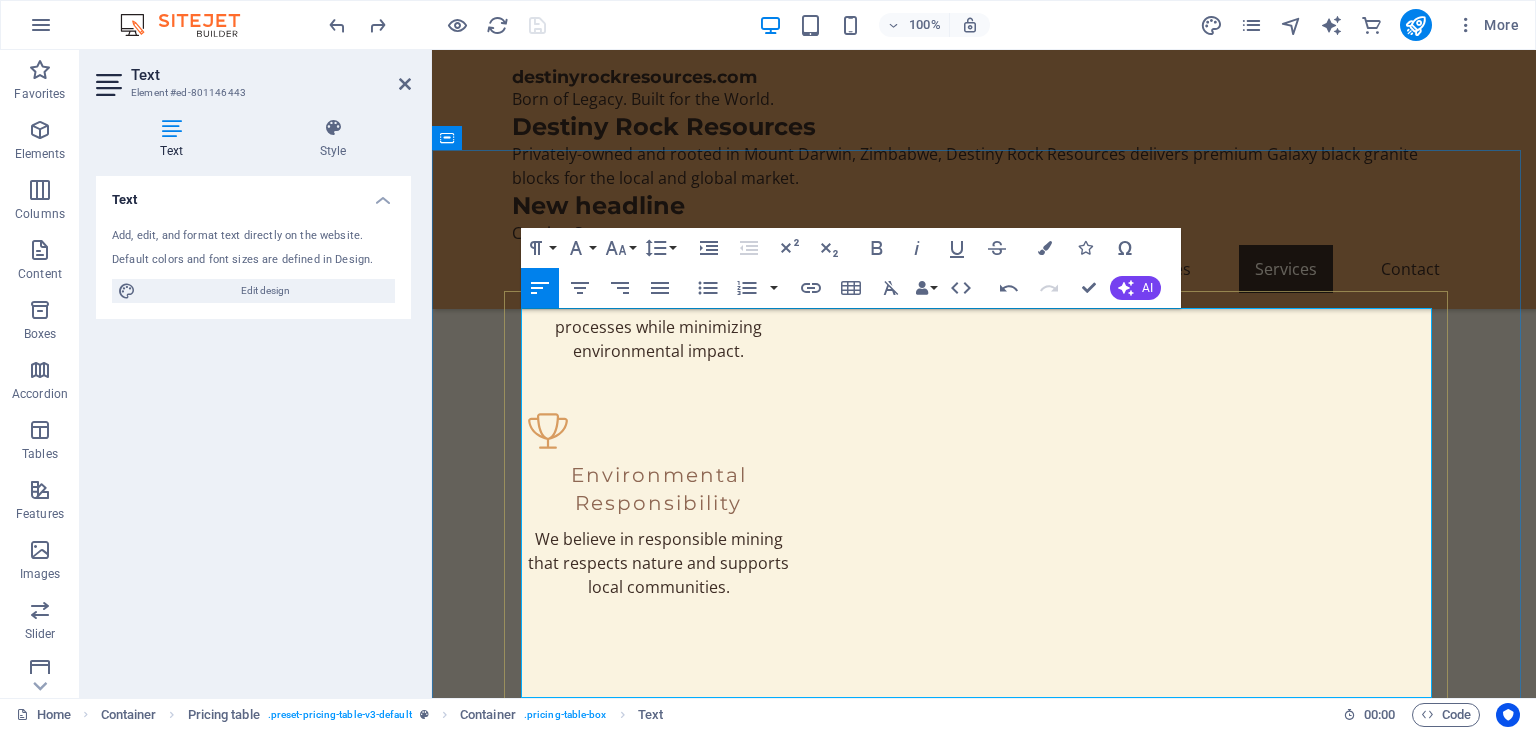 click on "QAURRYING EQUIPMENT Quarrying Equipment (Wire saws, excavators, loaders, compressors, drills)" at bounding box center [801, 2459] 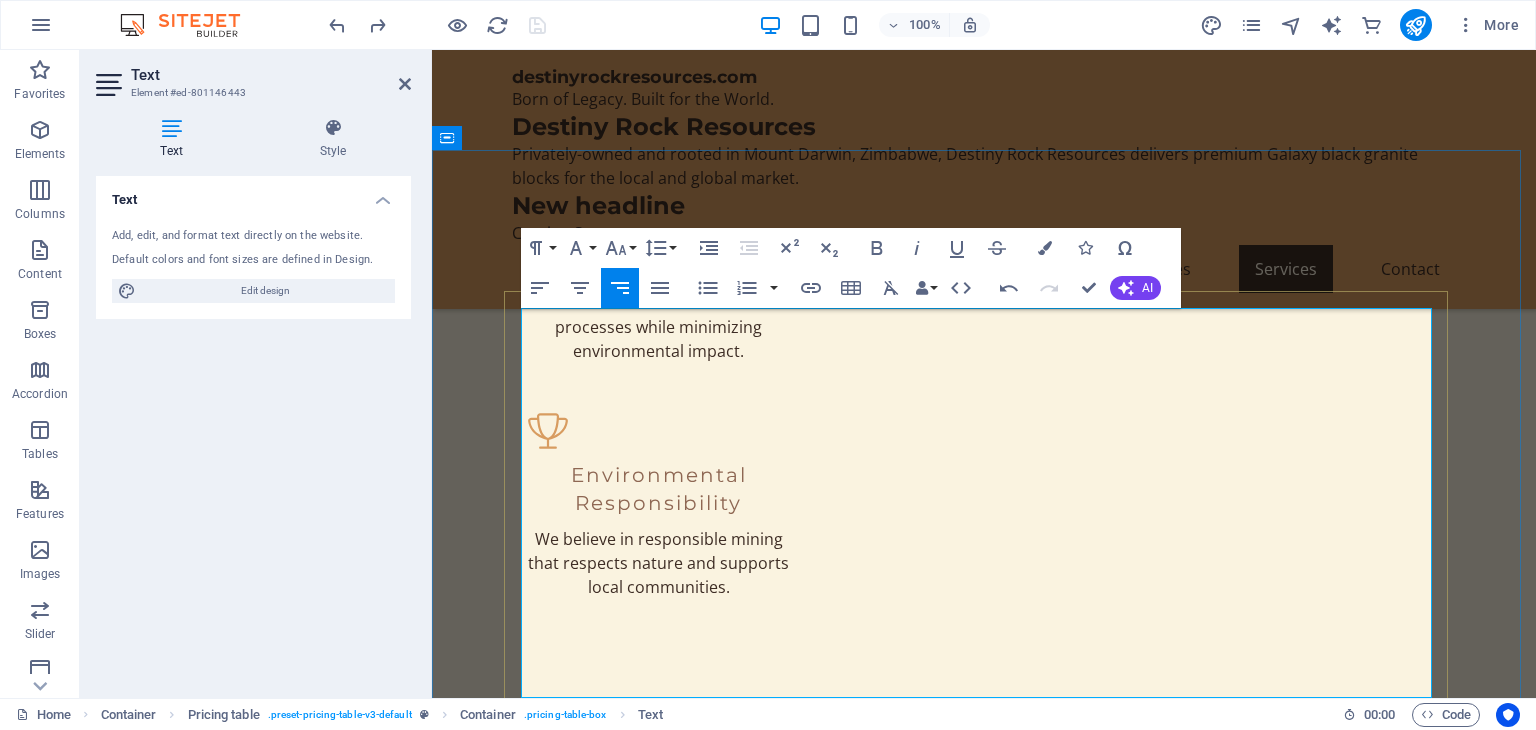 click on "$250 per ton" at bounding box center [1369, 2459] 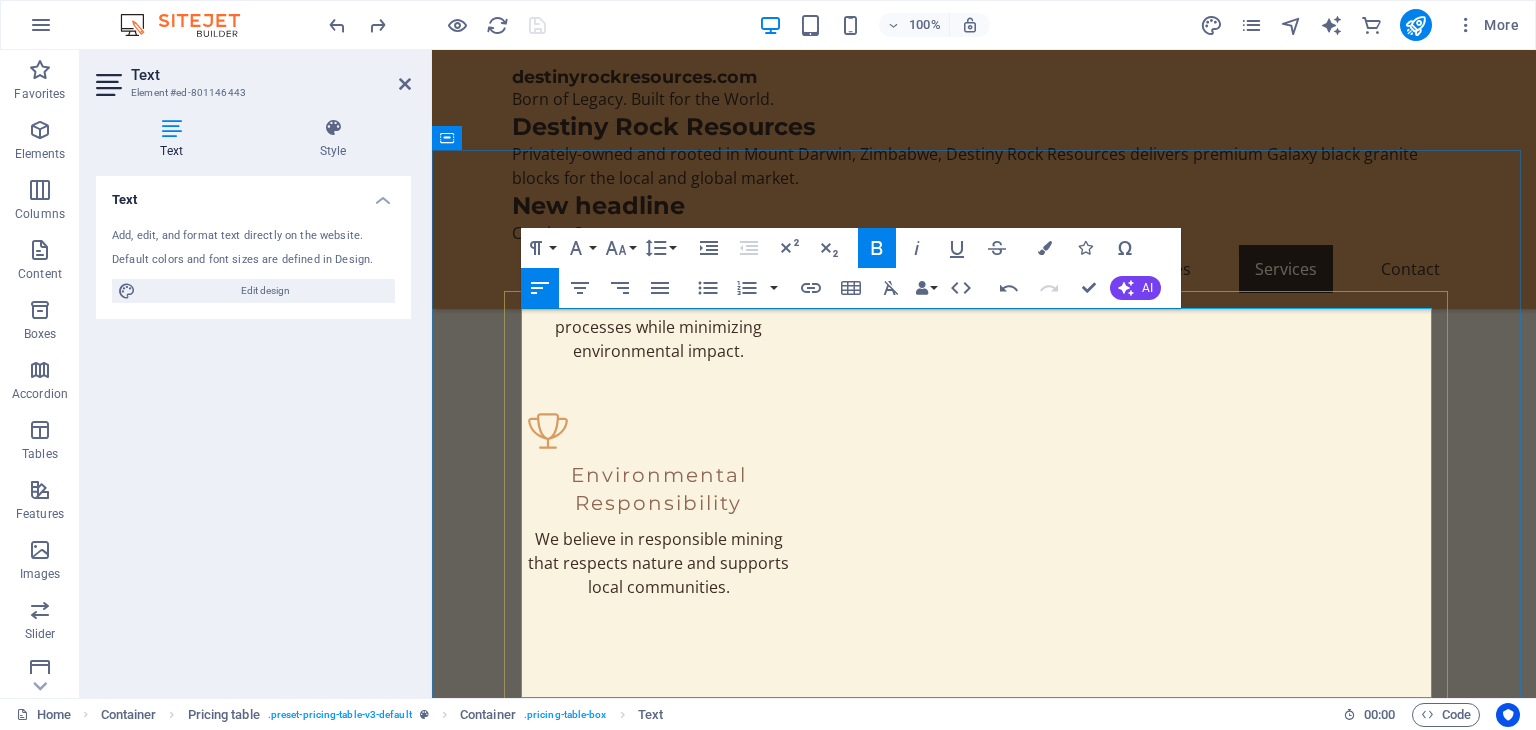 click on "Medium-Sized Blocks" at bounding box center [626, 2512] 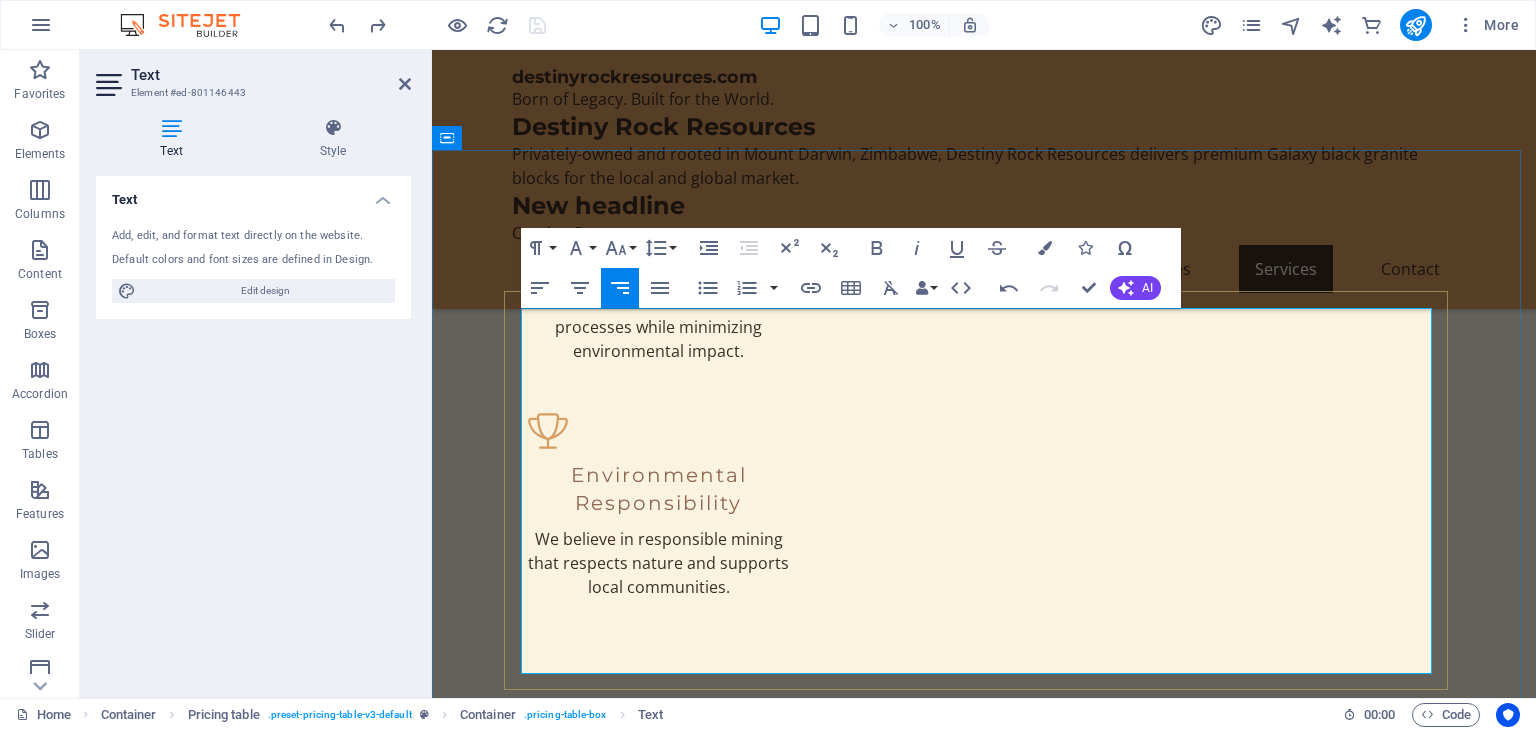 click on "$350 per ton" at bounding box center (1366, 2512) 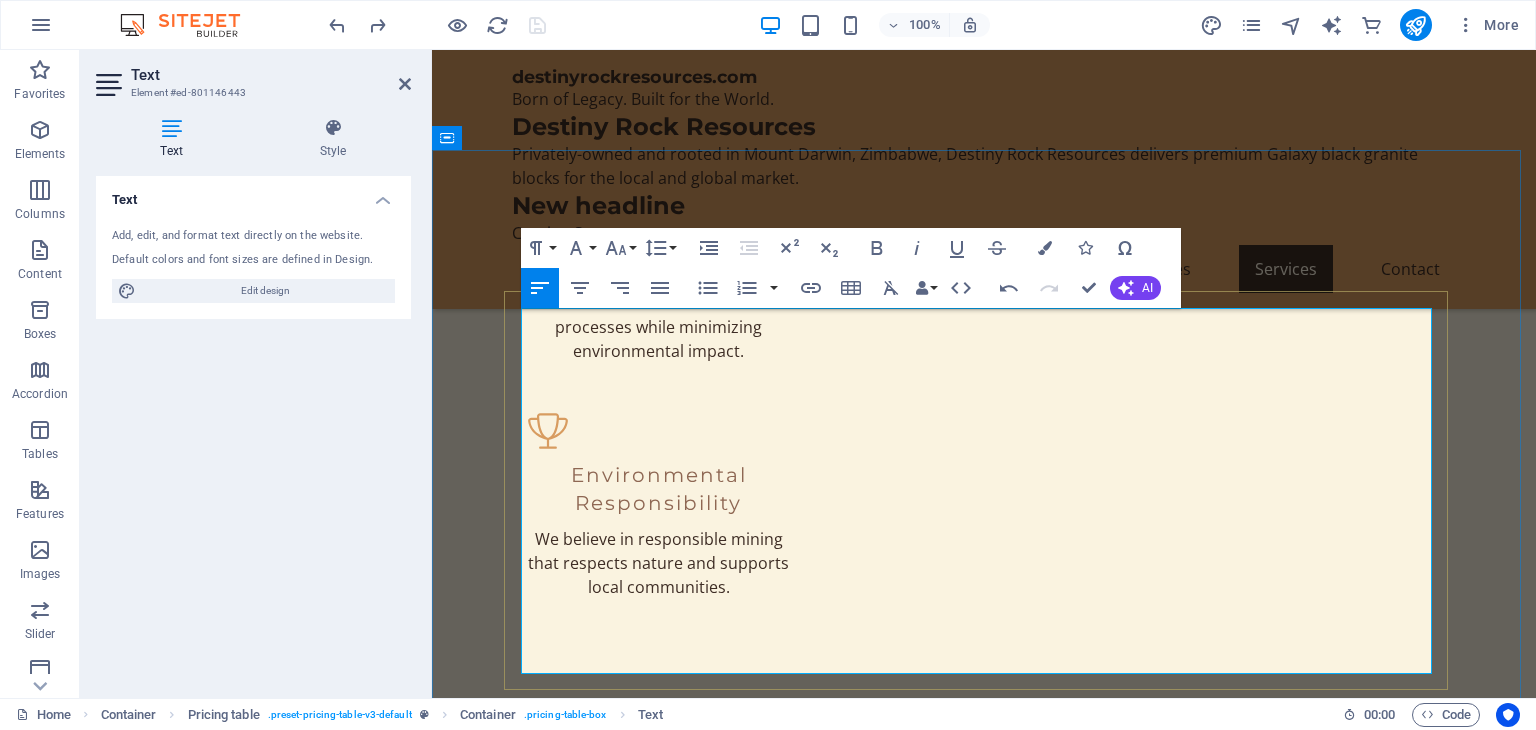 click on "Stone Processing Expertise" at bounding box center [984, 2512] 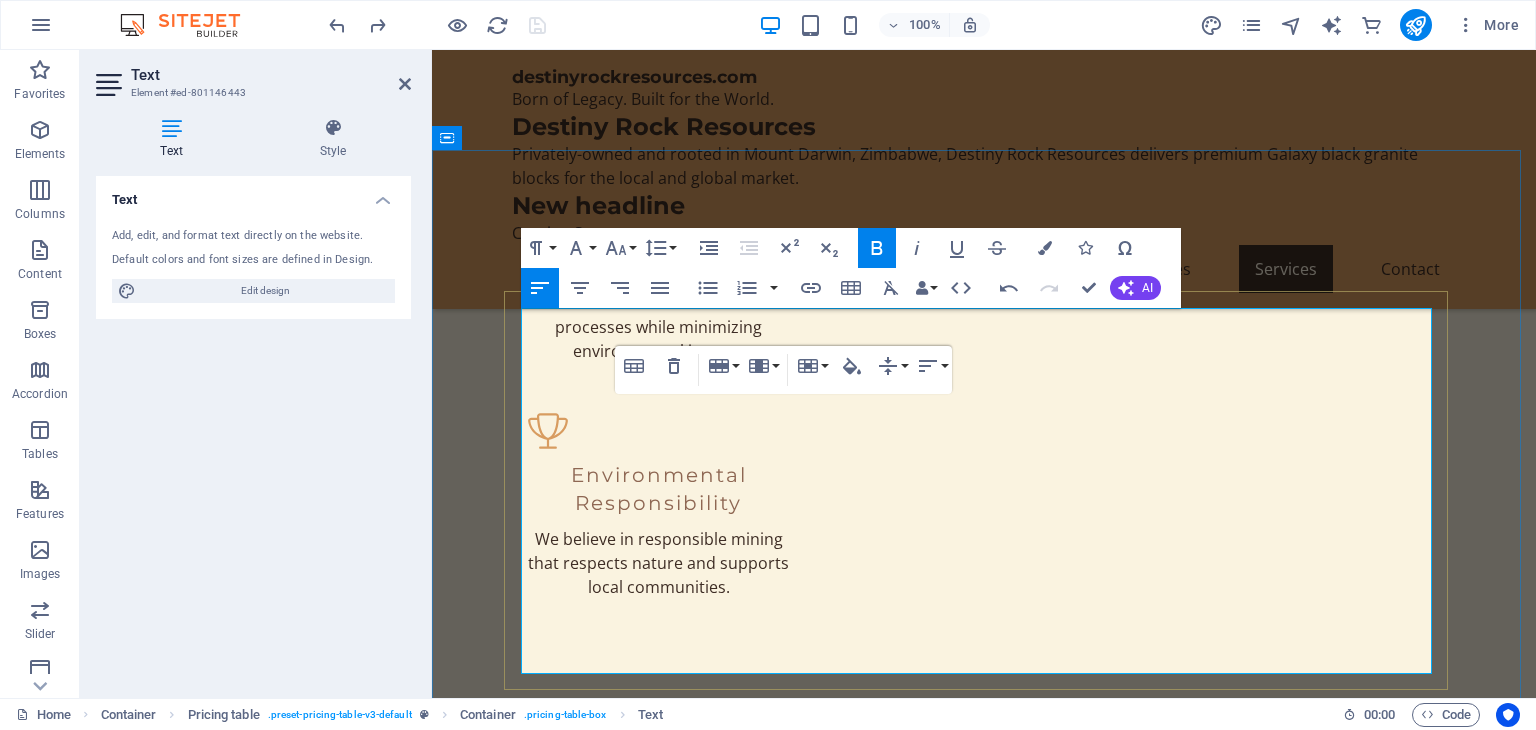 click on "Best suited for large construction or memorial uses" at bounding box center (733, 2577) 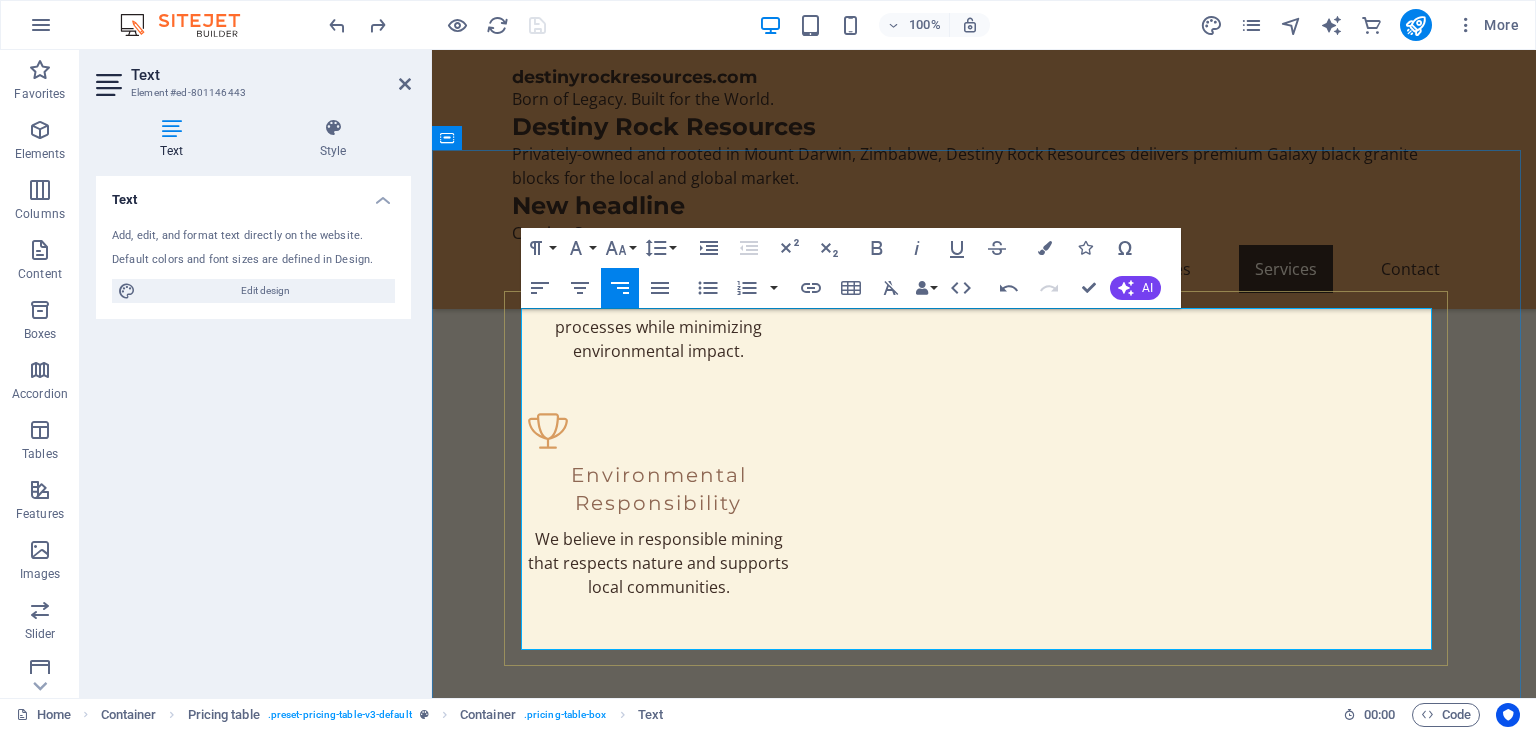 click on "$450 per ton" at bounding box center (1365, 2553) 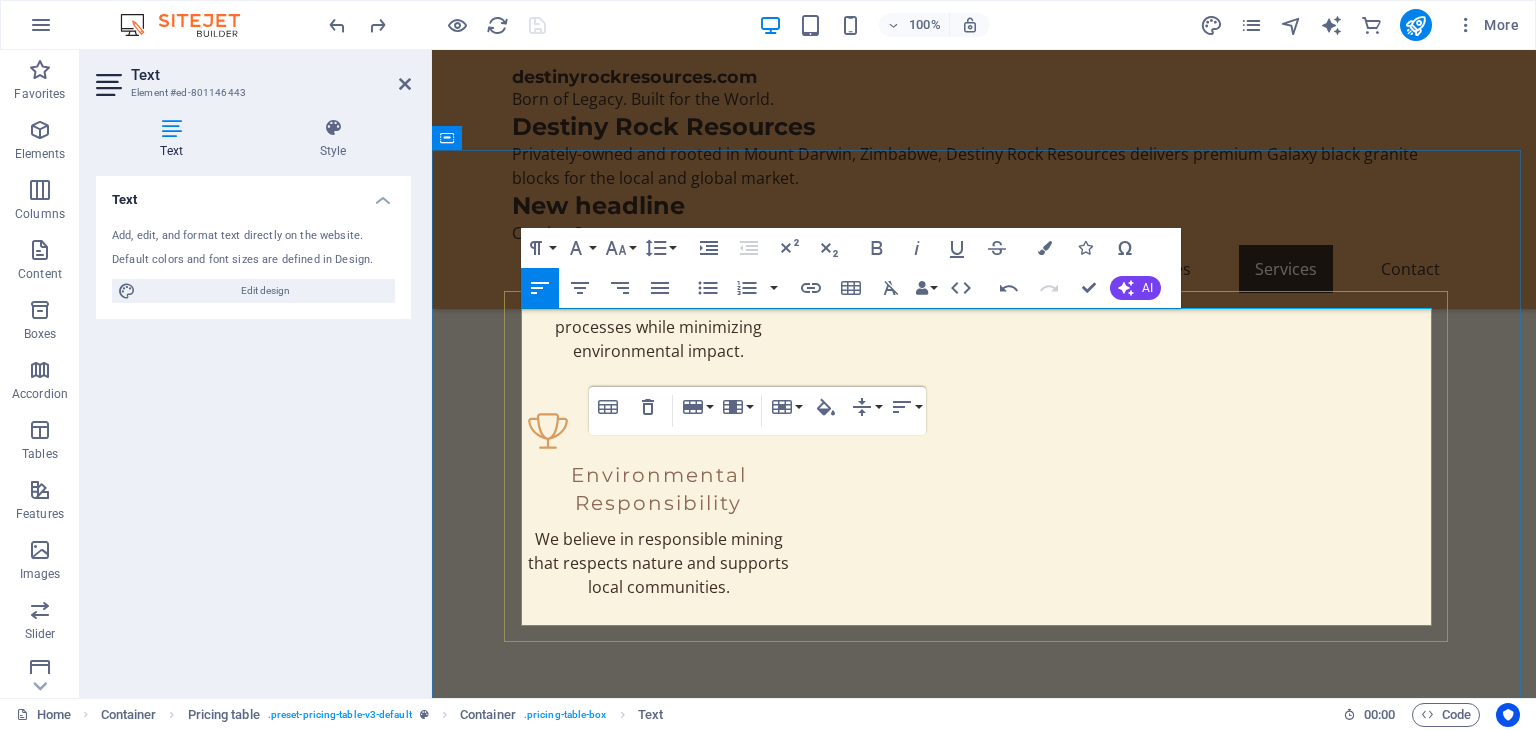 click on "Contact us for a quote" at bounding box center (1329, 2594) 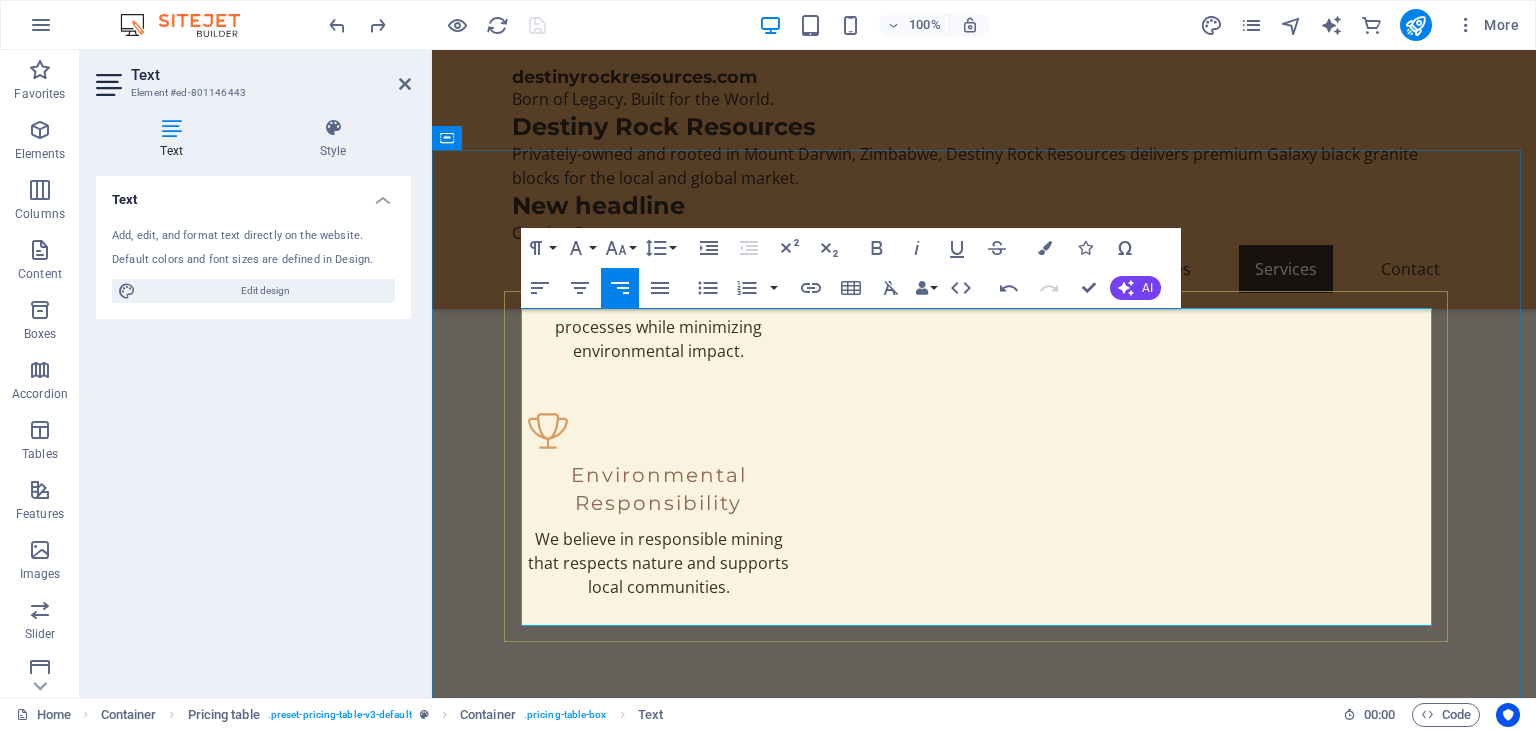 click on "Bulk Purchases" at bounding box center (605, 2635) 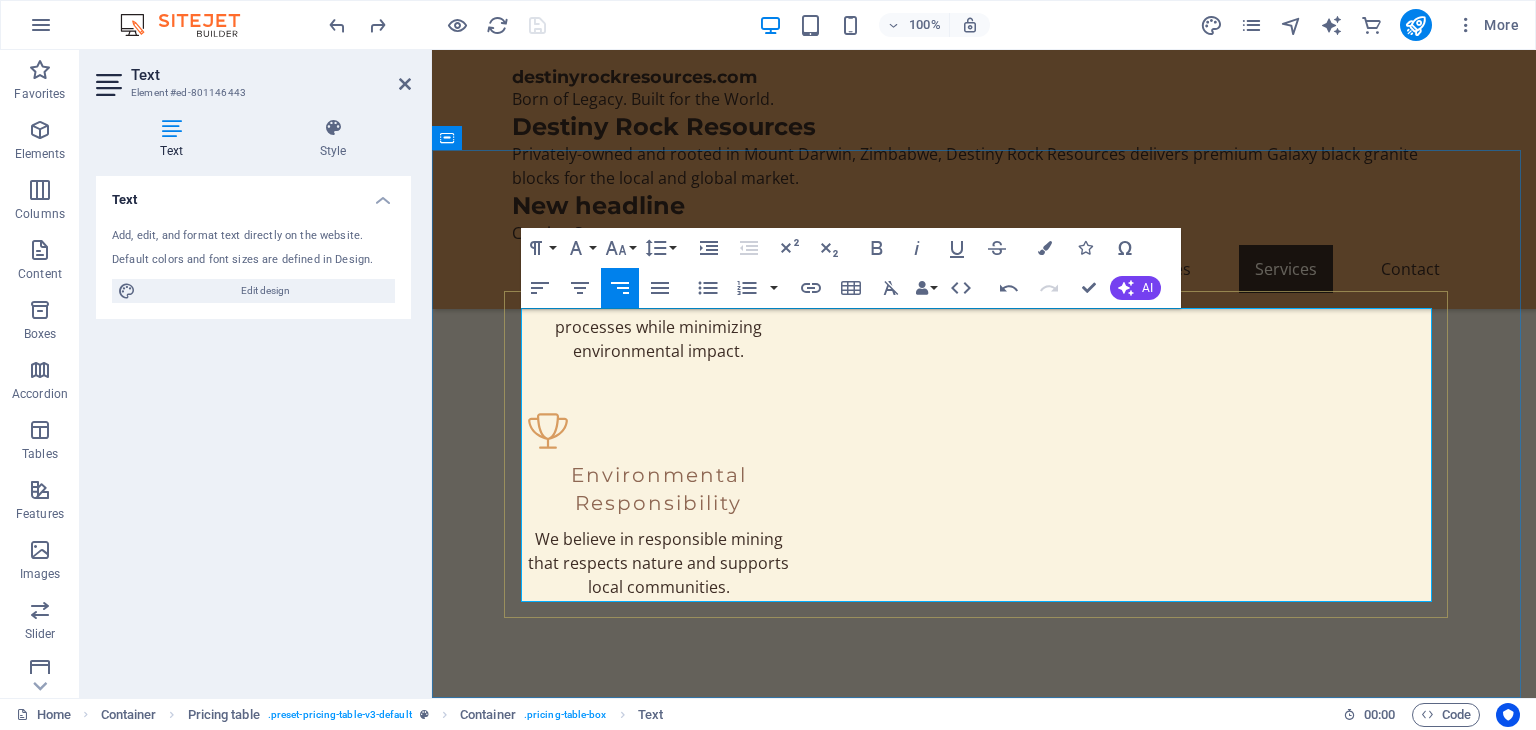 click on "$400 per ton" at bounding box center [1365, 2635] 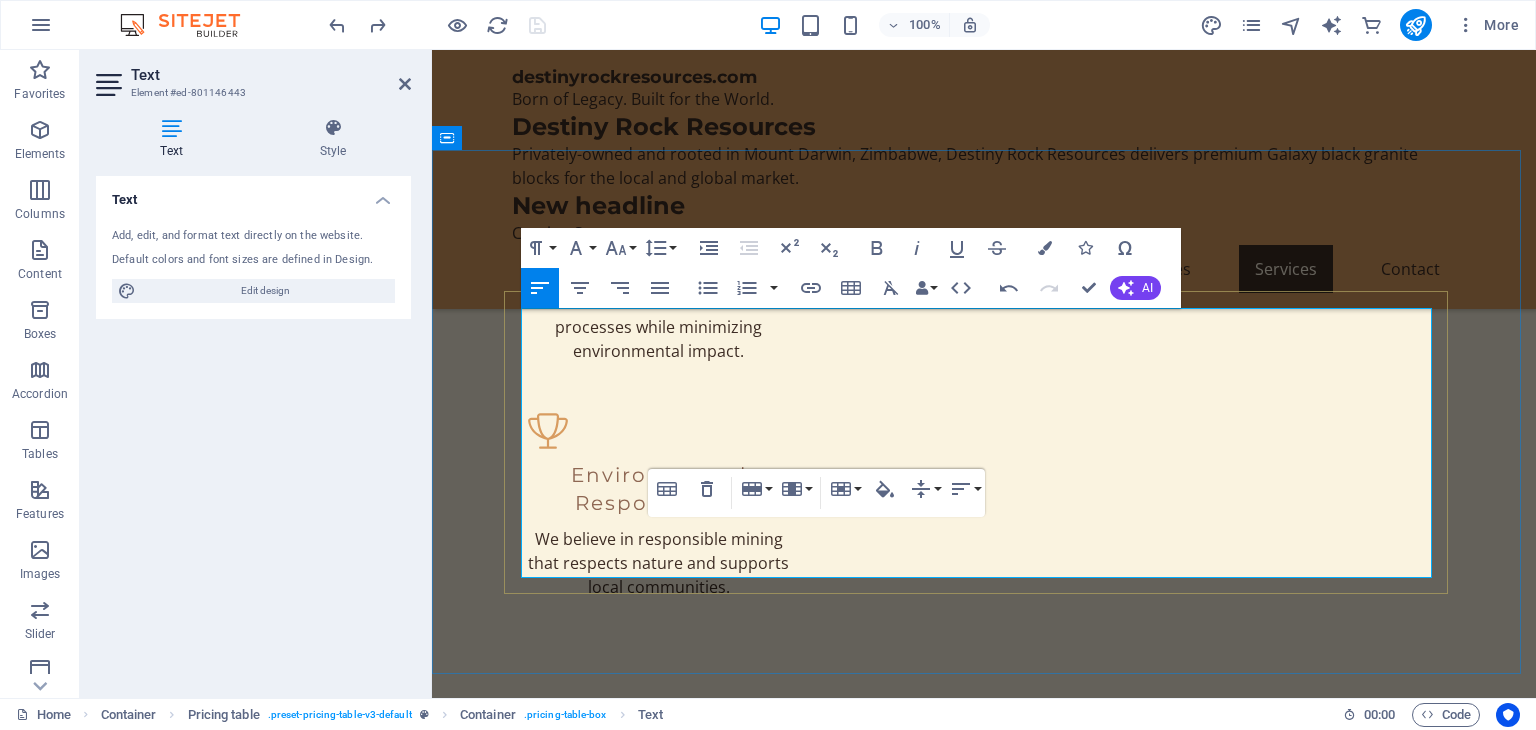 click on "Contact us for a quote" at bounding box center (1301, 2676) 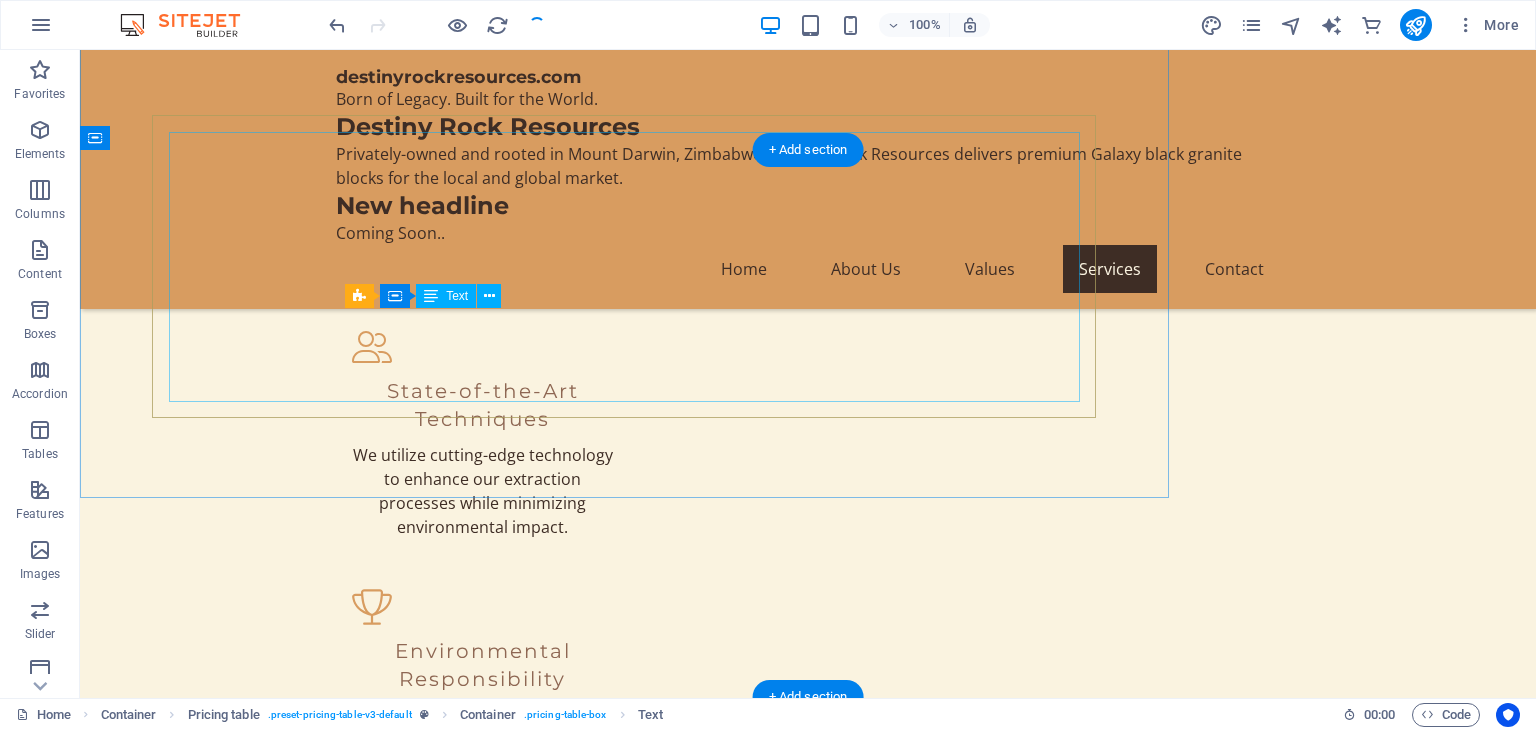 scroll, scrollTop: 3608, scrollLeft: 0, axis: vertical 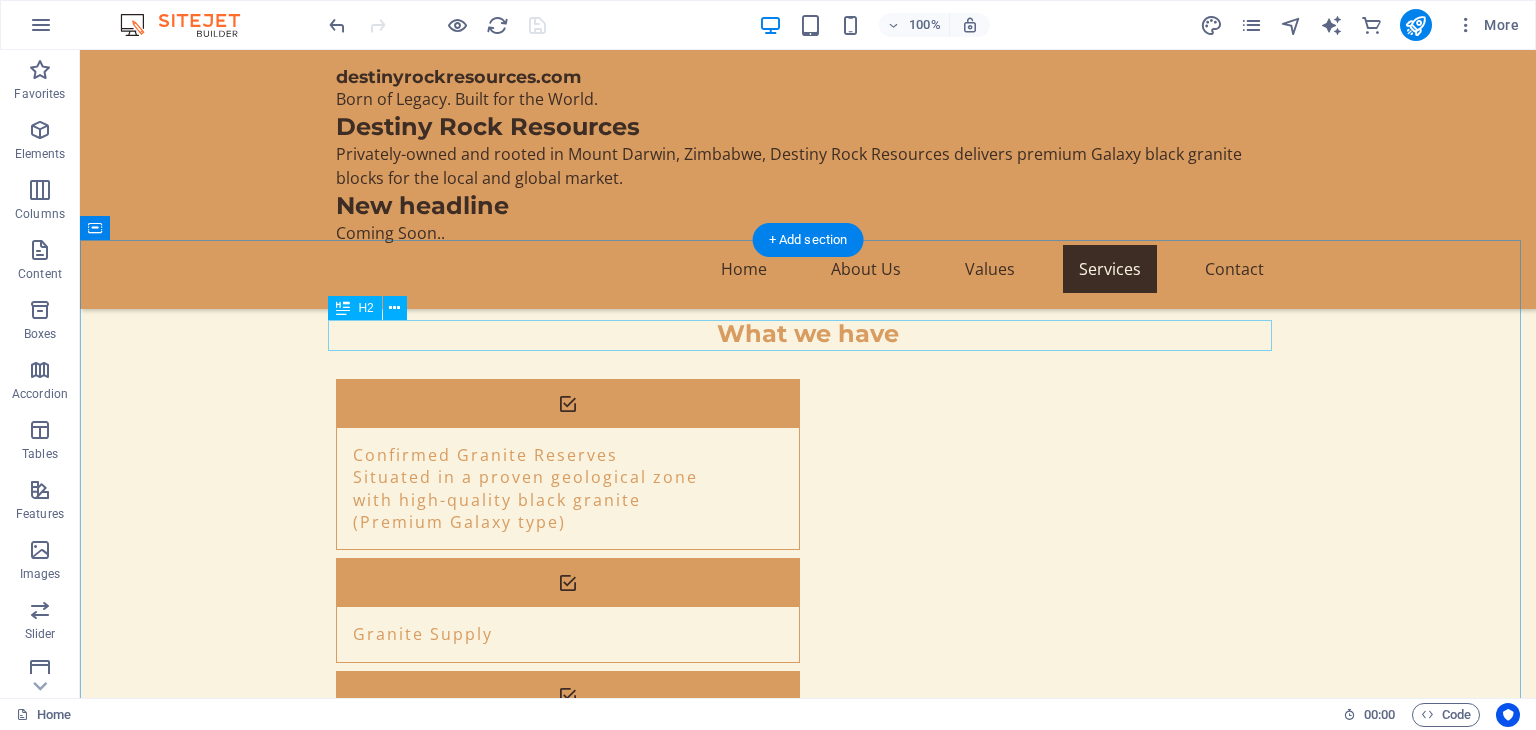 click on "Our Granite Offerings" at bounding box center [808, 2454] 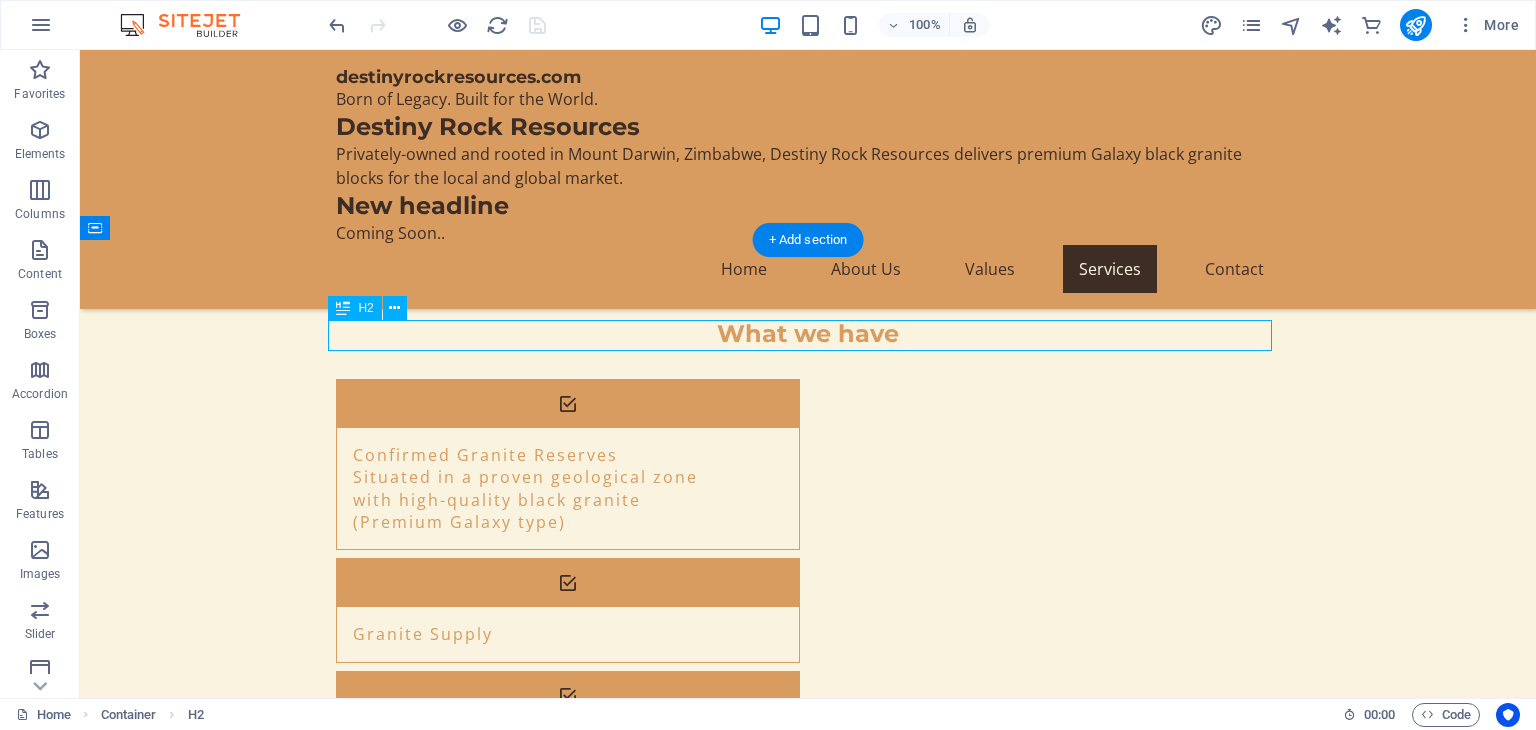 click on "Our Granite Offerings" at bounding box center [808, 2454] 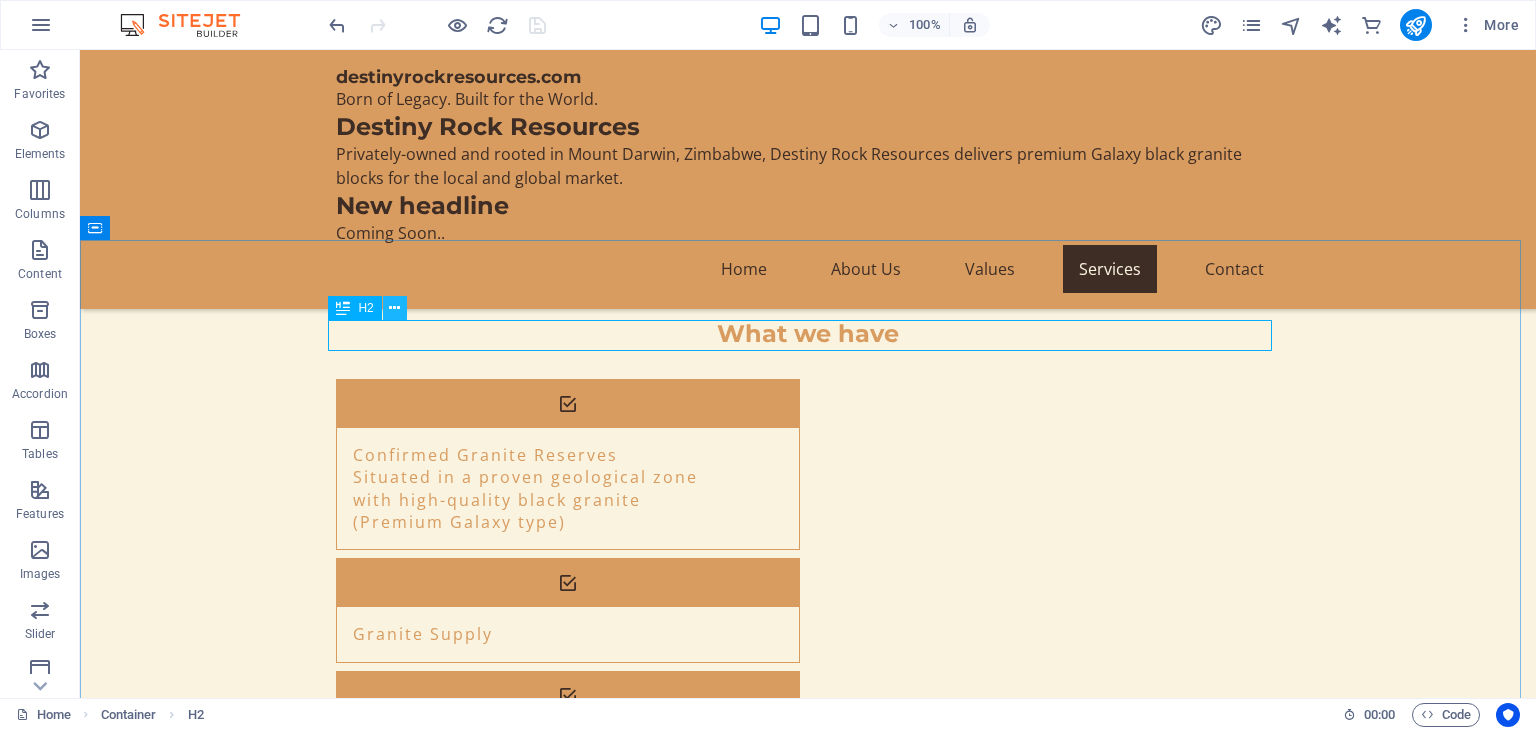 click at bounding box center [394, 308] 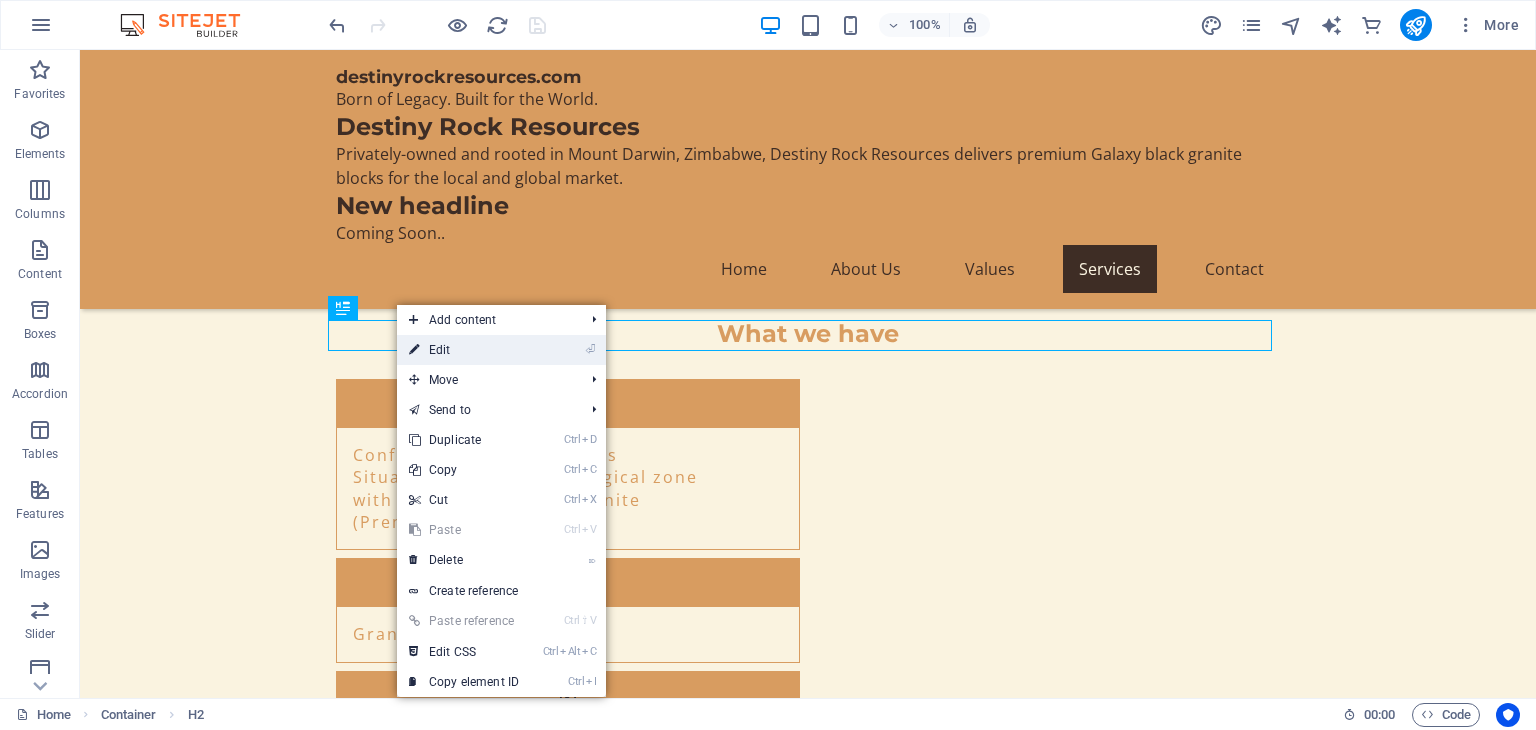 click on "⏎  Edit" at bounding box center [464, 350] 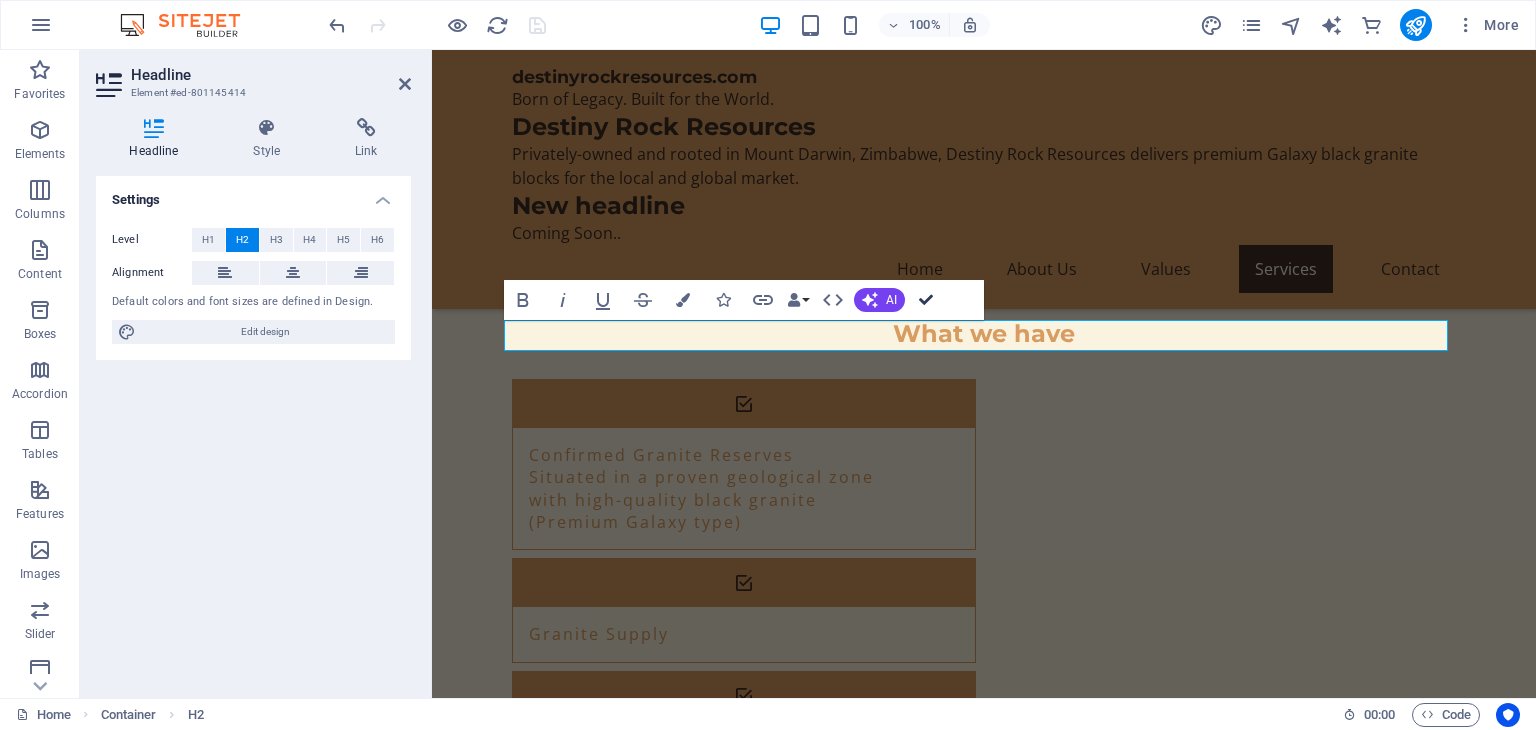 type 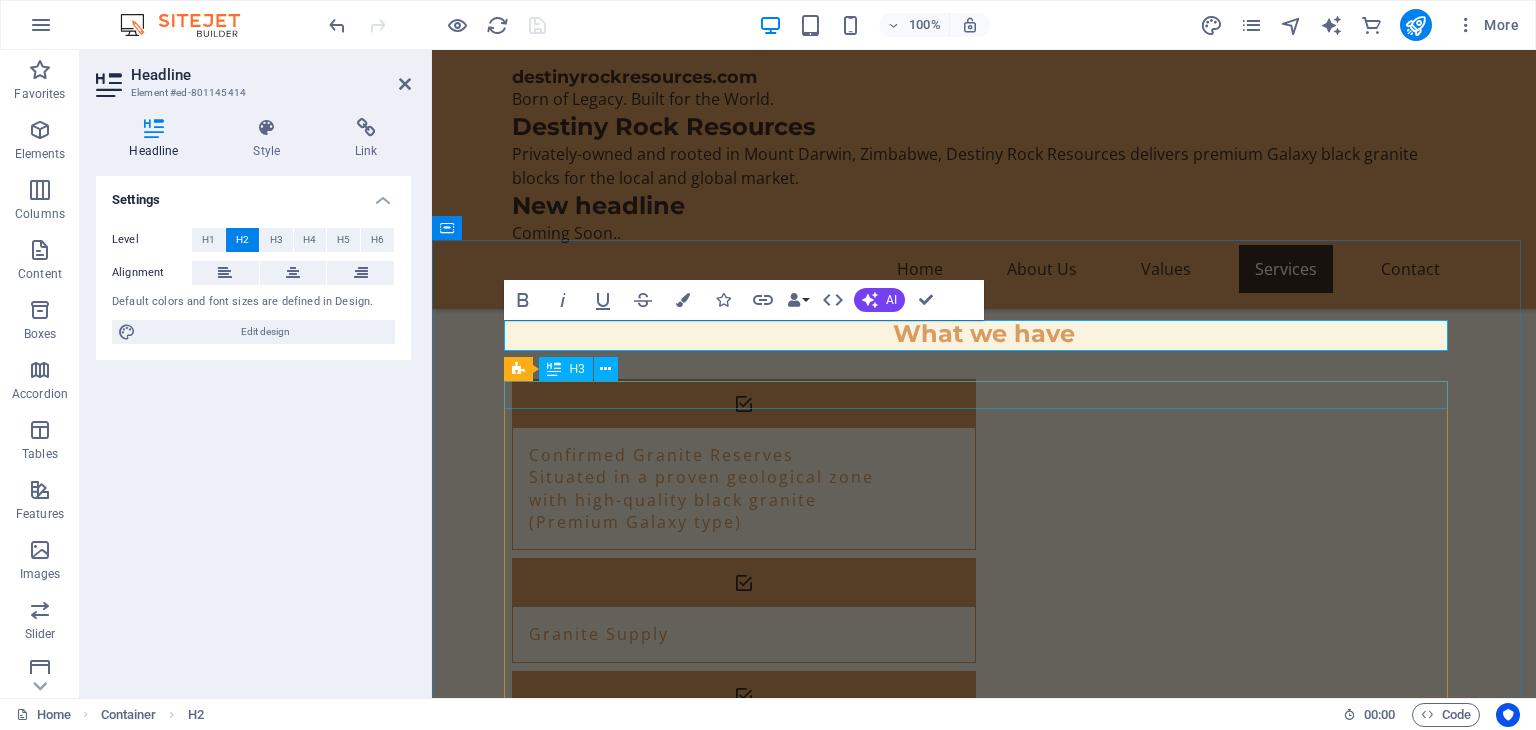 click on "Premium Galaxy Black Granite" at bounding box center (984, 2514) 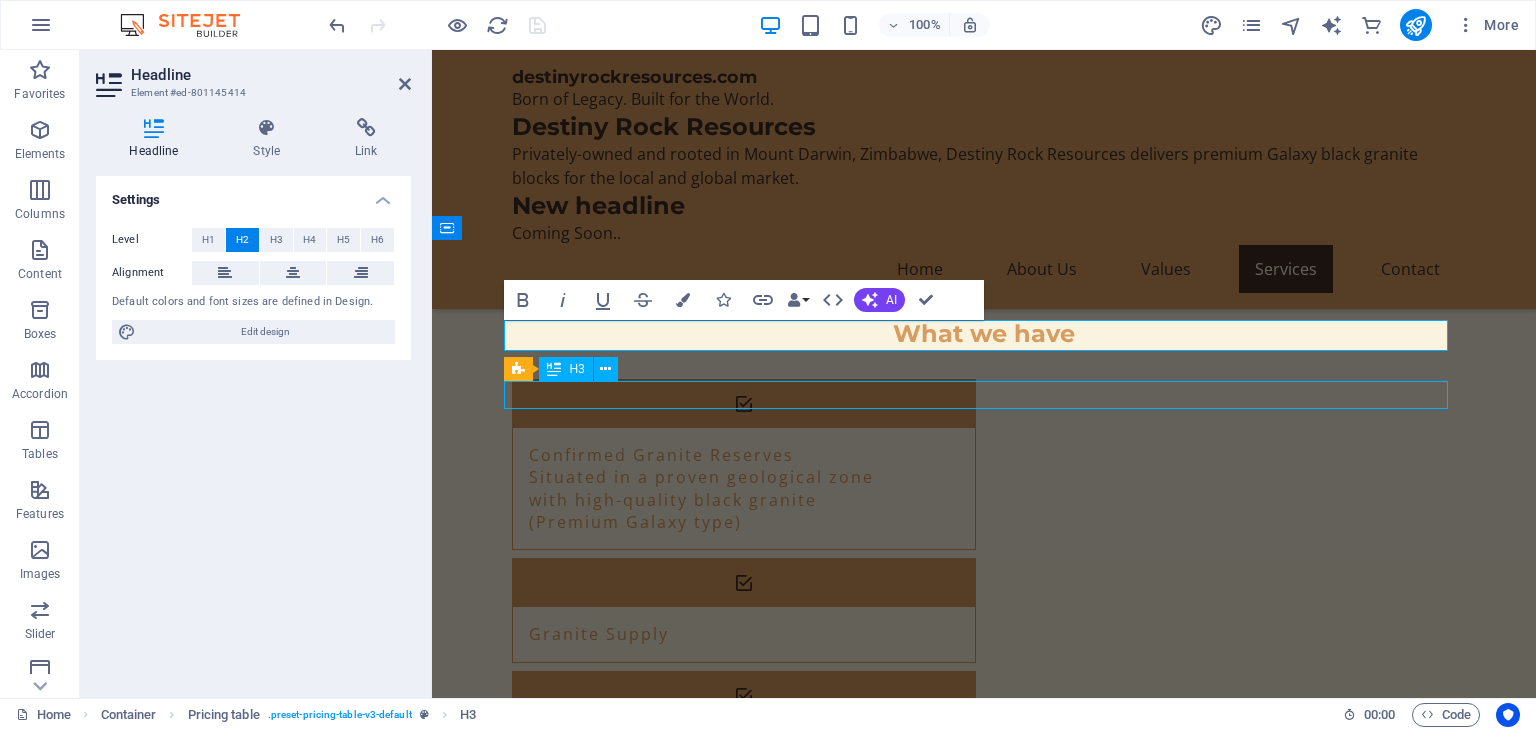 scroll, scrollTop: 4065, scrollLeft: 0, axis: vertical 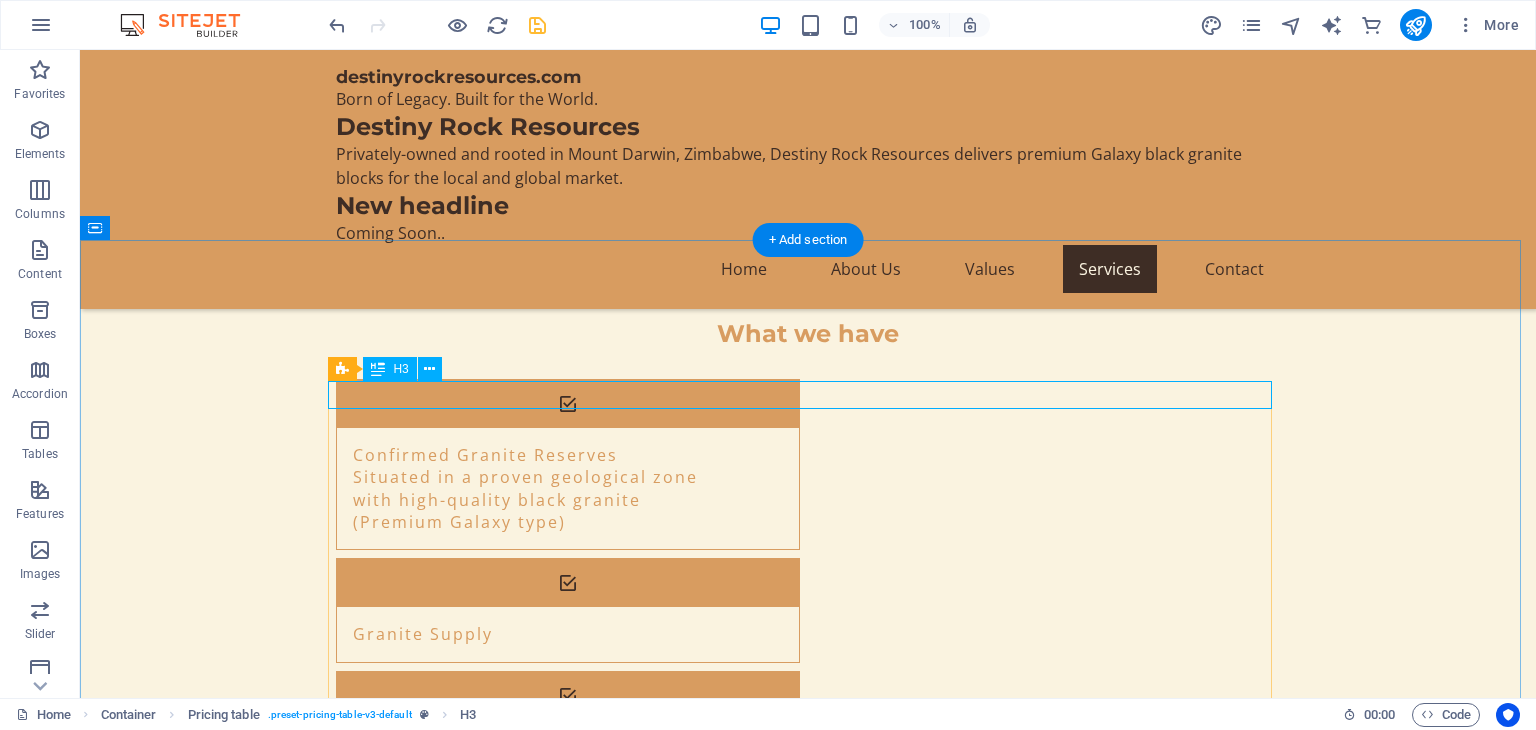 click on "Premium Galaxy Black Granite" at bounding box center (808, 2514) 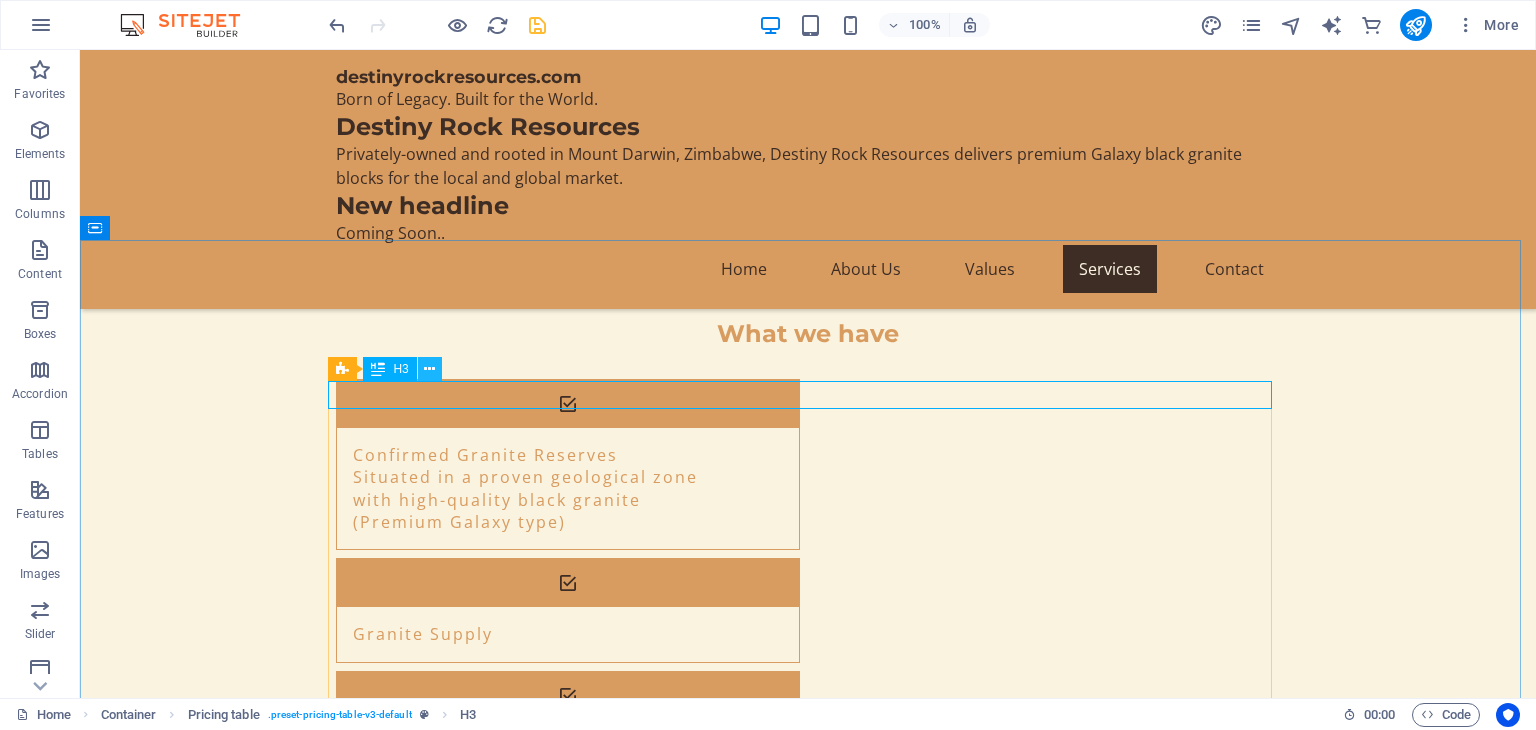 click at bounding box center [429, 369] 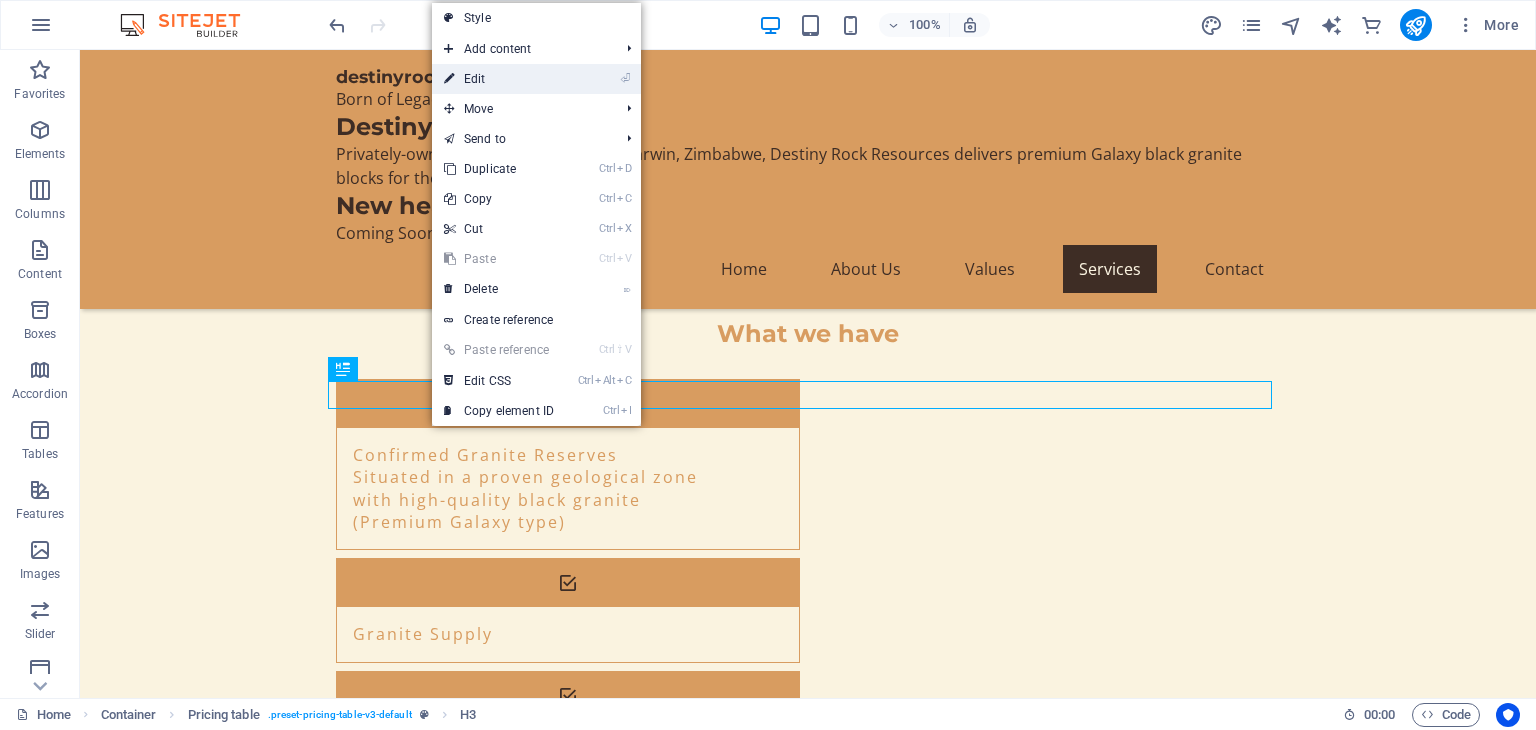 click on "⏎  Edit" at bounding box center [499, 79] 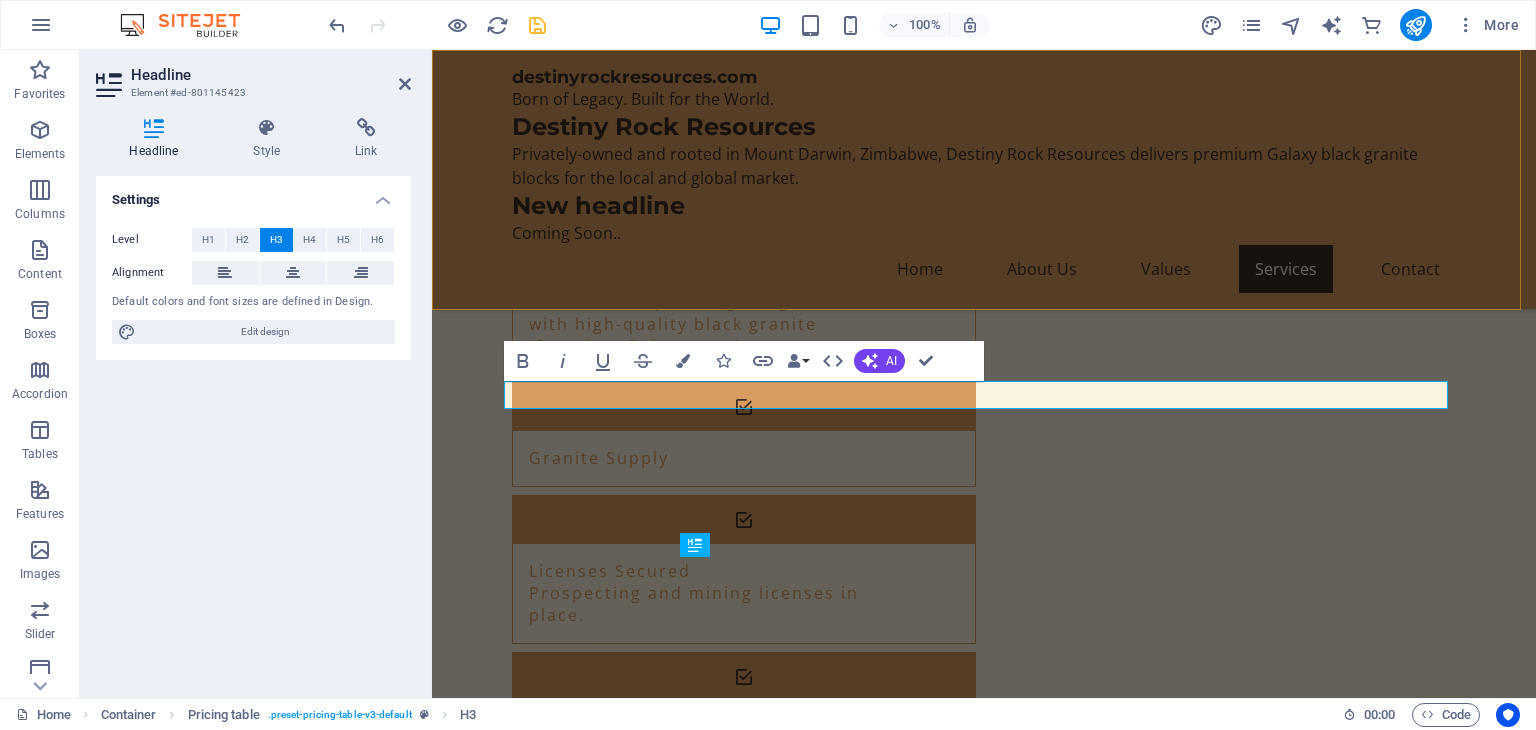 scroll, scrollTop: 3889, scrollLeft: 0, axis: vertical 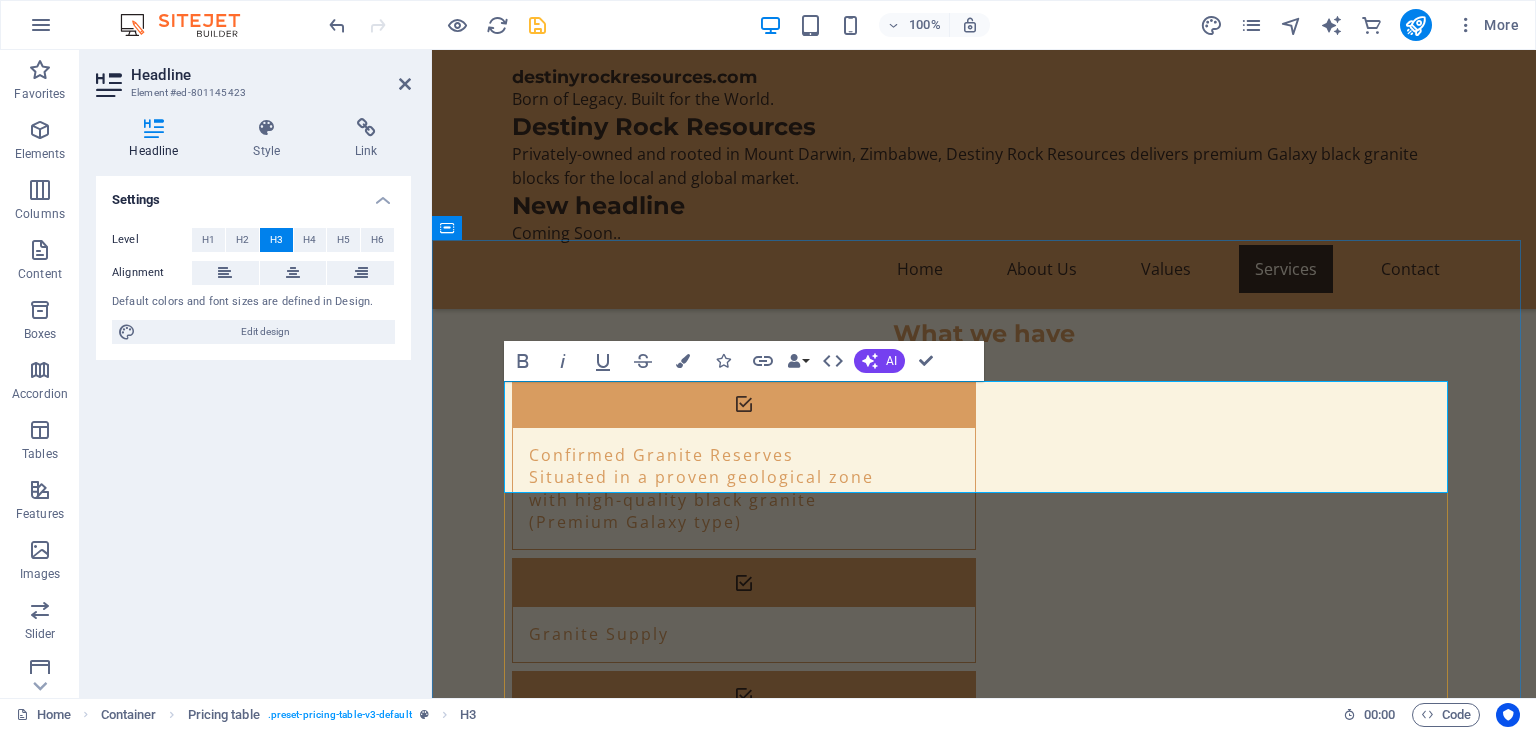 click on "Site Location: Mount Darwin, [COUNTRY]Located in the northeast of [COUNTRY], Mount Darwin is part of the country’s key granite belt. The site is accessible by road and within range of export routes to southern Africa, the Middle East, and Asia.A site visit can be arranged for verified potential partners" at bounding box center (984, 2570) 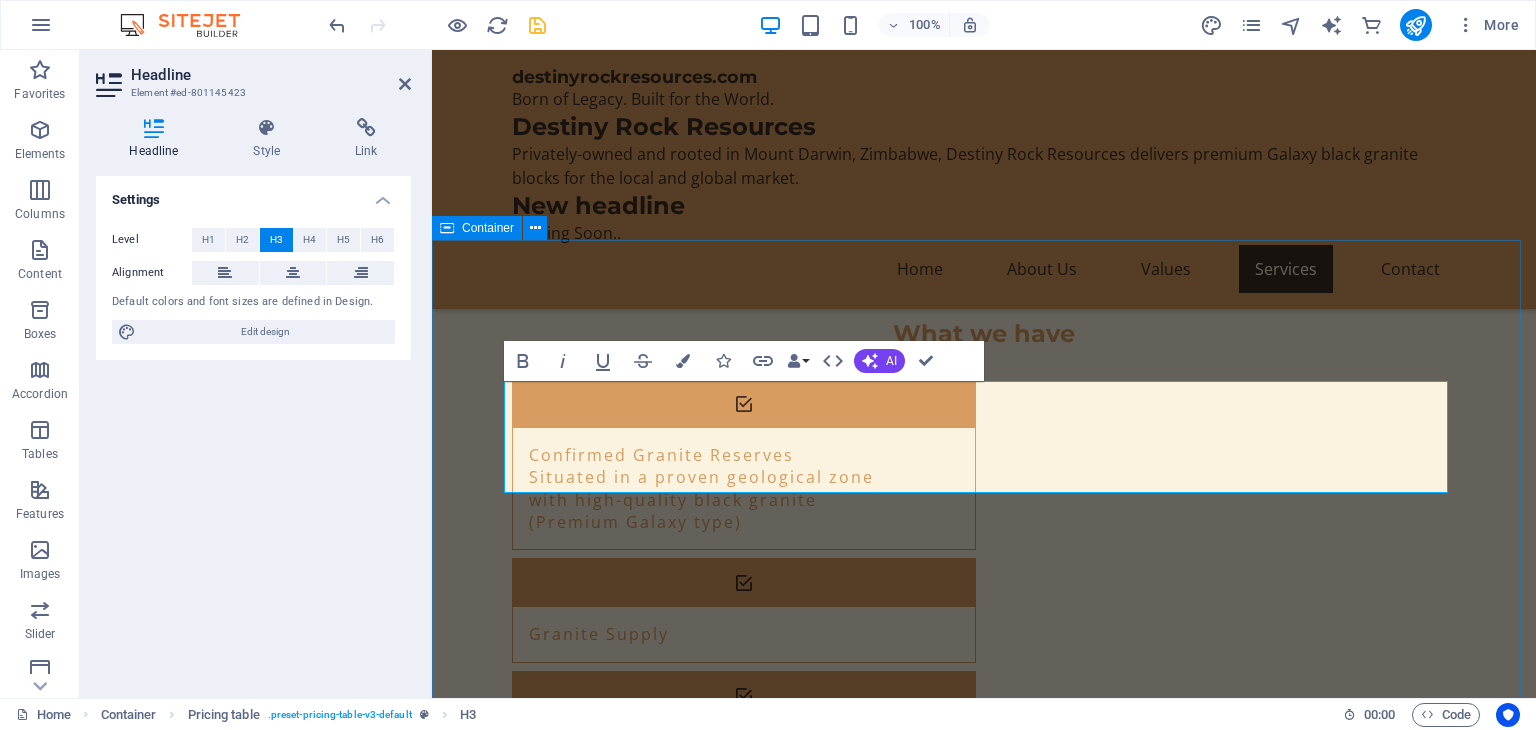 drag, startPoint x: 1194, startPoint y: 483, endPoint x: 496, endPoint y: 493, distance: 698.07166 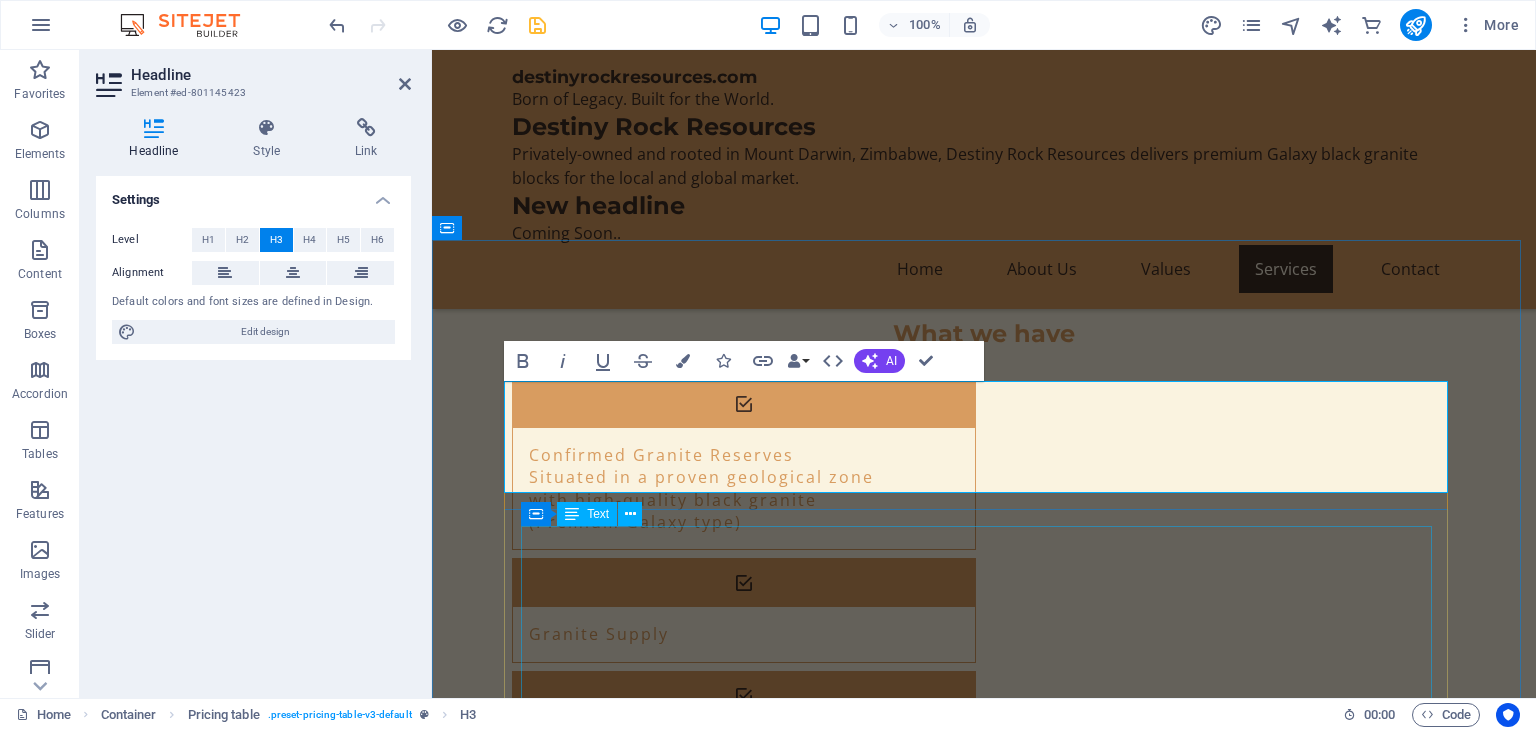 scroll, scrollTop: 4065, scrollLeft: 0, axis: vertical 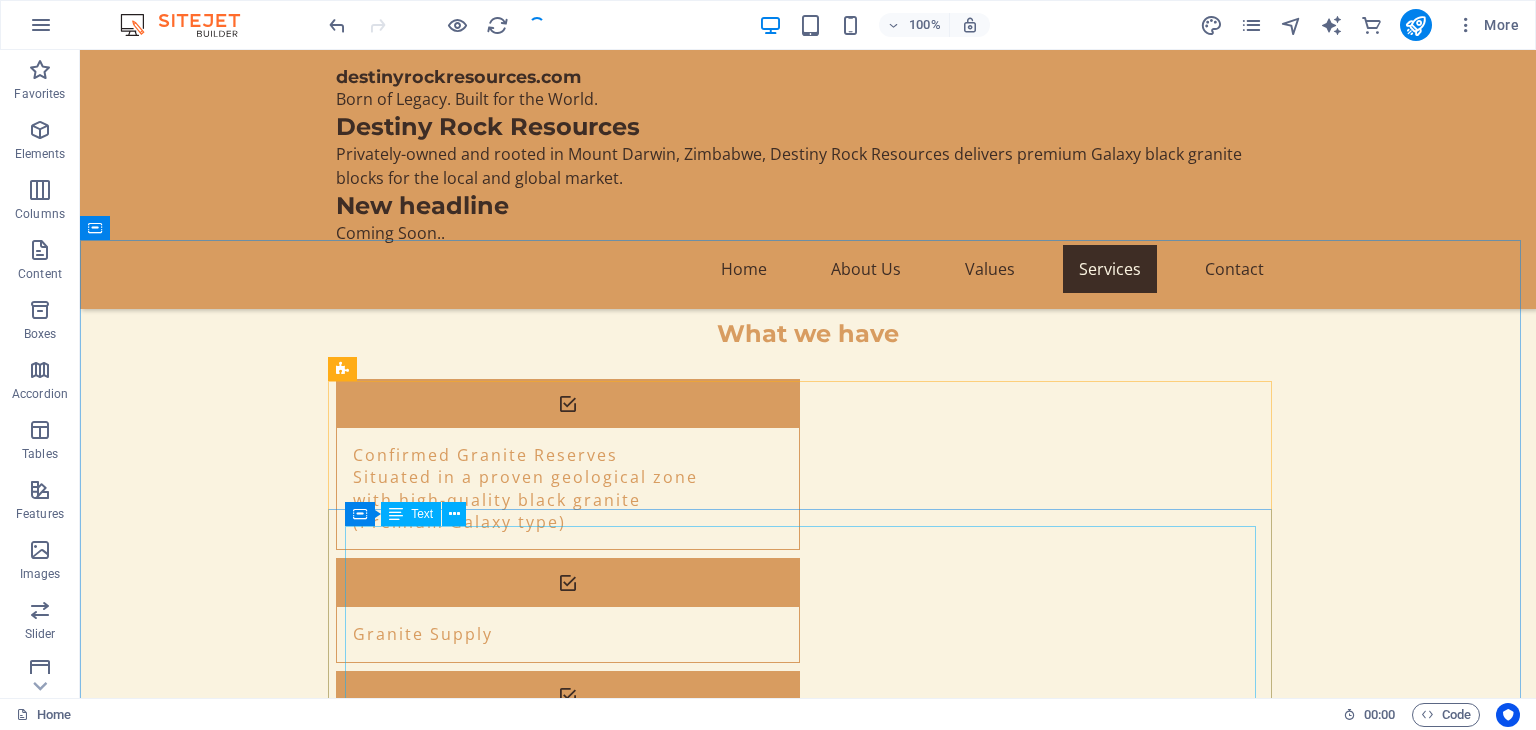 click on "Galaxy Black Granite Blocks Deep black with shimmering flecks, perfect for any project
$350 per ton
Cut-to-Size Slabs Precision-cut slabs for countertops and surfaces
$700 each
Engraved Memorial Stones Personalized stones for memorial purposes
$500 each
Granite Tiles Durable and stylish granite tiles for flooring
$40 per tile
Consultation Services Expert advice on granite selection and usage
Free consultation
Local Delivery Fast and reliable delivery within [COUNTRY] $300 within 200km Radius" at bounding box center (808, 2823) 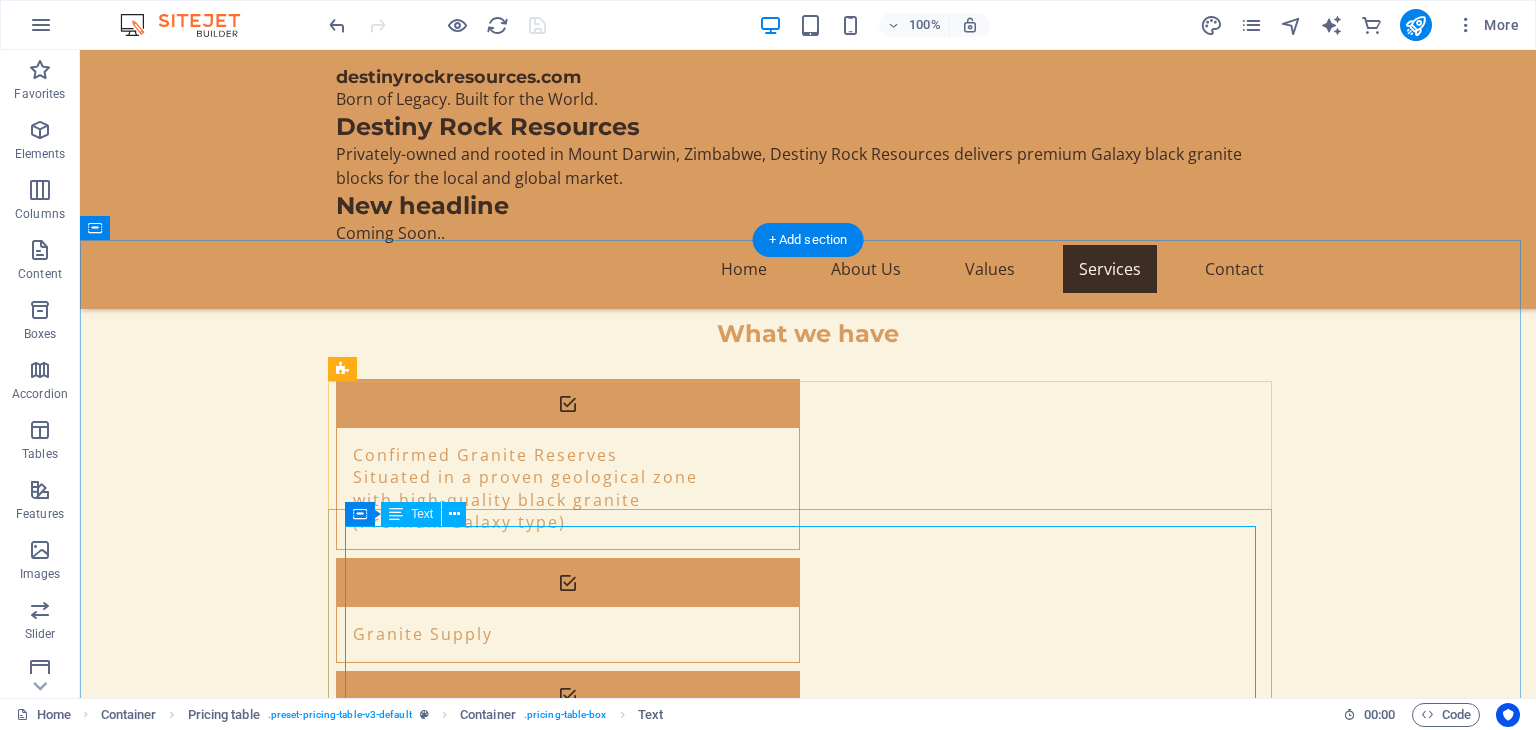 click on "Galaxy Black Granite Blocks Deep black with shimmering flecks, perfect for any project
$350 per ton
Cut-to-Size Slabs Precision-cut slabs for countertops and surfaces
$700 each
Engraved Memorial Stones Personalized stones for memorial purposes
$500 each
Granite Tiles Durable and stylish granite tiles for flooring
$40 per tile
Consultation Services Expert advice on granite selection and usage
Free consultation
Local Delivery Fast and reliable delivery within [COUNTRY] $300 within 200km Radius" at bounding box center (808, 2823) 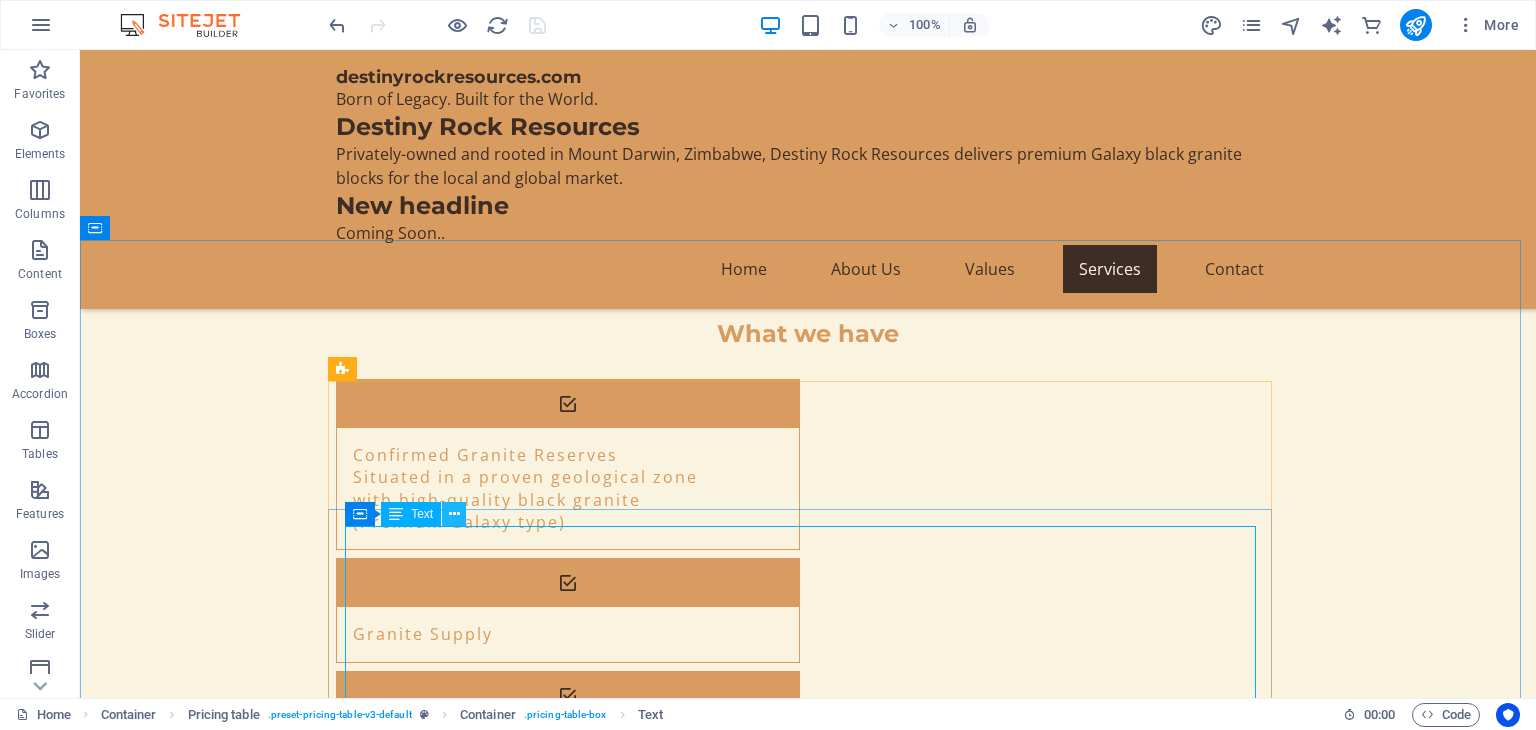click at bounding box center (454, 514) 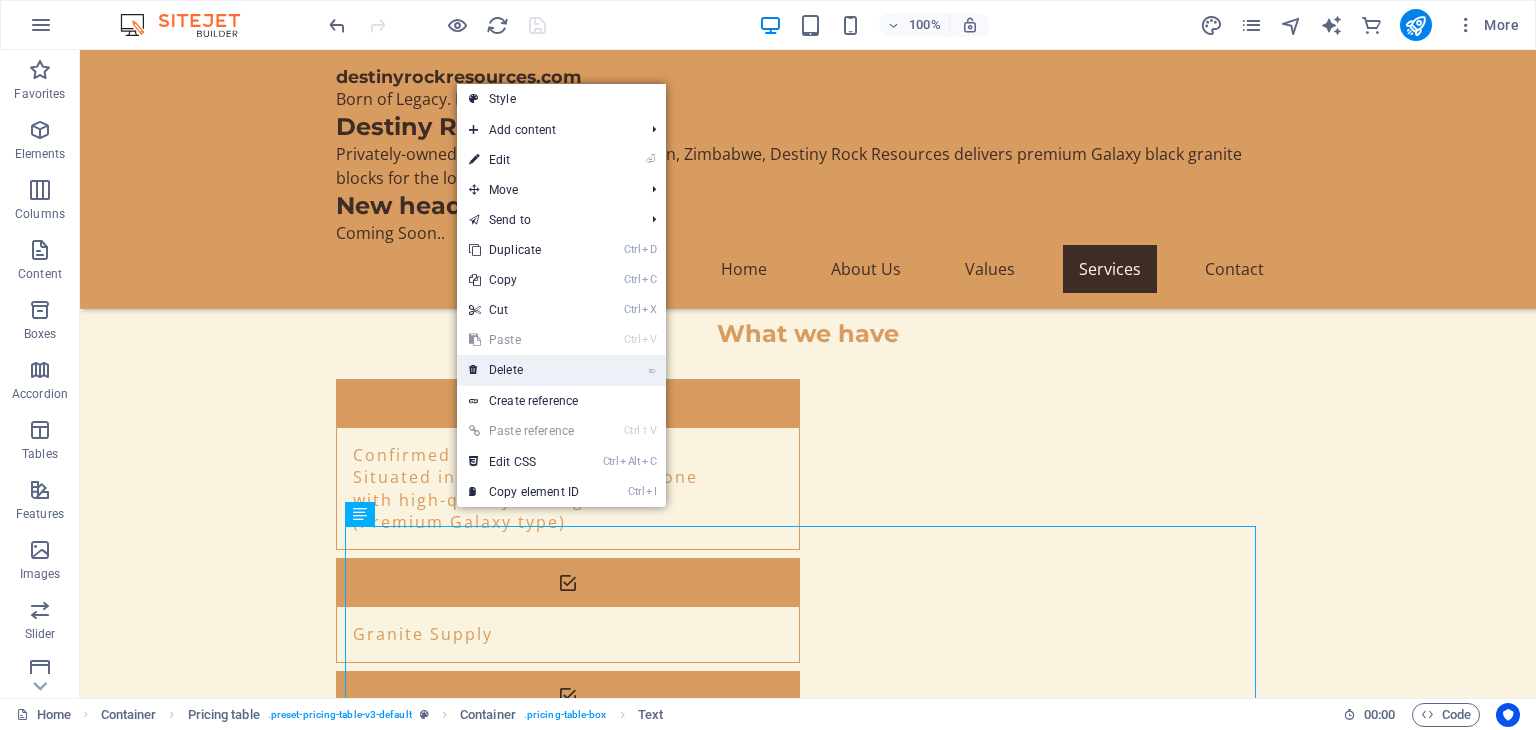 click on "⌦  Delete" at bounding box center (524, 370) 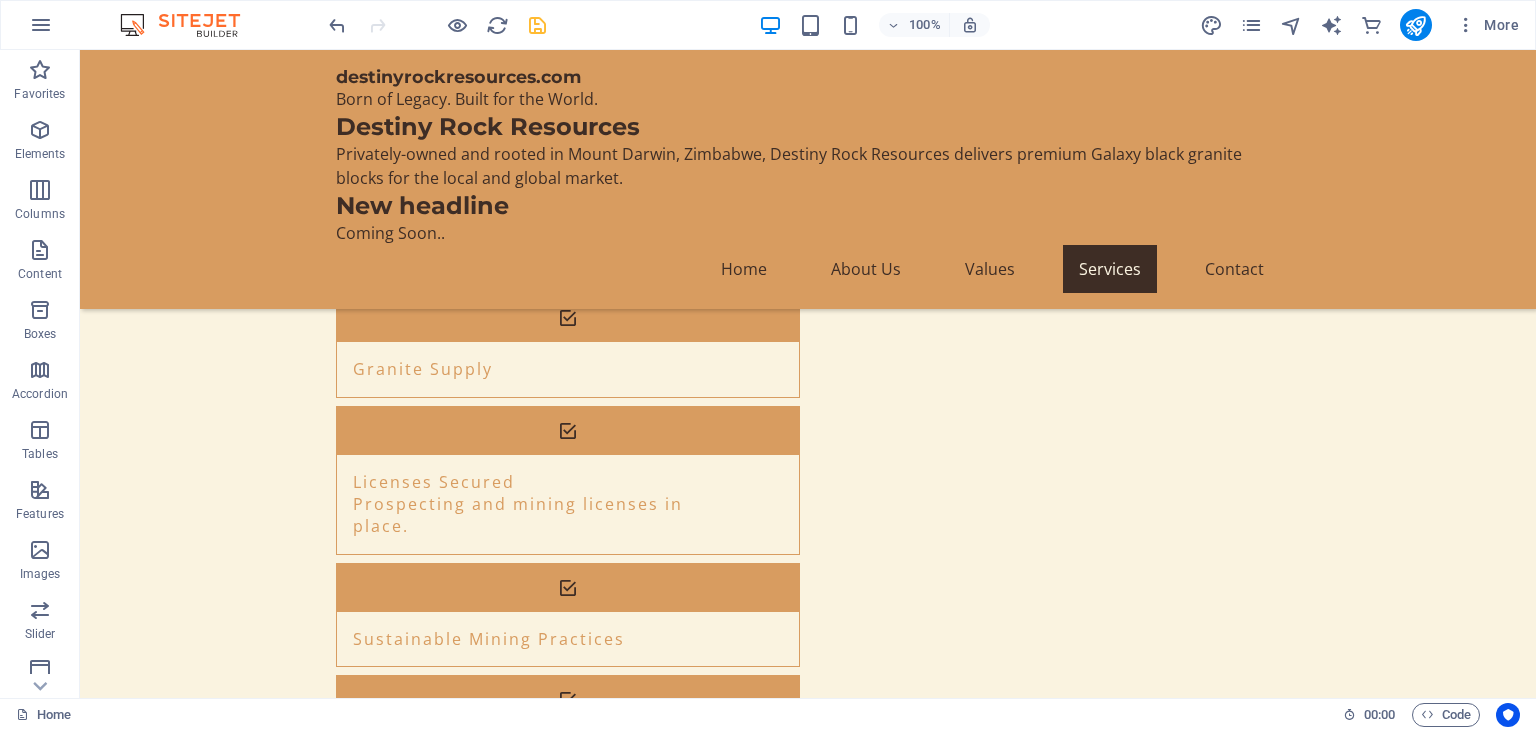scroll, scrollTop: 4347, scrollLeft: 0, axis: vertical 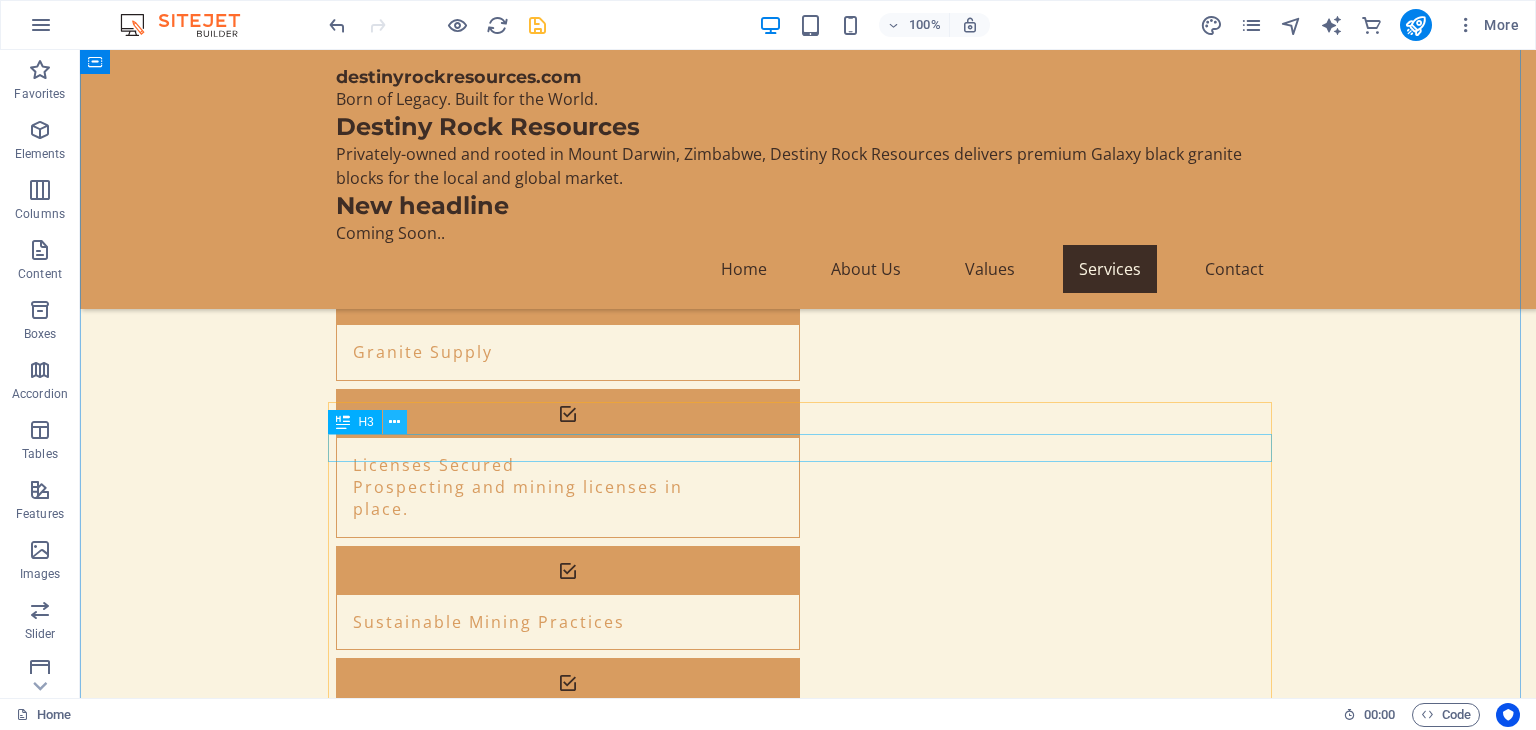 click at bounding box center (394, 422) 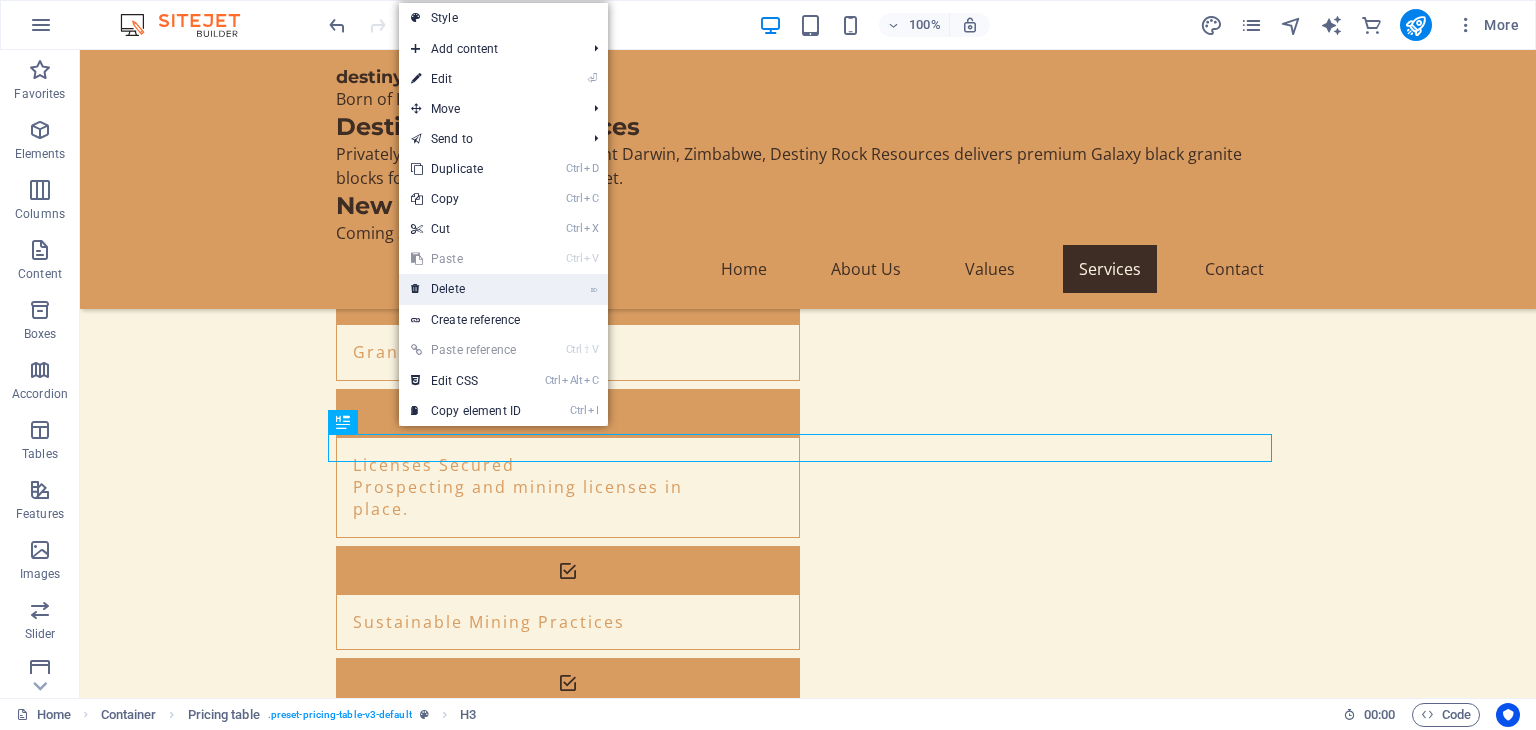 click on "⌦  Delete" at bounding box center (466, 289) 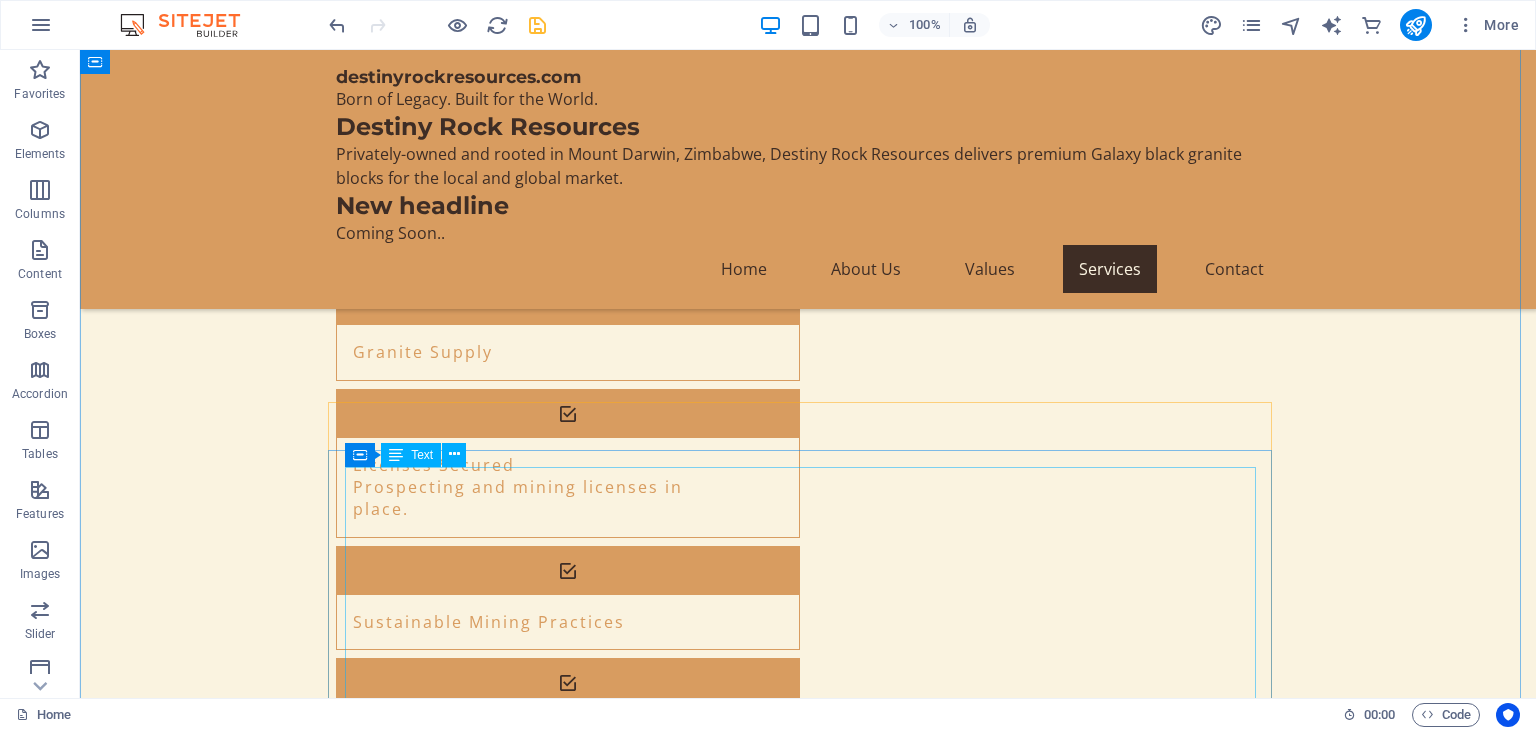 click on "Item 1 Lorem ipsum dolor sit amet, consectetur.
Item 2 Lorem ipsum dolor sit amet, consectetur.
Item 3 Lorem ipsum dolor sit amet, consectetur.
Item 4 Lorem ipsum dolor sit amet, consectetur.
Item 5 Lorem ipsum dolor sit amet, consectetur.
Item 6 Lorem ipsum dolor sit amet, consectetur." at bounding box center (808, 2753) 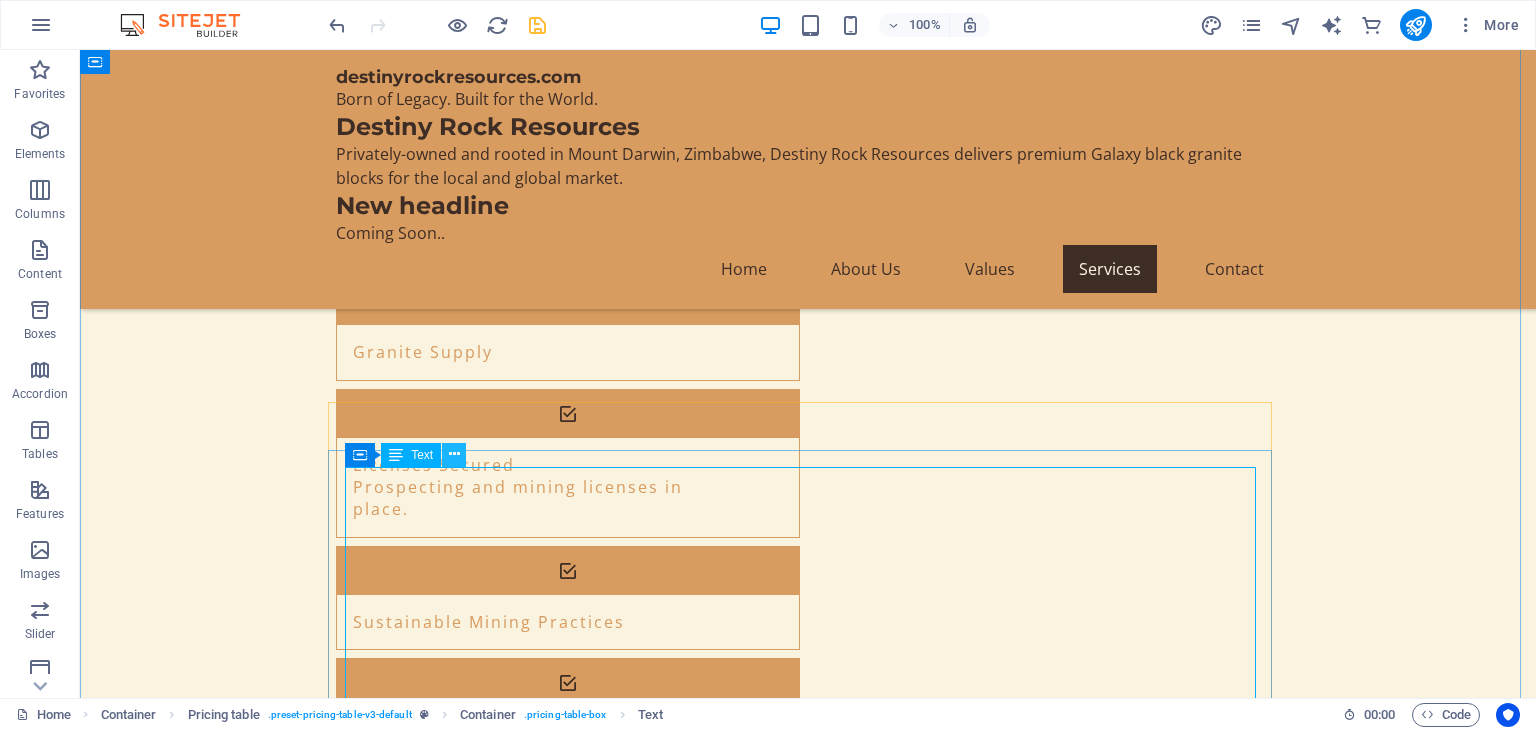 click at bounding box center [454, 454] 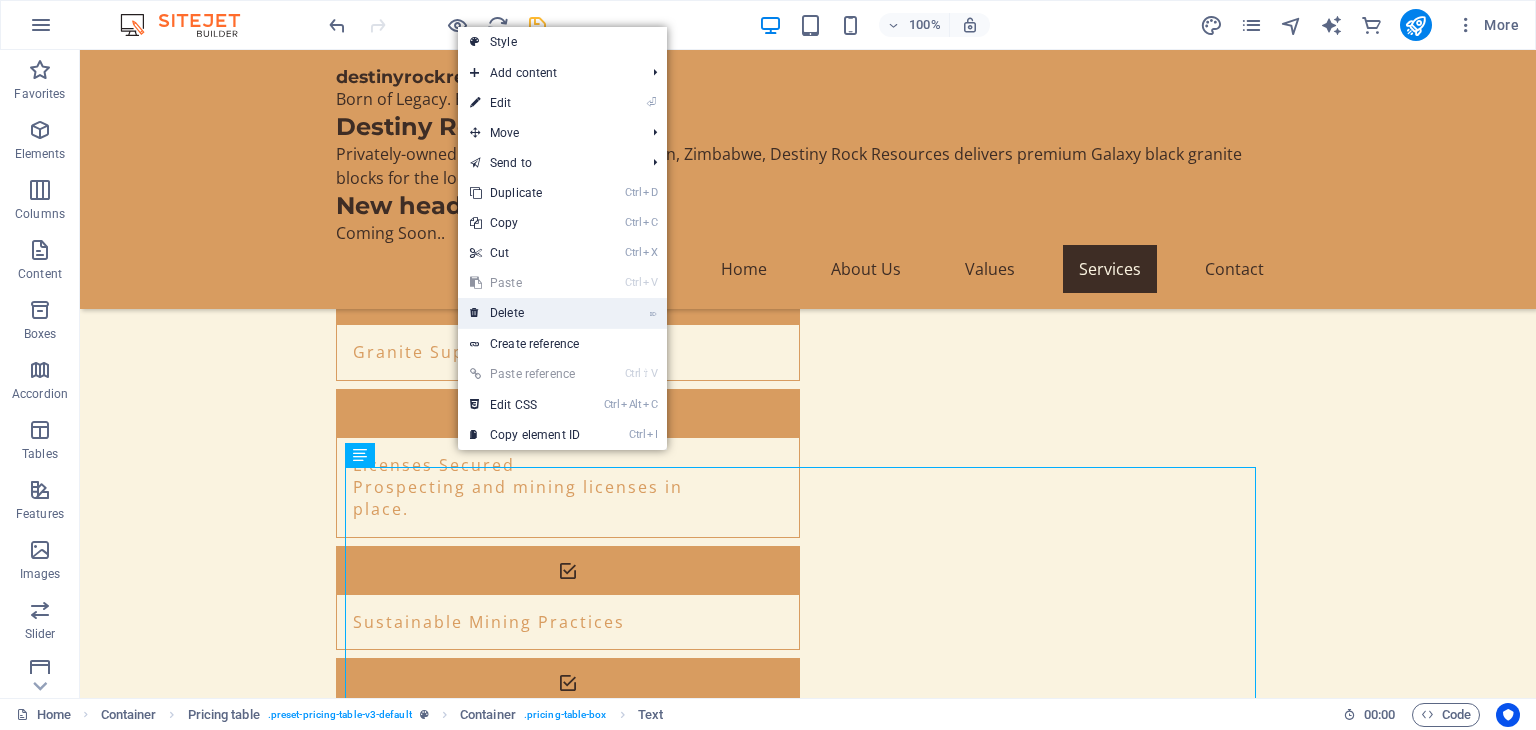 click on "⌦  Delete" at bounding box center [525, 313] 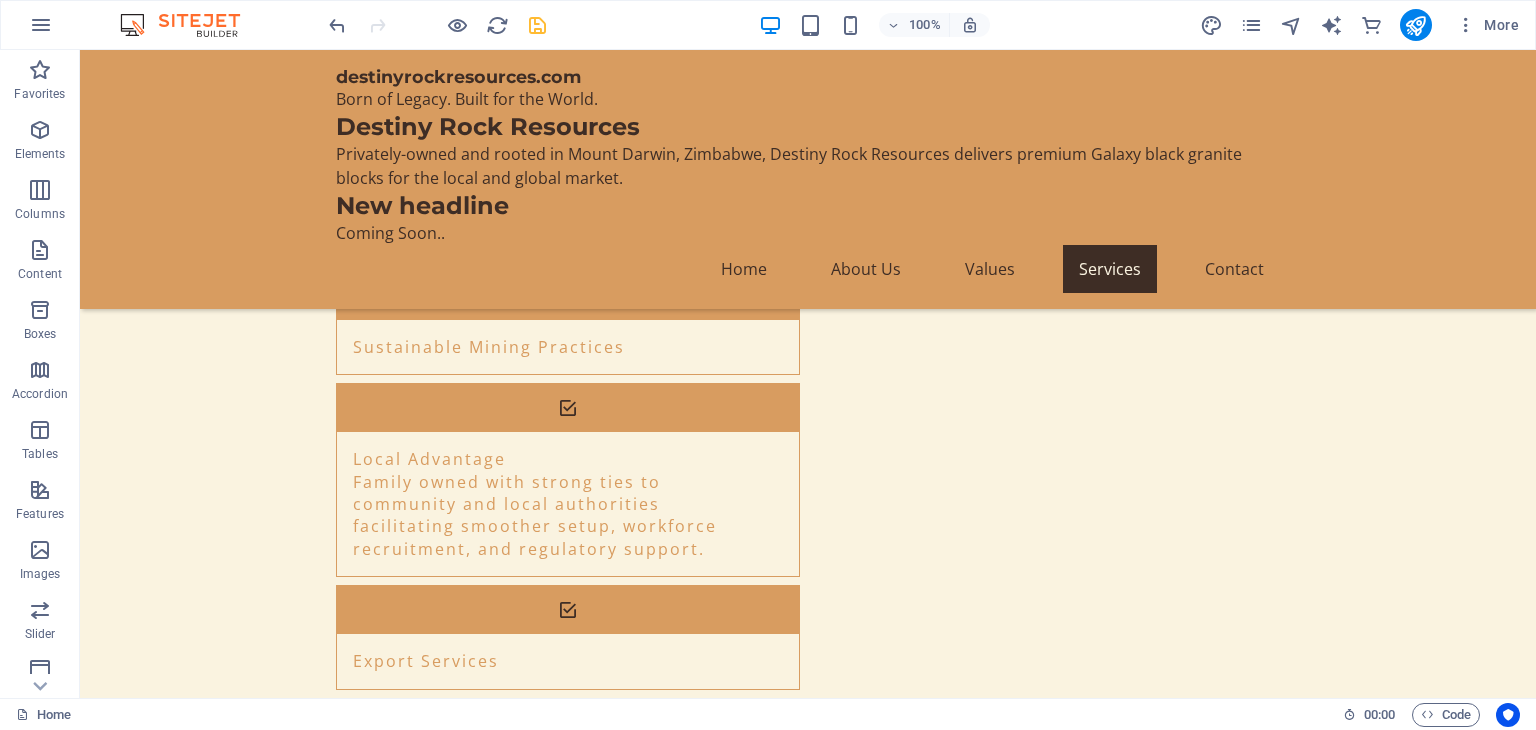 scroll, scrollTop: 4639, scrollLeft: 0, axis: vertical 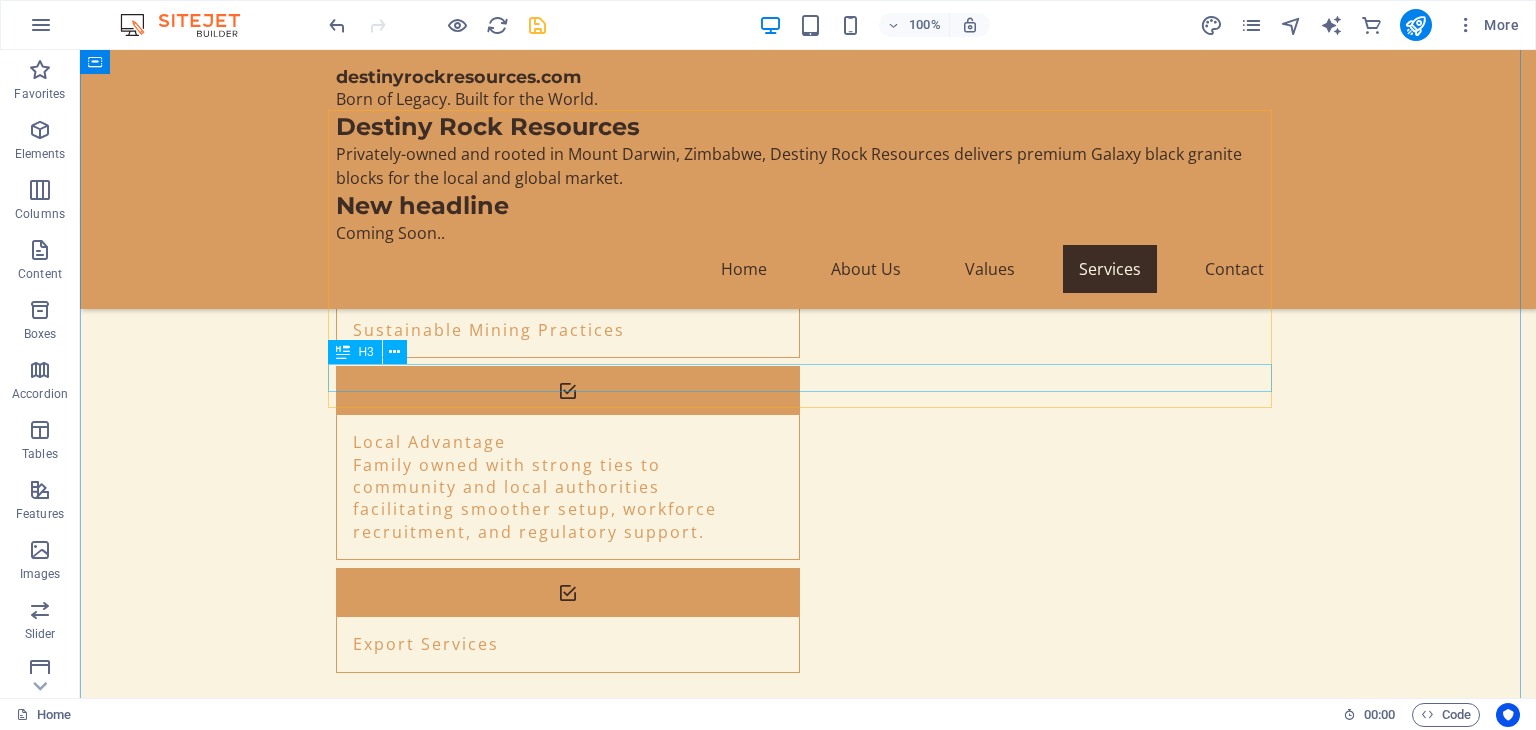click on "Customized Solutions" at bounding box center (808, 2472) 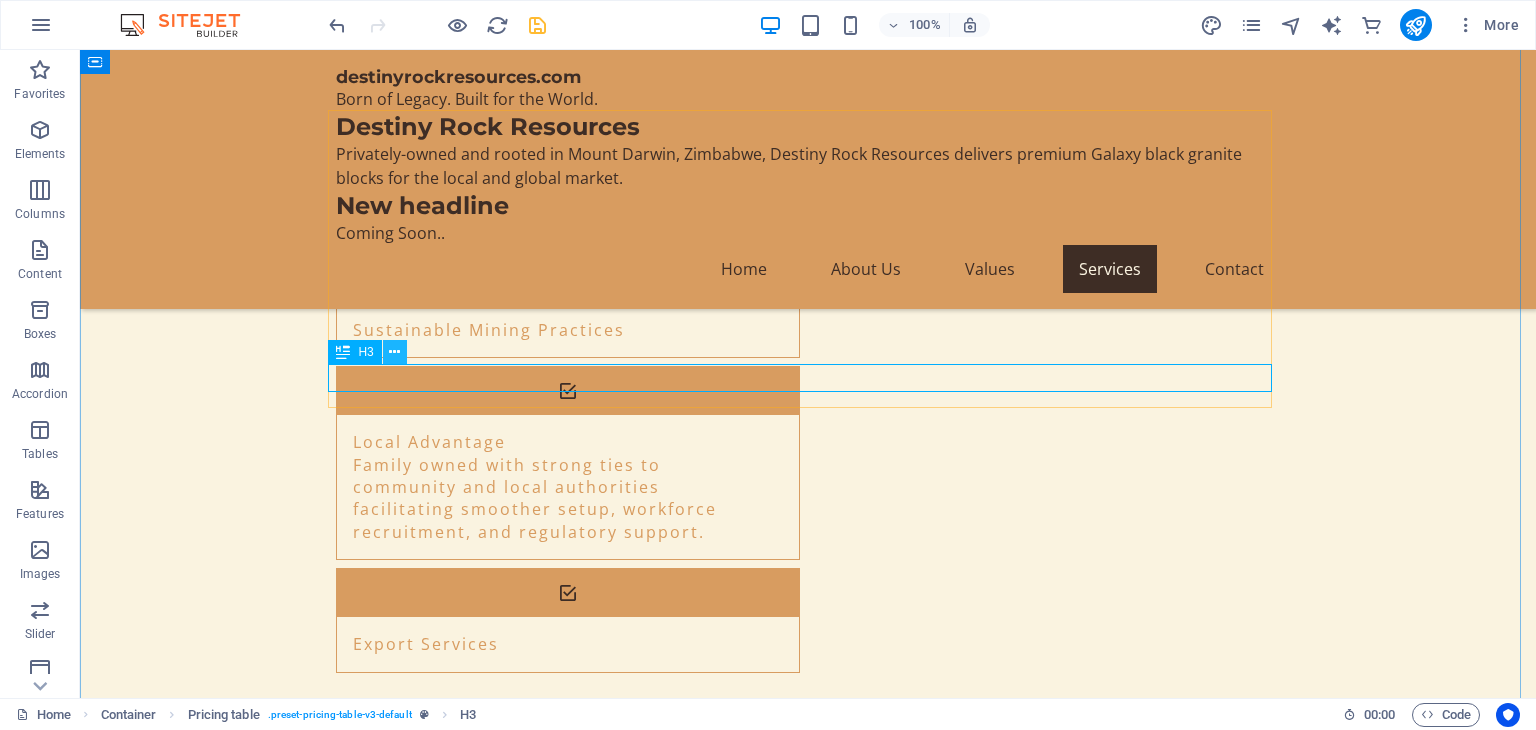 click at bounding box center (394, 352) 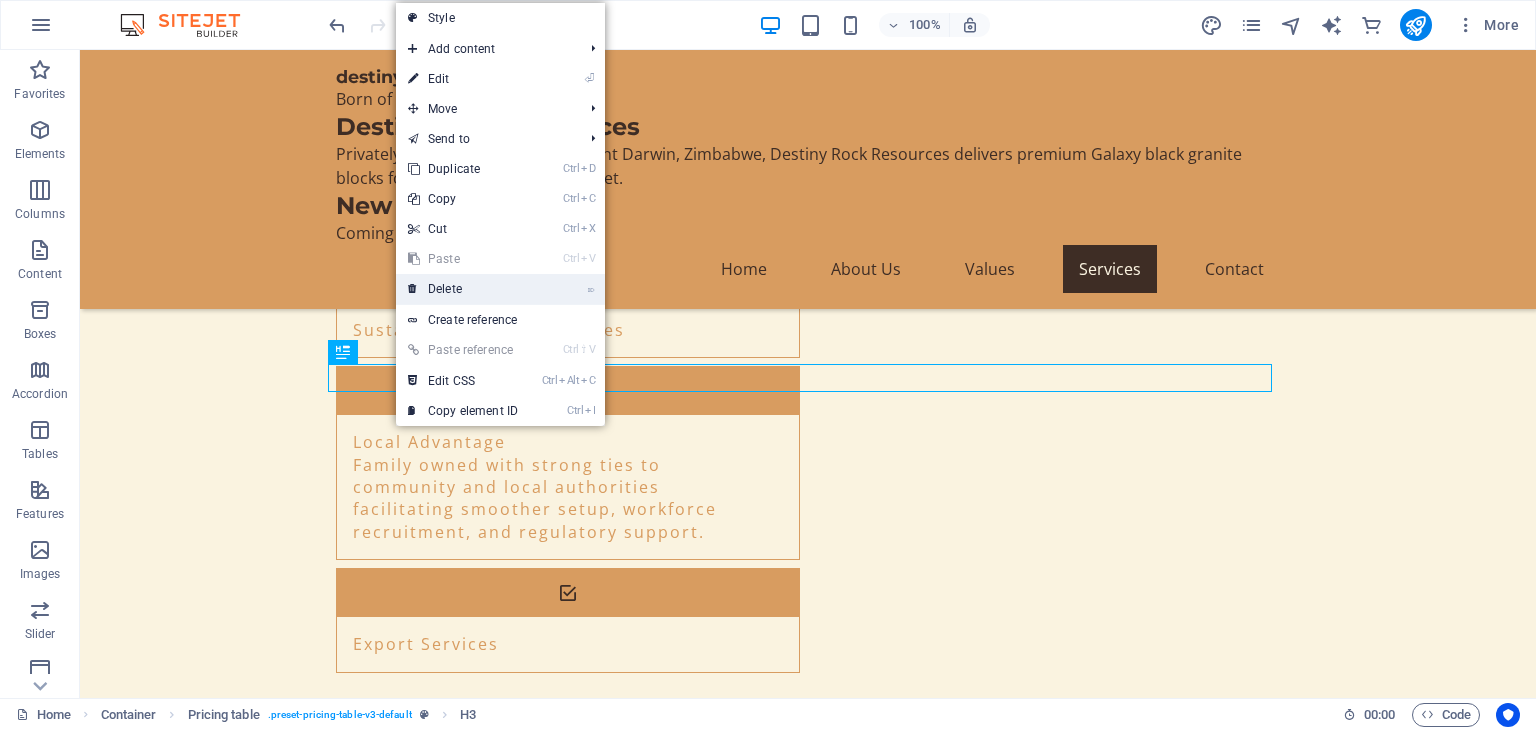click on "⌦  Delete" at bounding box center (463, 289) 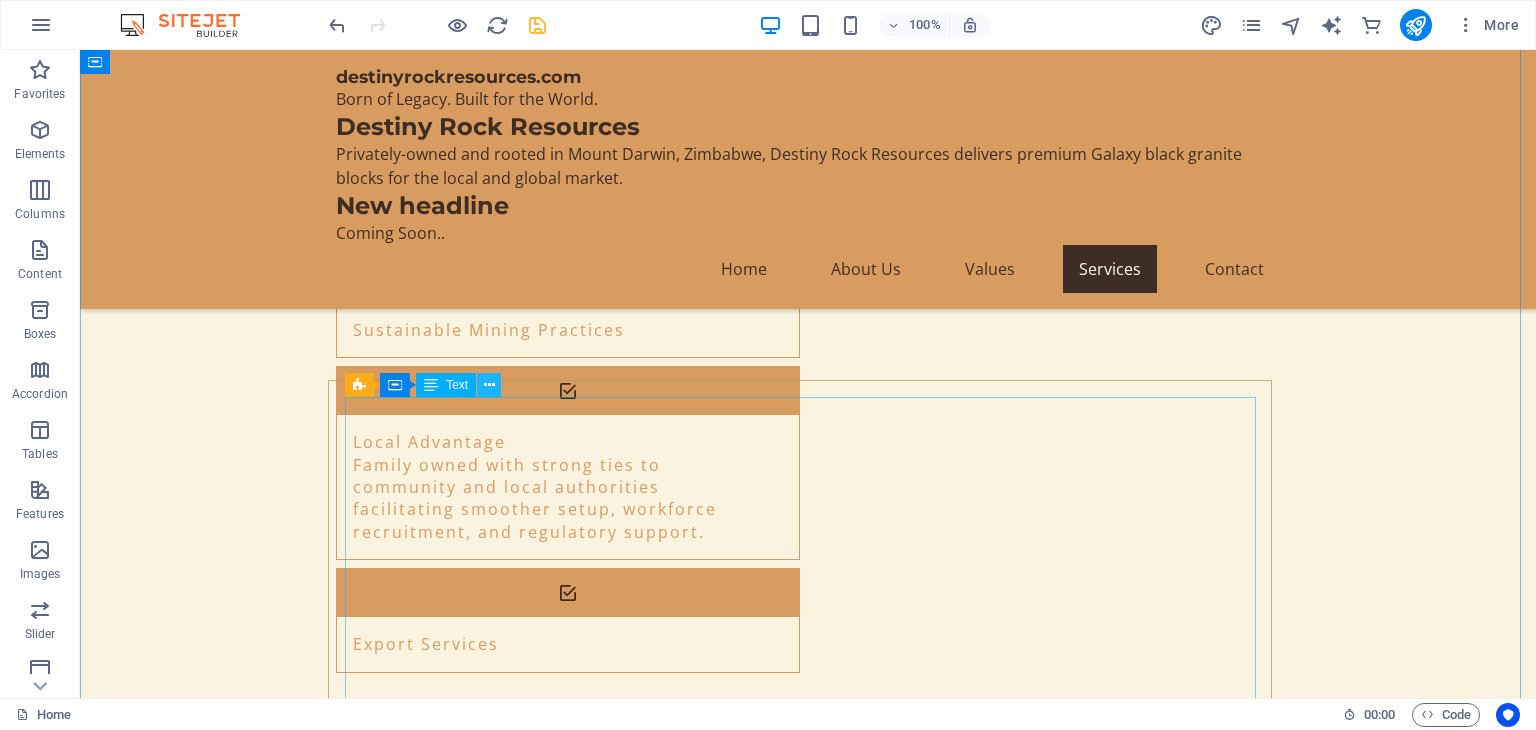 click at bounding box center (489, 385) 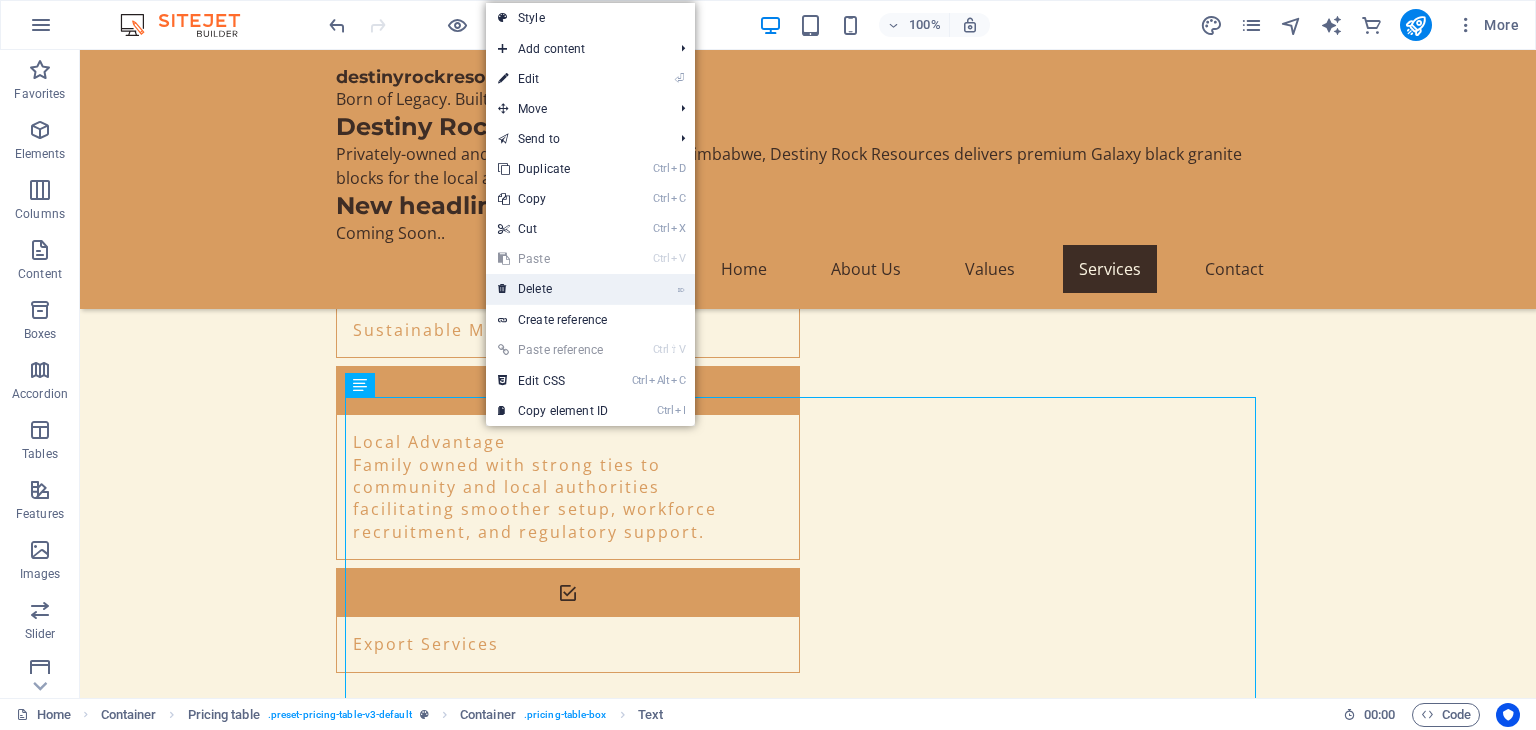 click on "⌦  Delete" at bounding box center [553, 289] 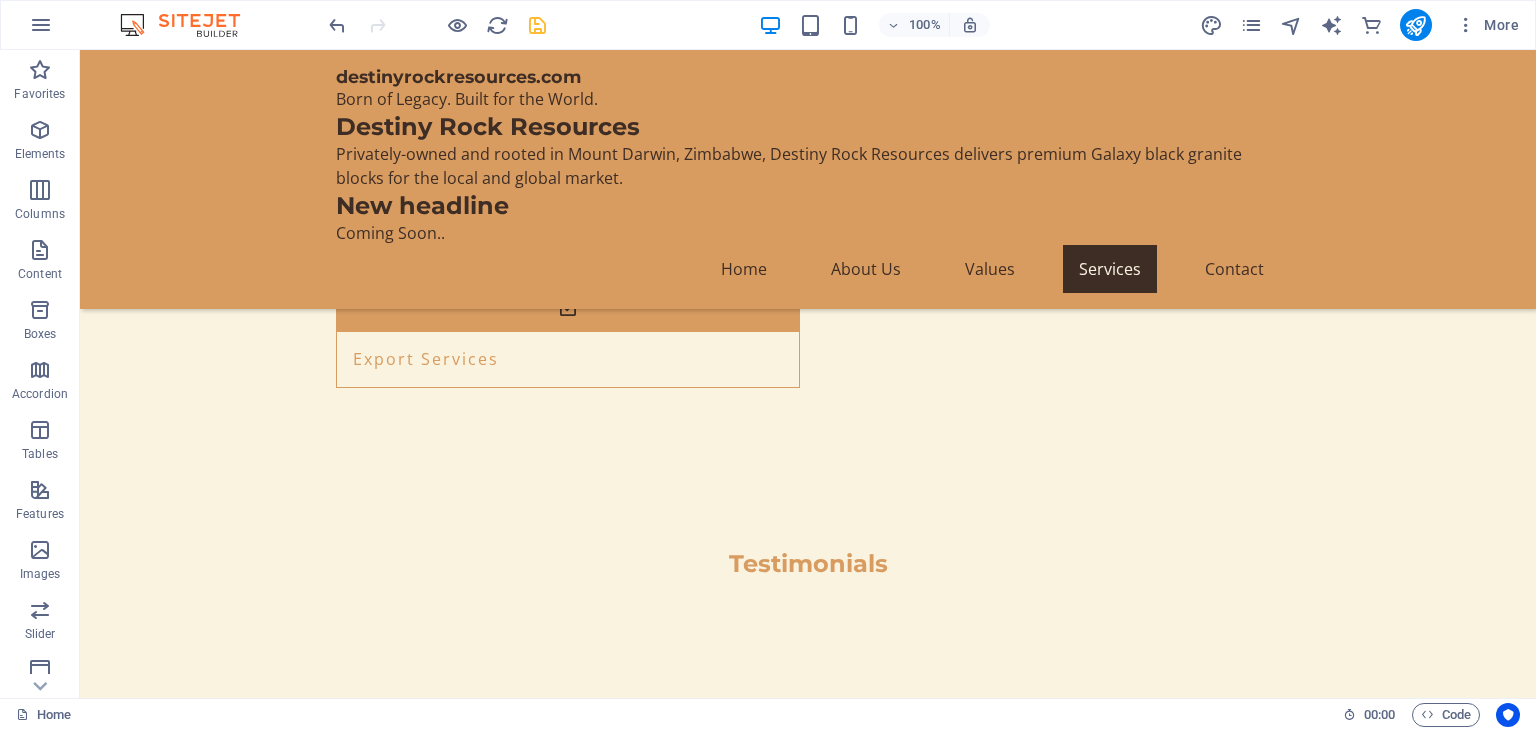 scroll, scrollTop: 4956, scrollLeft: 0, axis: vertical 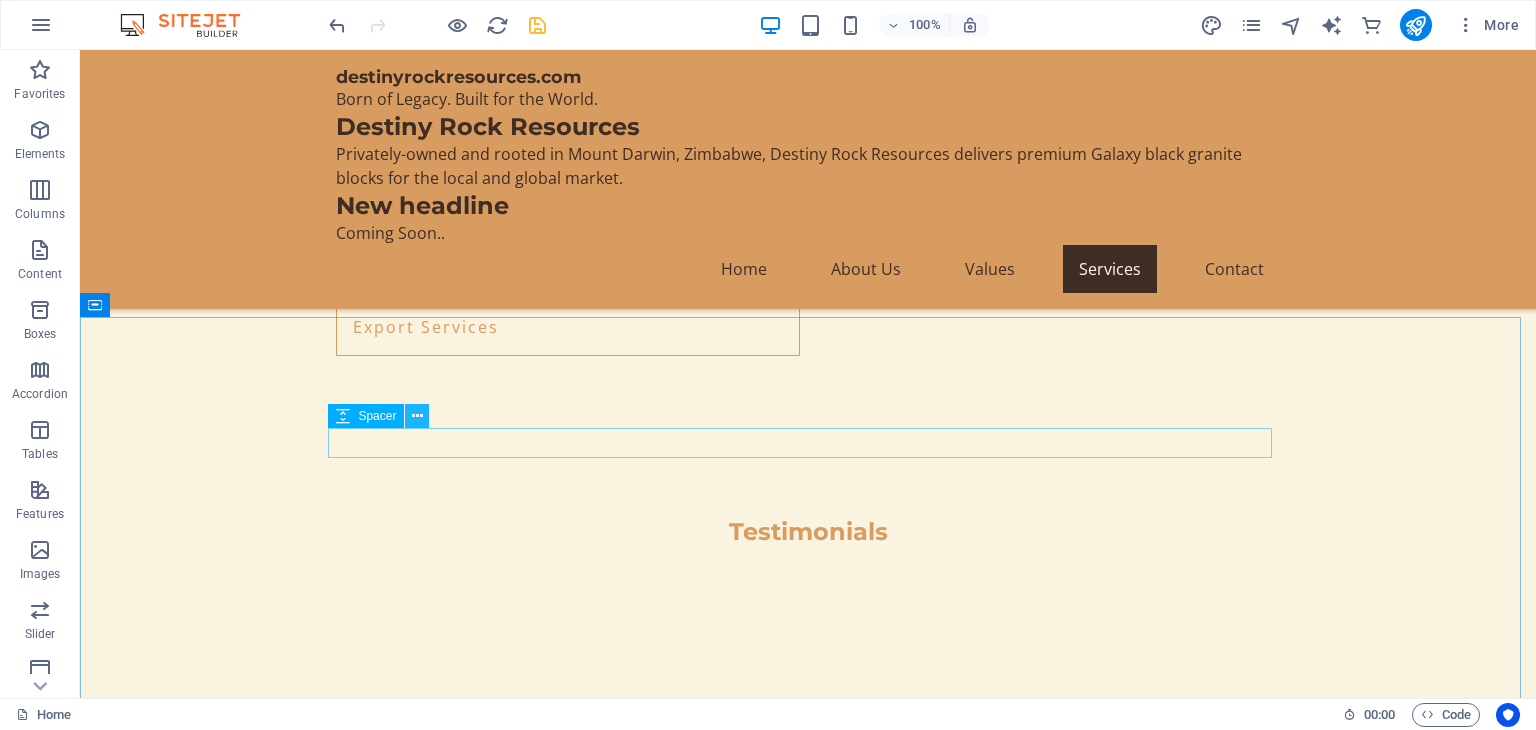 click at bounding box center (417, 416) 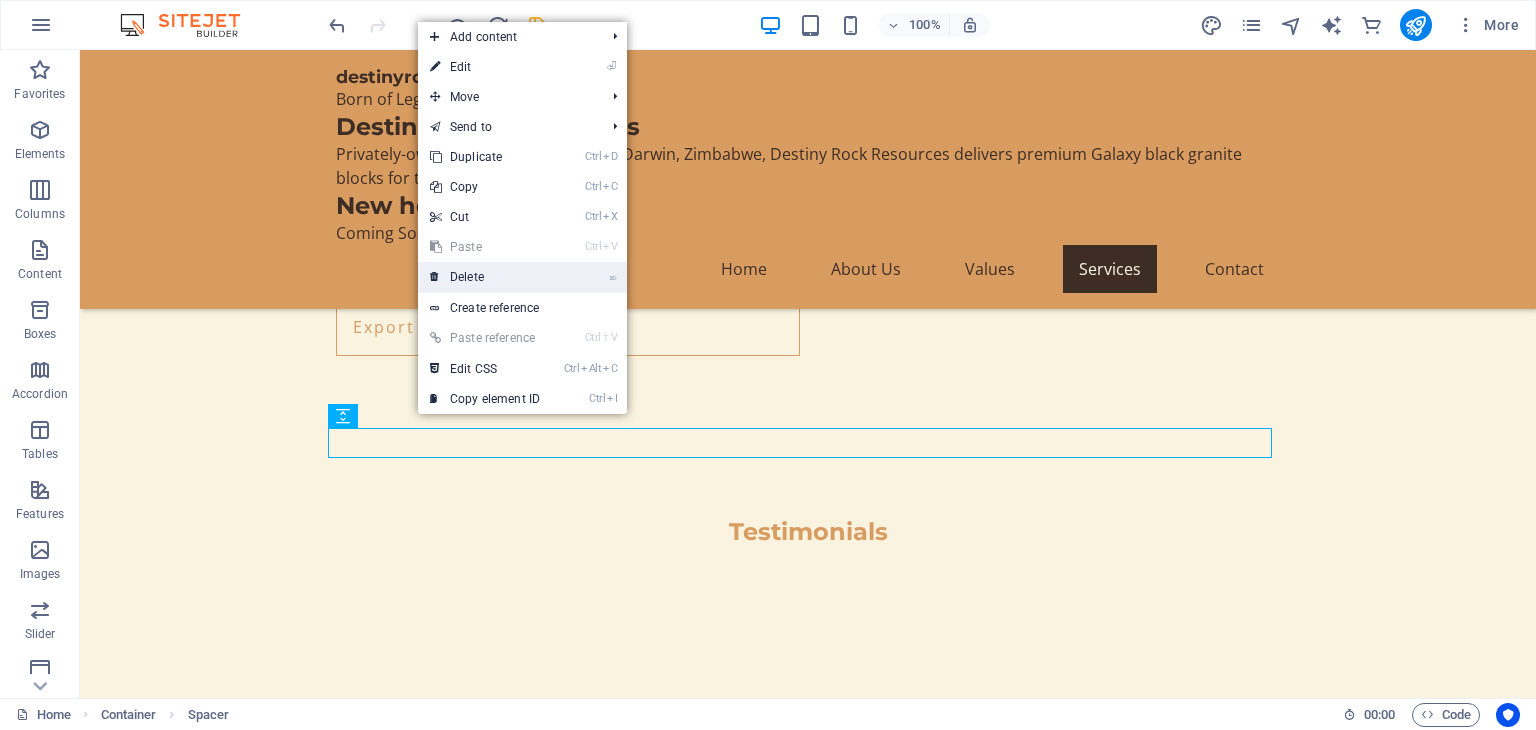 click on "⌦  Delete" at bounding box center (485, 277) 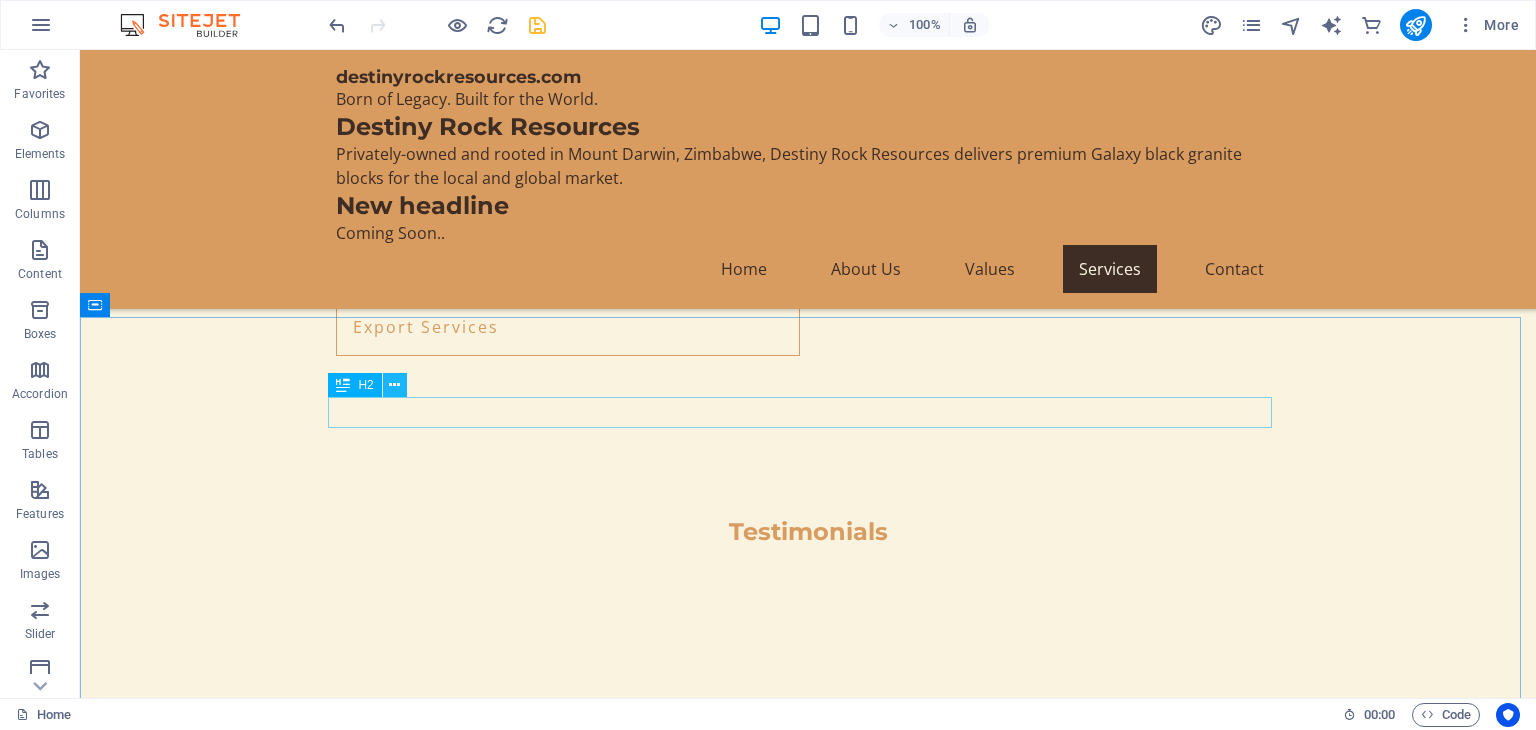 click at bounding box center (394, 385) 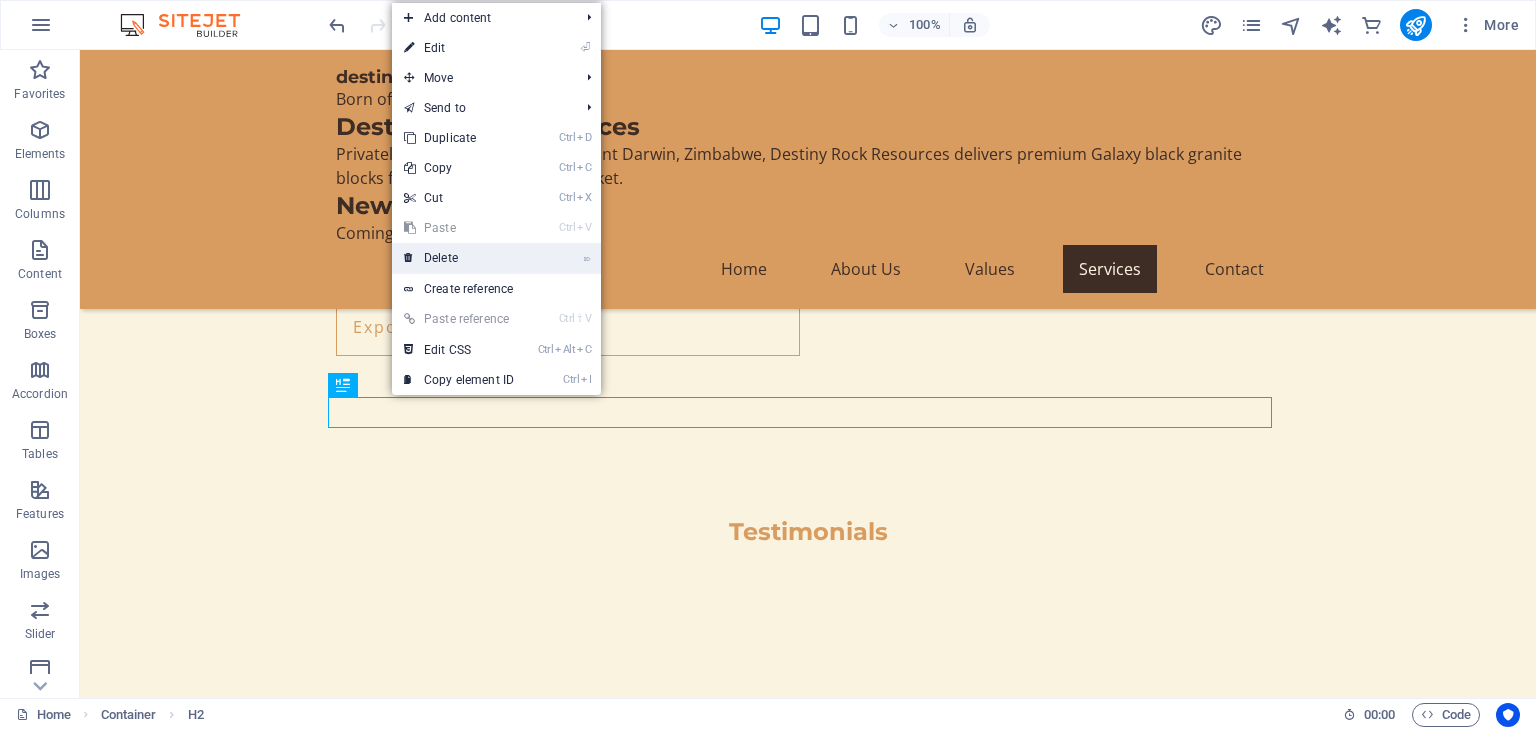 click on "⌦  Delete" at bounding box center [459, 258] 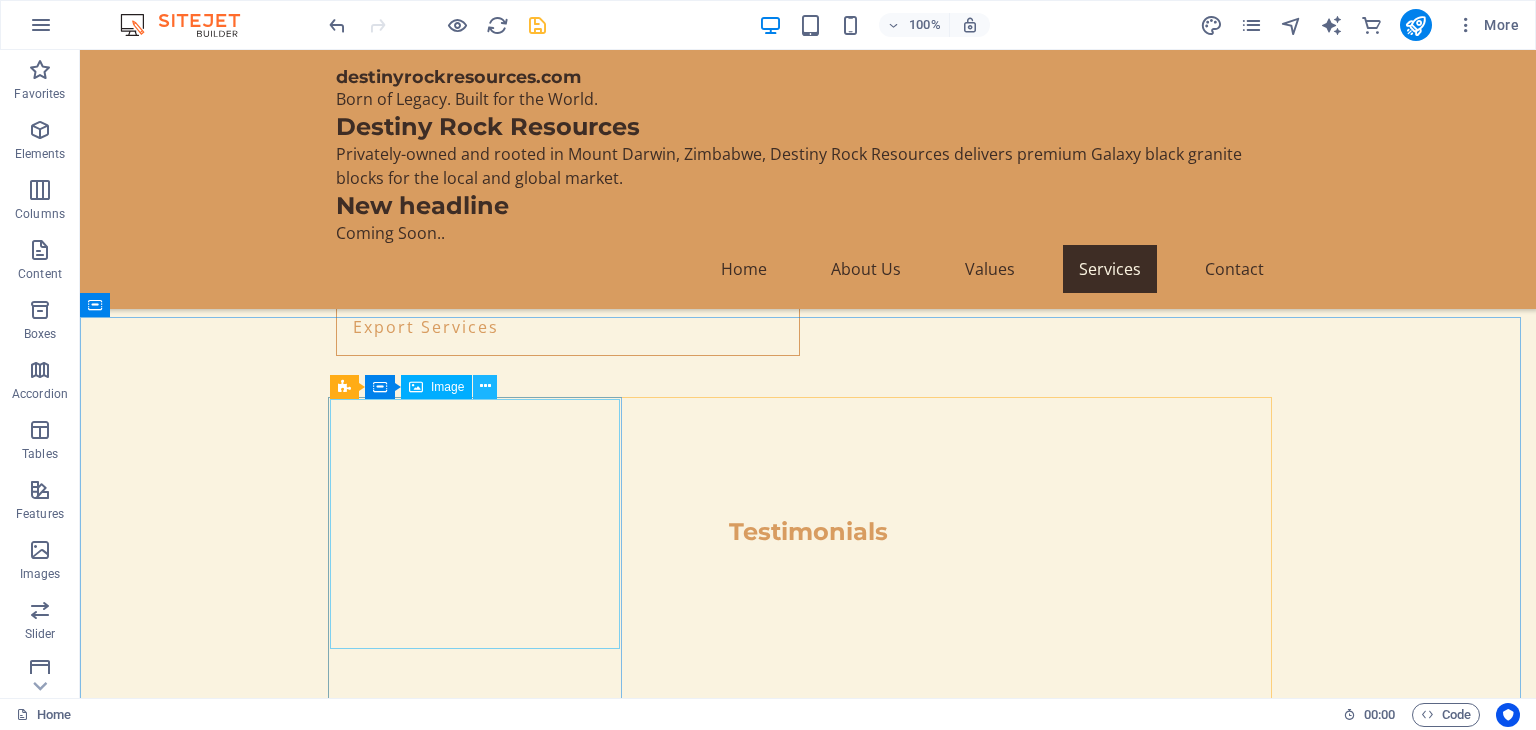 click at bounding box center [485, 386] 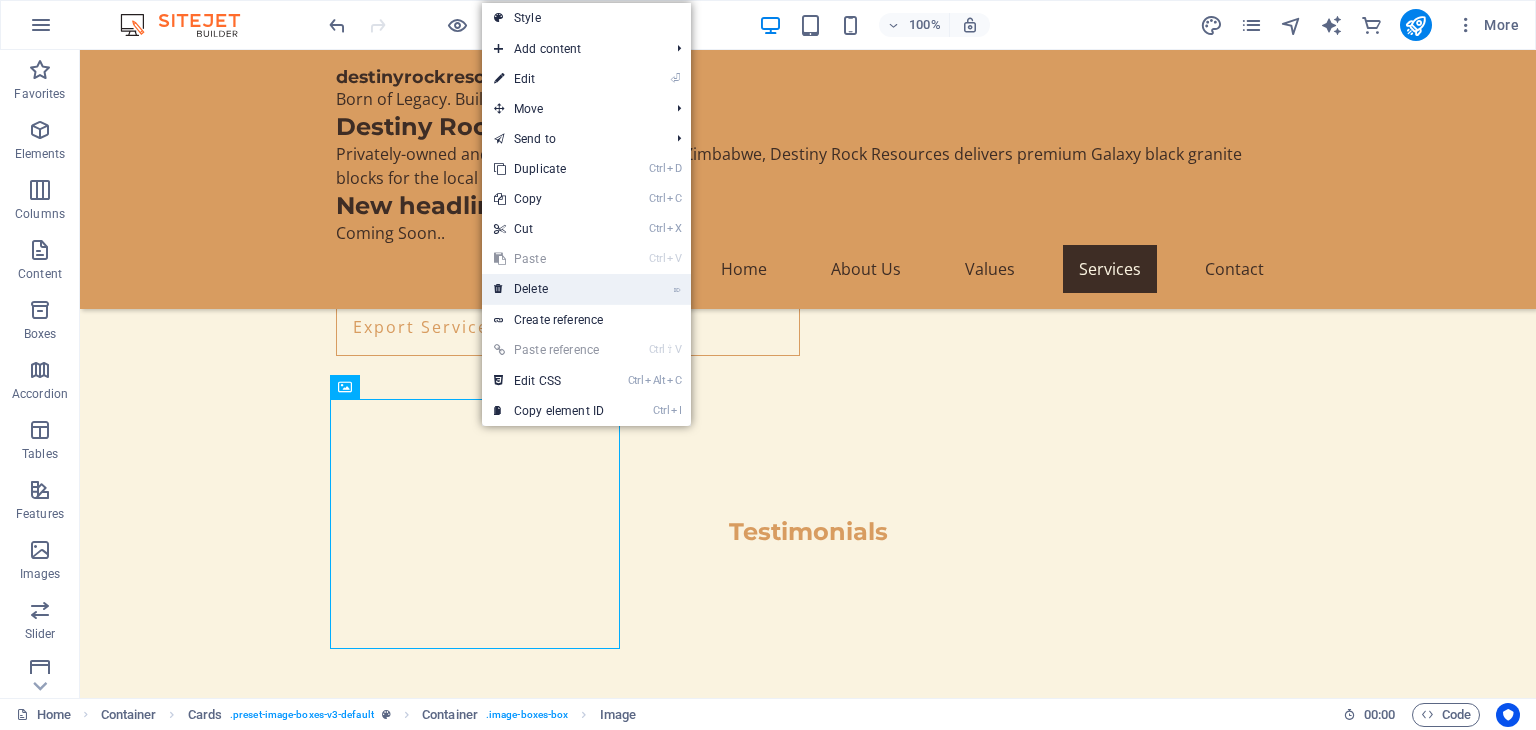 click on "⌦  Delete" at bounding box center (549, 289) 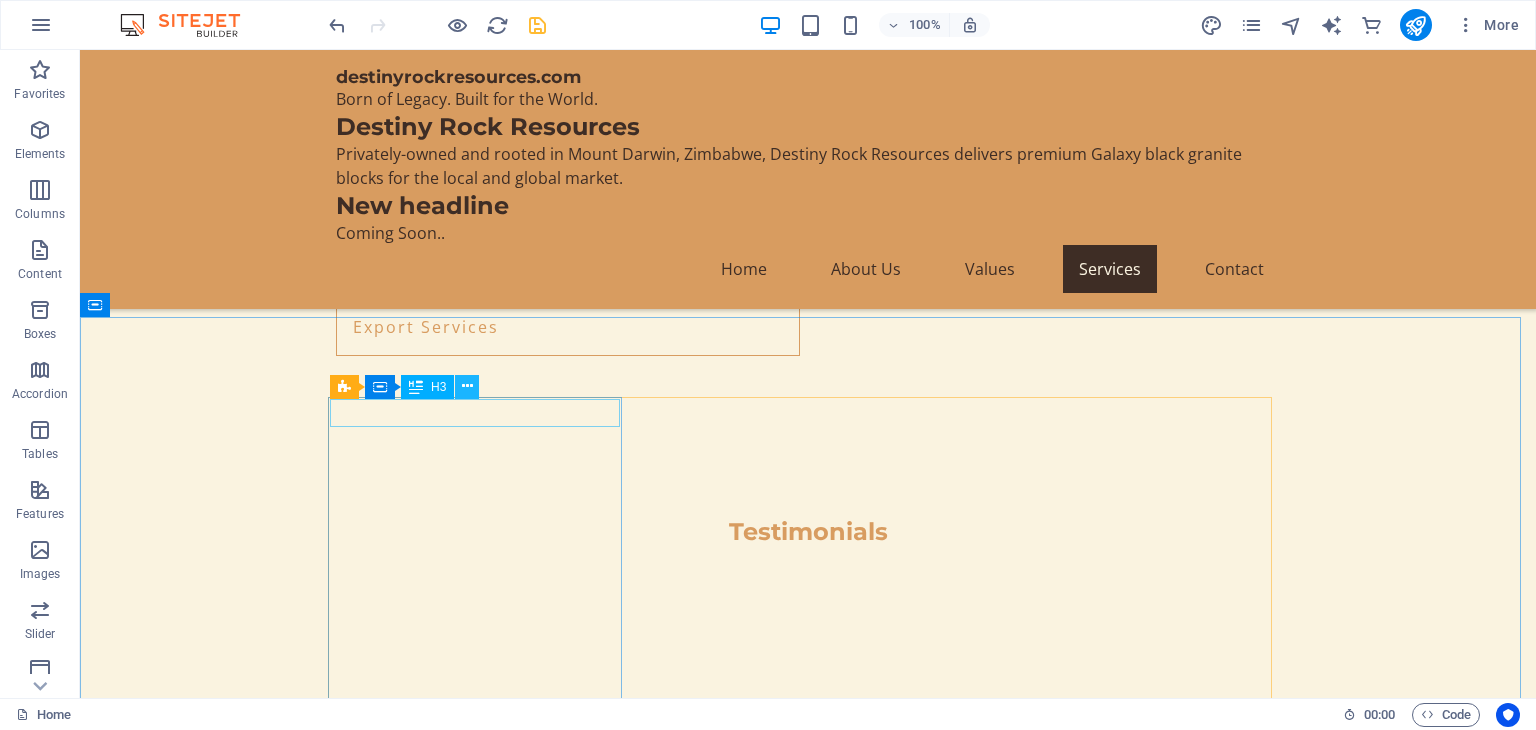 click at bounding box center (467, 386) 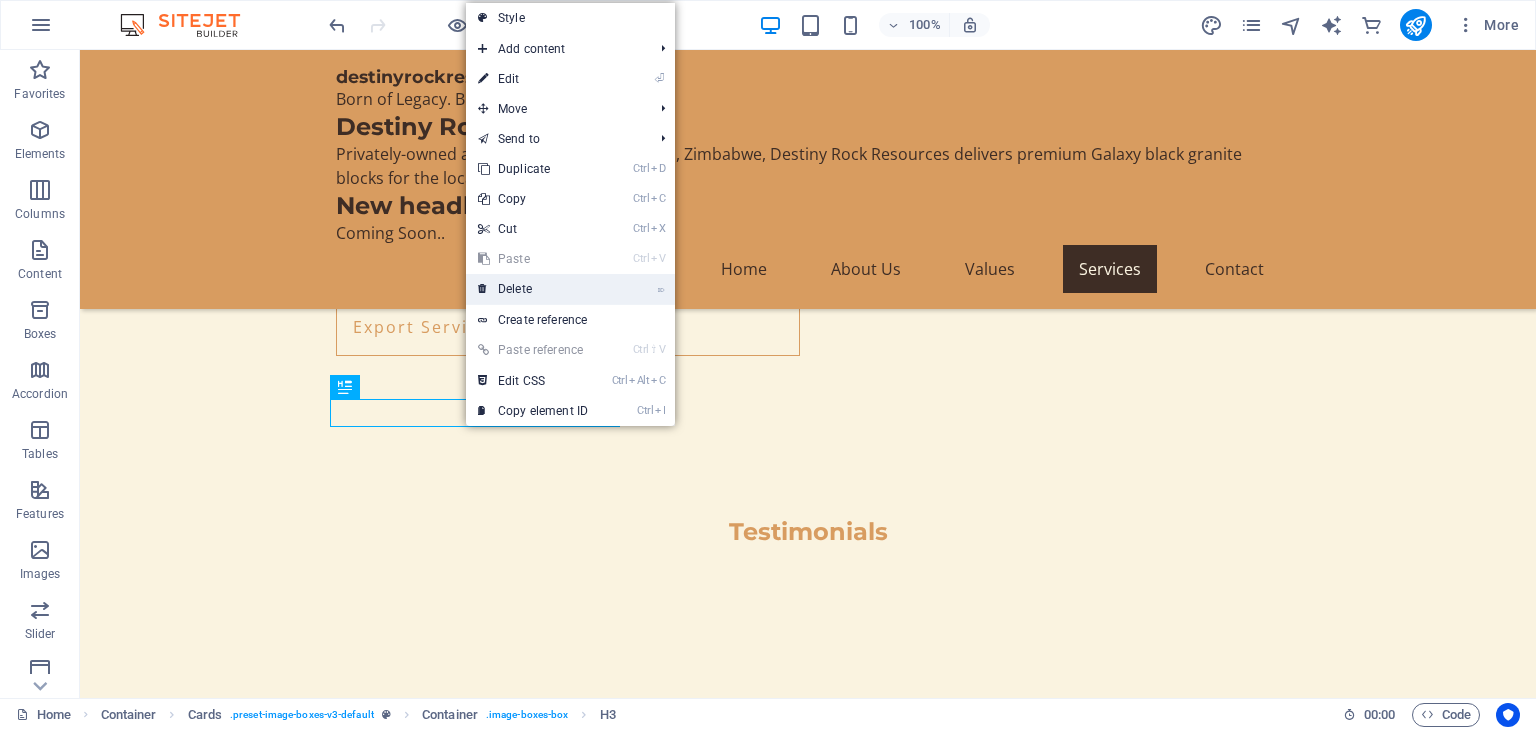 click on "⌦  Delete" at bounding box center (533, 289) 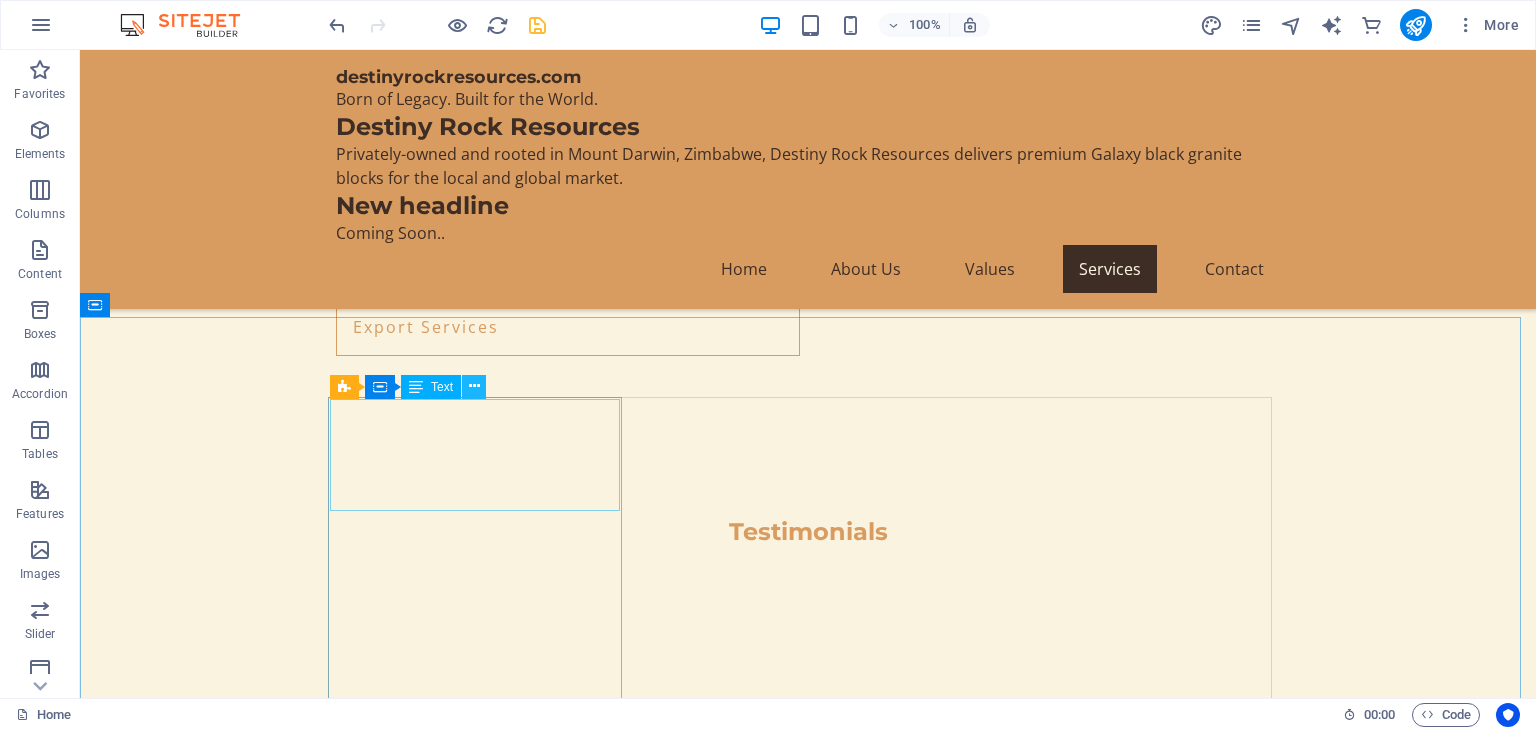 click at bounding box center (474, 386) 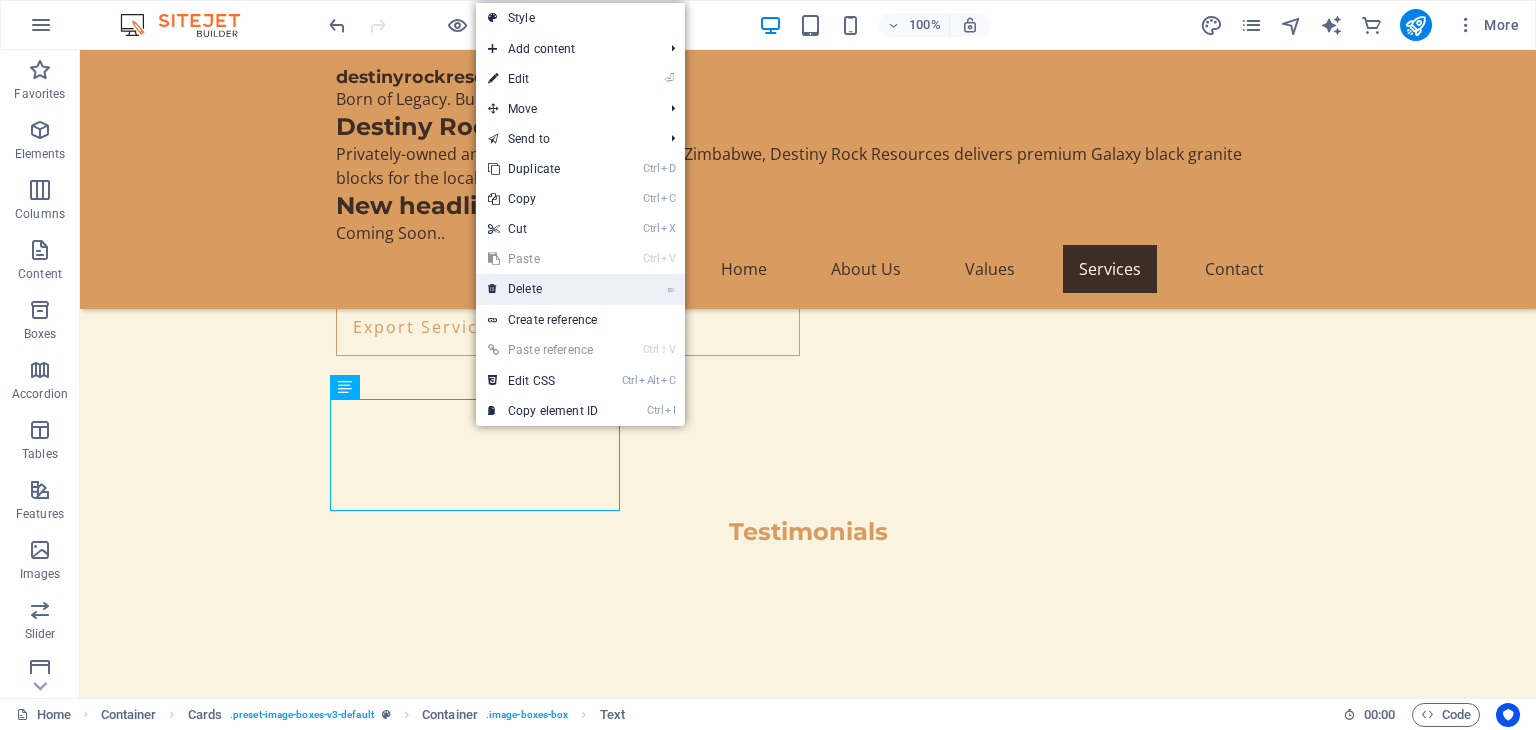 click on "⌦  Delete" at bounding box center (543, 289) 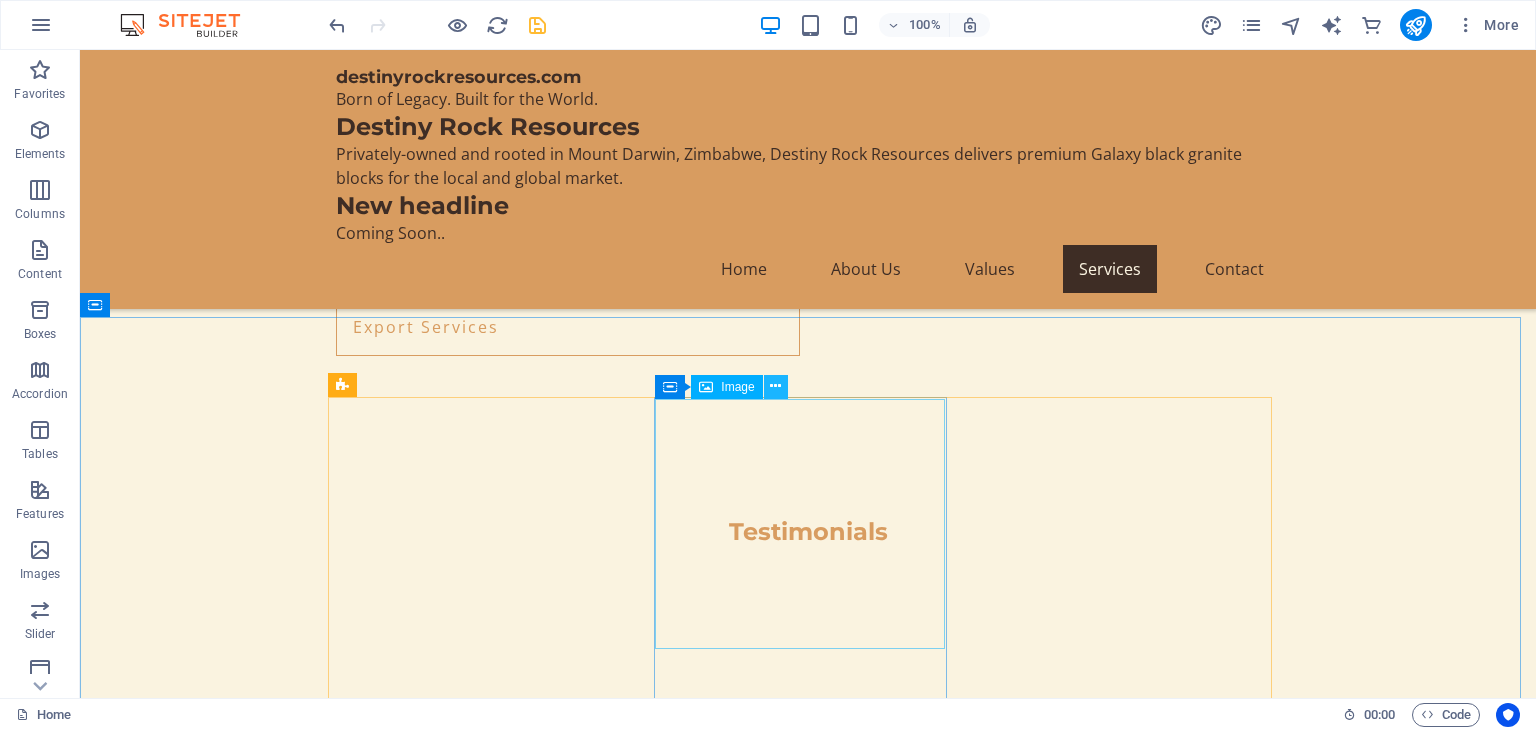 click at bounding box center [775, 386] 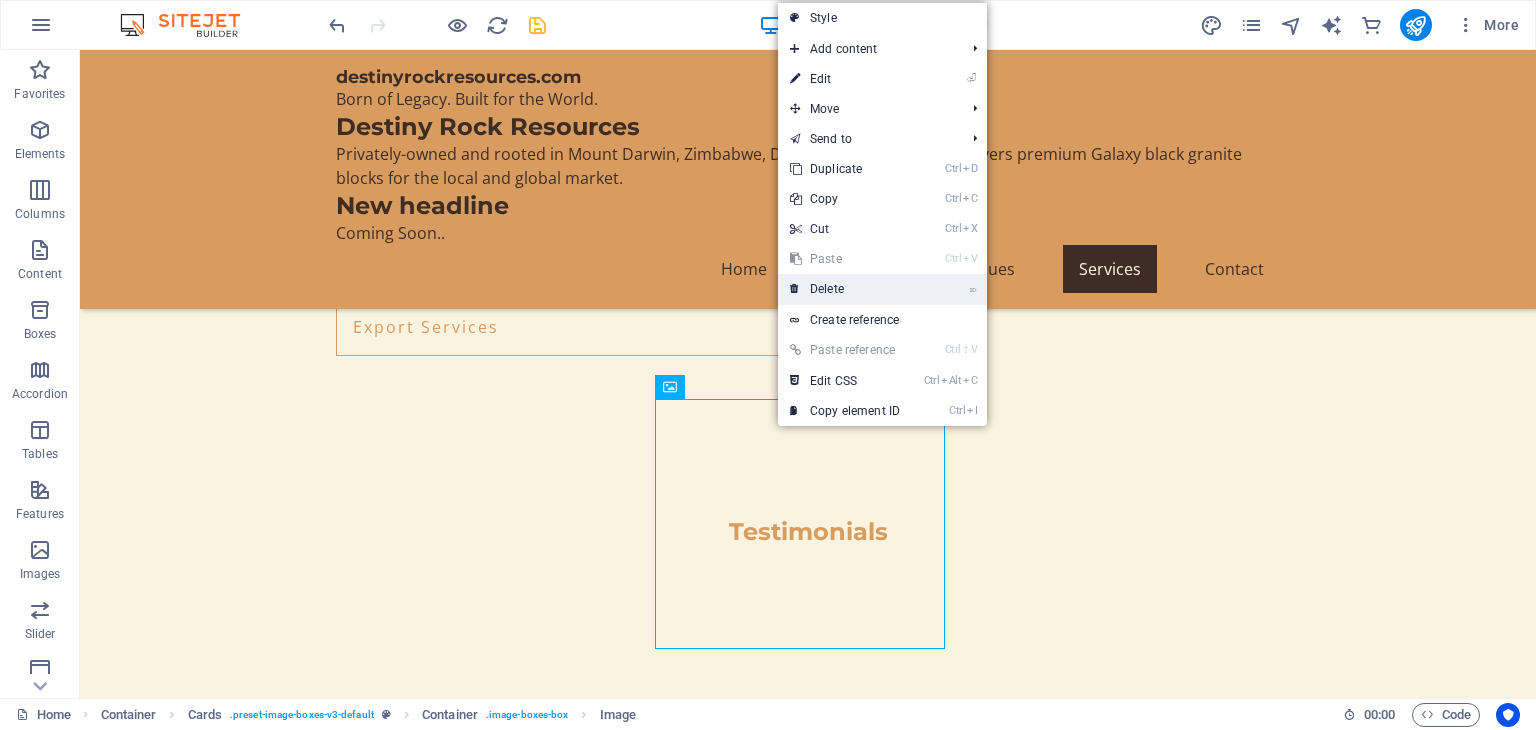 click on "⌦  Delete" at bounding box center (845, 289) 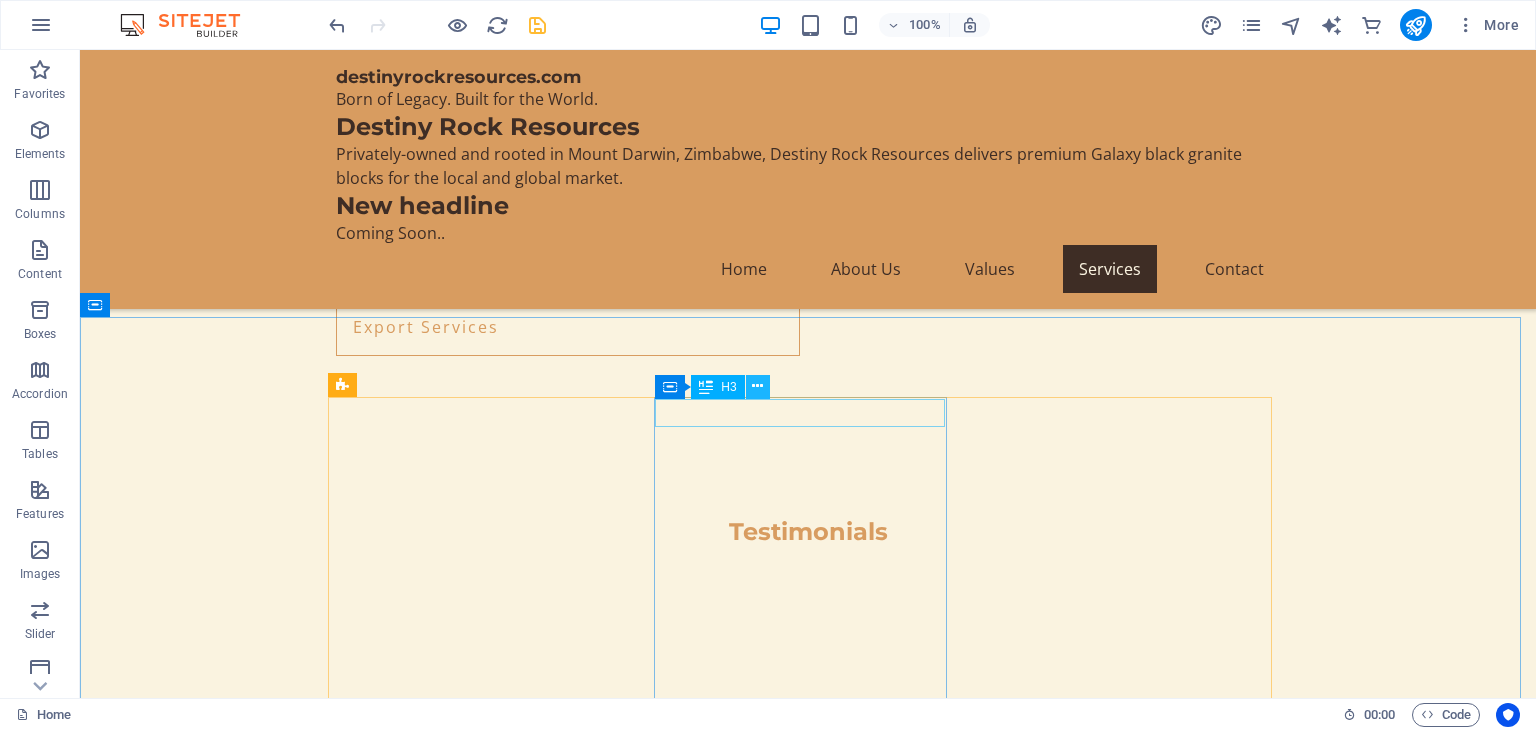 click at bounding box center [757, 386] 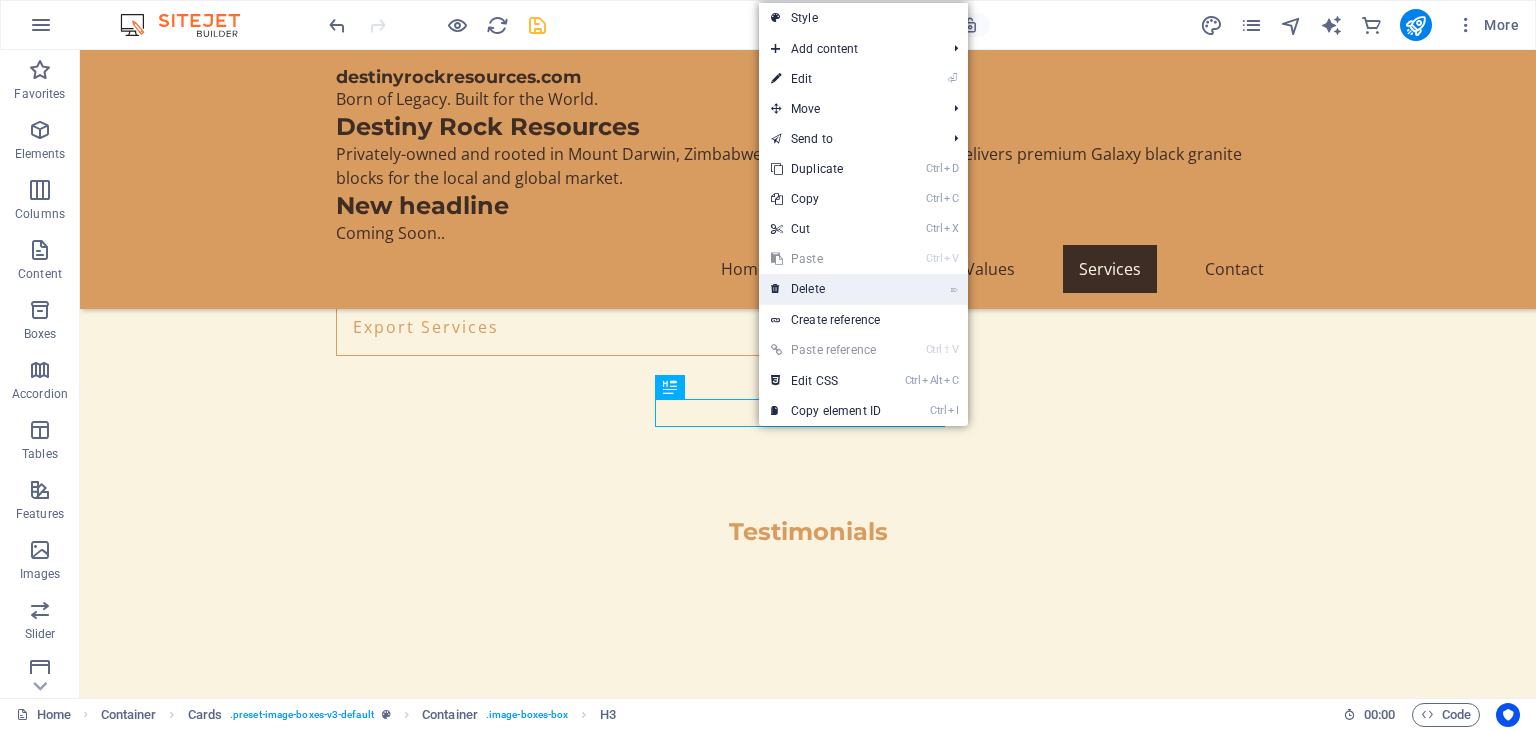 click on "⌦  Delete" at bounding box center [826, 289] 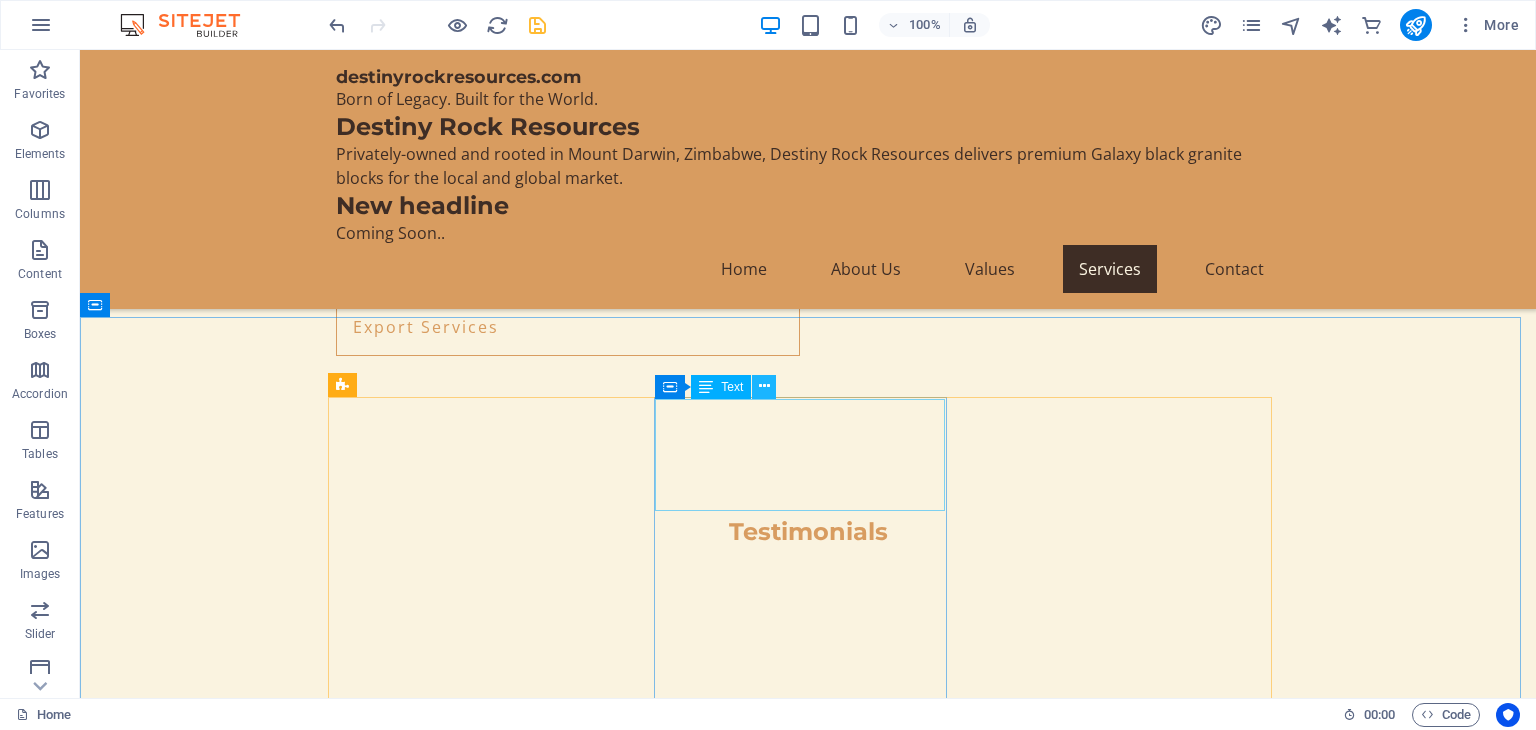 click at bounding box center (764, 386) 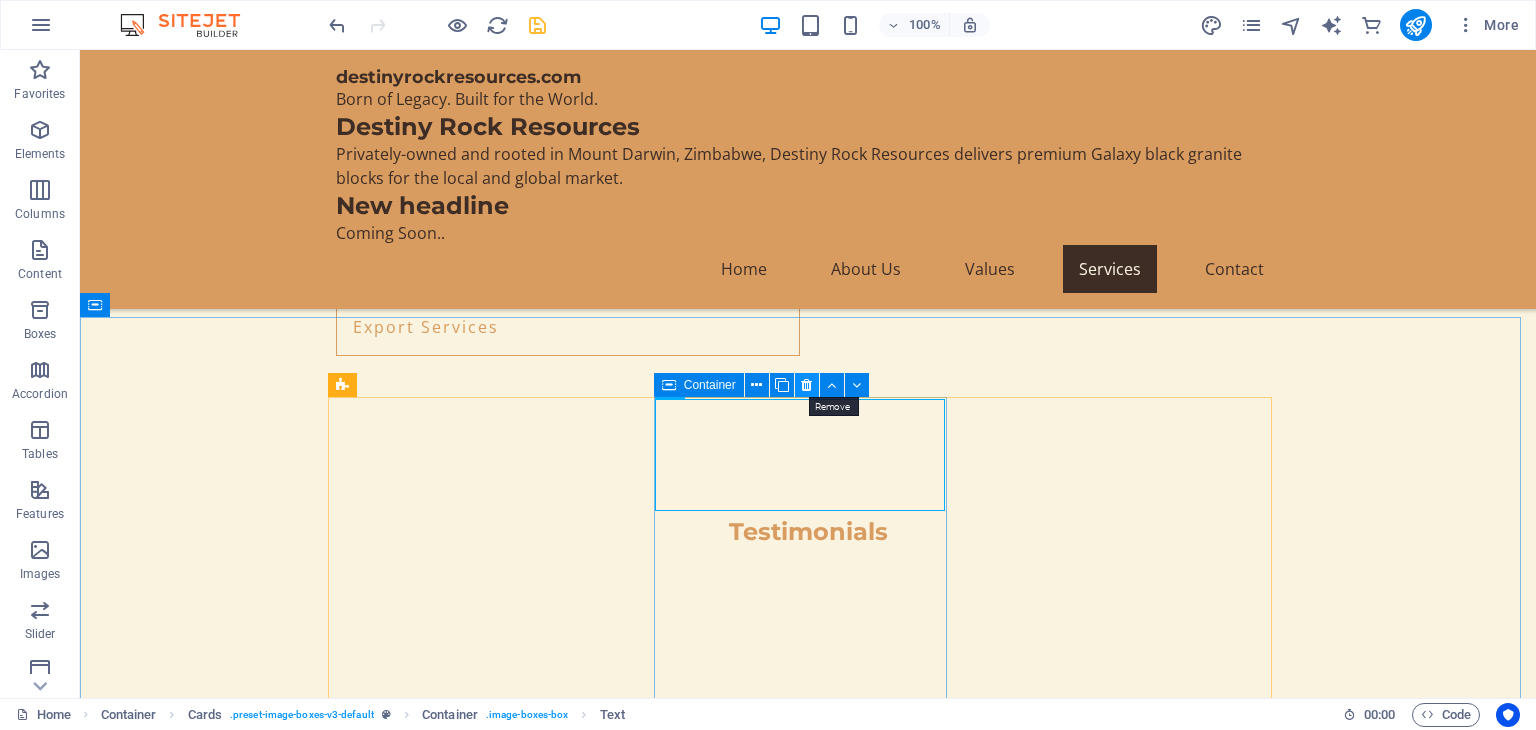 click at bounding box center (806, 385) 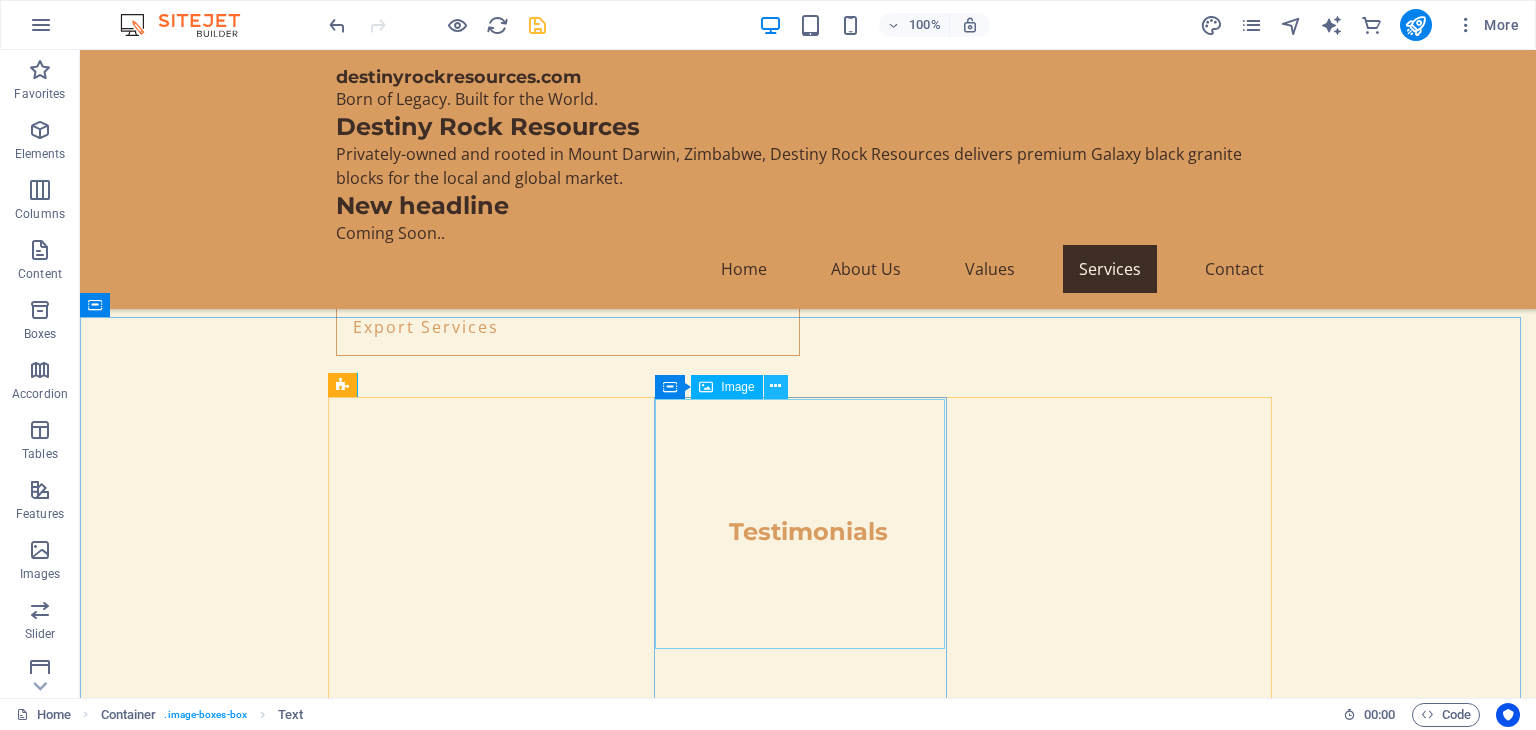 click at bounding box center (775, 386) 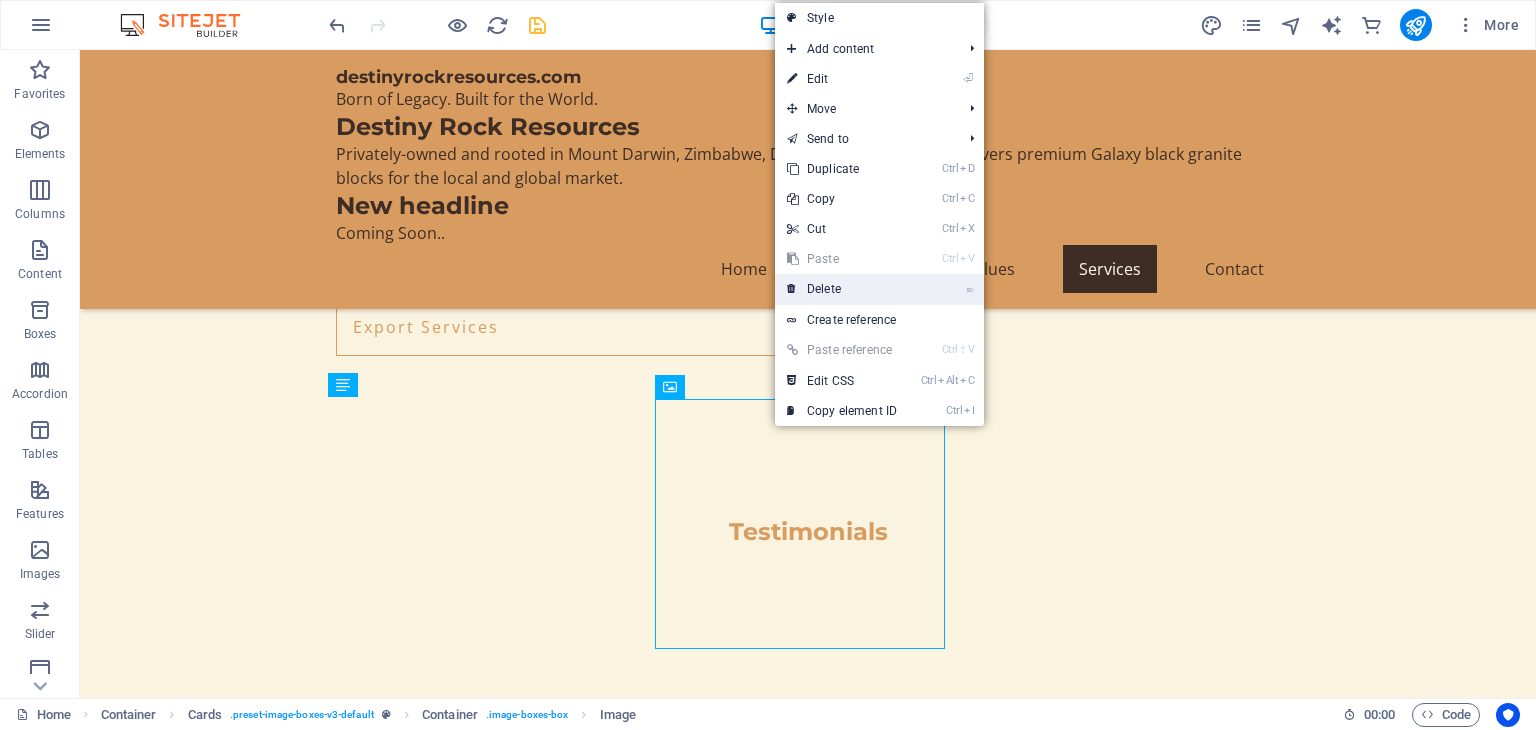 click on "⌦  Delete" at bounding box center [842, 289] 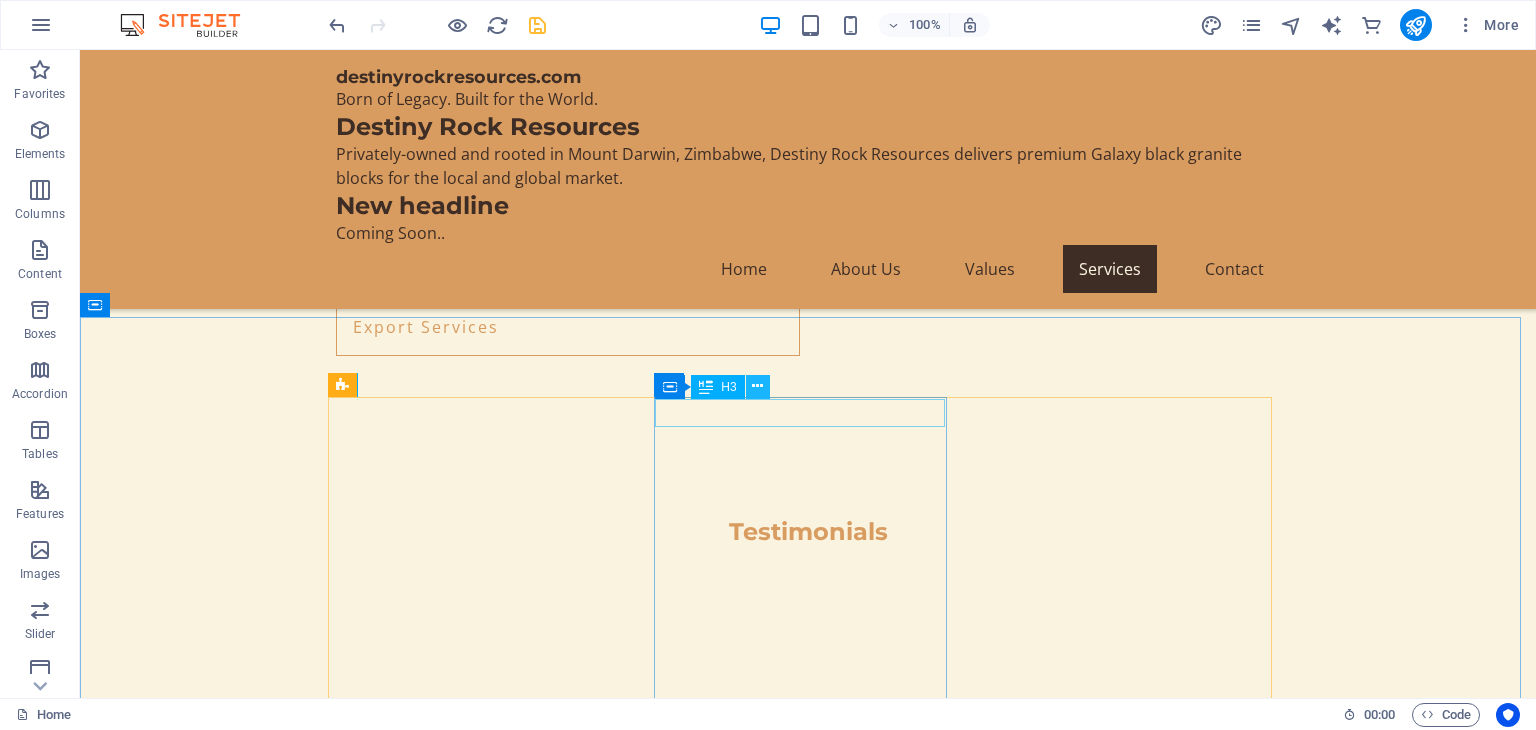 click at bounding box center [757, 386] 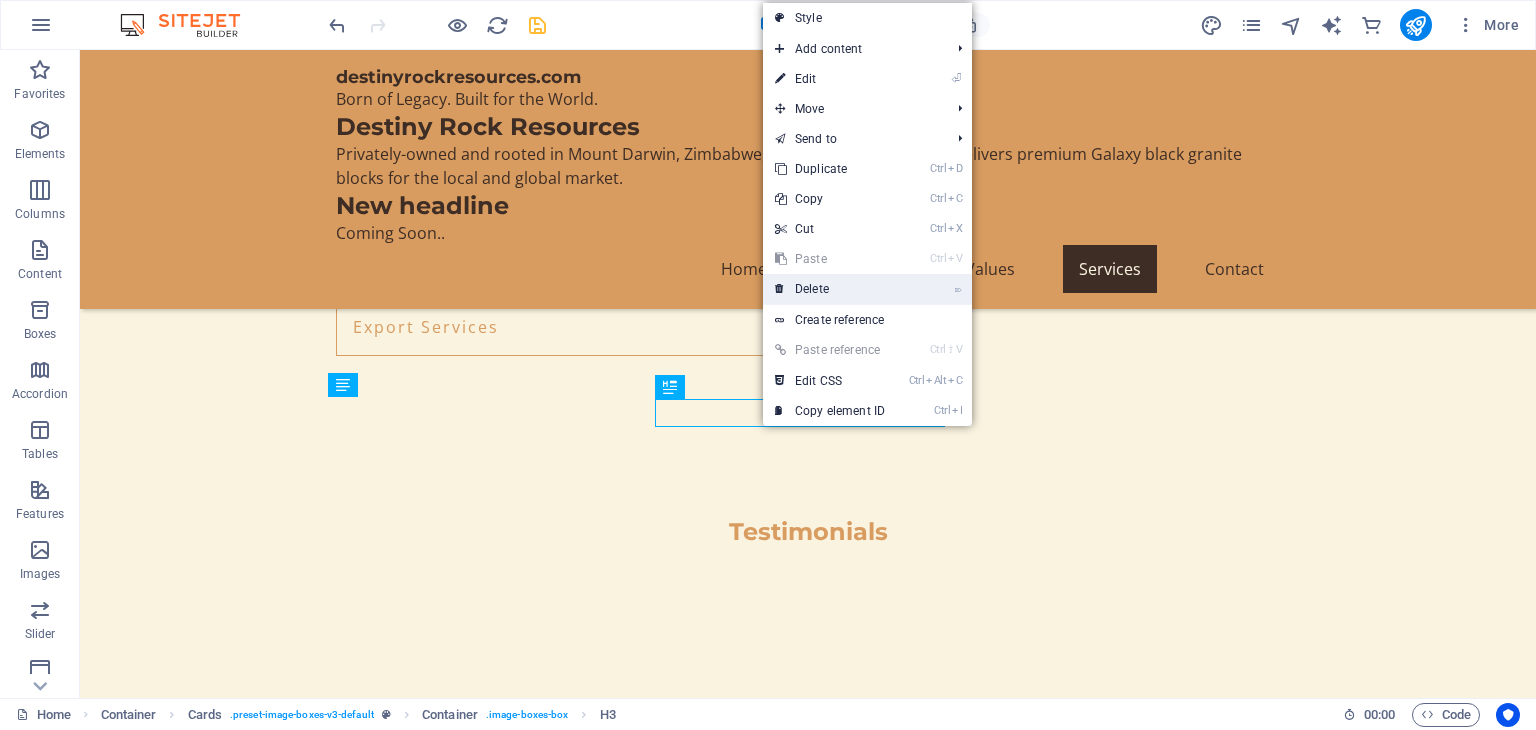 click on "⌦  Delete" at bounding box center (830, 289) 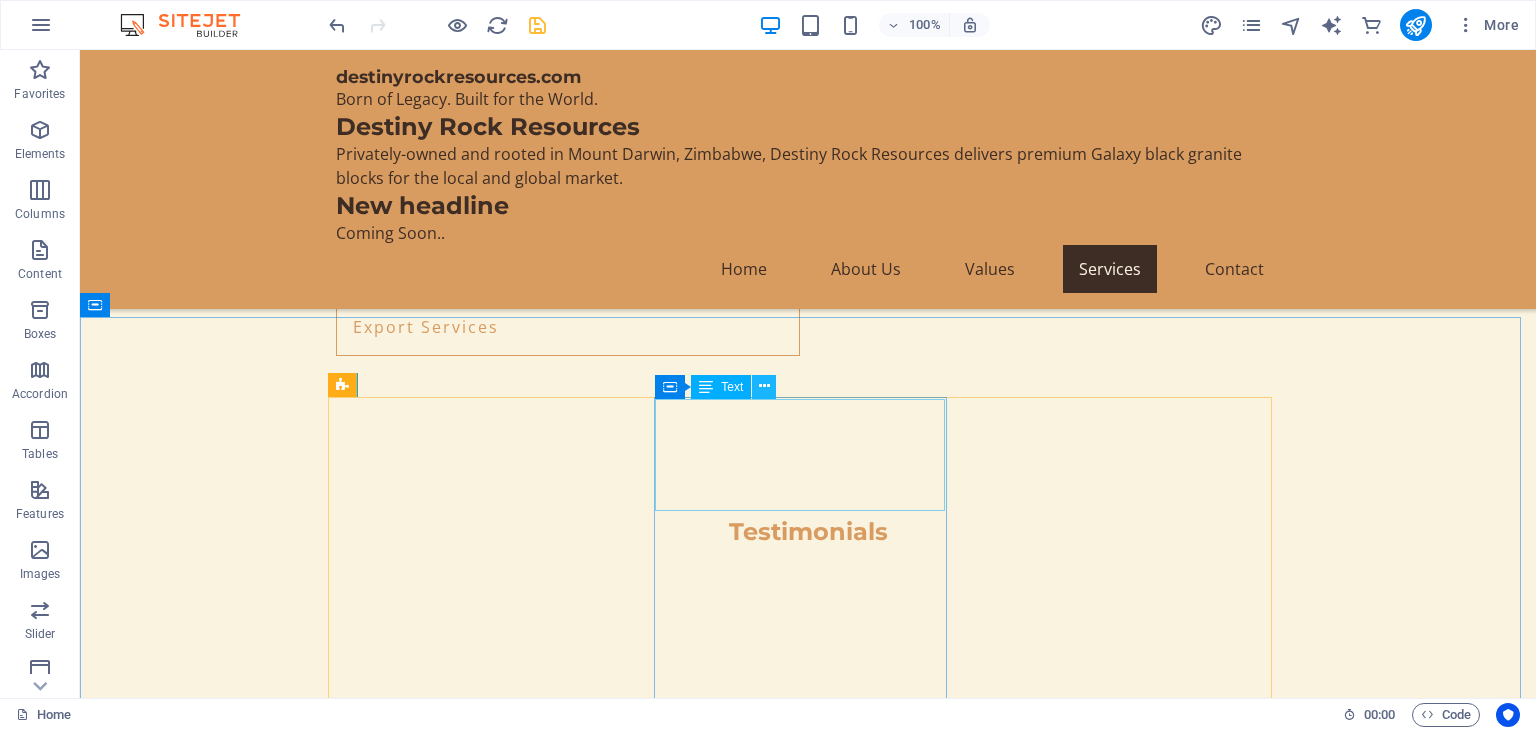 click at bounding box center (764, 386) 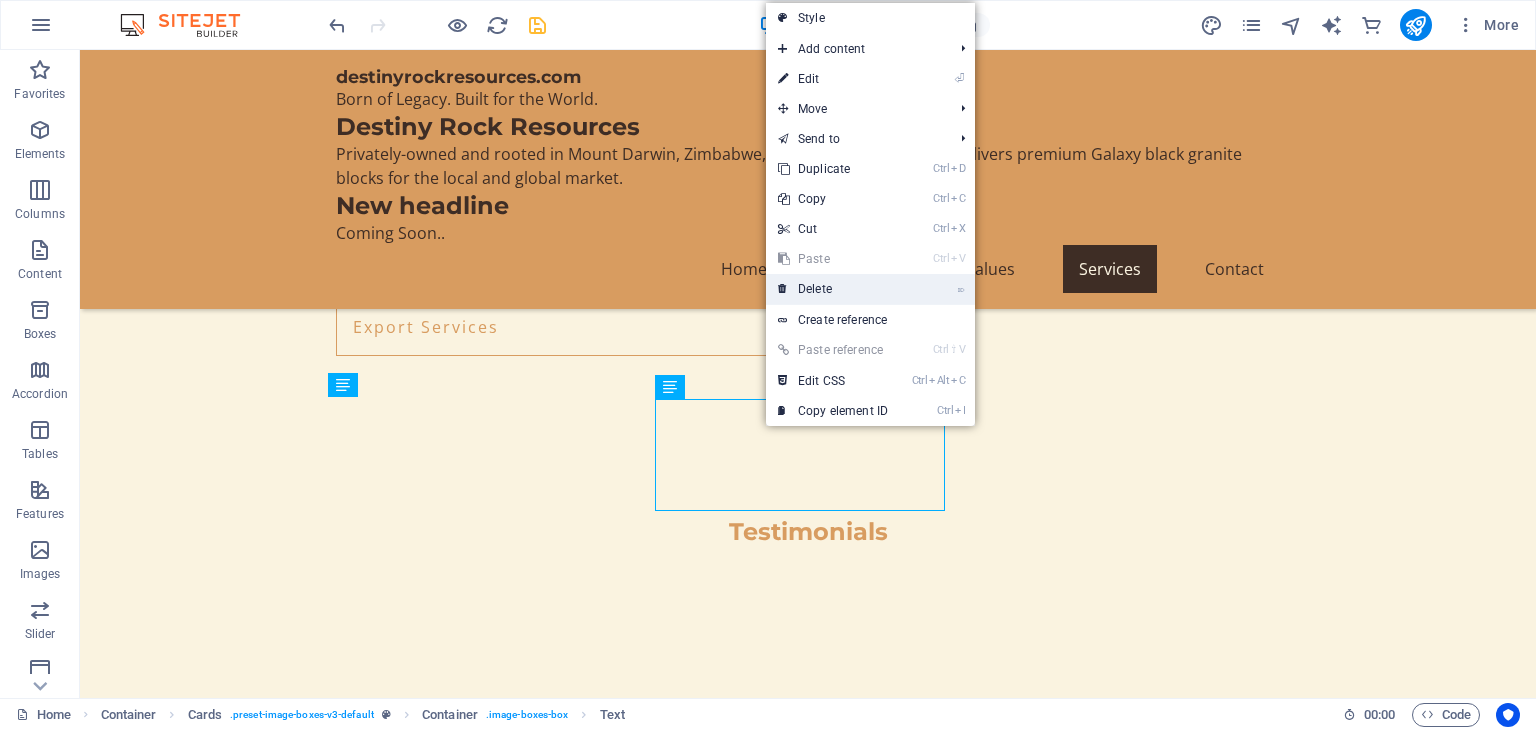 click on "⌦  Delete" at bounding box center [833, 289] 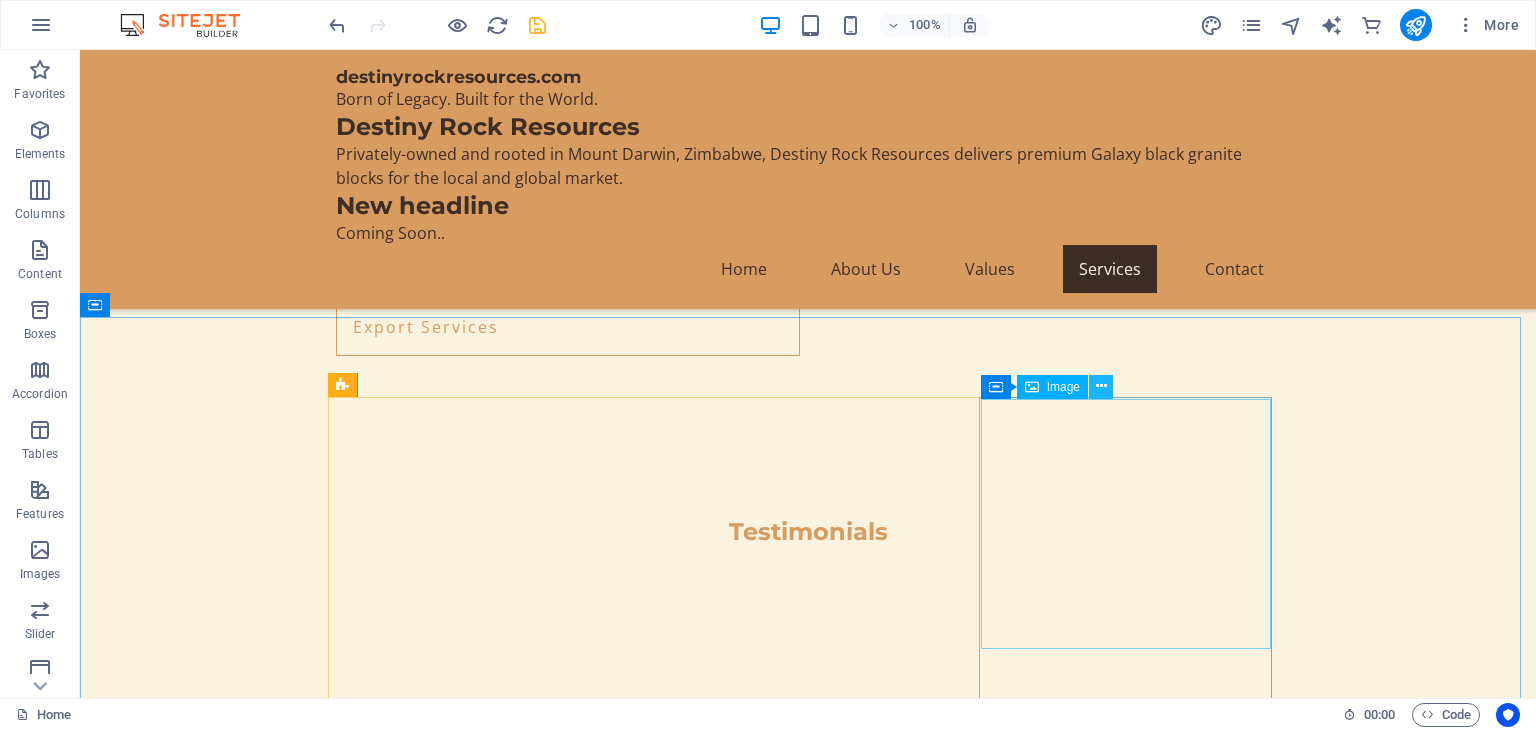 click at bounding box center [1101, 386] 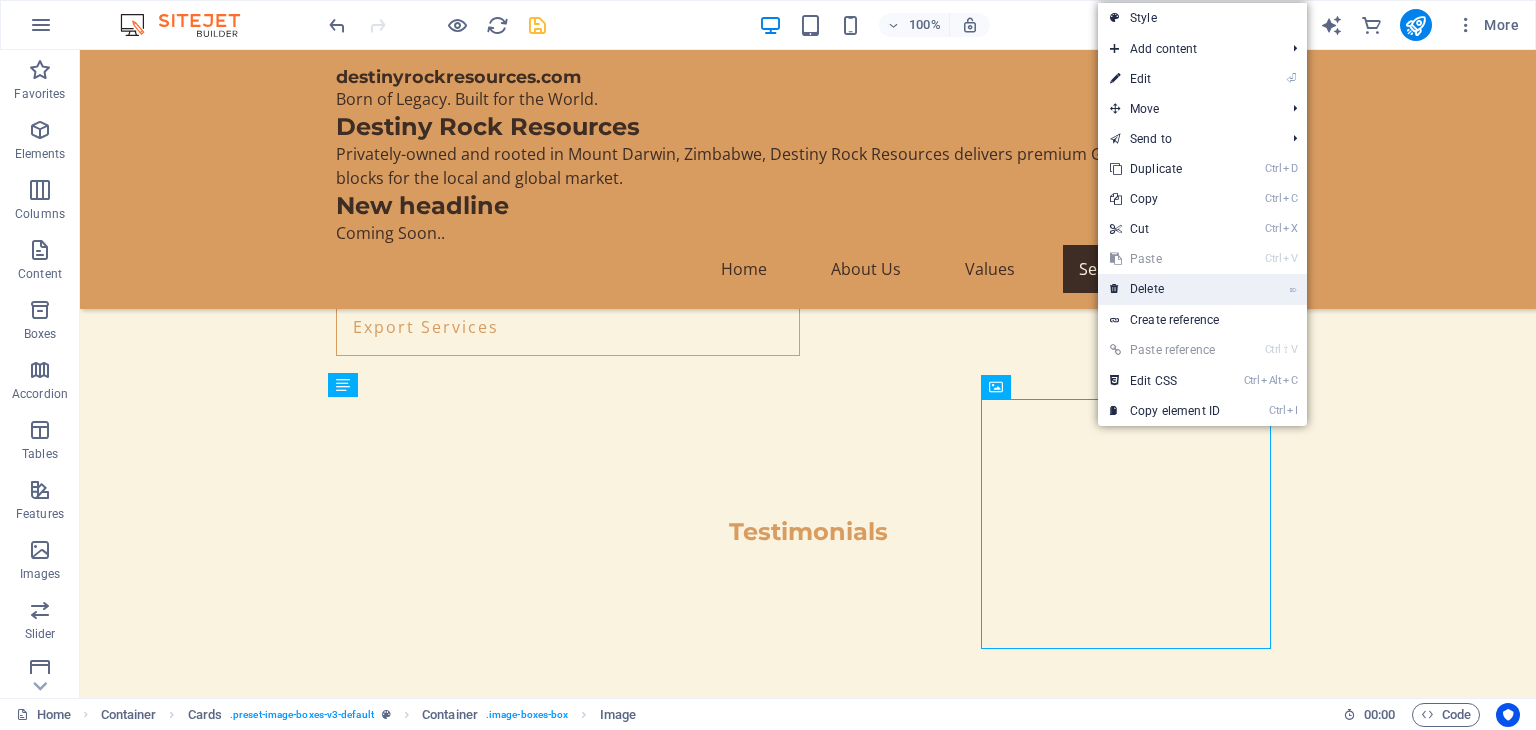 click on "⌦  Delete" at bounding box center [1165, 289] 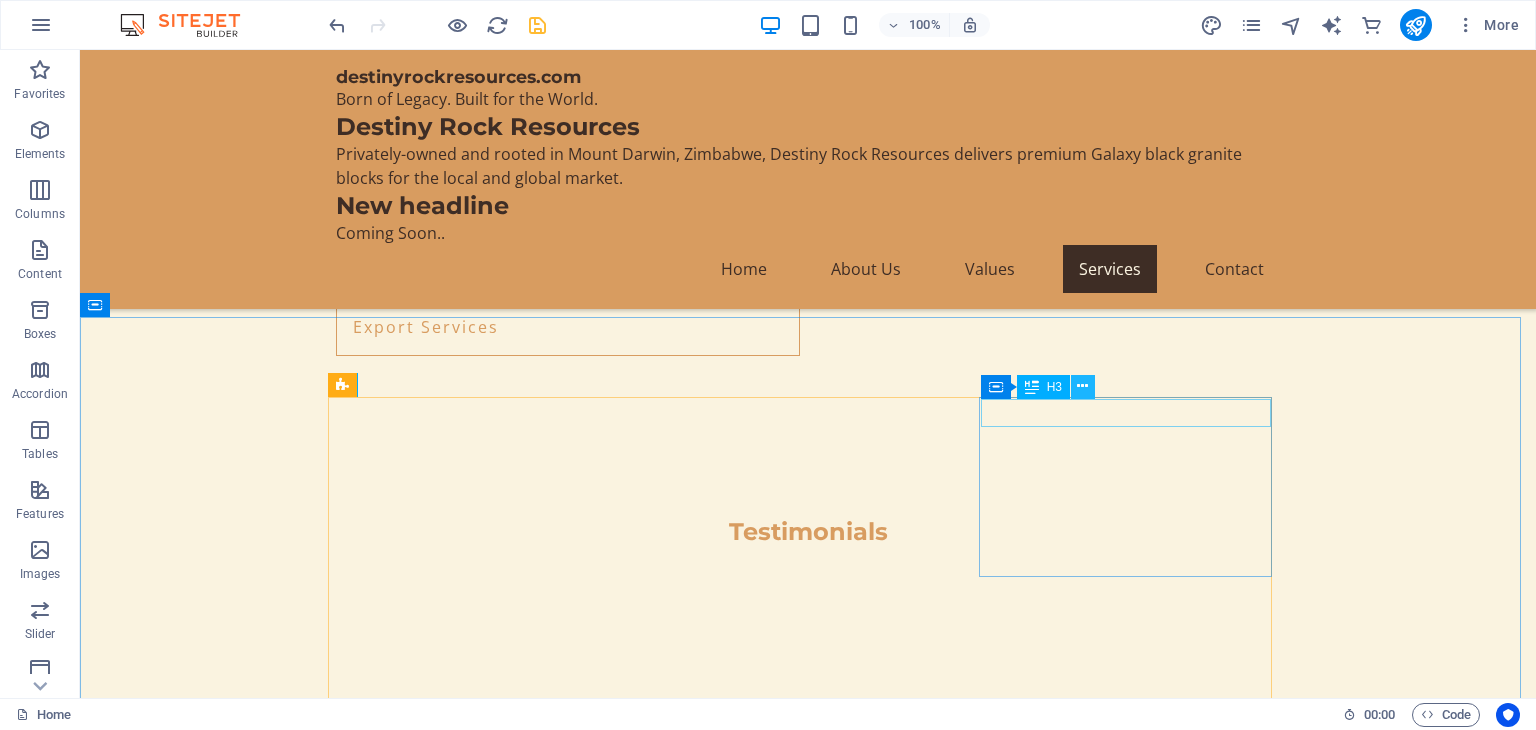 click at bounding box center [1082, 386] 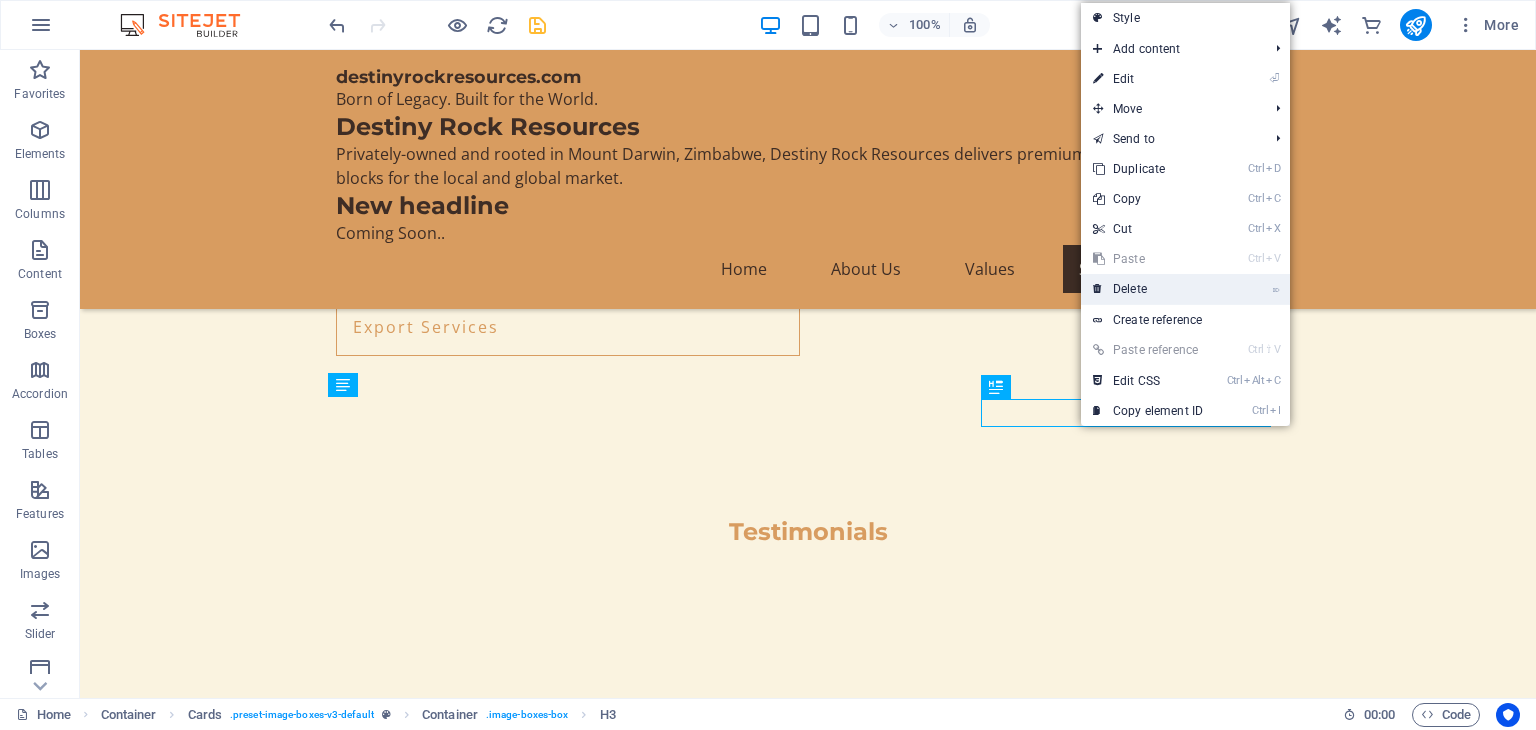 click on "⌦  Delete" at bounding box center (1148, 289) 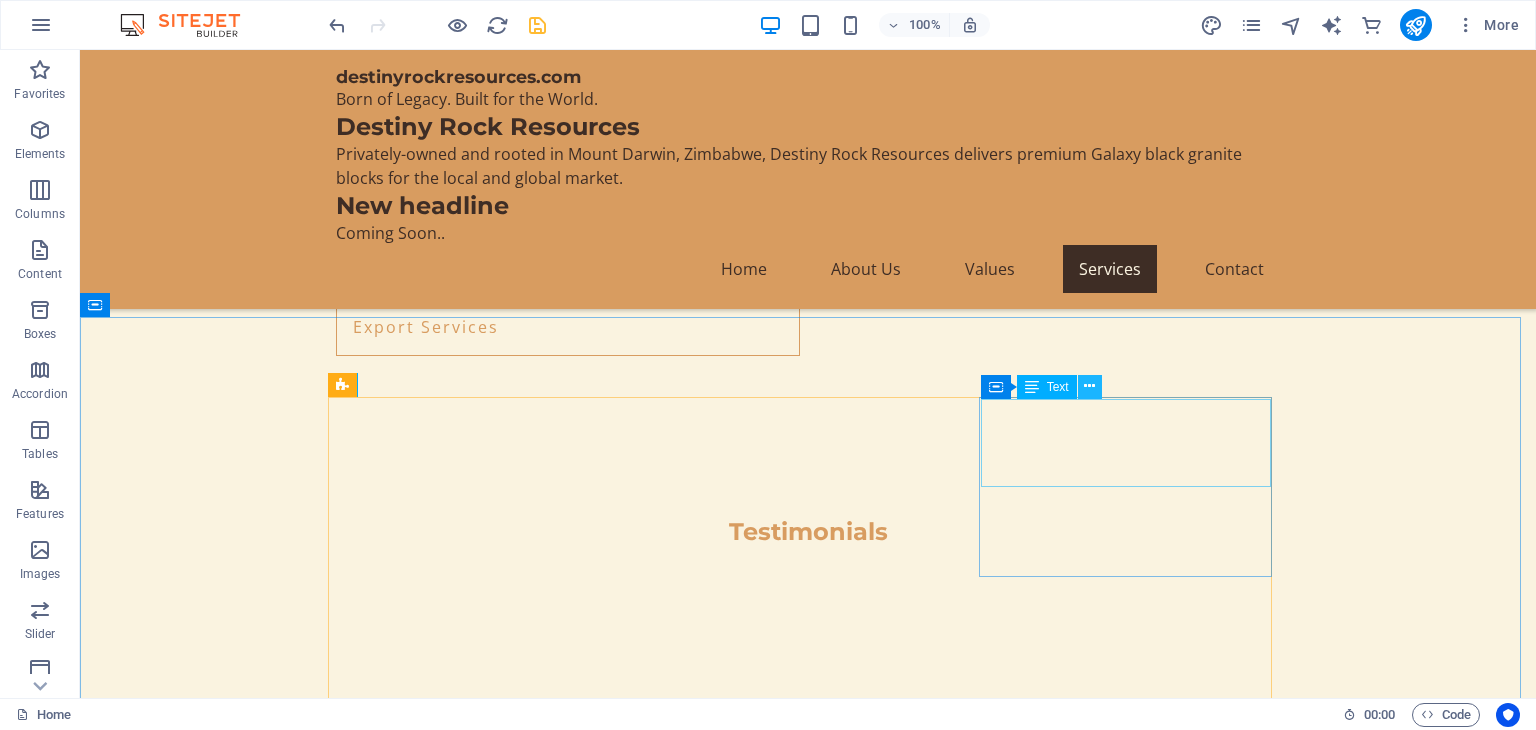 click at bounding box center [1089, 386] 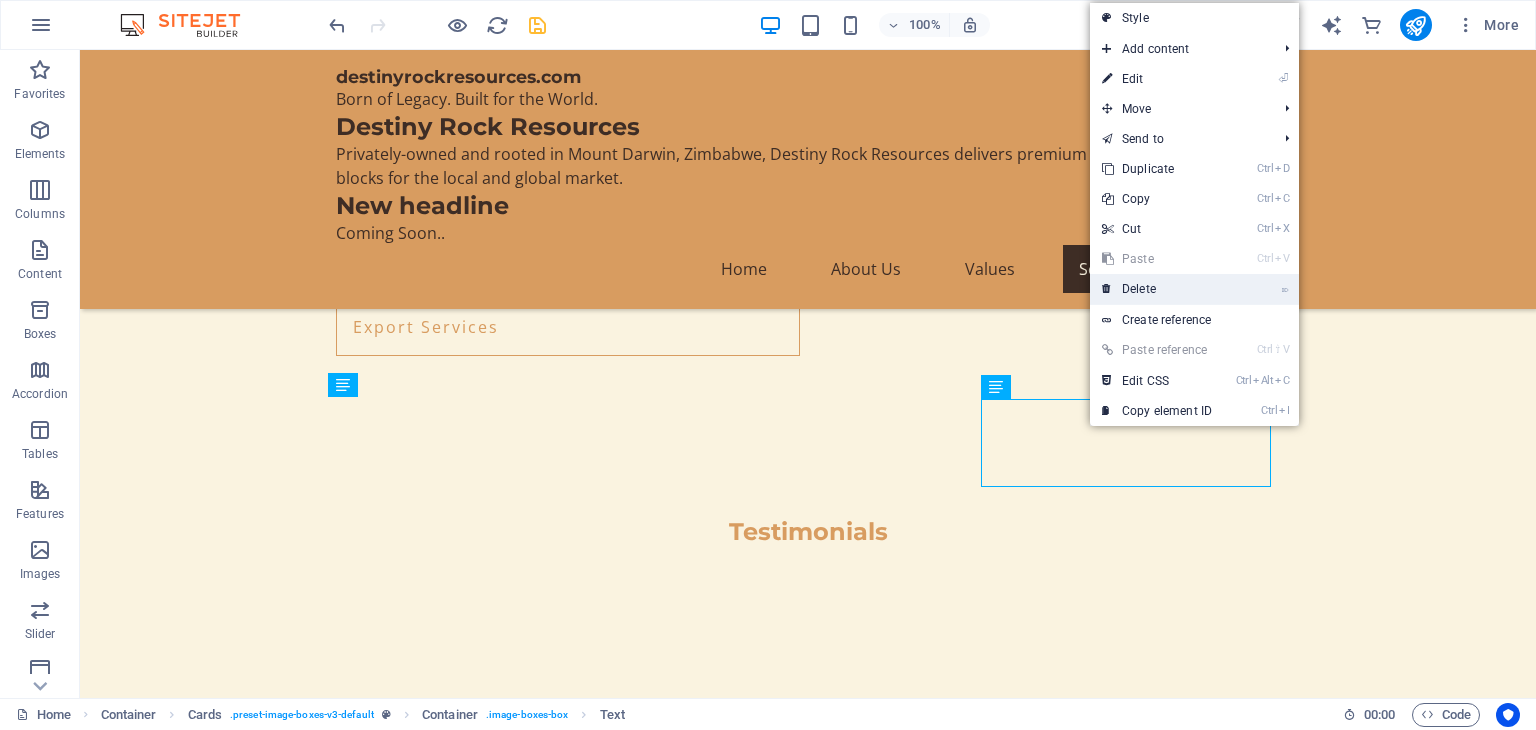 click on "⌦  Delete" at bounding box center (1157, 289) 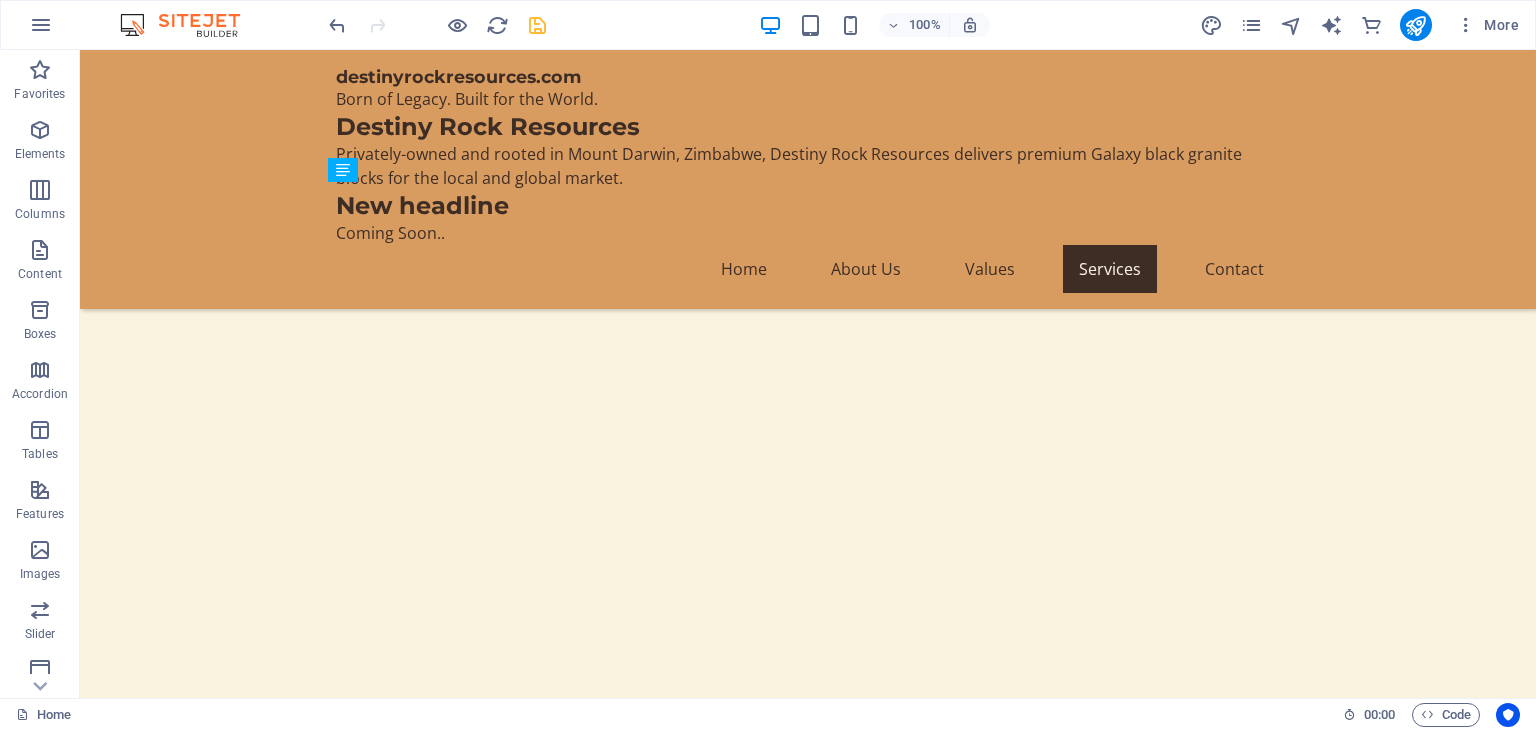 scroll, scrollTop: 5196, scrollLeft: 0, axis: vertical 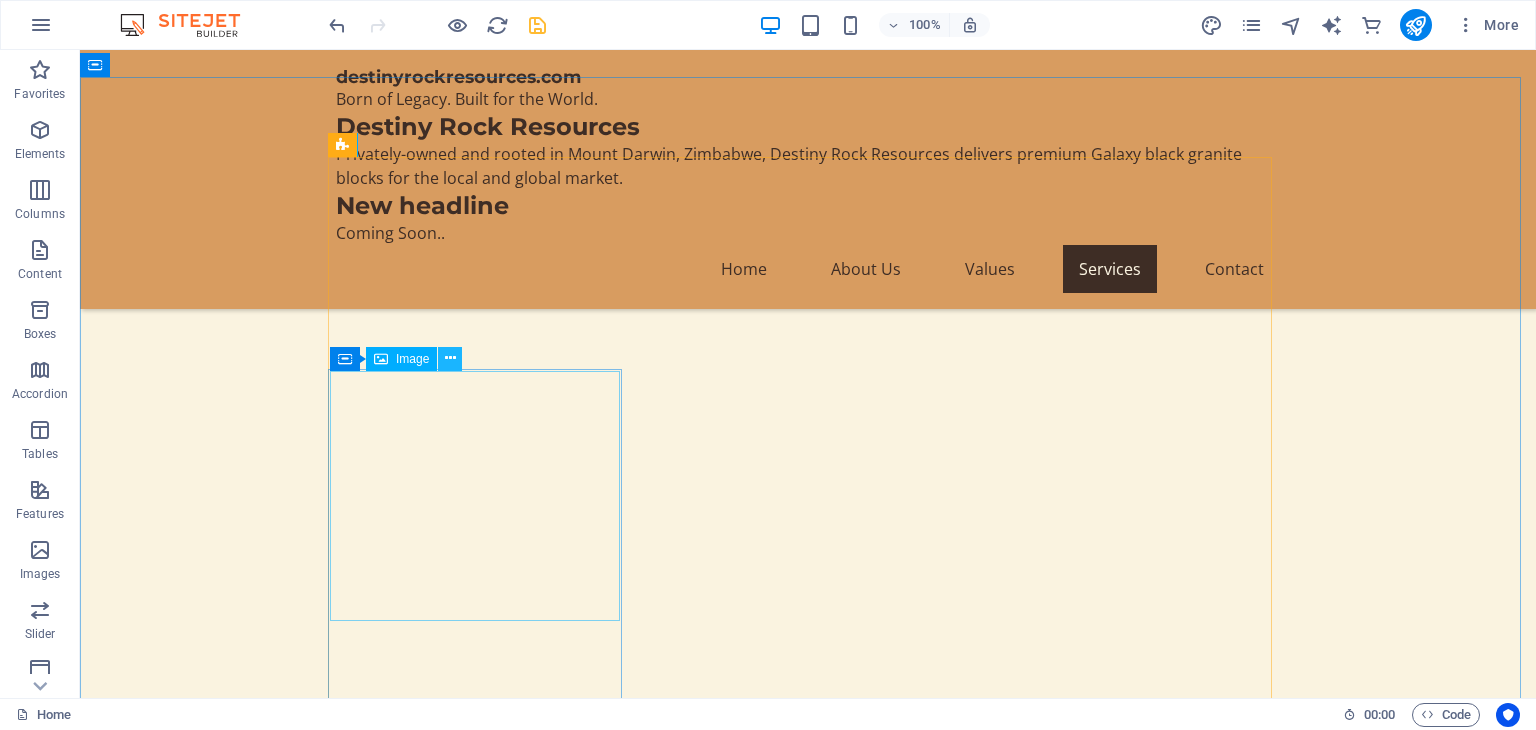 click at bounding box center [450, 358] 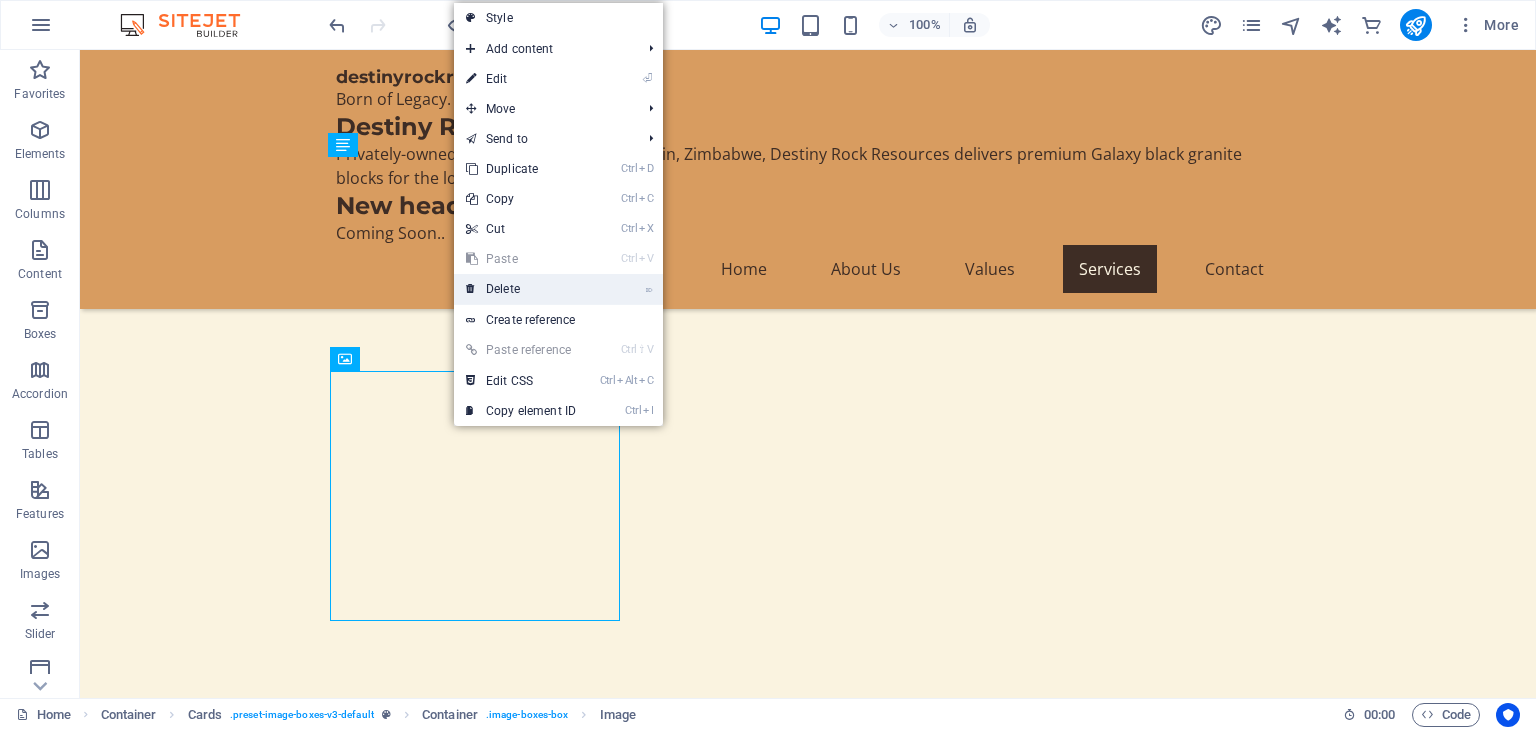 click on "⌦  Delete" at bounding box center (521, 289) 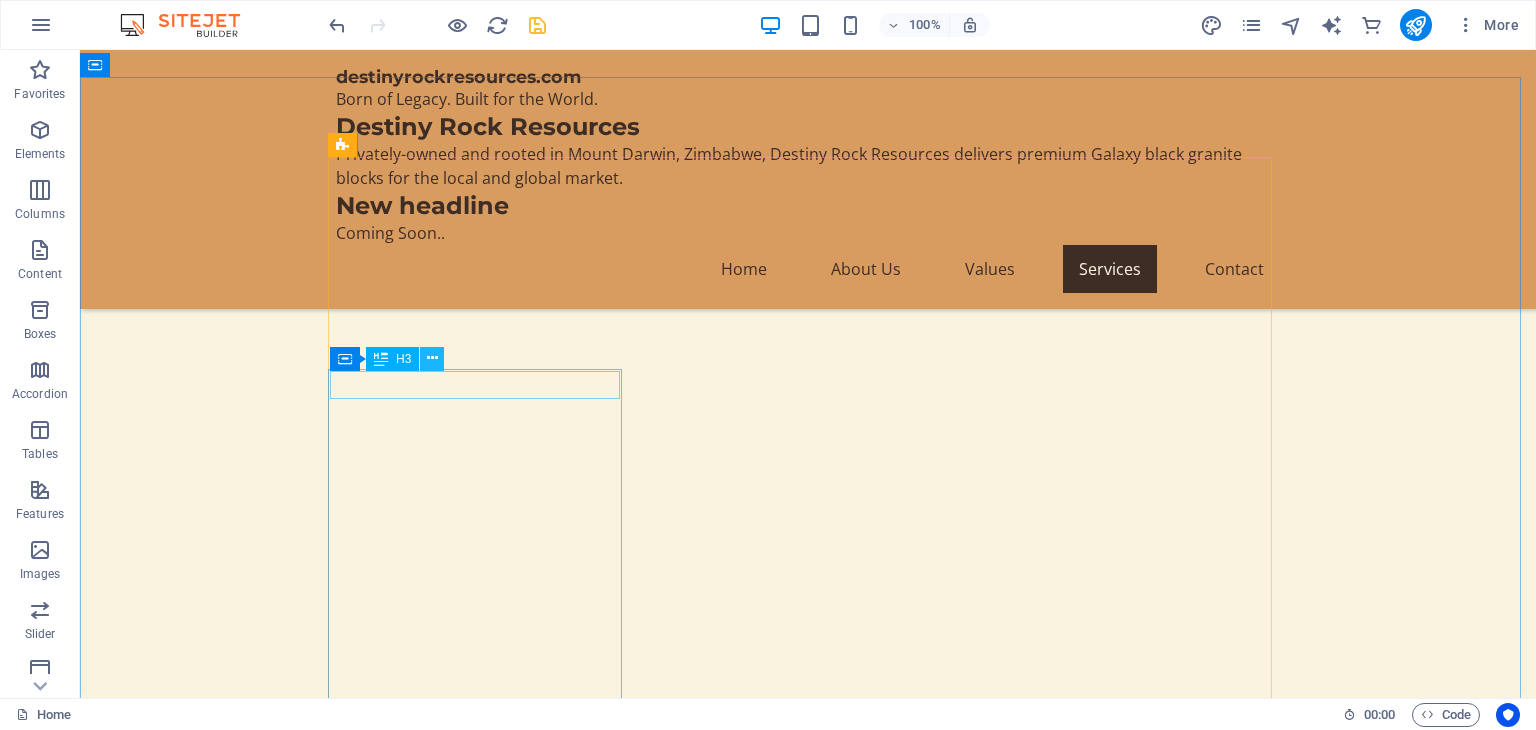 click at bounding box center (432, 358) 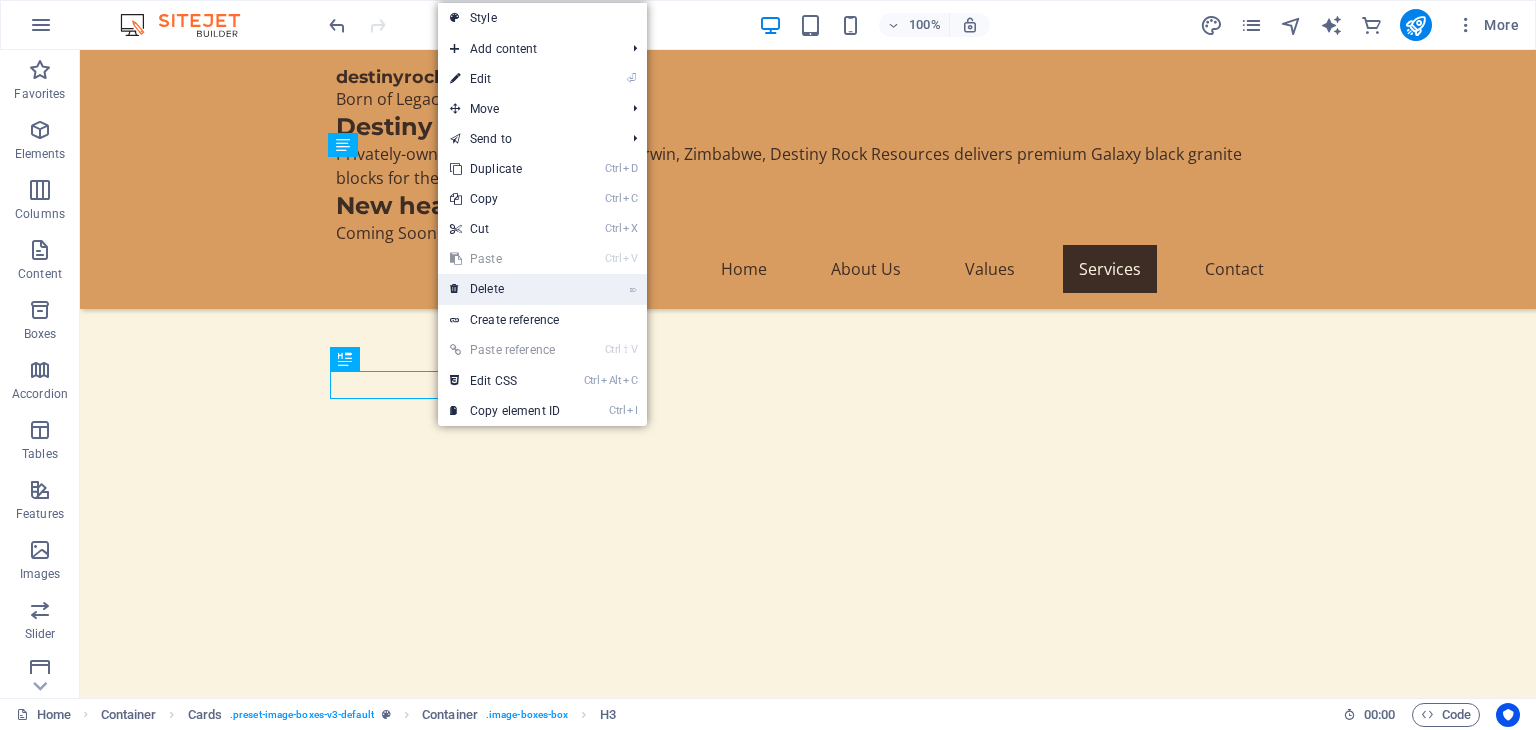 click on "⌦  Delete" at bounding box center [505, 289] 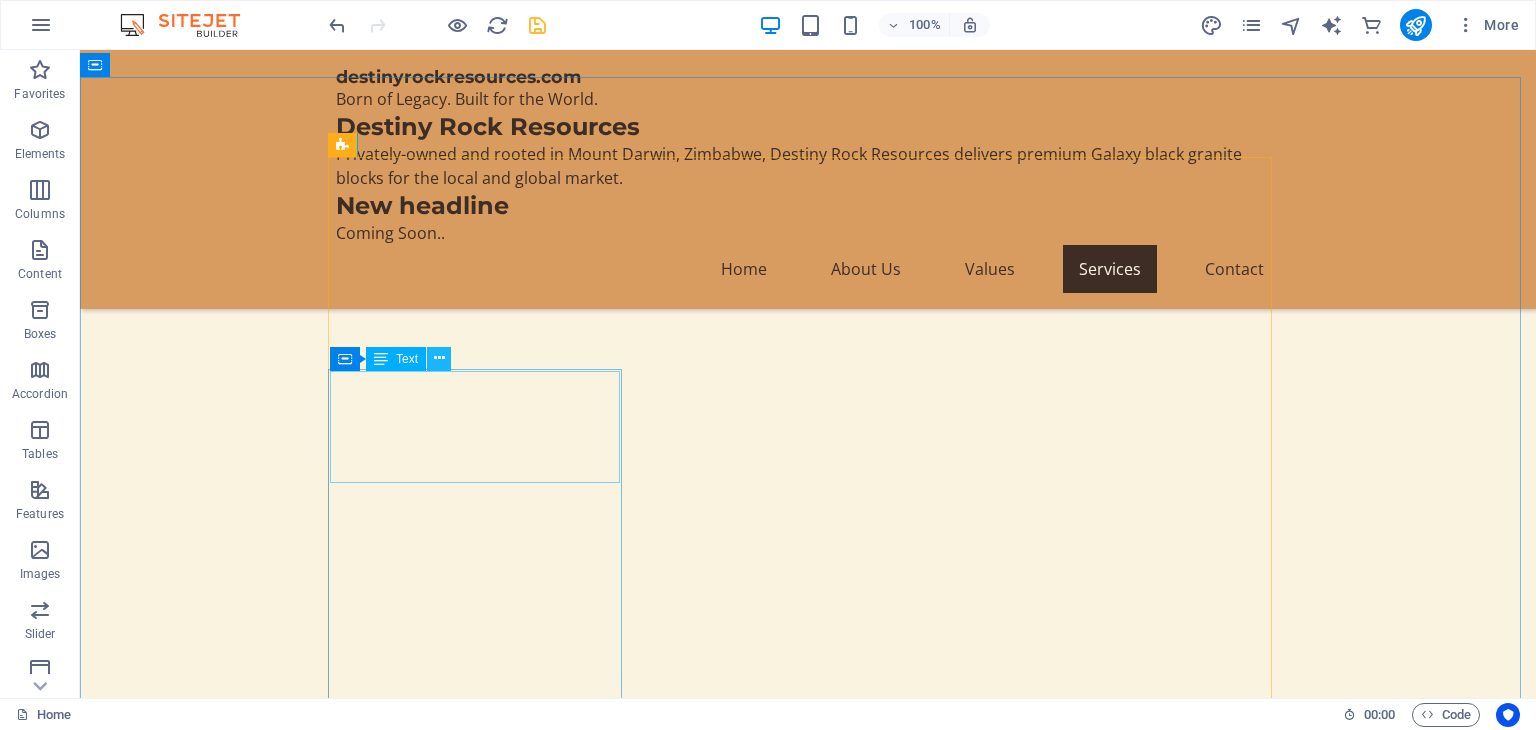 click at bounding box center (439, 358) 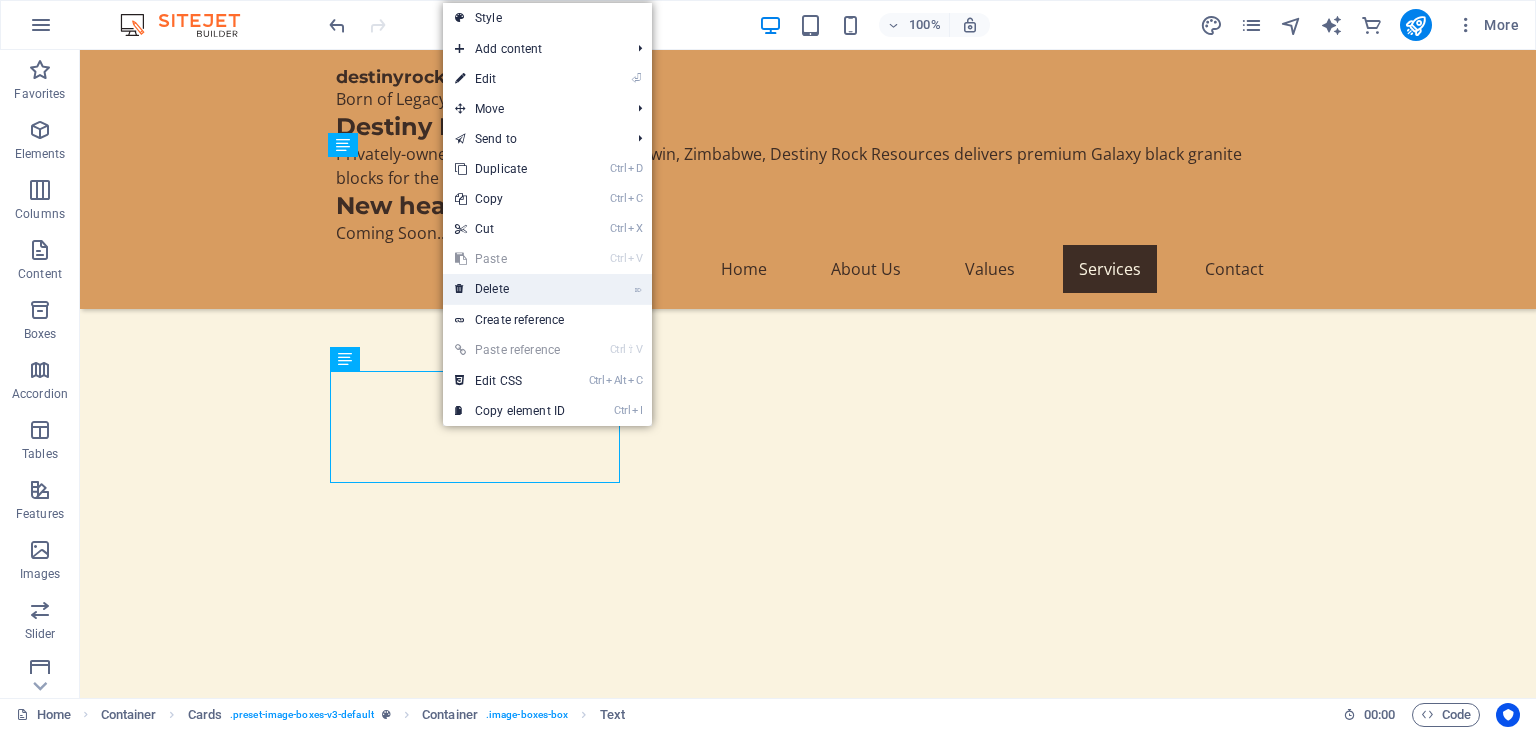 click on "⌦  Delete" at bounding box center [510, 289] 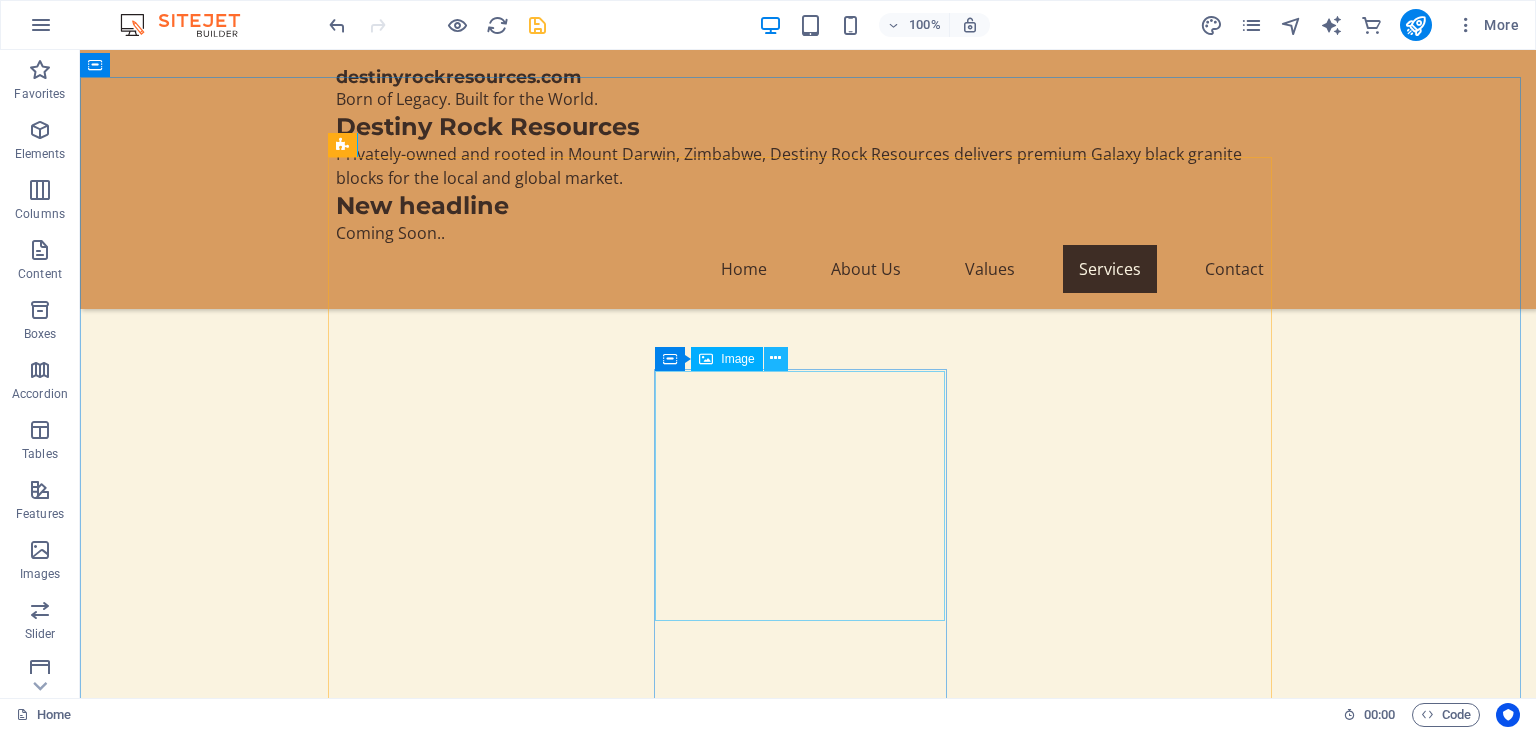 click at bounding box center [775, 358] 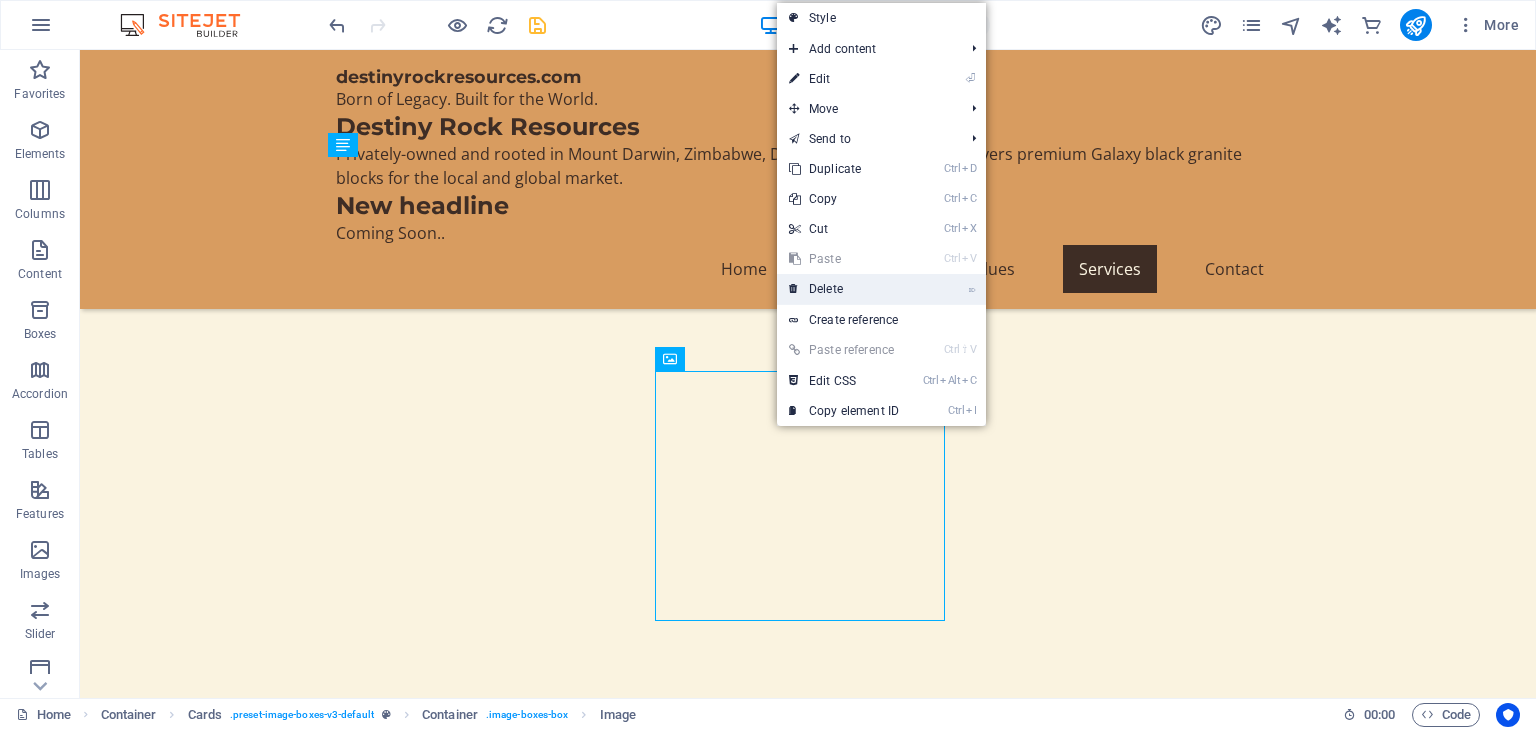 click on "⌦  Delete" at bounding box center (844, 289) 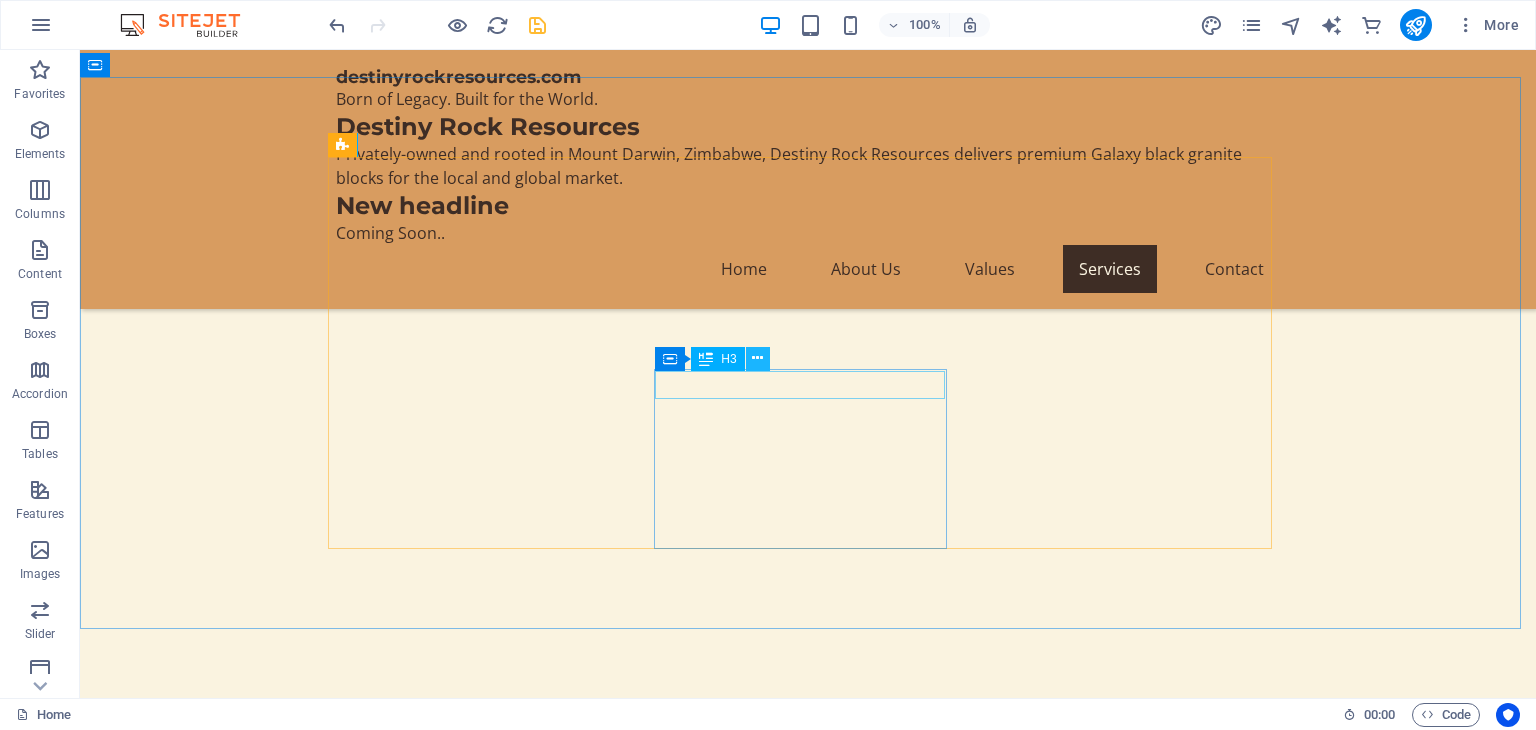 click at bounding box center (757, 358) 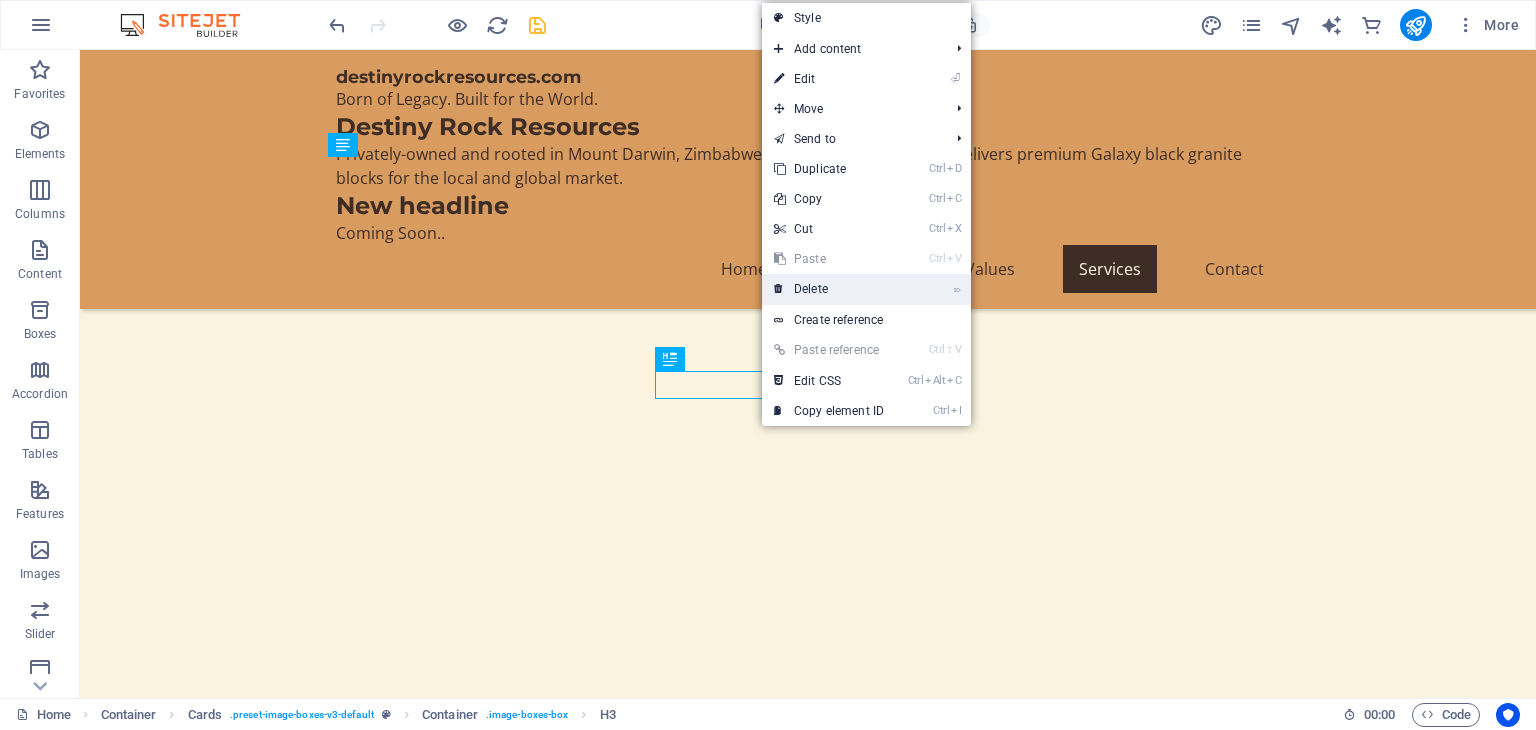 click on "⌦  Delete" at bounding box center [829, 289] 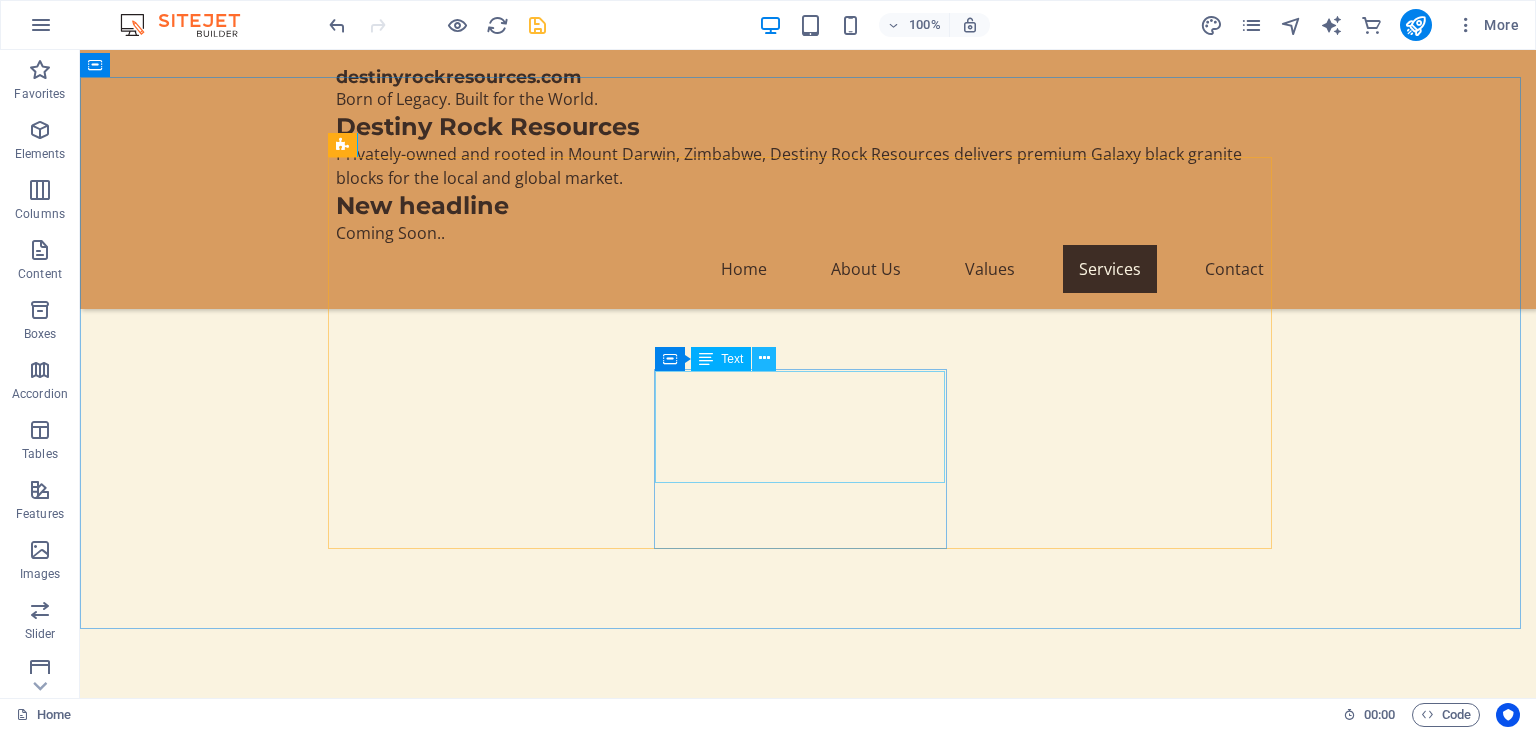 click at bounding box center [764, 358] 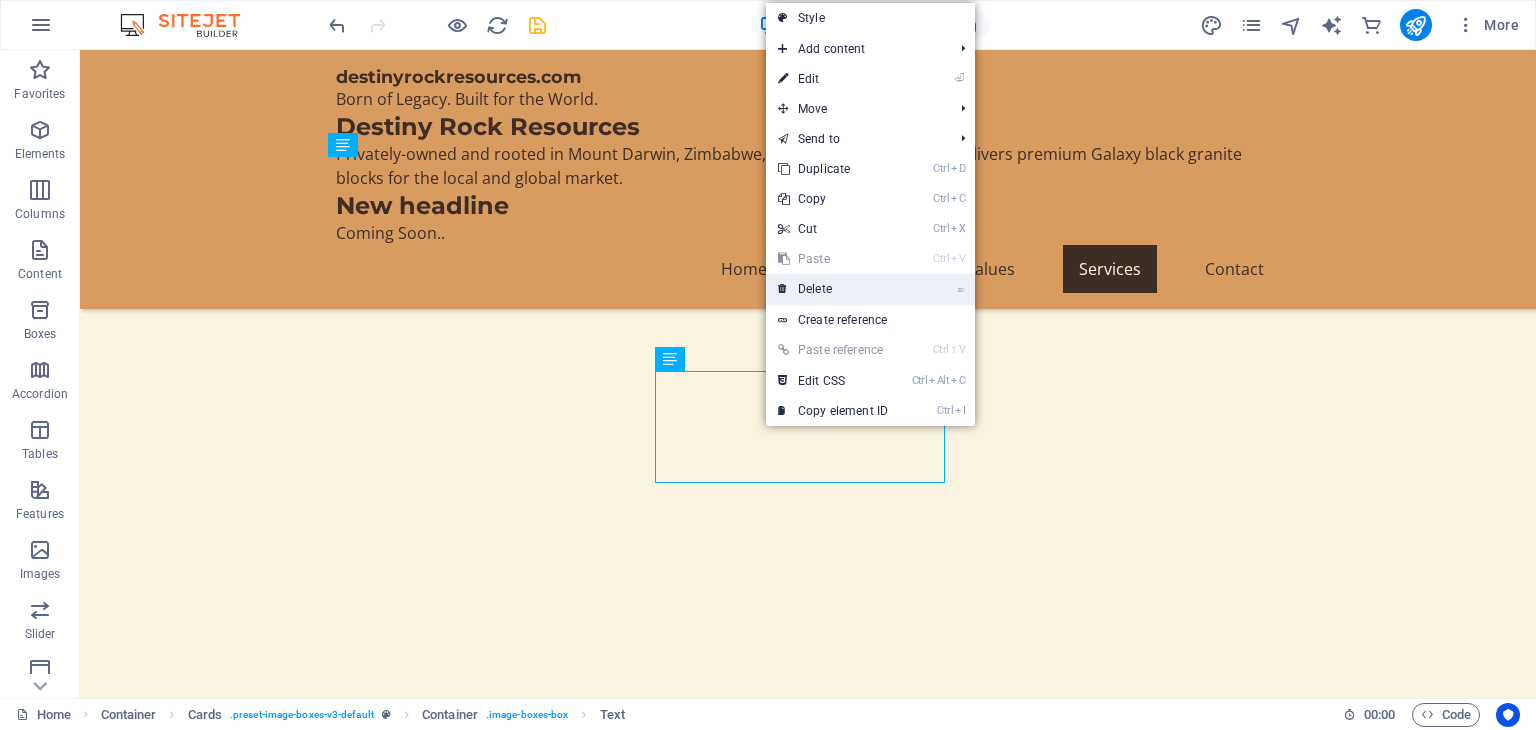 click on "⌦  Delete" at bounding box center (833, 289) 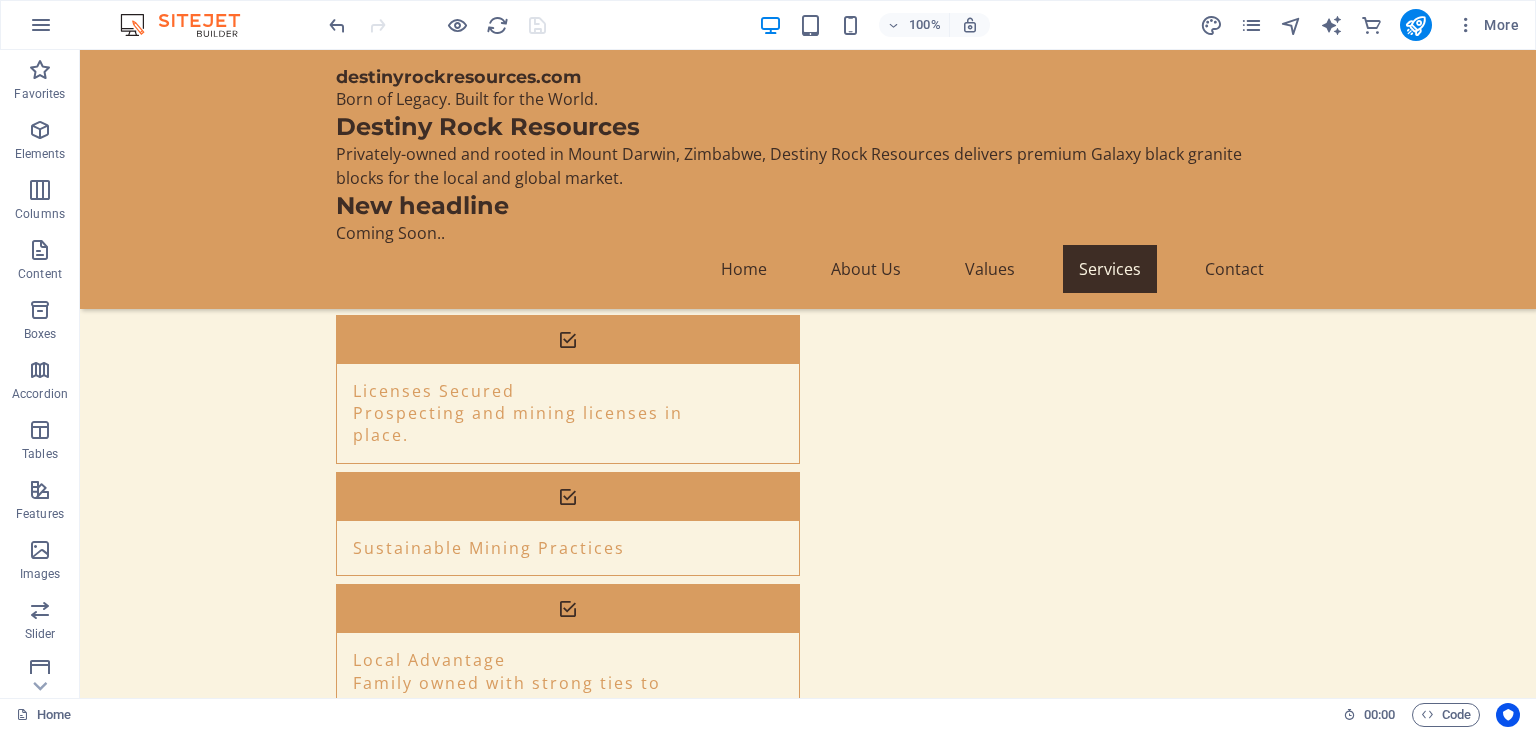 scroll, scrollTop: 4360, scrollLeft: 0, axis: vertical 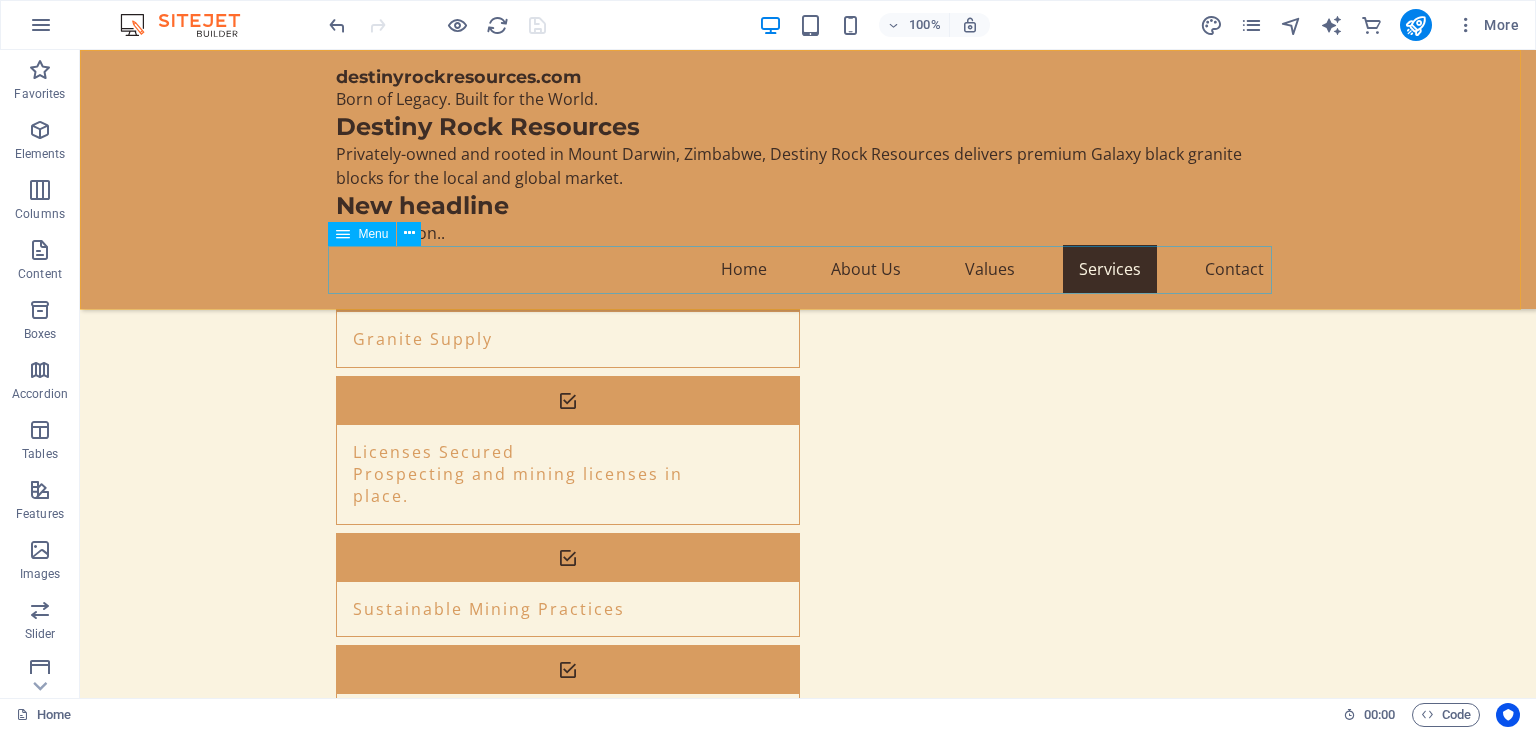 click on "Home About Us Values Services Contact" at bounding box center (808, 269) 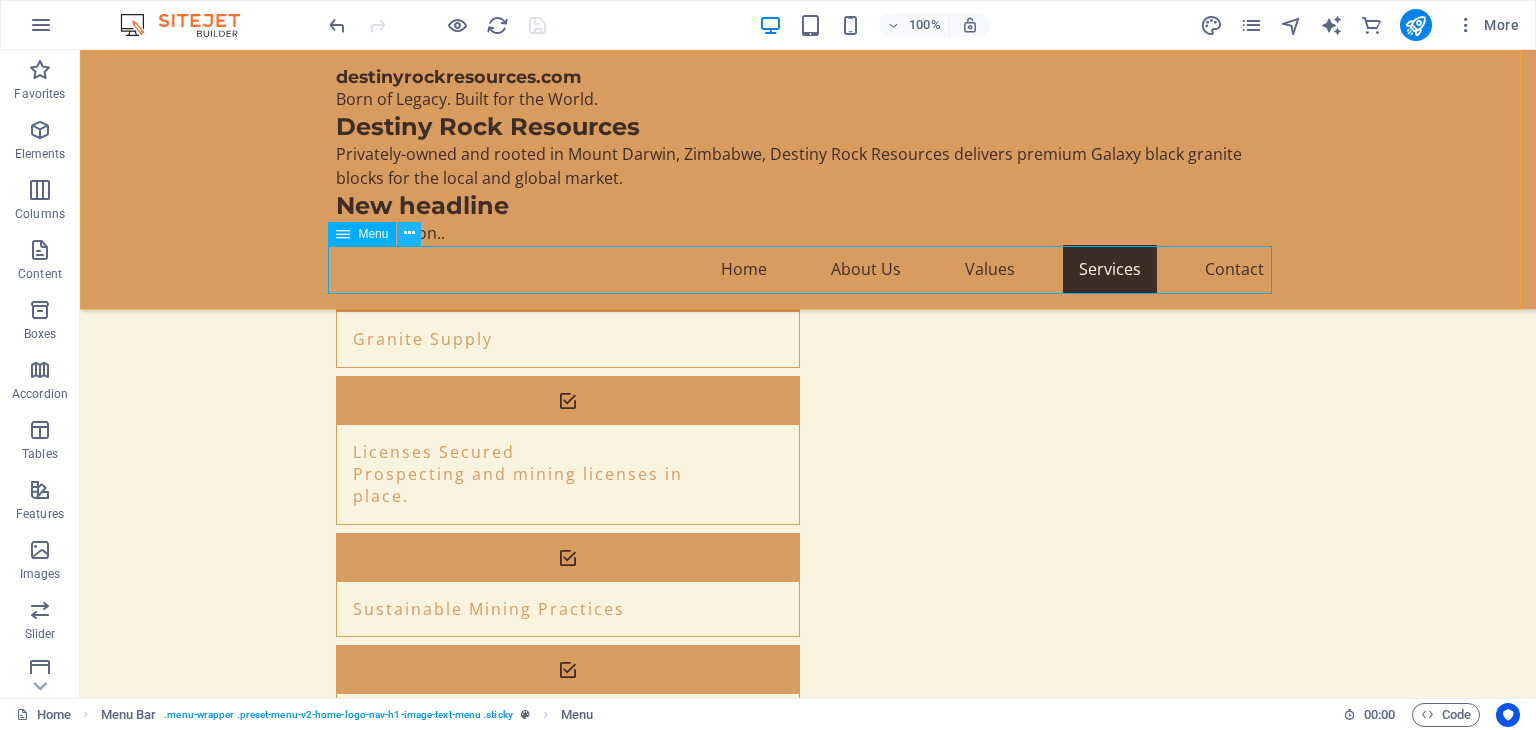 click at bounding box center [409, 233] 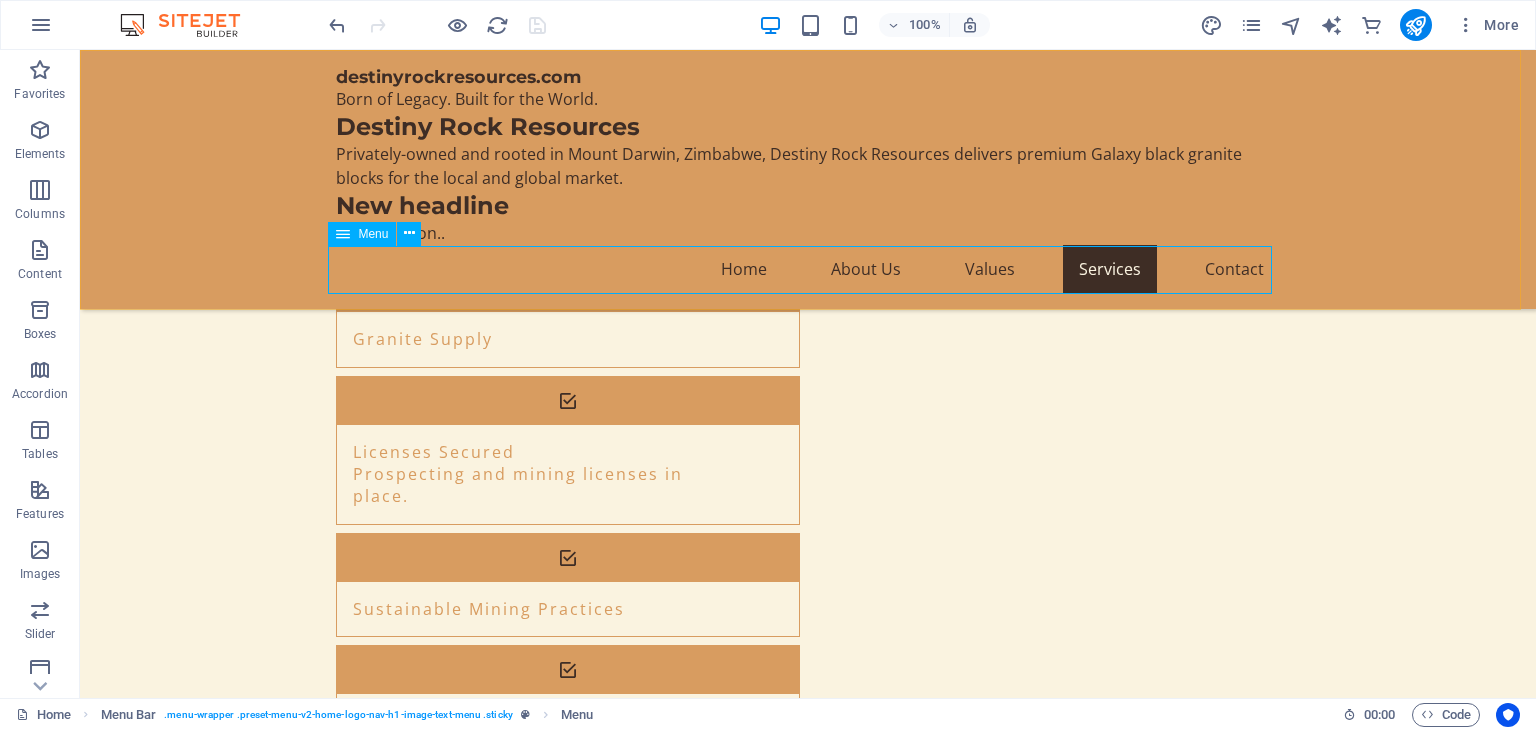 click on "Home About Us Values Services Contact" at bounding box center [808, 269] 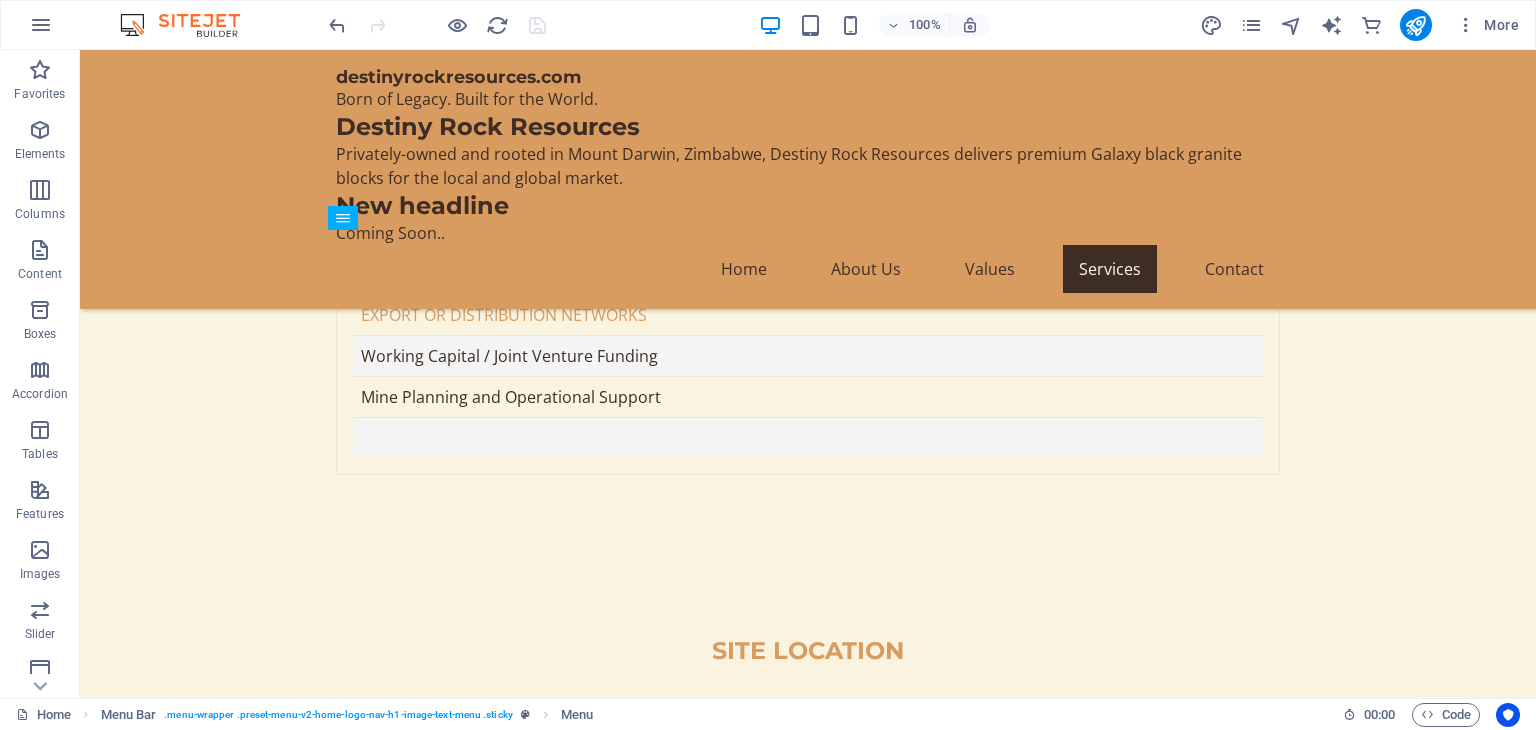 scroll, scrollTop: 5870, scrollLeft: 0, axis: vertical 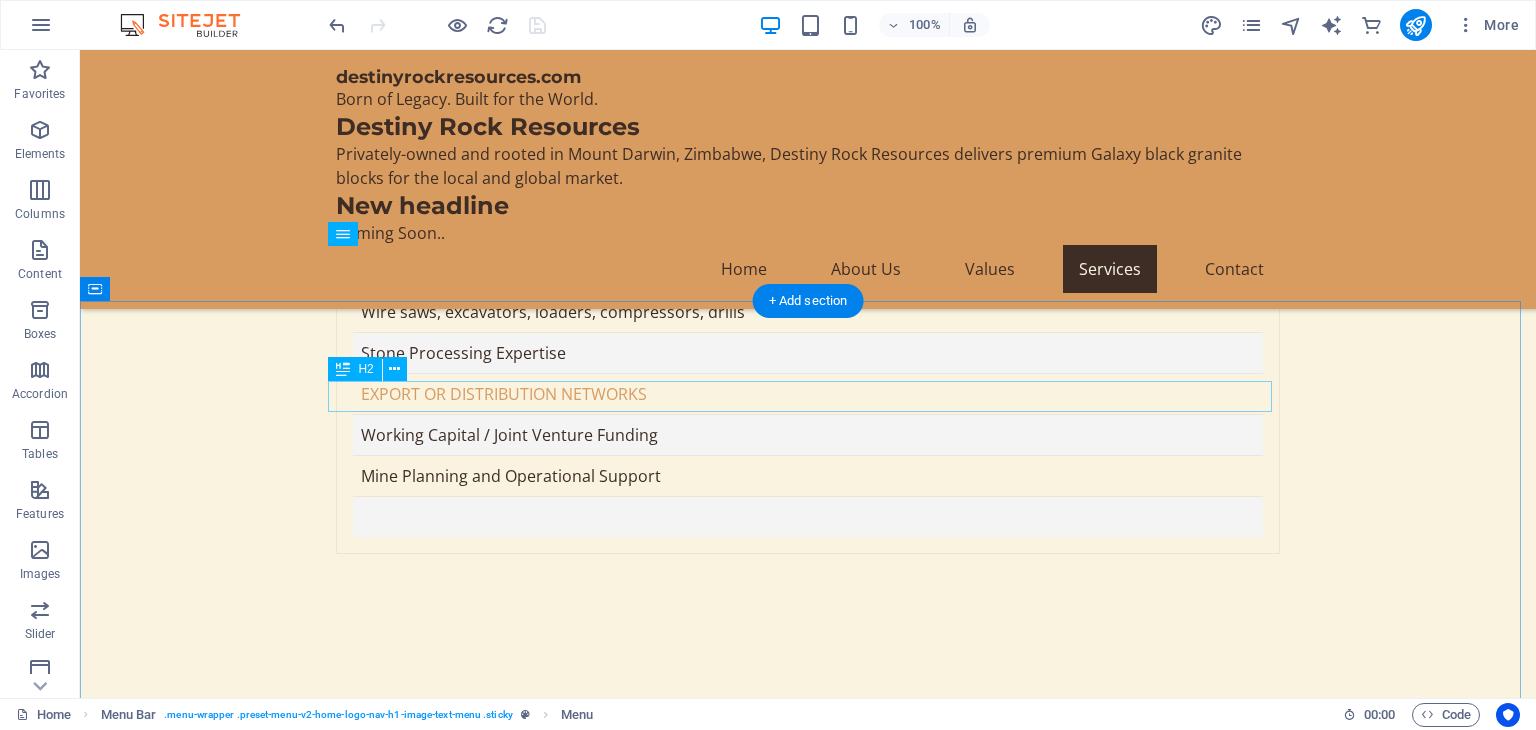 click on "FAQs" at bounding box center [808, 2897] 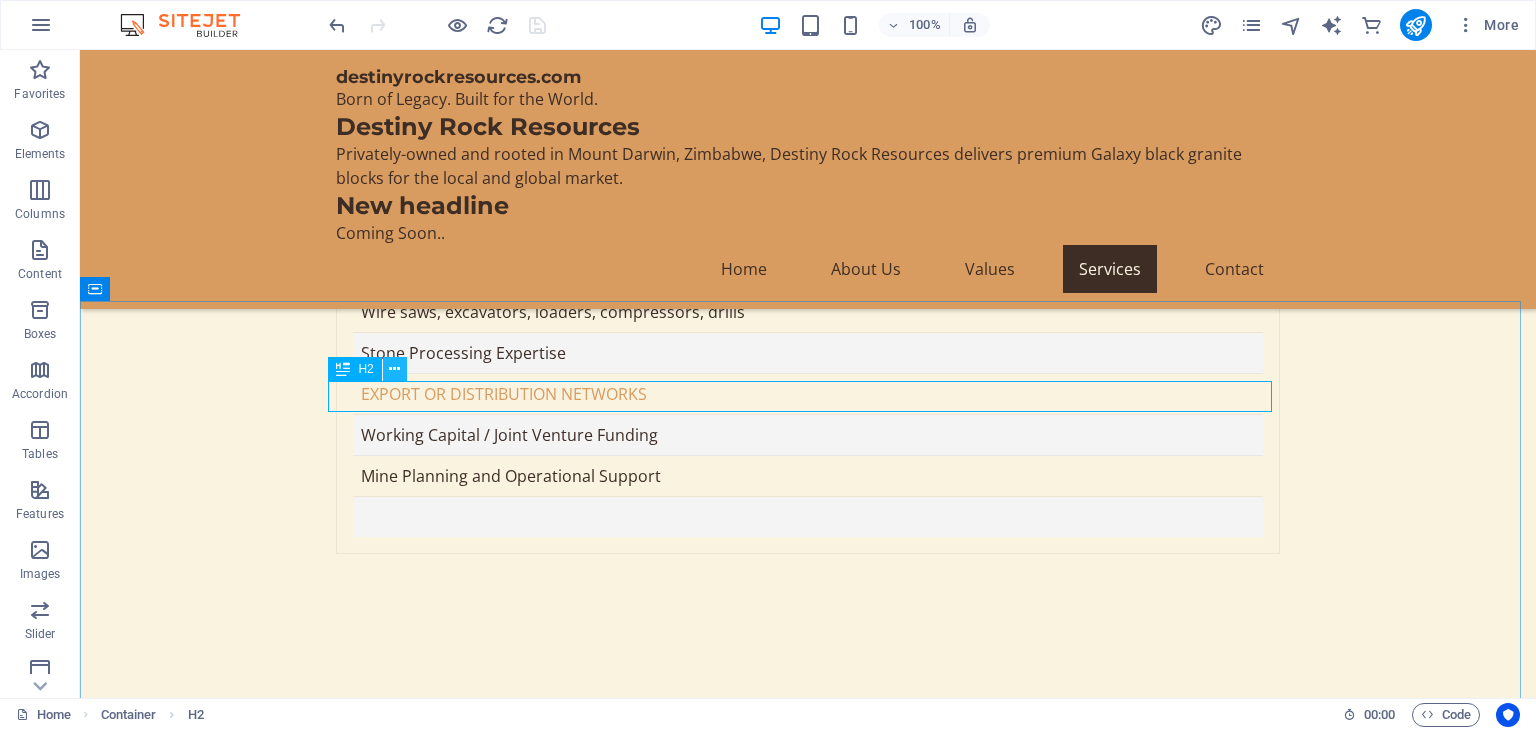 click at bounding box center (394, 369) 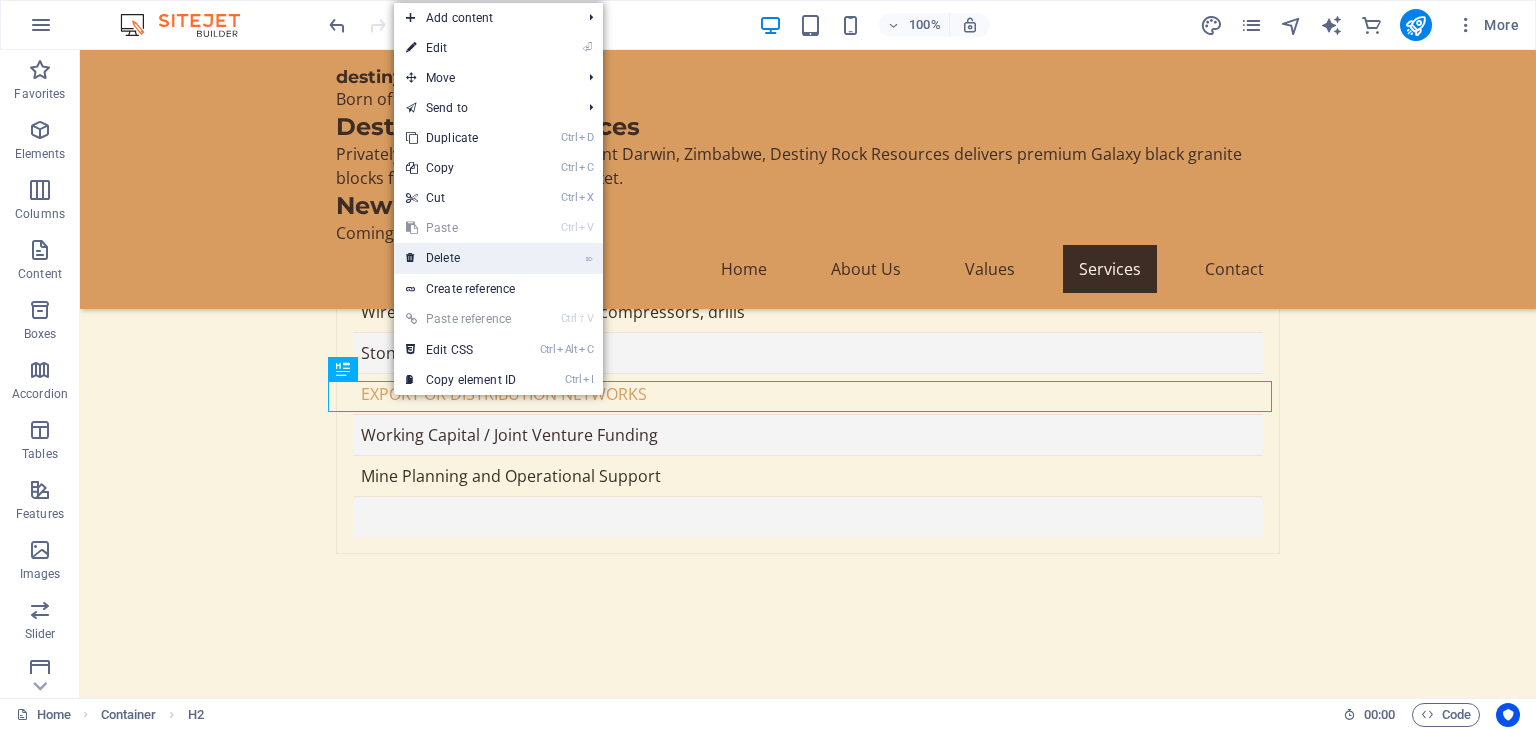 click on "⌦  Delete" at bounding box center [461, 258] 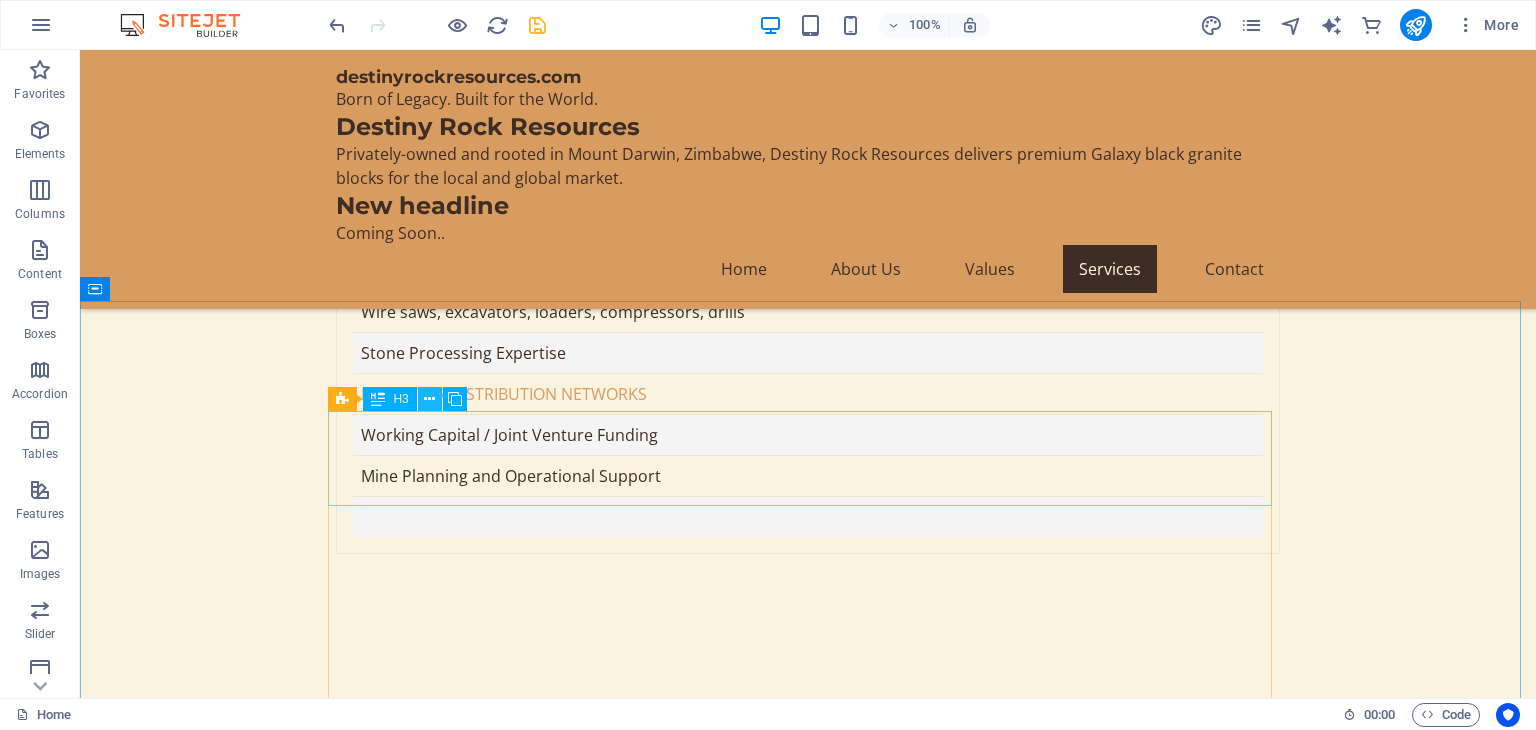 click at bounding box center (429, 399) 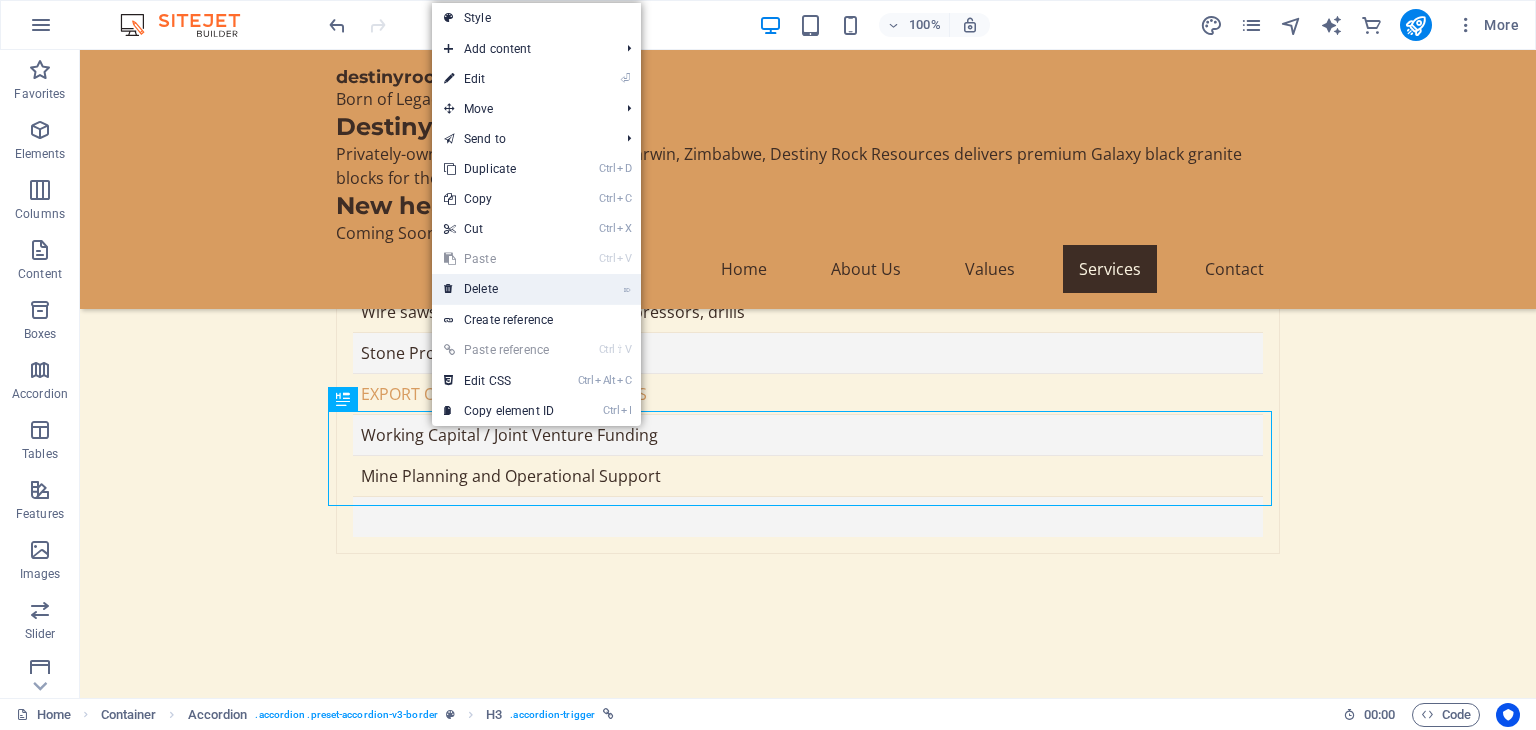 click on "⌦  Delete" at bounding box center [499, 289] 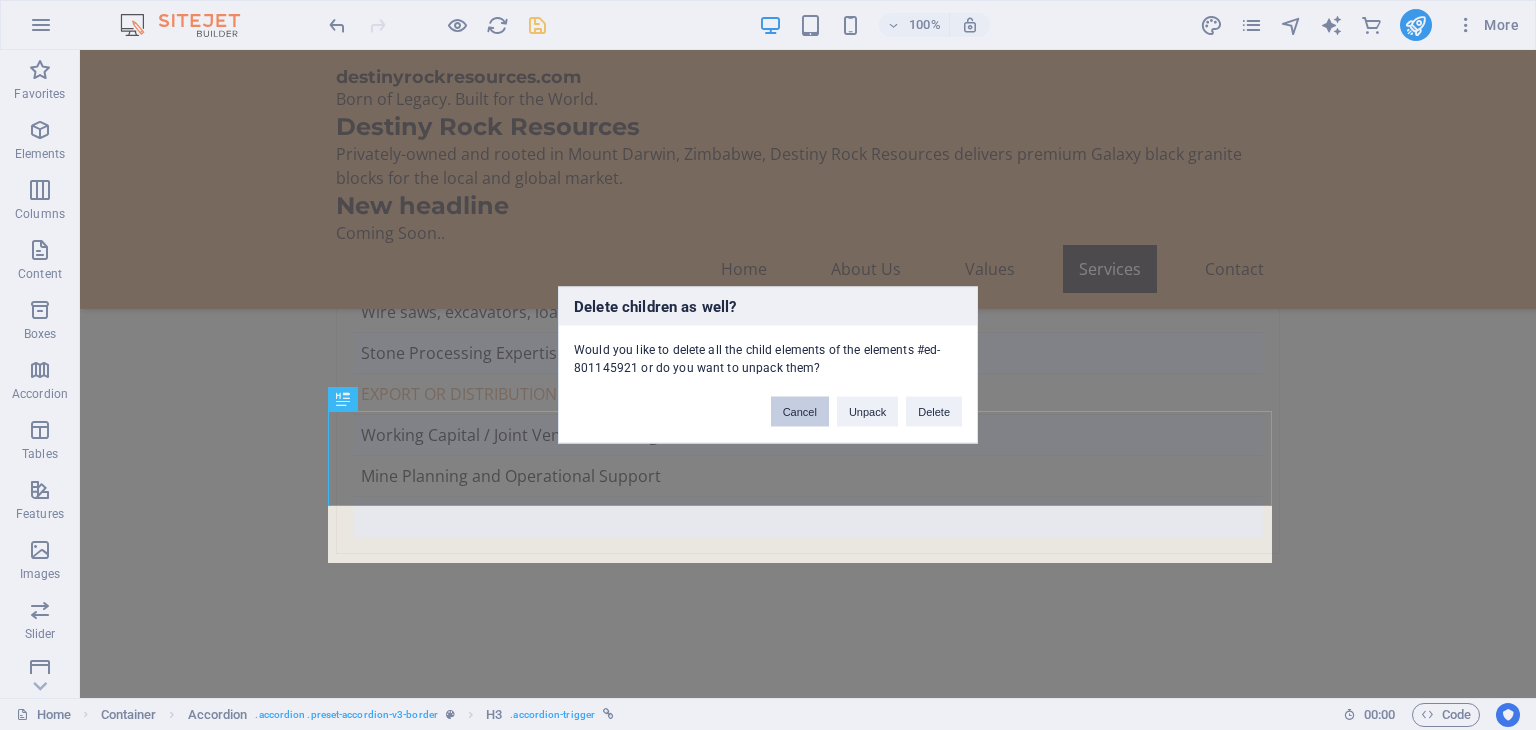 click on "Cancel" at bounding box center (800, 412) 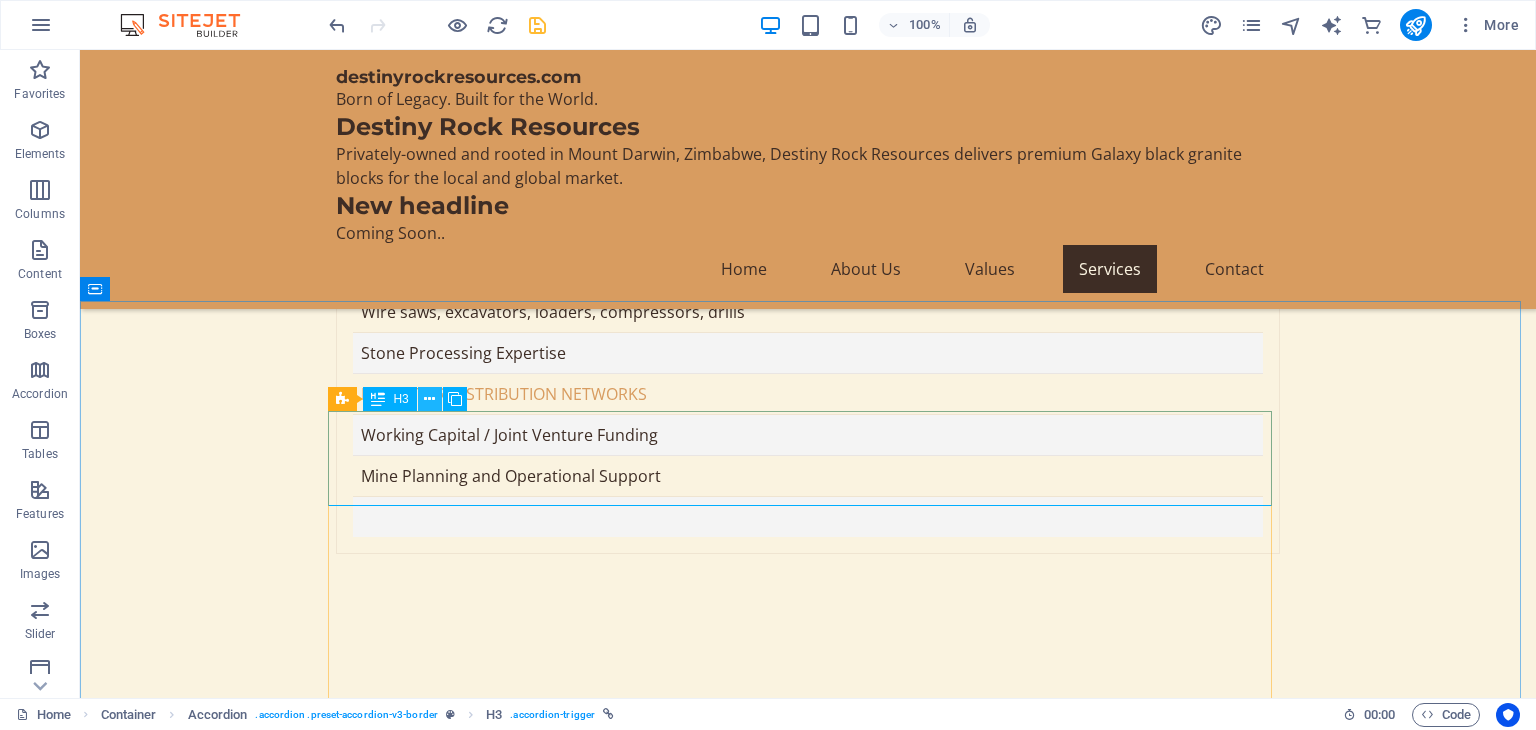 click at bounding box center (429, 399) 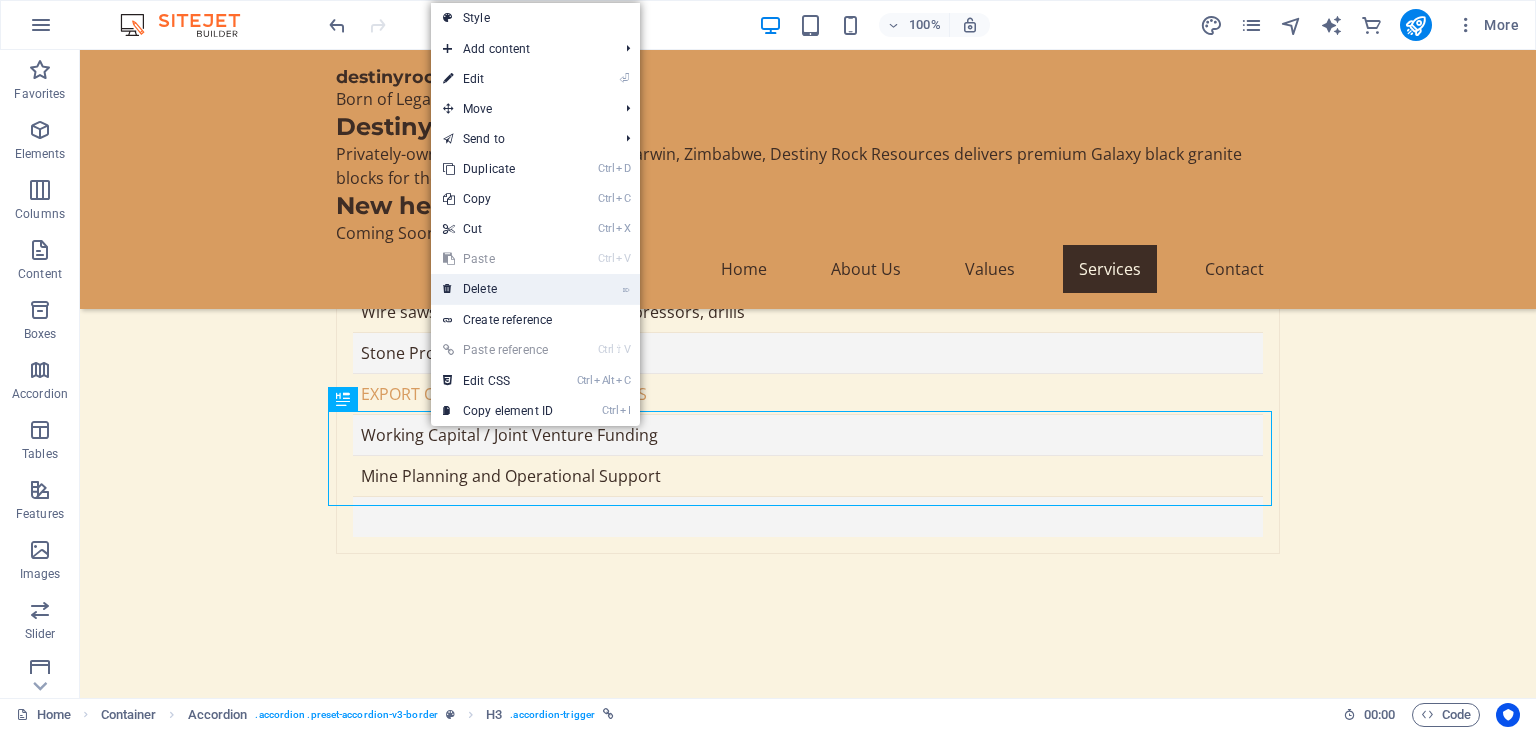 click on "⌦  Delete" at bounding box center [498, 289] 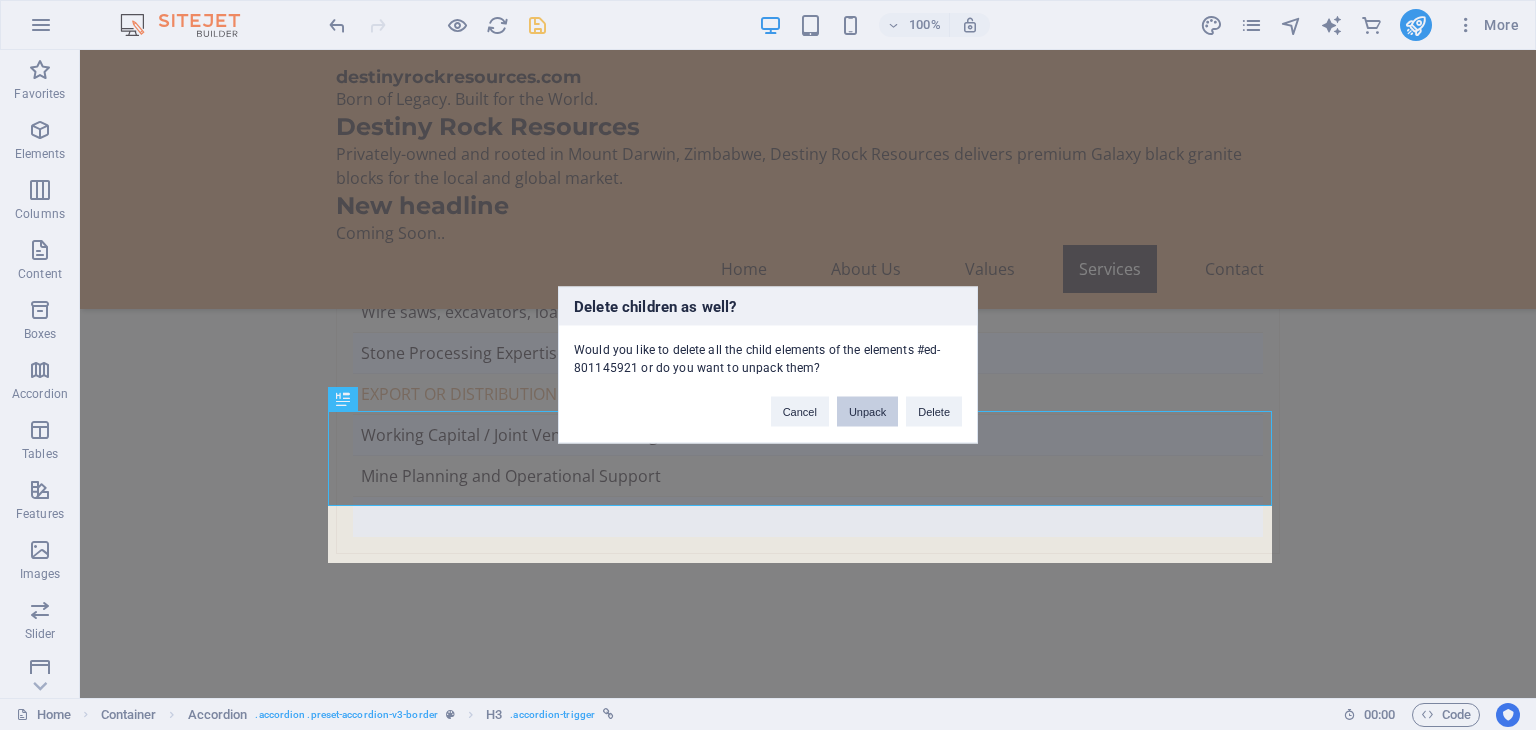 click on "Unpack" at bounding box center (867, 412) 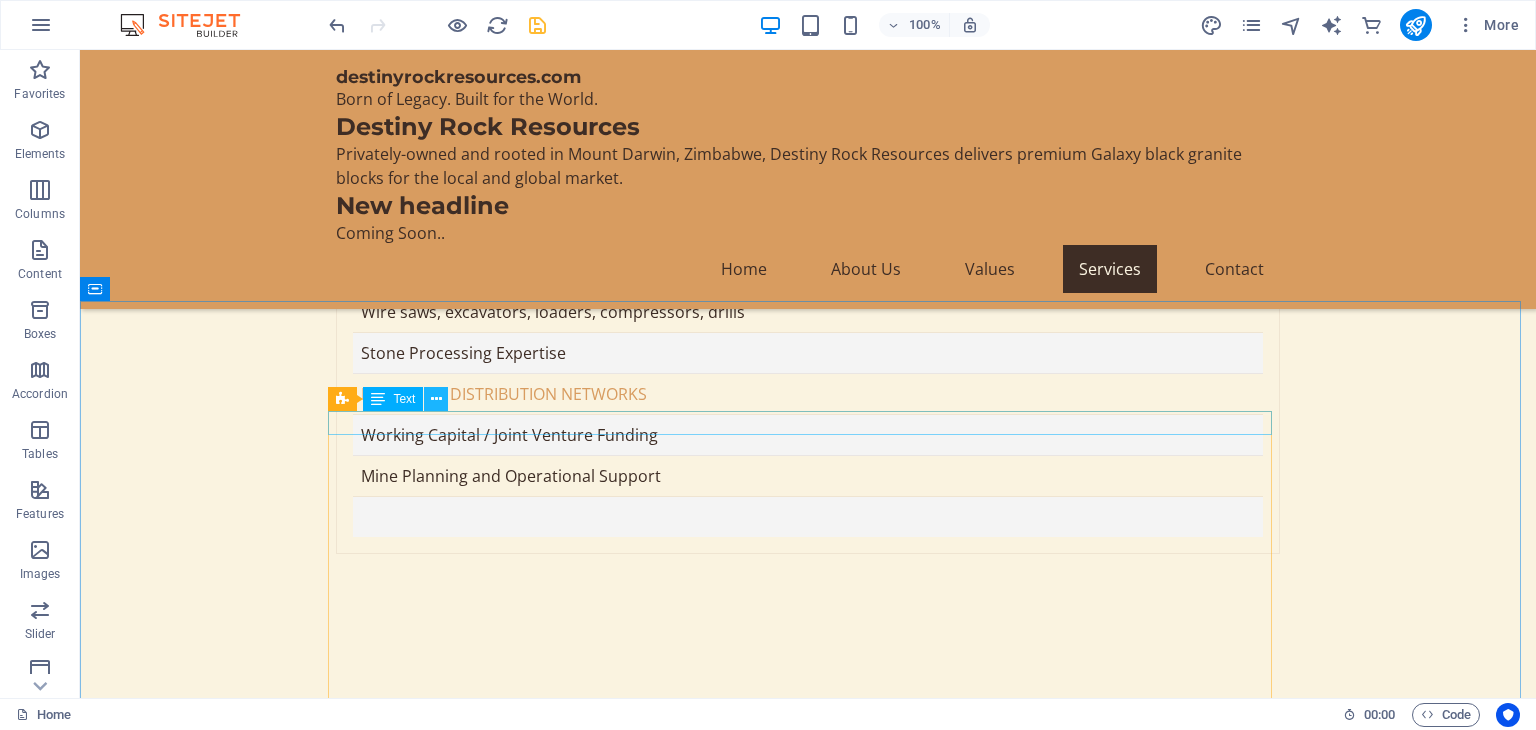 click at bounding box center [436, 399] 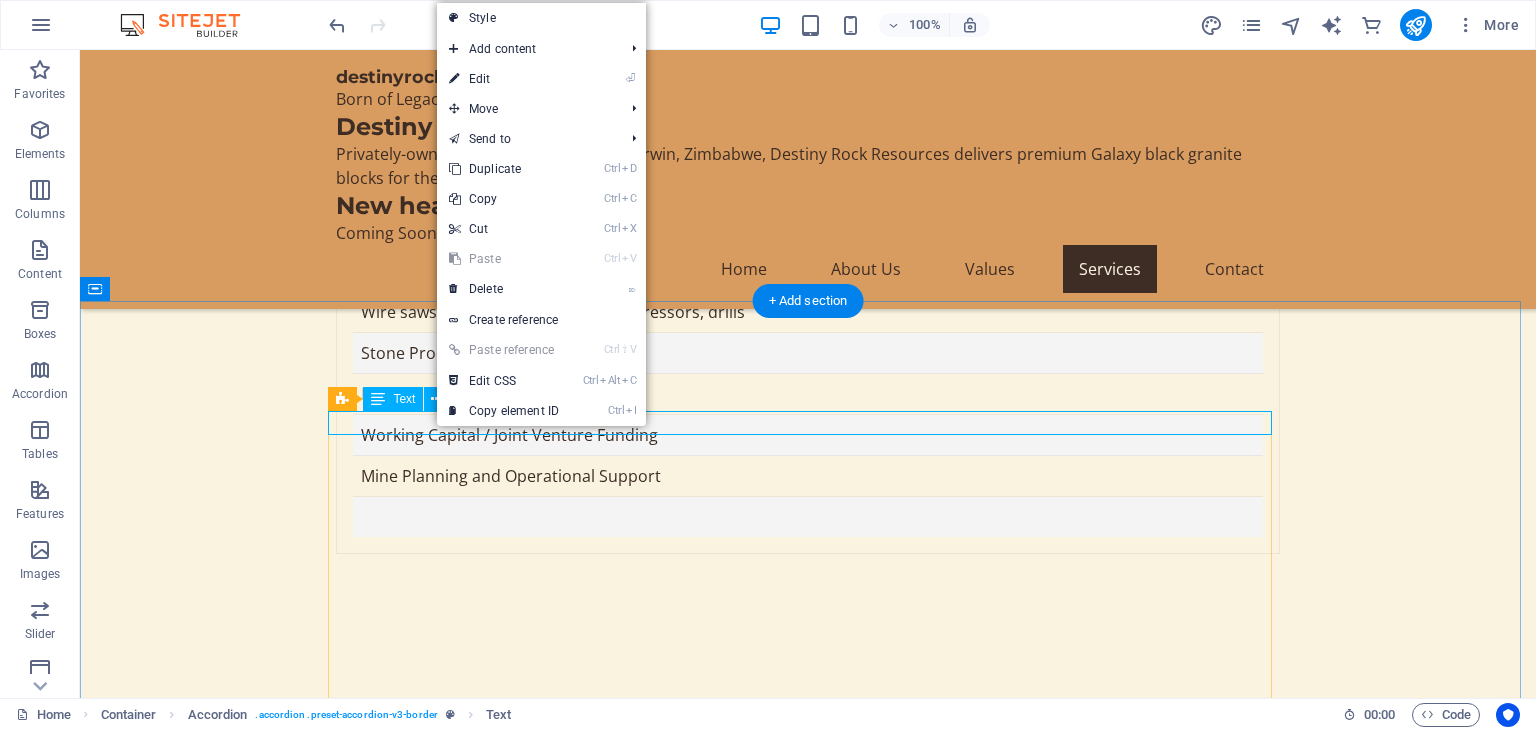 click on "We specialize in premium Galaxy black granite, known for its high quality and unique appearance." at bounding box center [808, 2924] 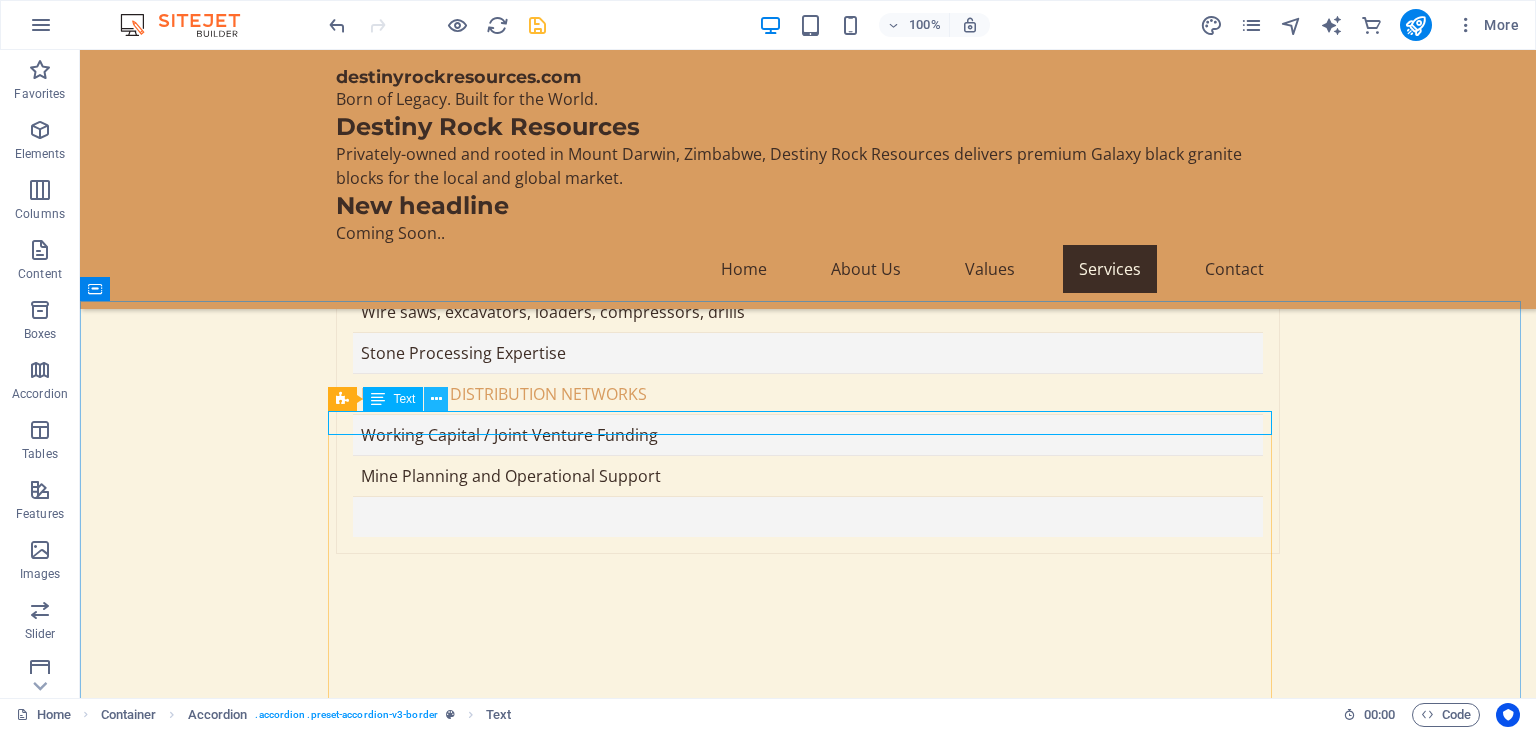 click at bounding box center (436, 399) 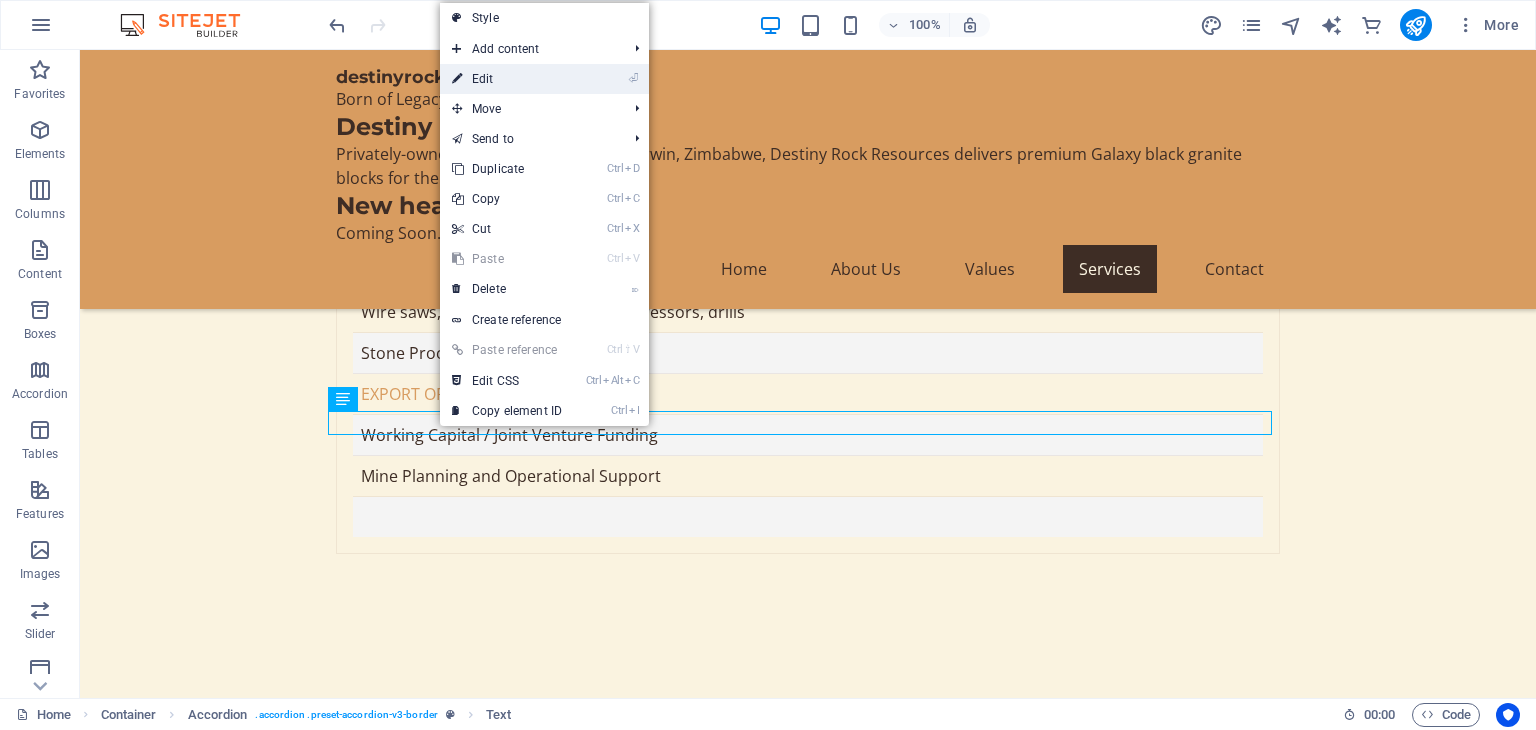 click on "⏎  Edit" at bounding box center (507, 79) 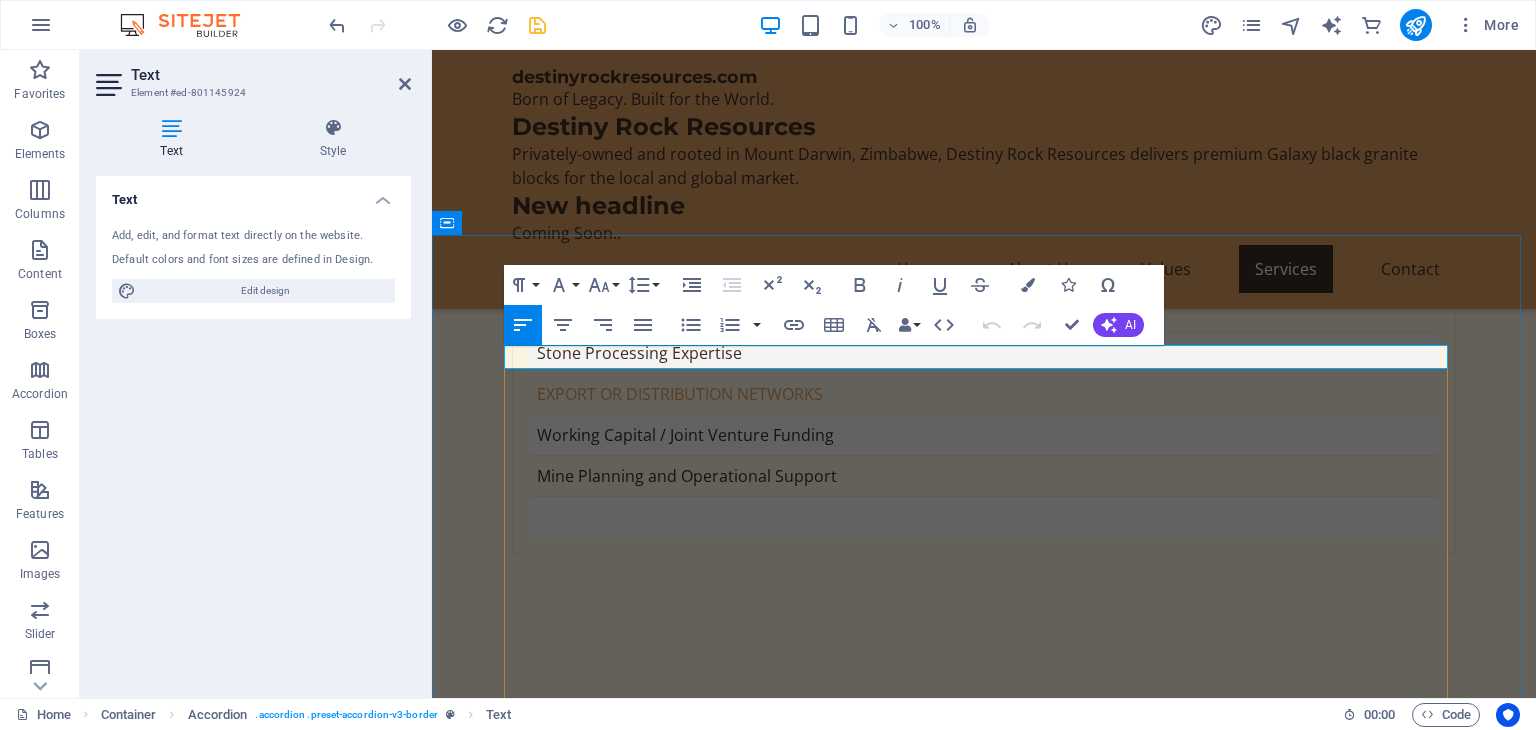 click on "We specialize in premium Galaxy black granite, known for its high quality and unique appearance." at bounding box center [984, 2858] 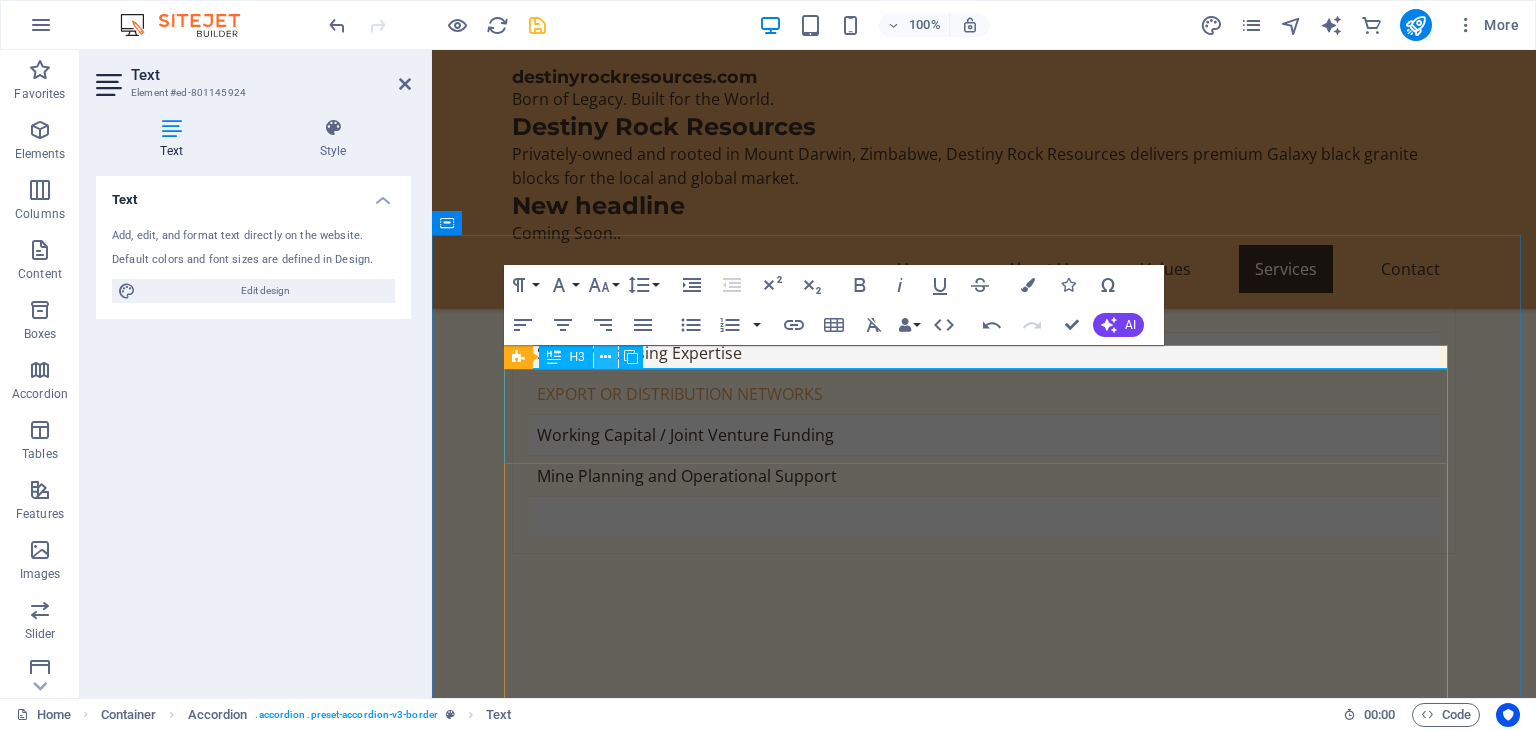 click at bounding box center (605, 357) 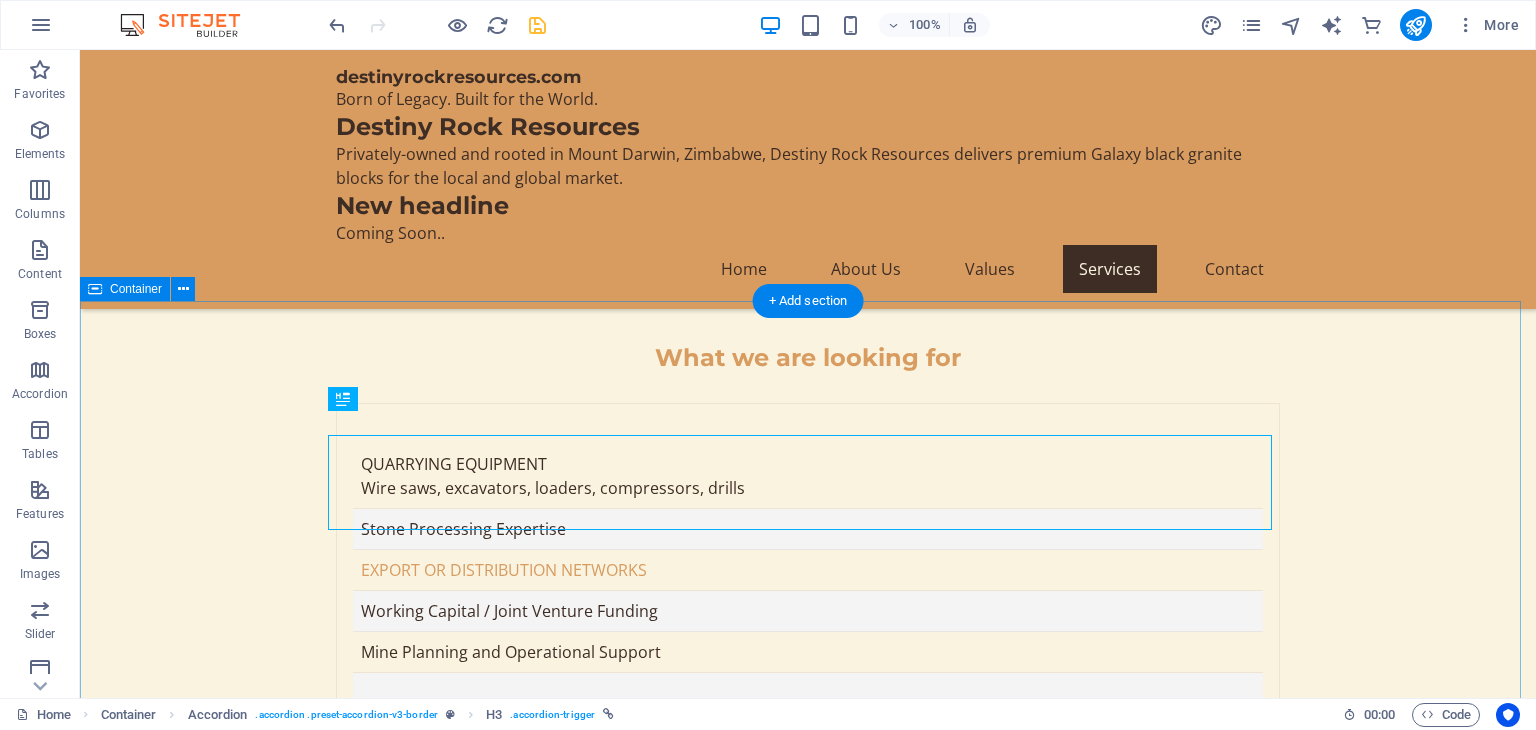 scroll, scrollTop: 5790, scrollLeft: 0, axis: vertical 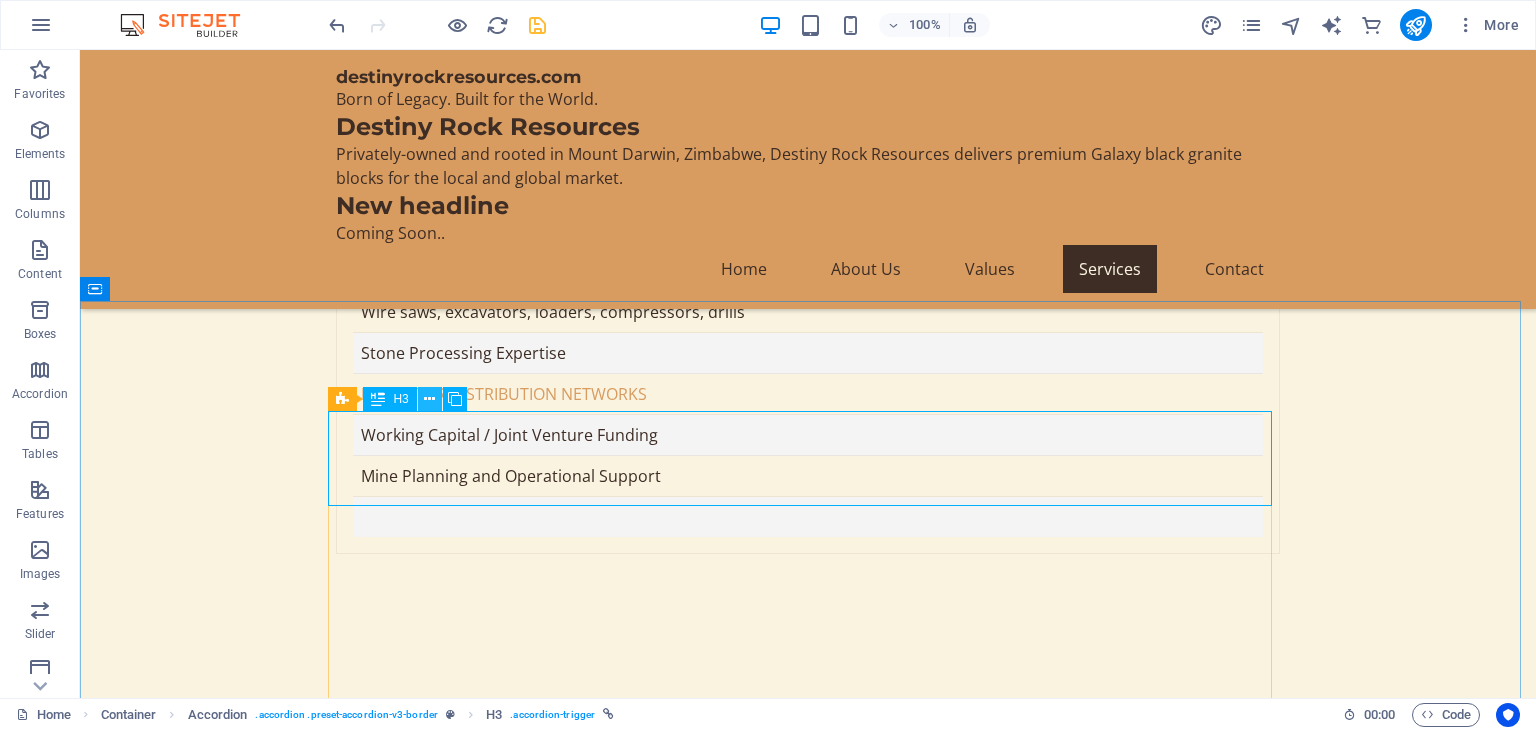 click at bounding box center [429, 399] 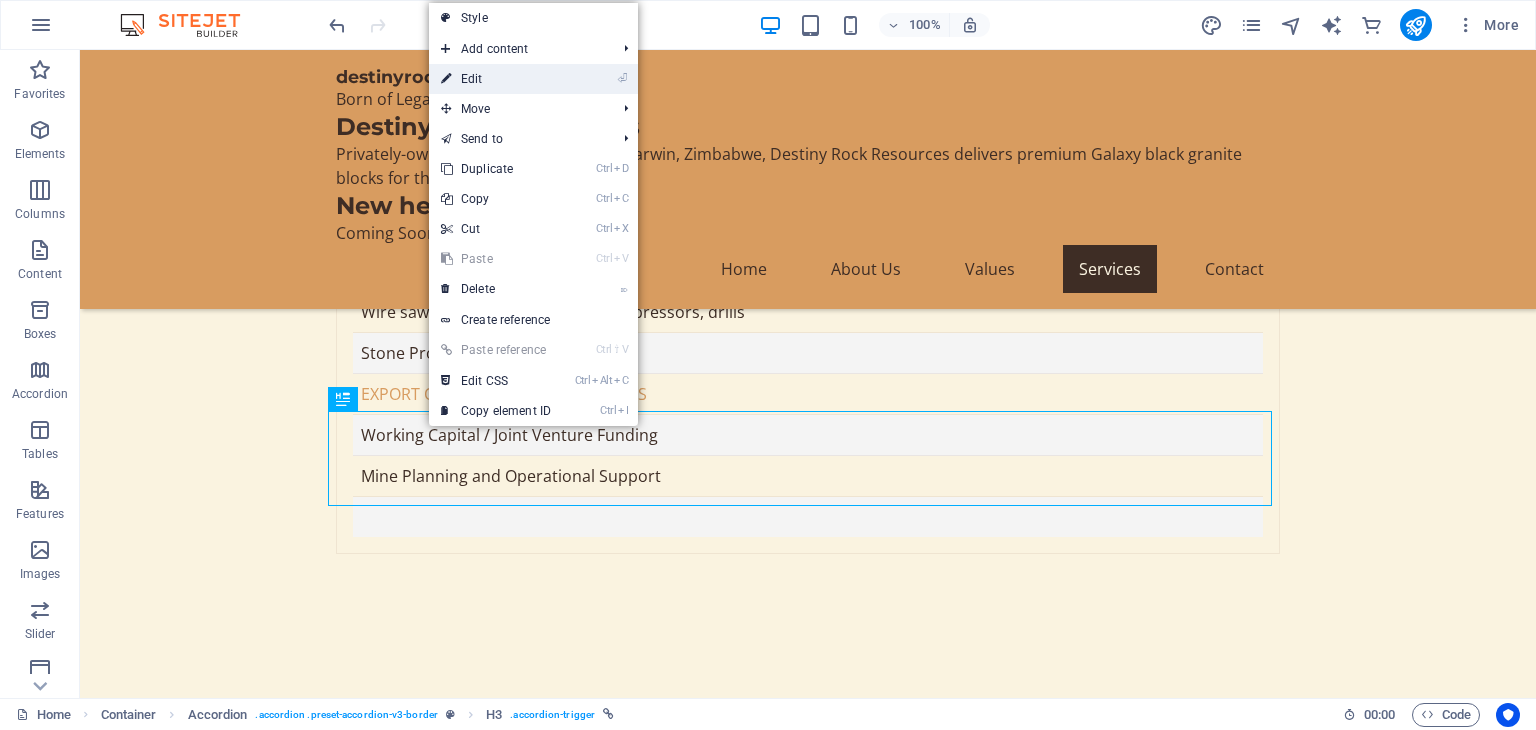 click on "⏎  Edit" at bounding box center [496, 79] 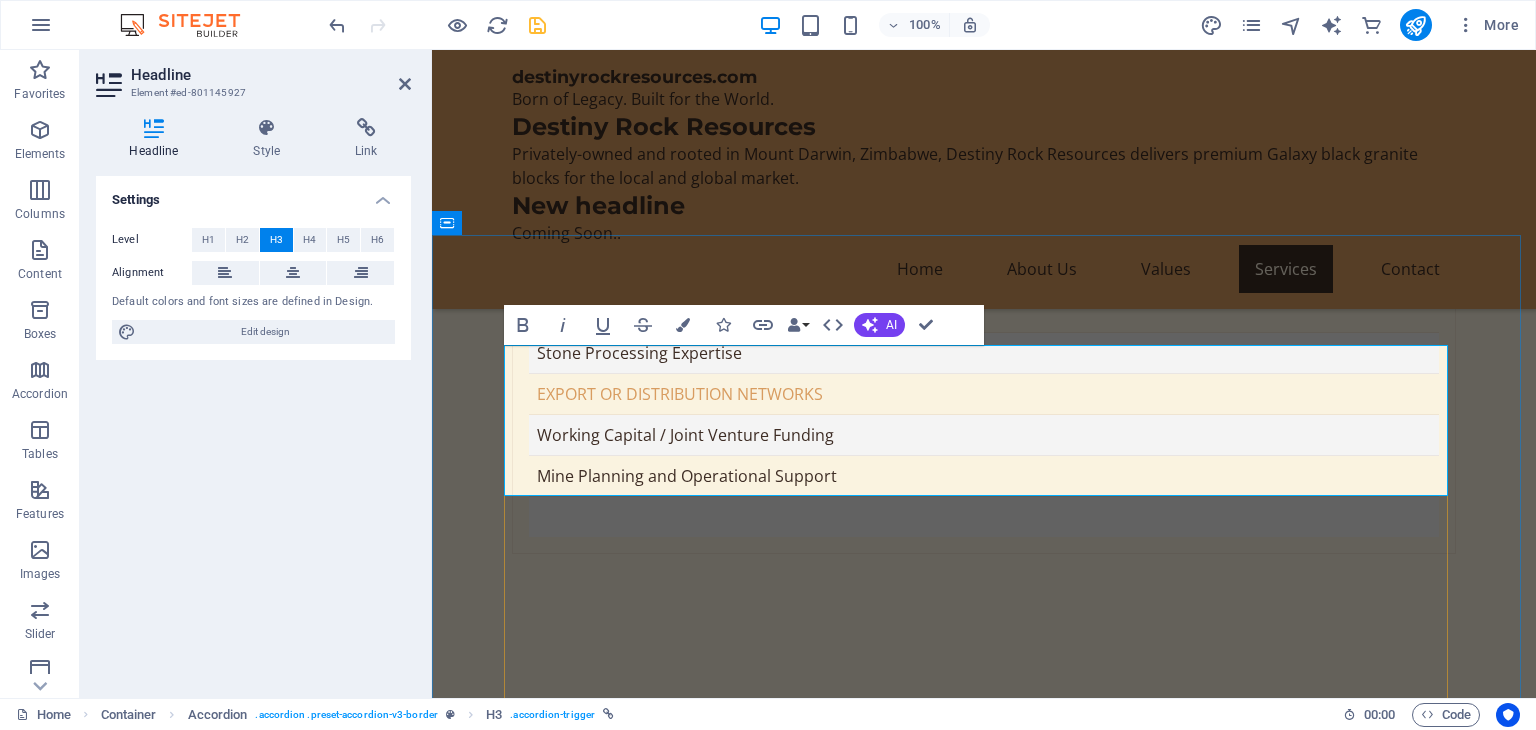 type 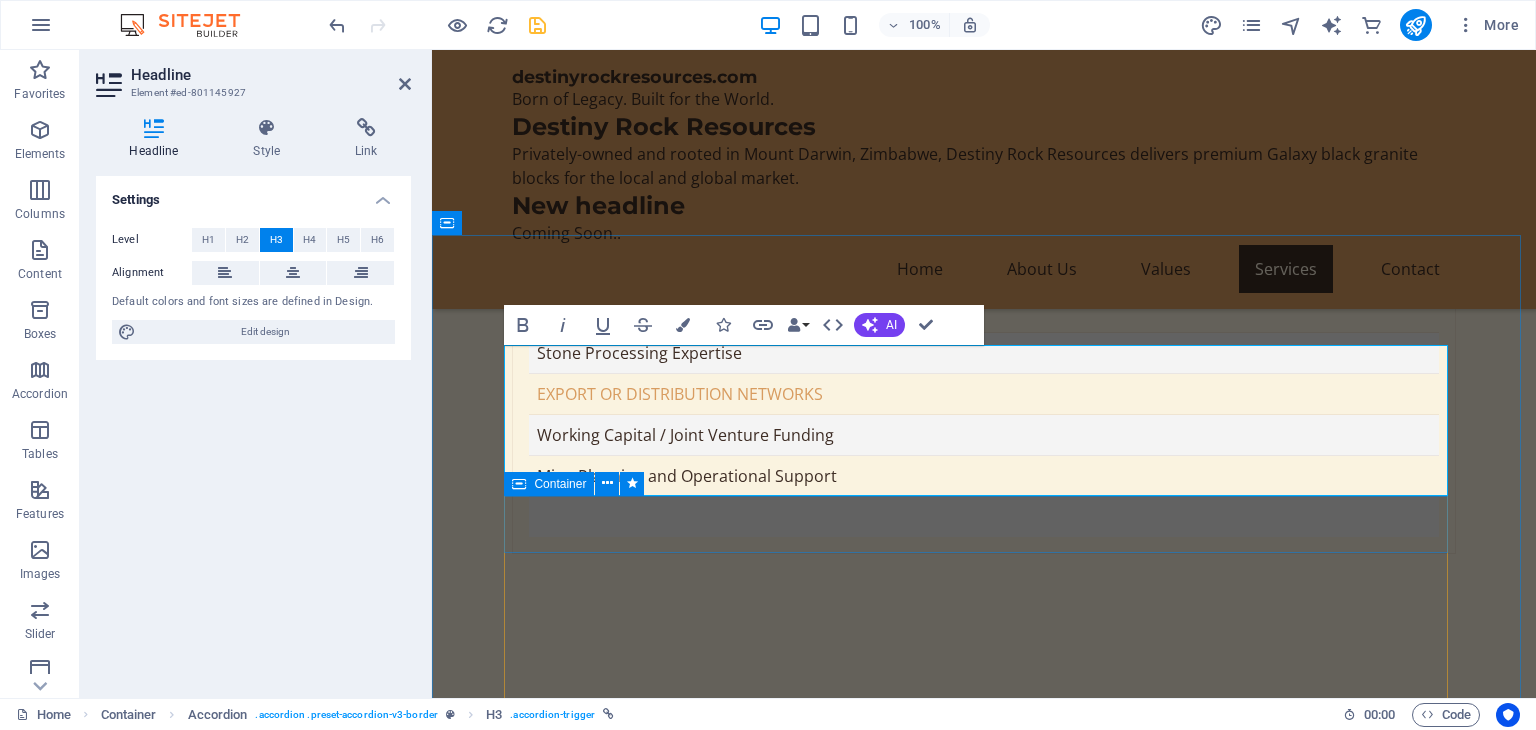 click on "Our granite is sourced from our mine located in Mount Darwin, Zimbabwe." at bounding box center (984, 3026) 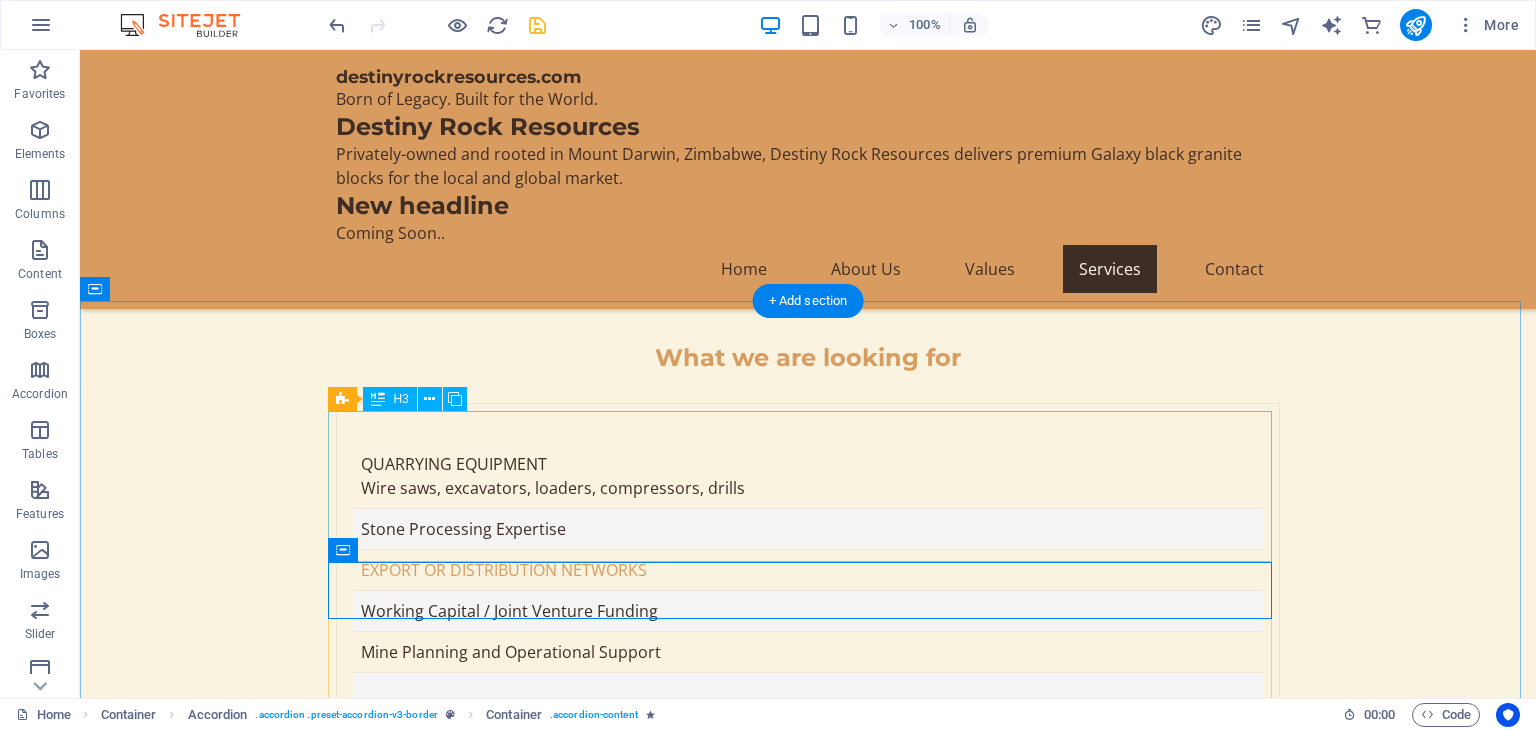 scroll, scrollTop: 5790, scrollLeft: 0, axis: vertical 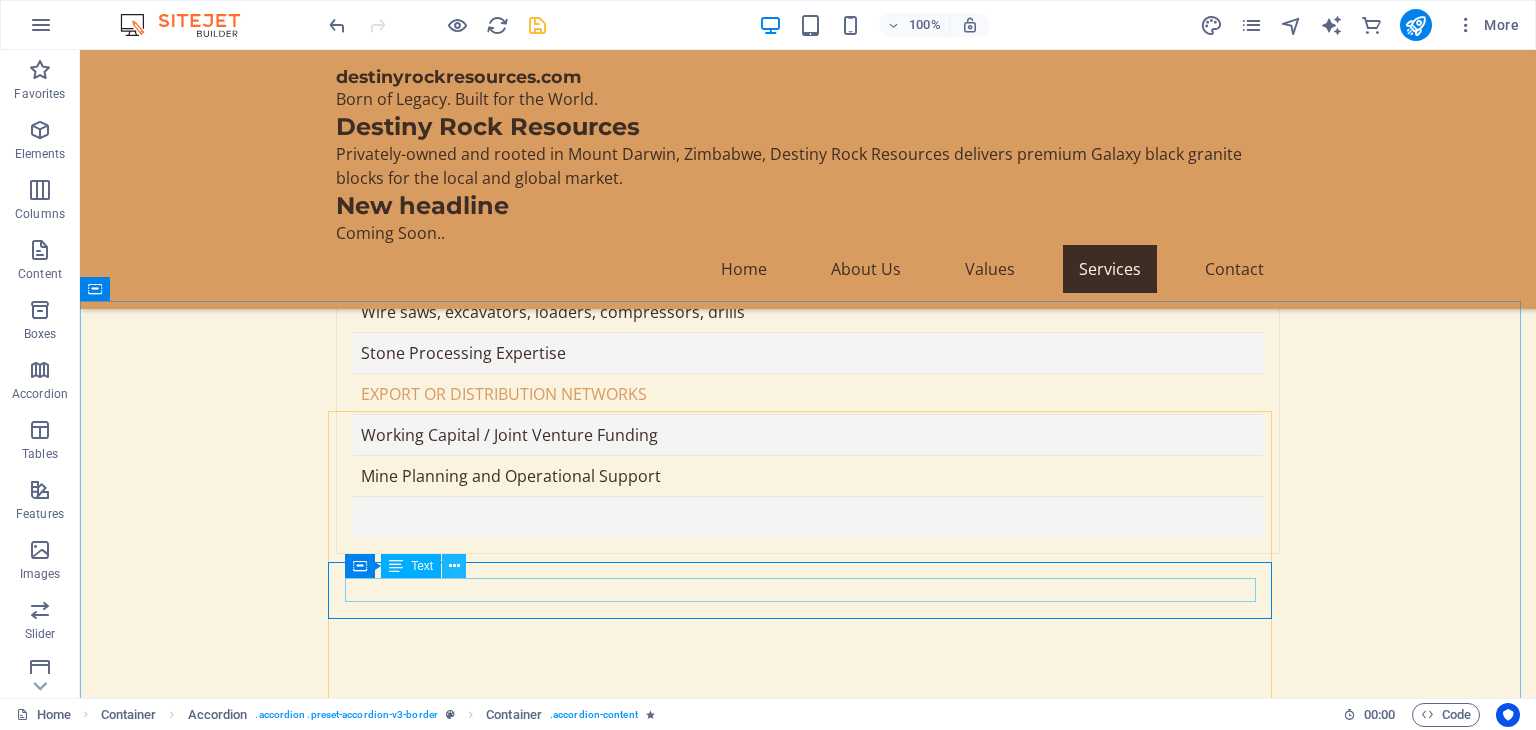 click at bounding box center (454, 566) 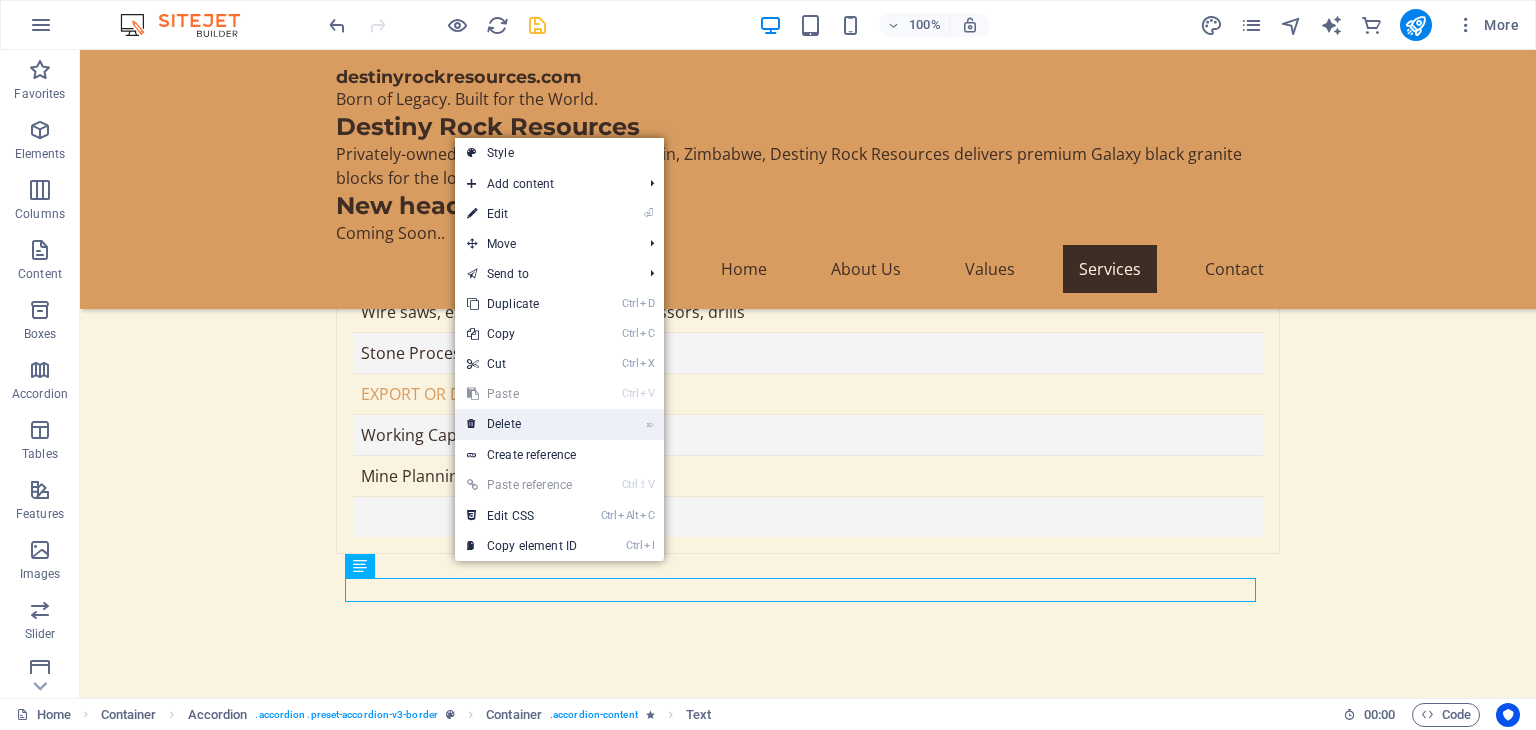 click on "⌦  Delete" at bounding box center (522, 424) 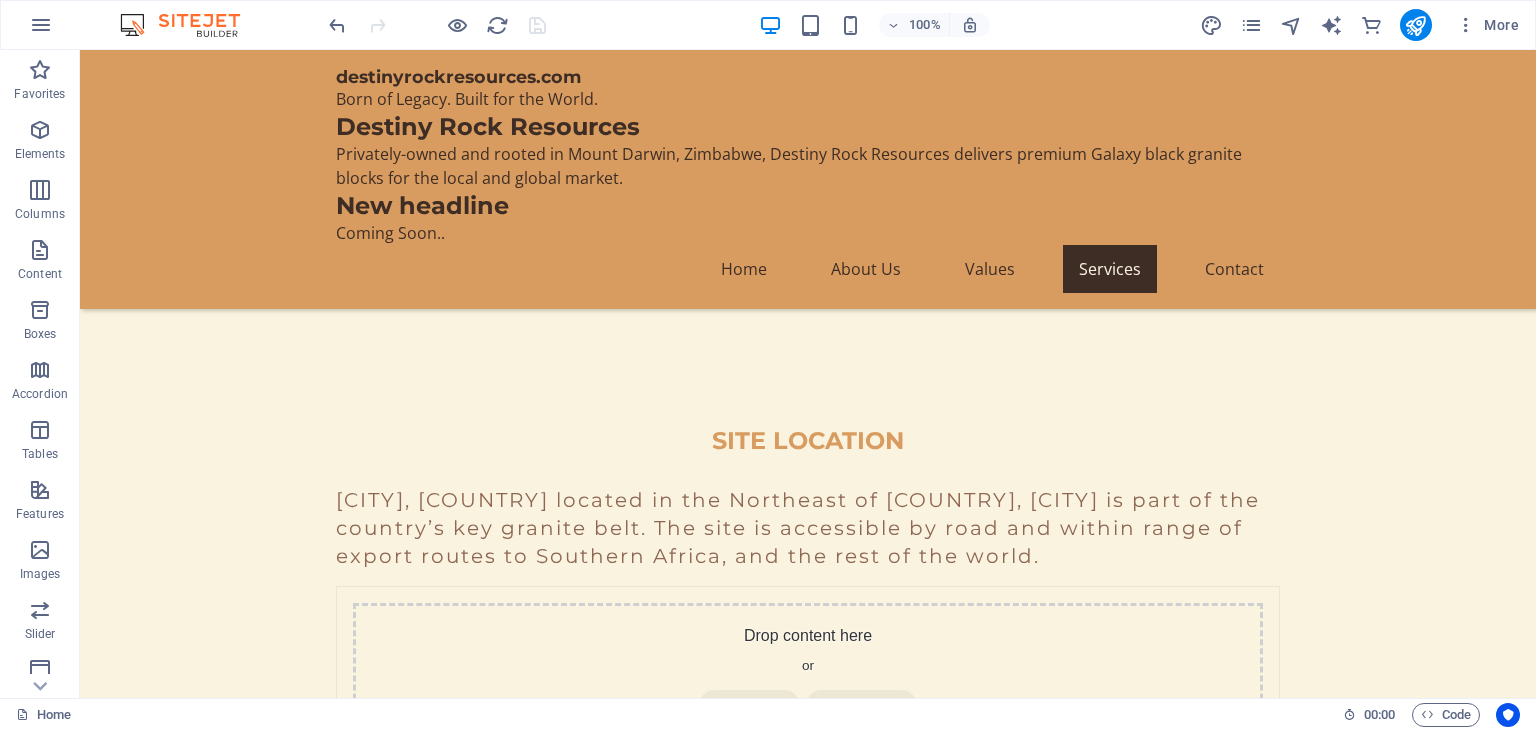 scroll, scrollTop: 6094, scrollLeft: 0, axis: vertical 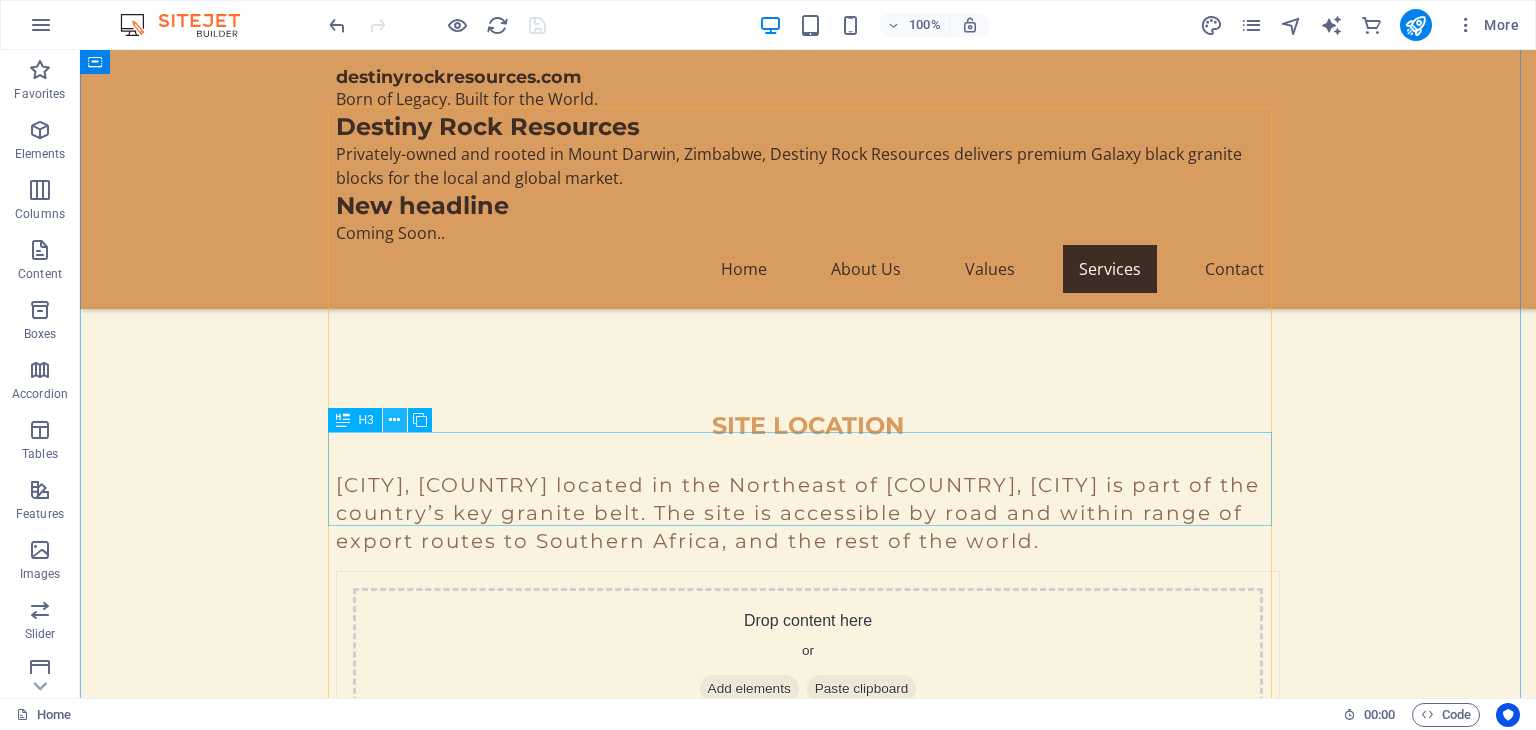 click at bounding box center (394, 420) 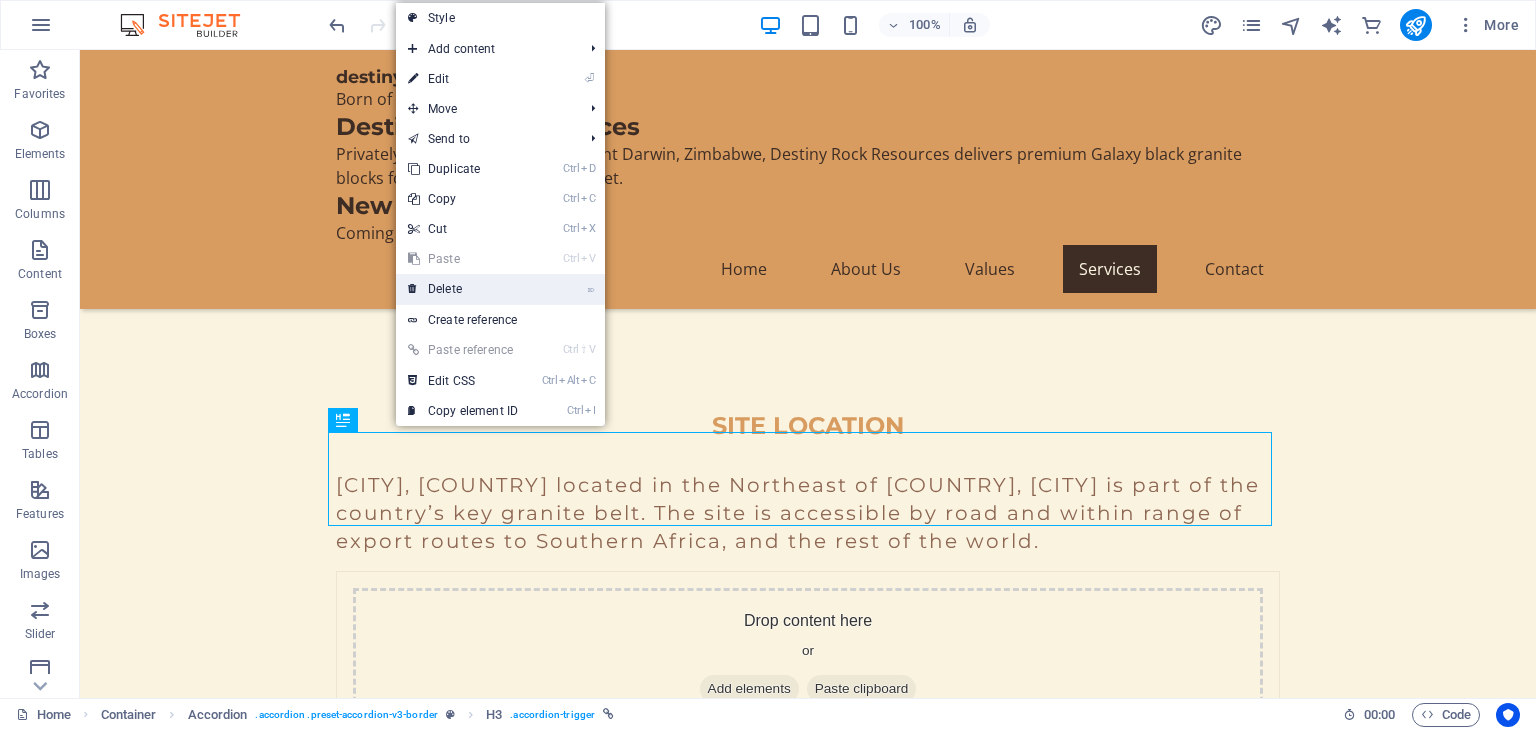 click on "⌦  Delete" at bounding box center [463, 289] 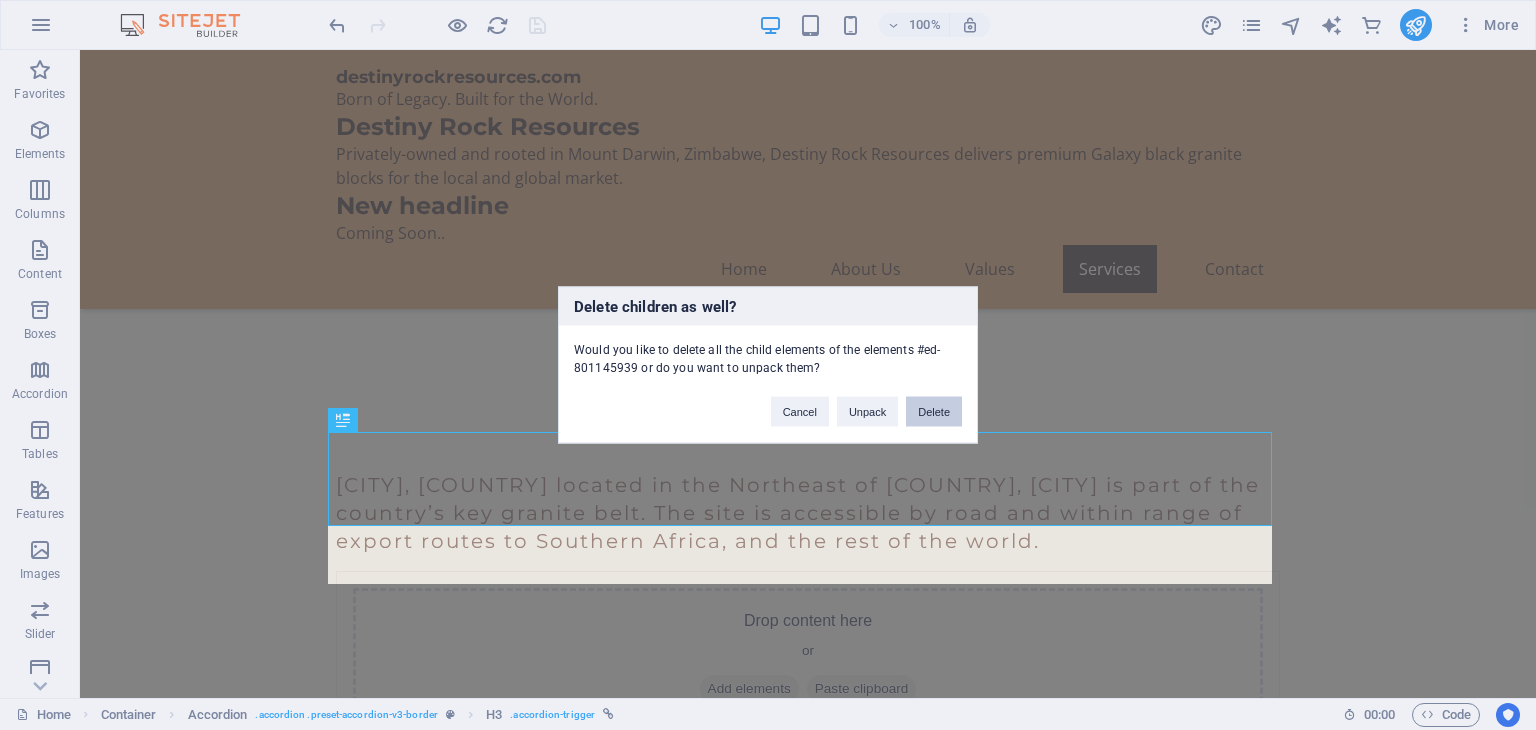click on "Delete" at bounding box center (934, 412) 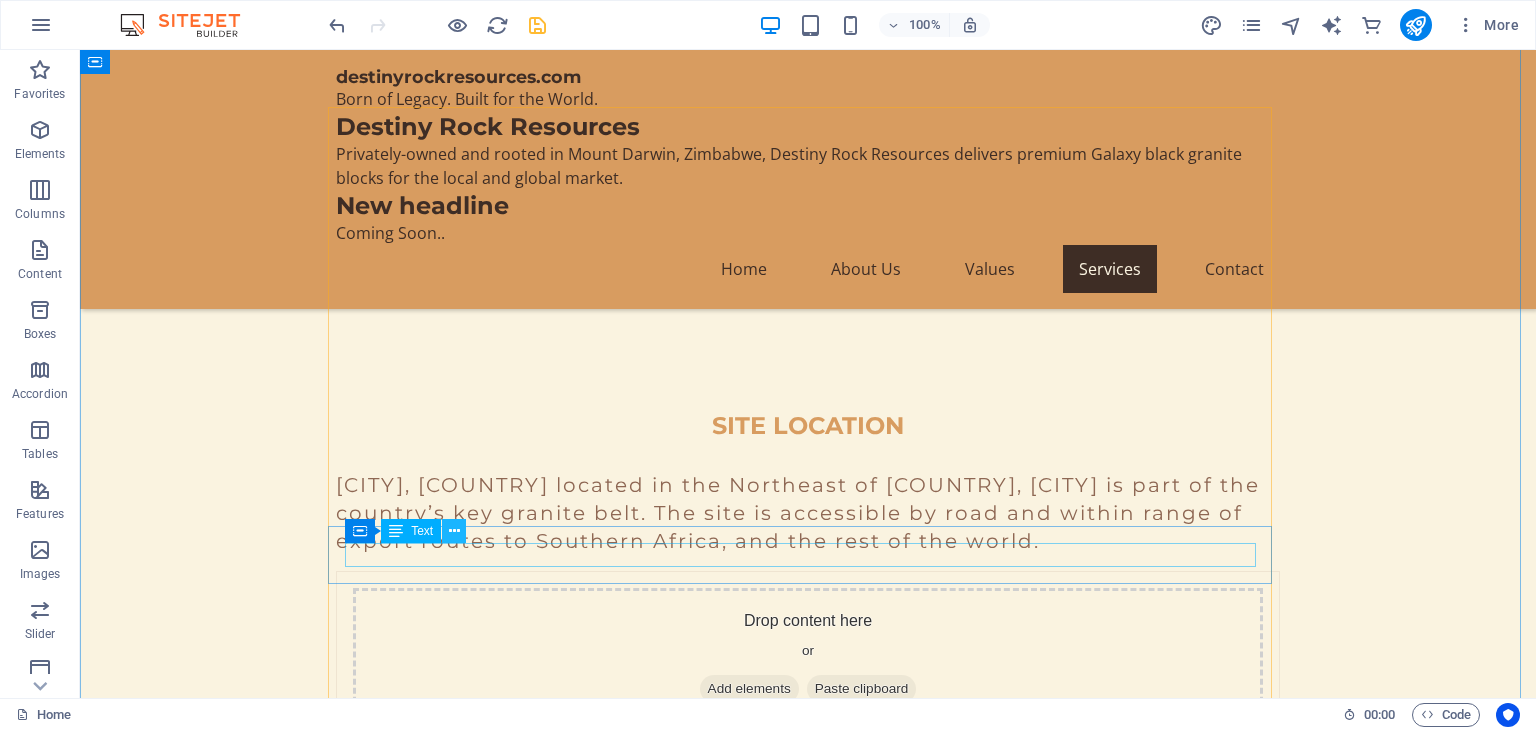 click at bounding box center [454, 531] 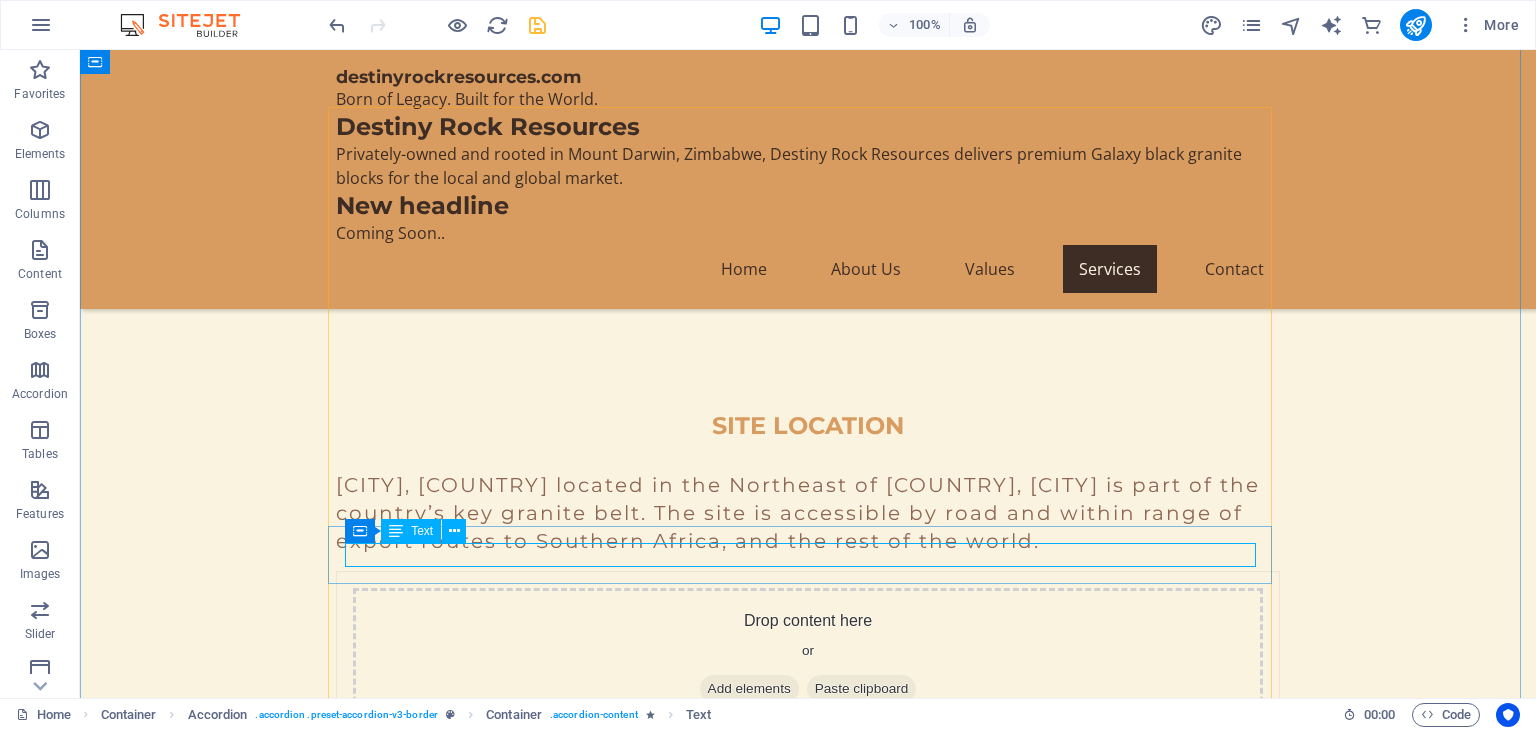 click on "Yes, we offer reliable delivery services for our granite products to various locations." at bounding box center [808, 3059] 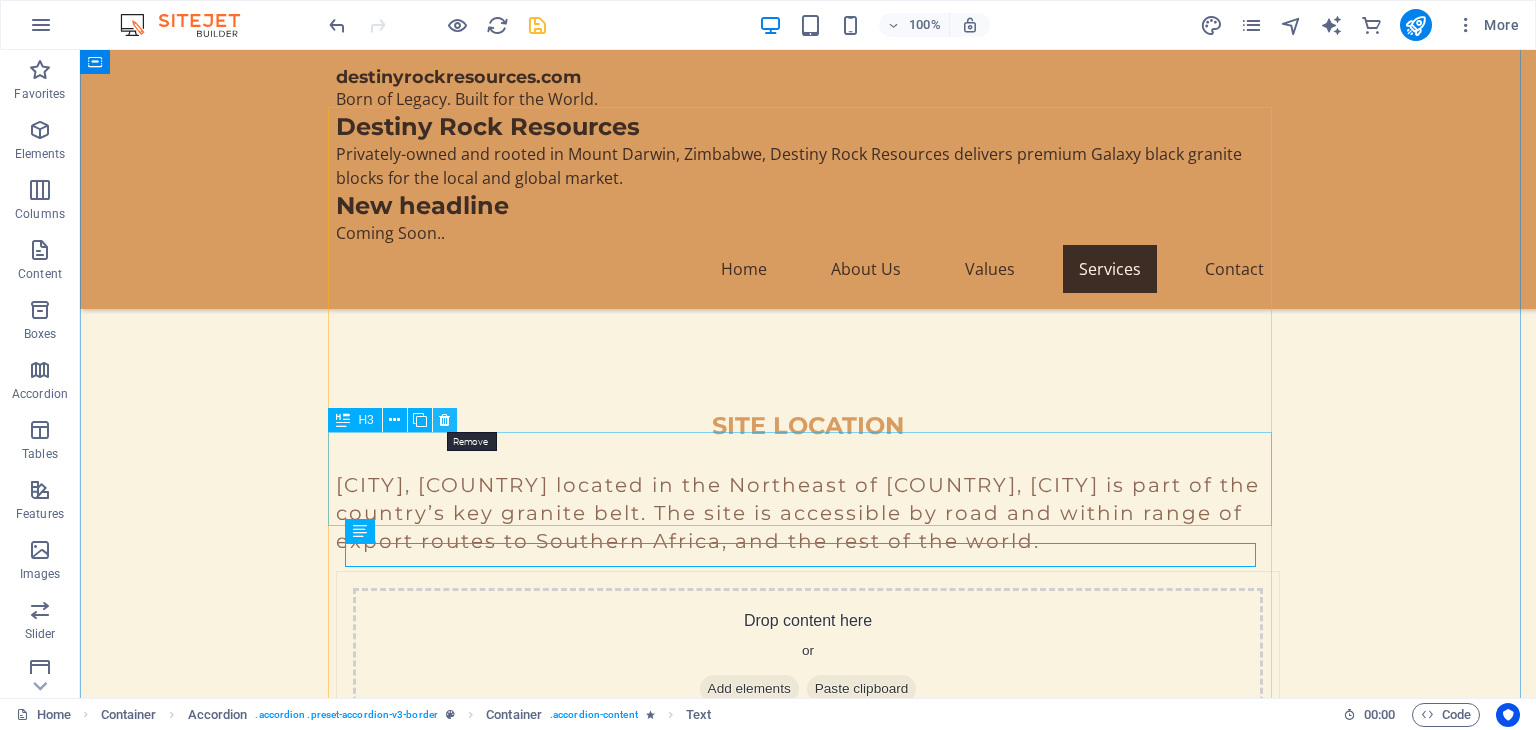 click at bounding box center (444, 420) 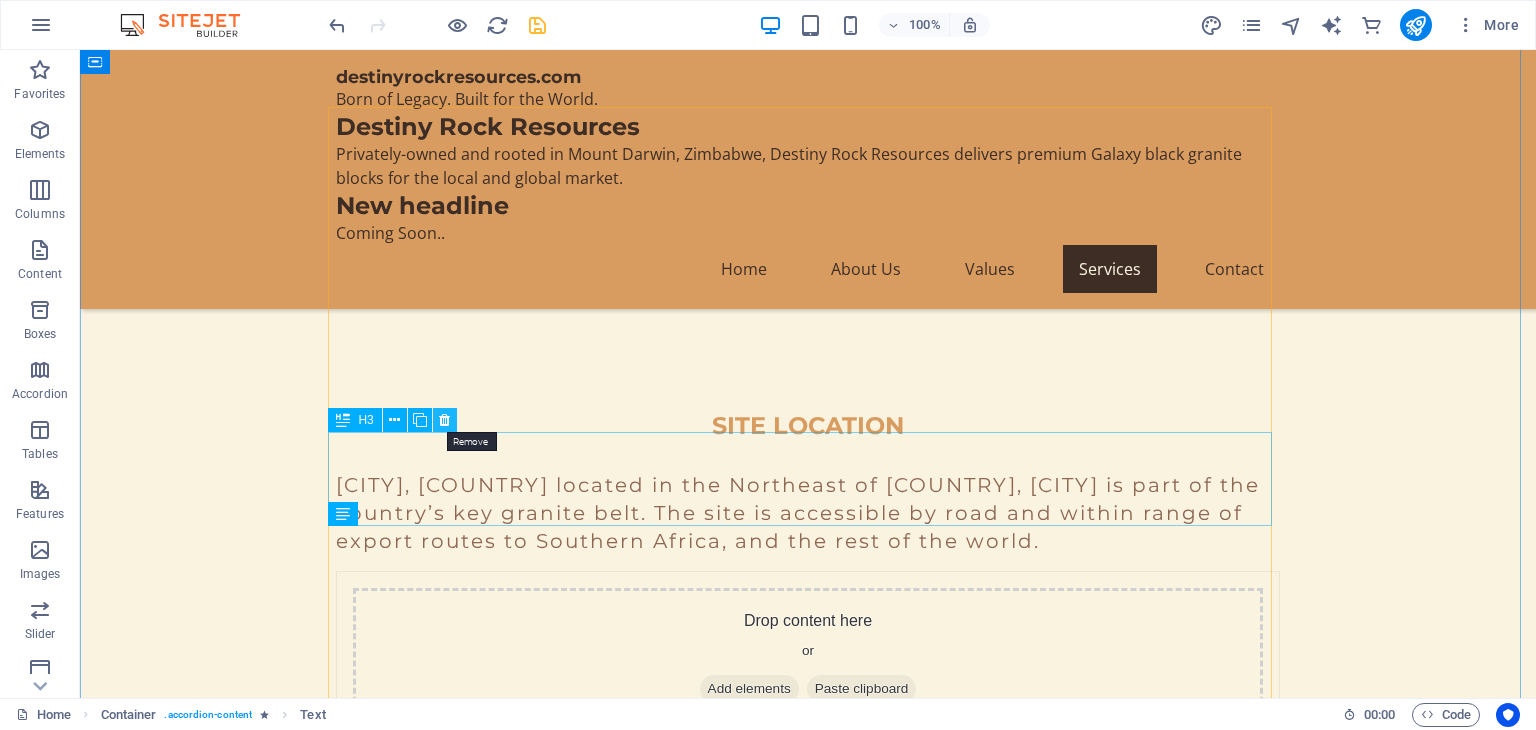 click at bounding box center (444, 420) 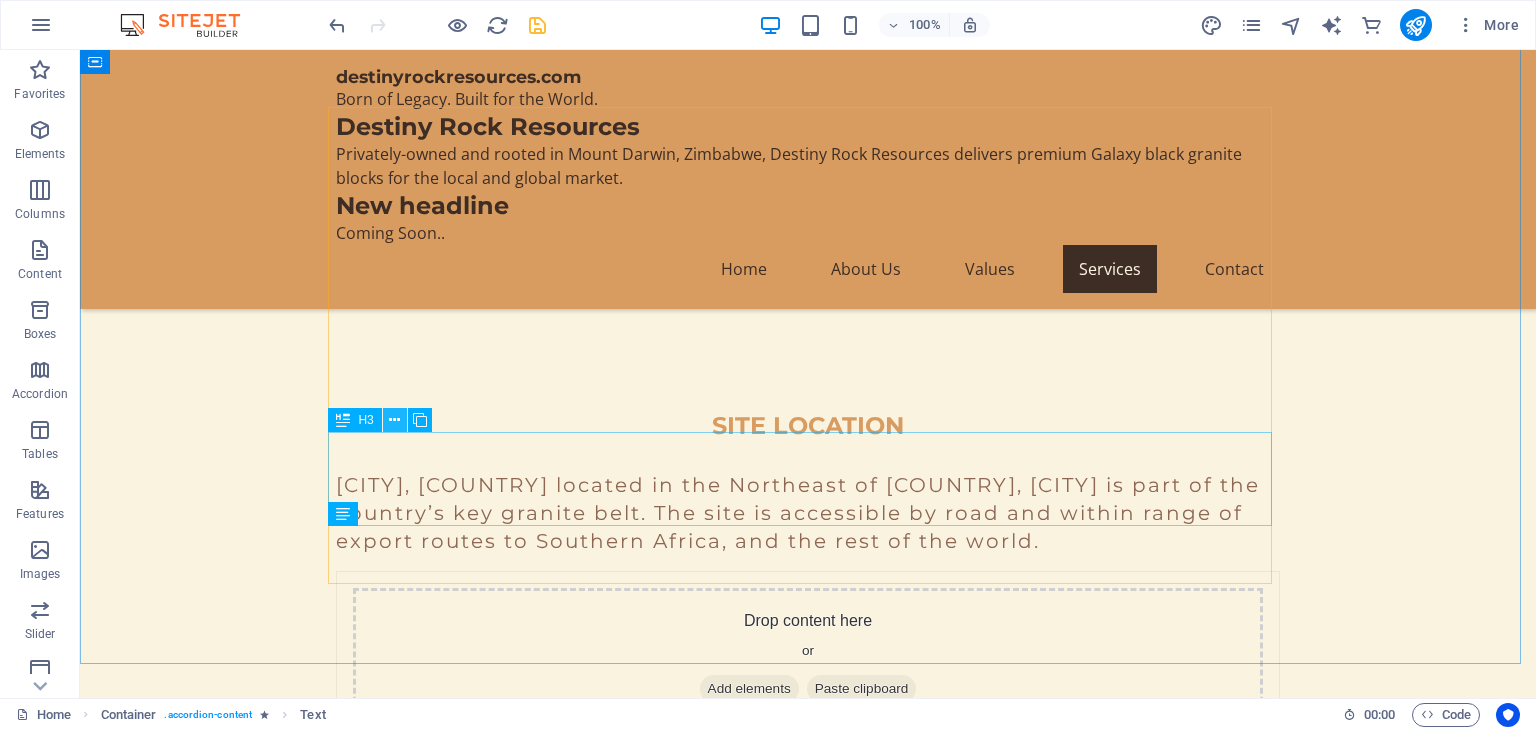 click at bounding box center (394, 420) 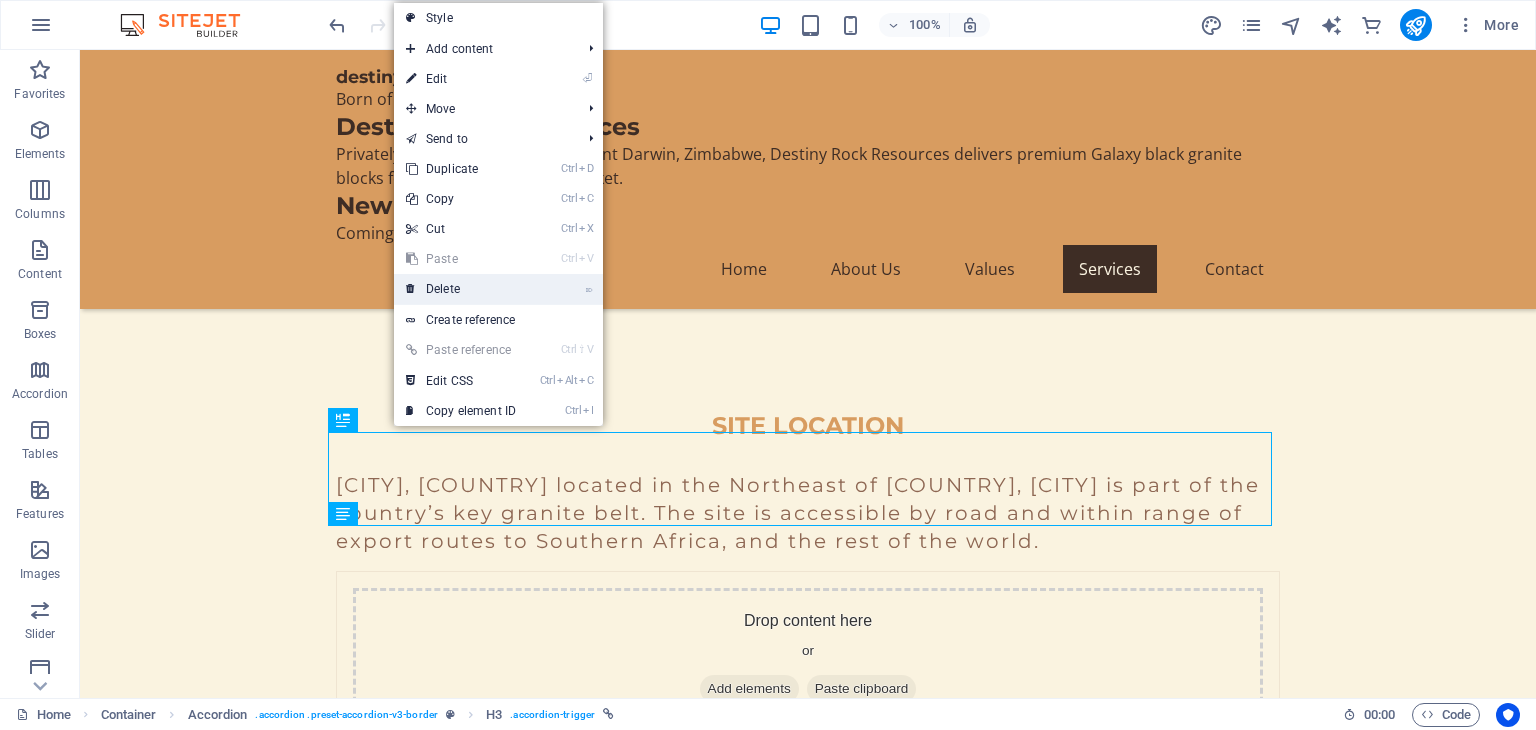 click on "⌦  Delete" at bounding box center (461, 289) 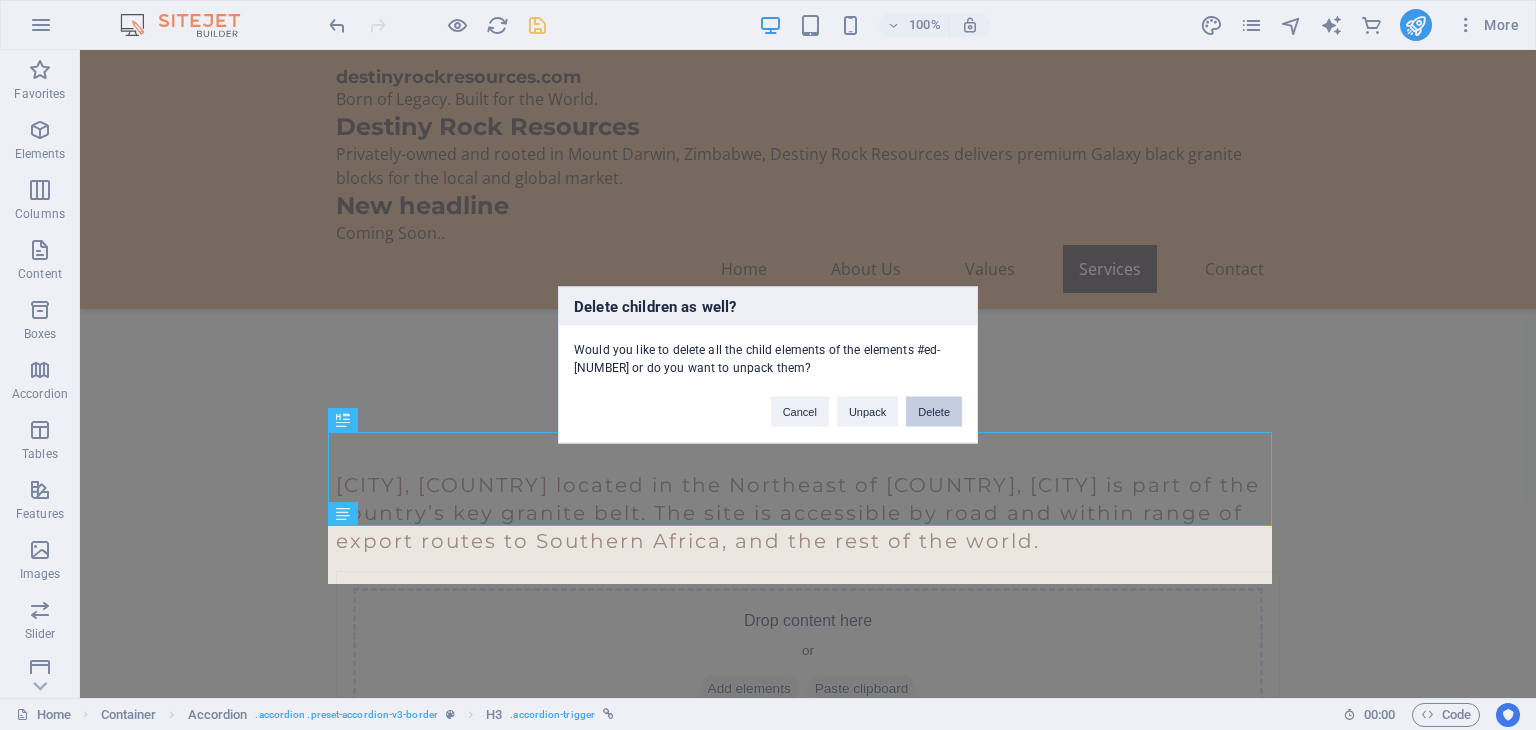 click on "Delete" at bounding box center [934, 412] 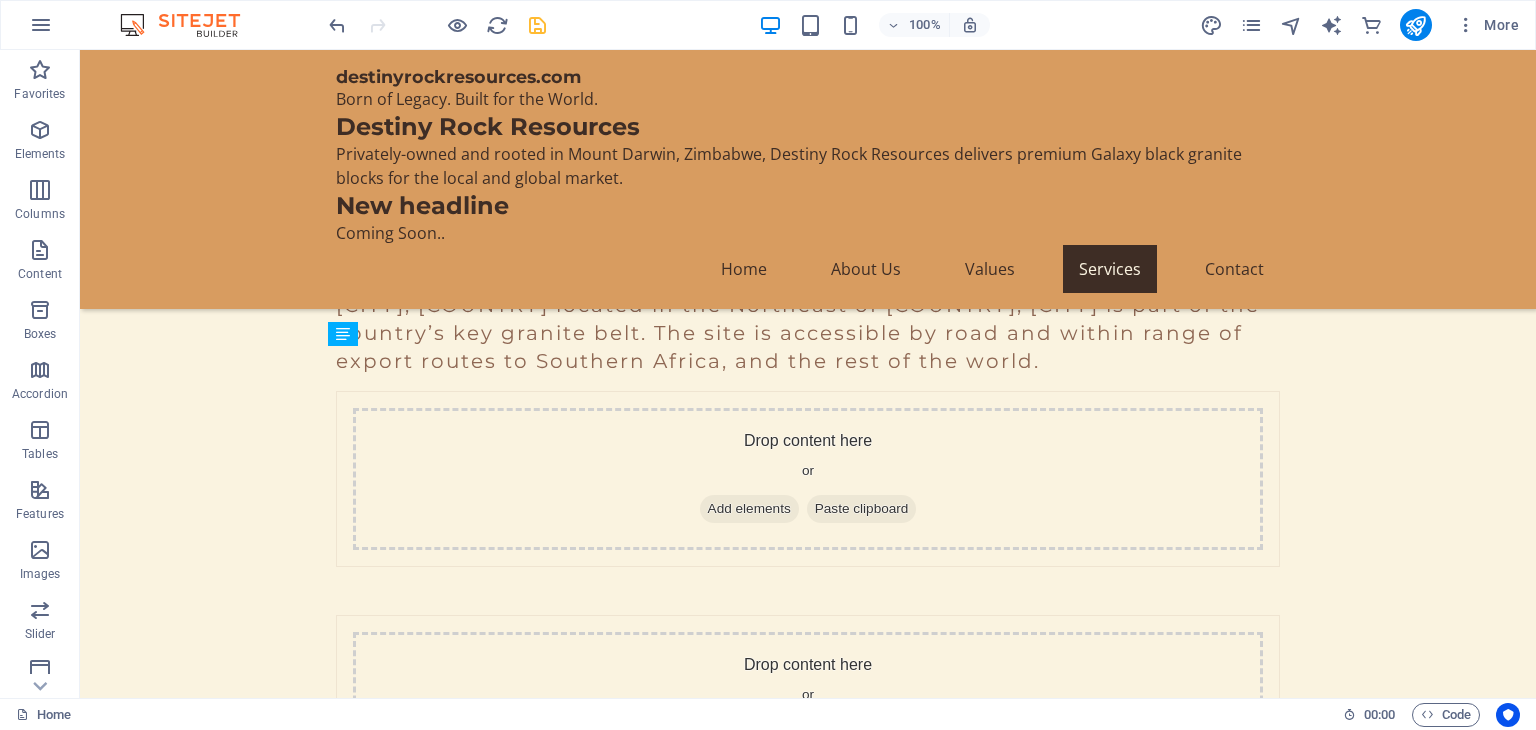 scroll, scrollTop: 6288, scrollLeft: 0, axis: vertical 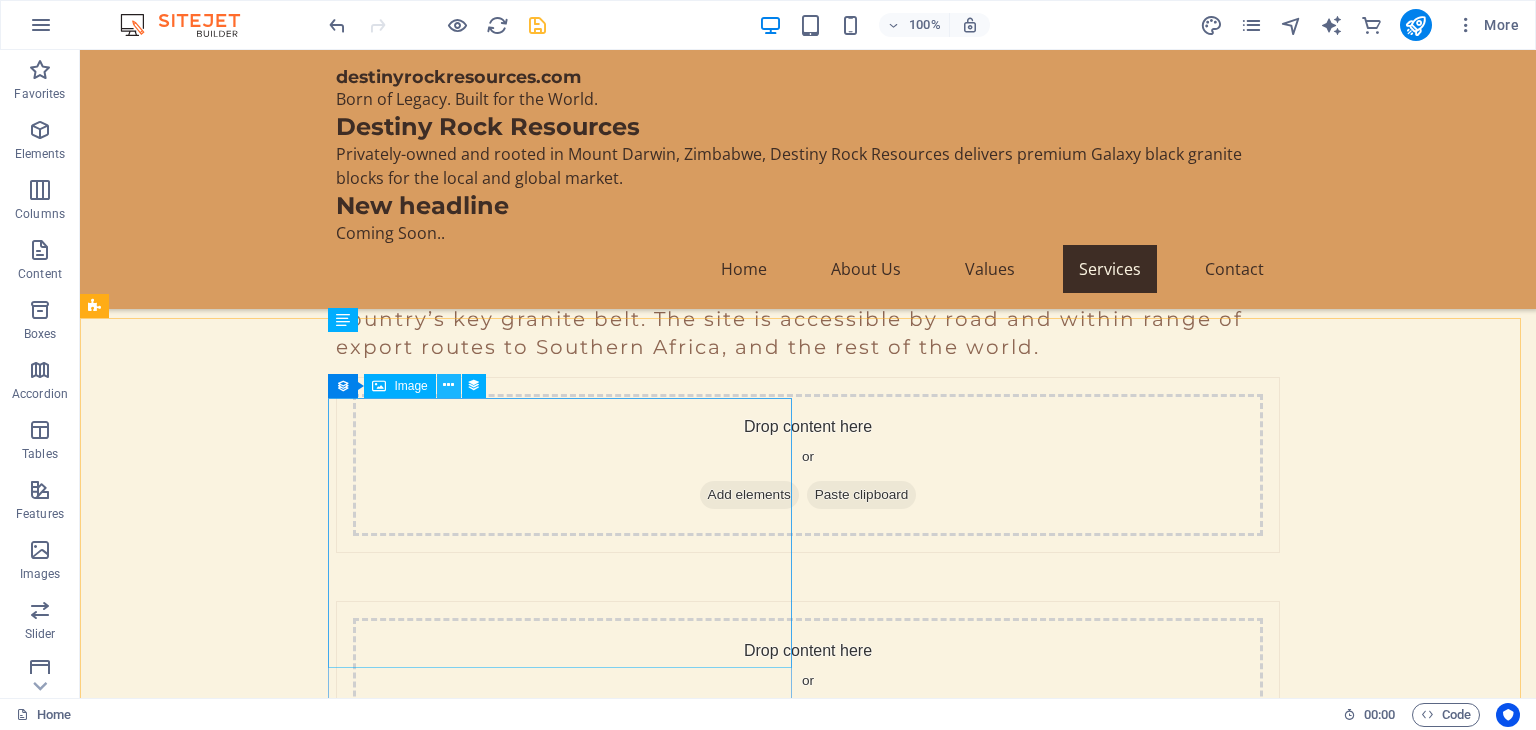 click at bounding box center (448, 385) 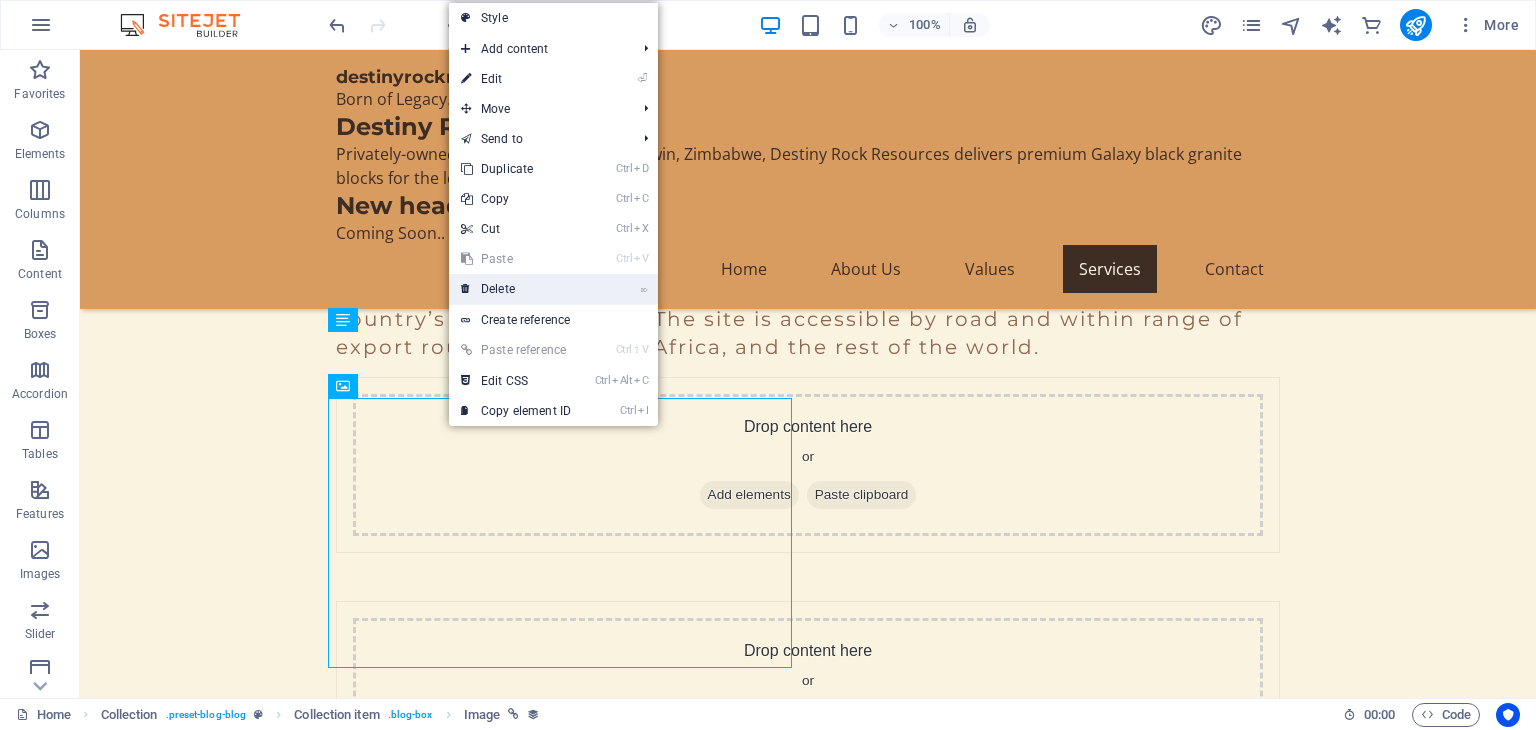 click on "⌦  Delete" at bounding box center [516, 289] 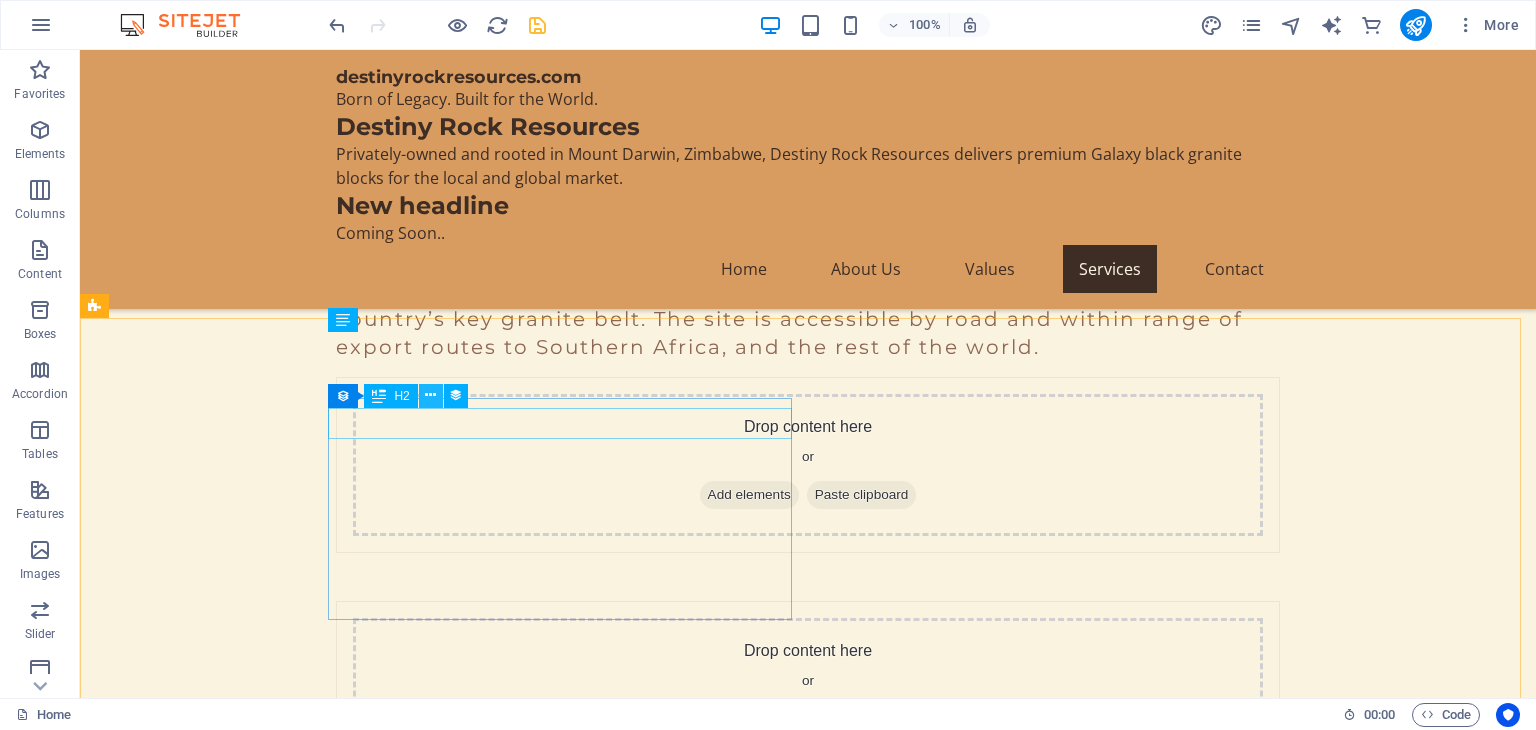 click at bounding box center [430, 395] 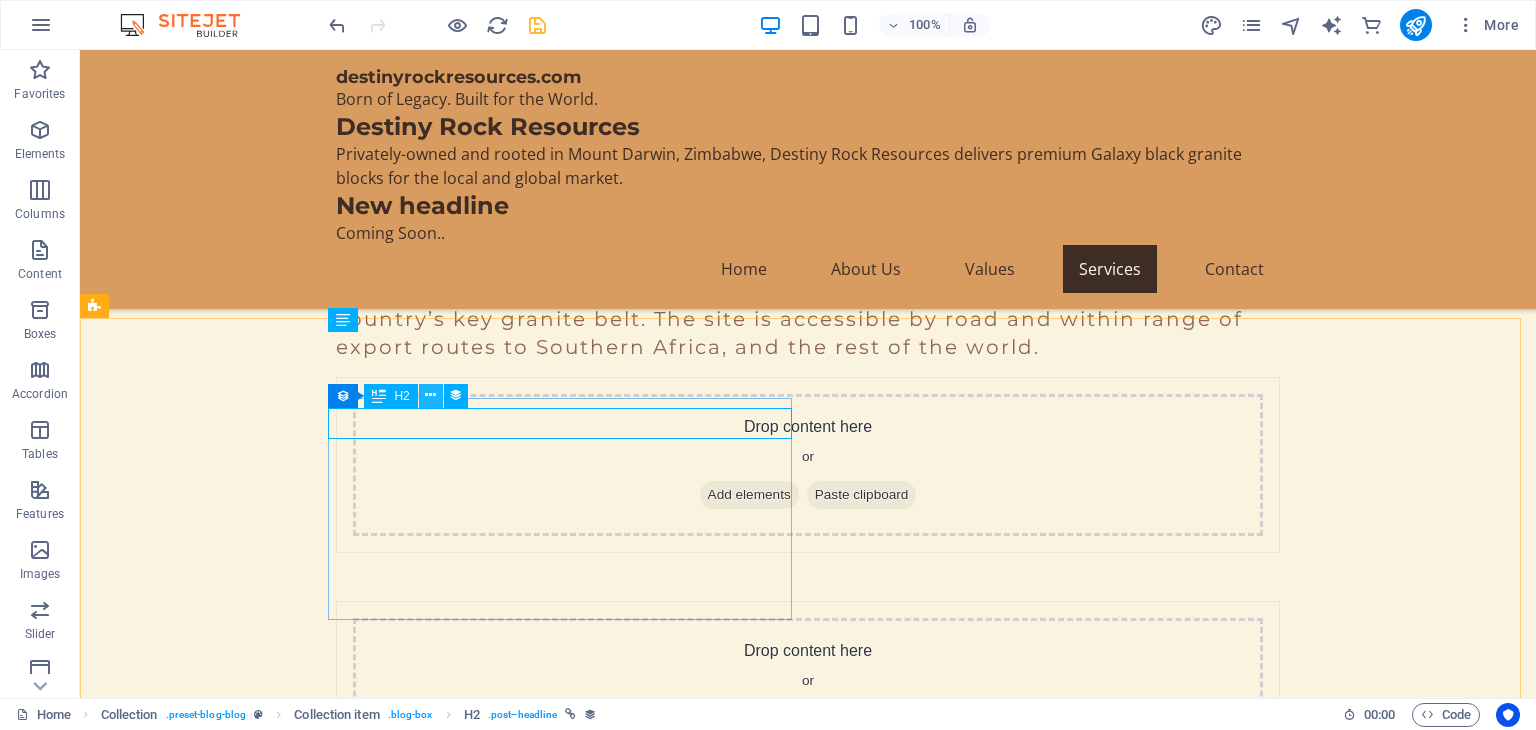 click at bounding box center [430, 395] 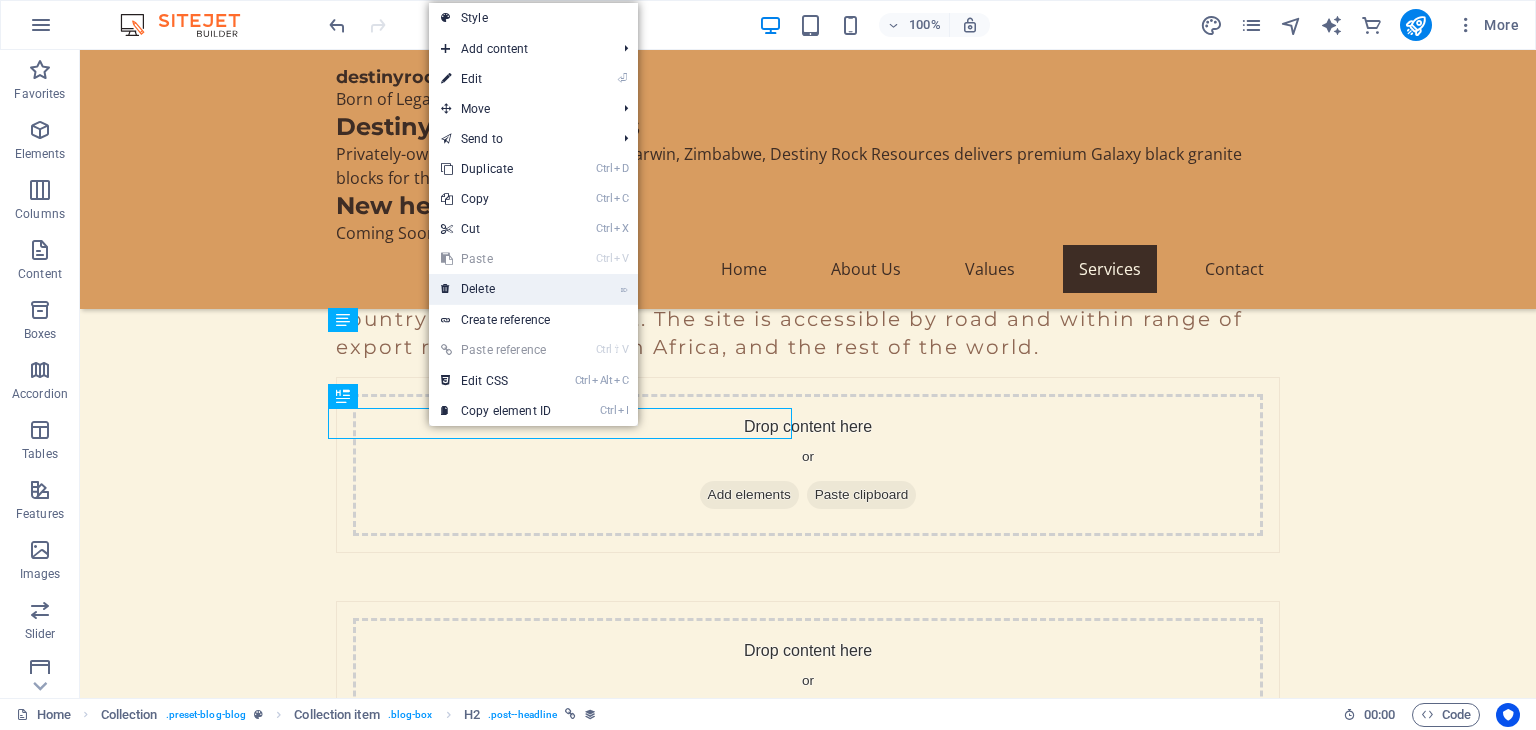 click on "⌦  Delete" at bounding box center [496, 289] 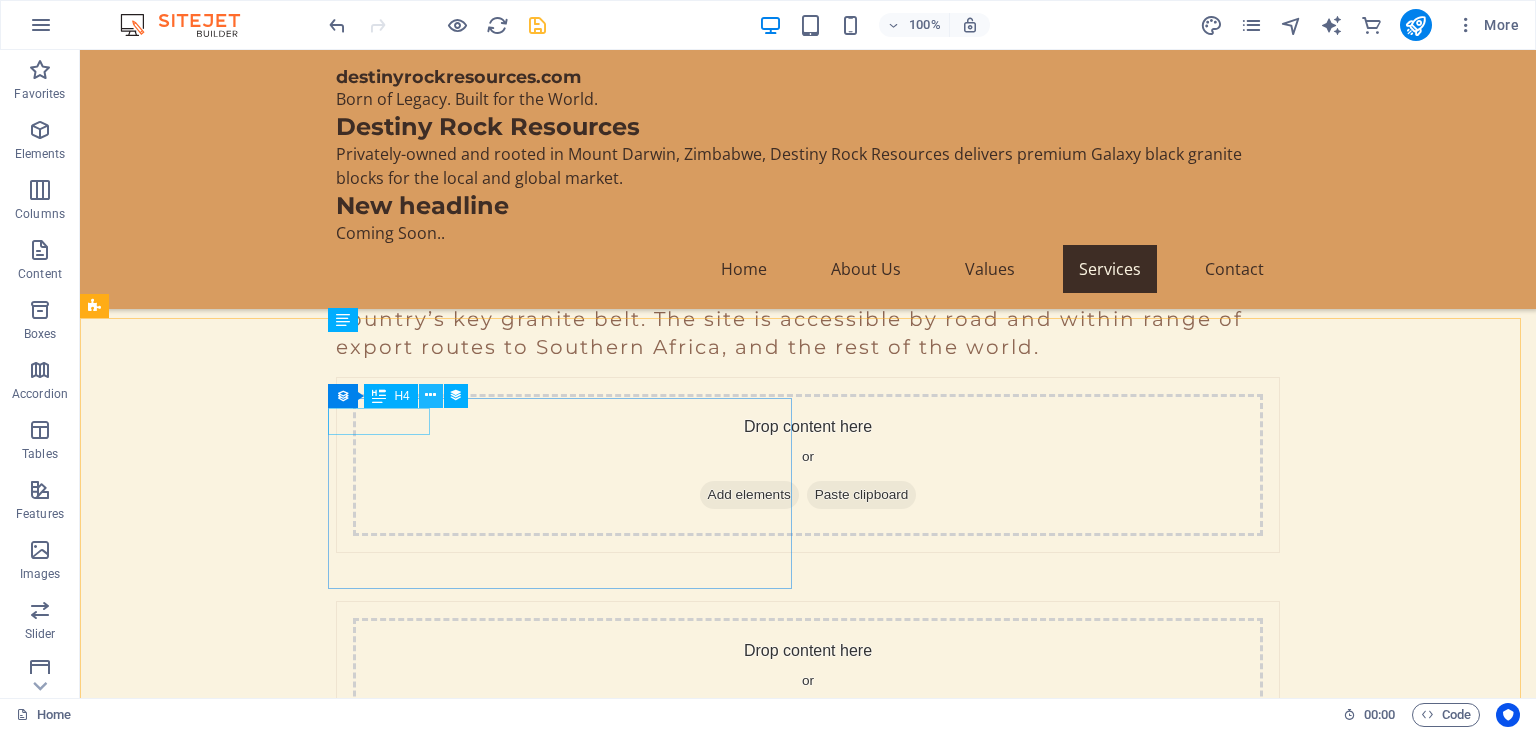 click at bounding box center [430, 395] 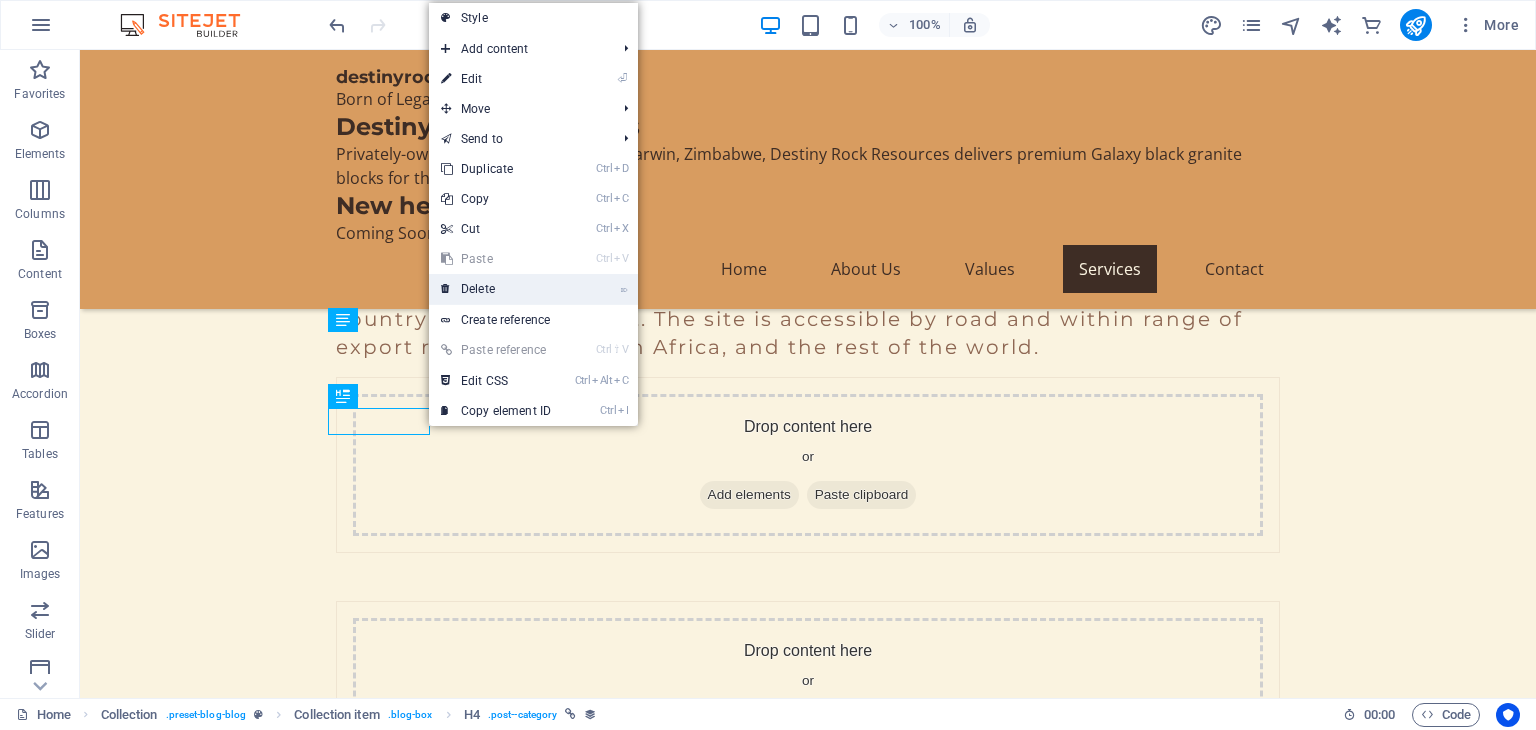click on "⌦  Delete" at bounding box center (496, 289) 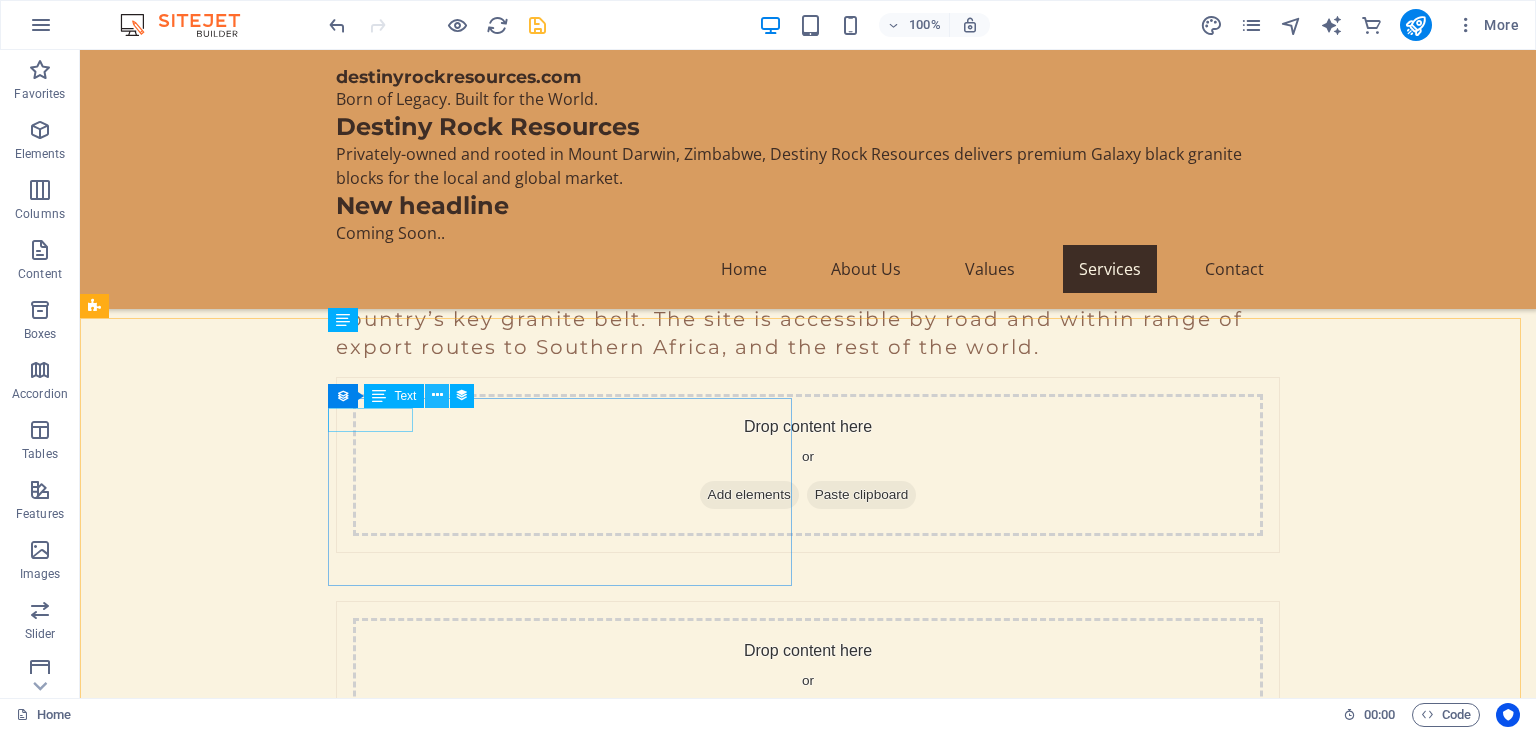 click at bounding box center [437, 395] 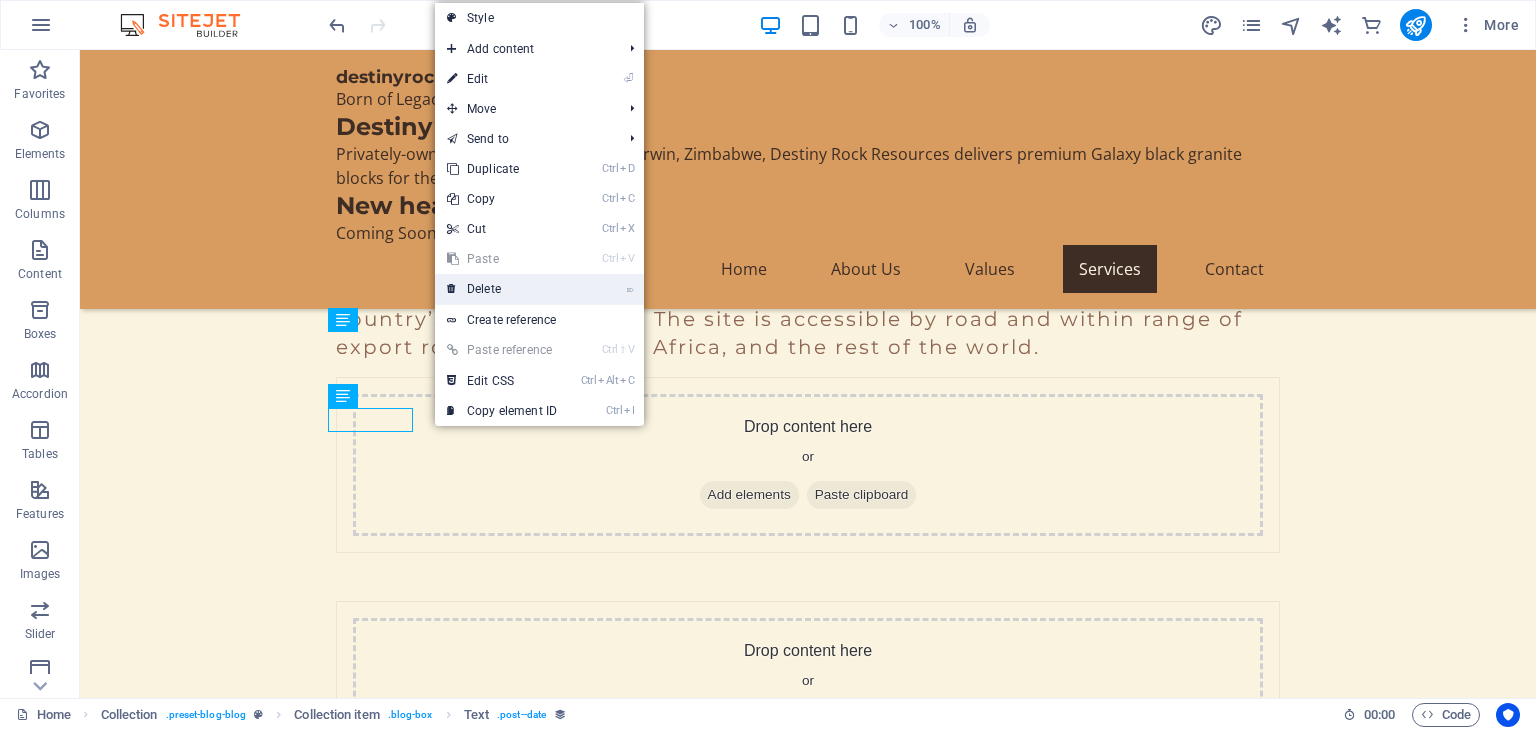 click on "⌦  Delete" at bounding box center [502, 289] 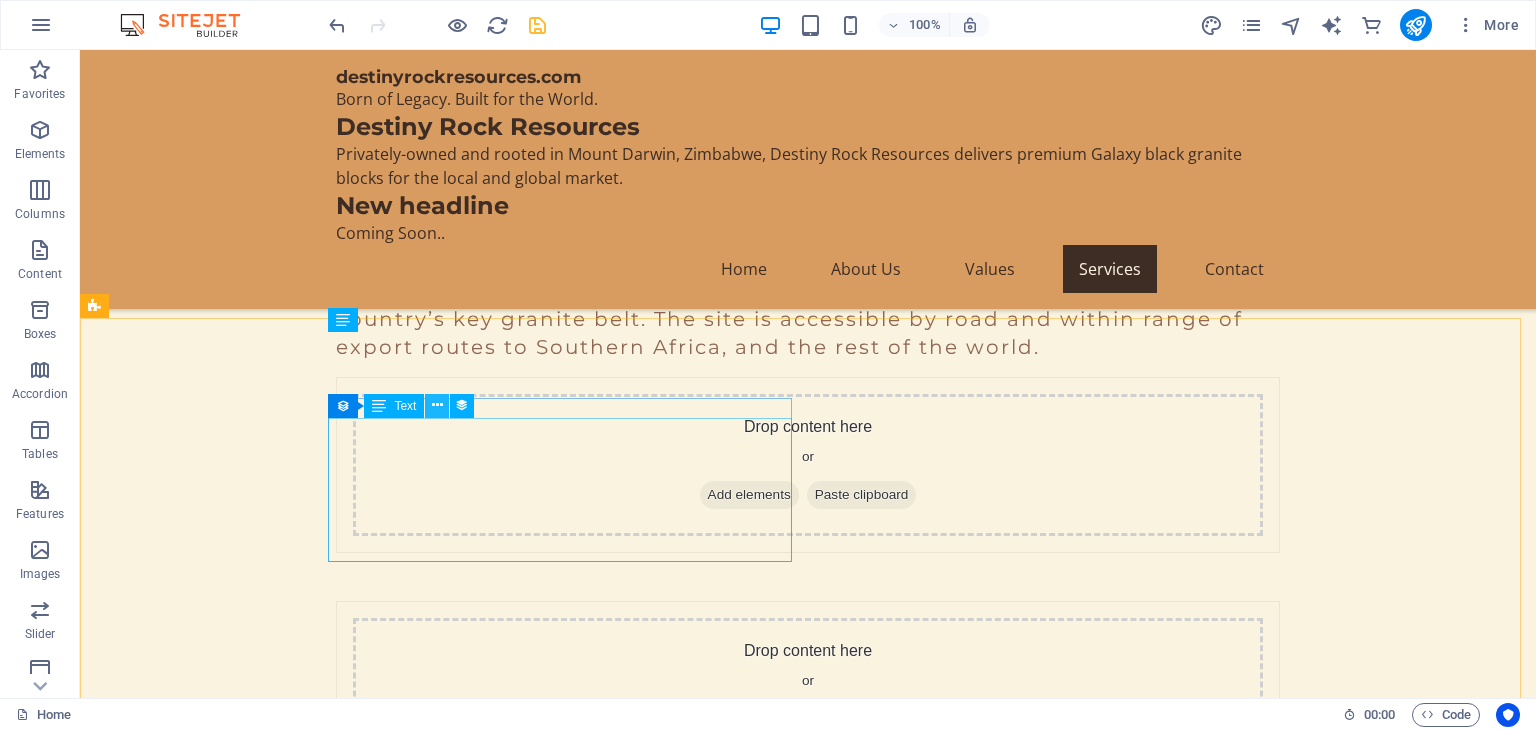 click at bounding box center [437, 405] 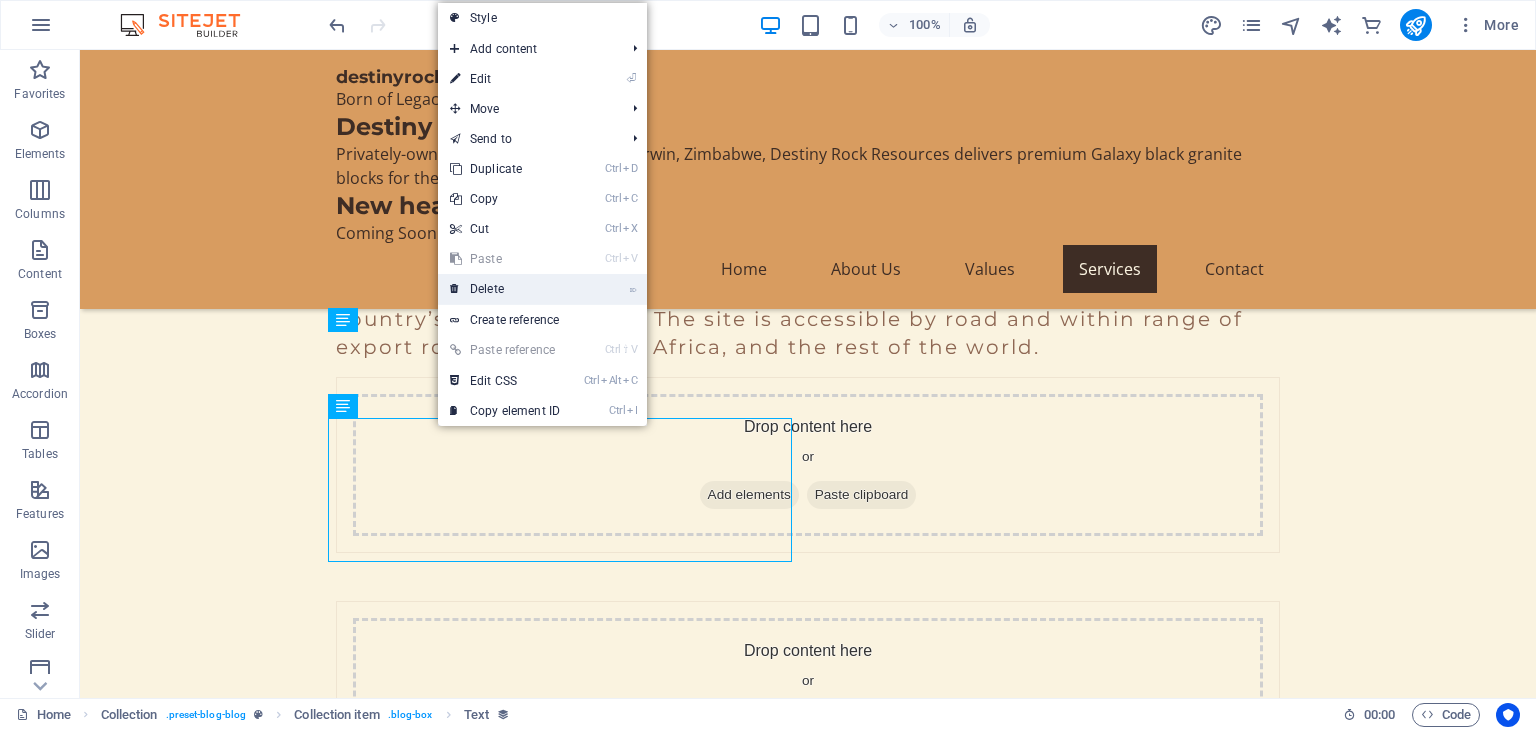 click on "⌦  Delete" at bounding box center [505, 289] 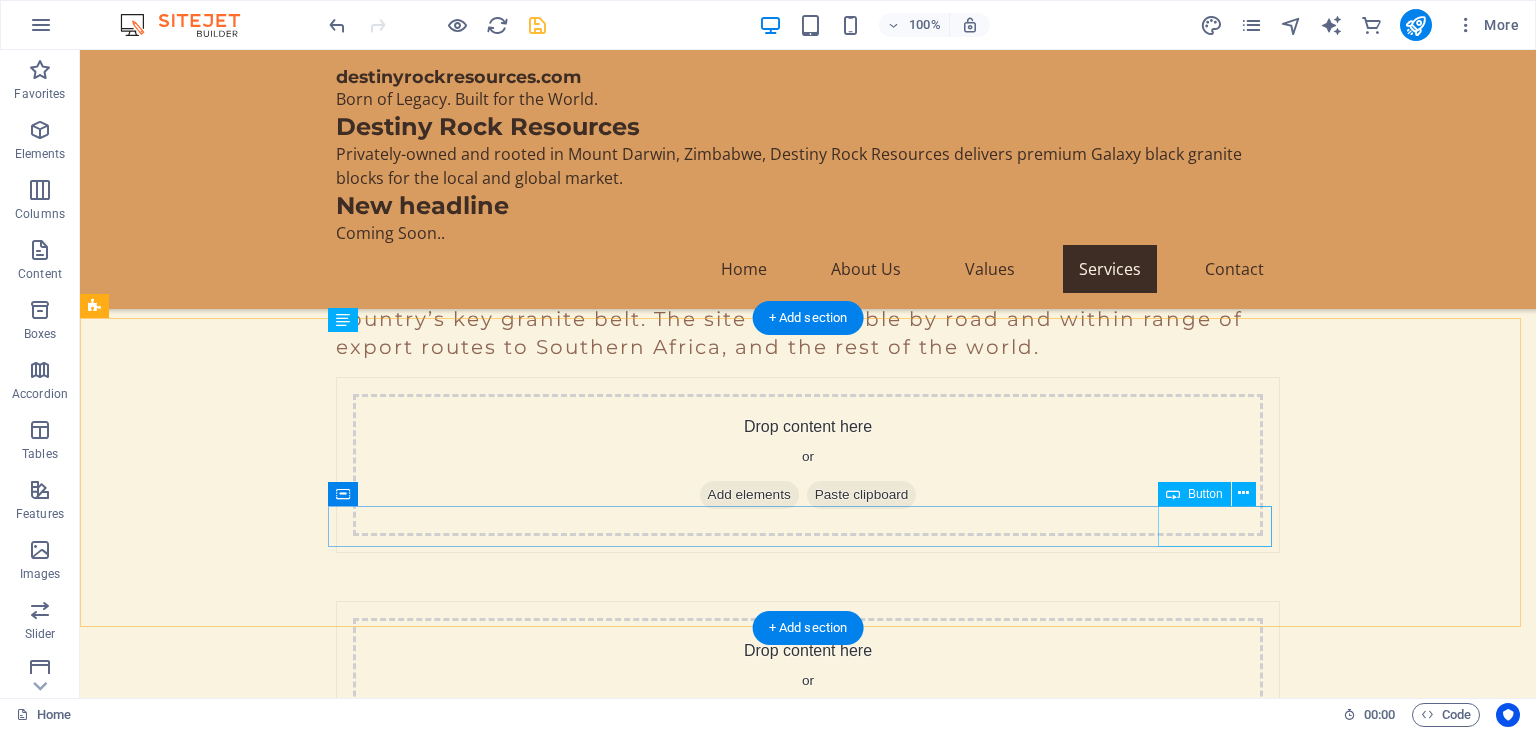click on "Next" at bounding box center (568, 3132) 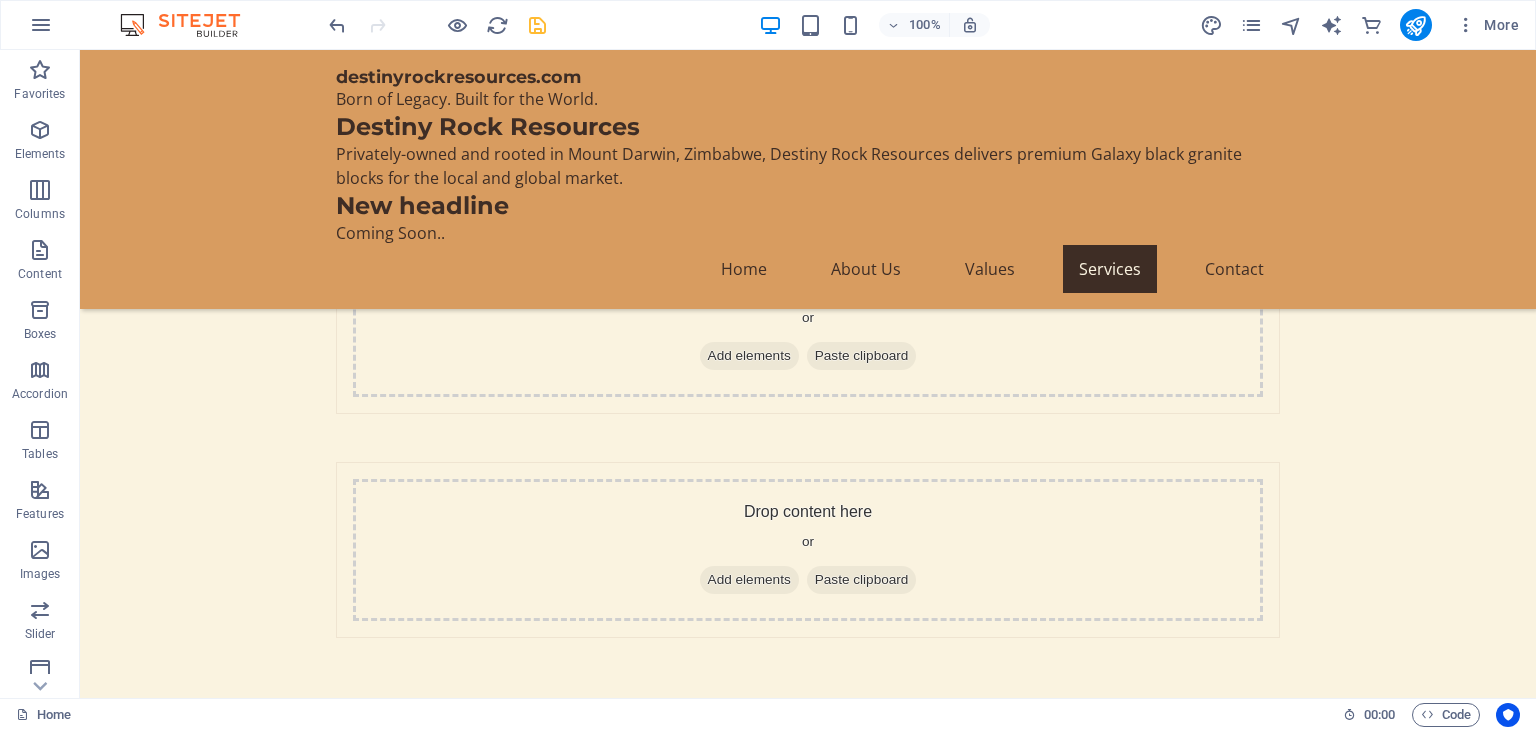 scroll, scrollTop: 6574, scrollLeft: 0, axis: vertical 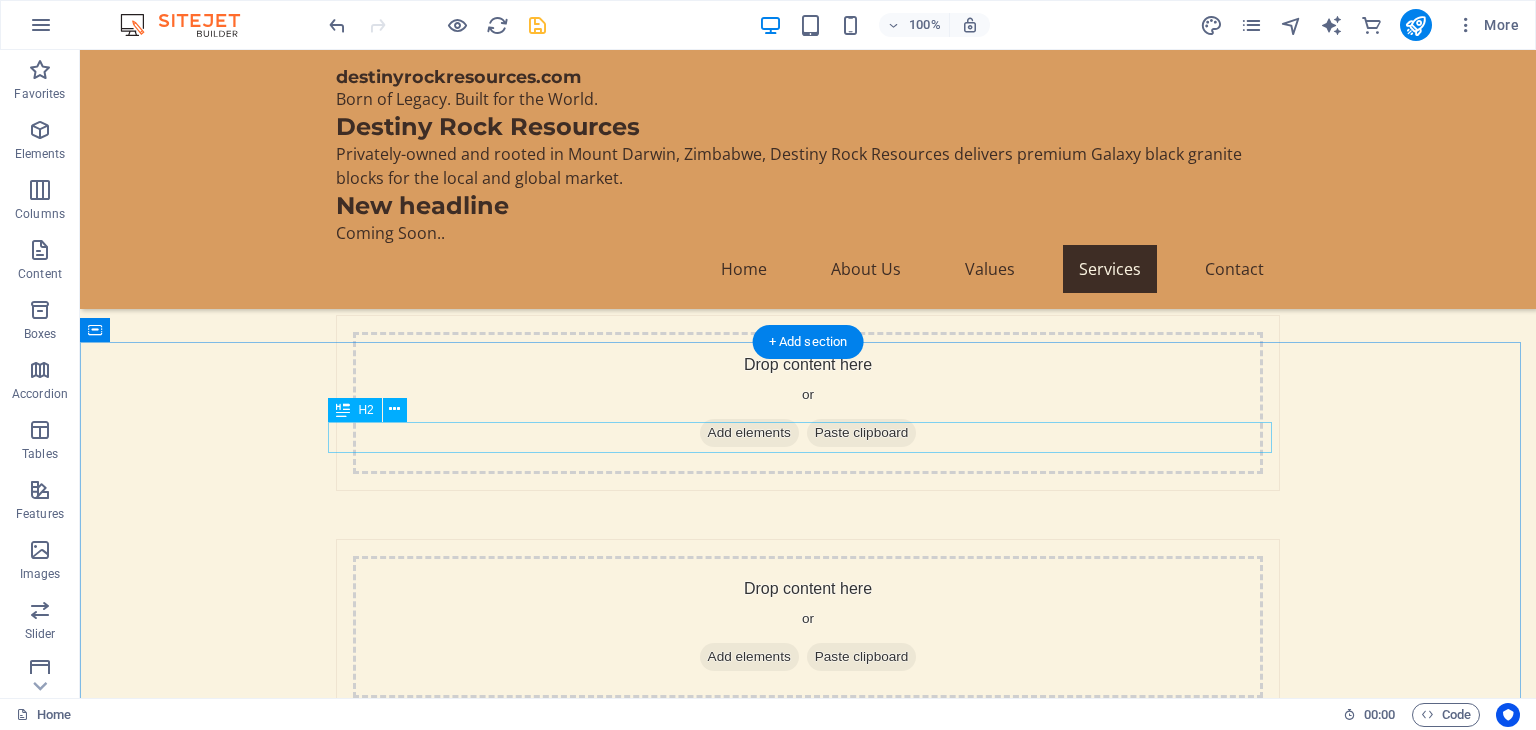click on "Contact Us" at bounding box center (808, 3042) 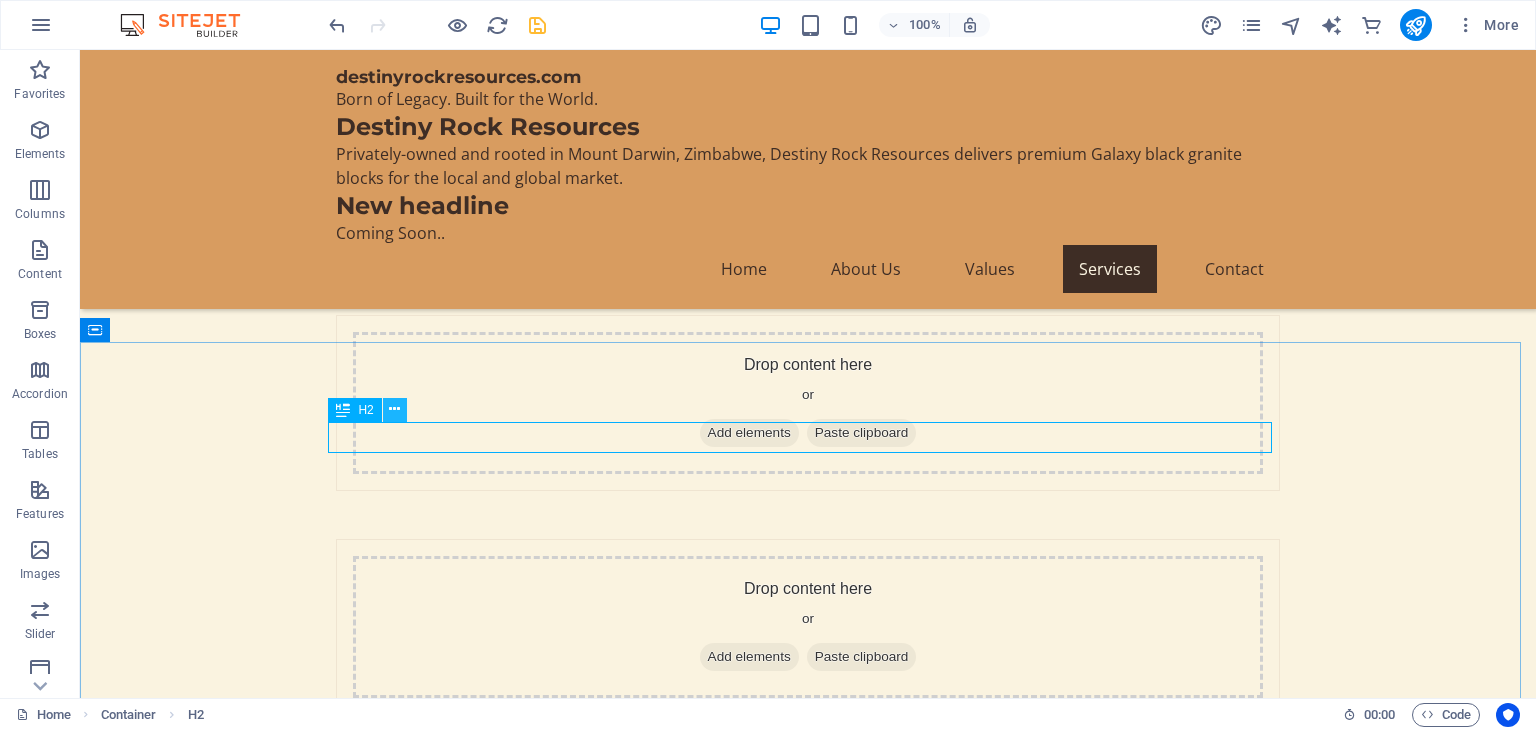 click at bounding box center (394, 409) 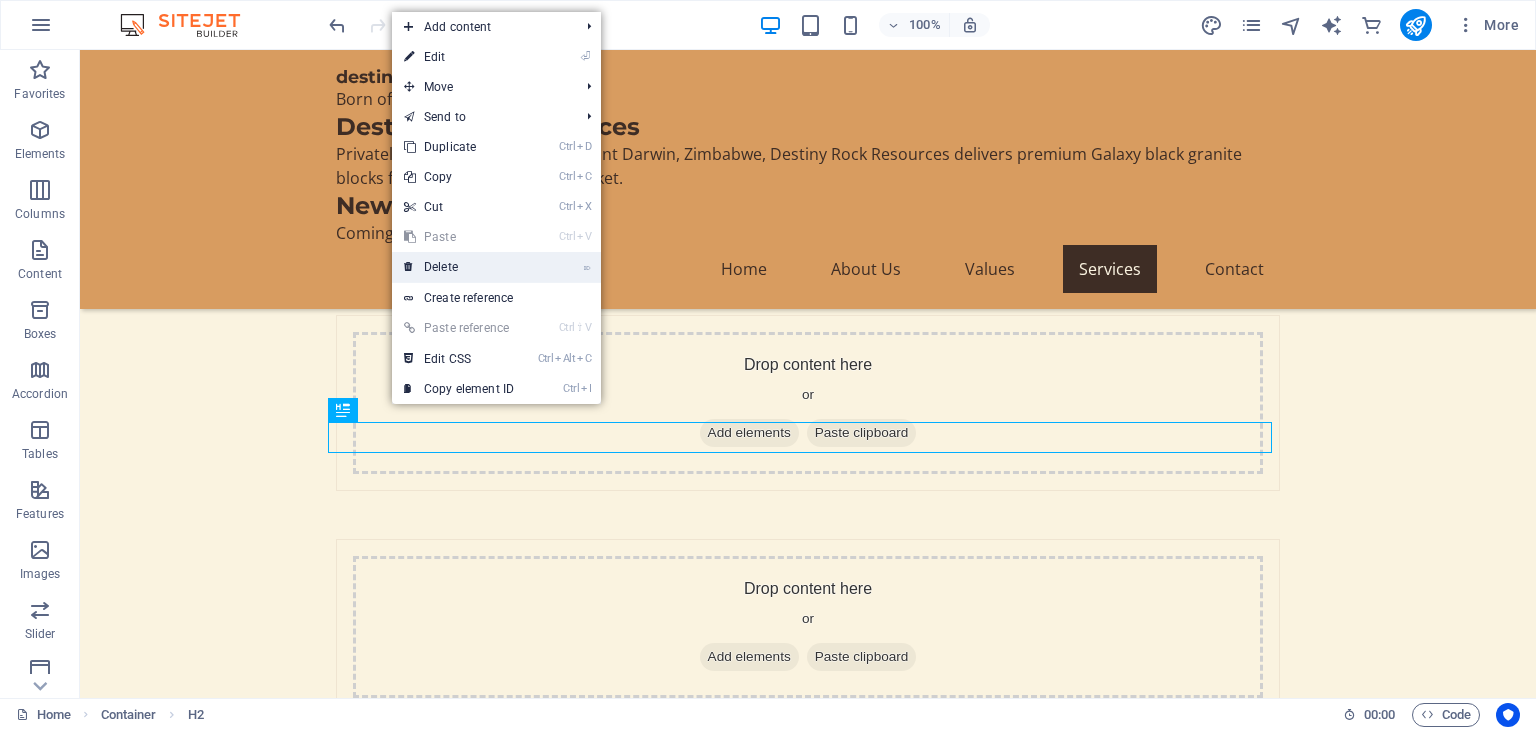 click on "⌦  Delete" at bounding box center [459, 267] 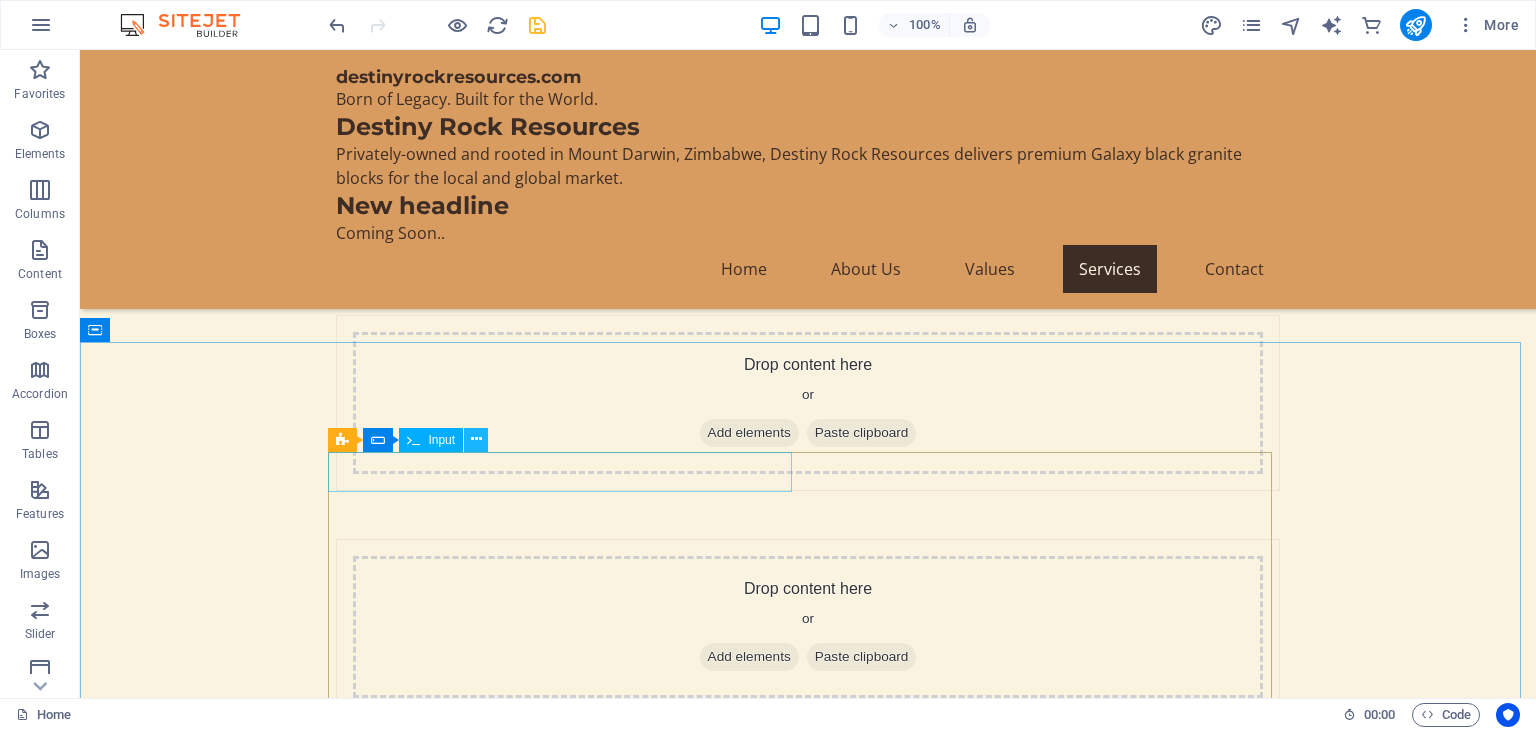 click at bounding box center [476, 439] 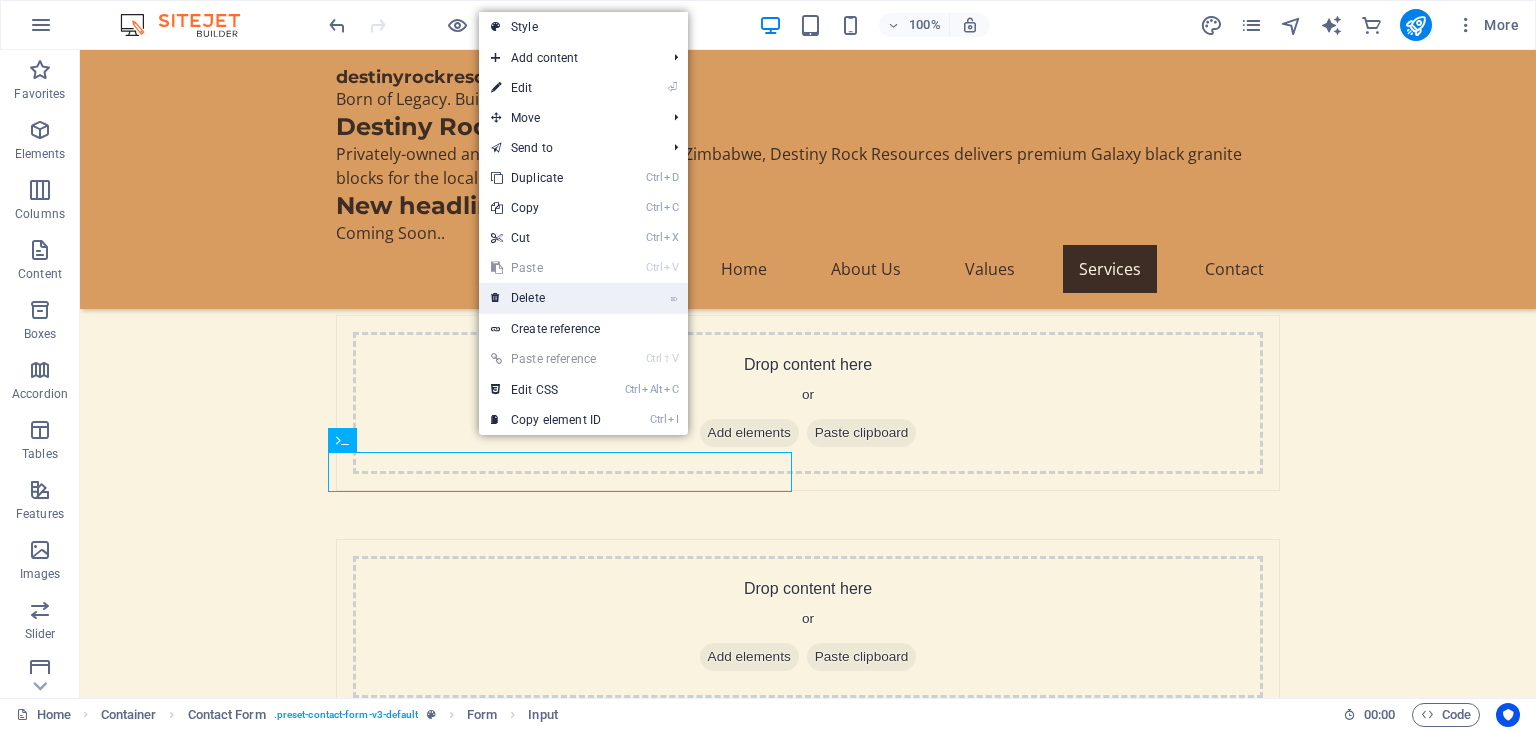 click on "⌦  Delete" at bounding box center (546, 298) 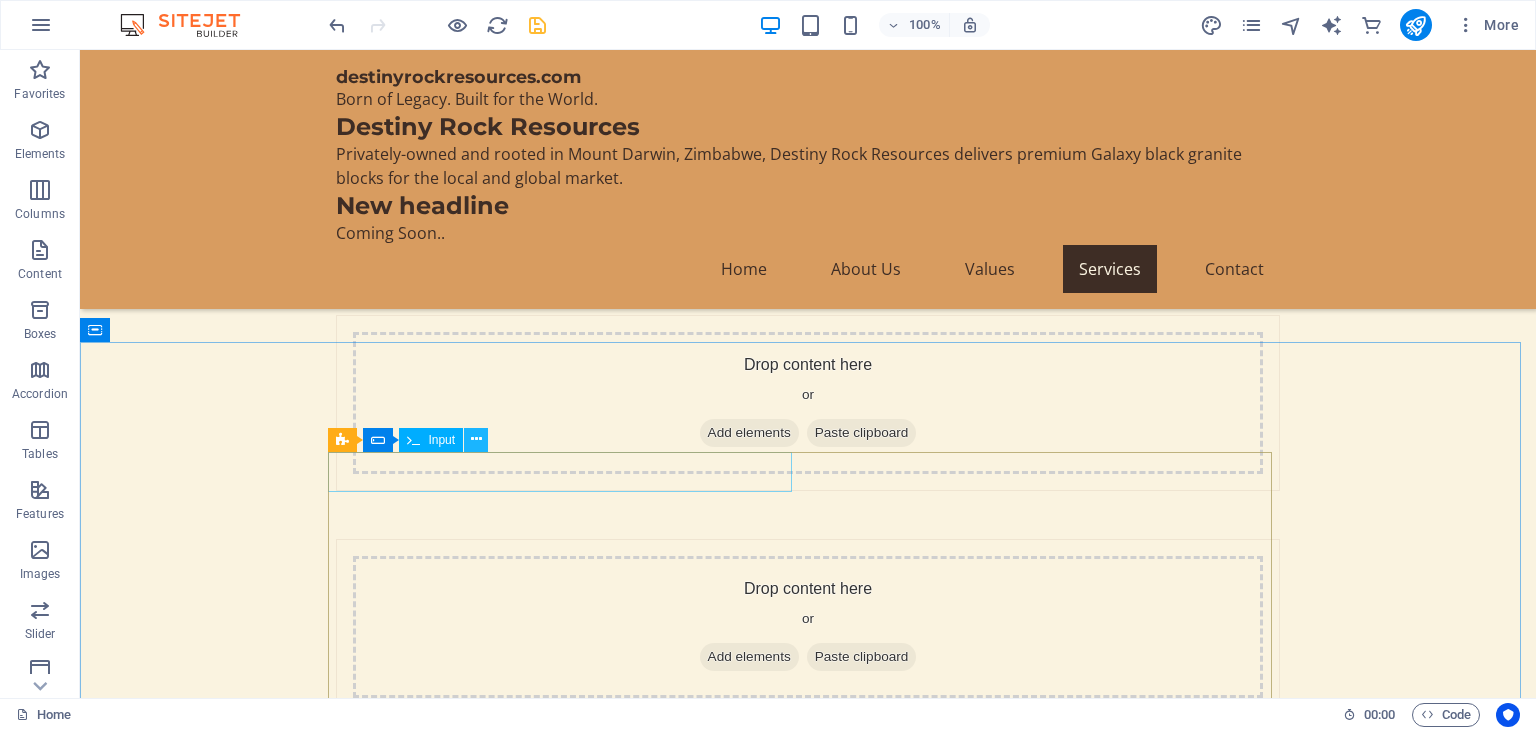 click at bounding box center [476, 439] 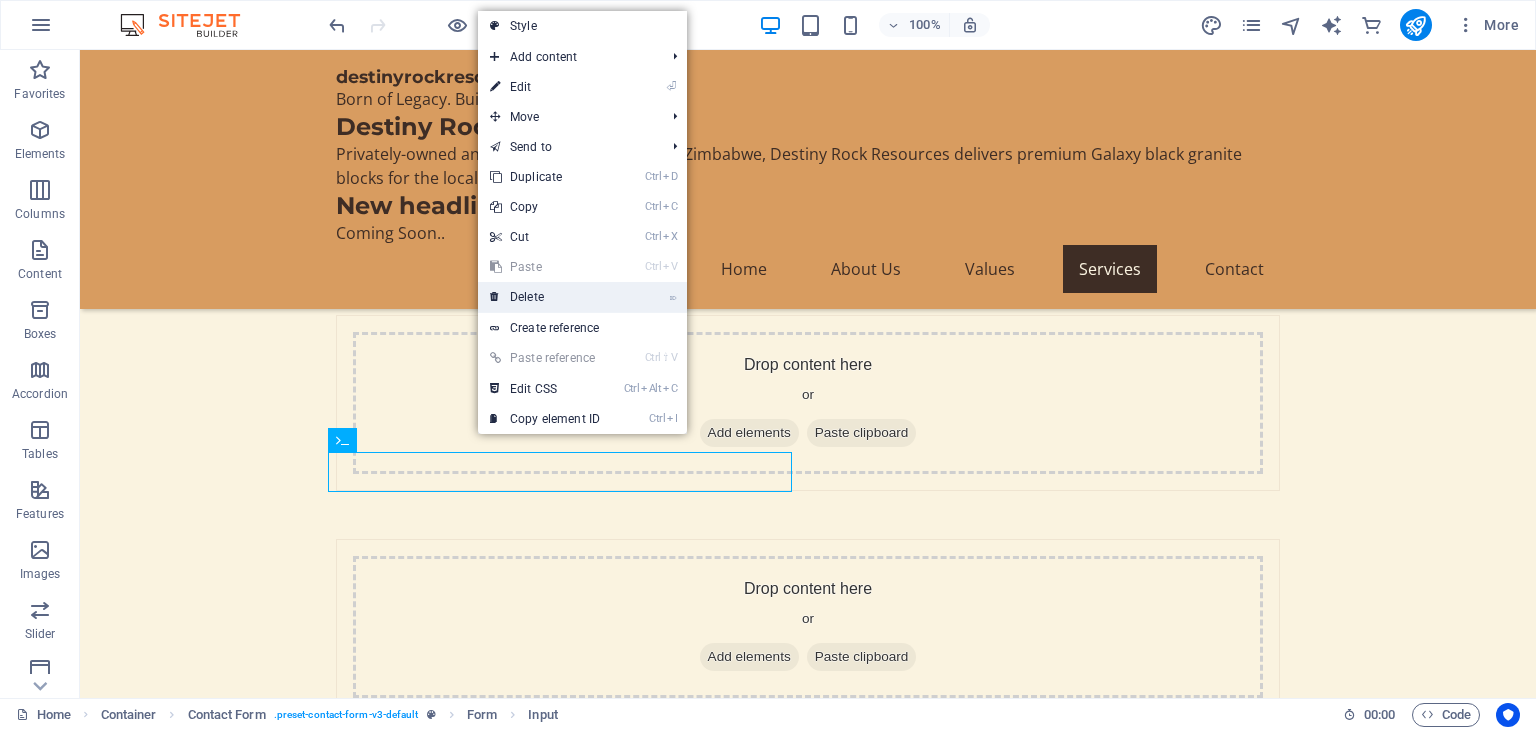 click on "⌦  Delete" at bounding box center [545, 297] 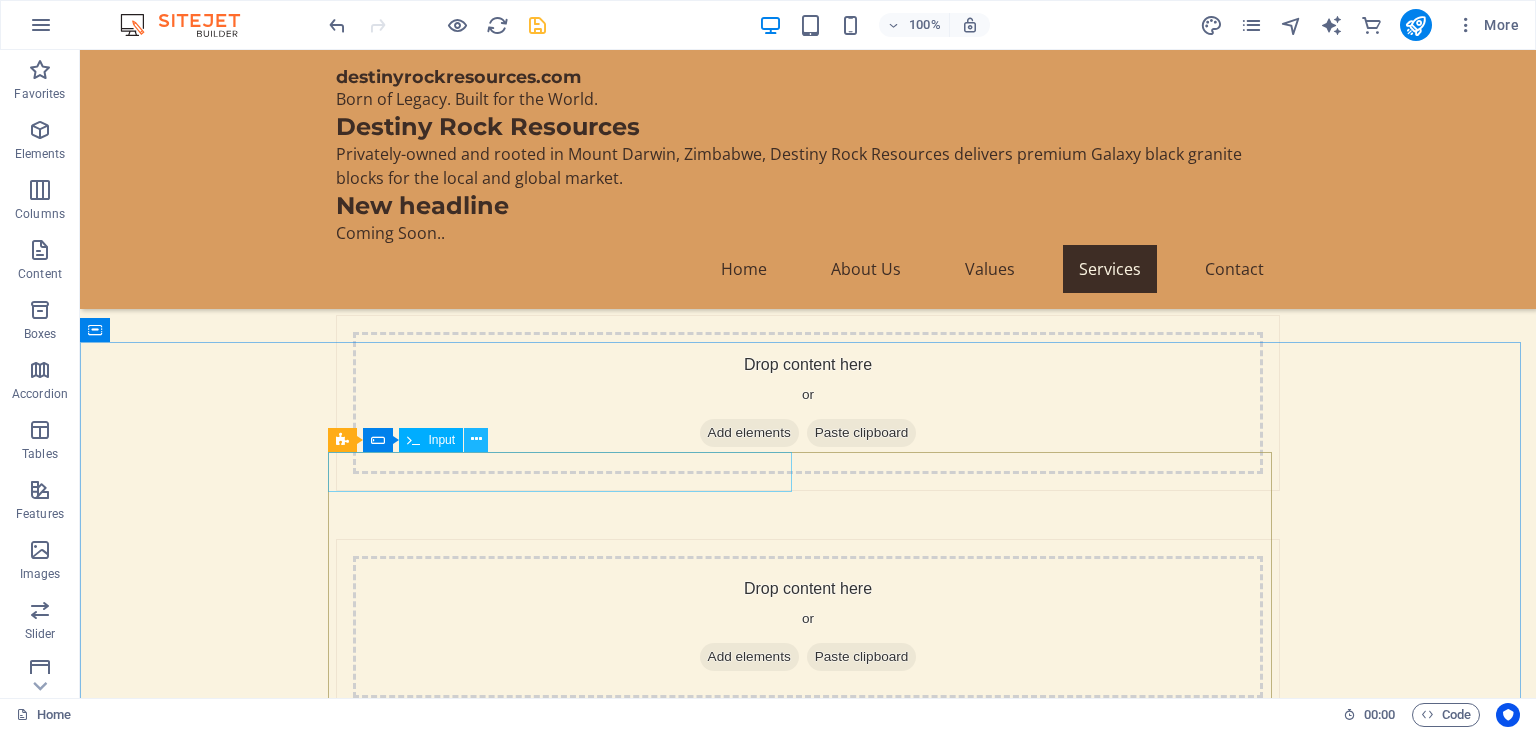 click at bounding box center (476, 439) 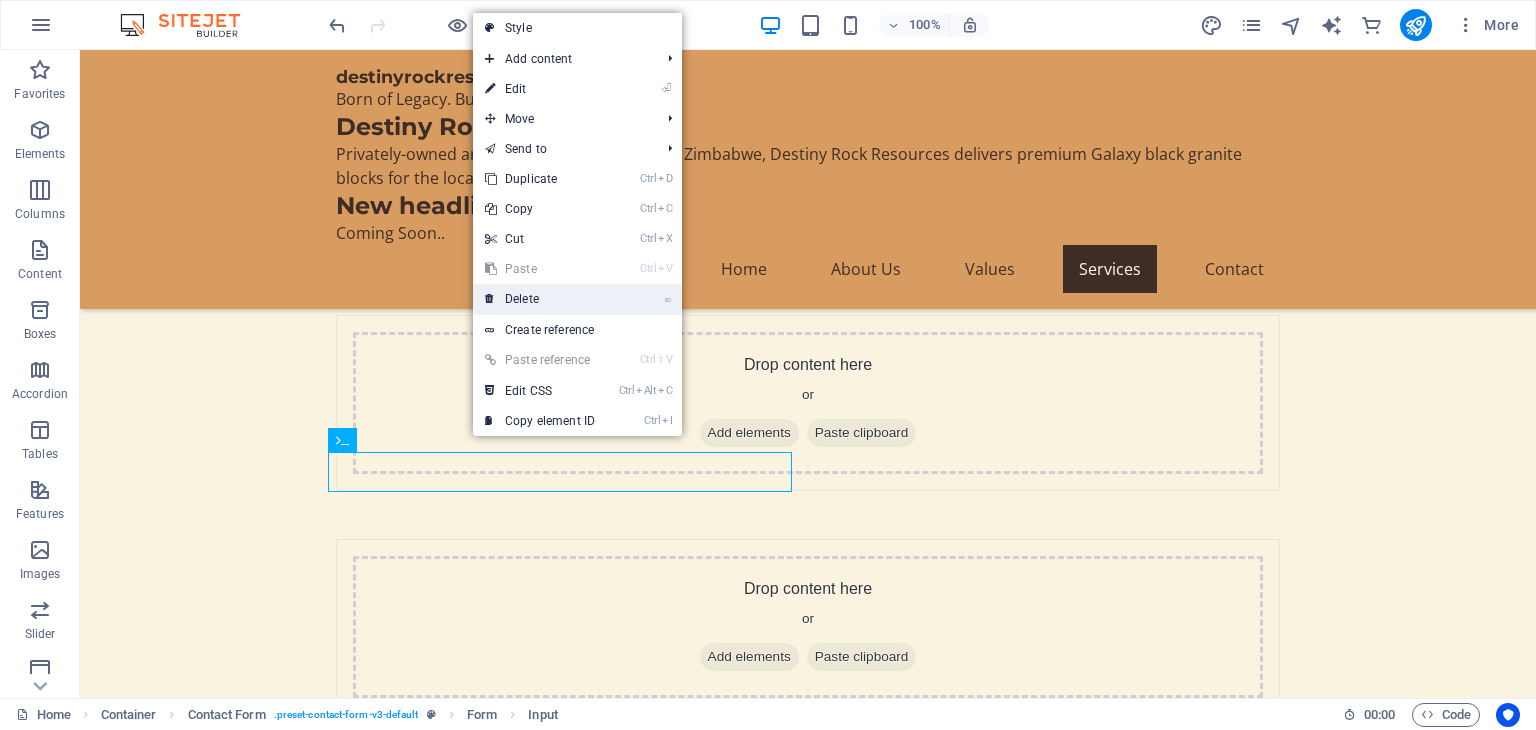 click on "⌦  Delete" at bounding box center [540, 299] 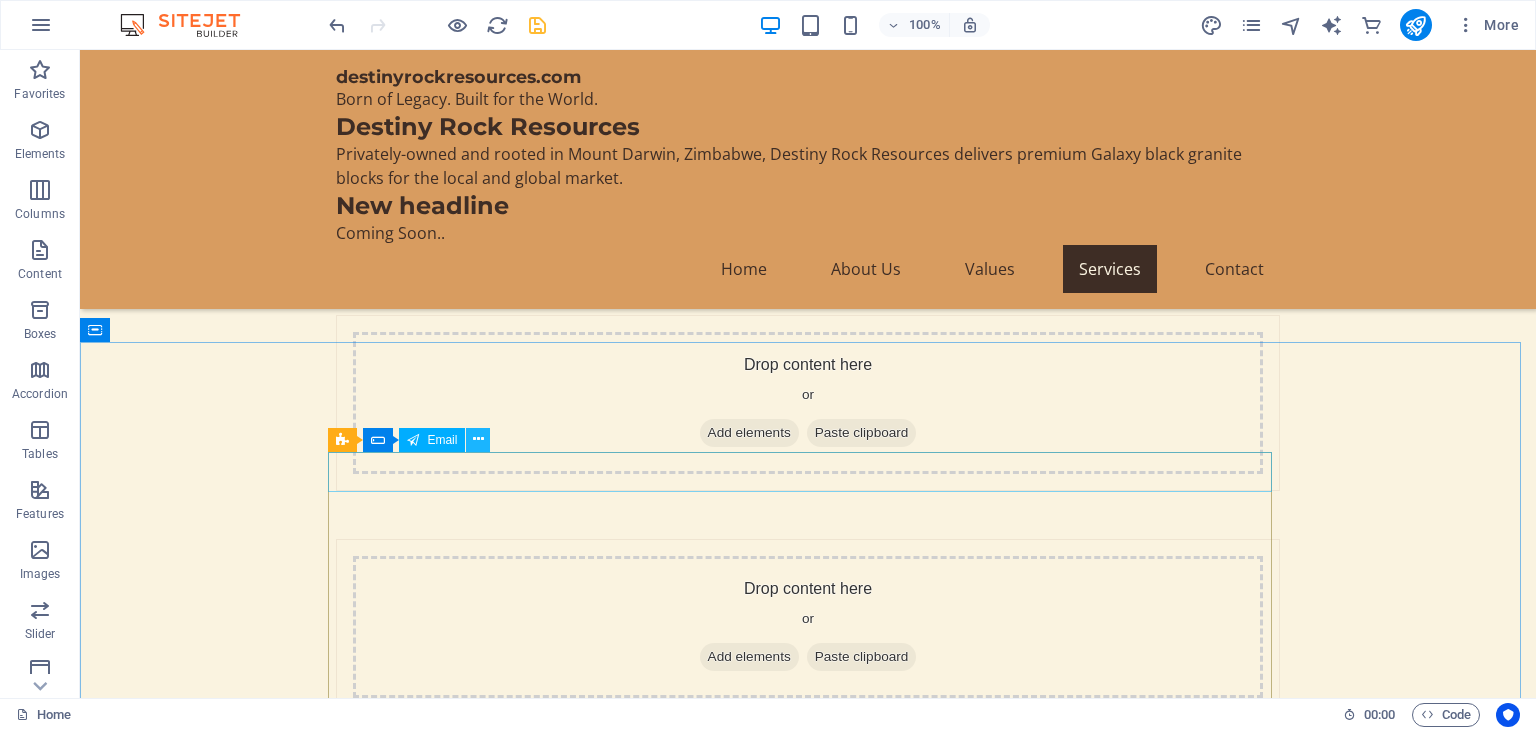 click at bounding box center (478, 439) 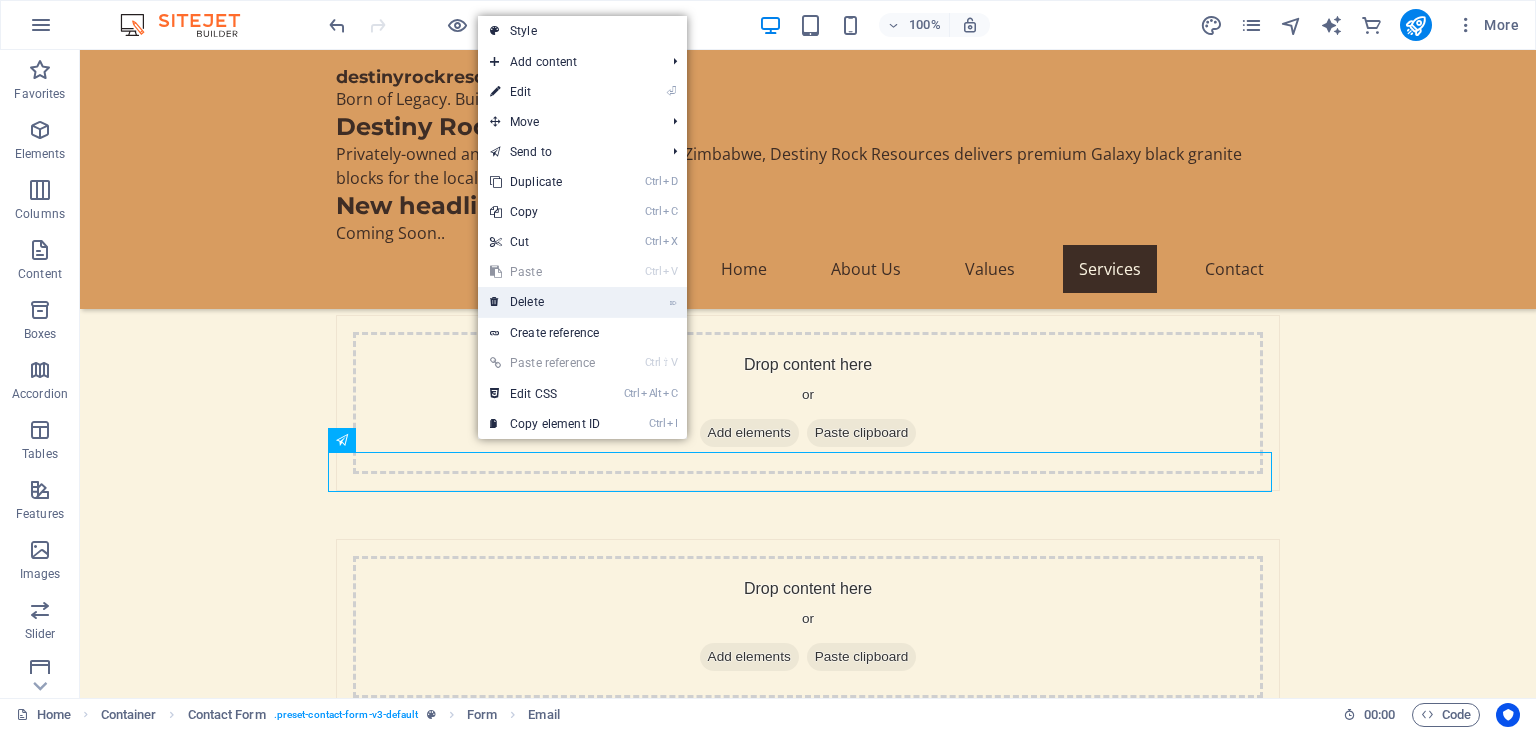 click on "⌦  Delete" at bounding box center [545, 302] 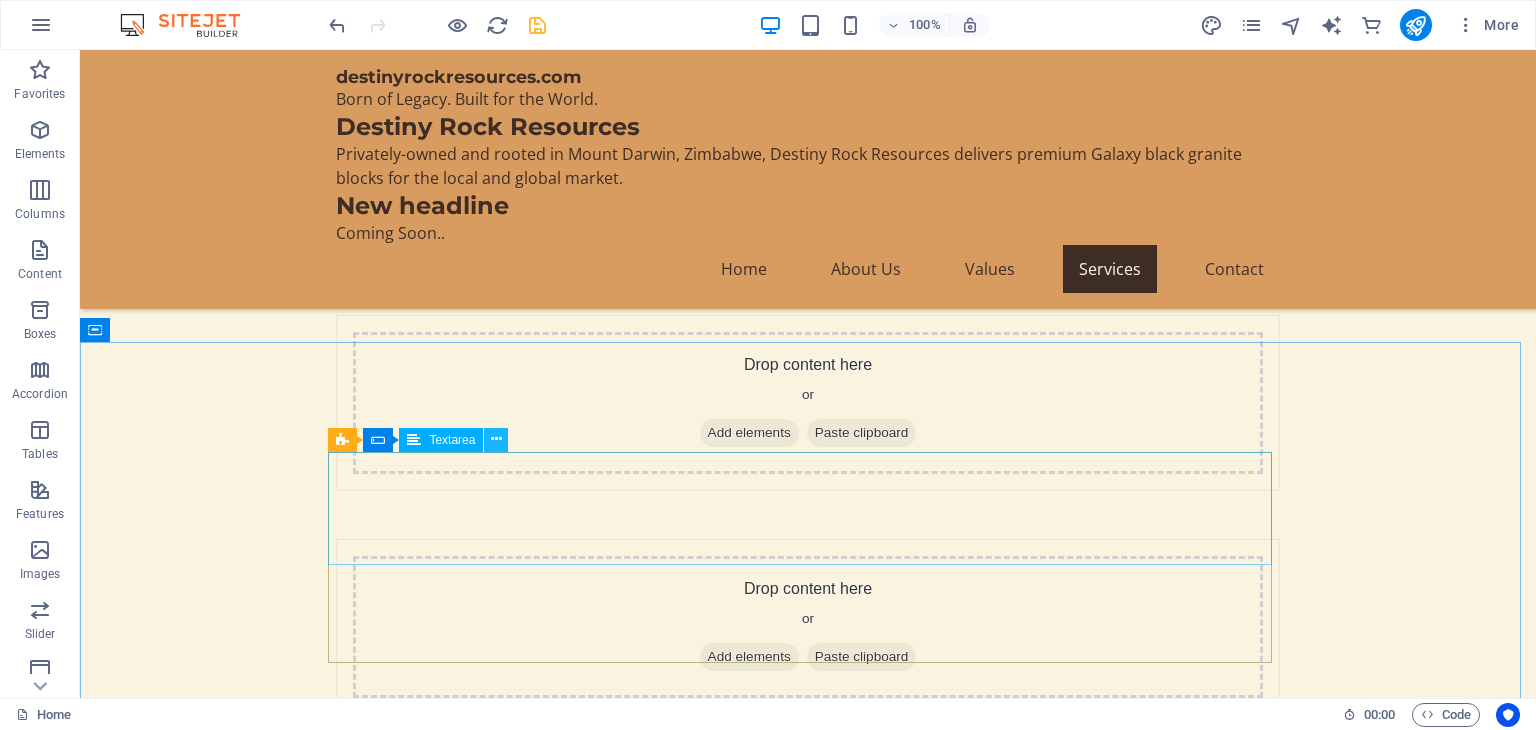 click at bounding box center (496, 439) 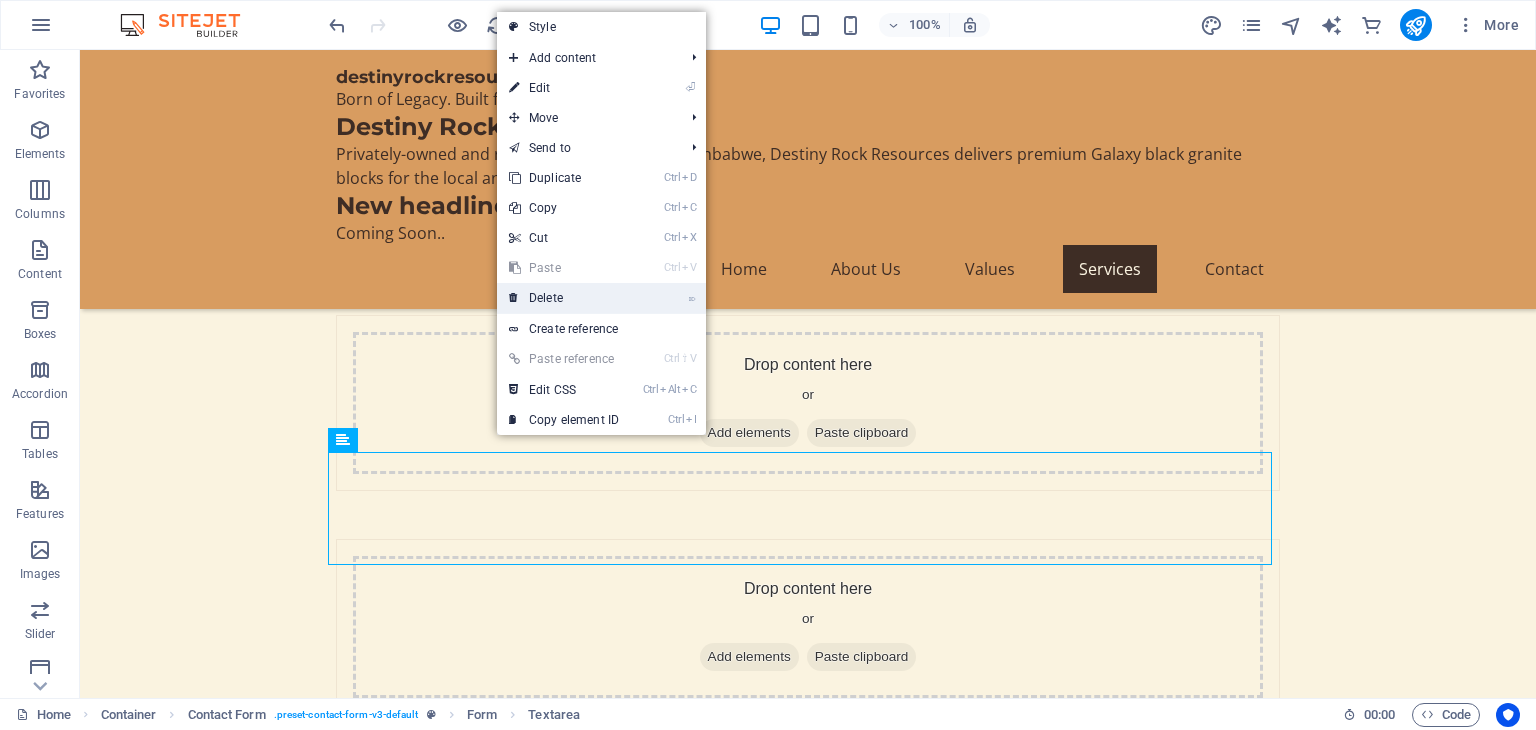 click on "⌦  Delete" at bounding box center (564, 298) 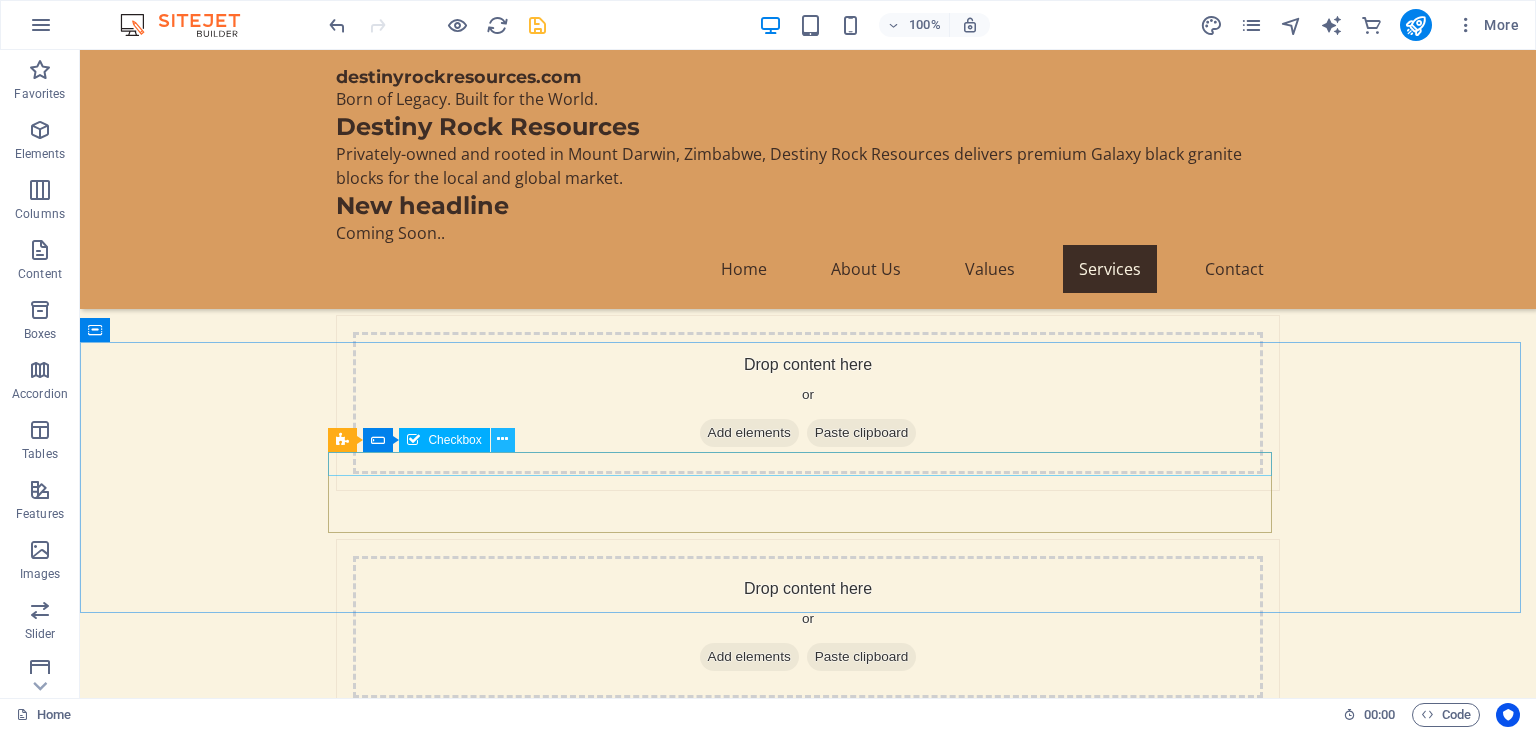 click at bounding box center [502, 439] 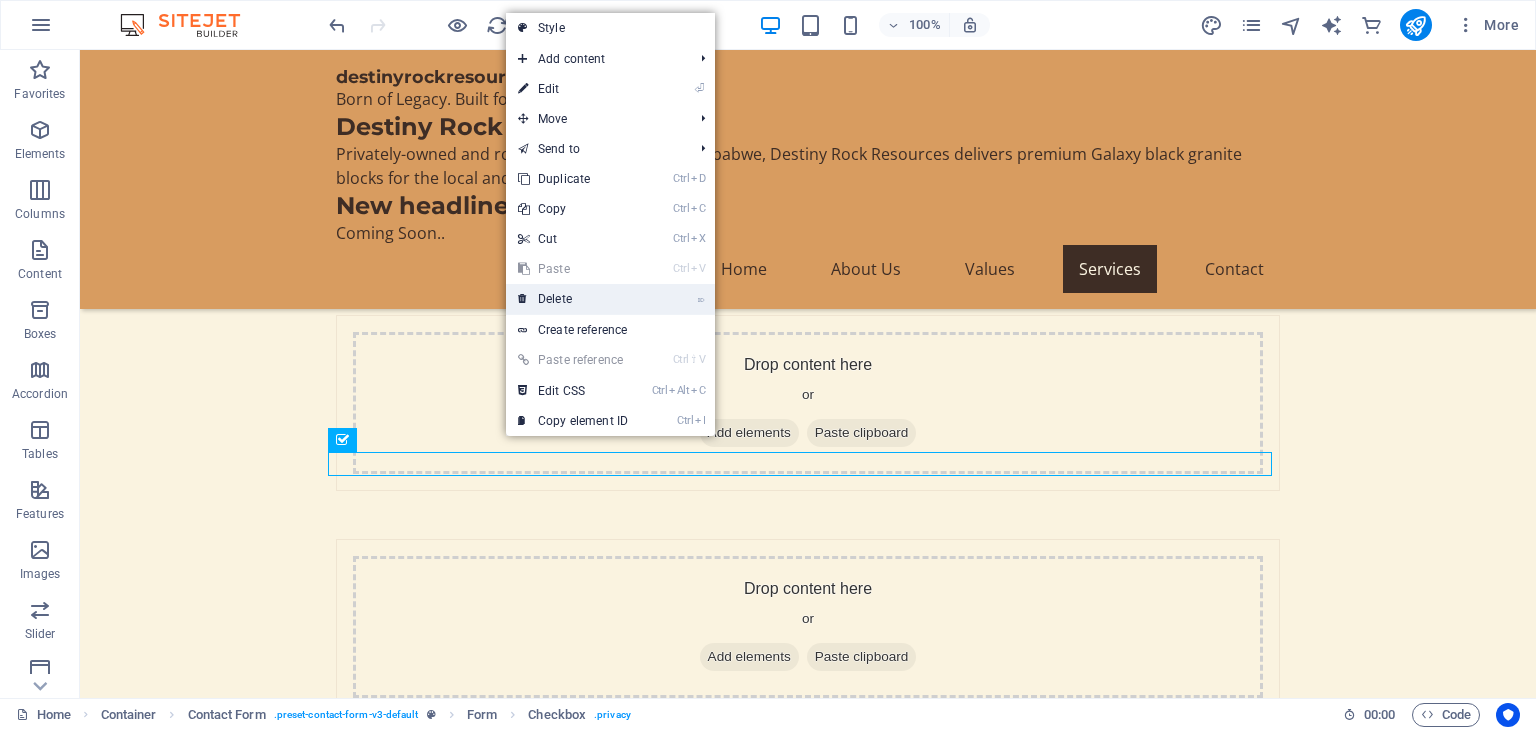 click on "⌦  Delete" at bounding box center (573, 299) 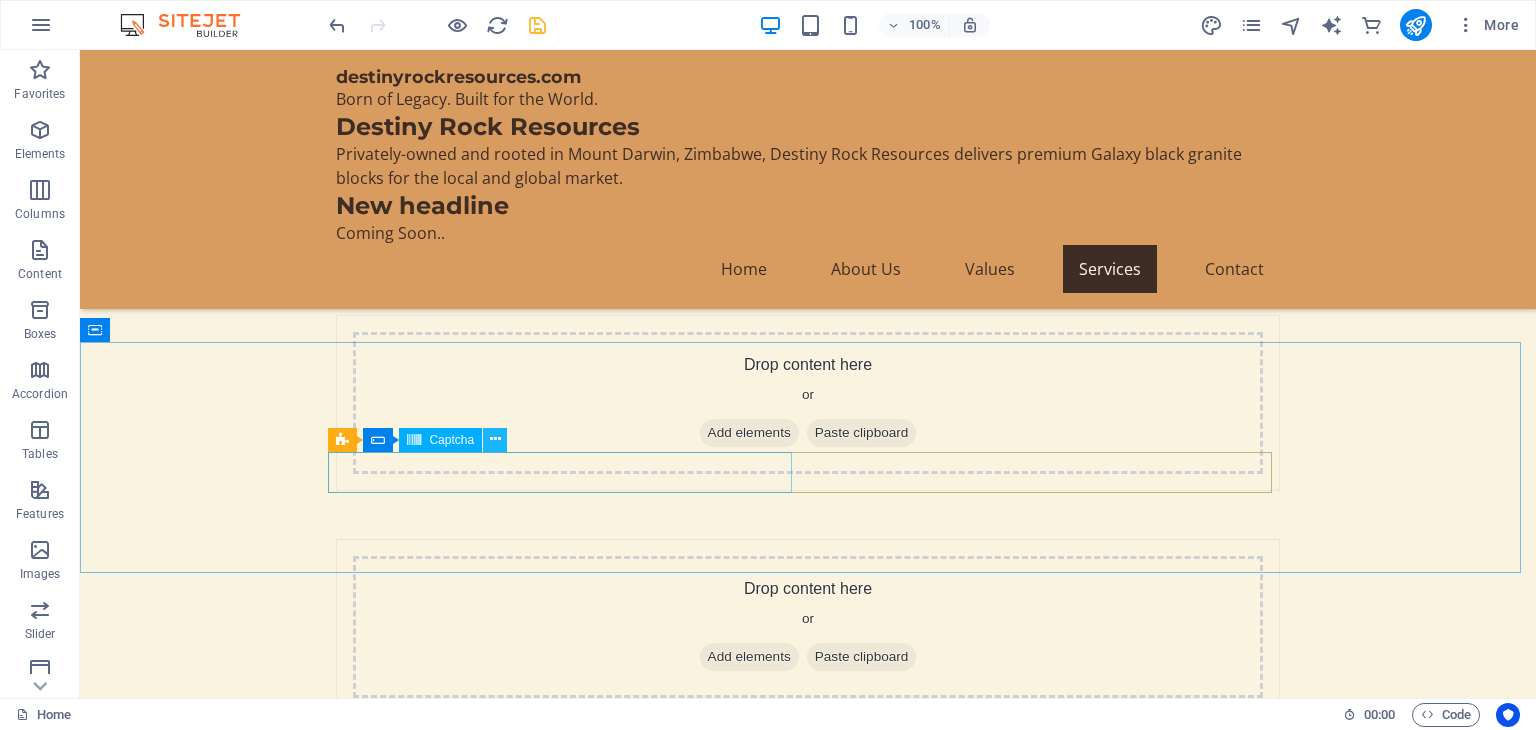click at bounding box center [495, 439] 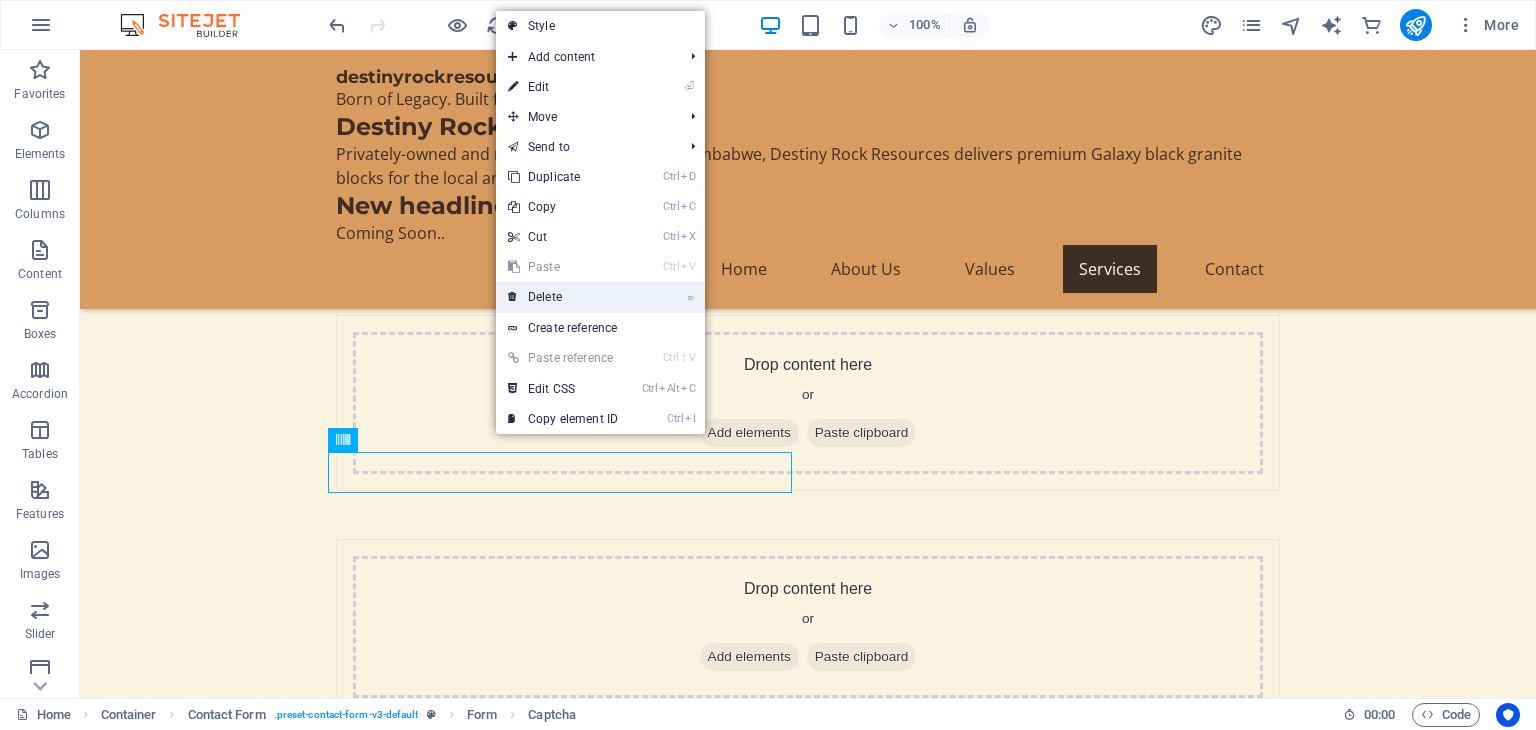 click on "⌦  Delete" at bounding box center (563, 297) 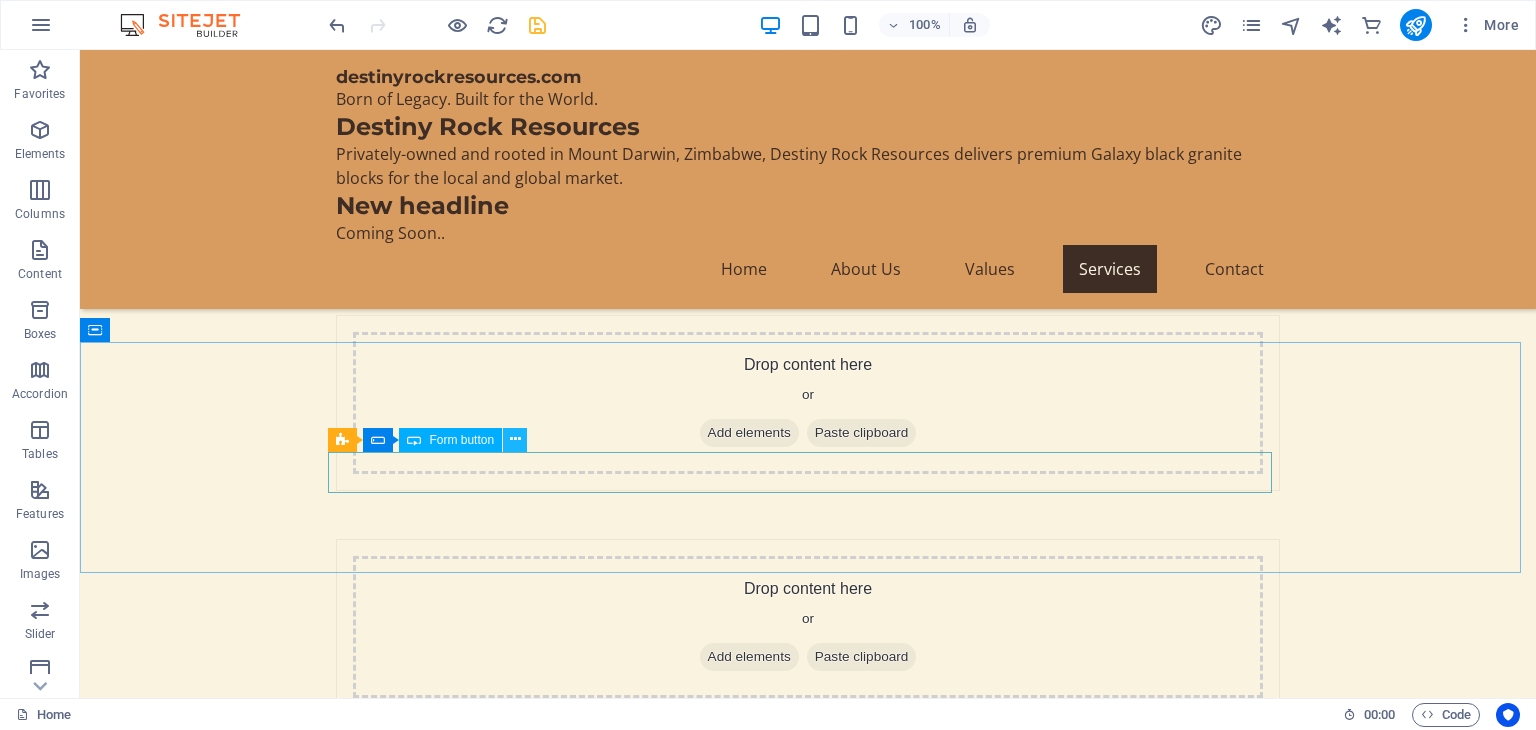 click at bounding box center (515, 439) 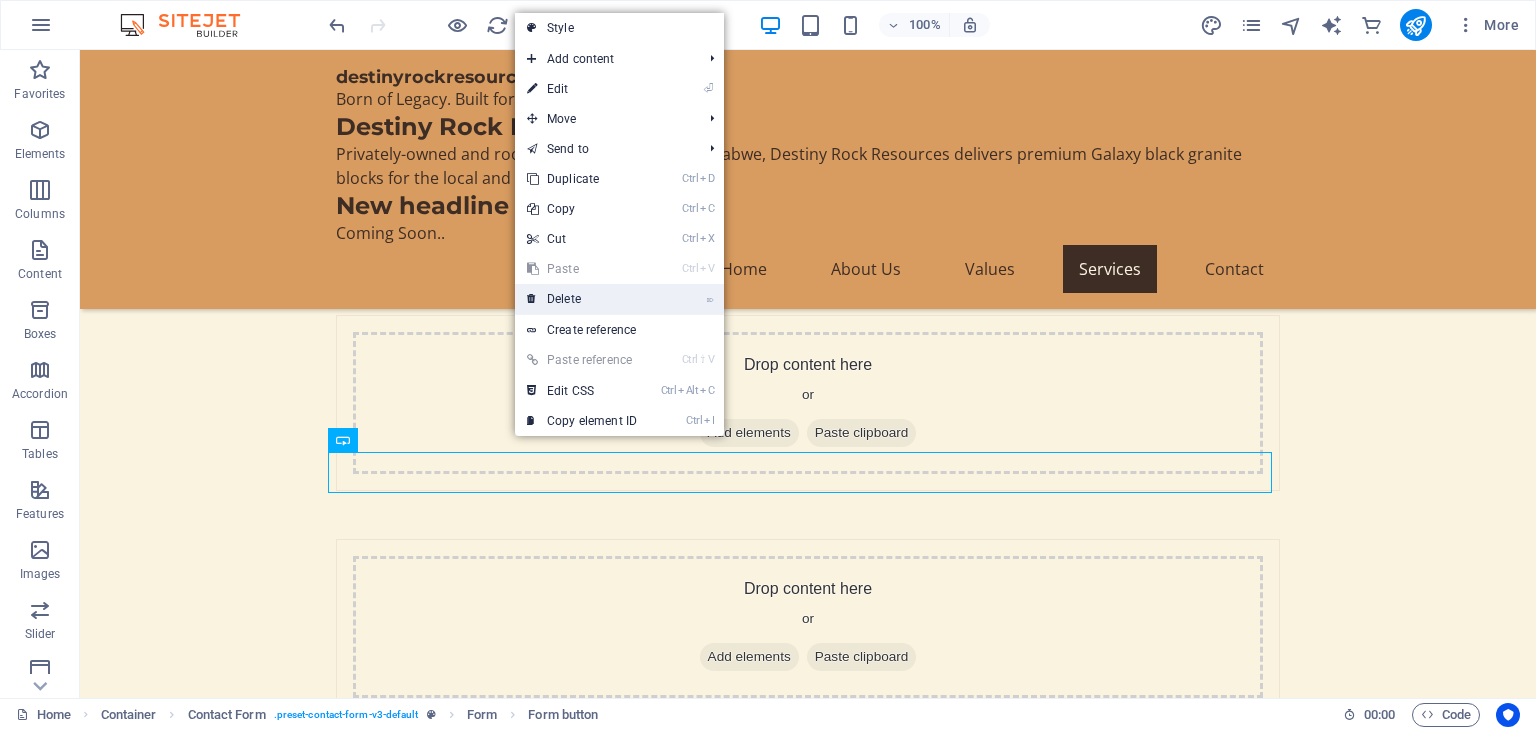 click on "⌦  Delete" at bounding box center (582, 299) 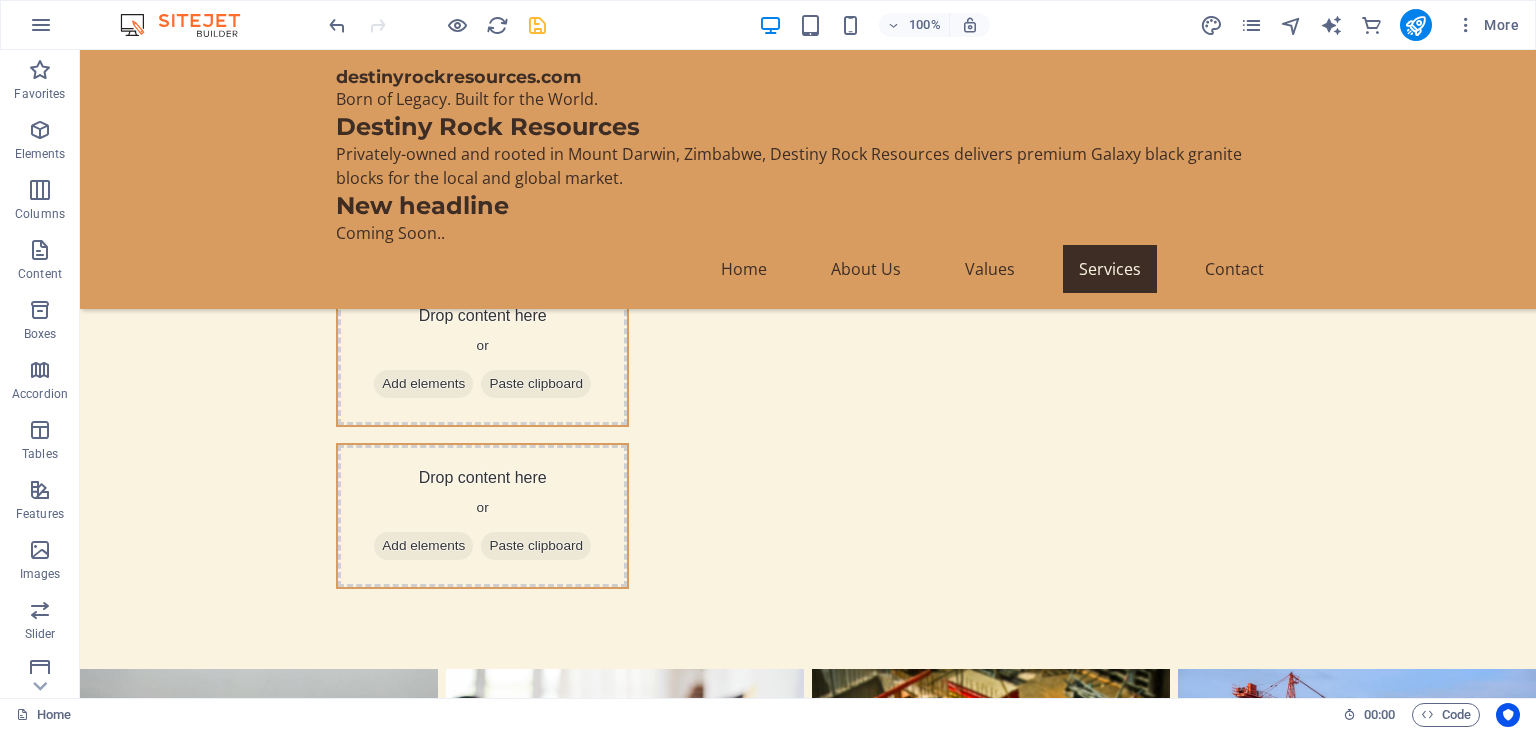 scroll, scrollTop: 7694, scrollLeft: 0, axis: vertical 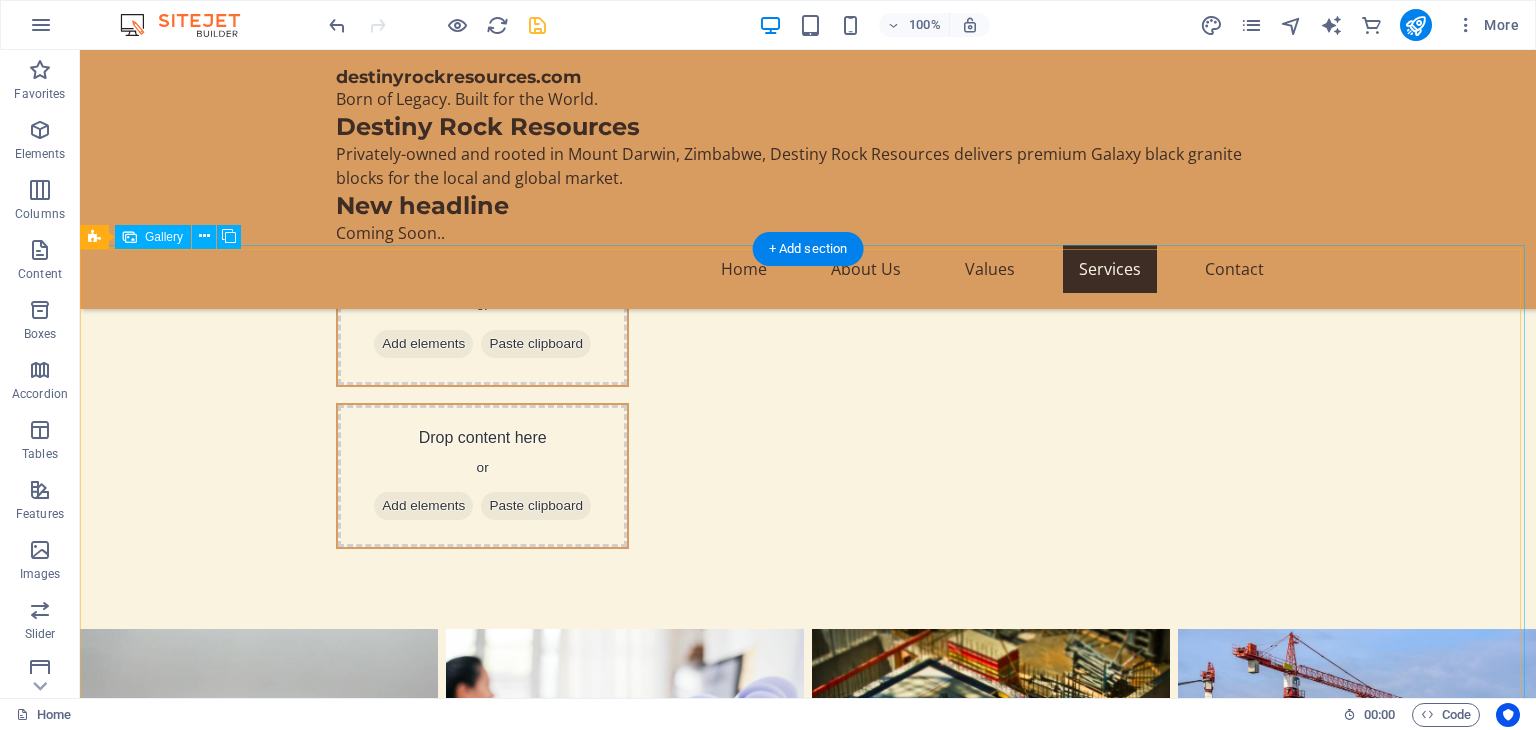 click at bounding box center (222, 3014) 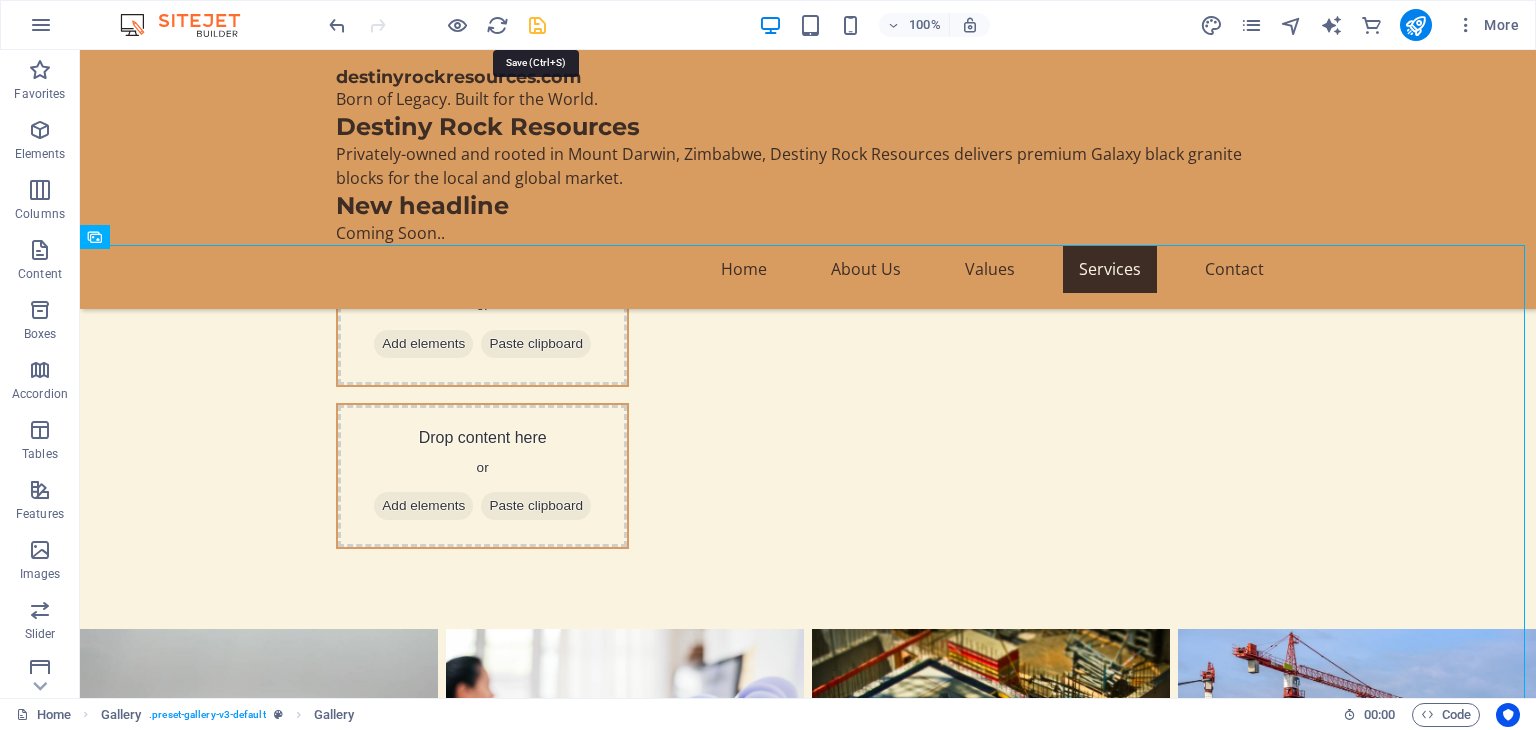 click at bounding box center [537, 25] 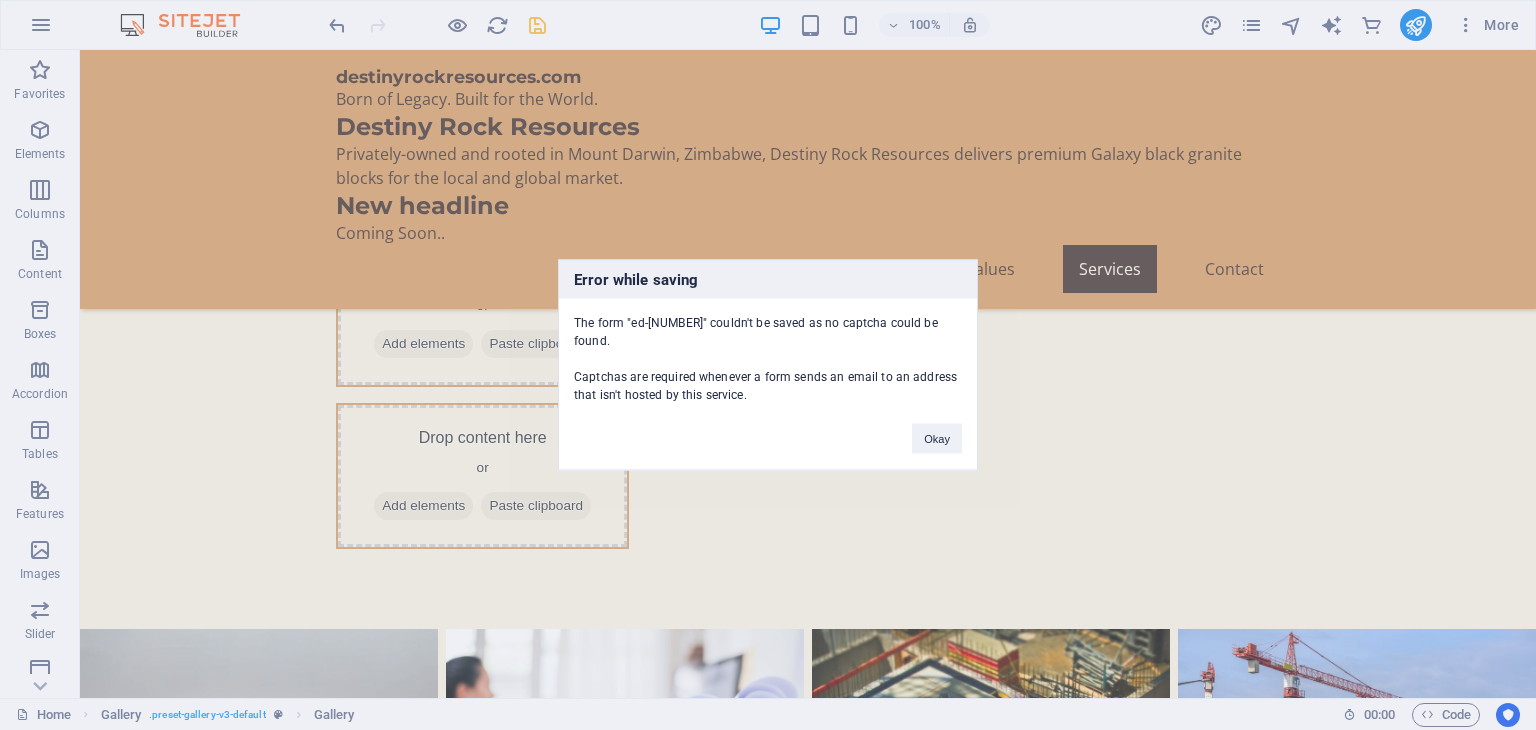 scroll, scrollTop: 6968, scrollLeft: 0, axis: vertical 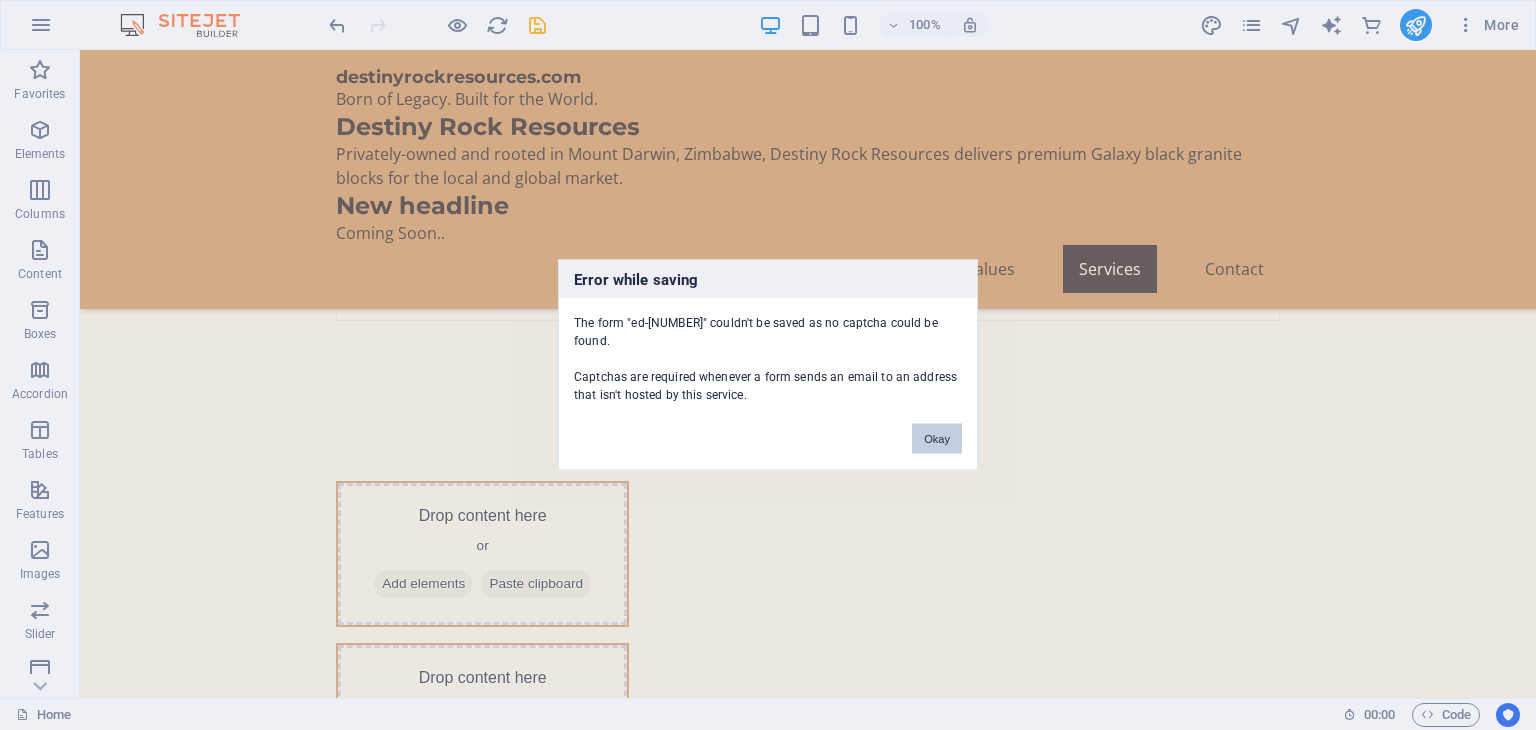 click on "Okay" at bounding box center [937, 439] 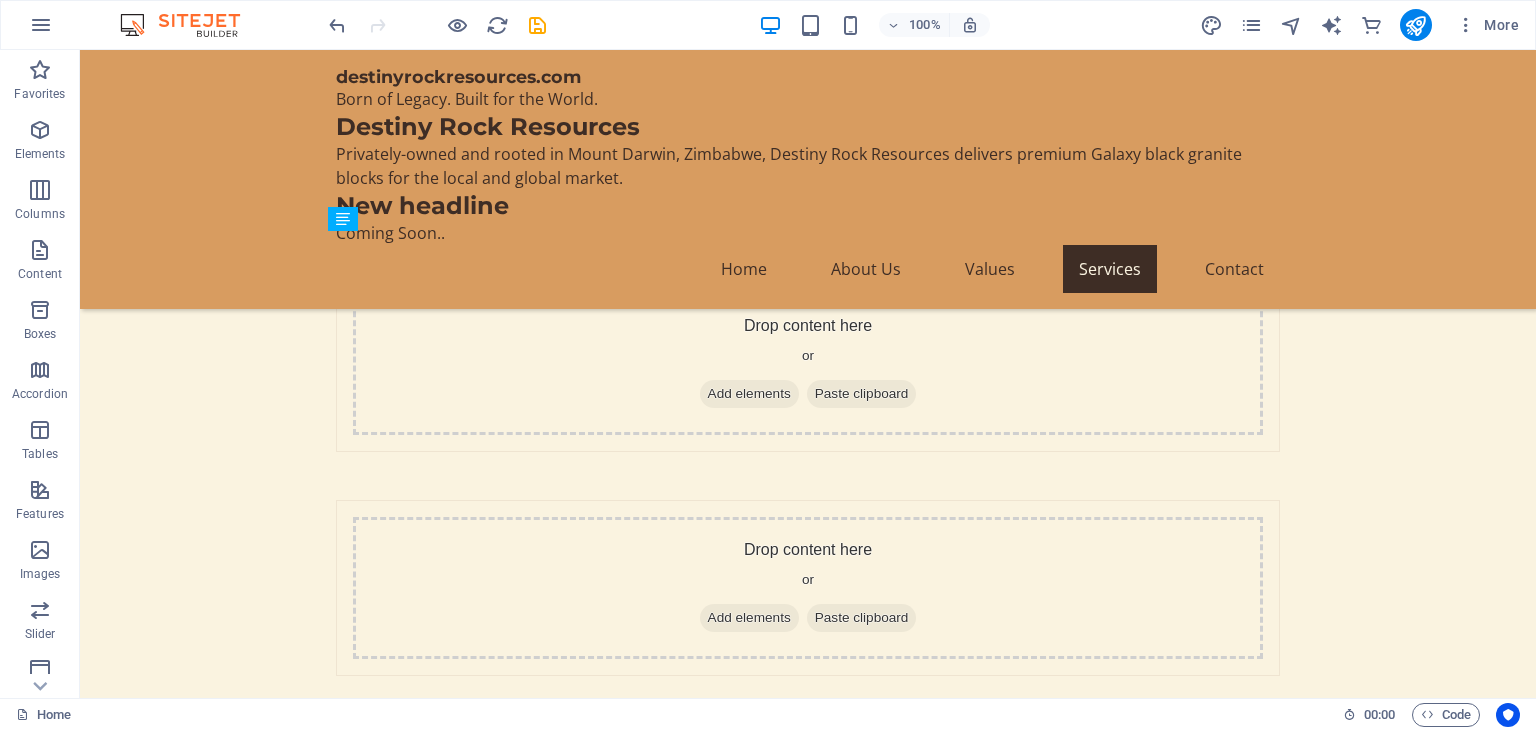 scroll, scrollTop: 6514, scrollLeft: 0, axis: vertical 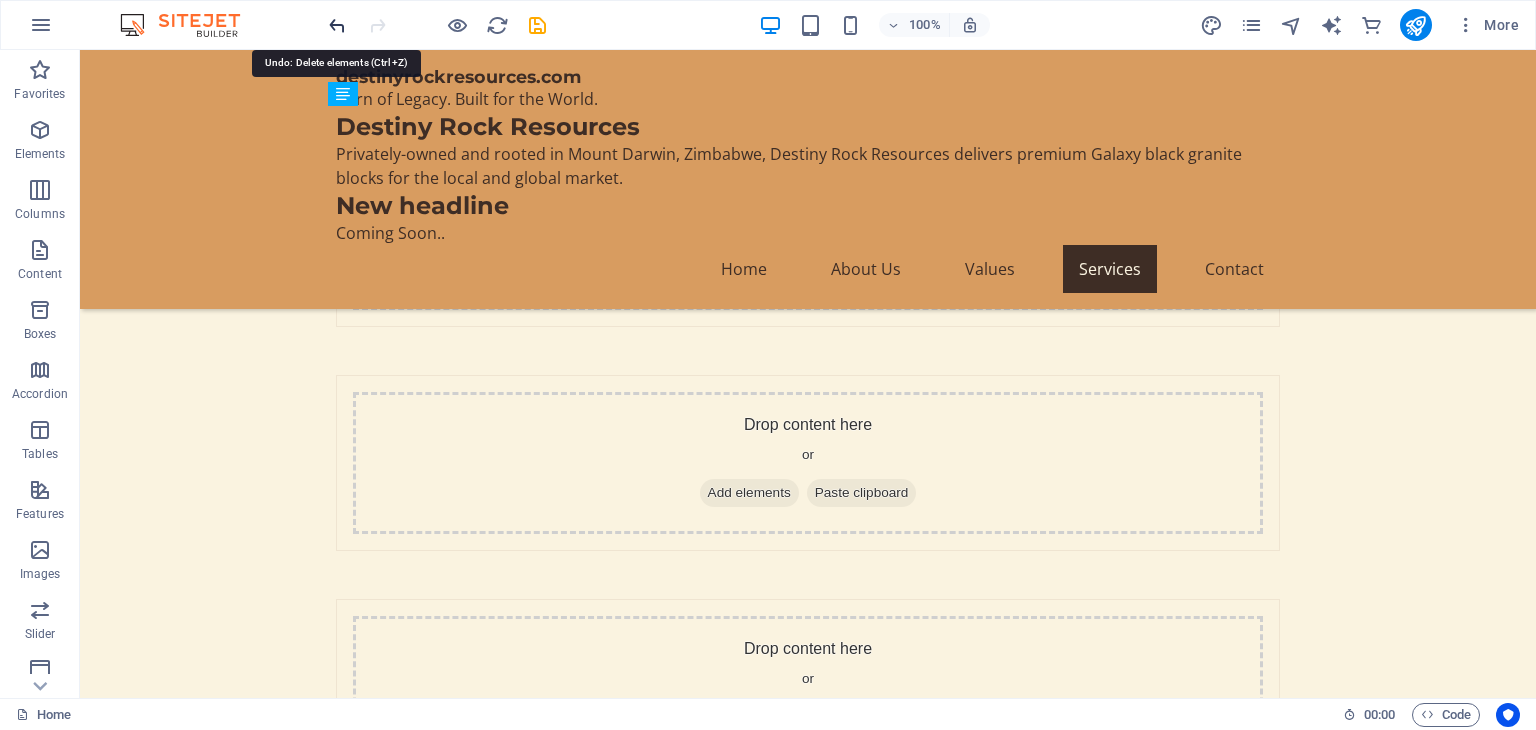 click at bounding box center (337, 25) 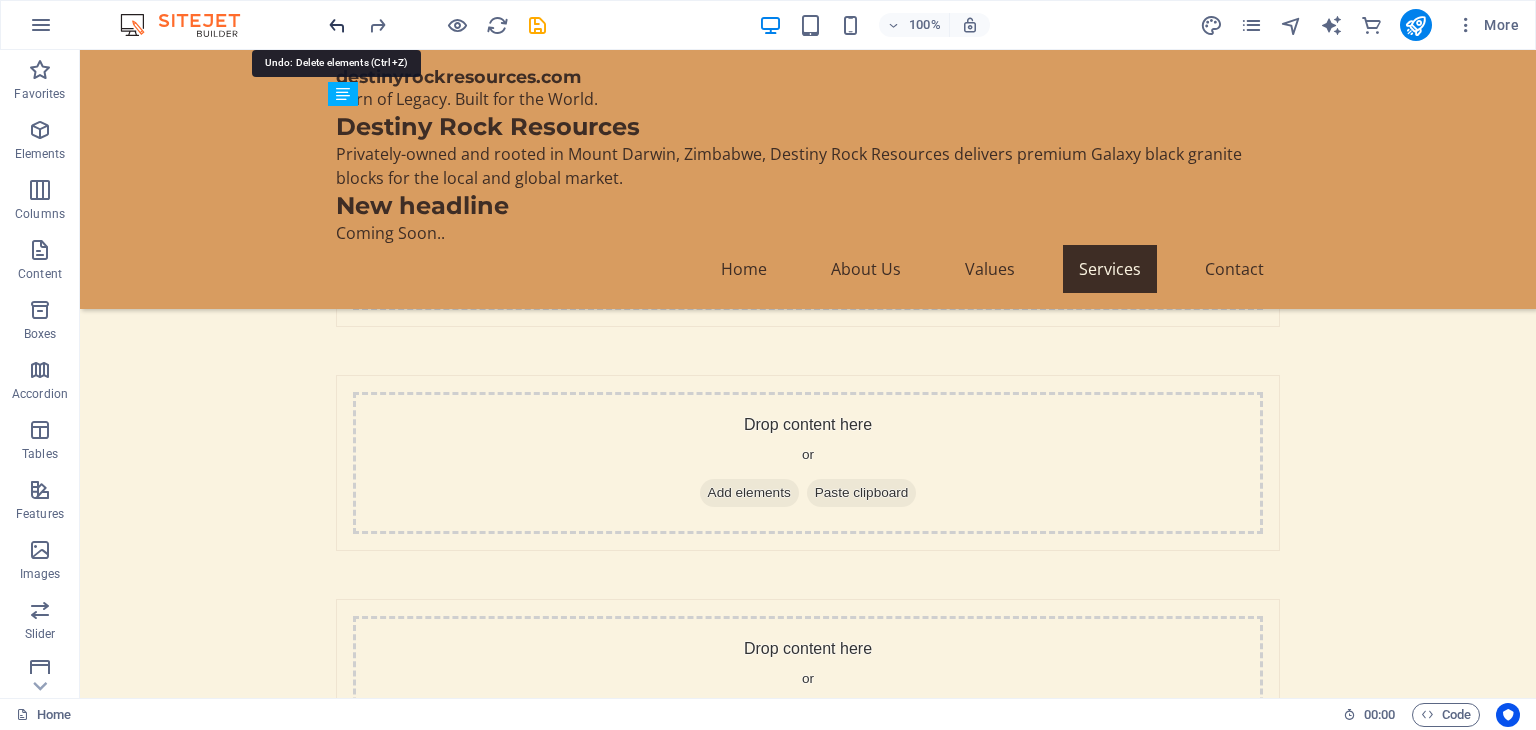 click at bounding box center (337, 25) 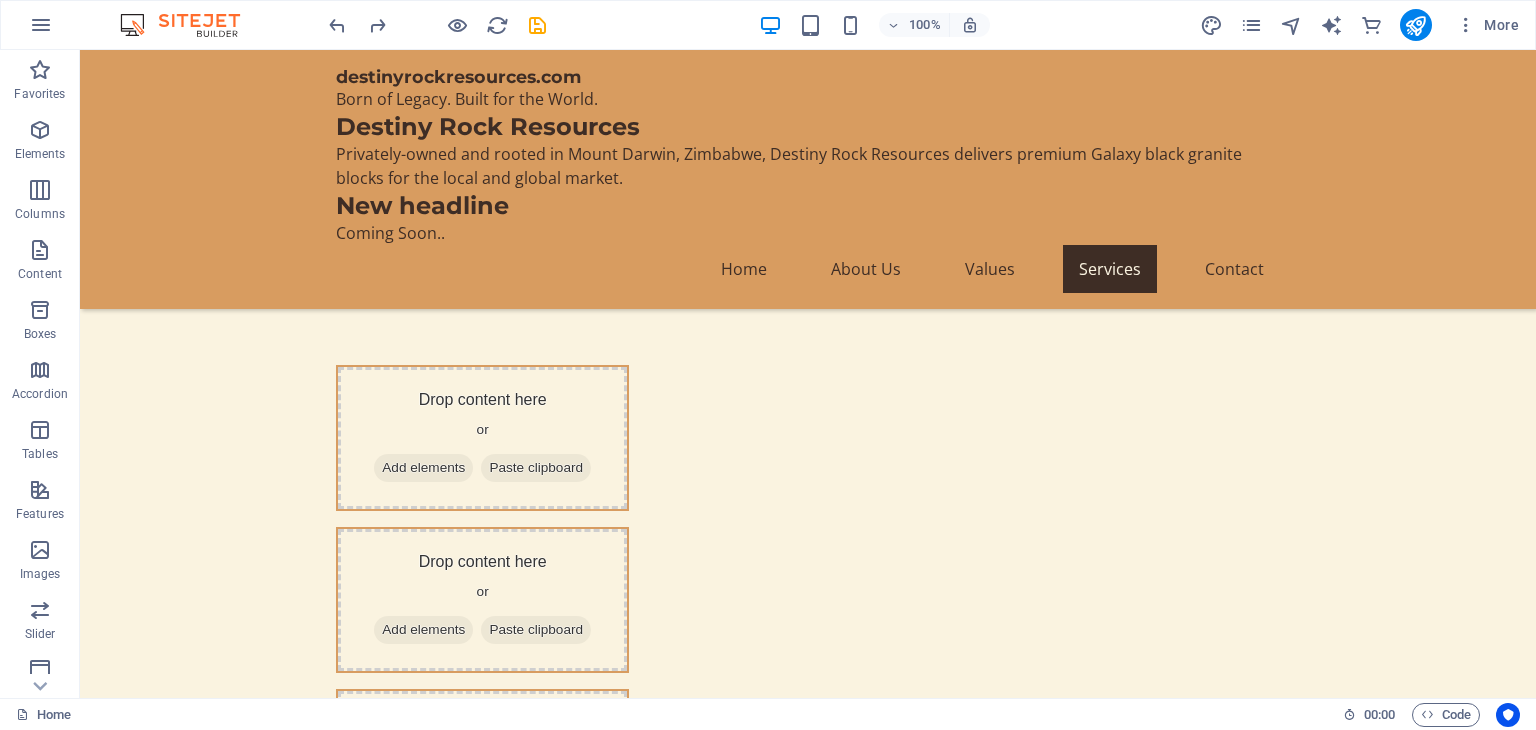 scroll, scrollTop: 7096, scrollLeft: 0, axis: vertical 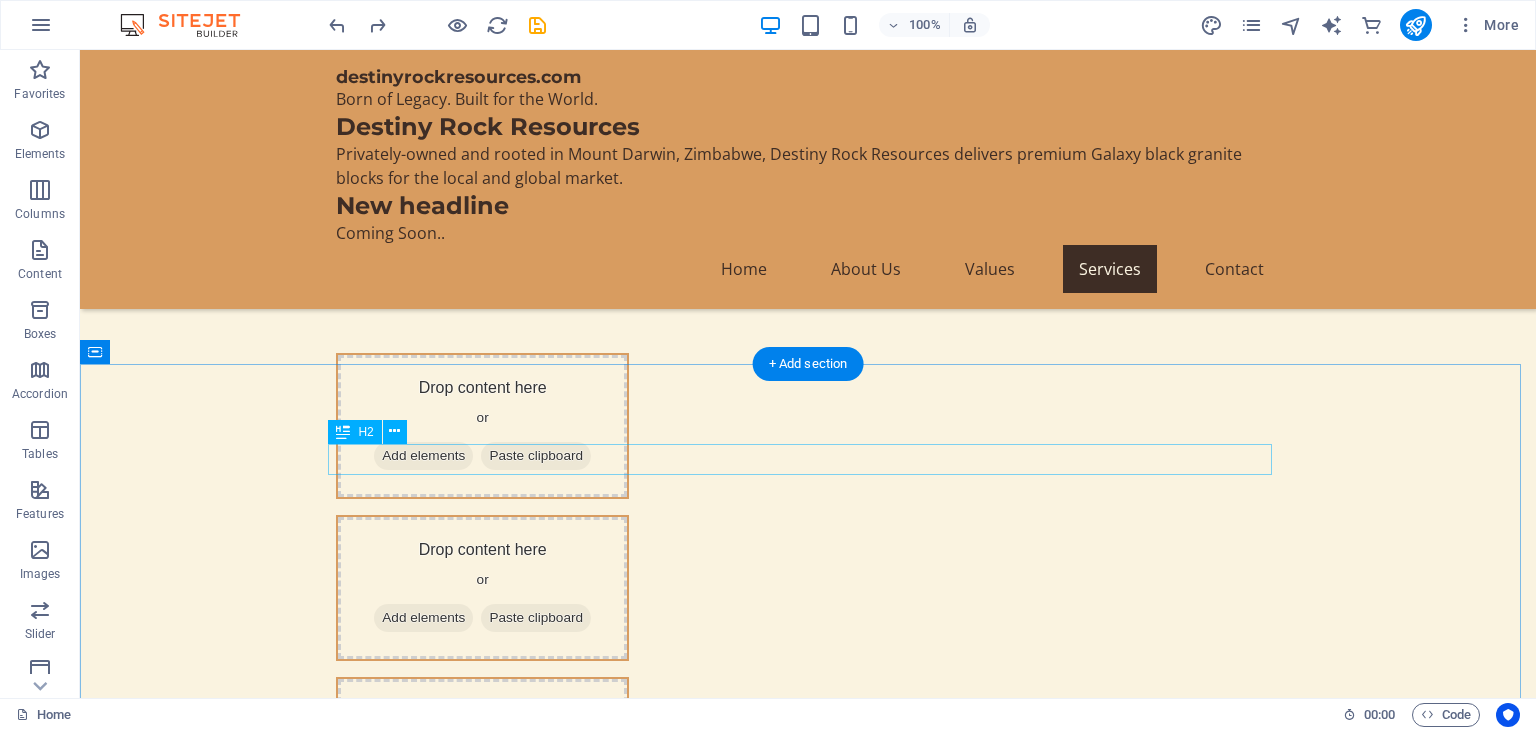 click on "Get in Touch with Us" at bounding box center [808, 3075] 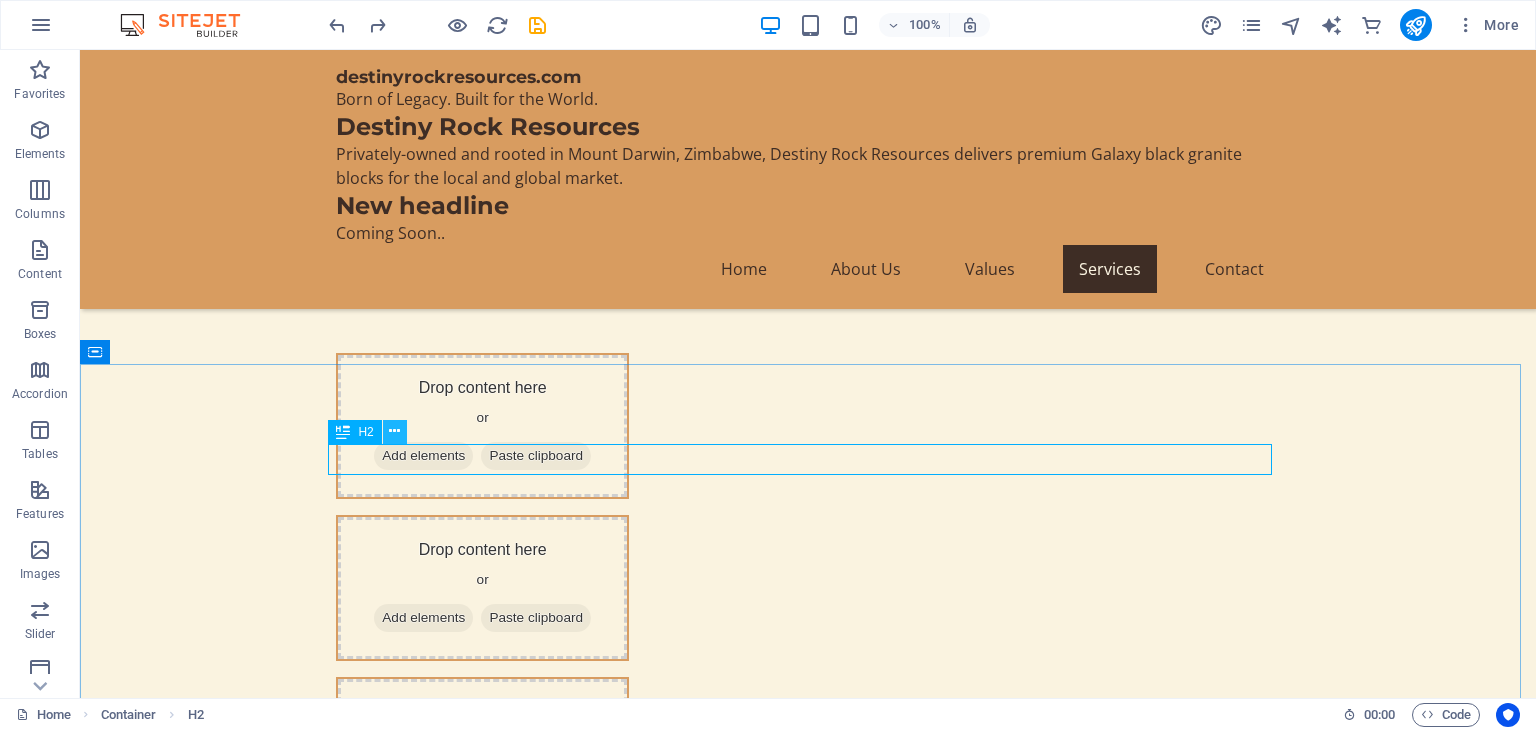 click at bounding box center [394, 431] 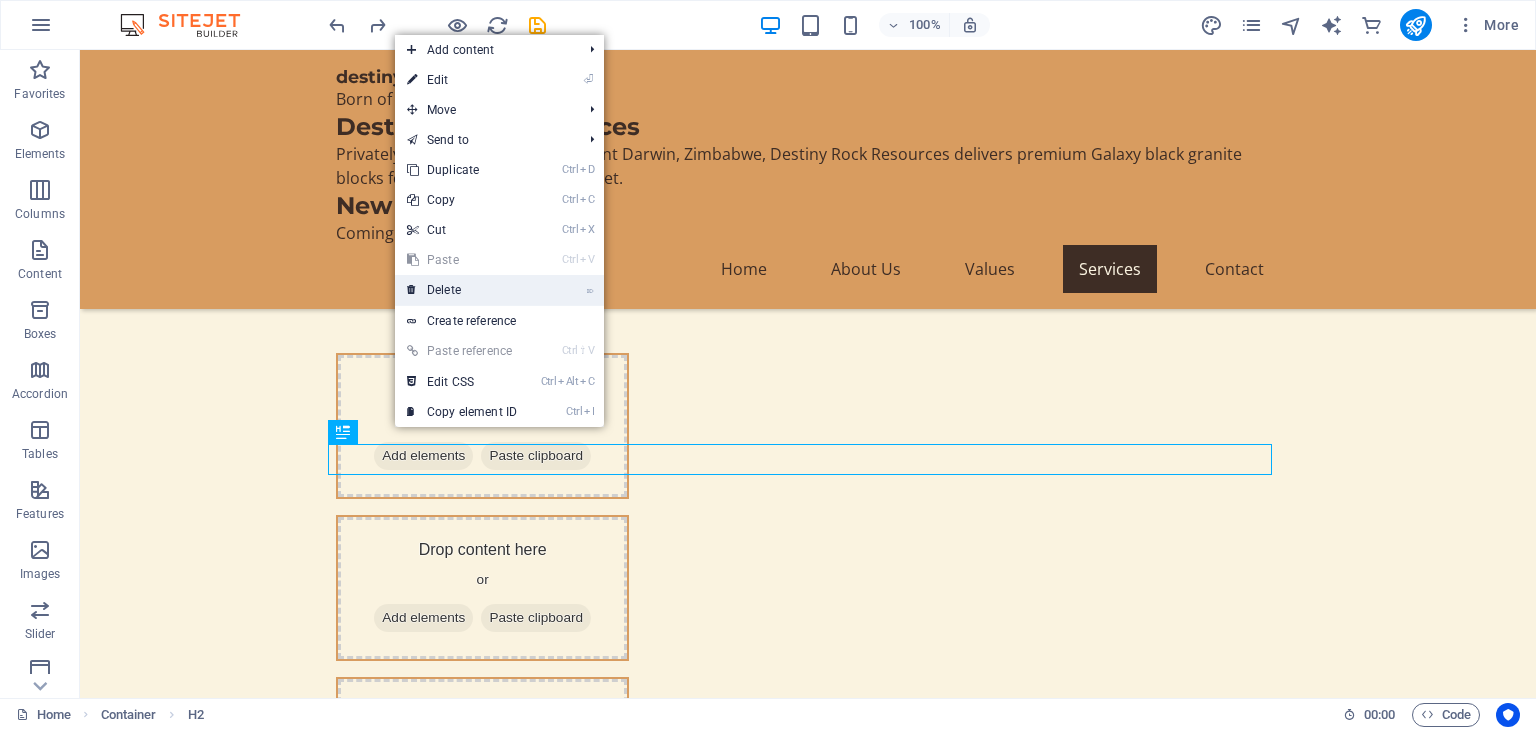click on "⌦  Delete" at bounding box center (462, 290) 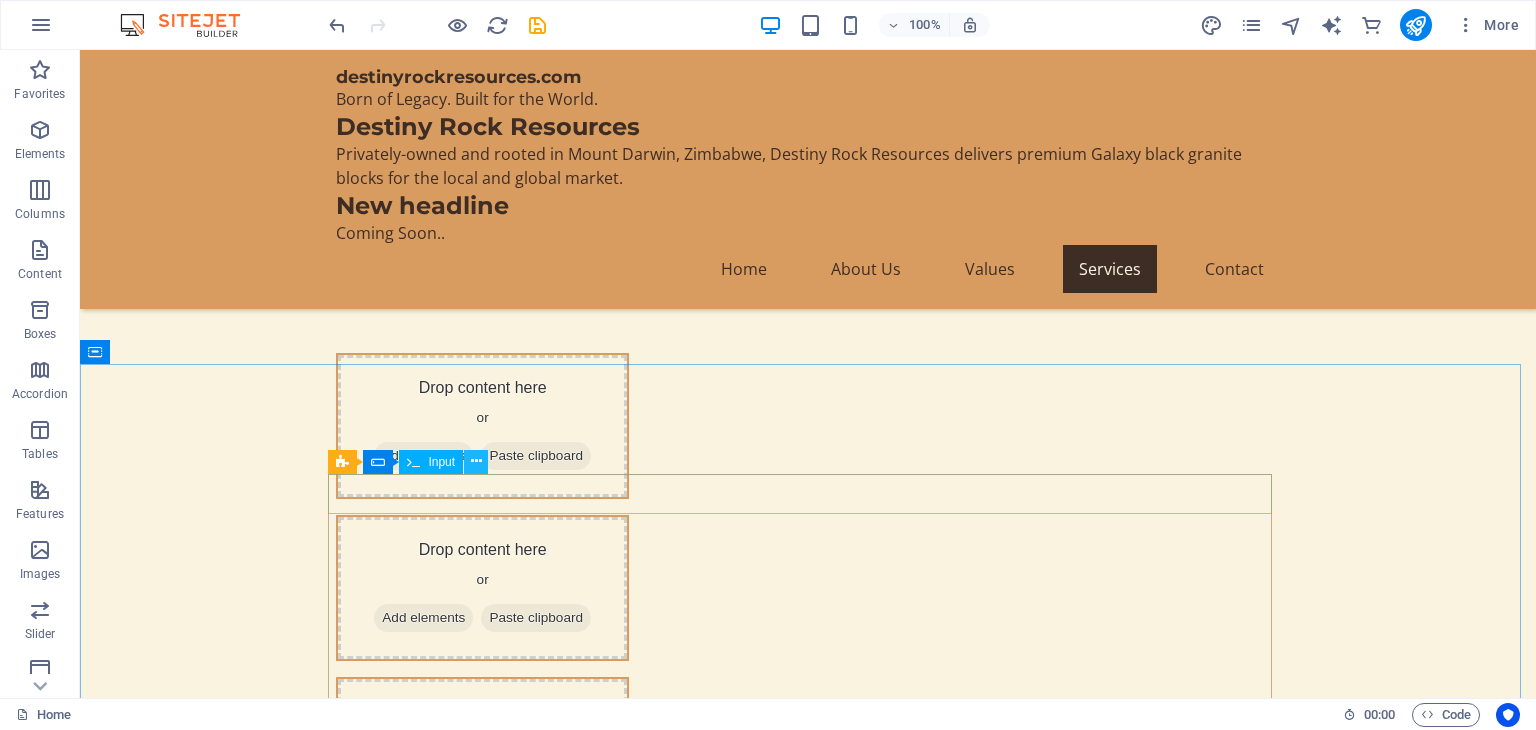 click at bounding box center (476, 461) 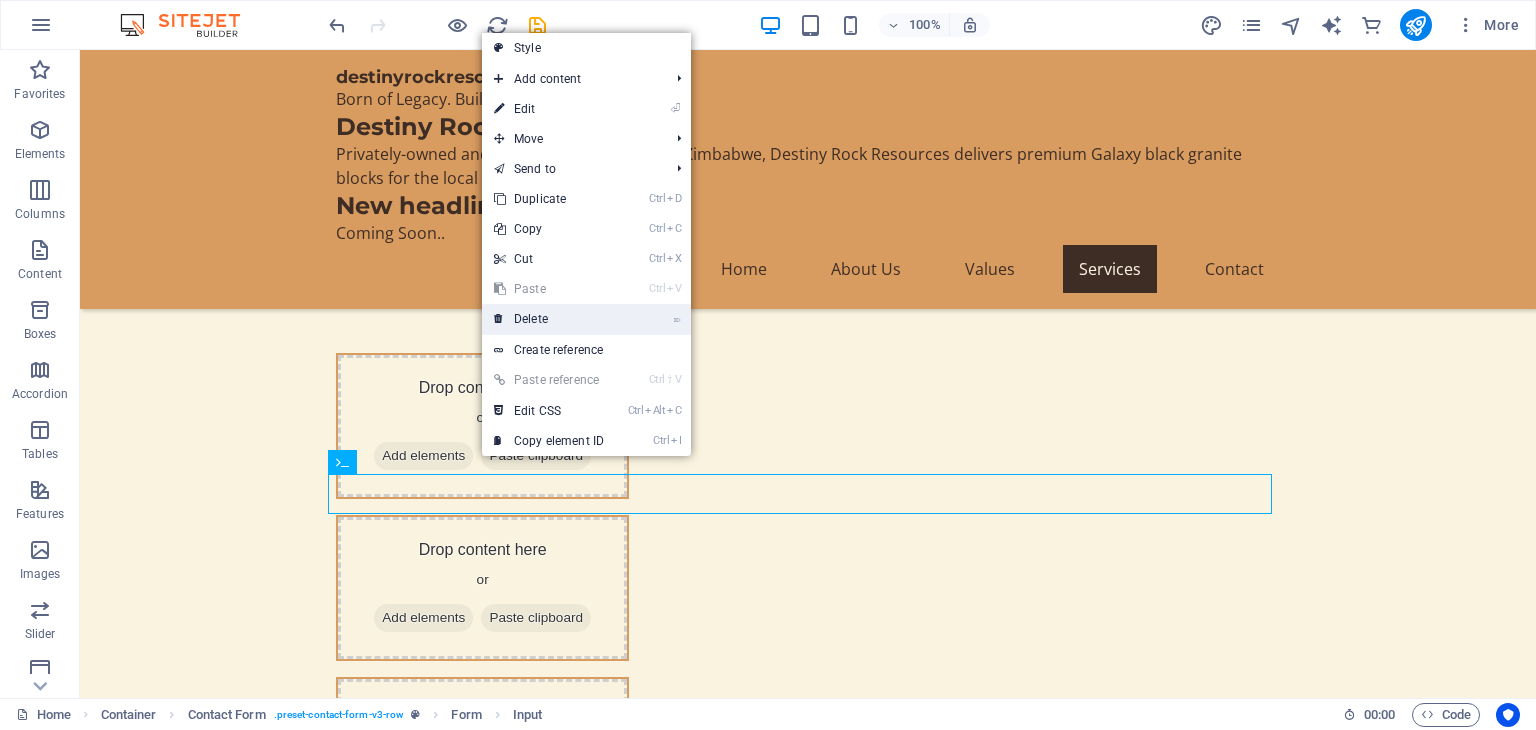 click on "⌦  Delete" at bounding box center [549, 319] 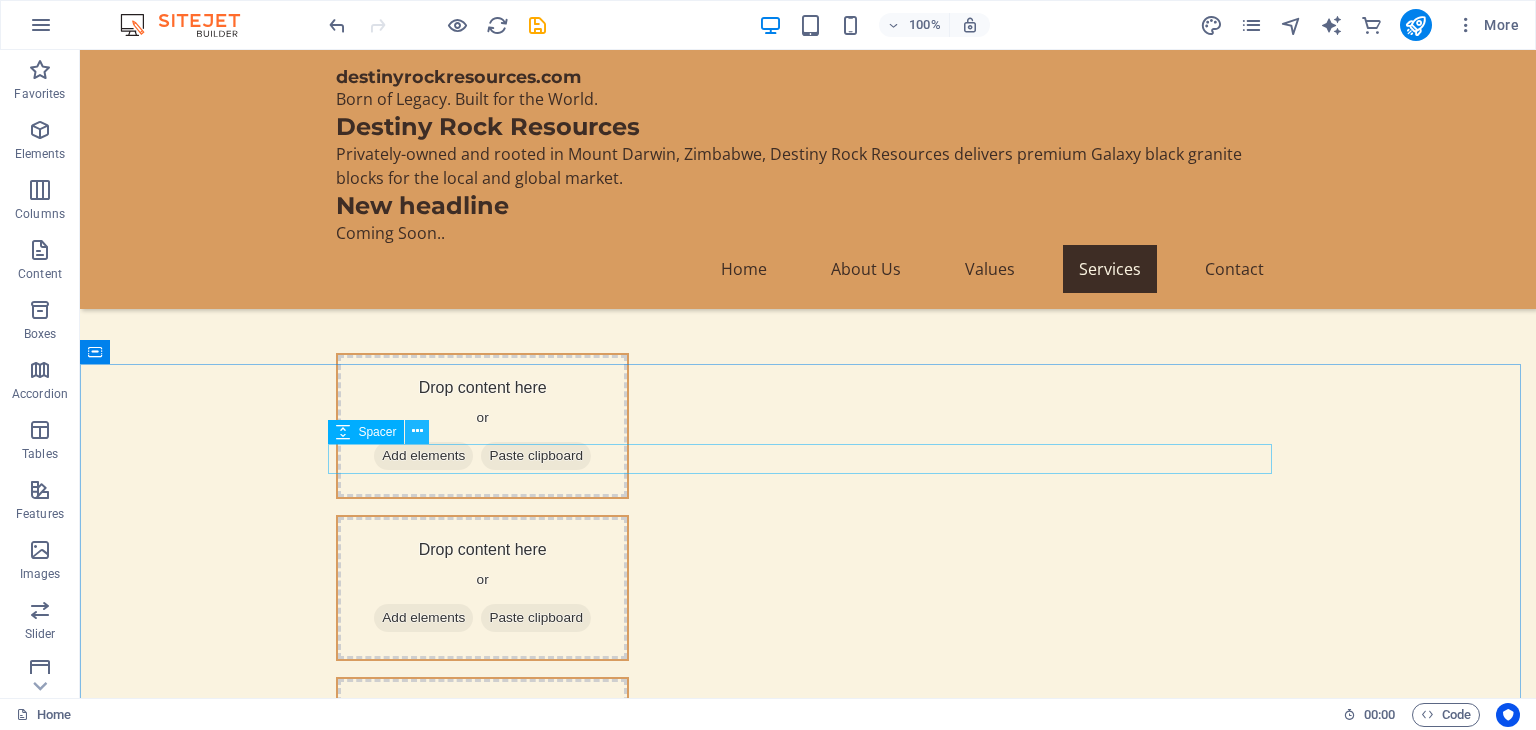 click at bounding box center [417, 431] 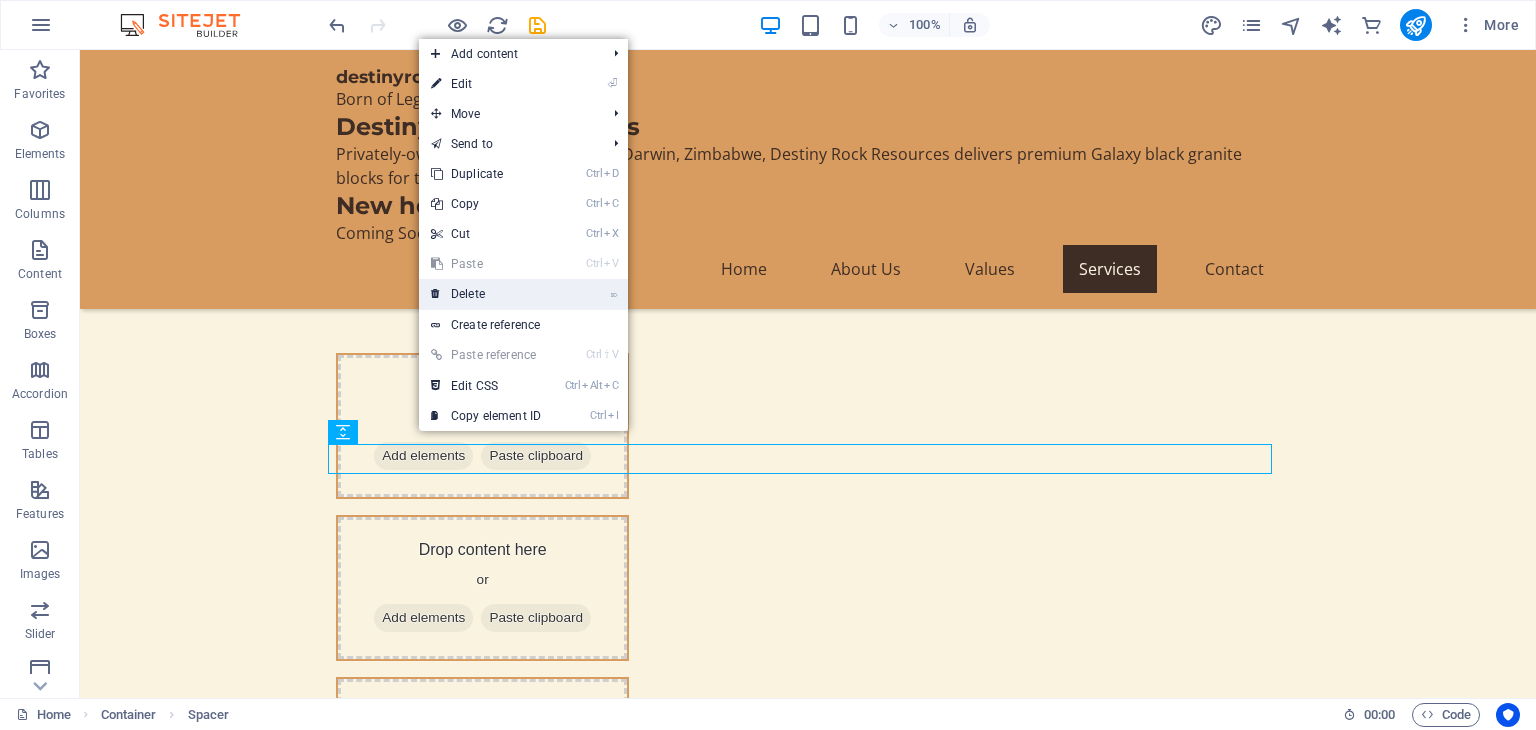 click on "⌦  Delete" at bounding box center (486, 294) 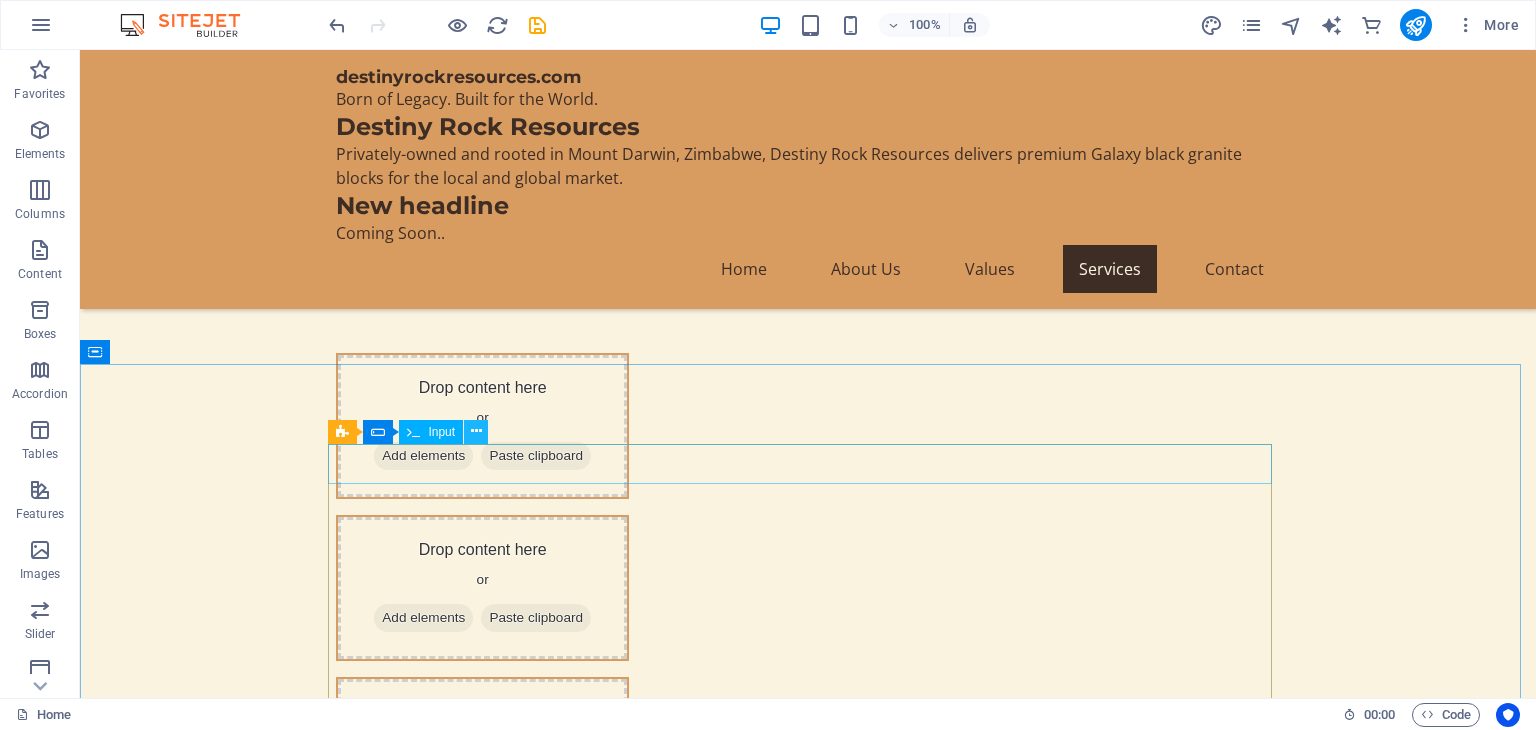 click at bounding box center [476, 431] 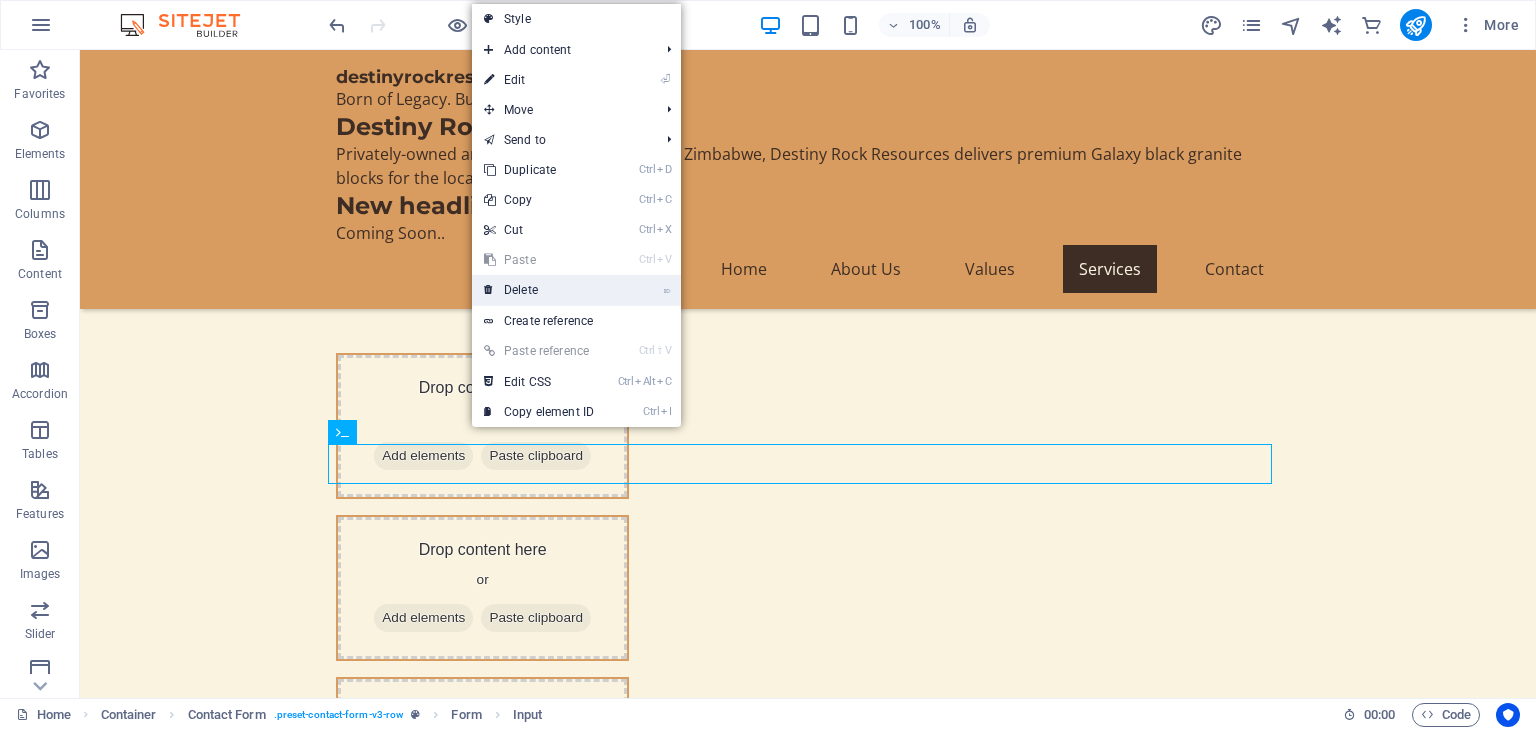 click on "⌦  Delete" at bounding box center (539, 290) 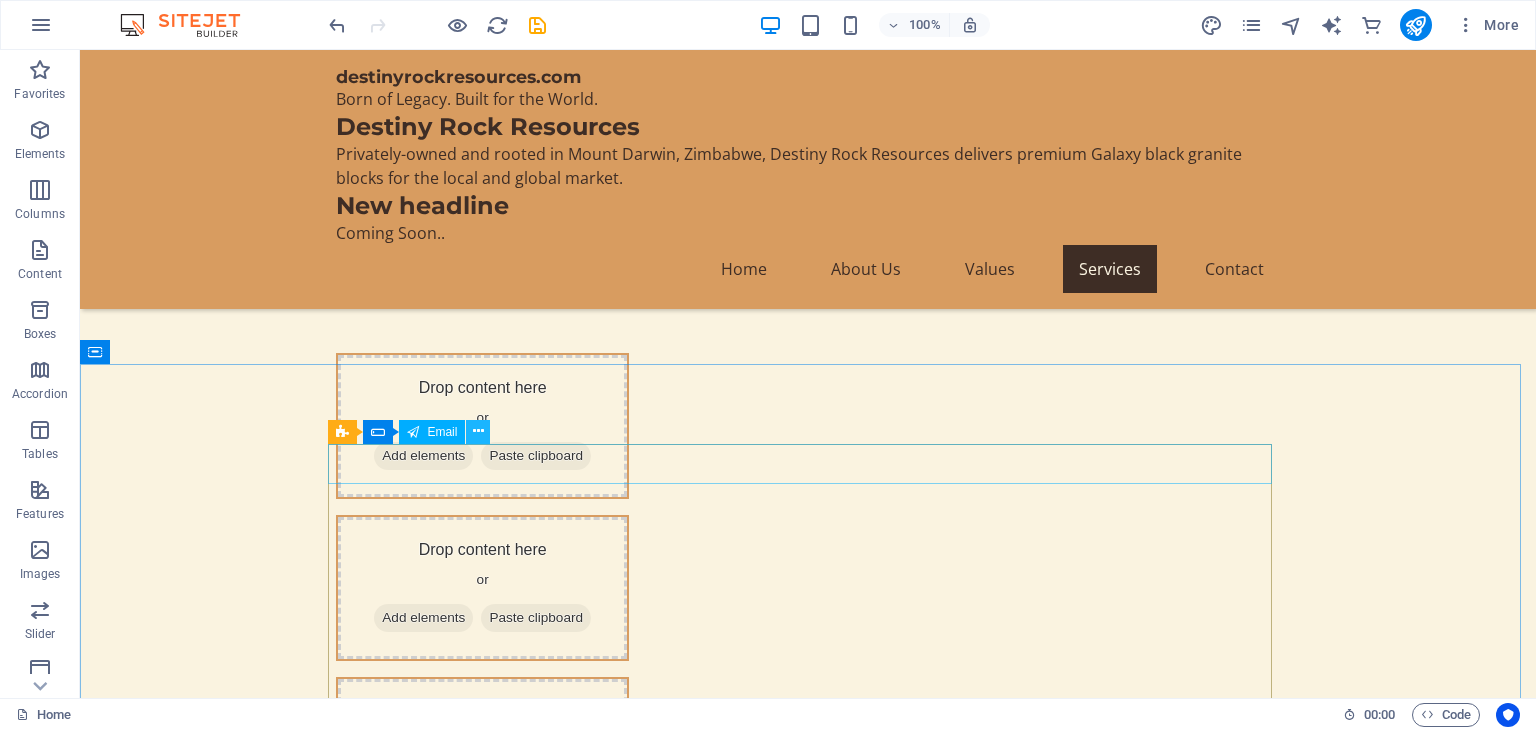 click at bounding box center [478, 431] 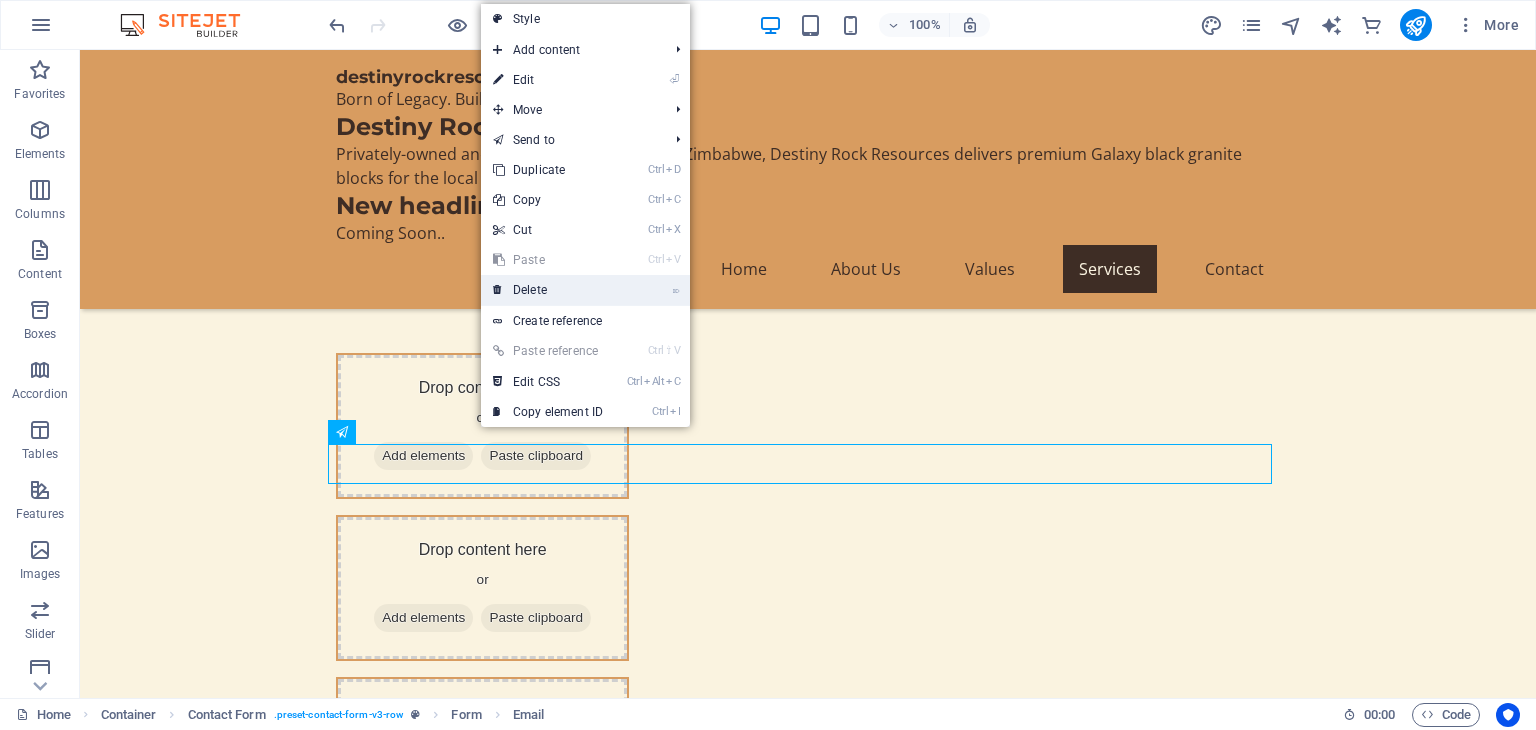 click on "⌦  Delete" at bounding box center [548, 290] 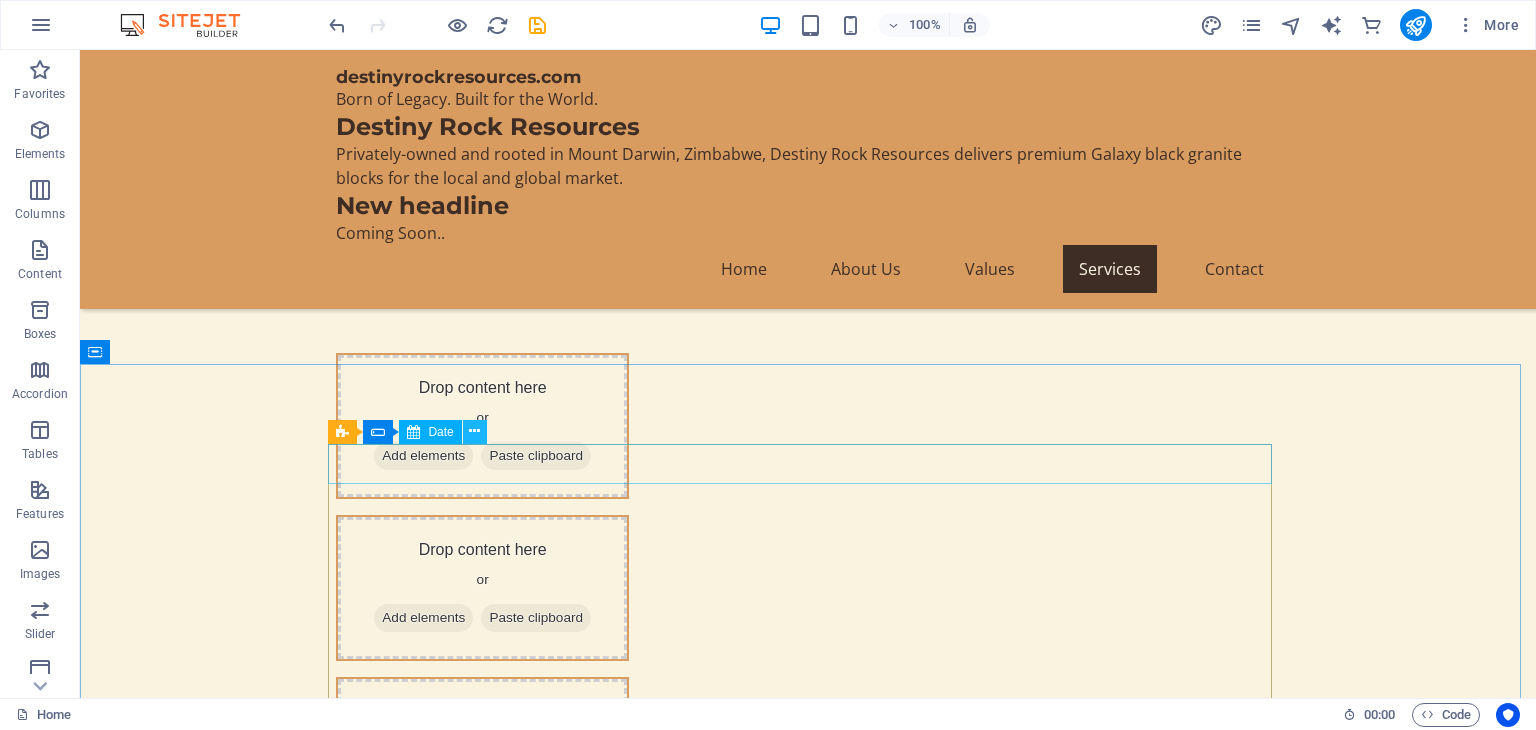 click at bounding box center (474, 431) 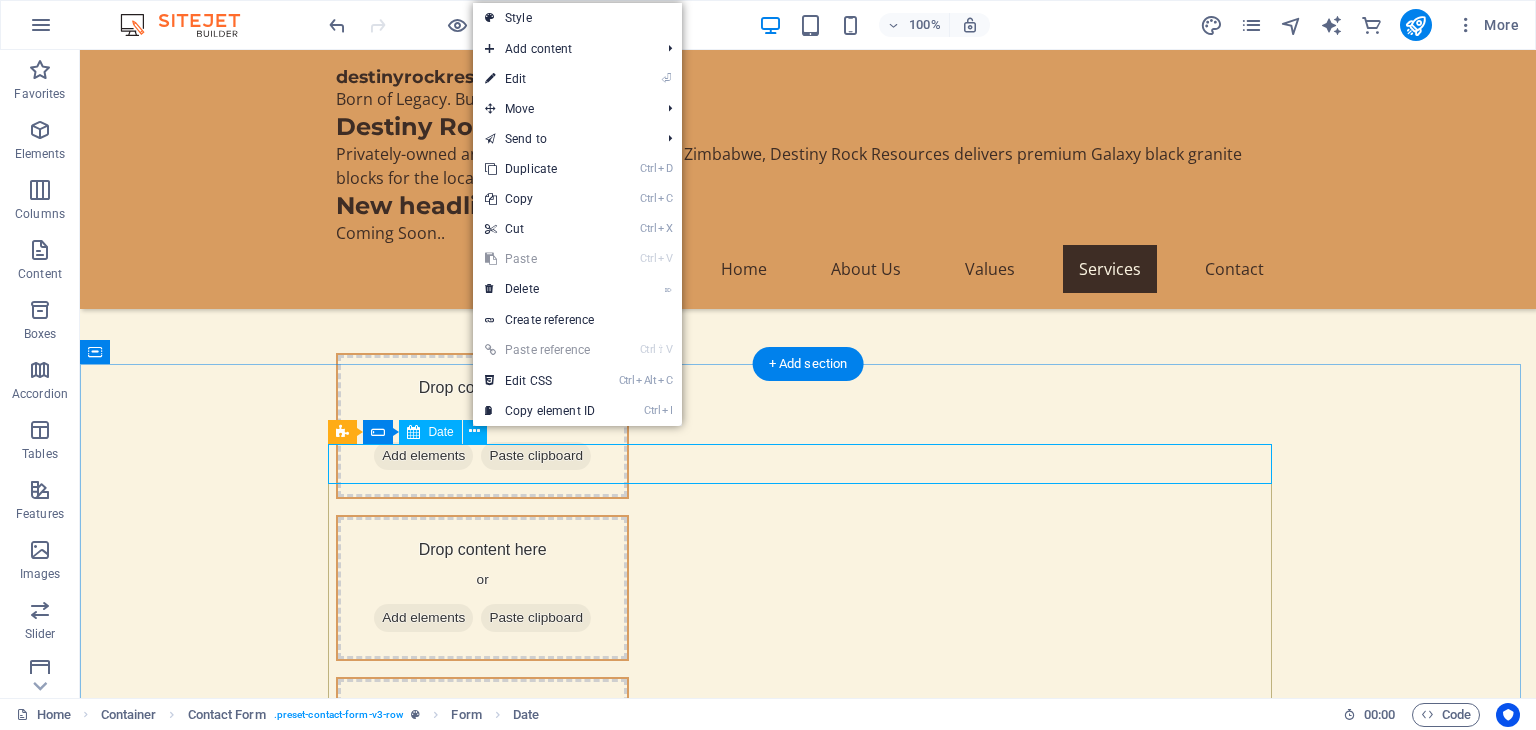 click at bounding box center [808, 3081] 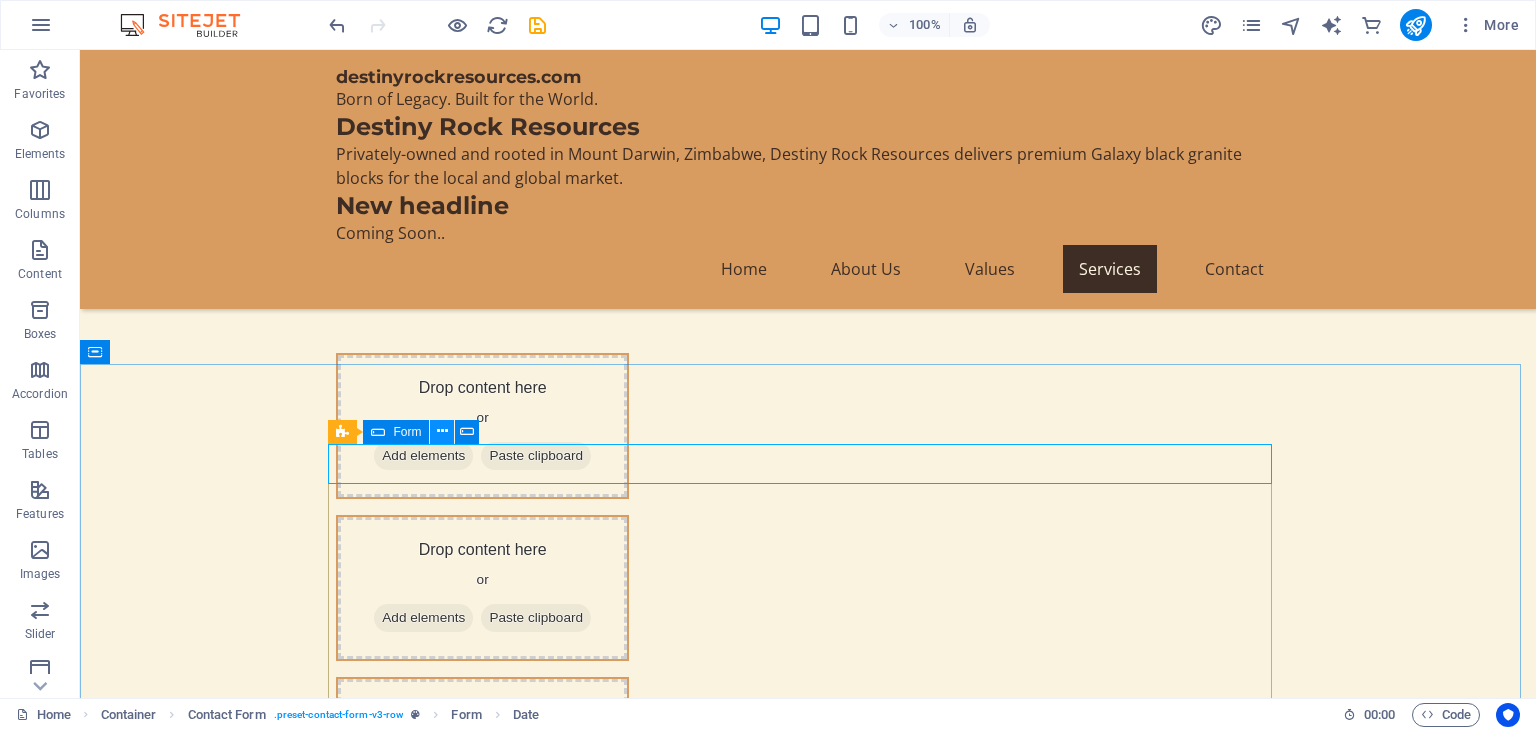 click at bounding box center [442, 431] 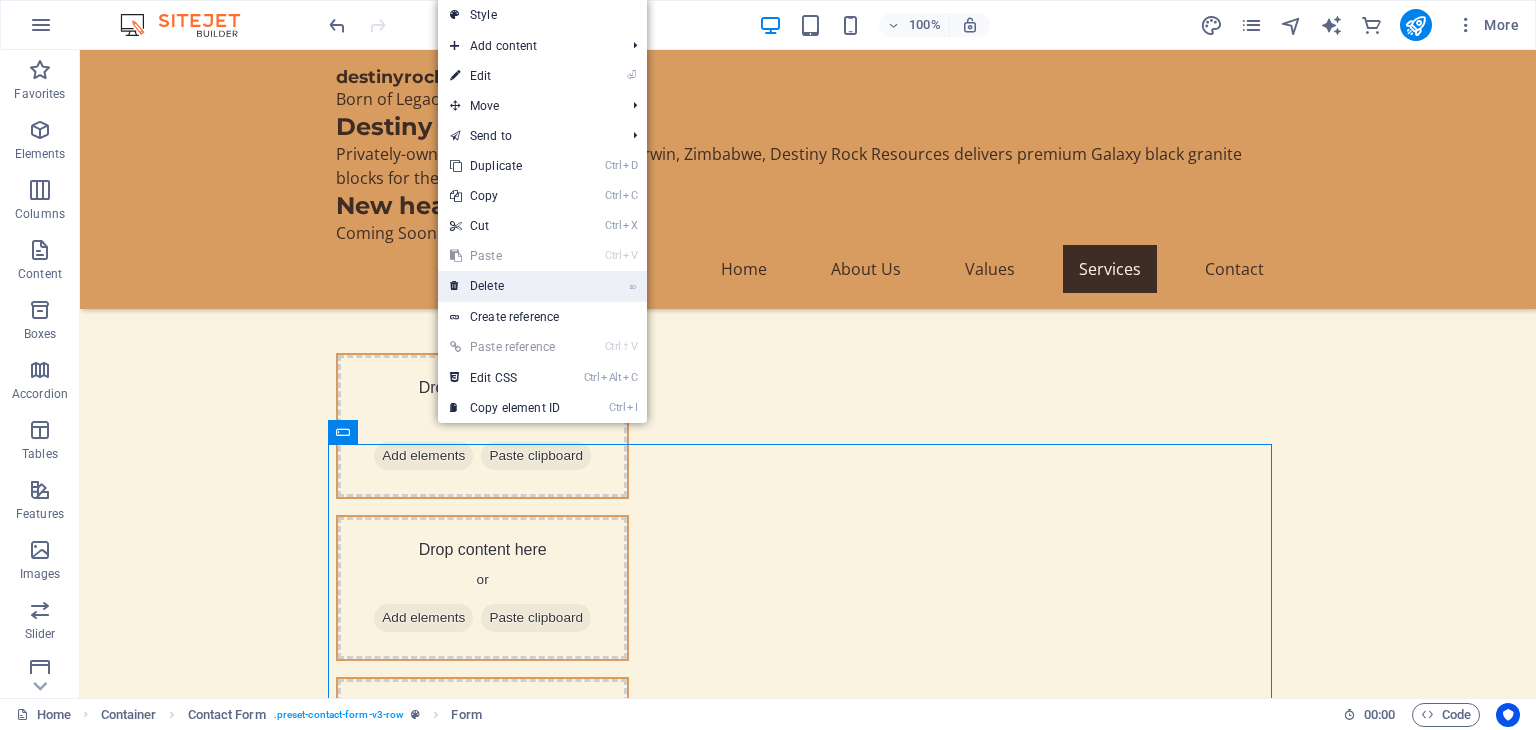 click on "⌦  Delete" at bounding box center (505, 286) 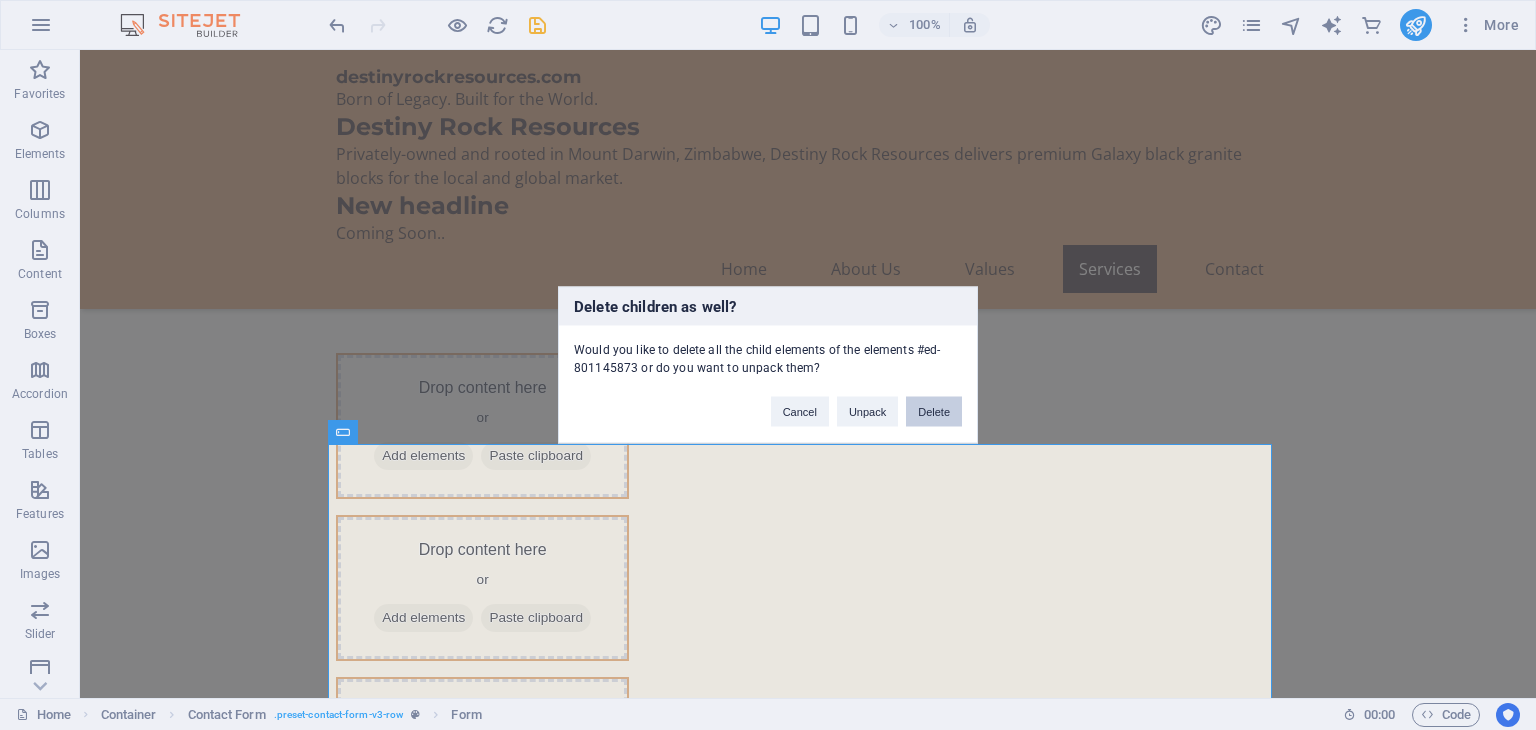 click on "Delete" at bounding box center (934, 412) 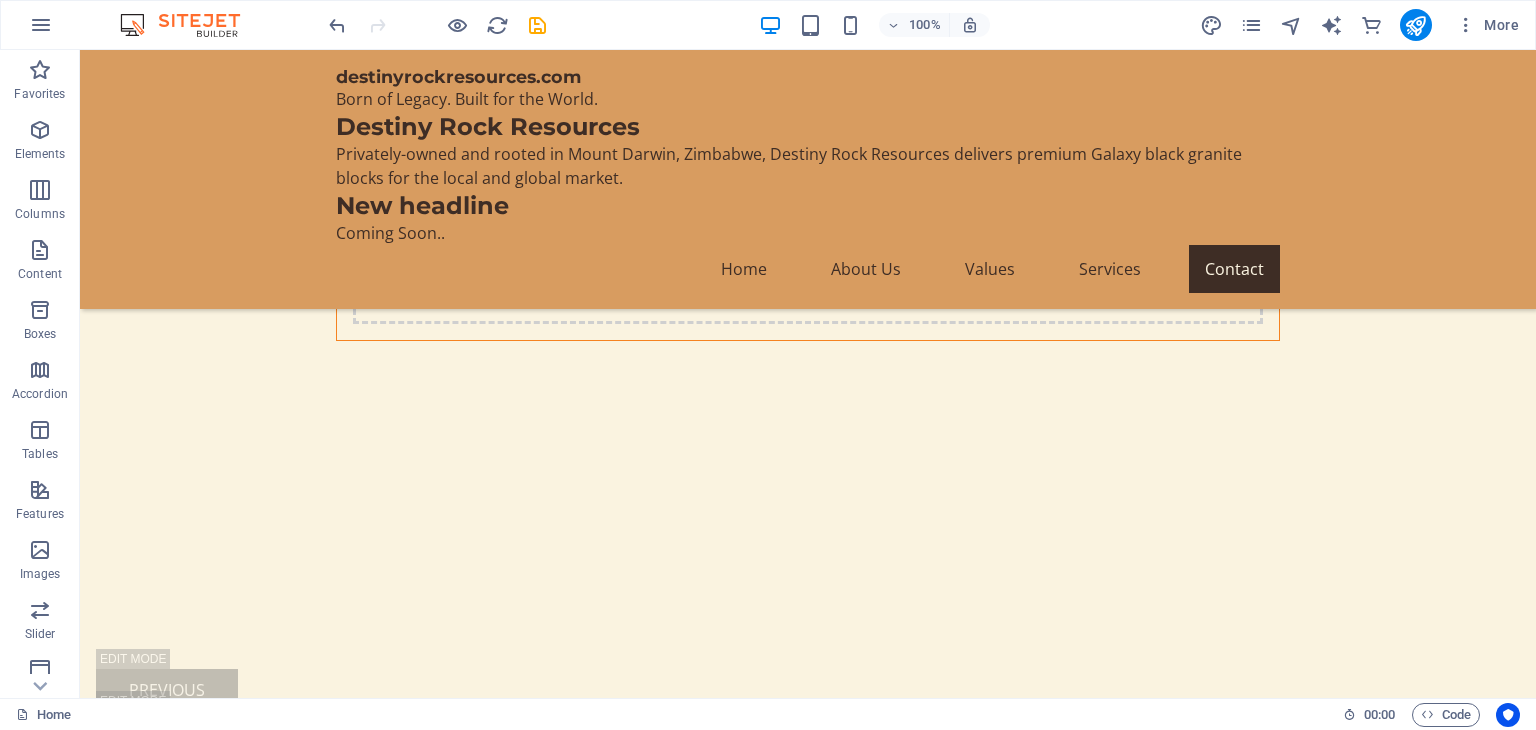 scroll, scrollTop: 8725, scrollLeft: 0, axis: vertical 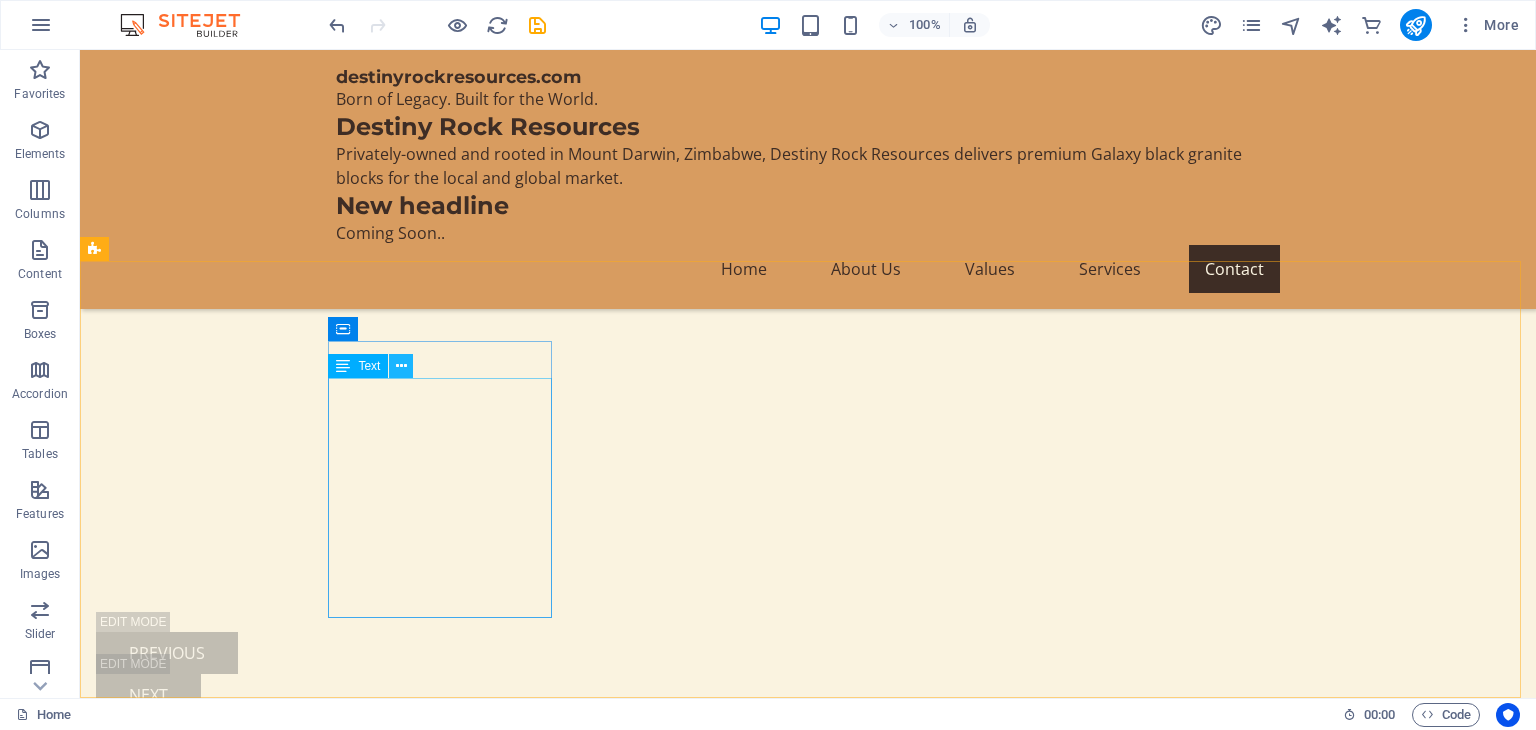 click at bounding box center [401, 366] 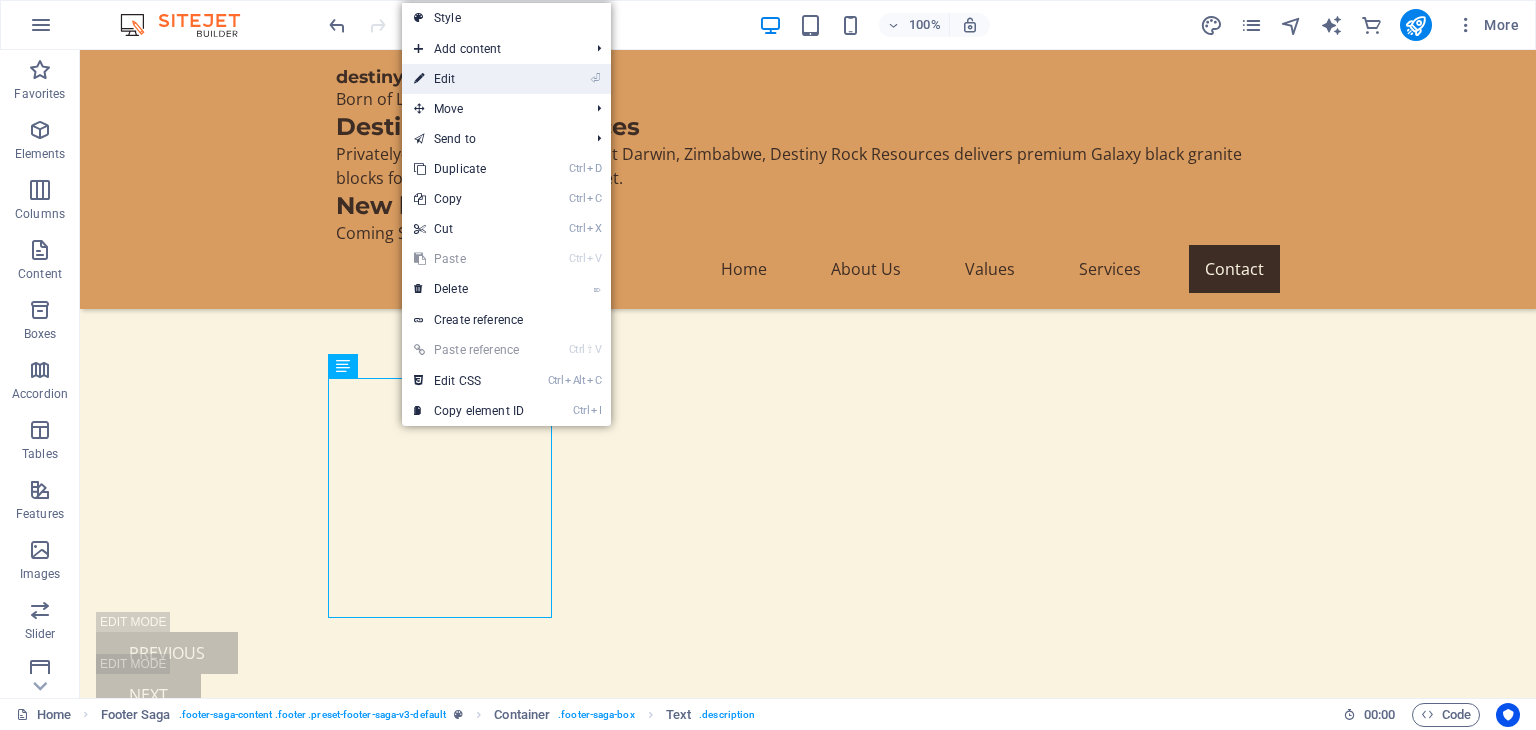 click on "⏎  Edit" at bounding box center [469, 79] 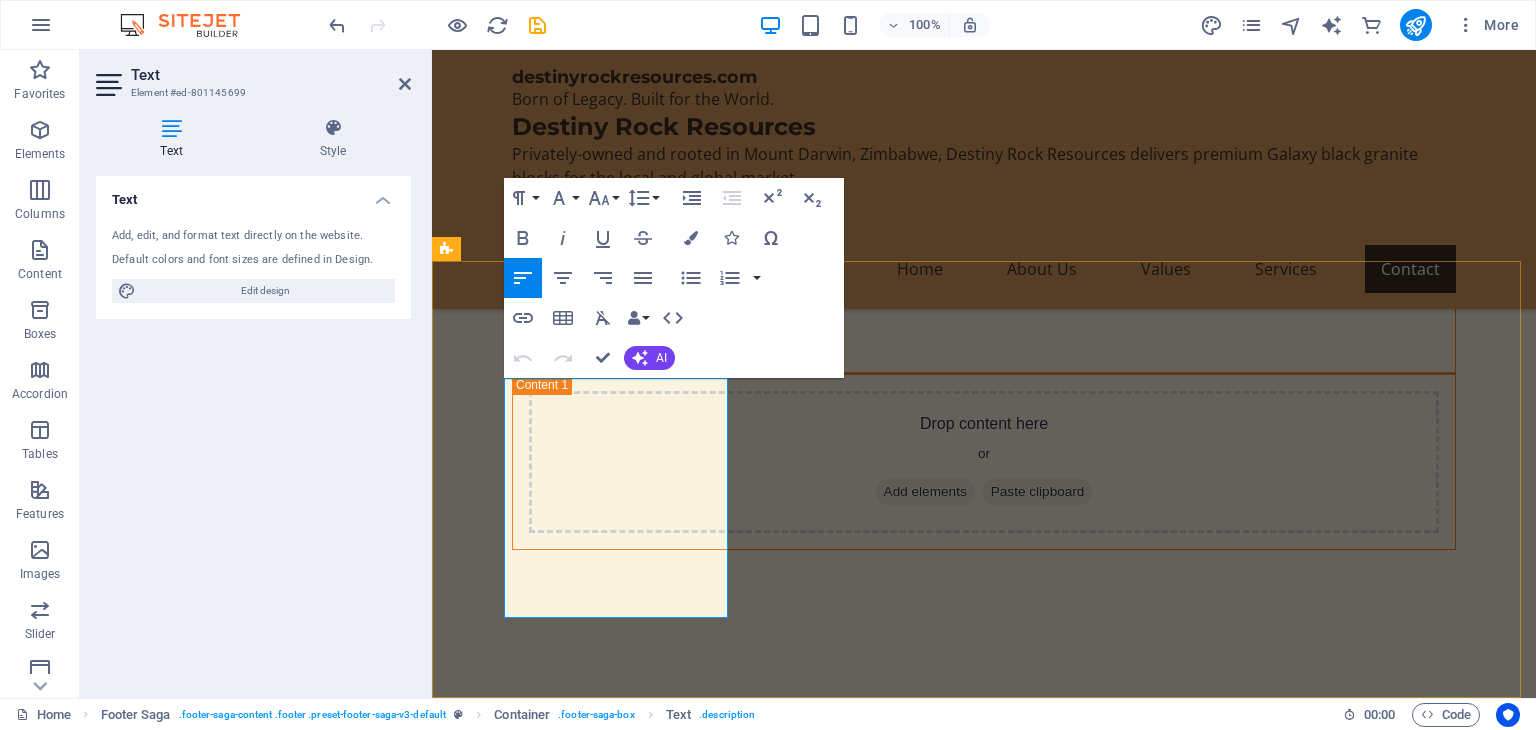 click on "Destiny Rock Resources is your trusted partner for premium granite. Our commitment to quality, sustainability, and community upliftment shines through in every block we extract. Contact us for inquiries or to learn more about our products." at bounding box center (560, 3545) 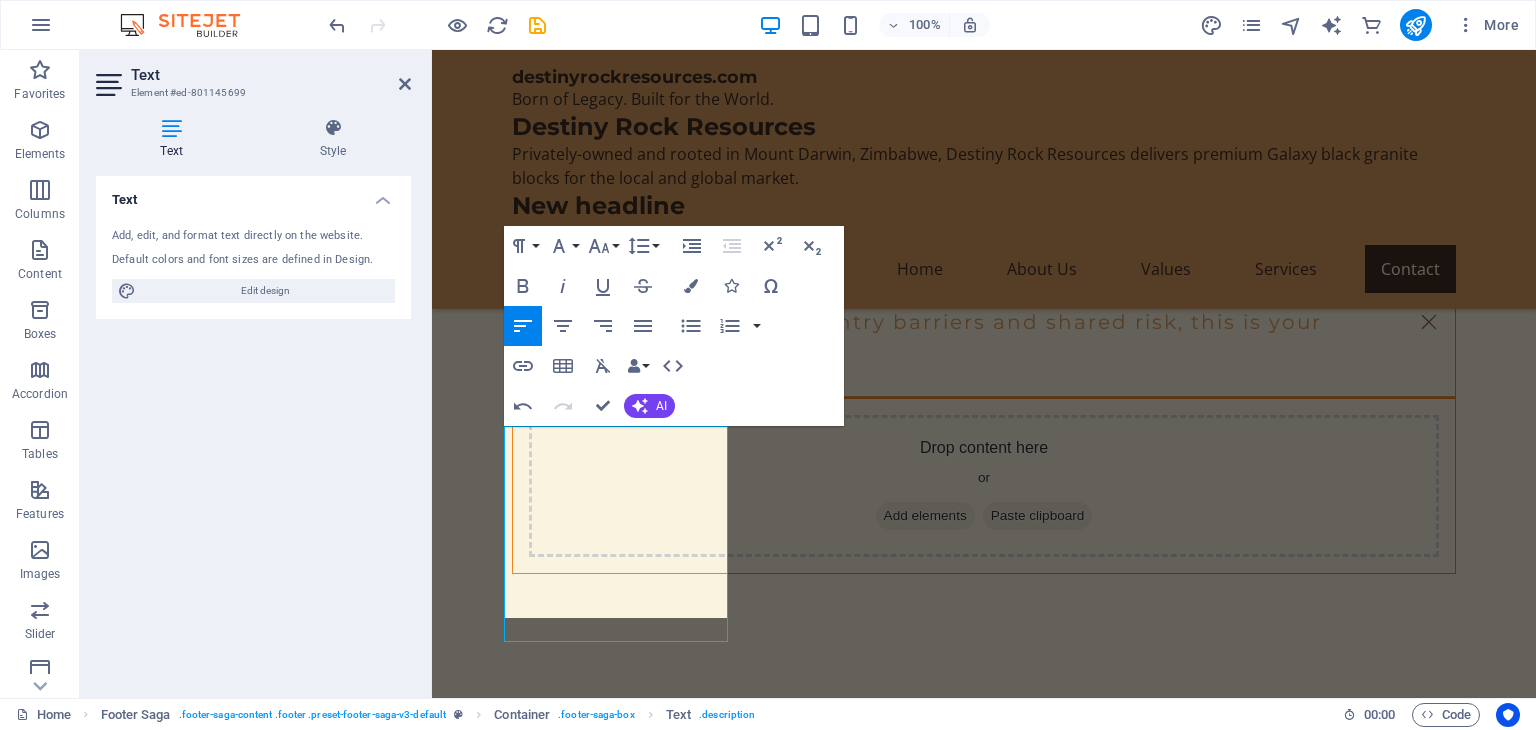 scroll, scrollTop: 8189, scrollLeft: 0, axis: vertical 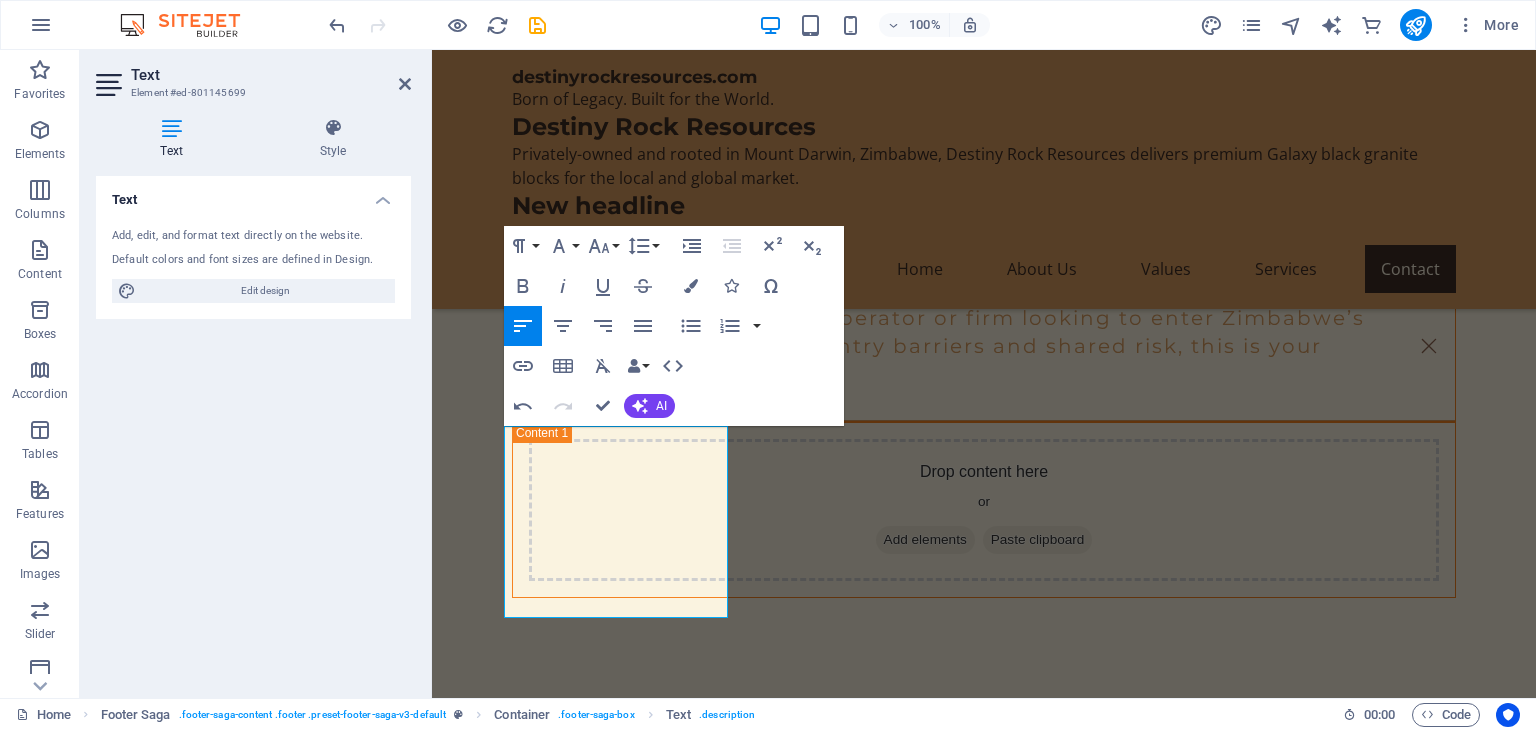 type 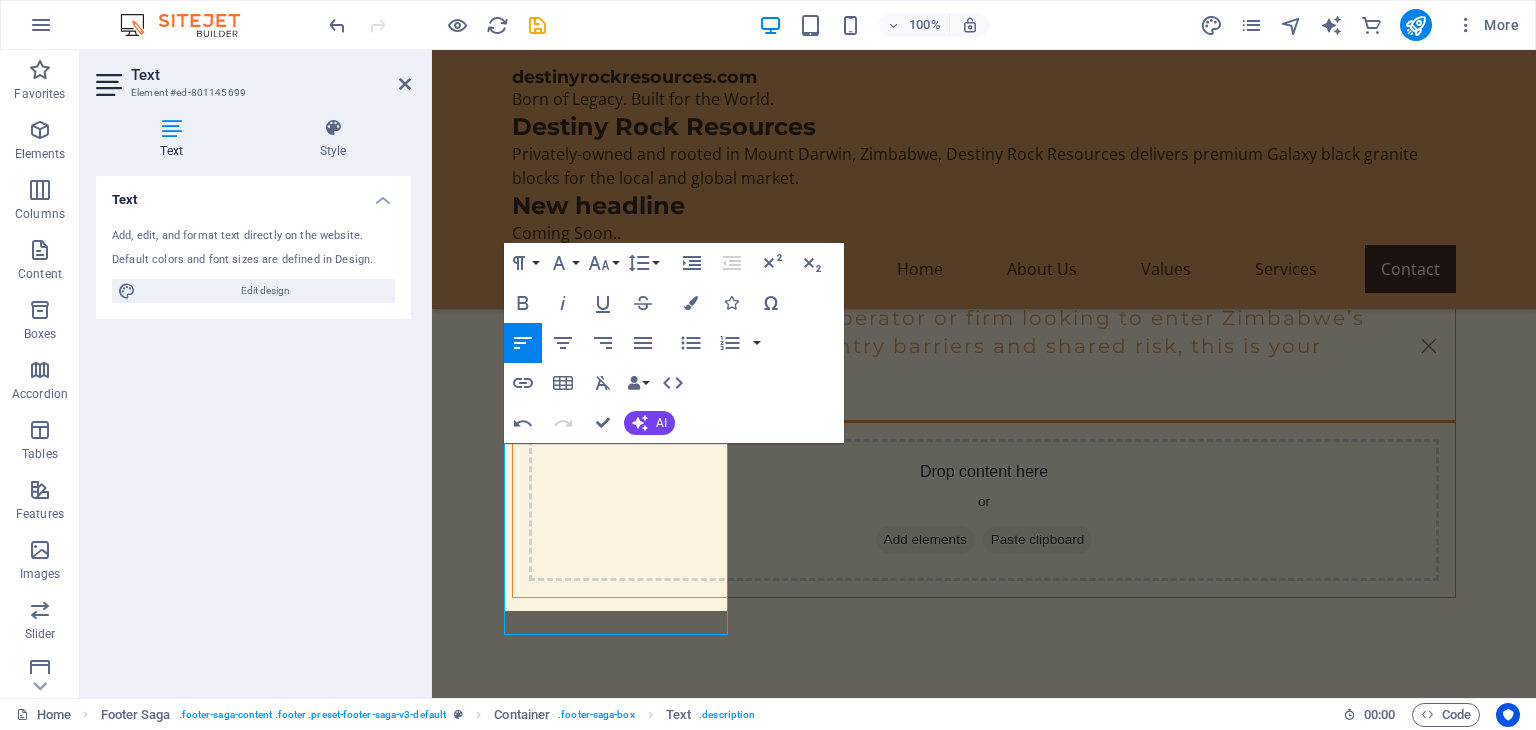 scroll, scrollTop: 8172, scrollLeft: 0, axis: vertical 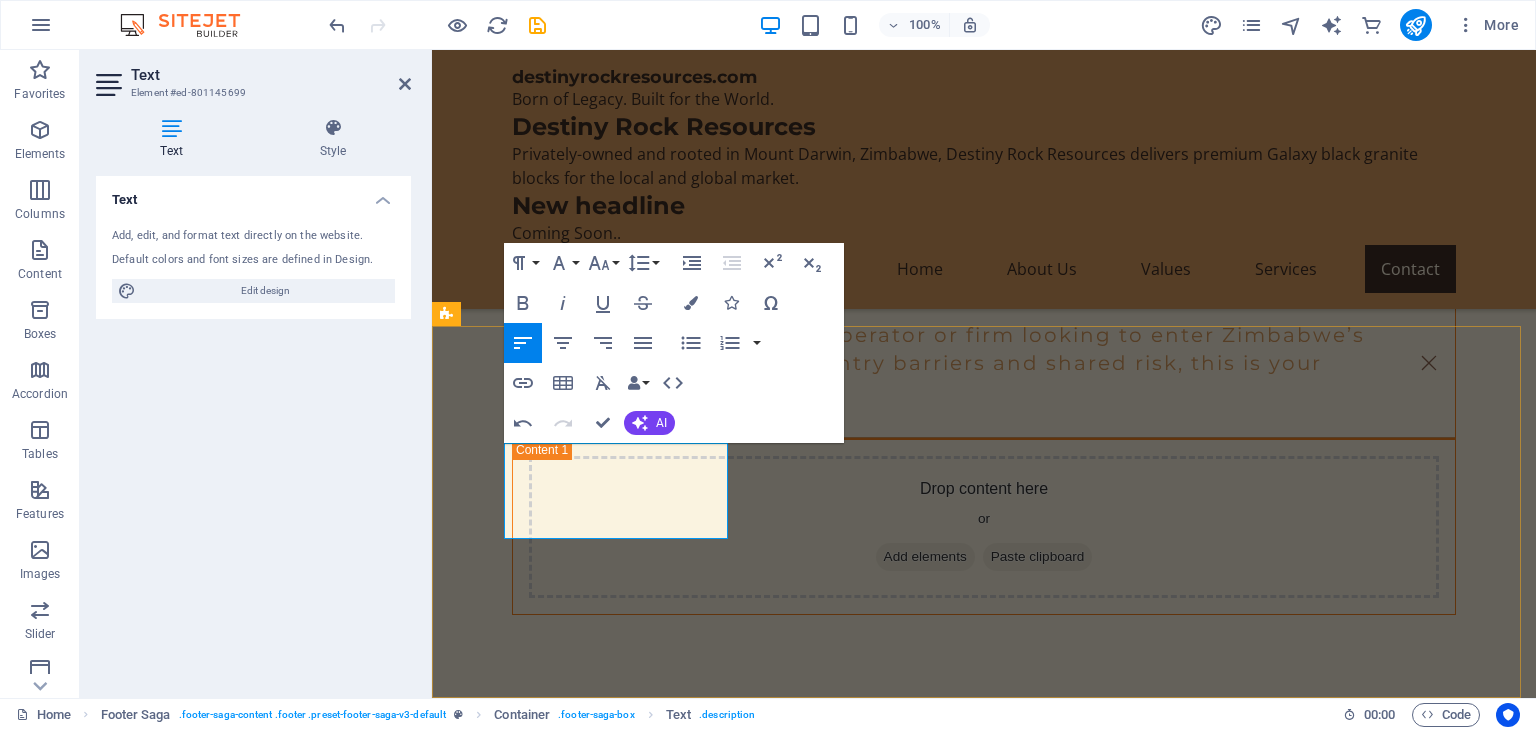 click on "Contact or inquiries or to learn more about our products." at bounding box center (560, 3550) 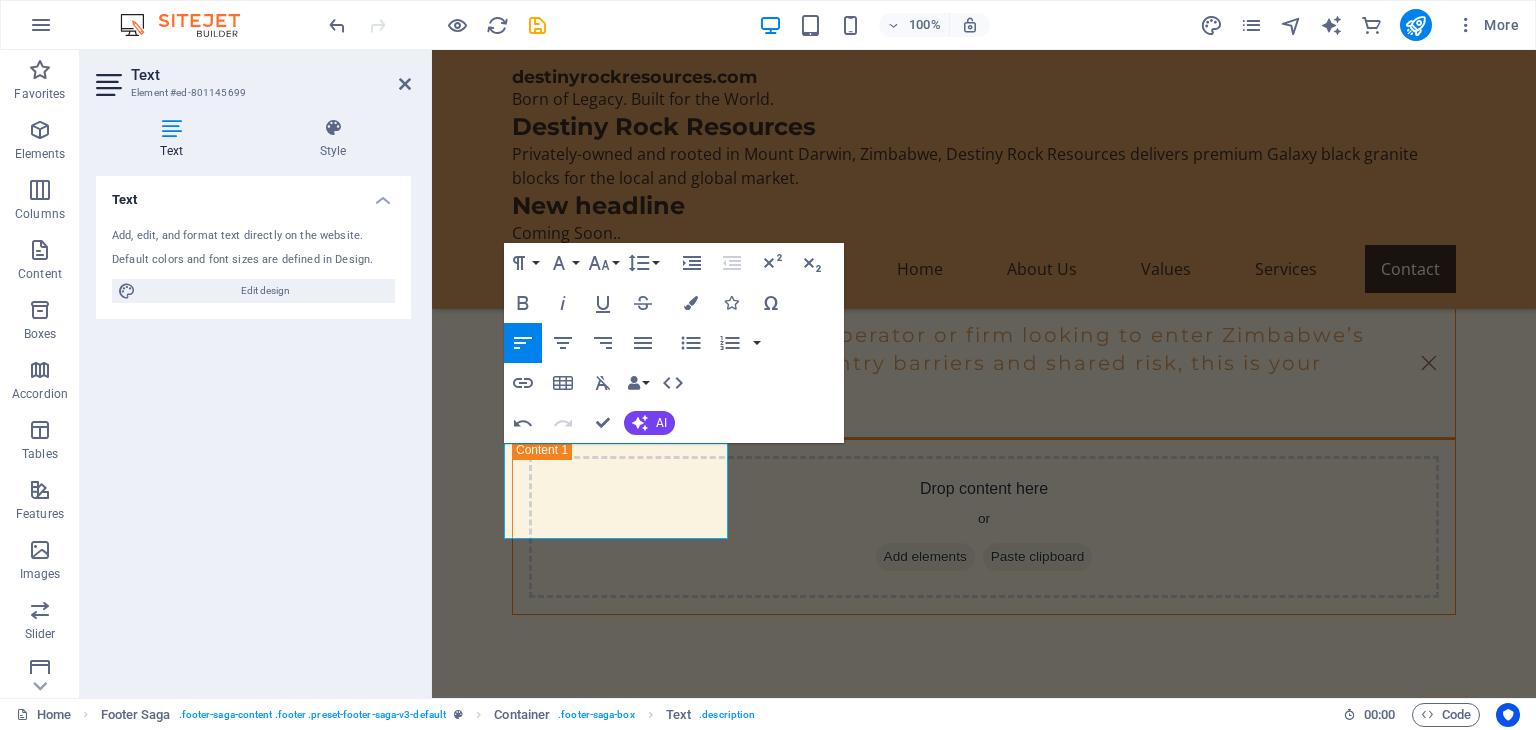 scroll, scrollTop: 8660, scrollLeft: 0, axis: vertical 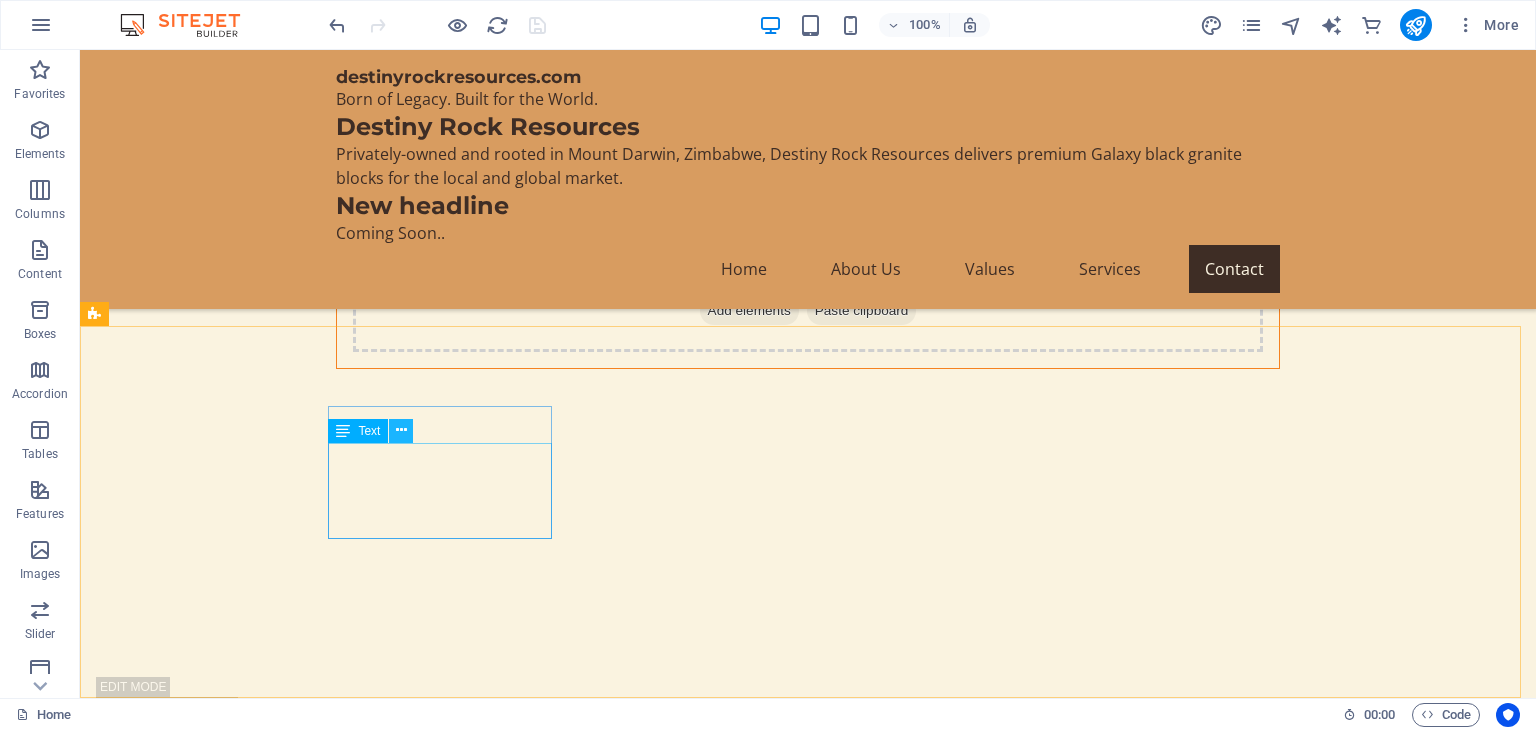click at bounding box center [401, 430] 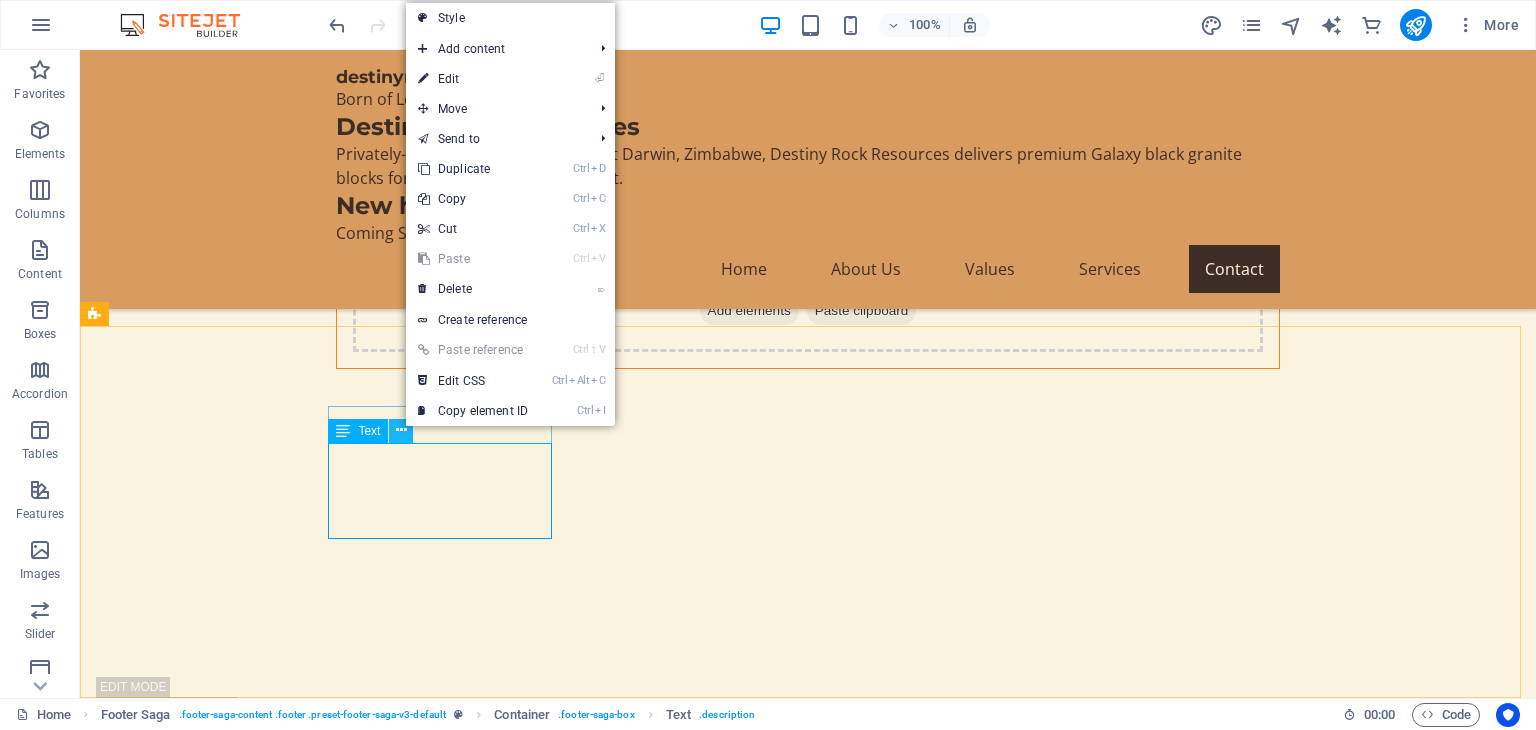 click at bounding box center (401, 430) 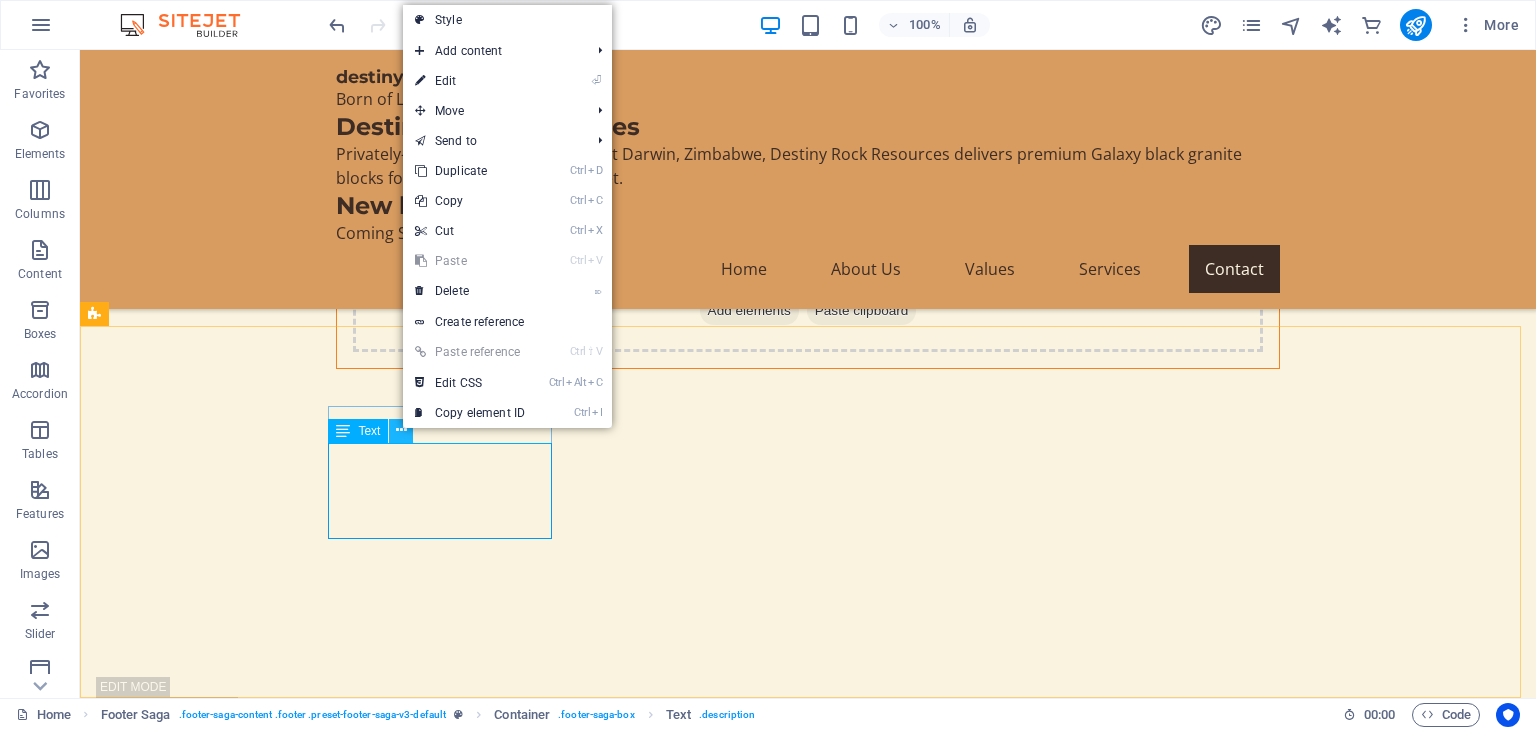 click at bounding box center (401, 430) 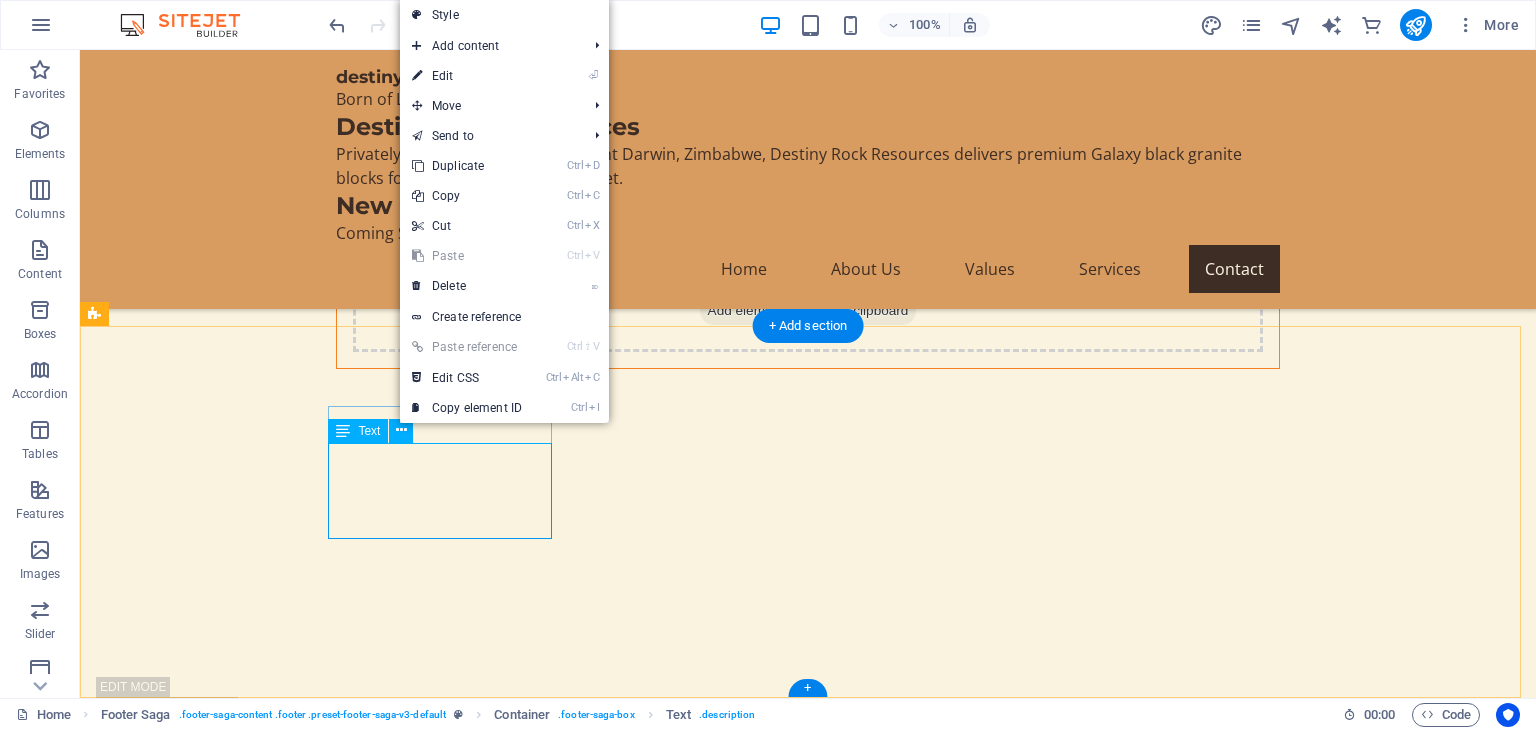 click on "[BRAND]. Contact us for any inquiries or to learn more about our products." at bounding box center [208, 3539] 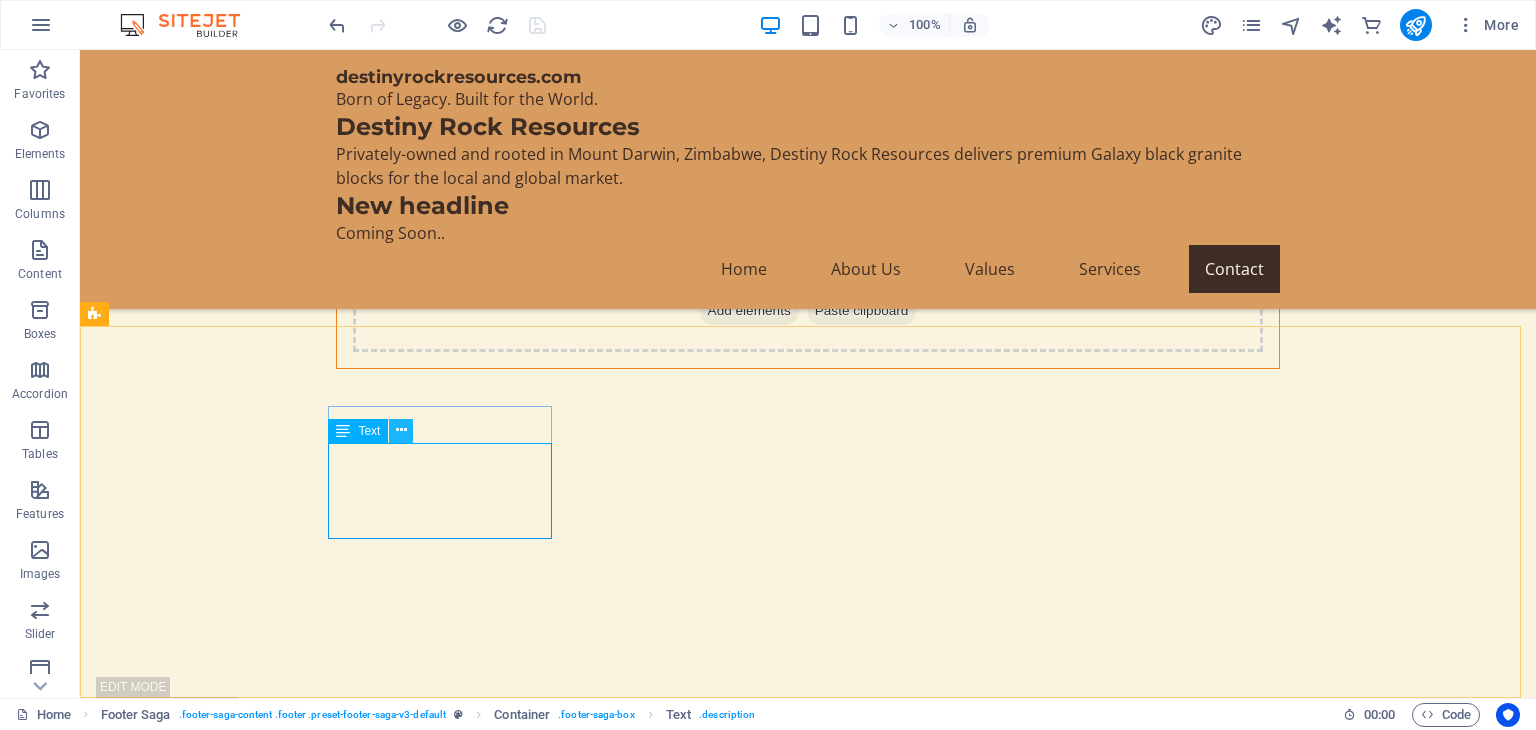 click at bounding box center [401, 430] 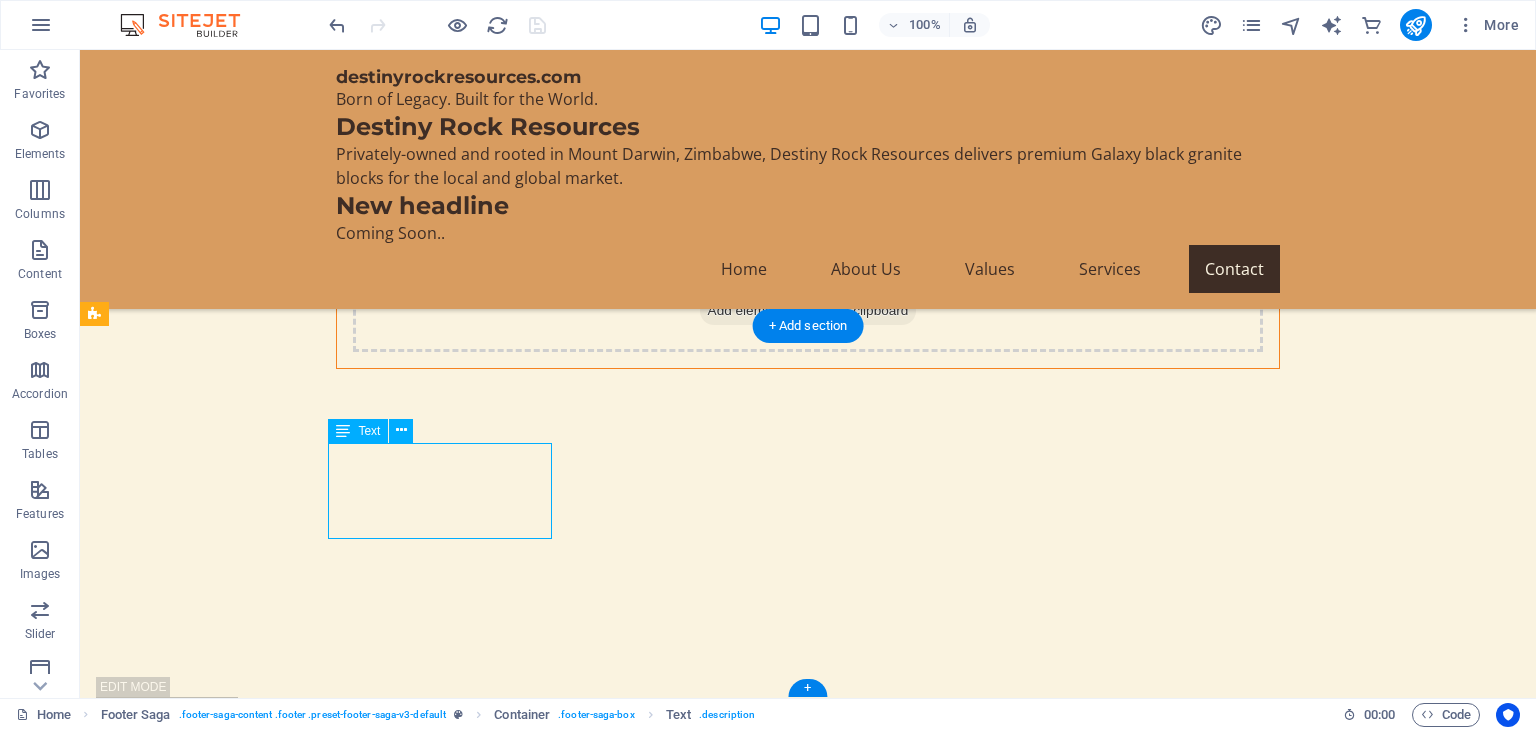 drag, startPoint x: 503, startPoint y: 465, endPoint x: 358, endPoint y: 465, distance: 145 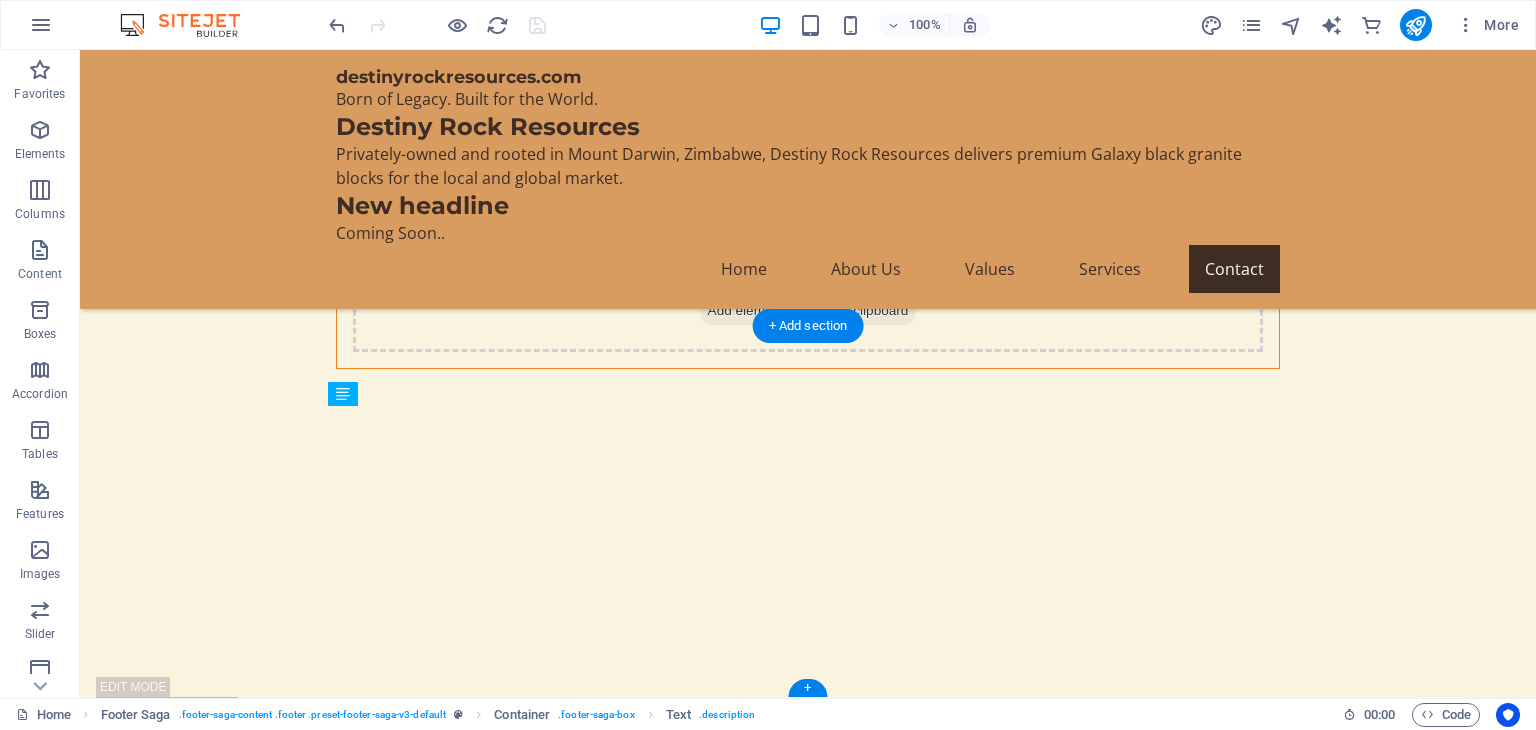 drag, startPoint x: 358, startPoint y: 465, endPoint x: 584, endPoint y: 517, distance: 231.90515 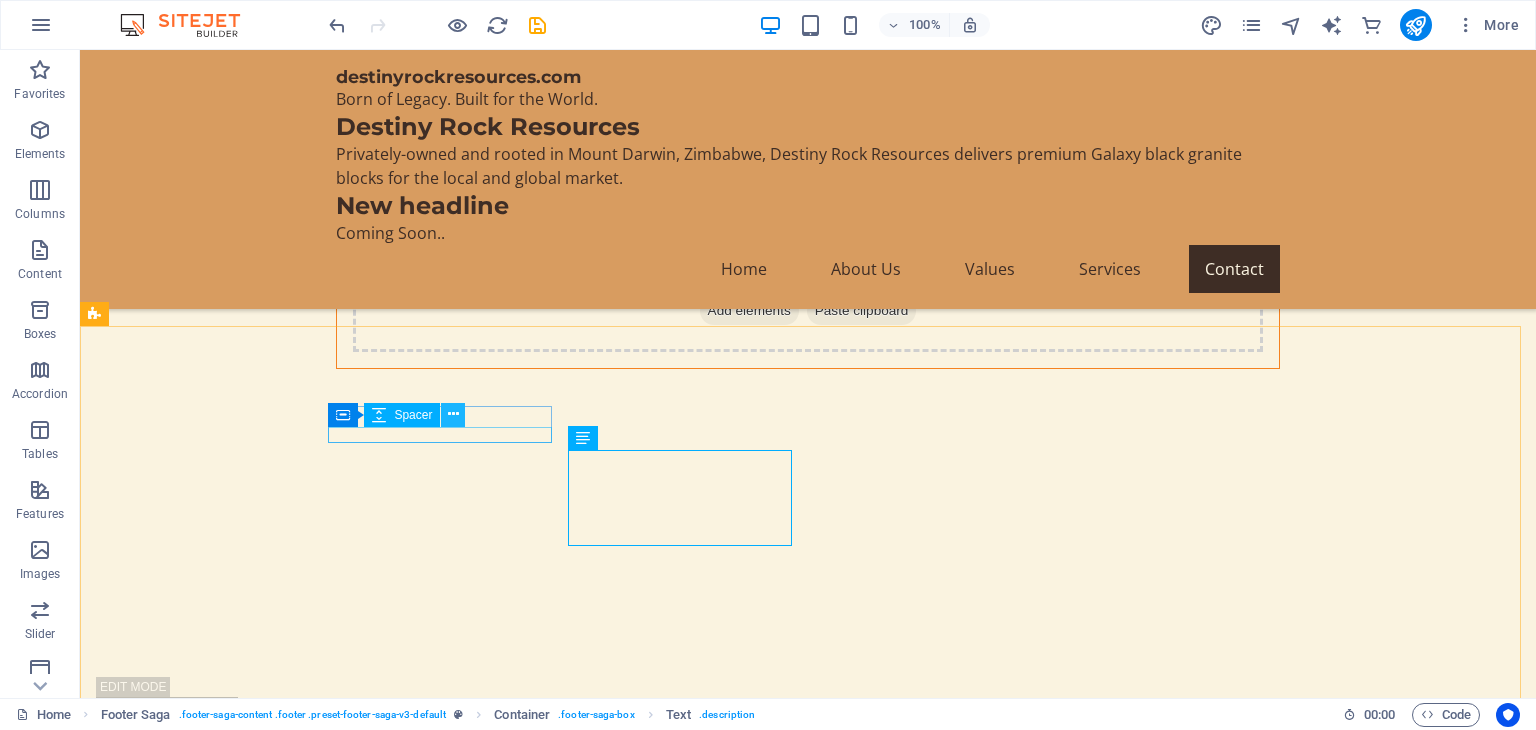 click at bounding box center [453, 415] 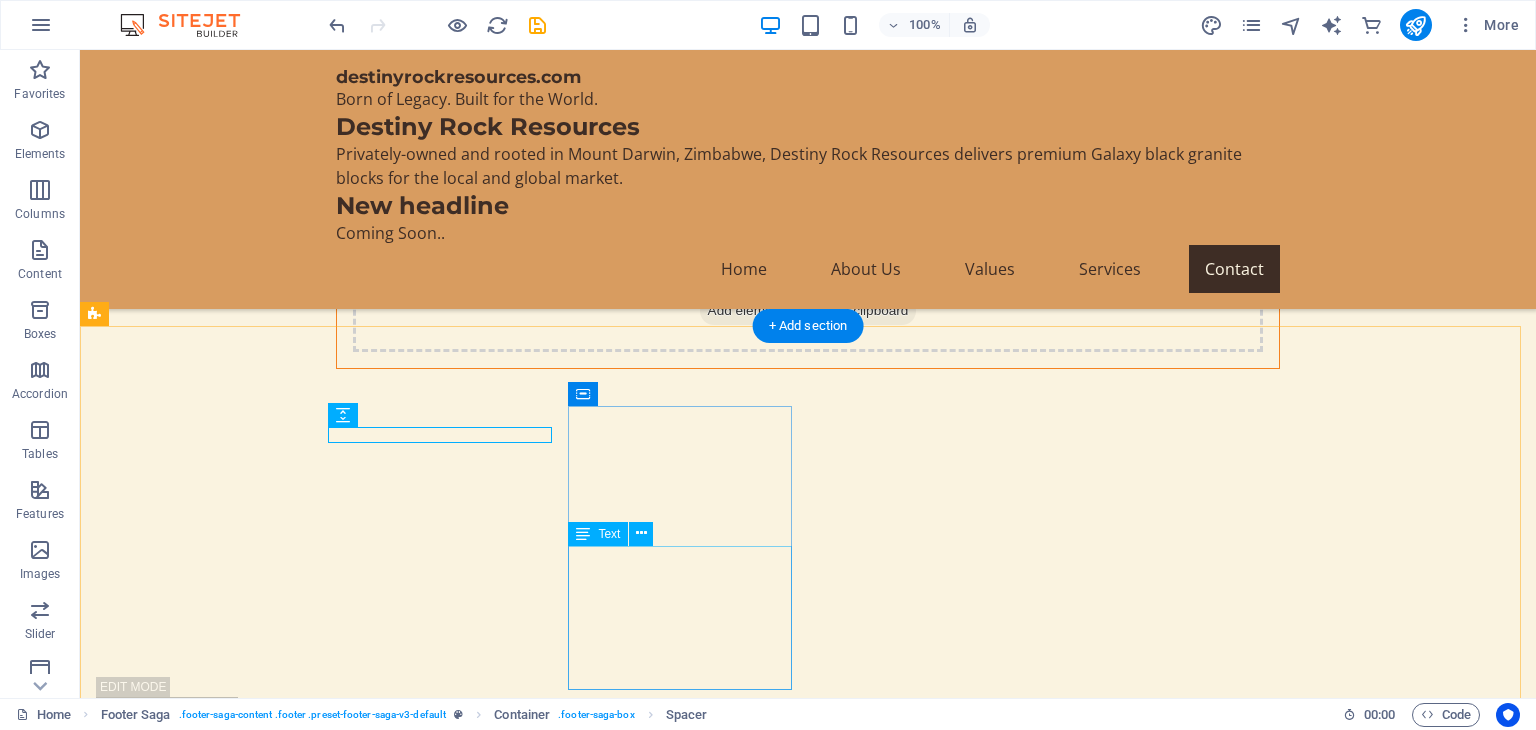 click on "Rushinga Road Mount Darwin Phone: [PHONE] Mobile: [PHONE] Email: [EMAIL]" at bounding box center [208, 3699] 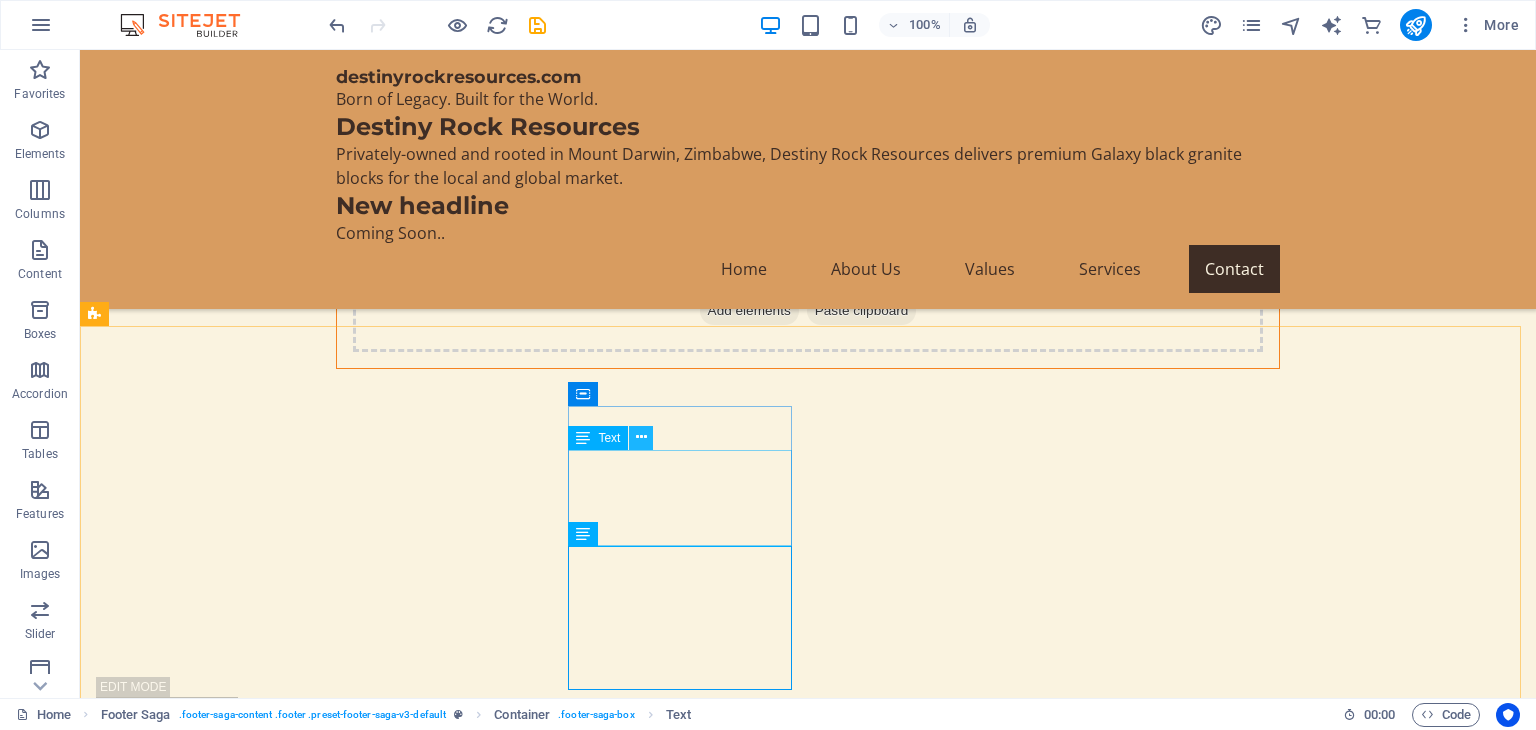 click at bounding box center [641, 437] 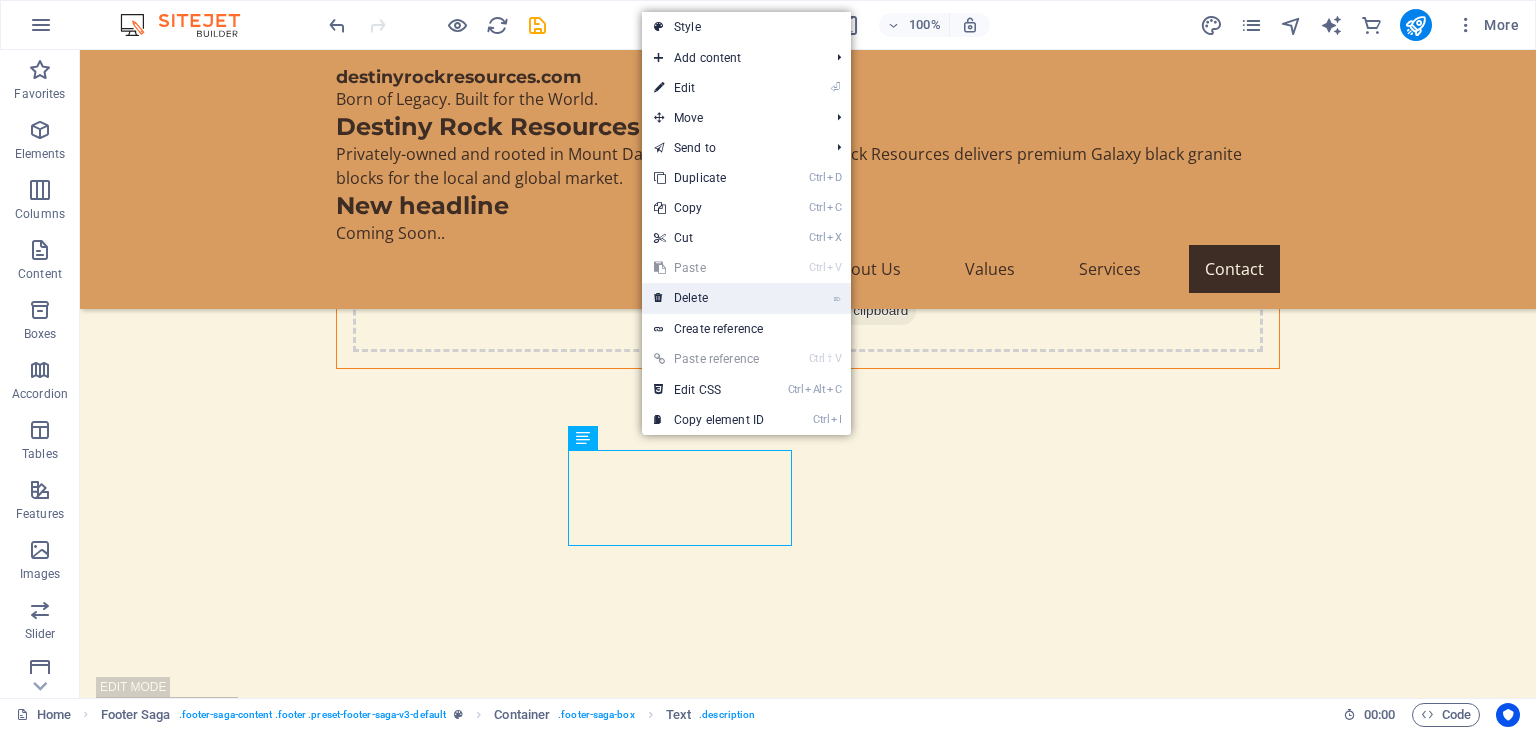 click on "⌦  Delete" at bounding box center [709, 298] 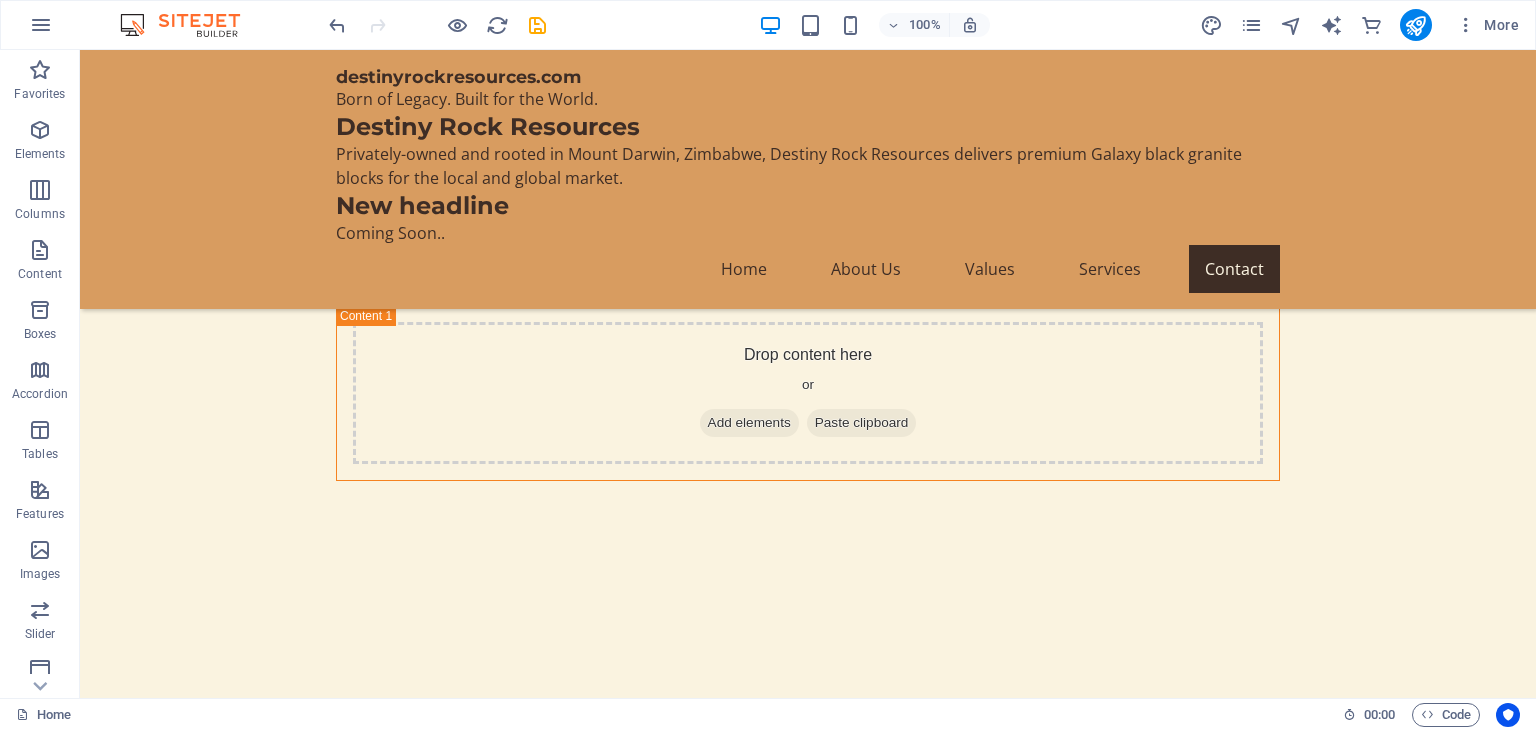 scroll, scrollTop: 8660, scrollLeft: 0, axis: vertical 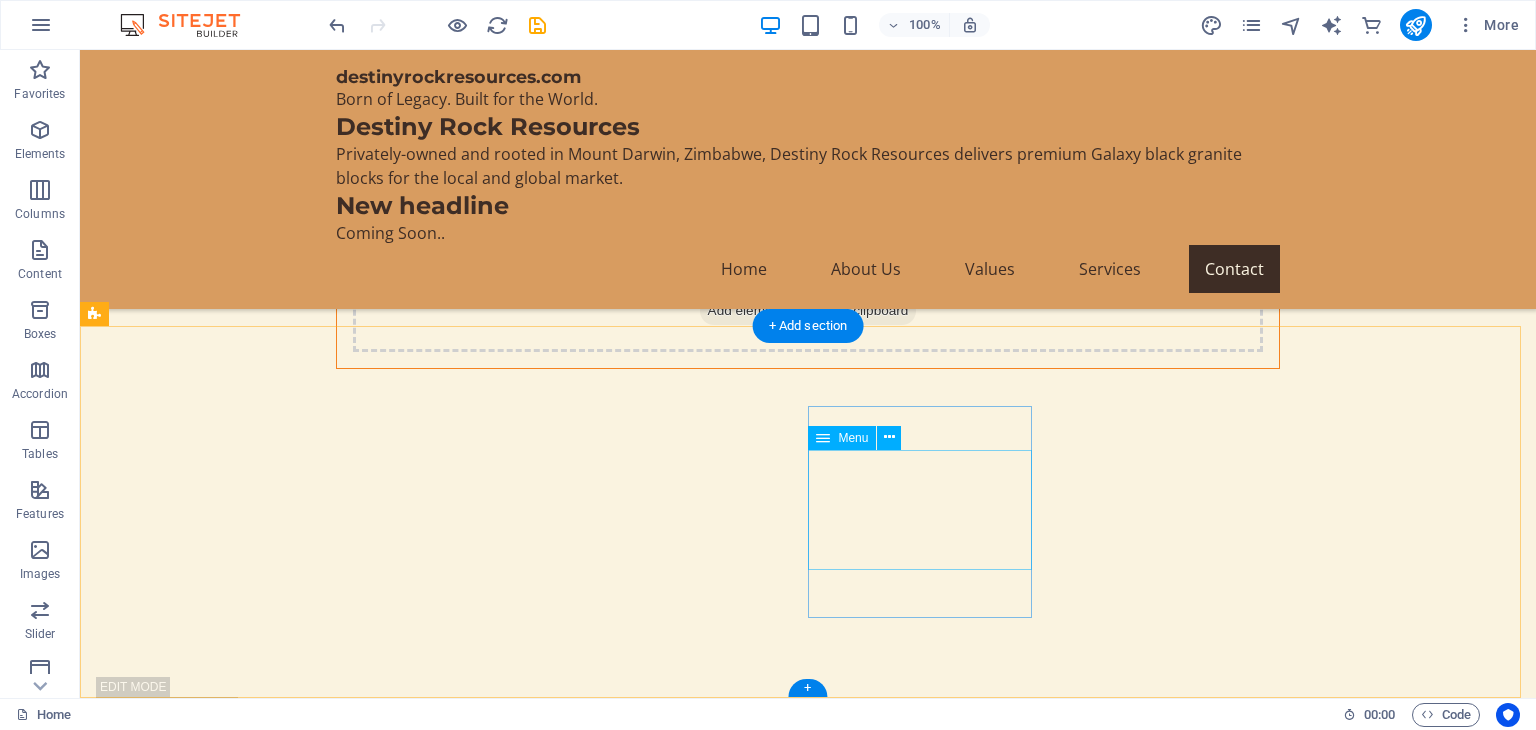 click on "Home About Us Values Services Contact" at bounding box center [208, 3775] 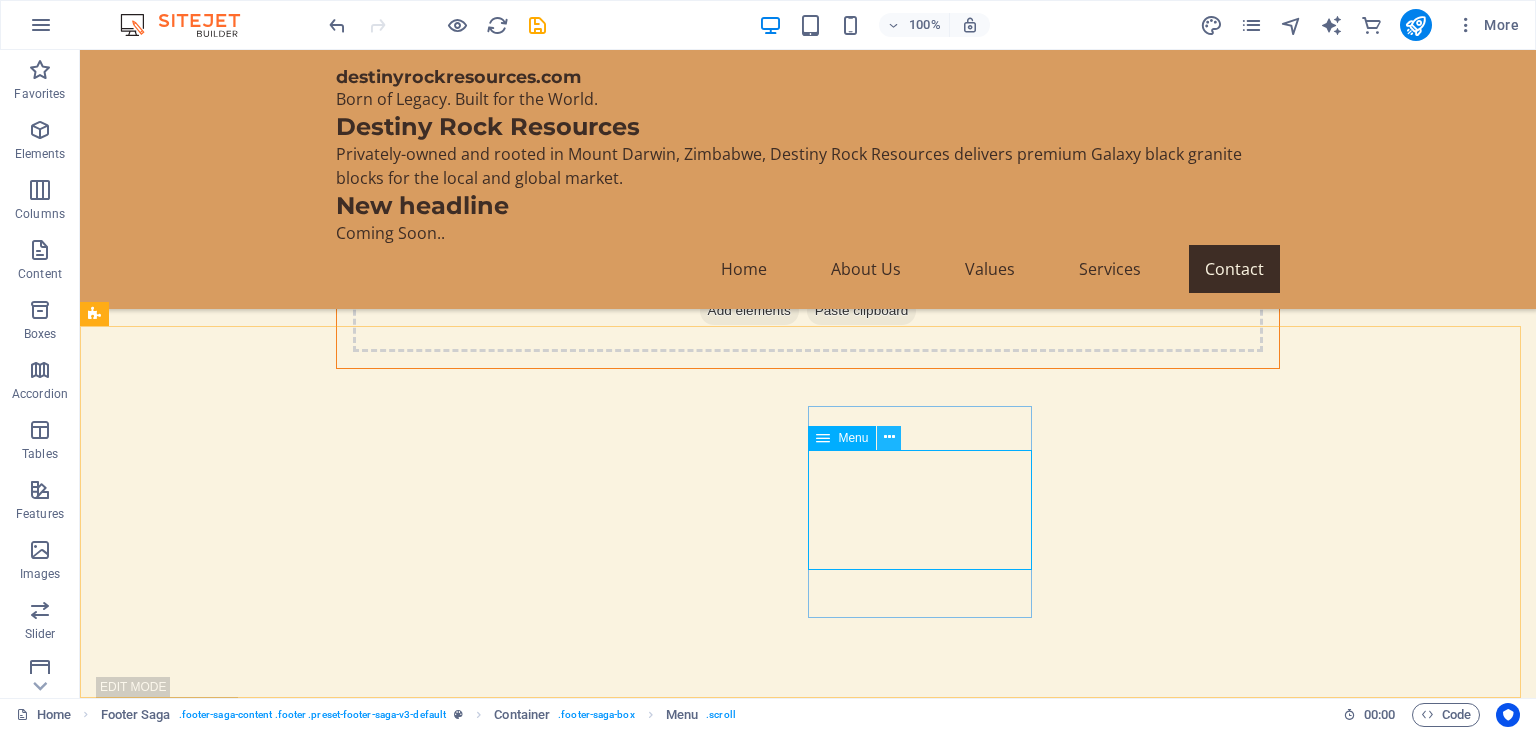 click at bounding box center (889, 437) 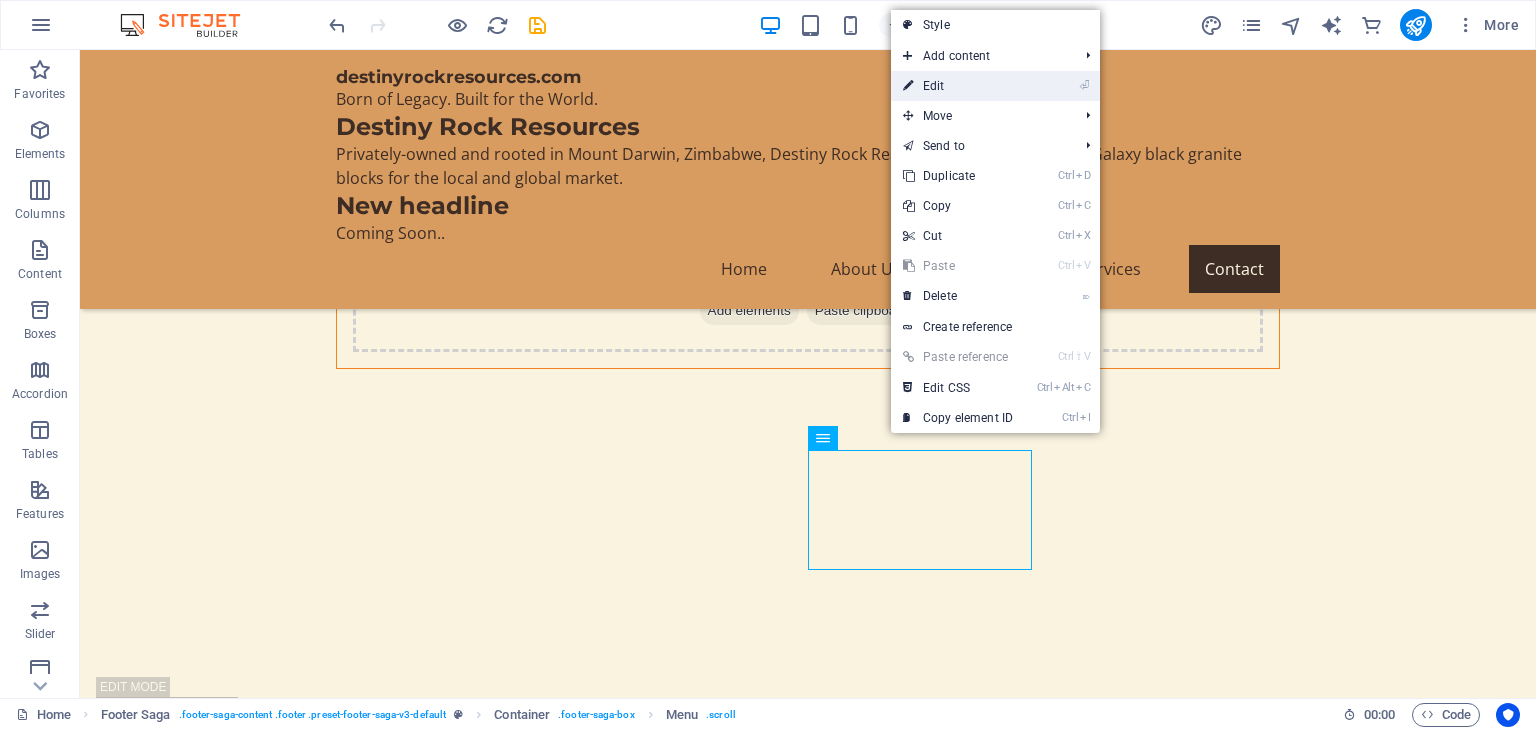 click on "⏎  Edit" at bounding box center (958, 86) 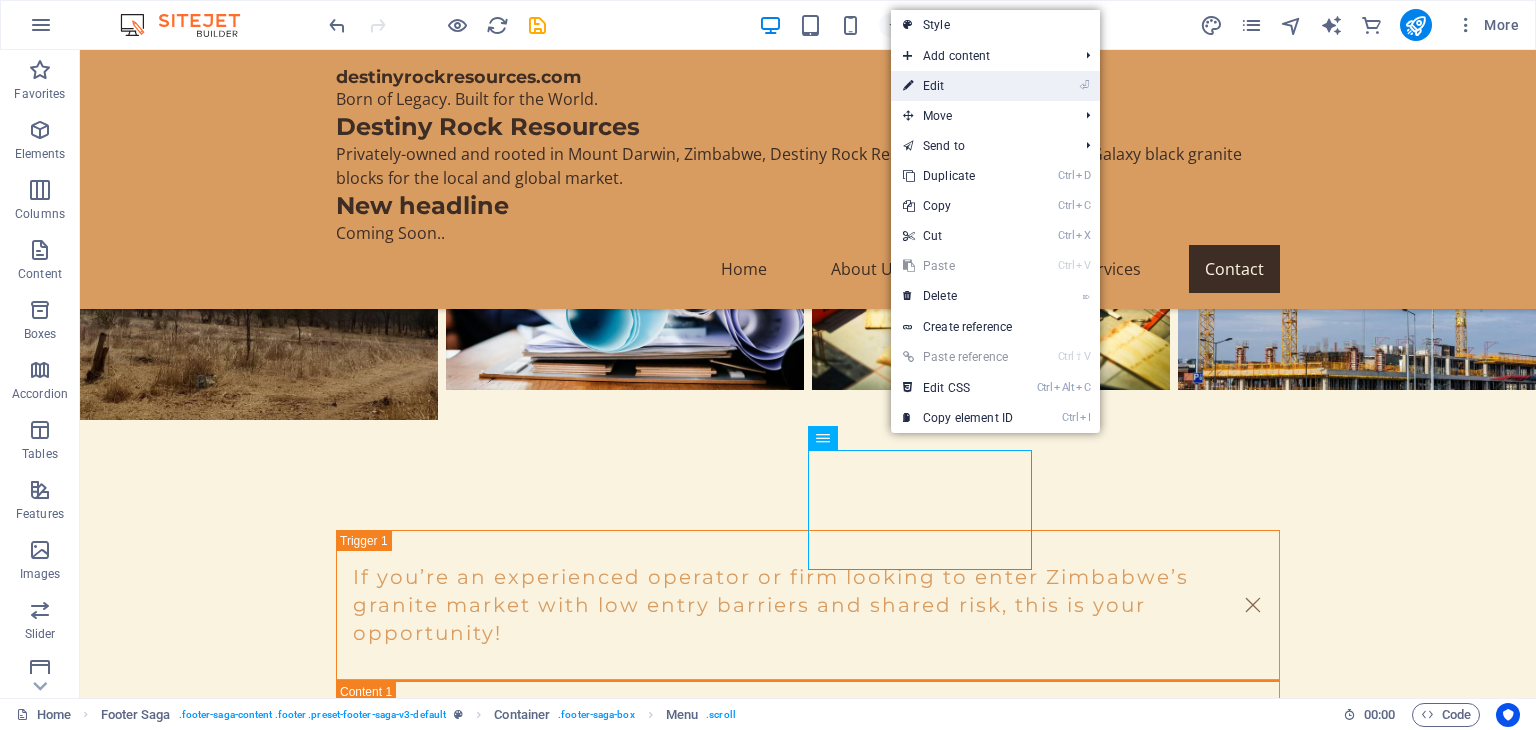 select 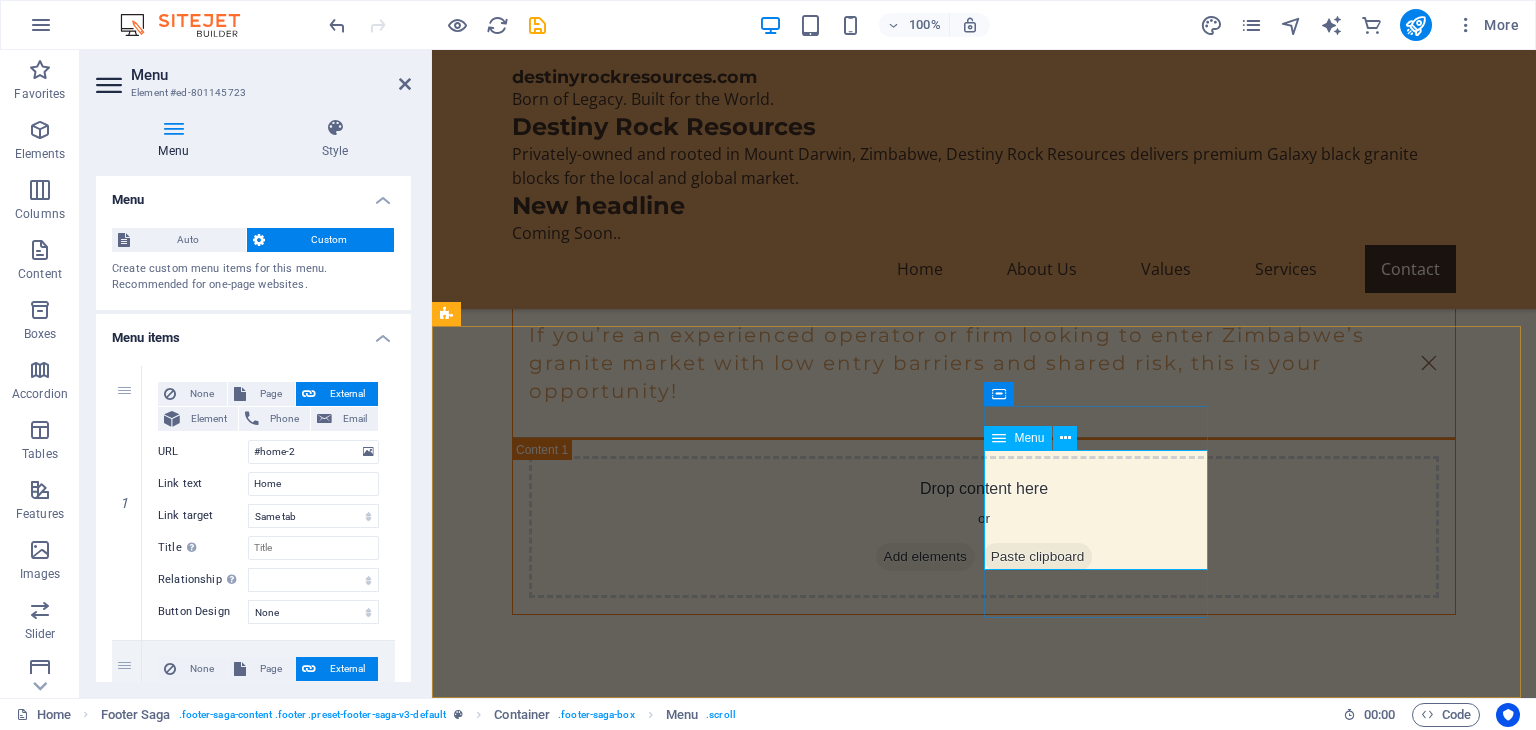 click on "Home About Us Values Services Contact" at bounding box center [560, 3774] 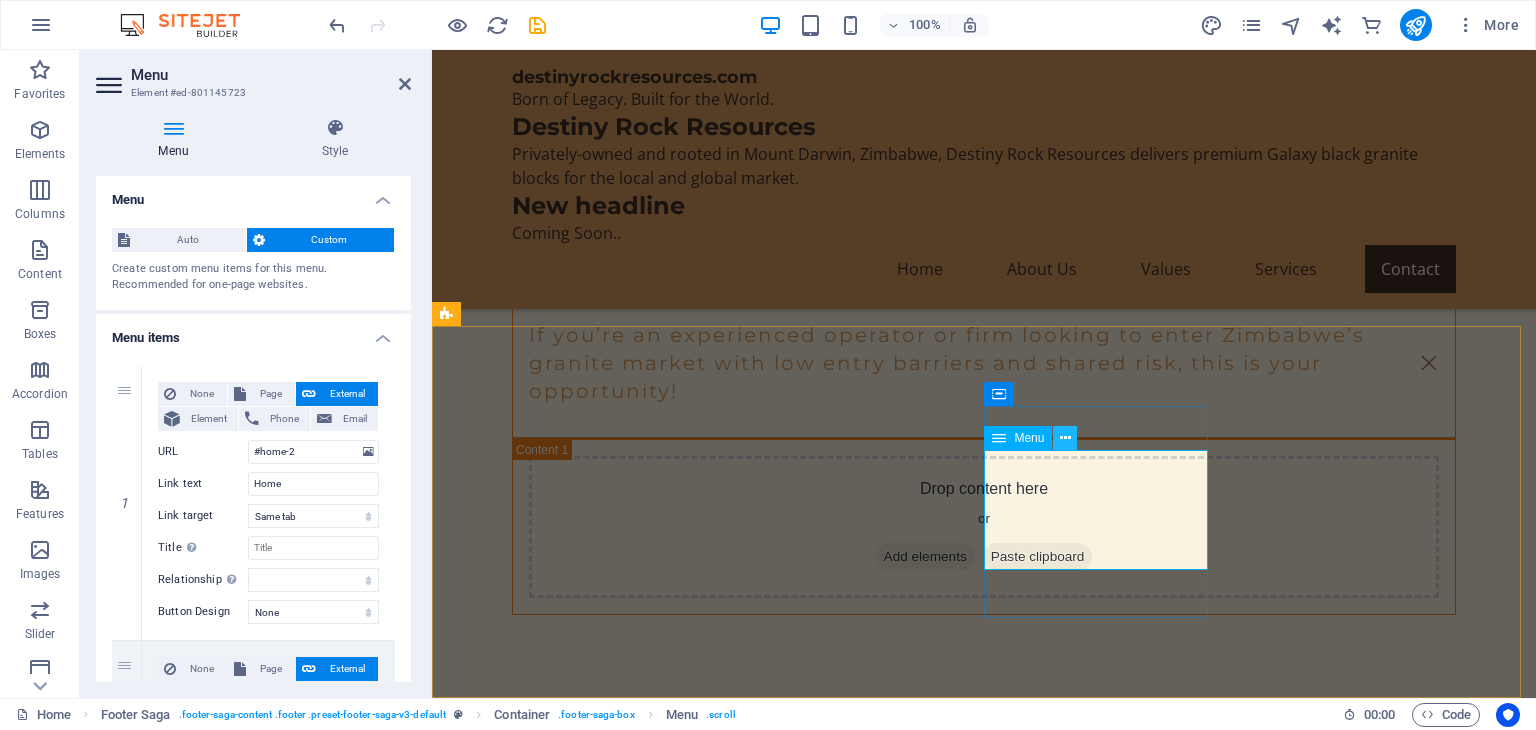 click at bounding box center (1065, 438) 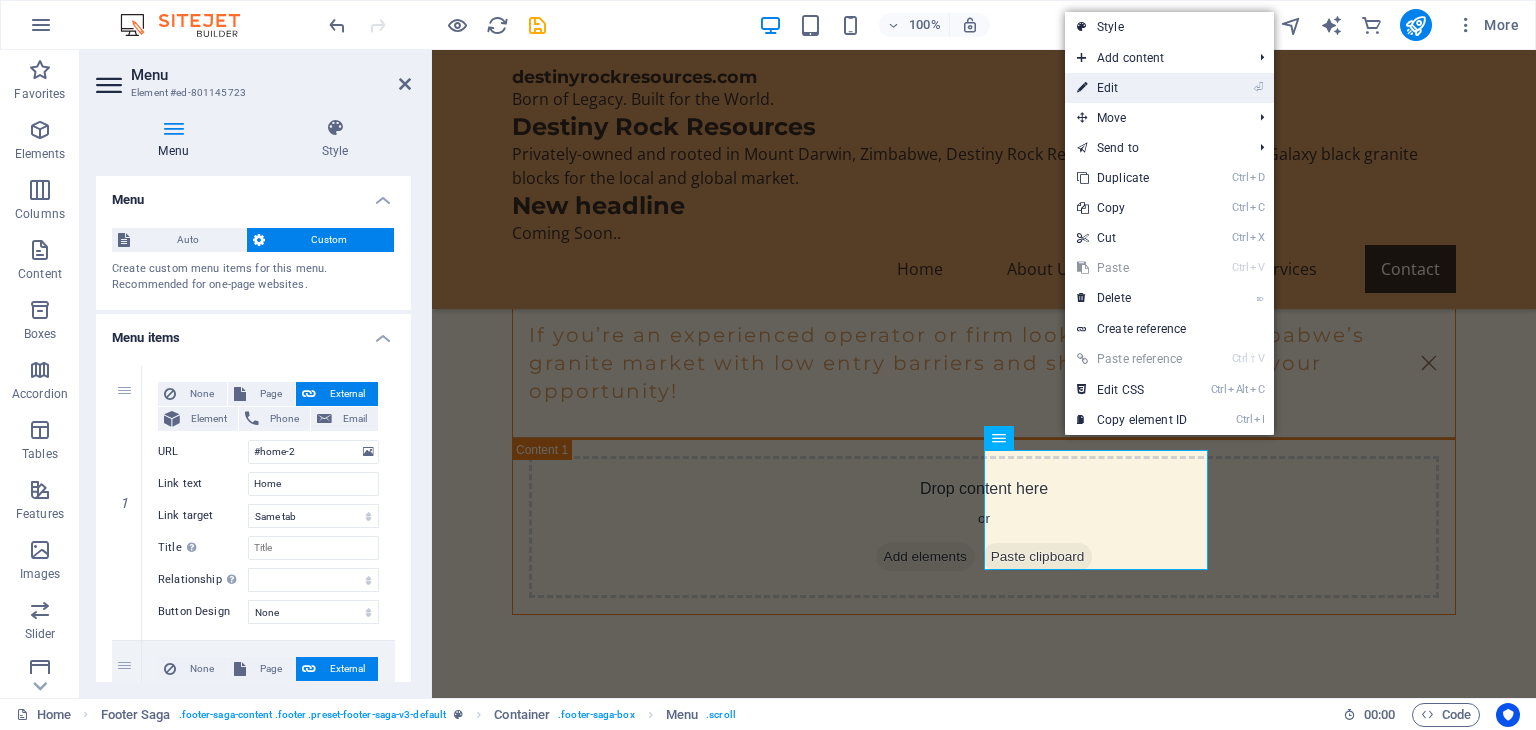 click on "⏎  Edit" at bounding box center (1132, 88) 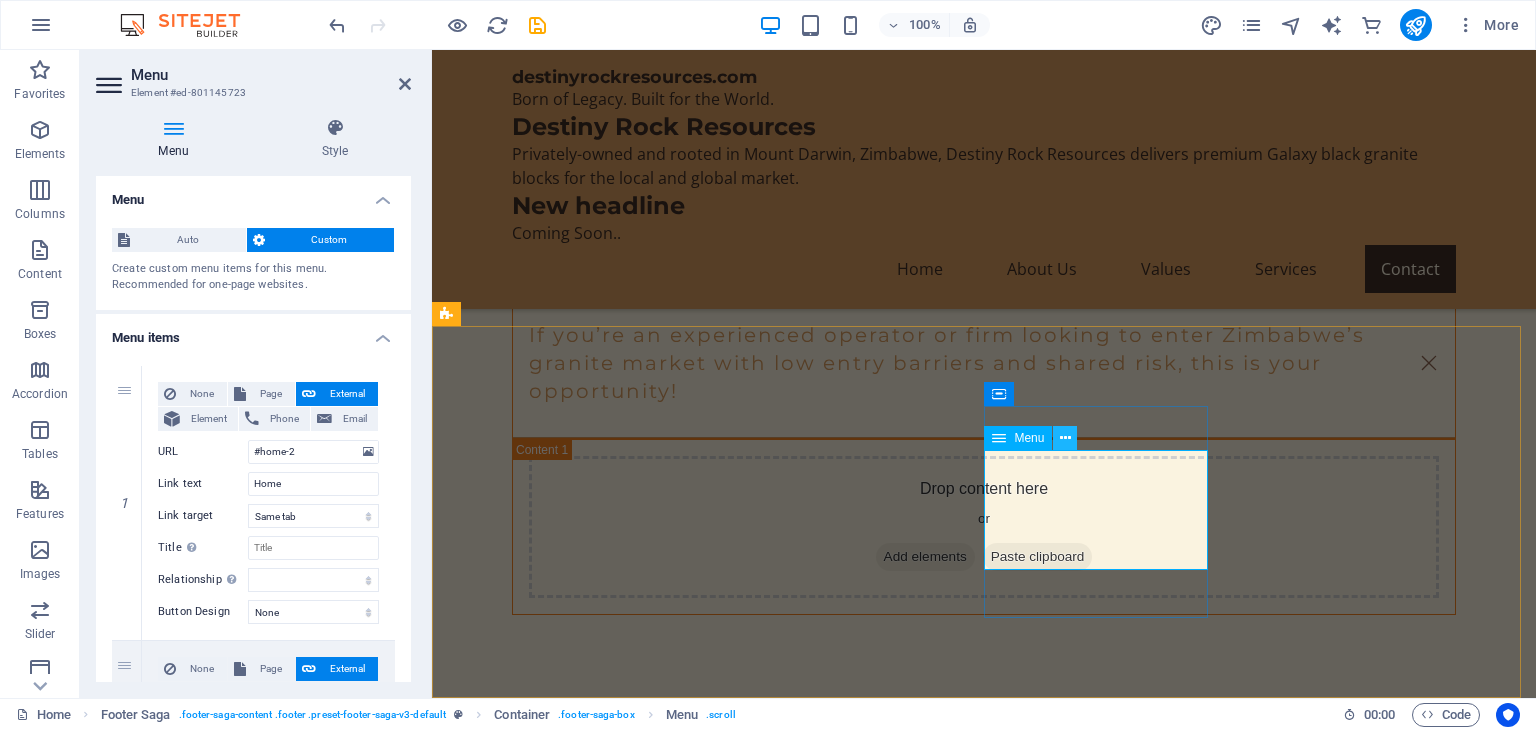 click at bounding box center [1065, 438] 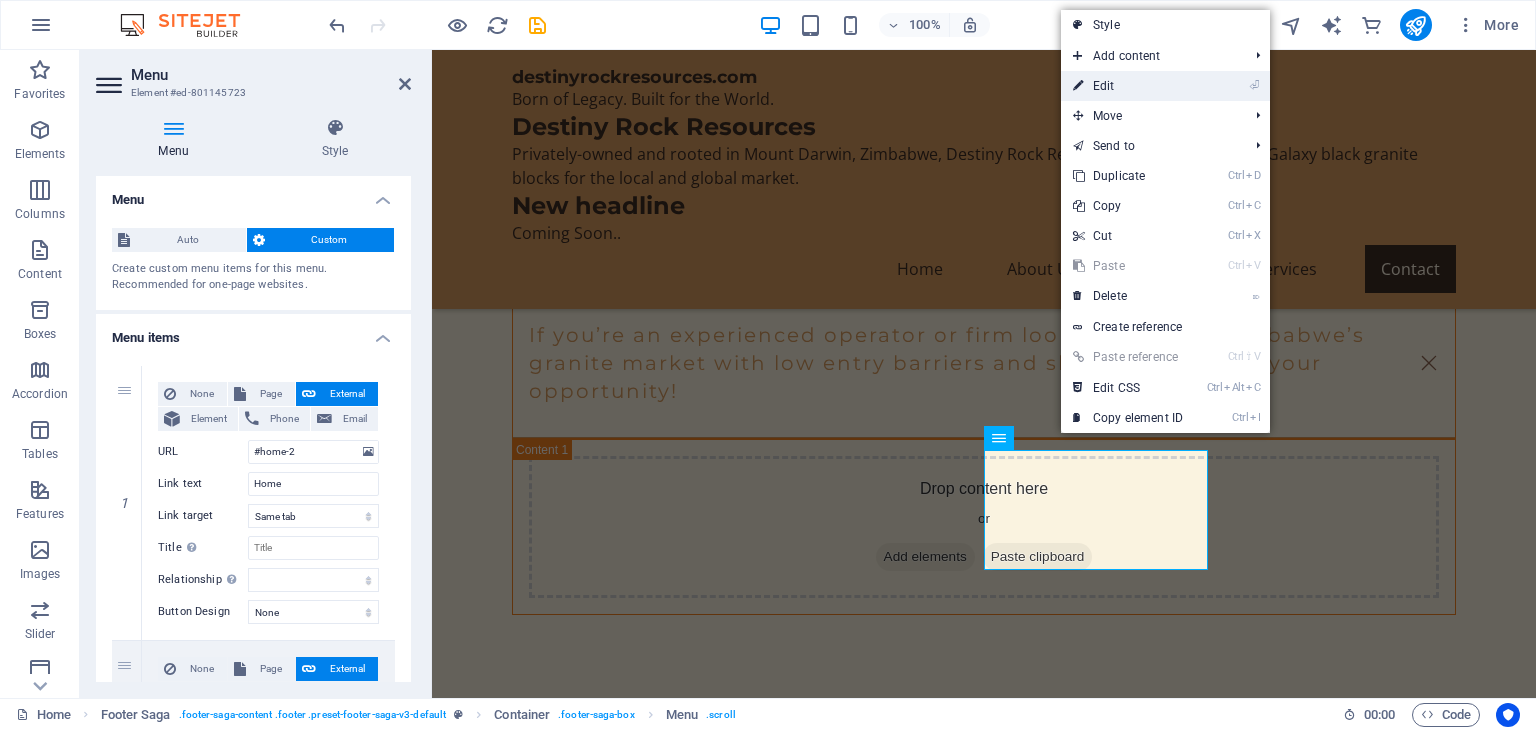 click on "⏎  Edit" at bounding box center [1128, 86] 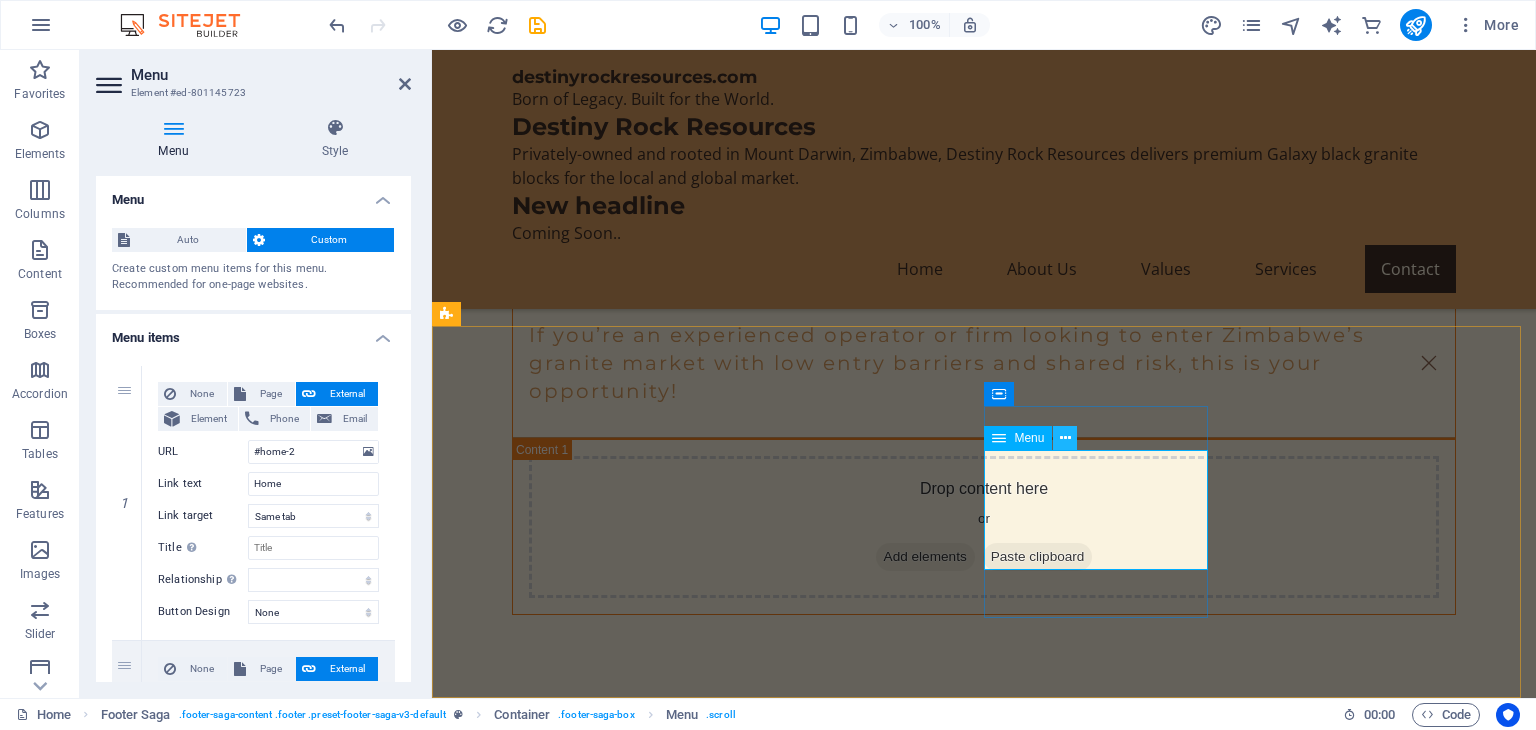 click at bounding box center [1065, 438] 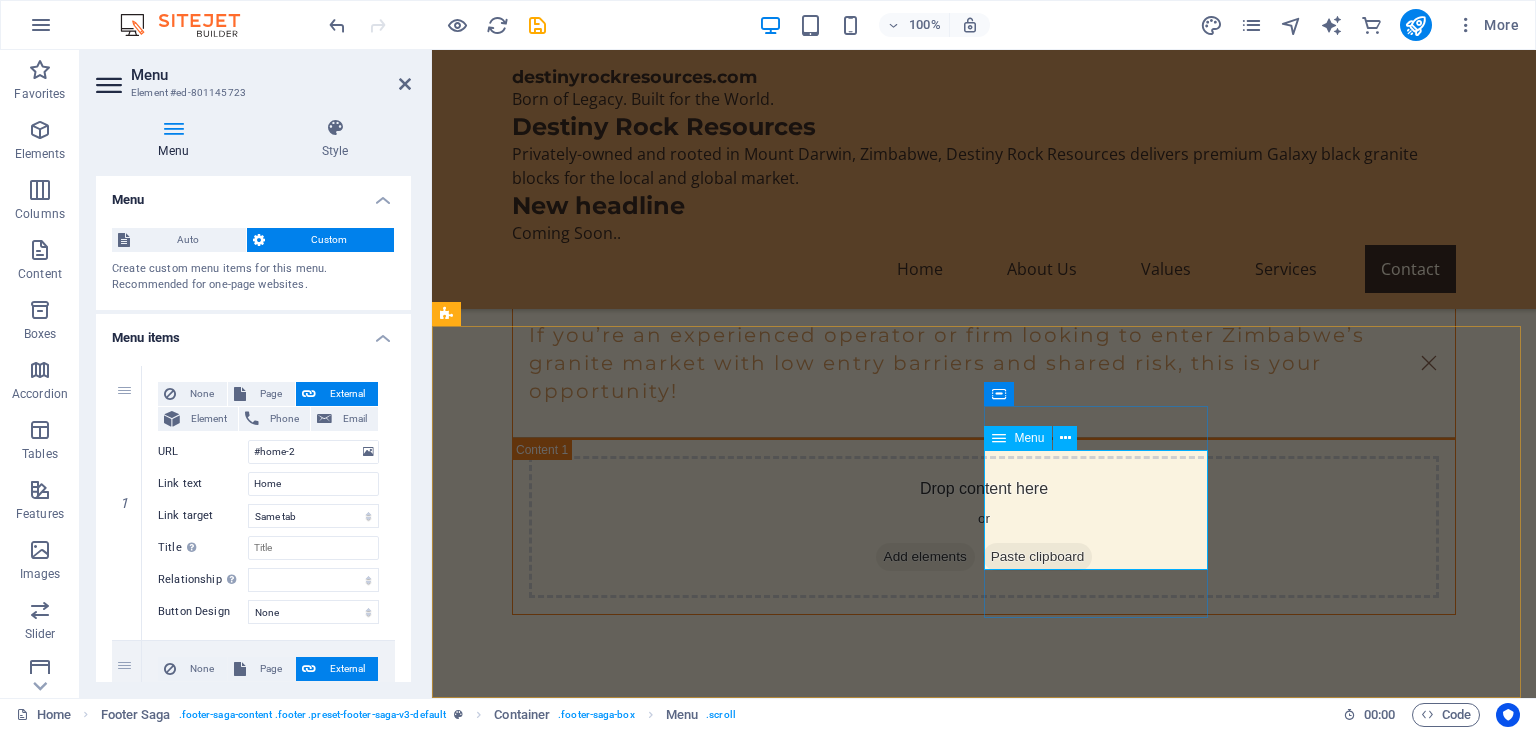 click on "Home About Us Values Services Contact" at bounding box center [560, 3774] 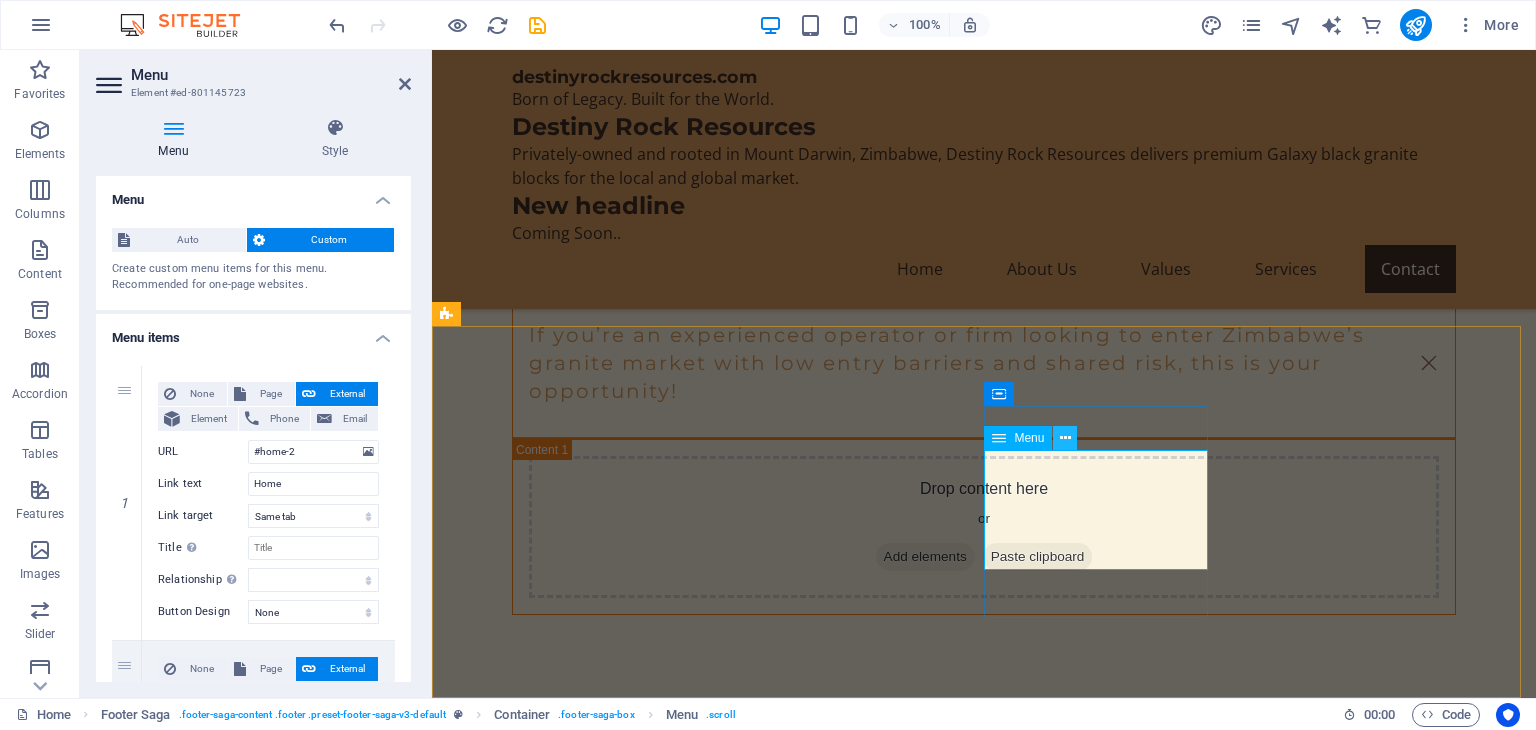 click at bounding box center (1065, 438) 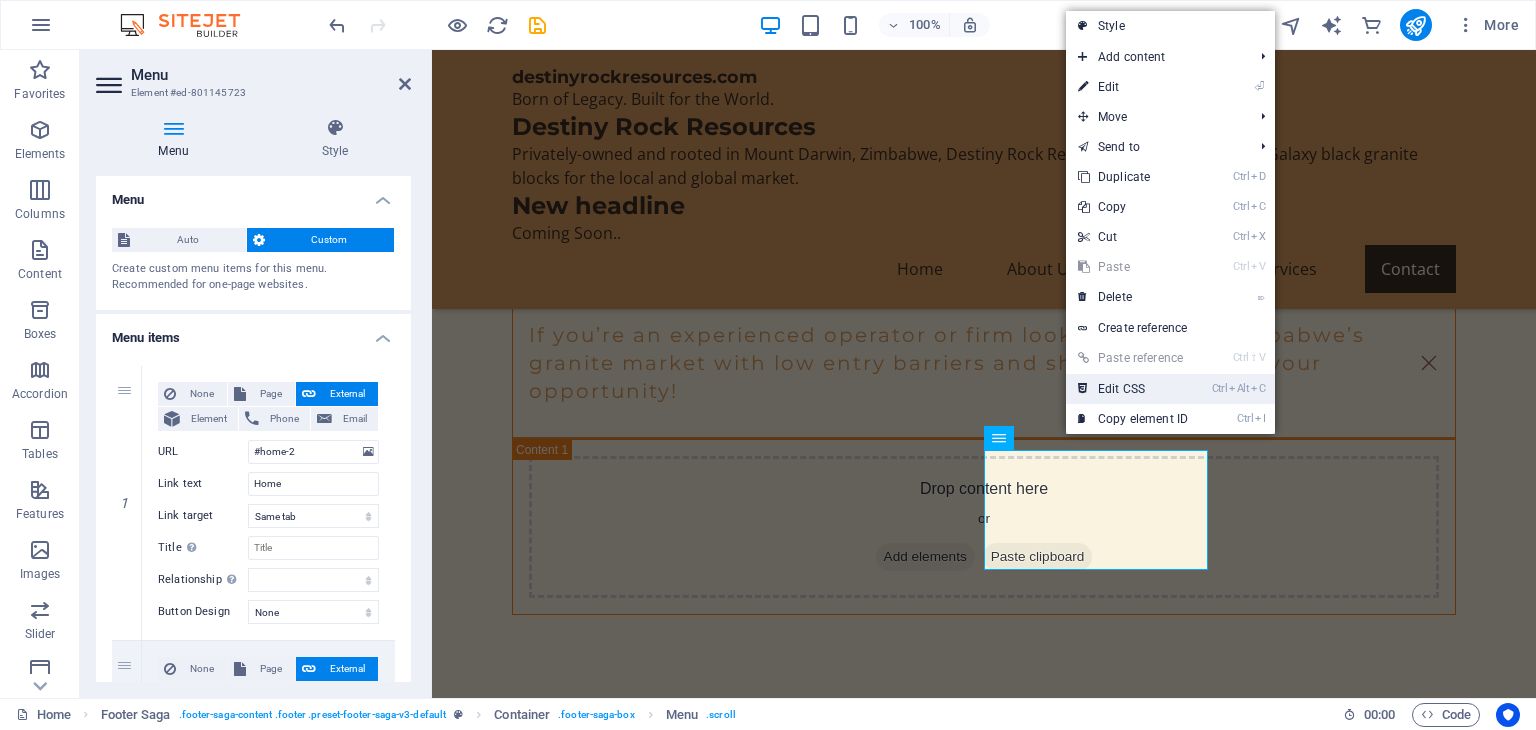 click on "Ctrl Alt C  Edit CSS" at bounding box center [1133, 389] 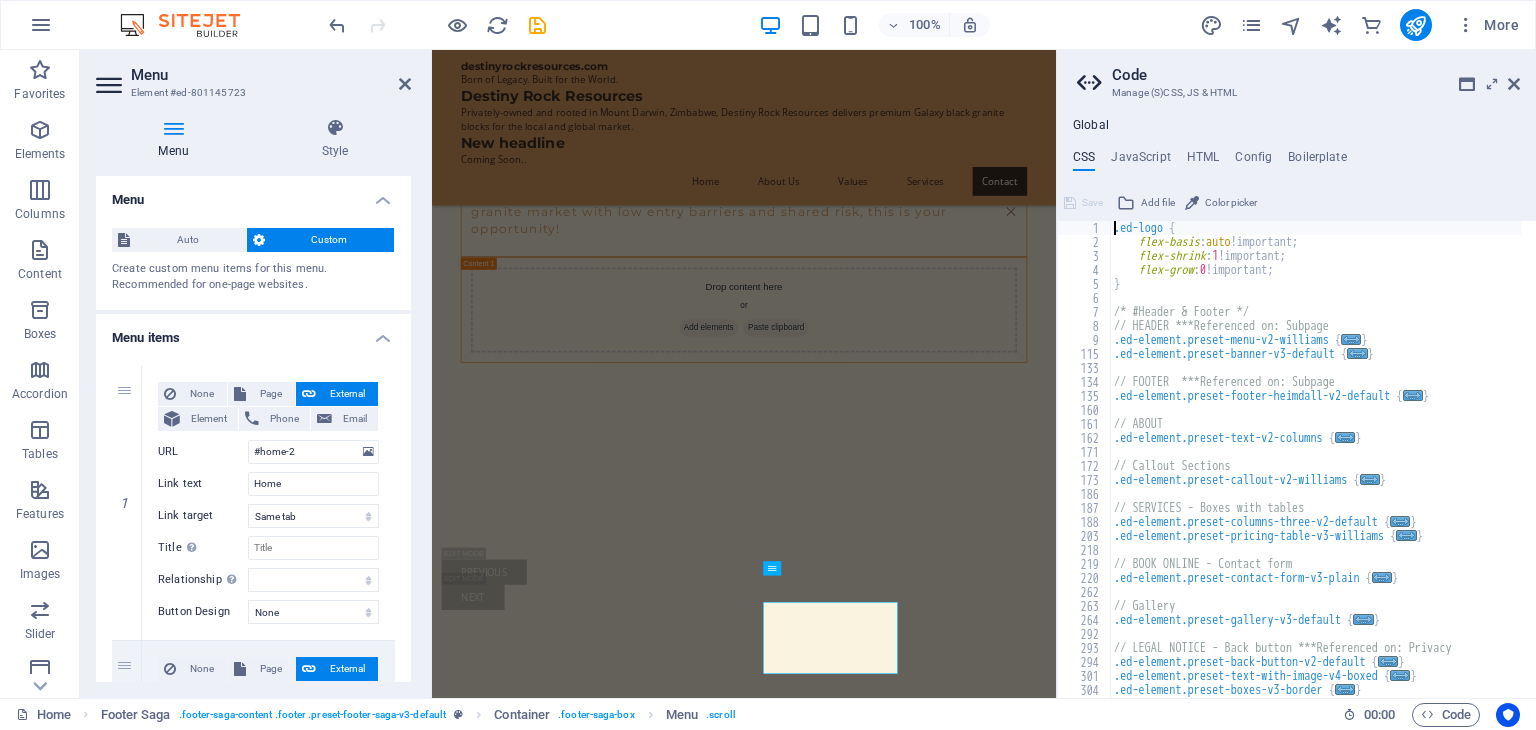 scroll, scrollTop: 7652, scrollLeft: 0, axis: vertical 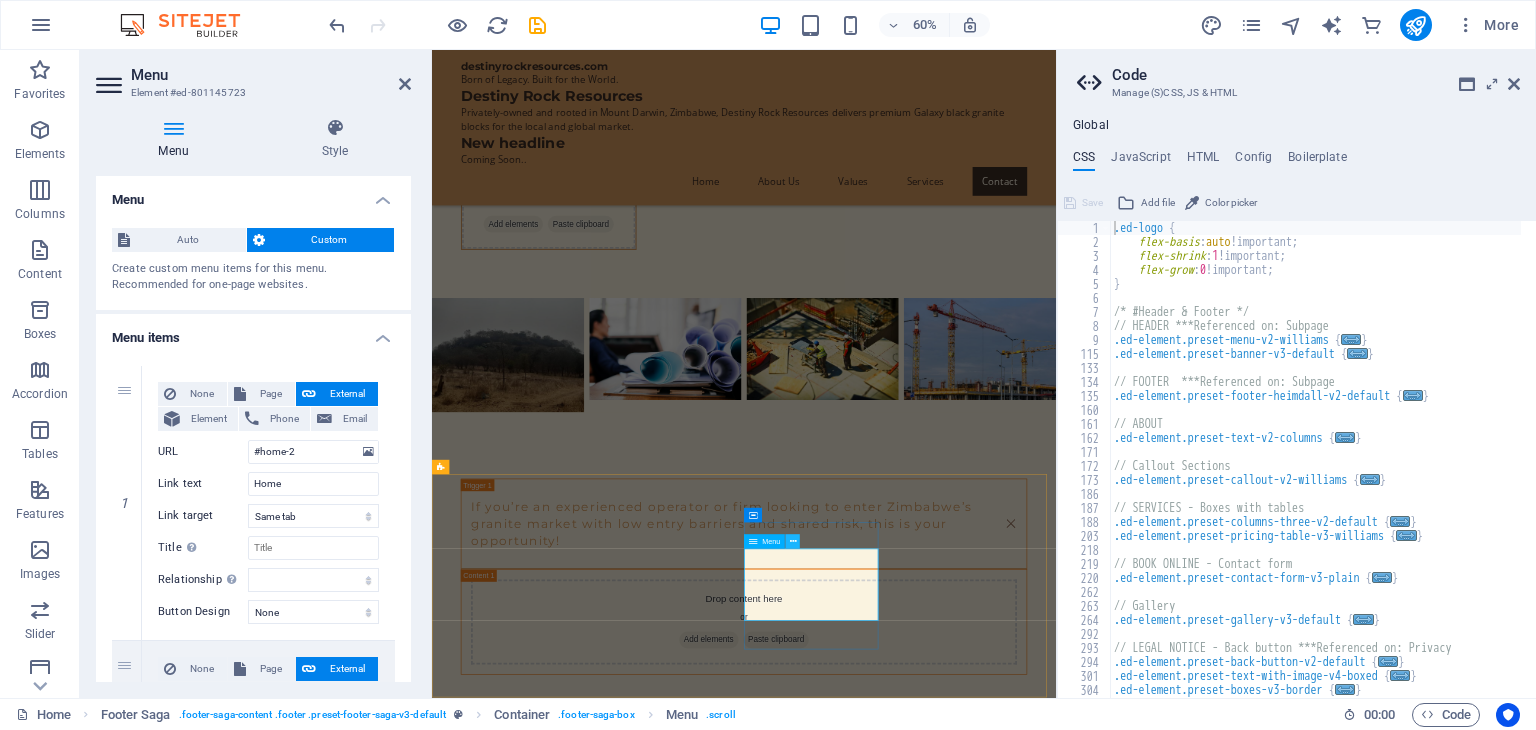 click at bounding box center [793, 541] 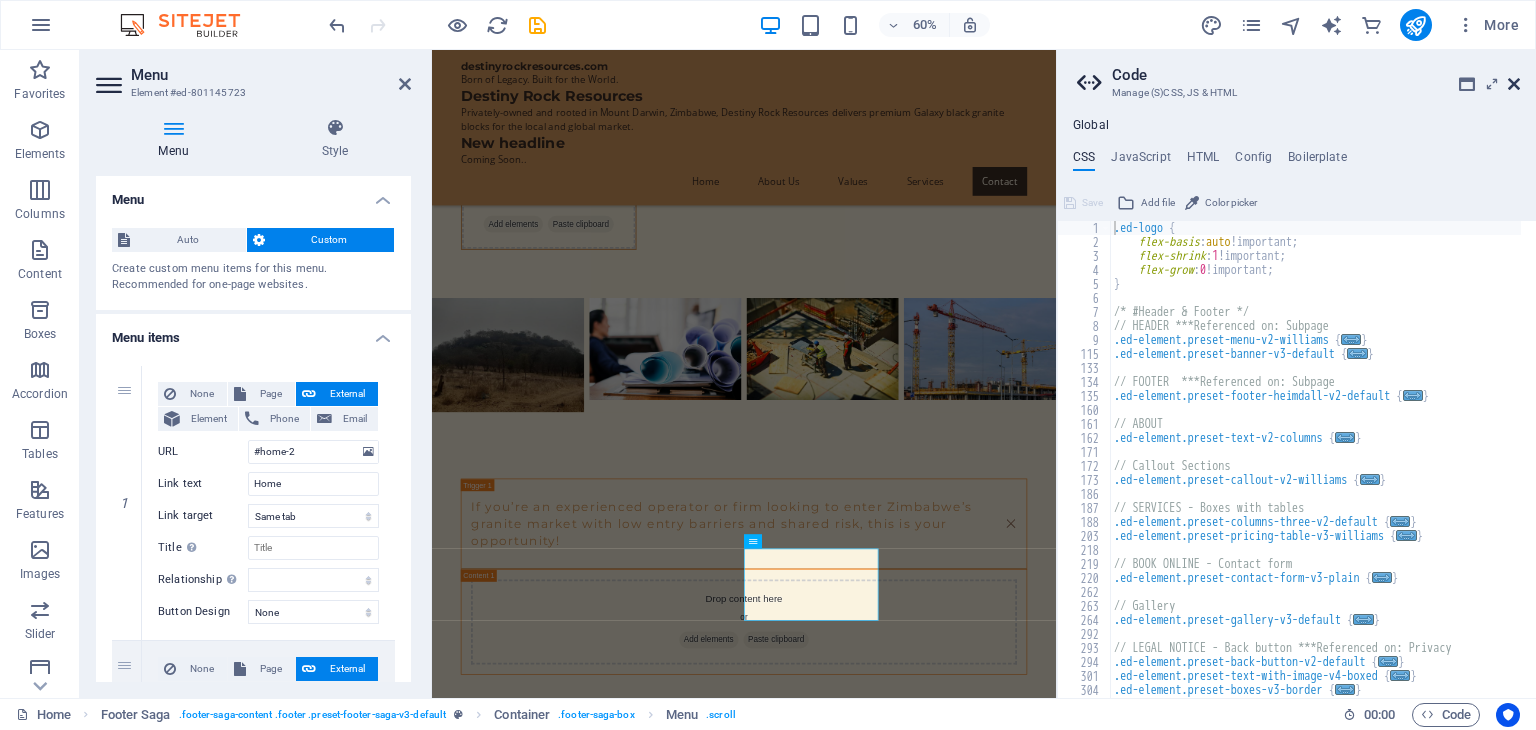 click at bounding box center [1514, 84] 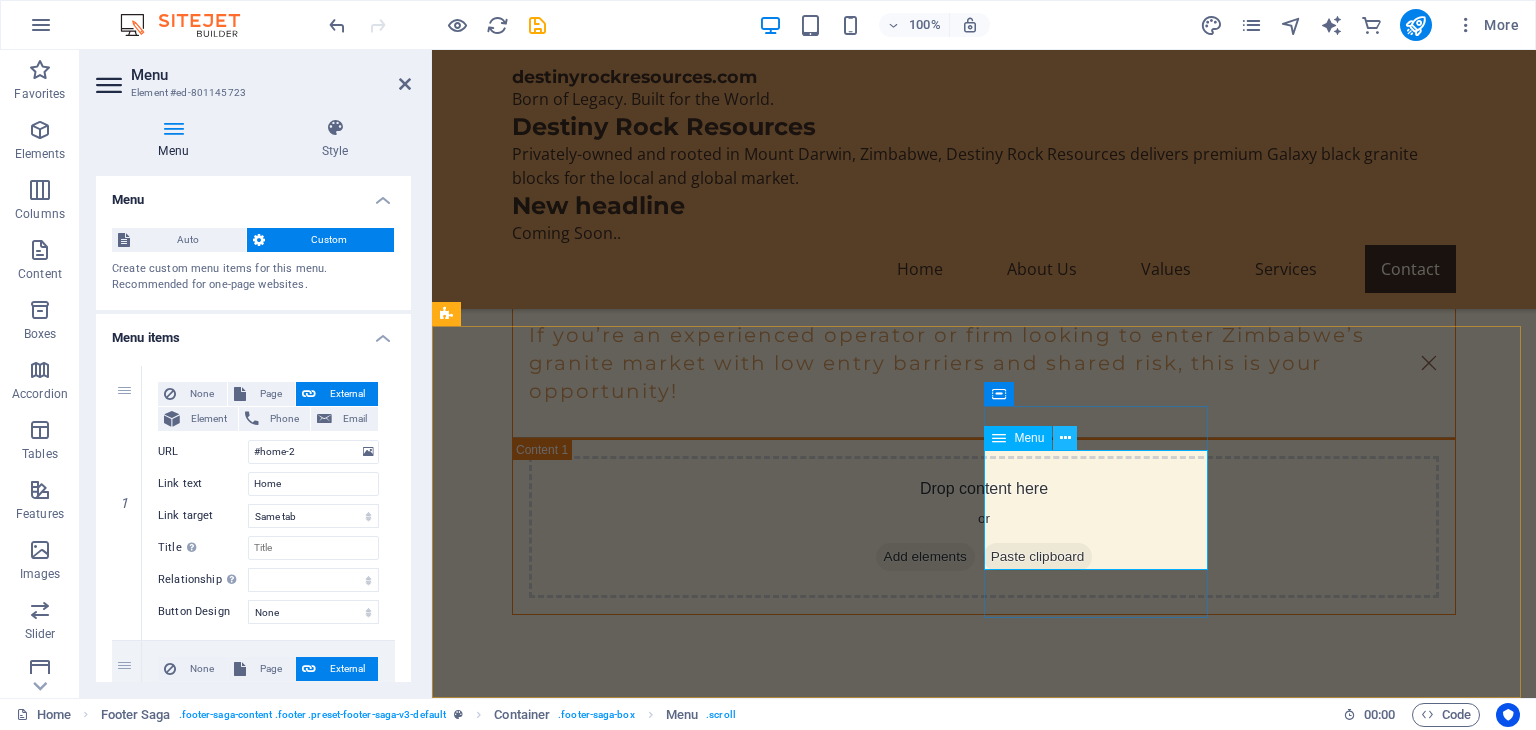 click at bounding box center (1065, 438) 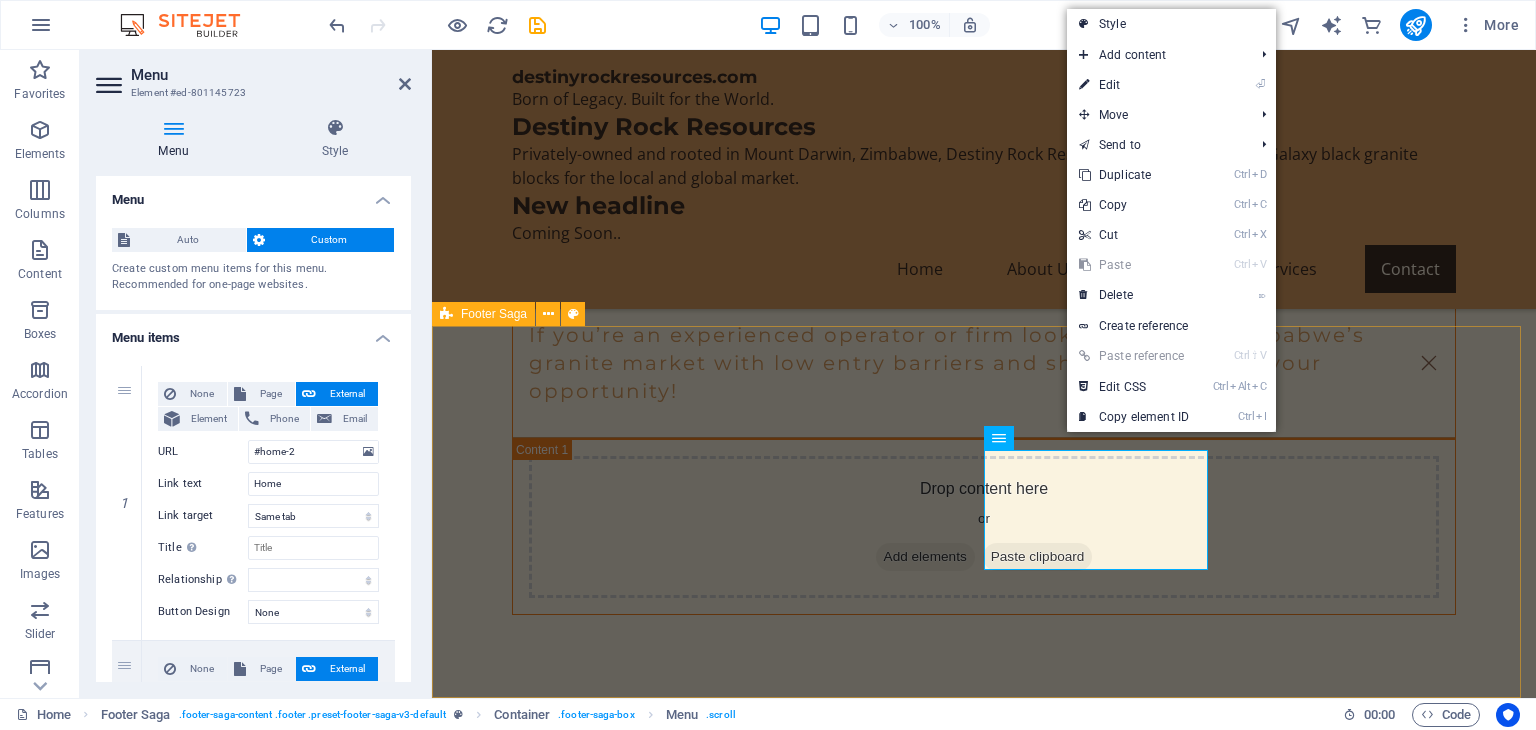 click on "destinyrockresources.com Contact Rushinga Road   [CITY], [STATE] Phone:  [PHONE] Mobile:  [PHONE] Email:  info@destinyrockresources.com Navigation Home About Us Values Services Contact Legal Notice Privacy Policy Social media Facebook X Instagram" at bounding box center (984, 3765) 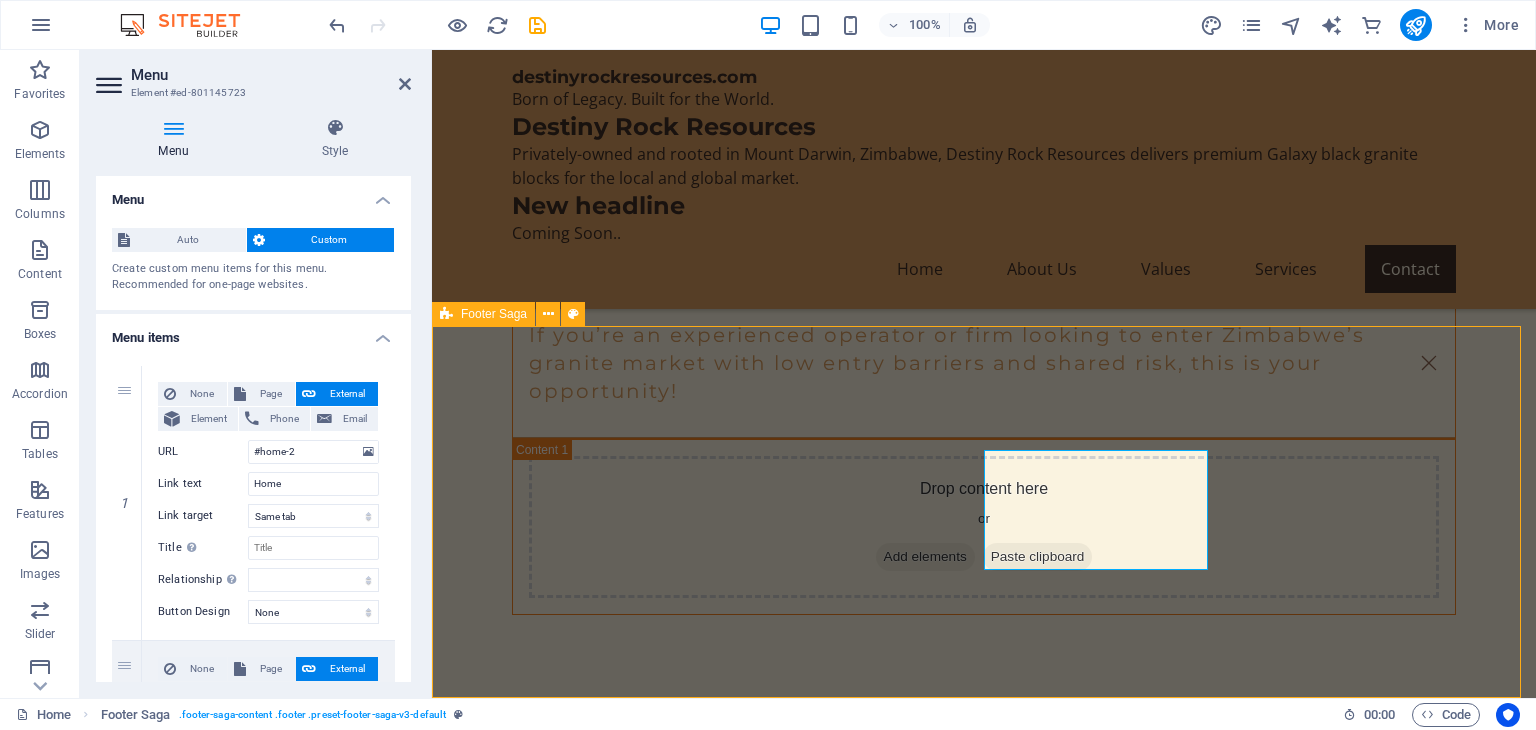scroll, scrollTop: 8660, scrollLeft: 0, axis: vertical 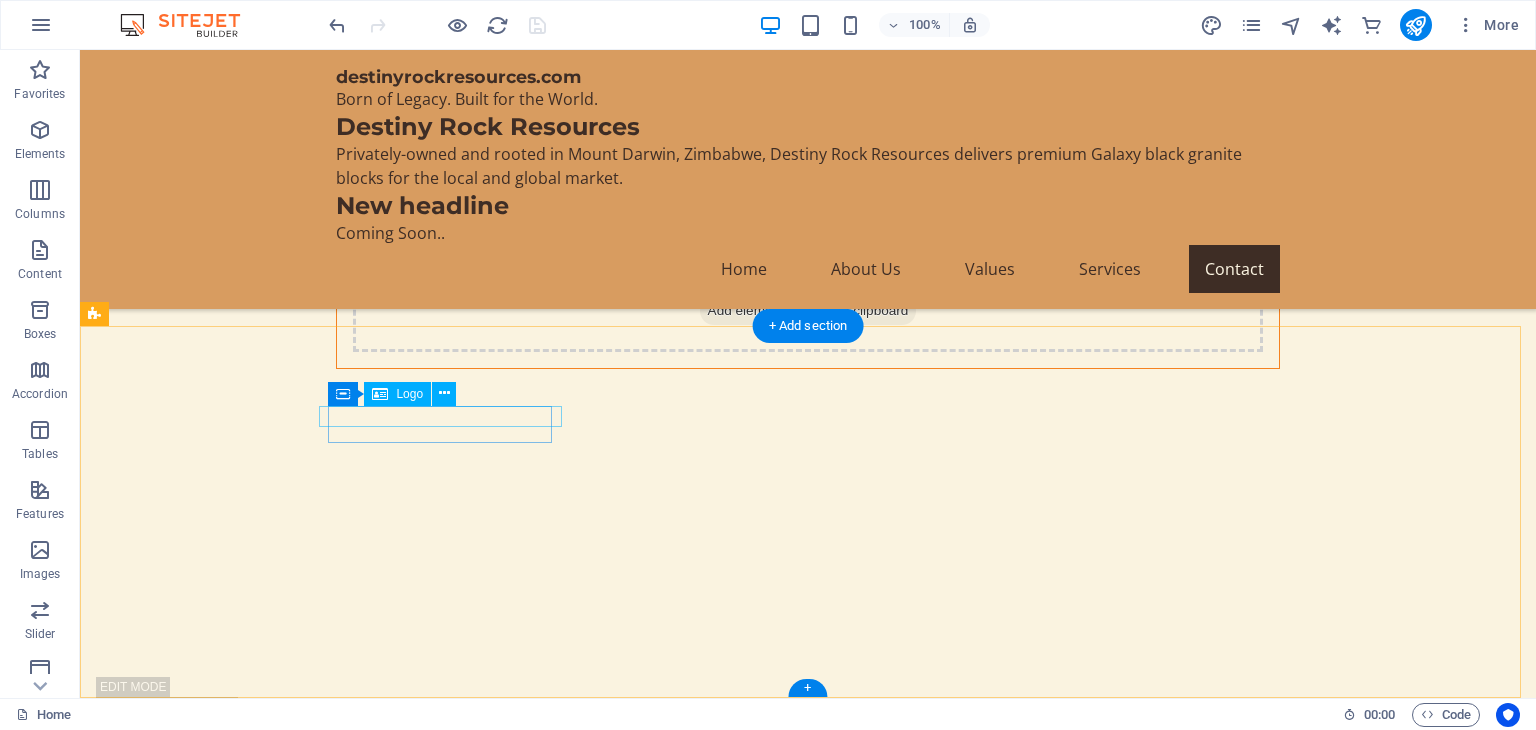 click on "destinyrockresources.com" at bounding box center (208, 3463) 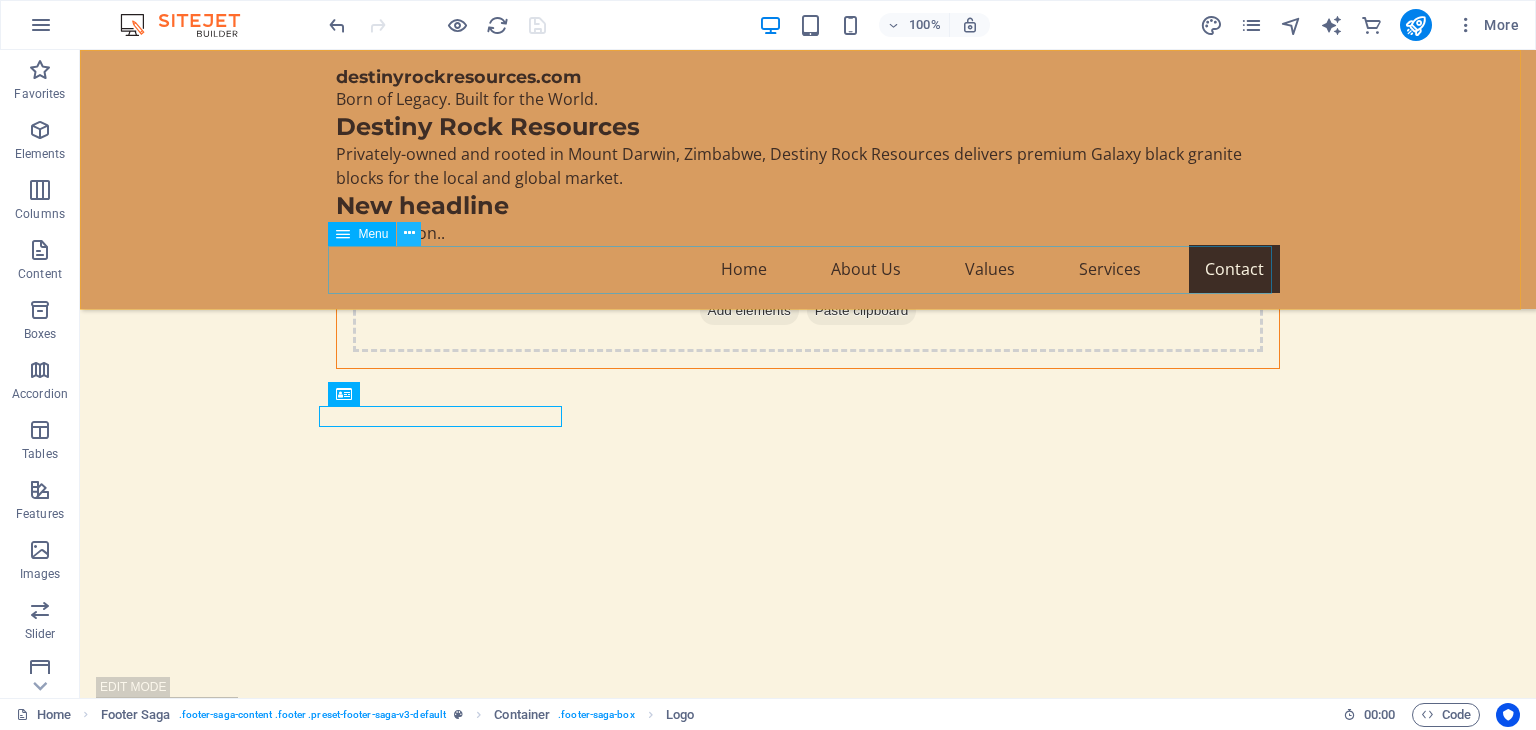 click at bounding box center (409, 233) 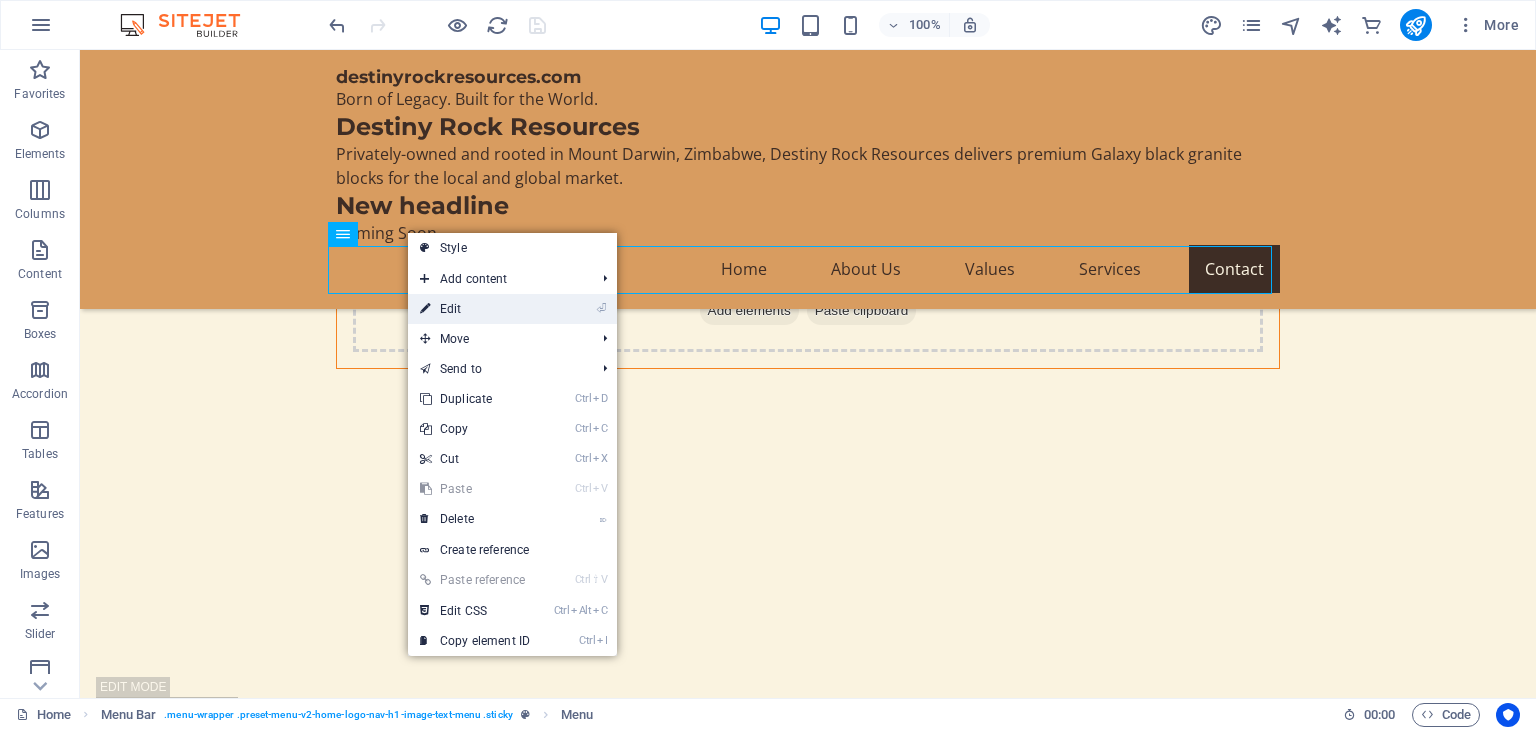 click on "⏎  Edit" at bounding box center (475, 309) 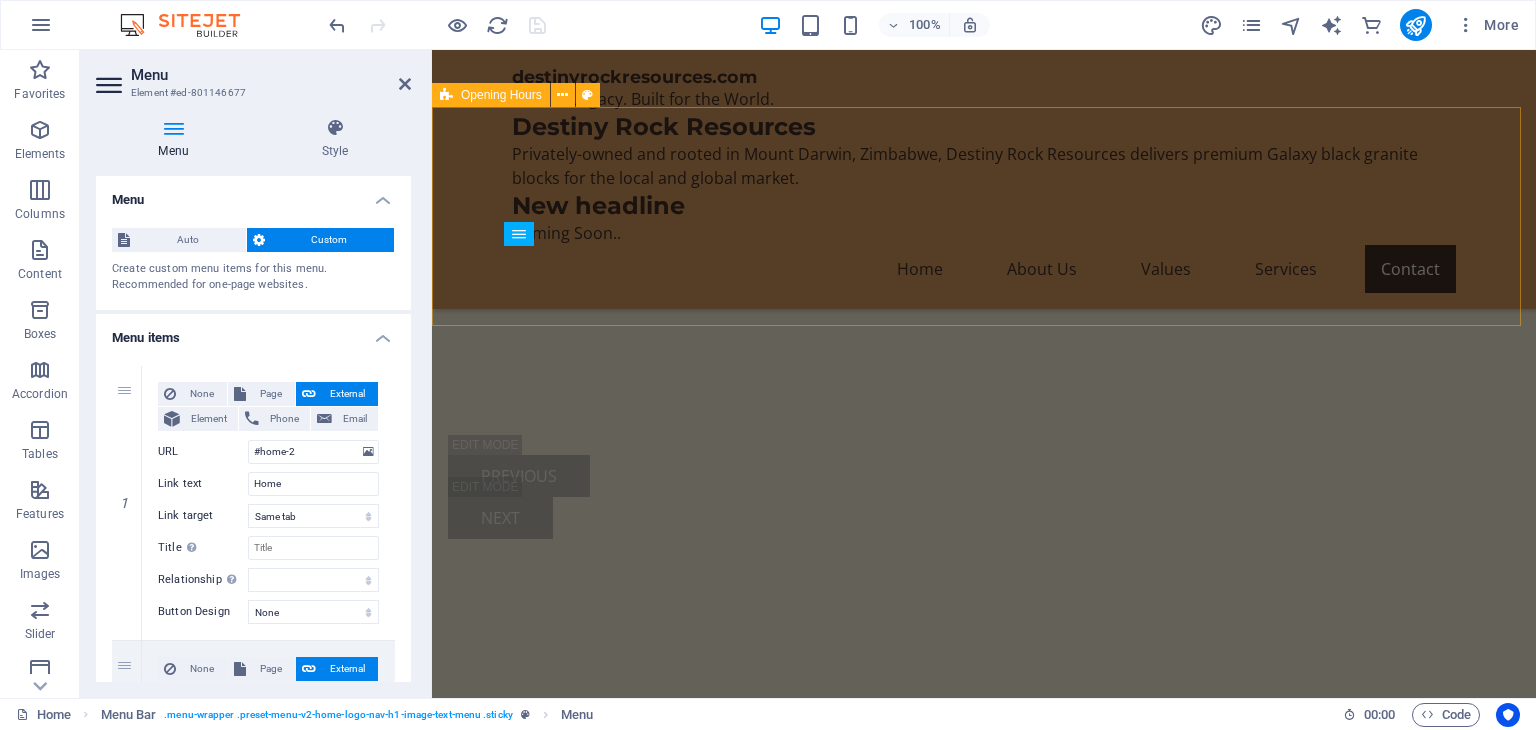 scroll, scrollTop: 8172, scrollLeft: 0, axis: vertical 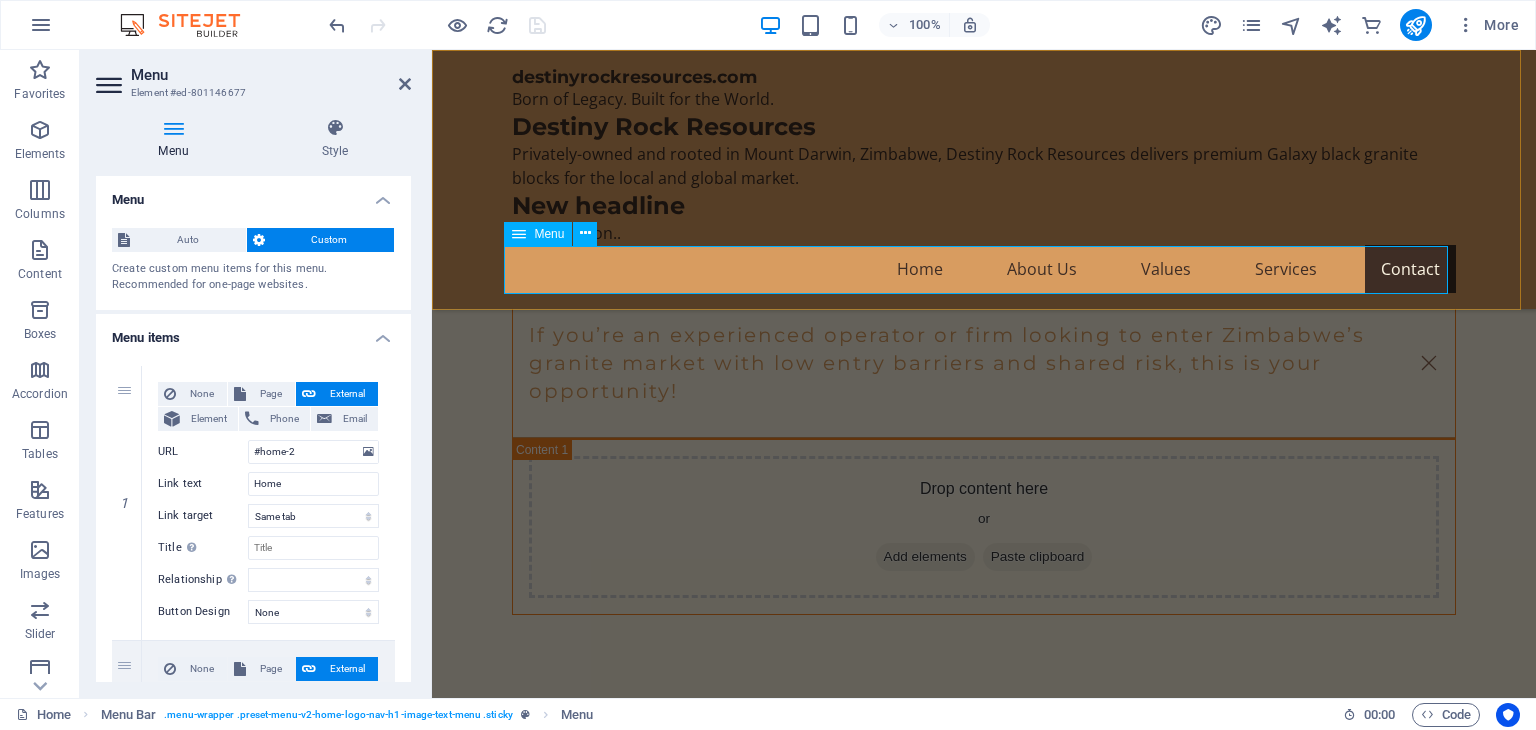 click on "Home About Us Values Services Contact" at bounding box center [984, 269] 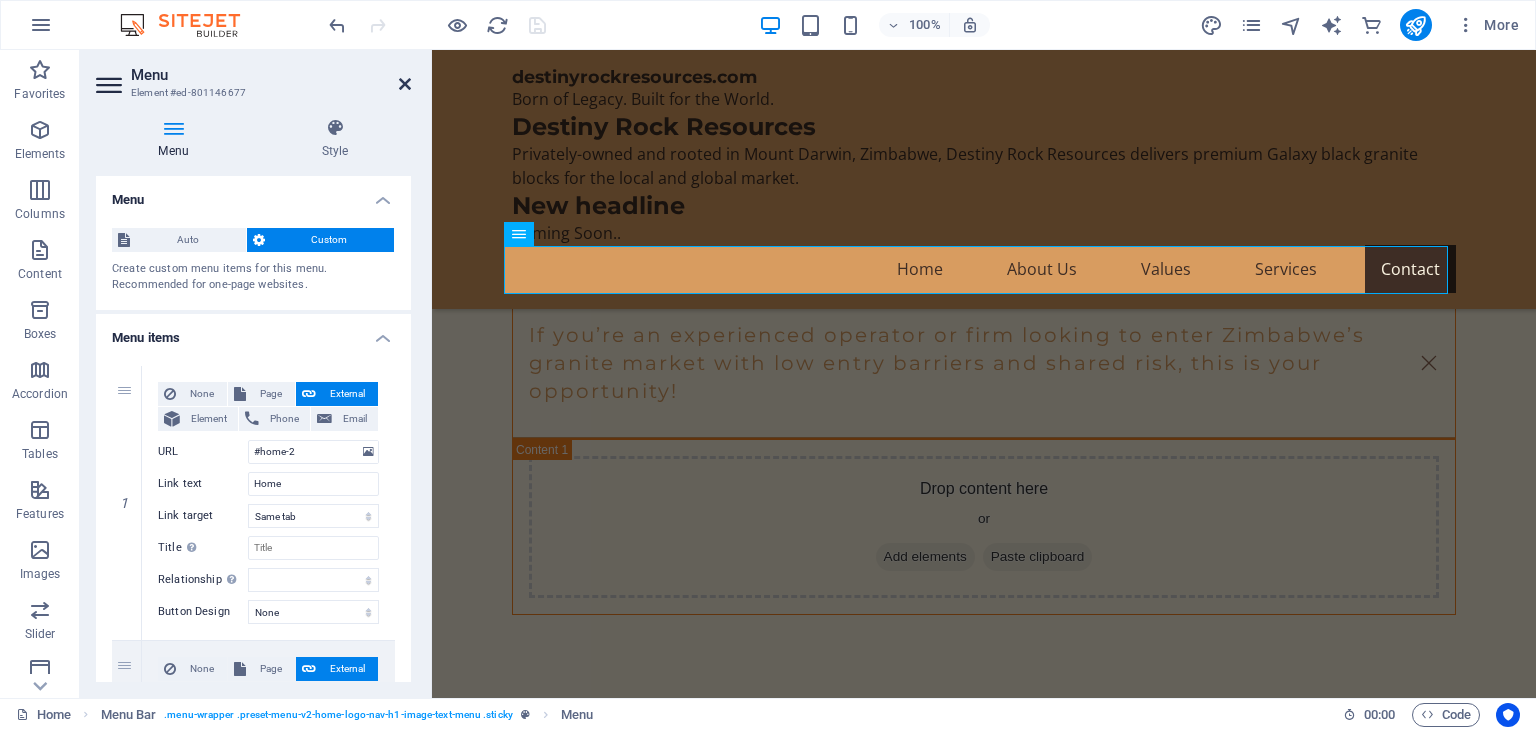 click at bounding box center [405, 84] 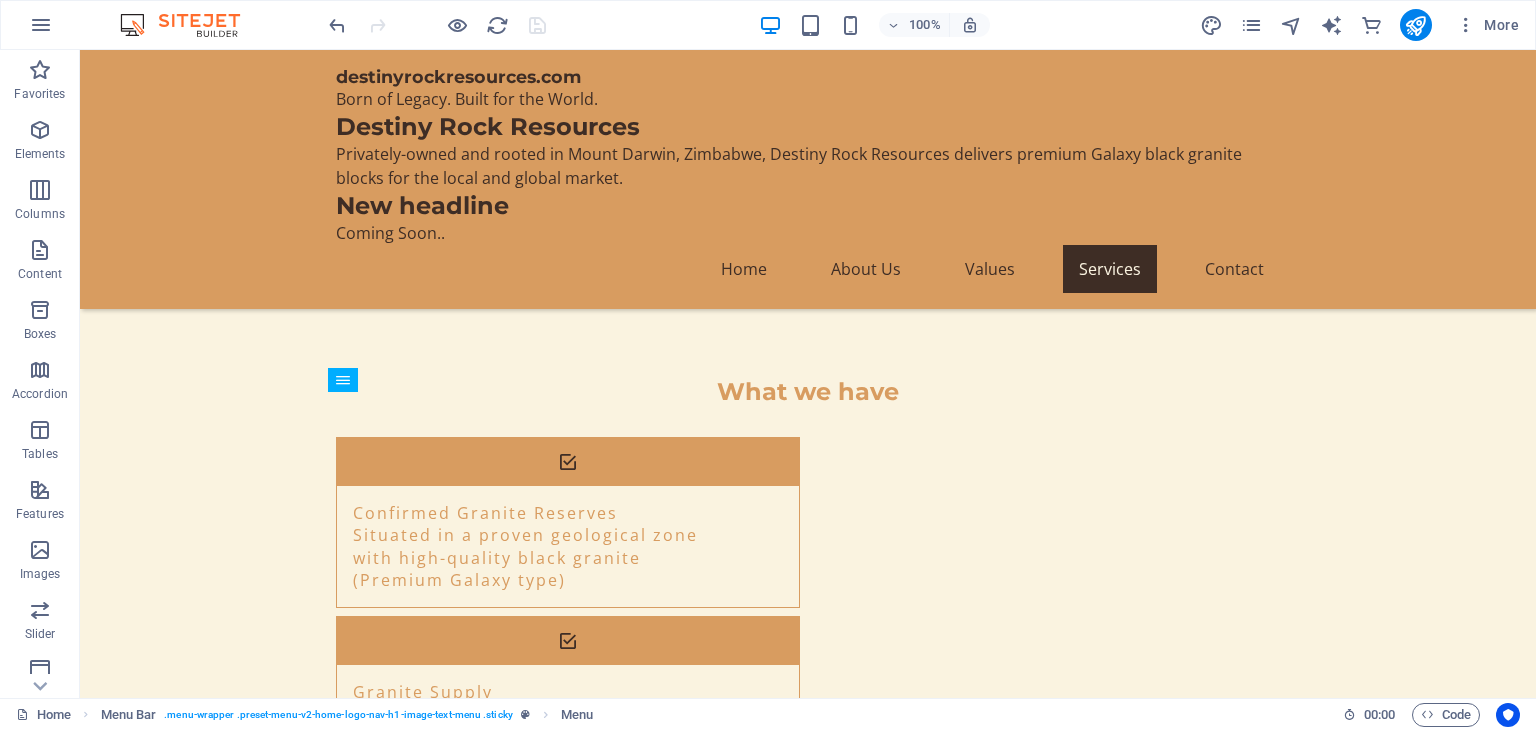 scroll, scrollTop: 3959, scrollLeft: 0, axis: vertical 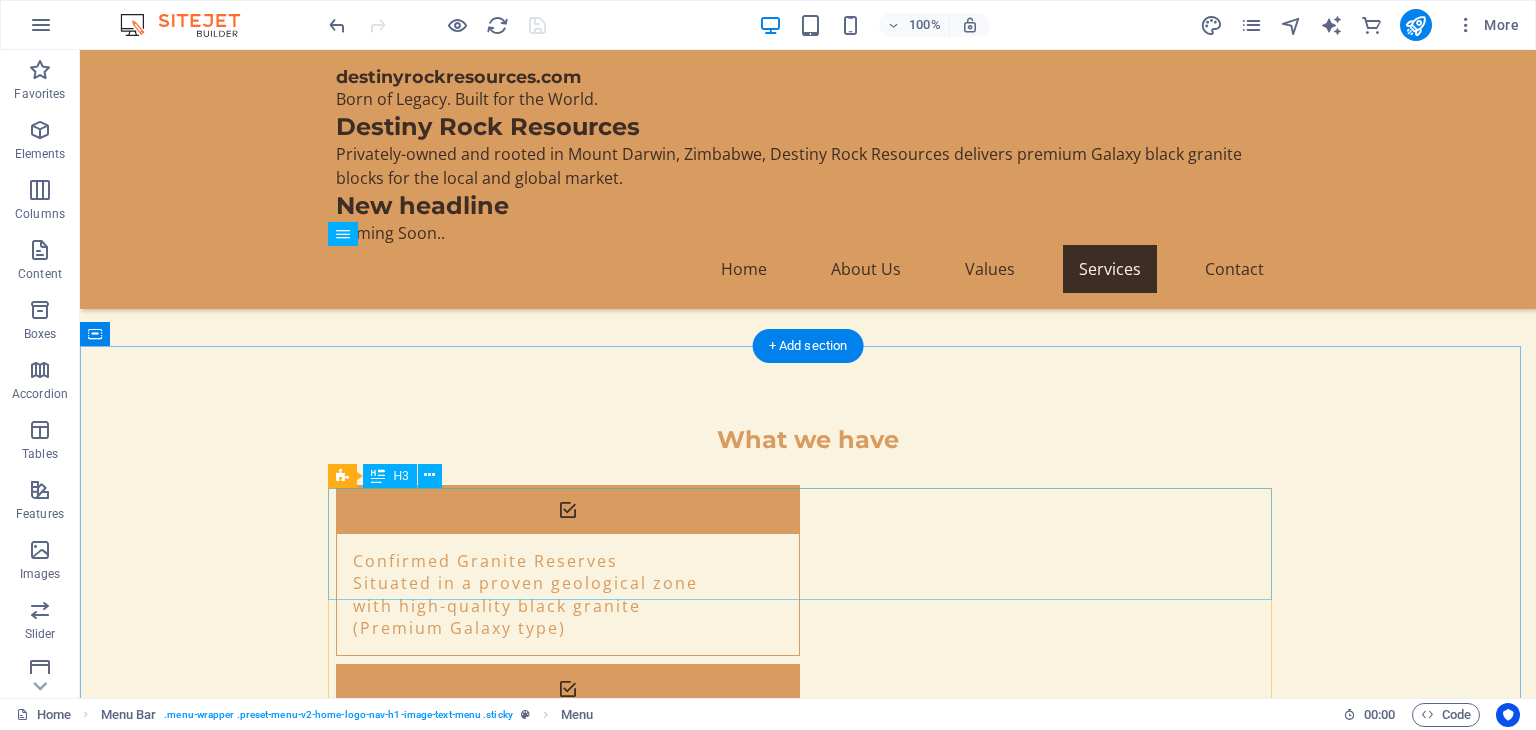 click on "[CITY], [COUNTRY] located in the Northeast of [COUNTRY], [CITY] is part of the country’s key granite belt. The site is accessible by road and within range of export routes to Southern Africa, and the rest of the world." at bounding box center (808, 2648) 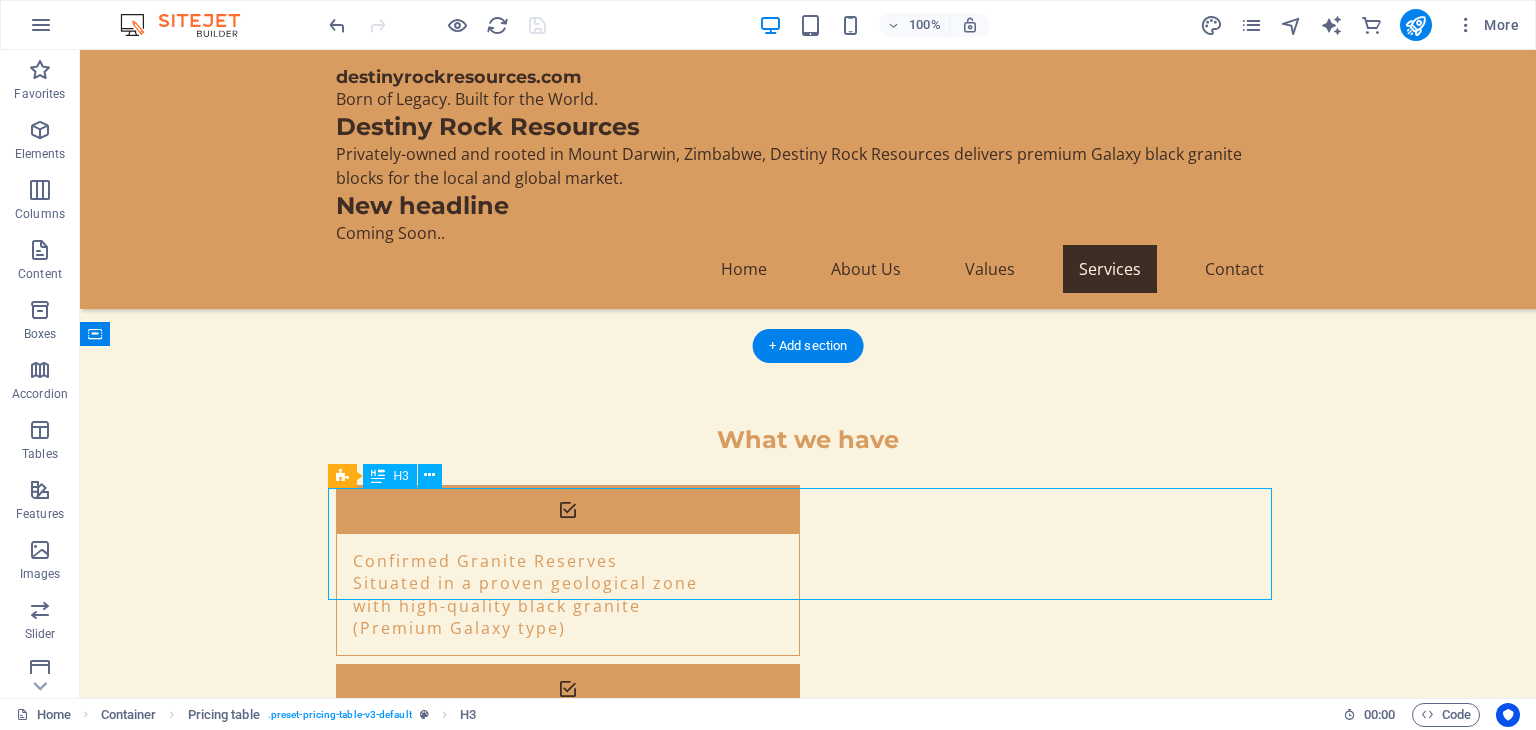 click on "[CITY], [COUNTRY] located in the Northeast of [COUNTRY], [CITY] is part of the country’s key granite belt. The site is accessible by road and within range of export routes to Southern Africa, and the rest of the world." at bounding box center [808, 2648] 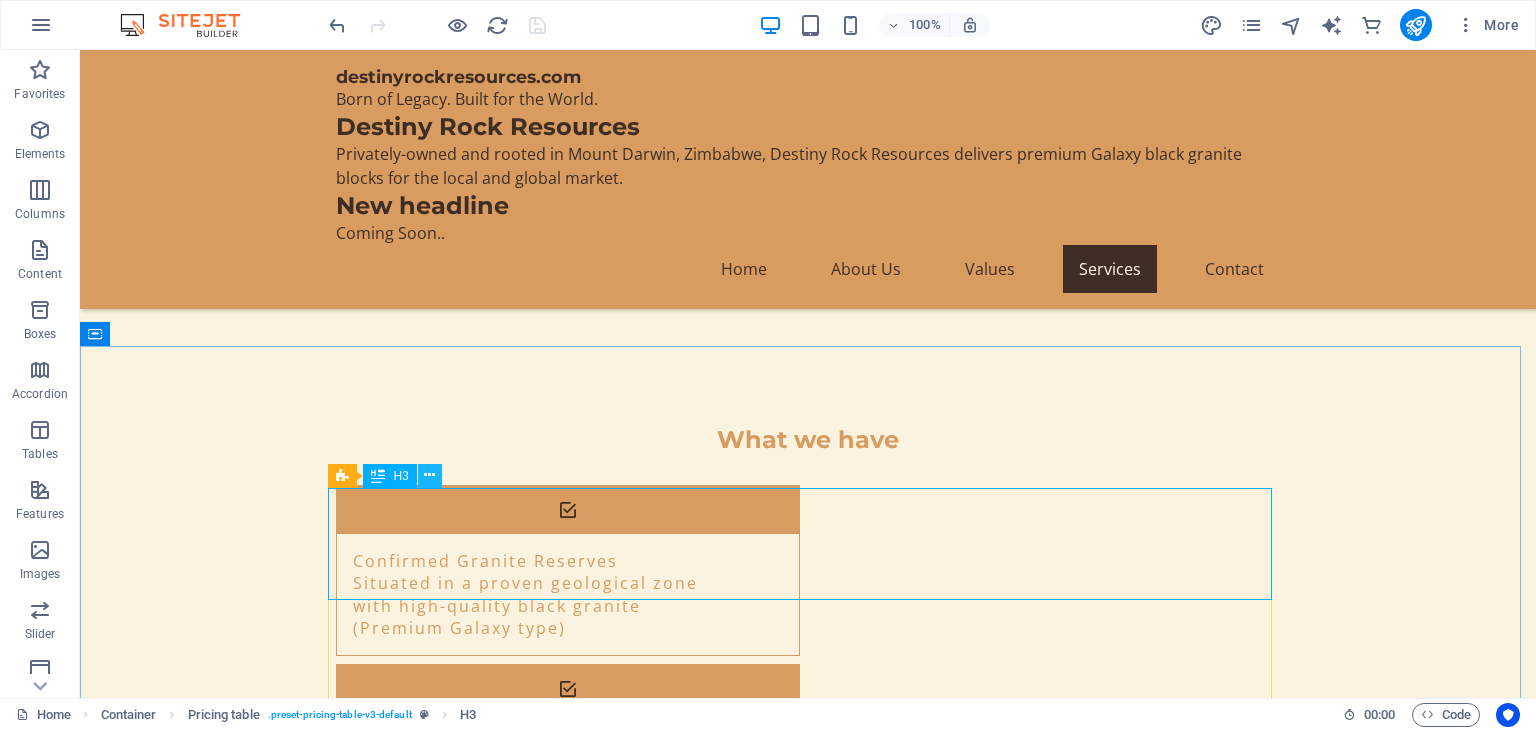 click at bounding box center [429, 475] 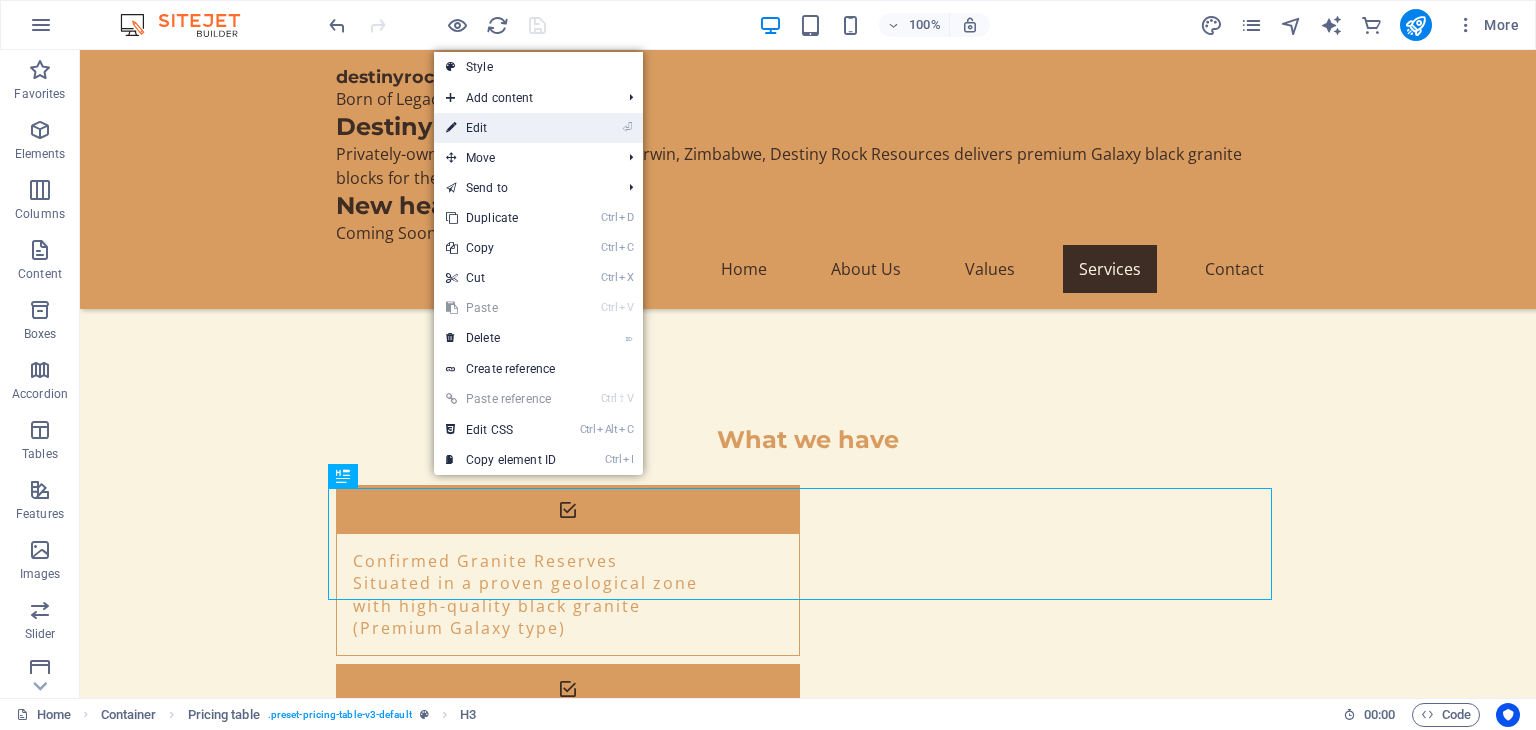 click on "⏎  Edit" at bounding box center (501, 128) 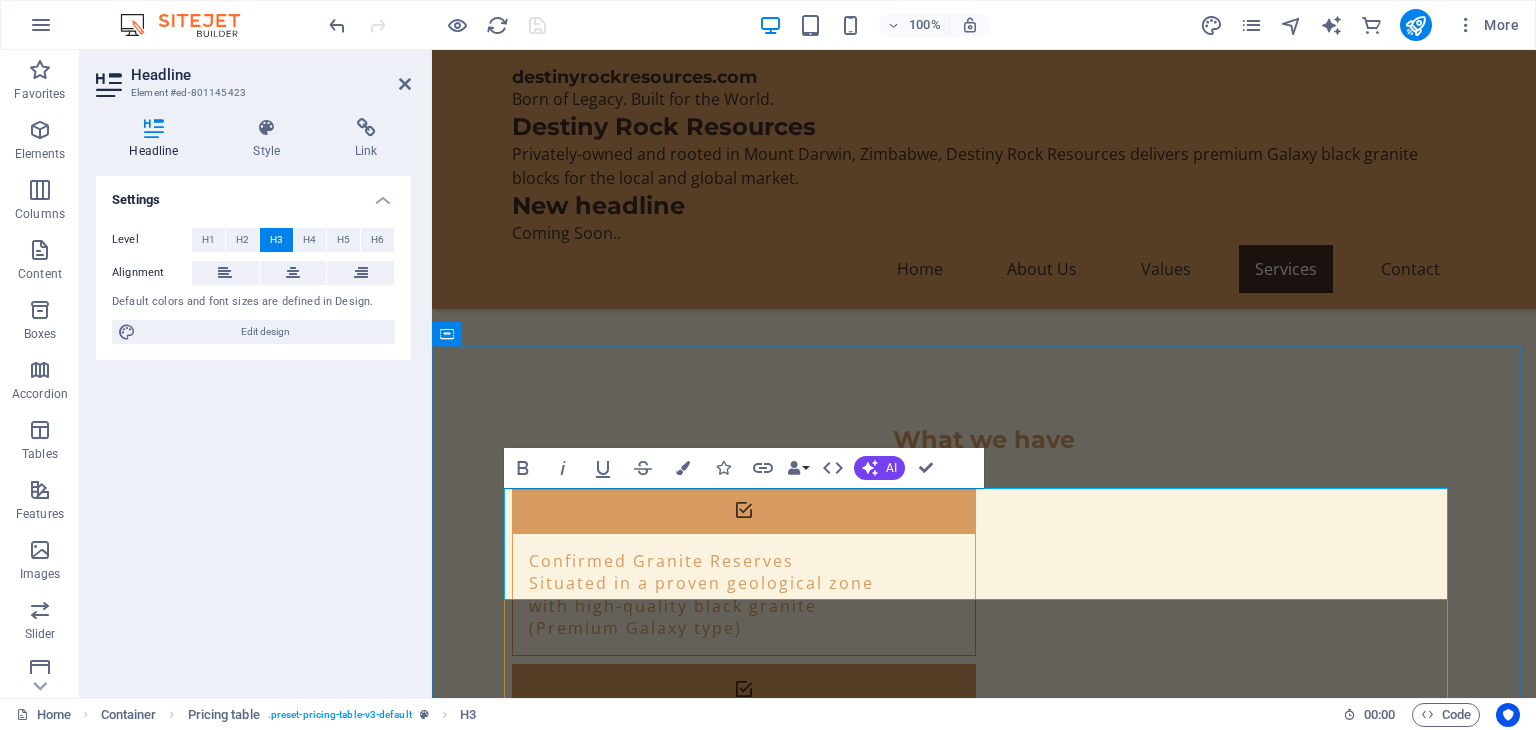 click on "[CITY], [COUNTRY] located in the Northeast of [COUNTRY], [CITY] is part of the country’s key granite belt. The site is accessible by road and within range of export routes to Southern Africa, and the rest of the world." at bounding box center [984, 2648] 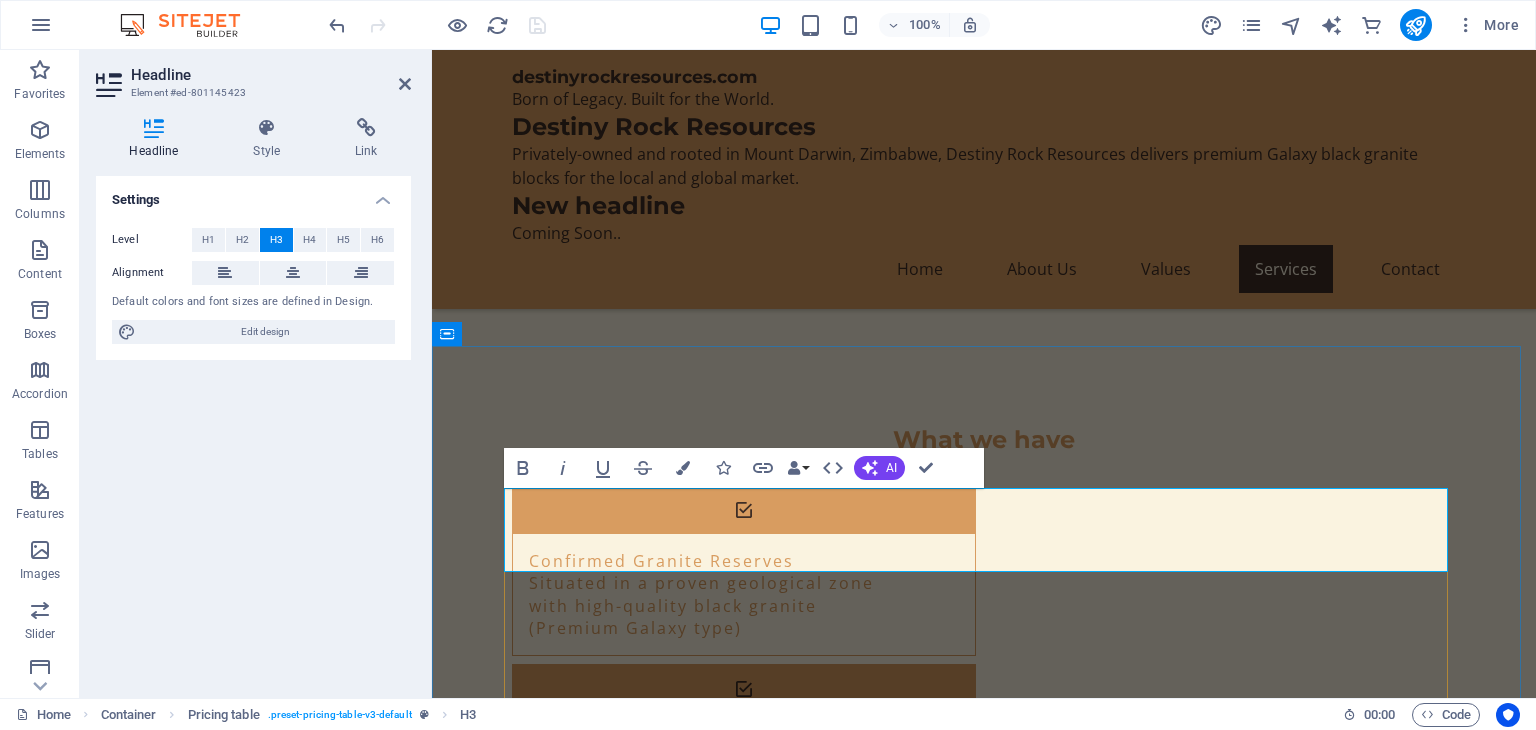 type 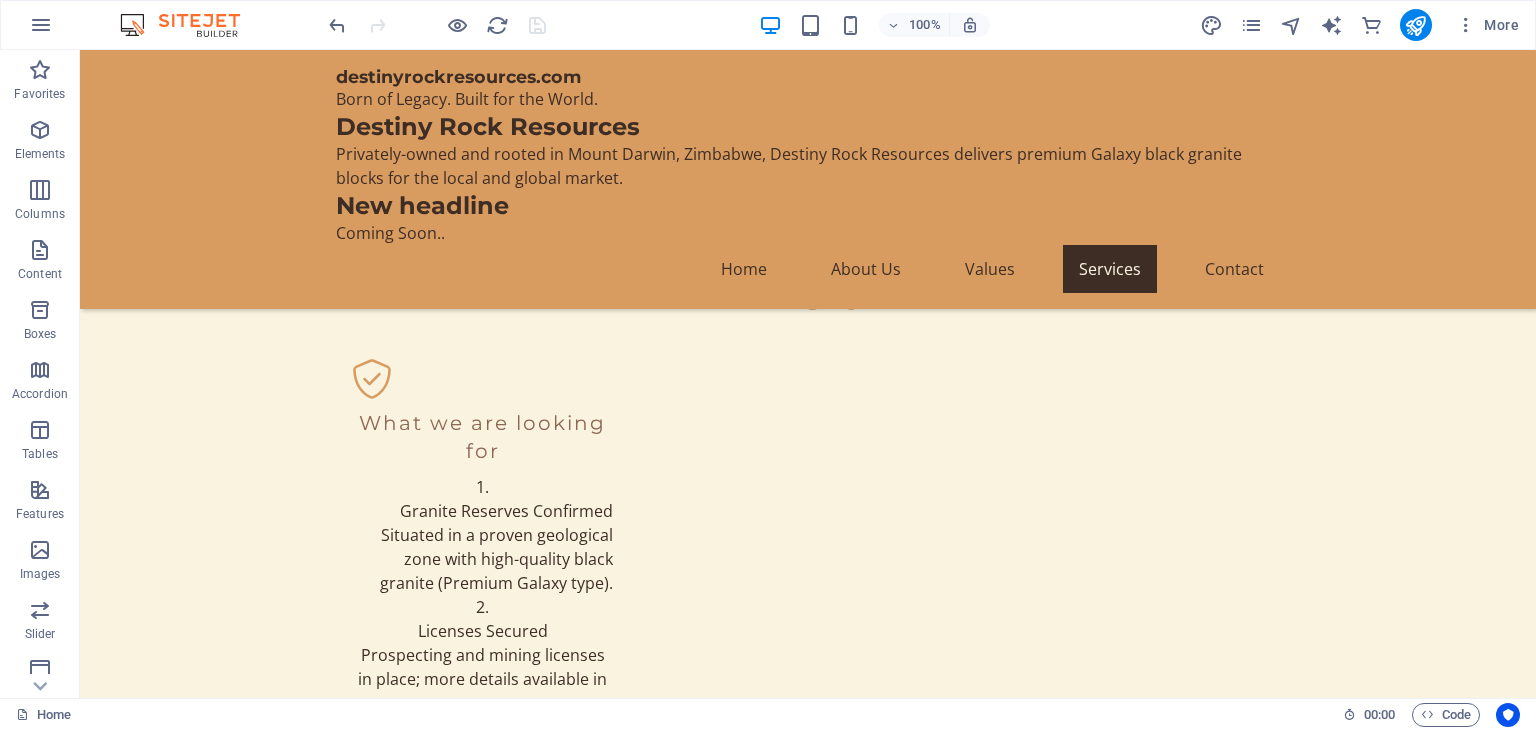scroll, scrollTop: 3008, scrollLeft: 0, axis: vertical 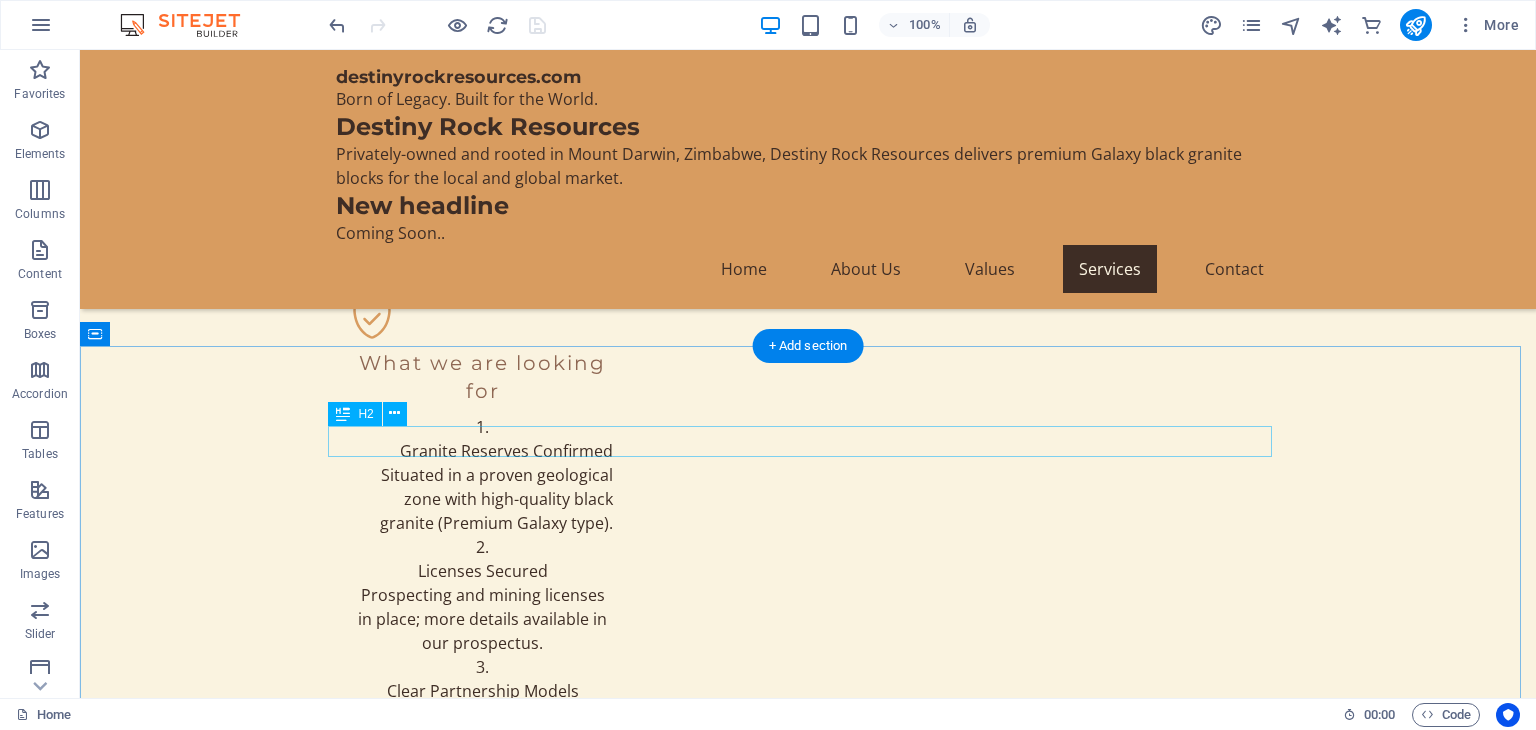 click on "Testimonials" at bounding box center [808, 2479] 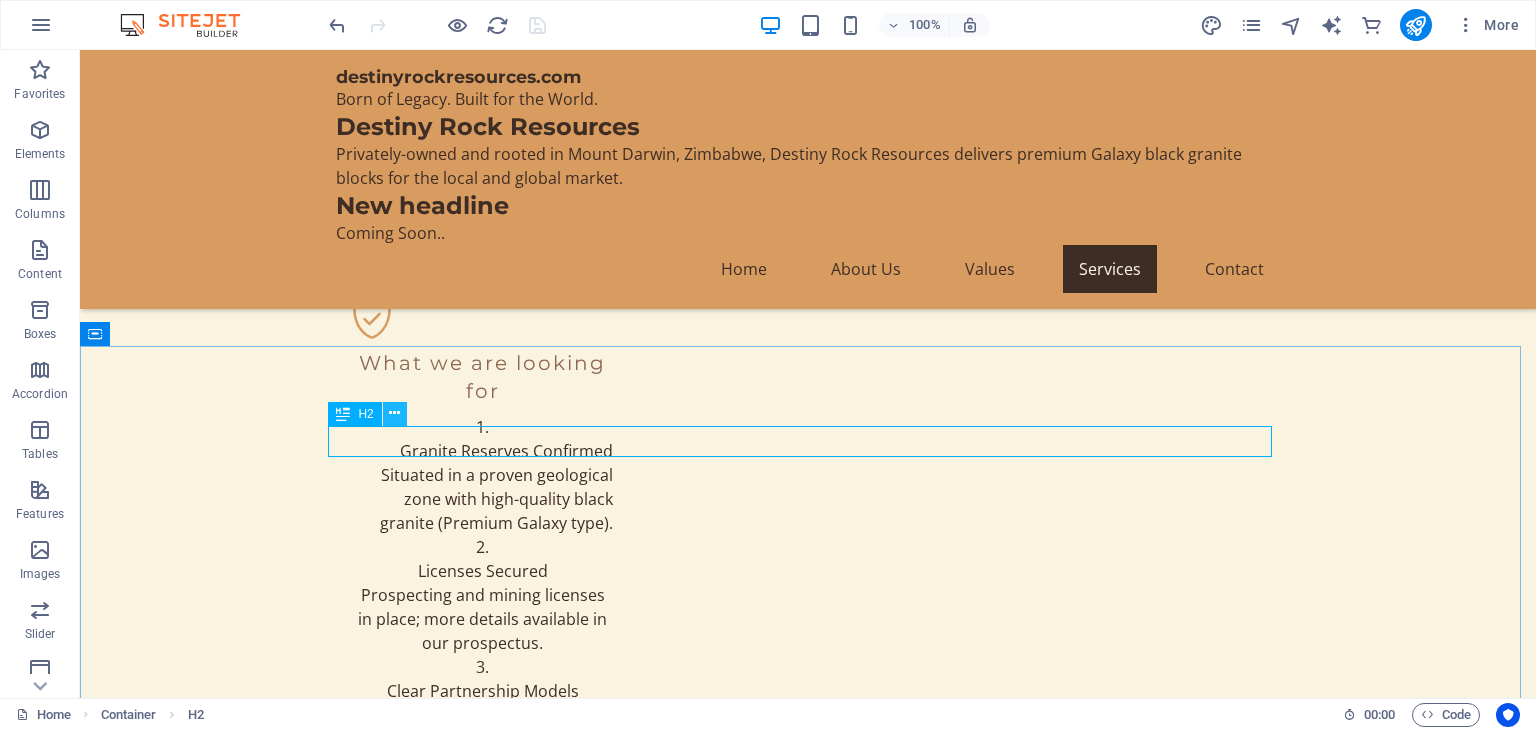 click at bounding box center [394, 413] 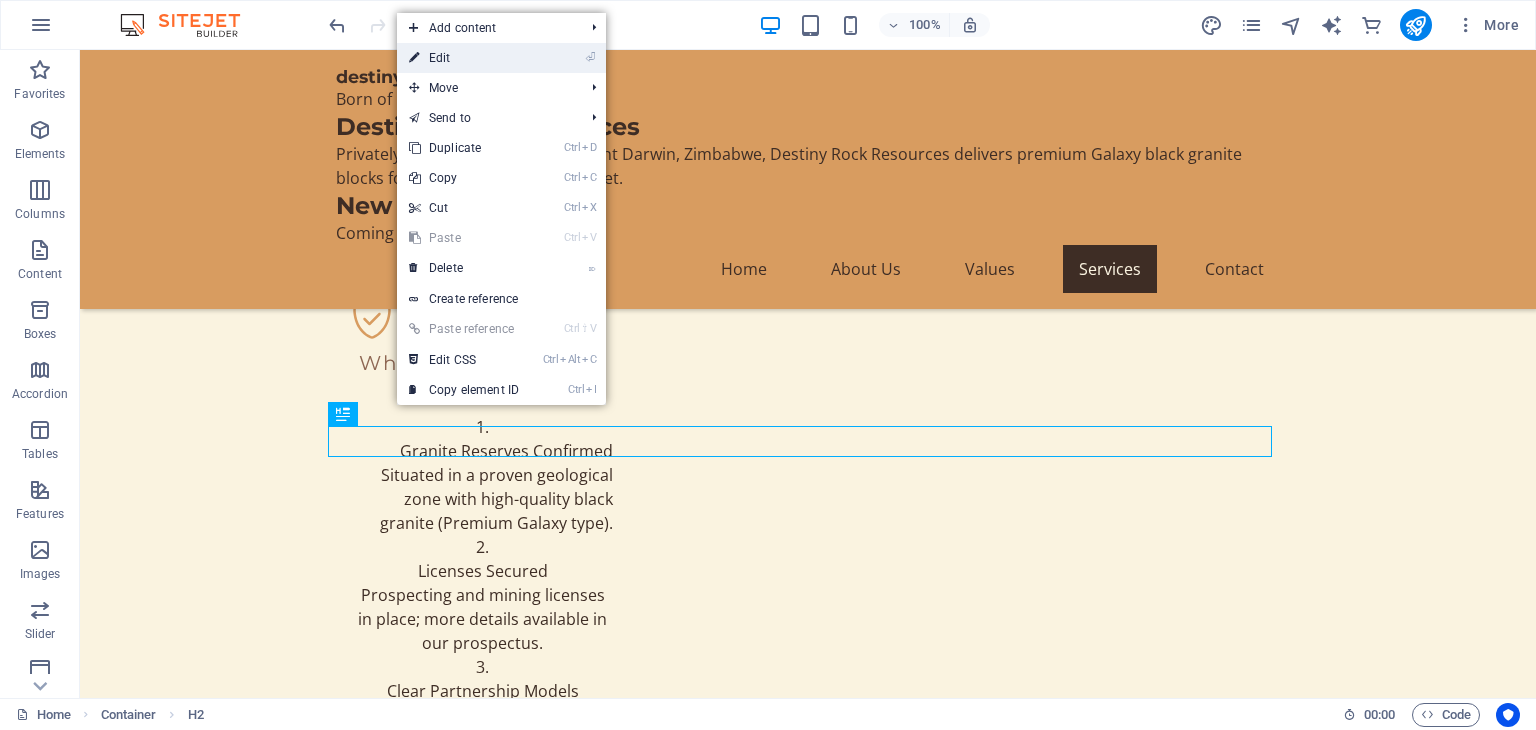 click on "⏎  Edit" at bounding box center (464, 58) 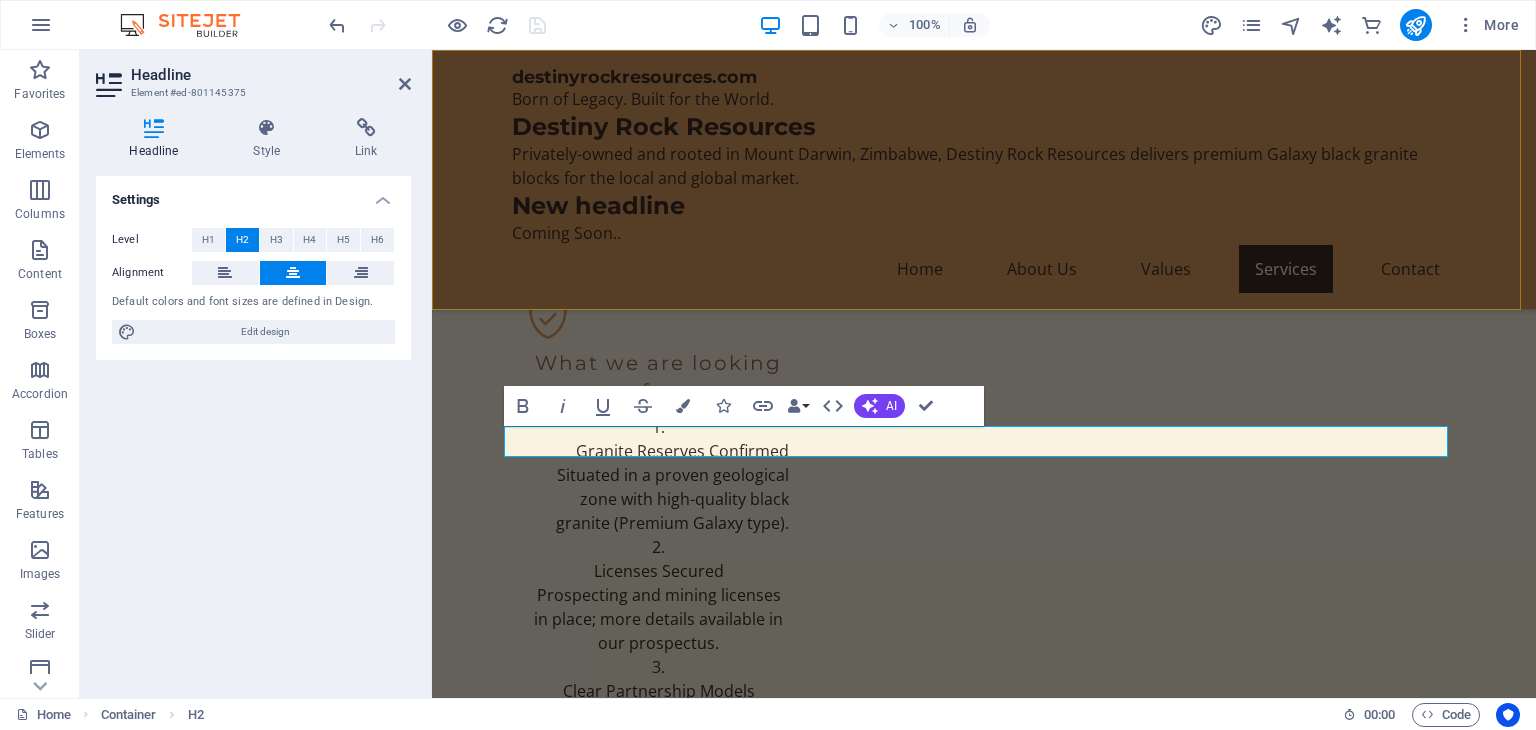 type 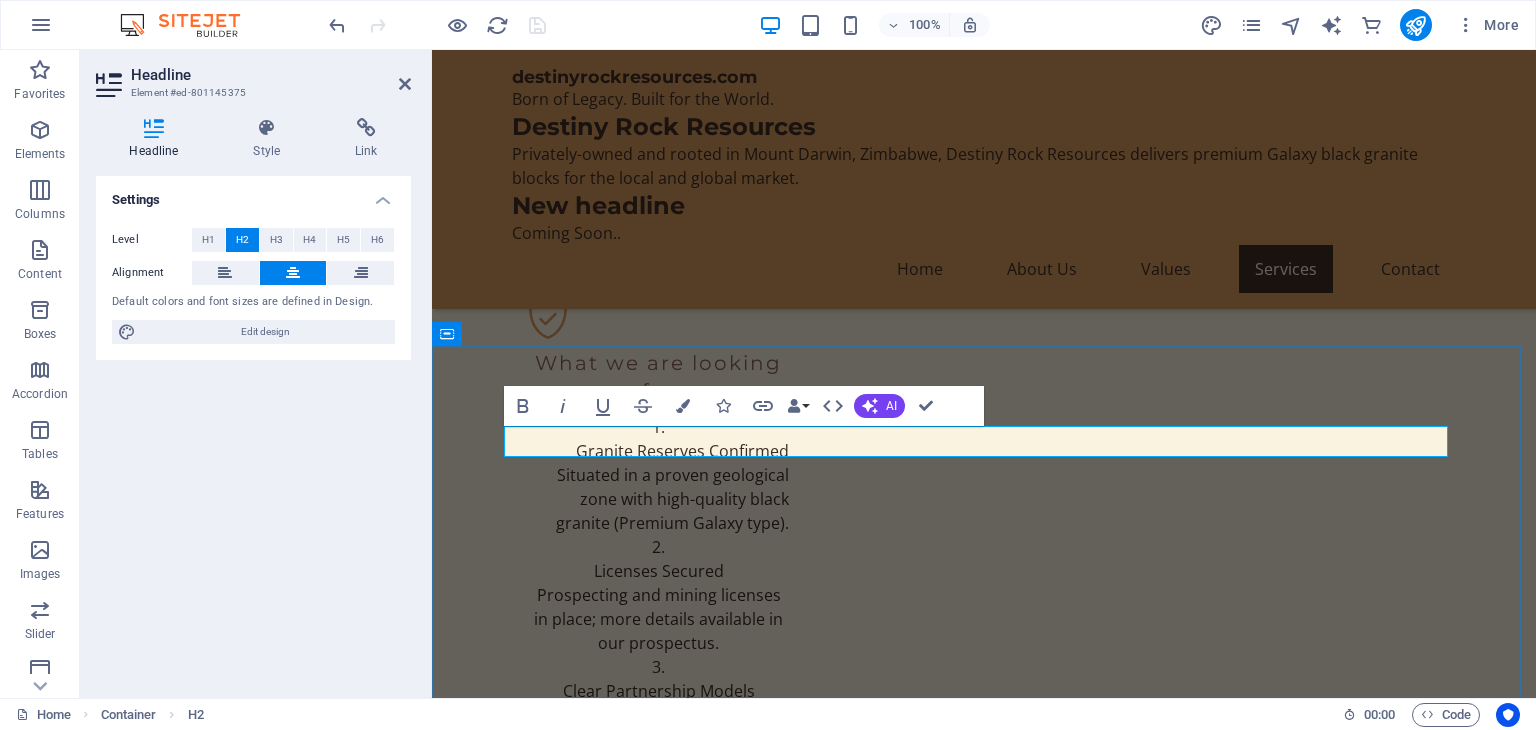 click on "Lets talk partnerships" at bounding box center [984, 2479] 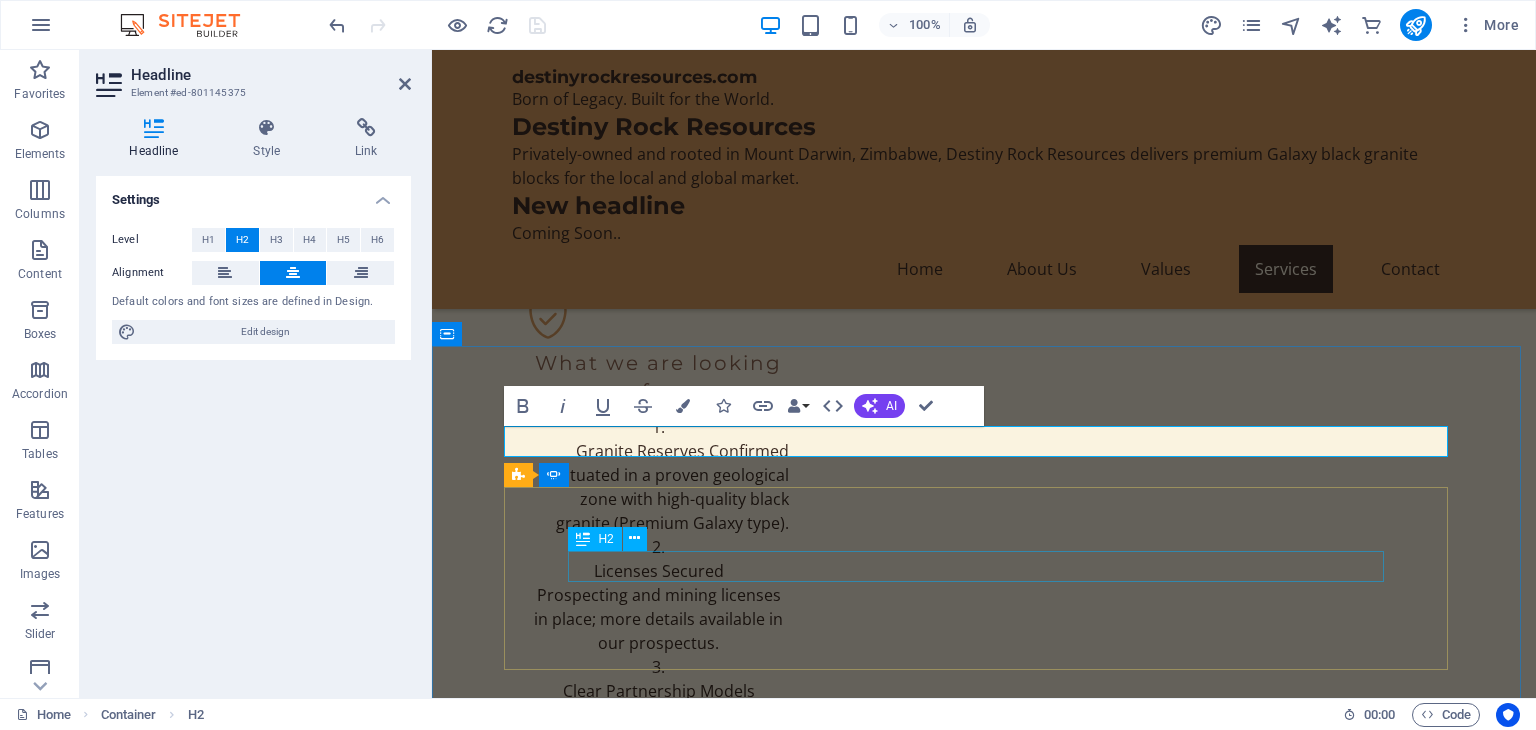 click on "What Our Clients Say" at bounding box center (-1912, 3217) 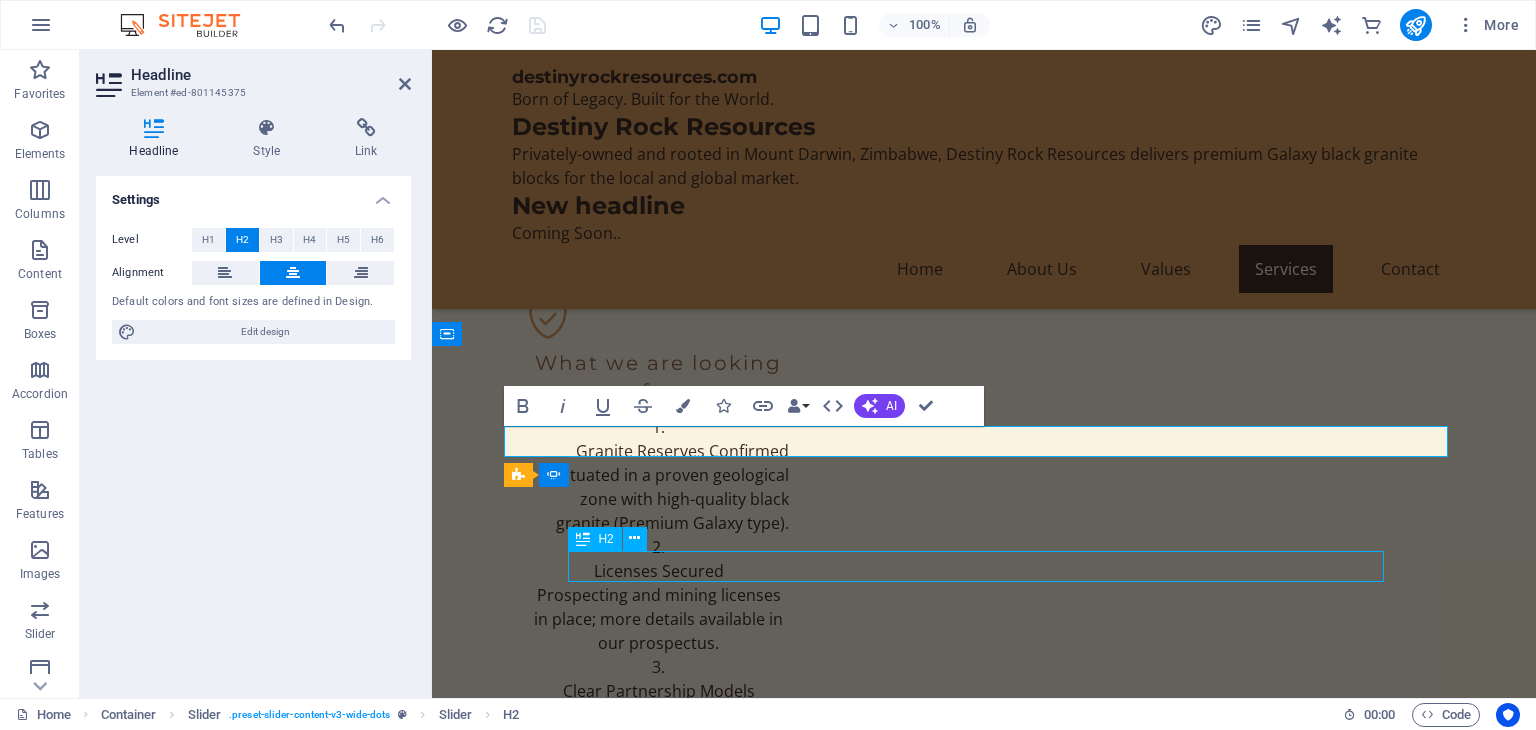scroll, scrollTop: 3008, scrollLeft: 0, axis: vertical 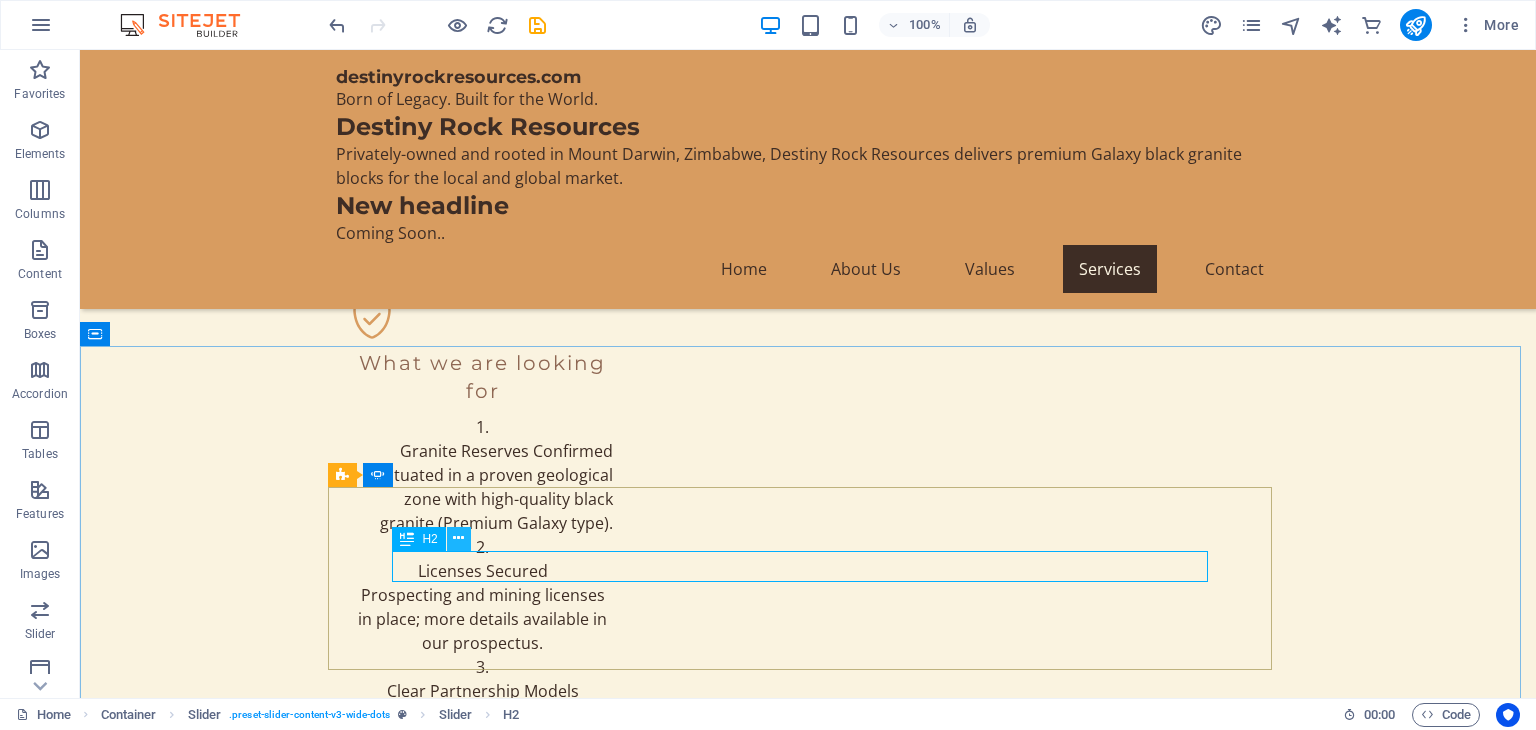 click at bounding box center (458, 538) 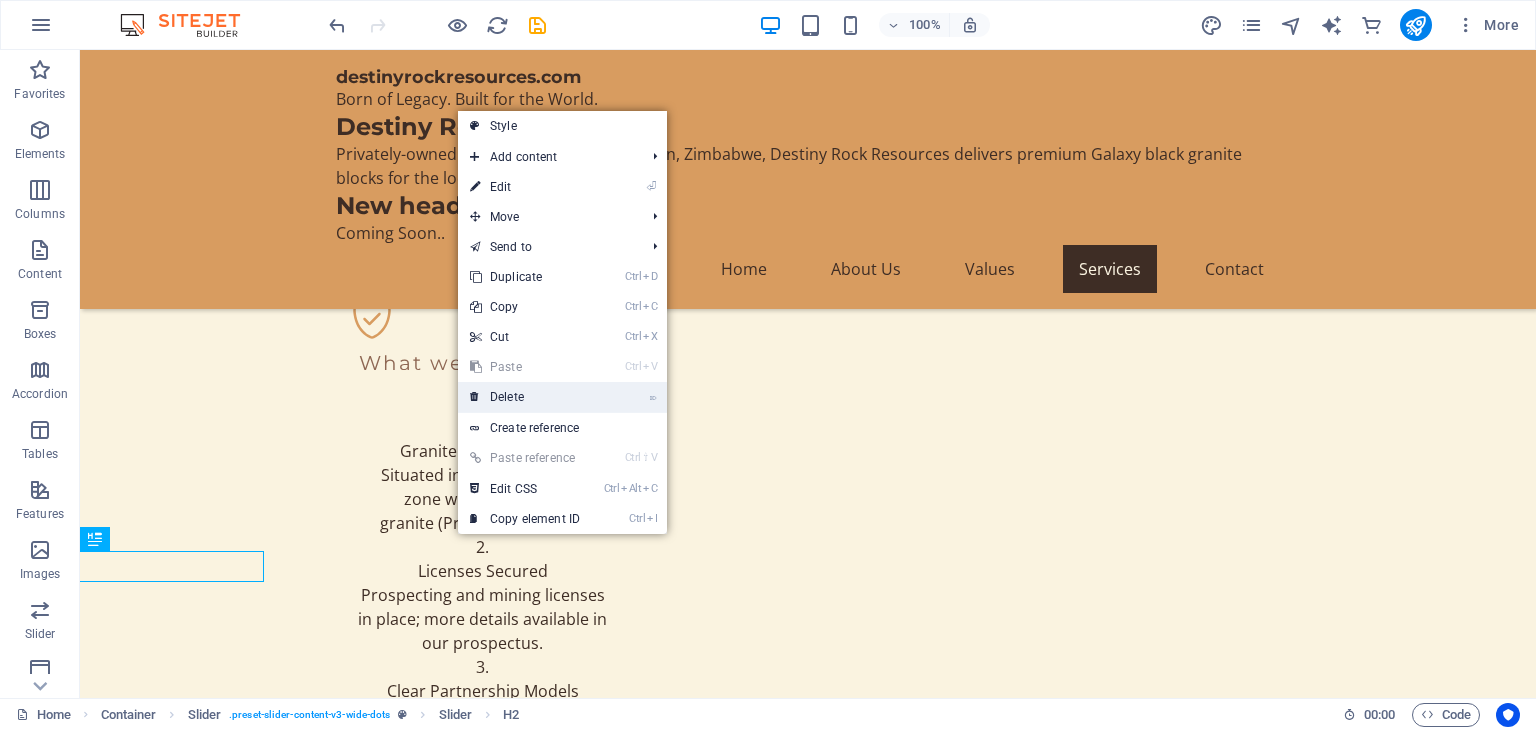 click on "⌦  Delete" at bounding box center [525, 397] 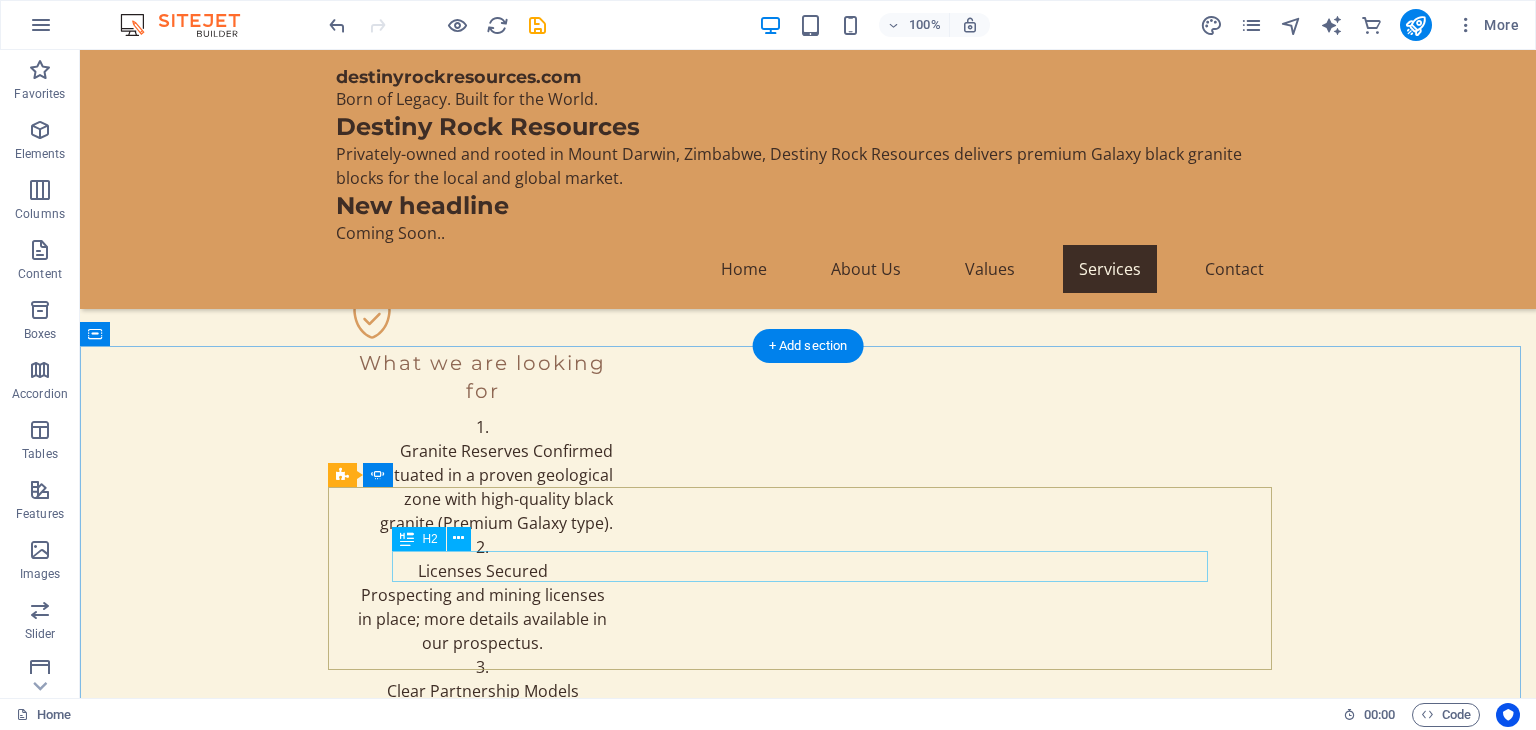 click on "What Our Clients Say" at bounding box center [-200, 2796] 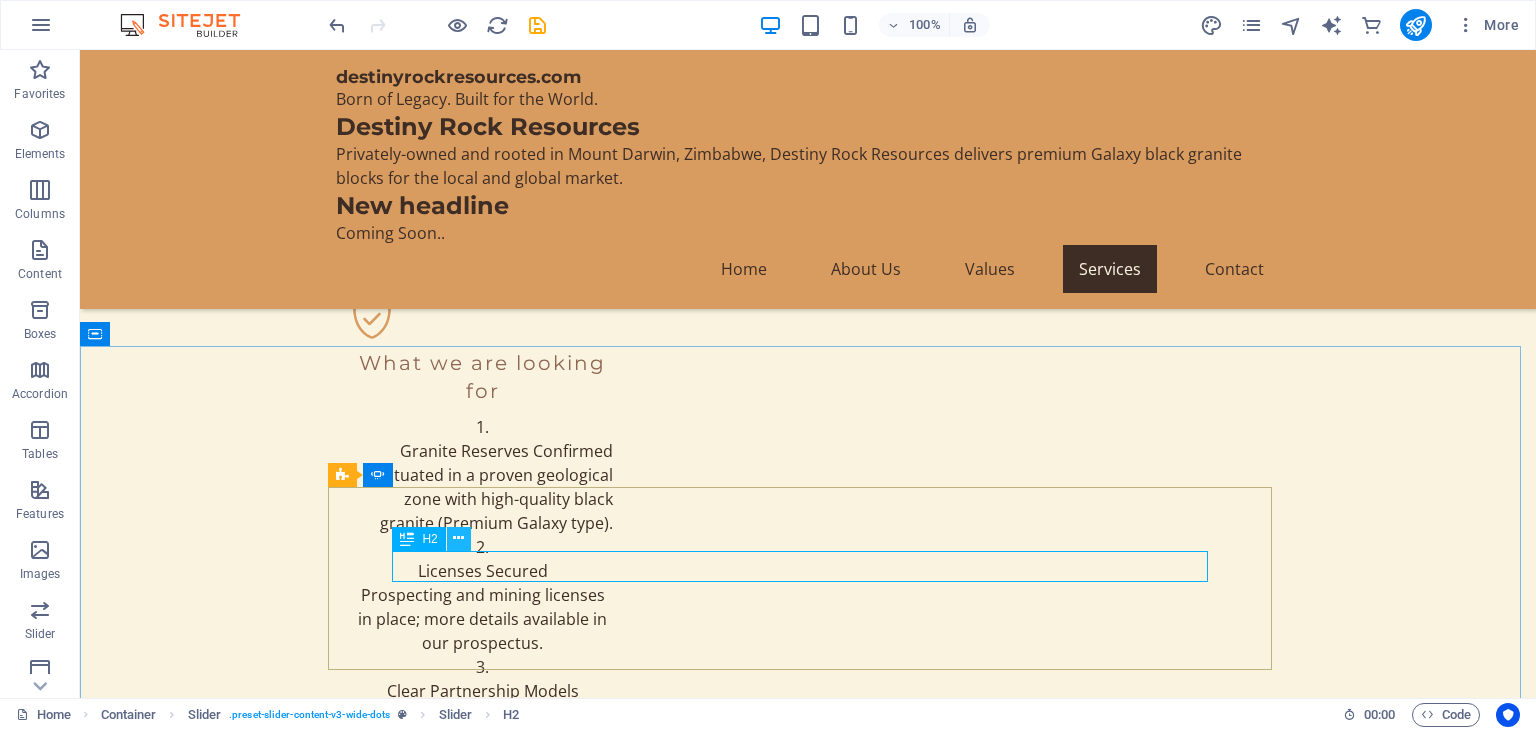 click at bounding box center [458, 538] 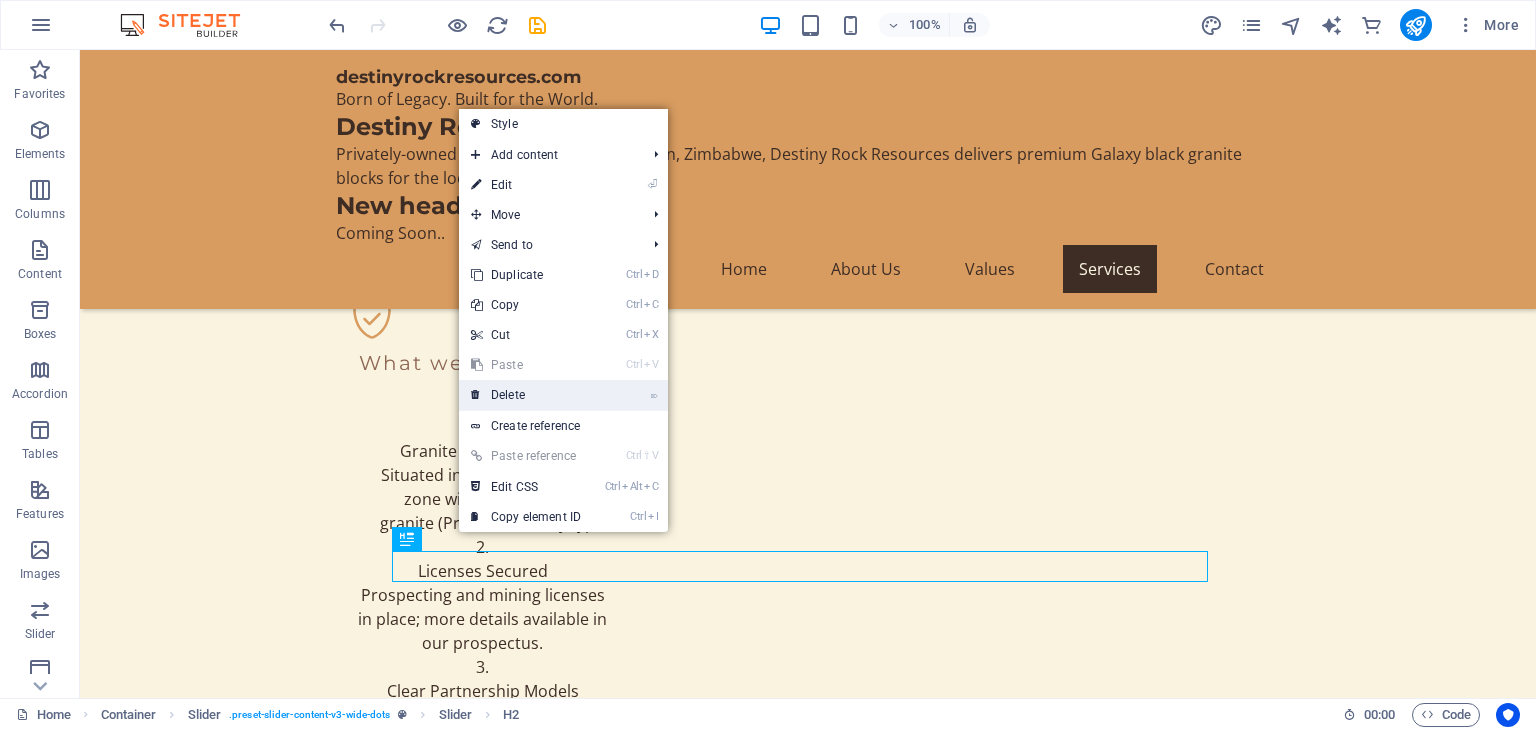 click on "⌦  Delete" at bounding box center [526, 395] 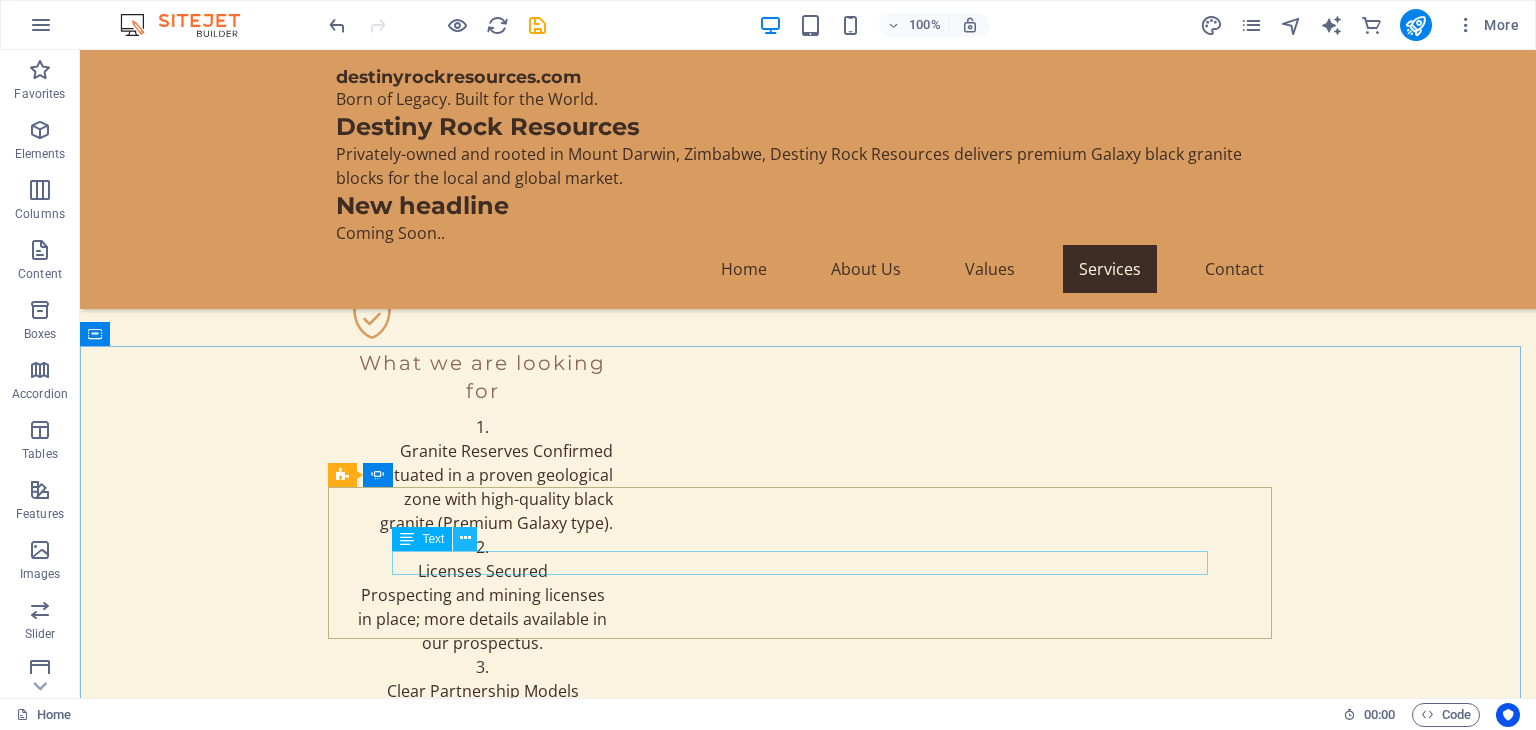 click at bounding box center [465, 538] 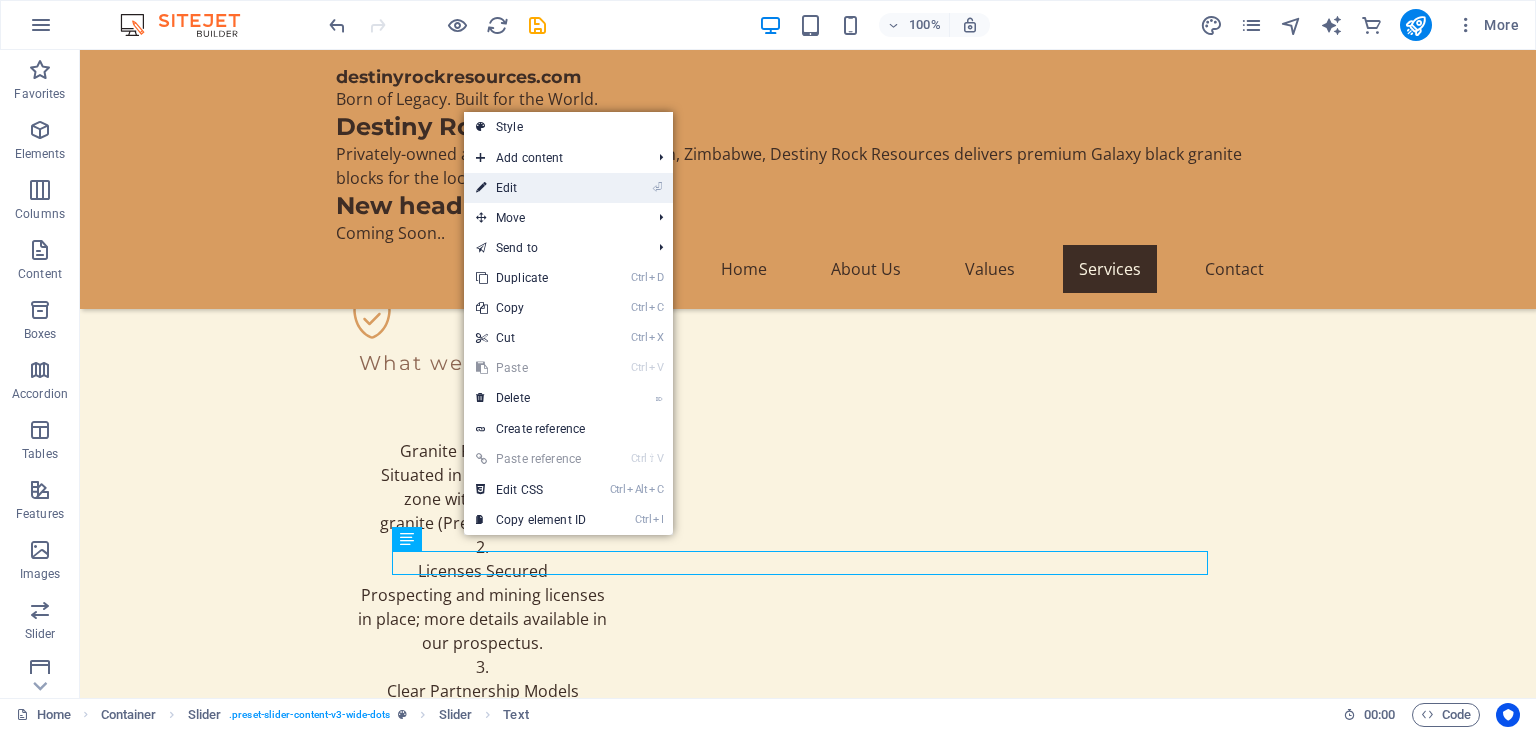 click on "⏎  Edit" at bounding box center (531, 188) 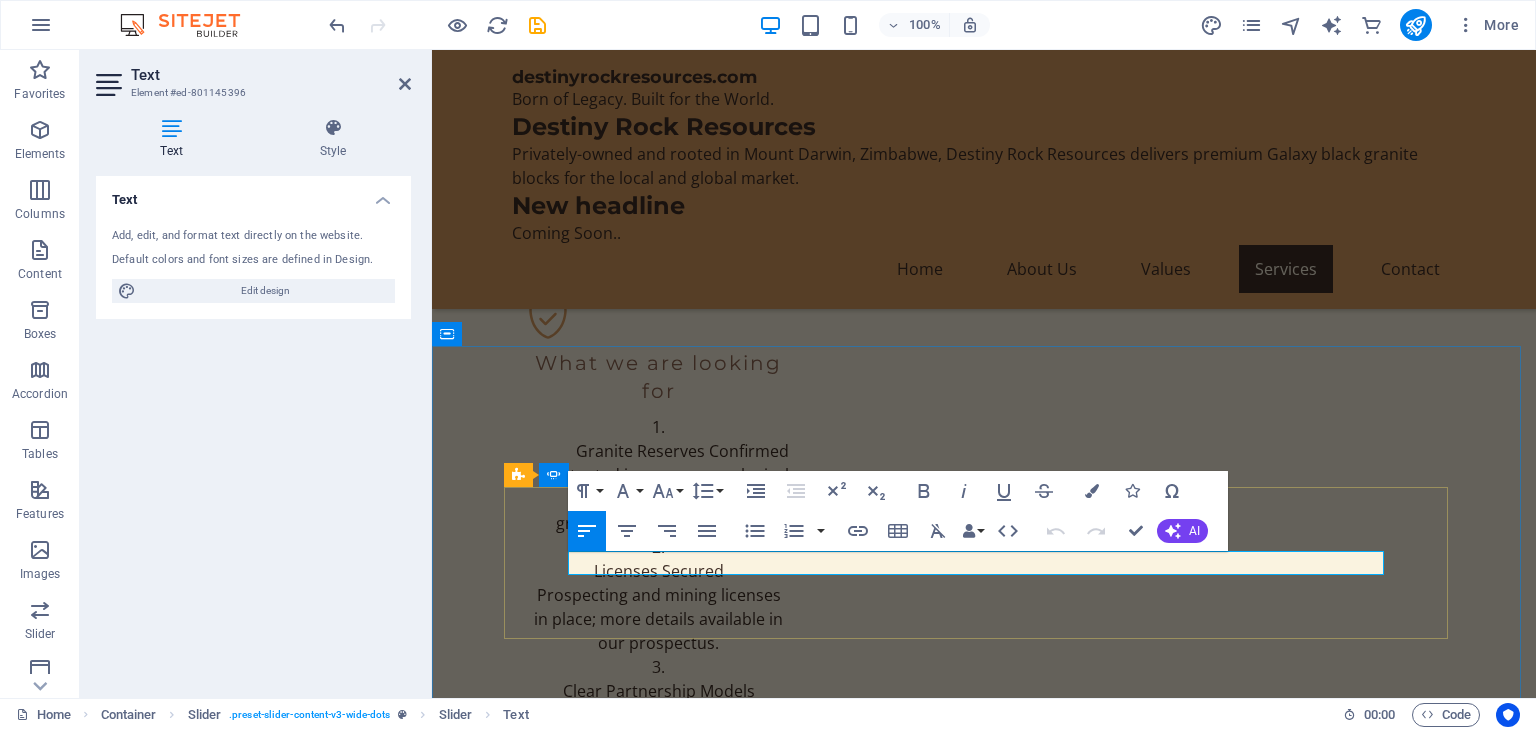 click on "Destiny Rock Resources provided us with top-notch granite for our project. Highly recommended!" at bounding box center (-24, 2805) 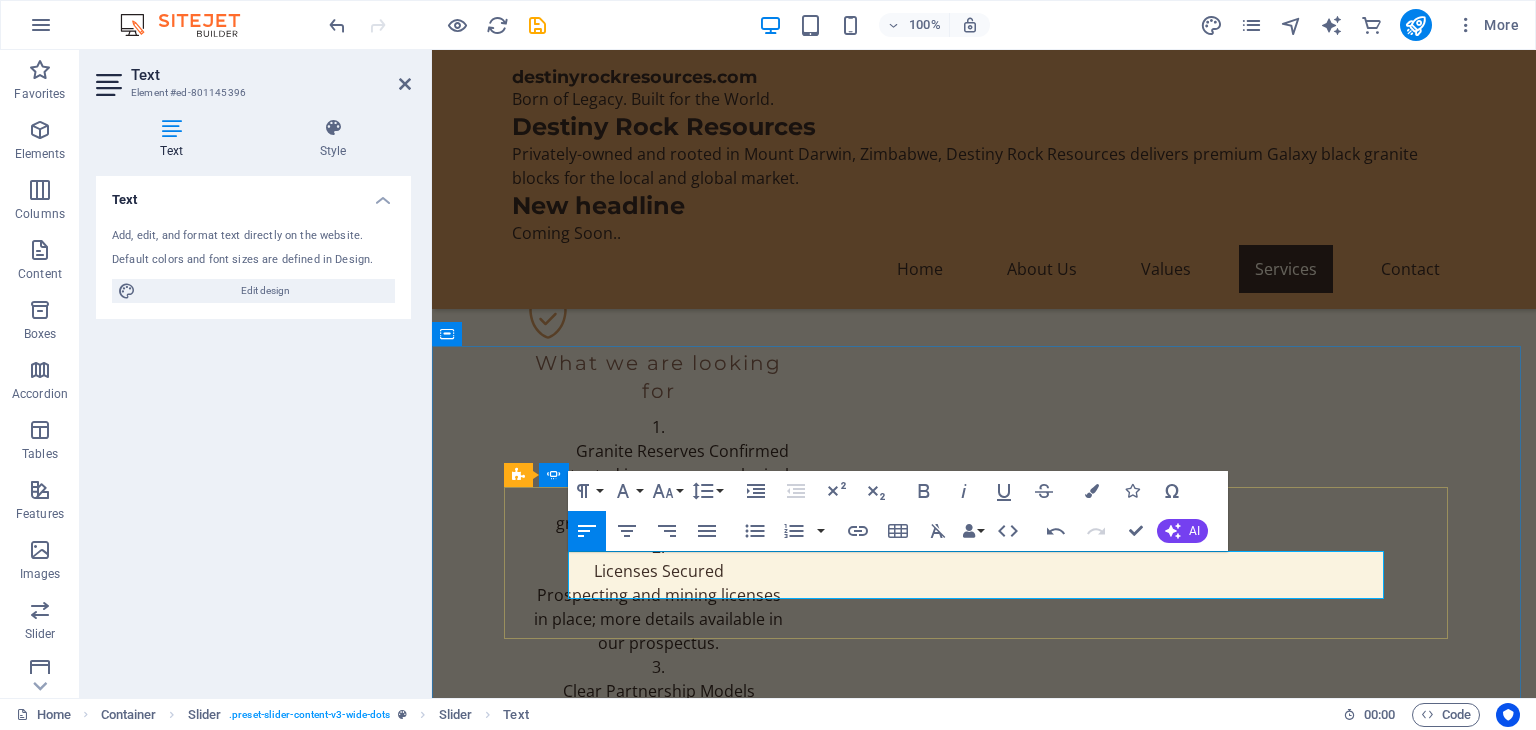 click on "If you are a stone processor, investor, or quarrying company looking to expand your portfolio — we’d love to speak with you." at bounding box center (-24, 2805) 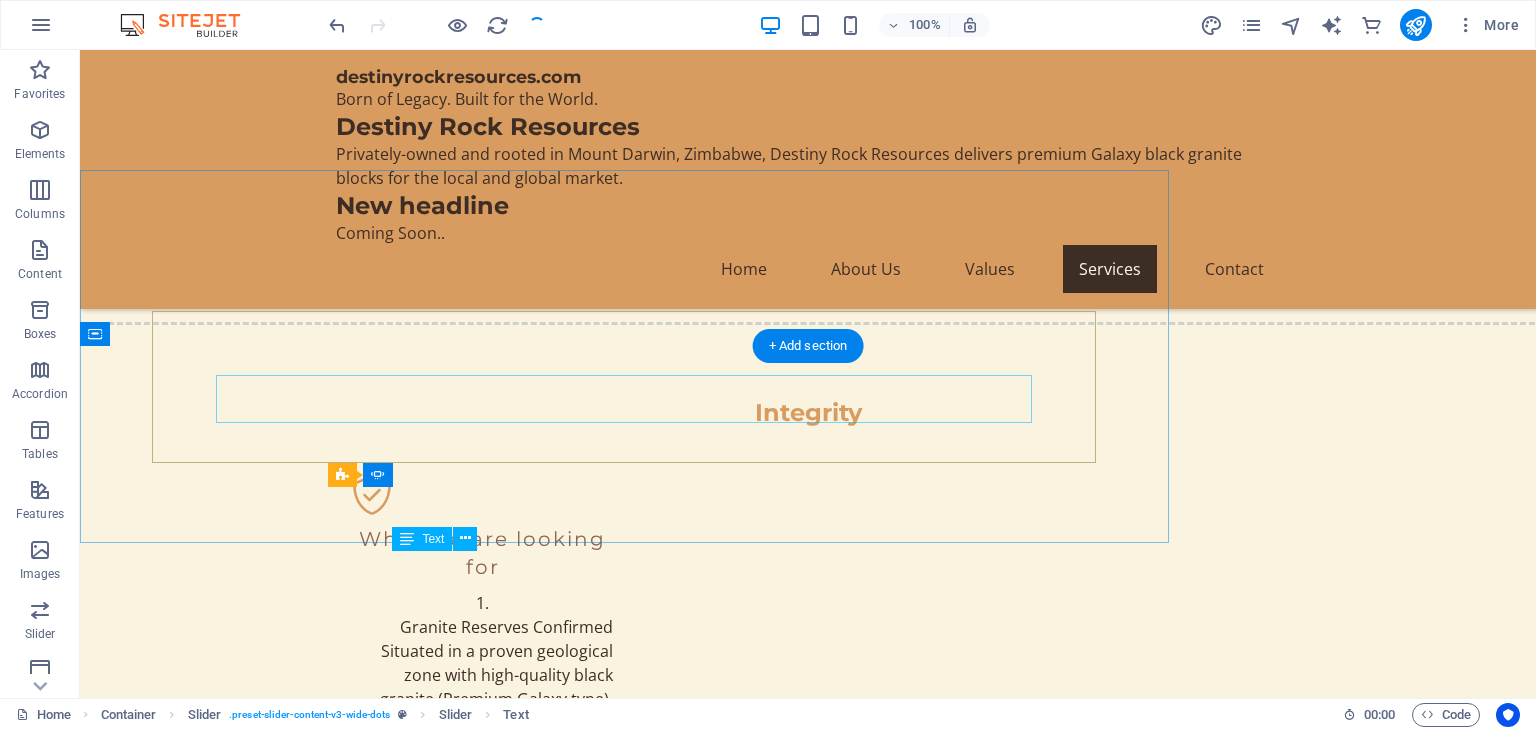 scroll, scrollTop: 3008, scrollLeft: 0, axis: vertical 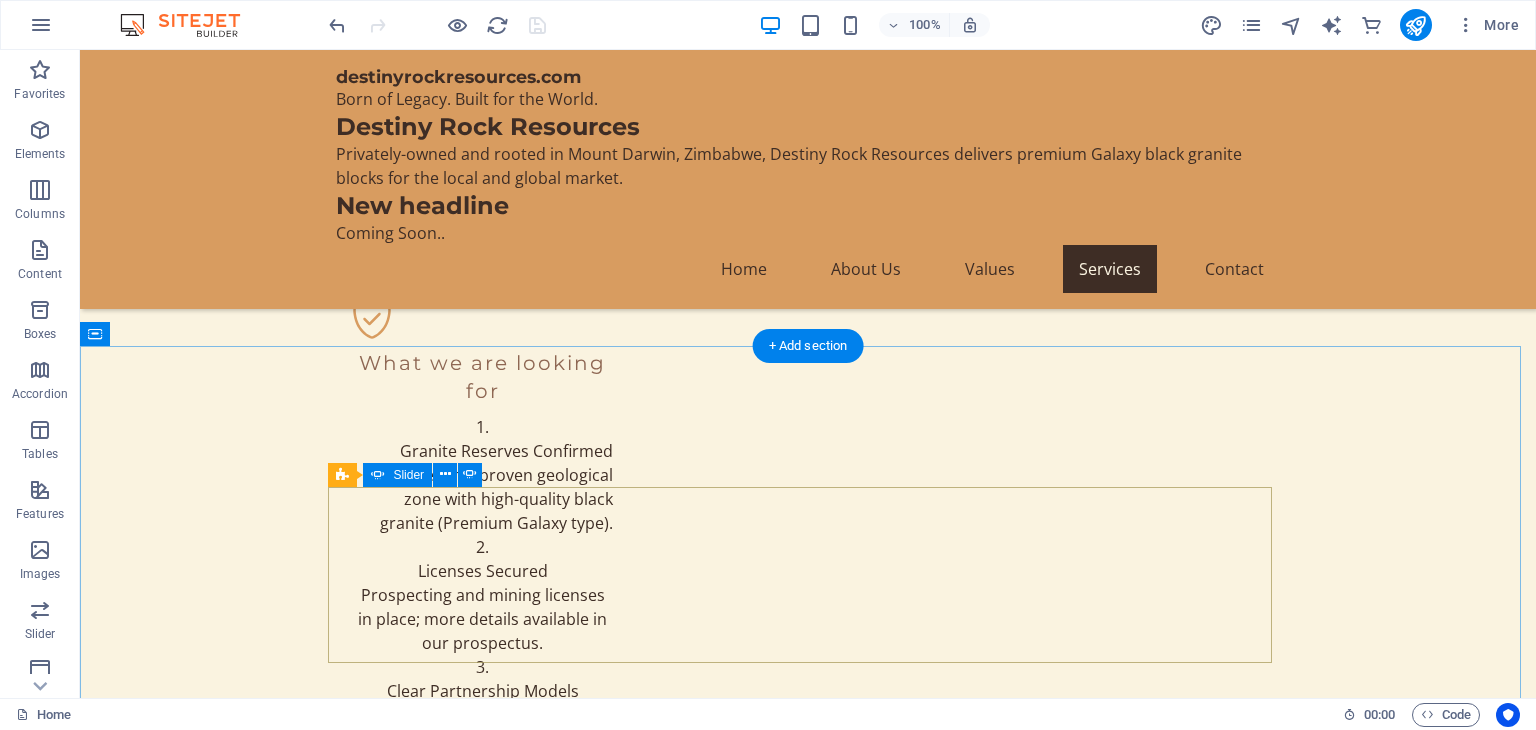 click at bounding box center [808, 2761] 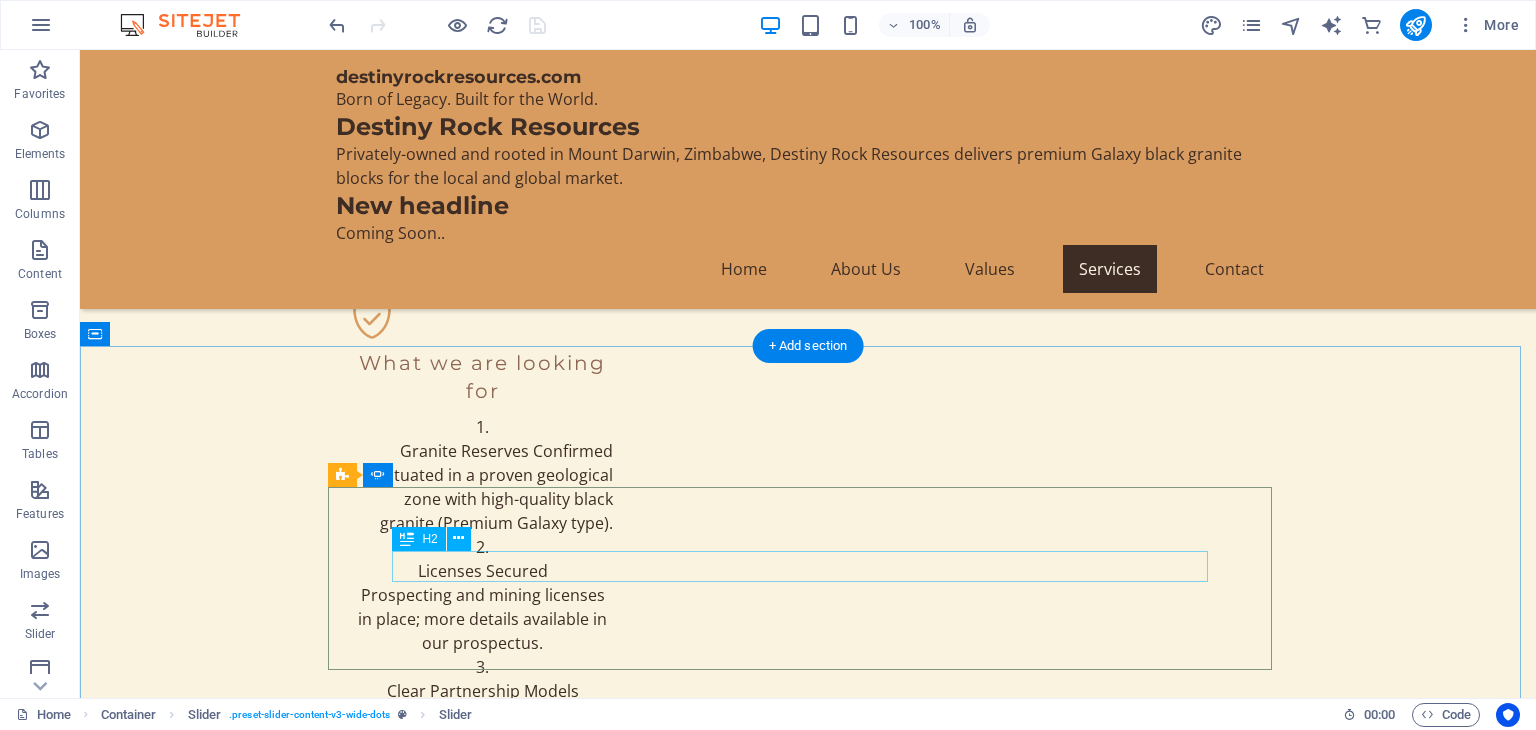 click on "What Our Clients Say" at bounding box center (-1144, 2972) 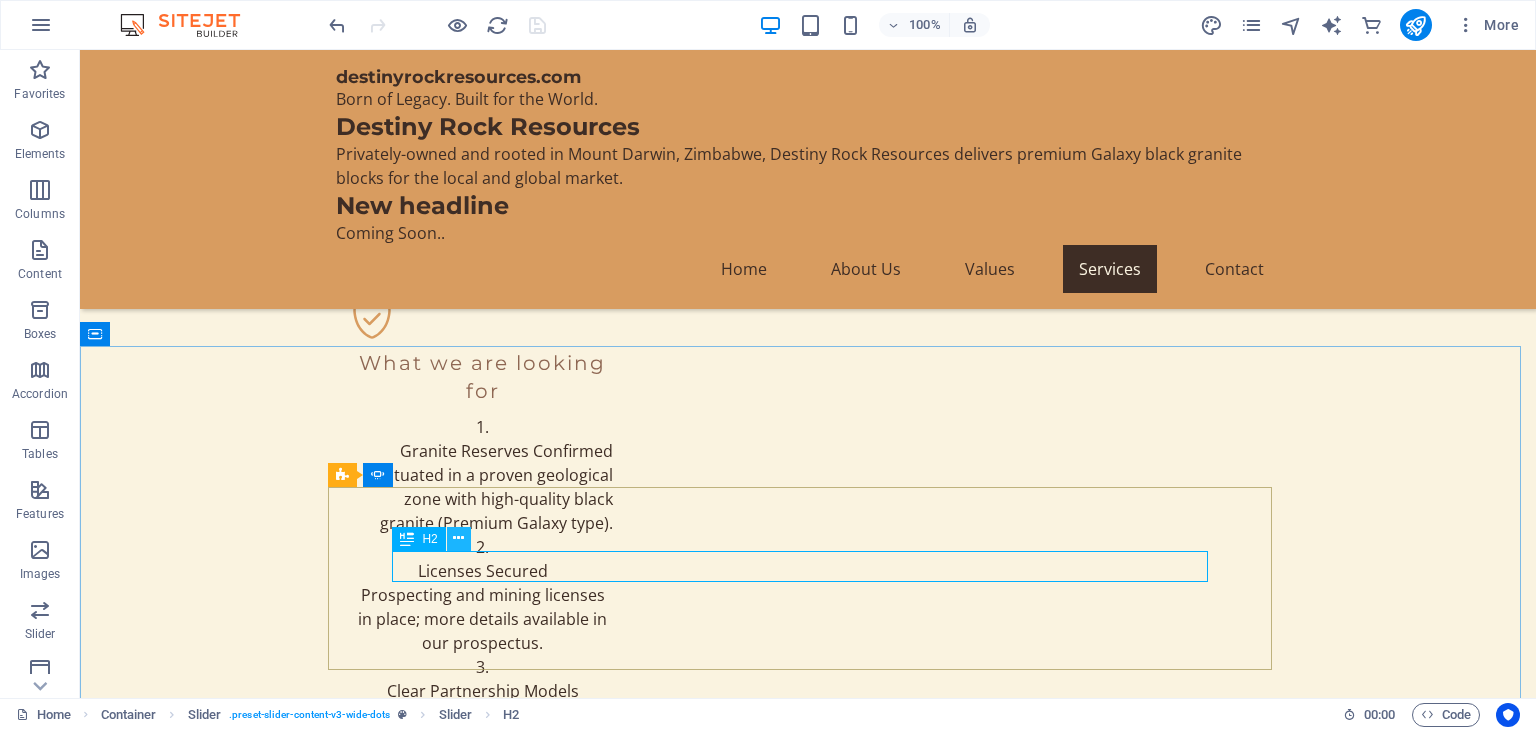 click at bounding box center [458, 538] 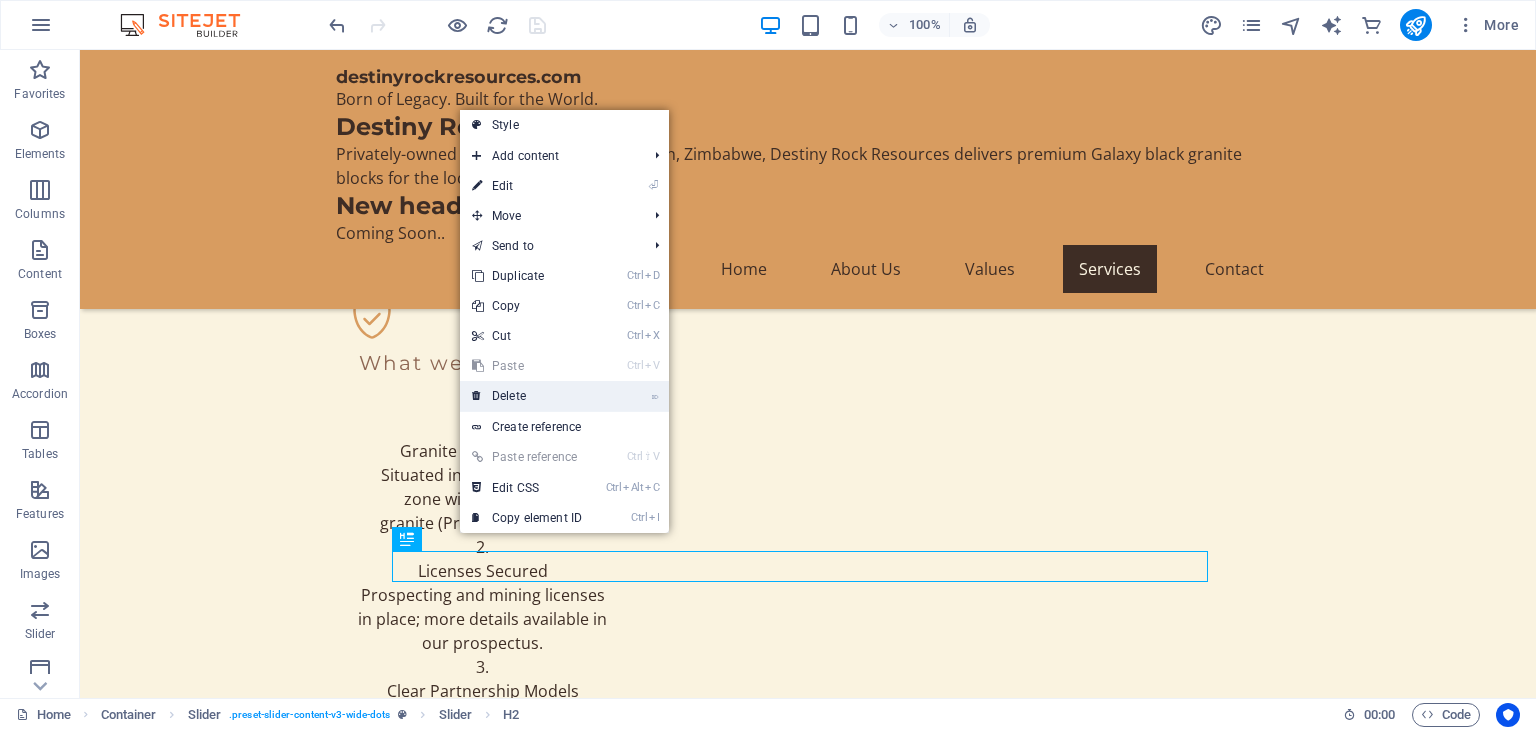click on "⌦  Delete" at bounding box center (527, 396) 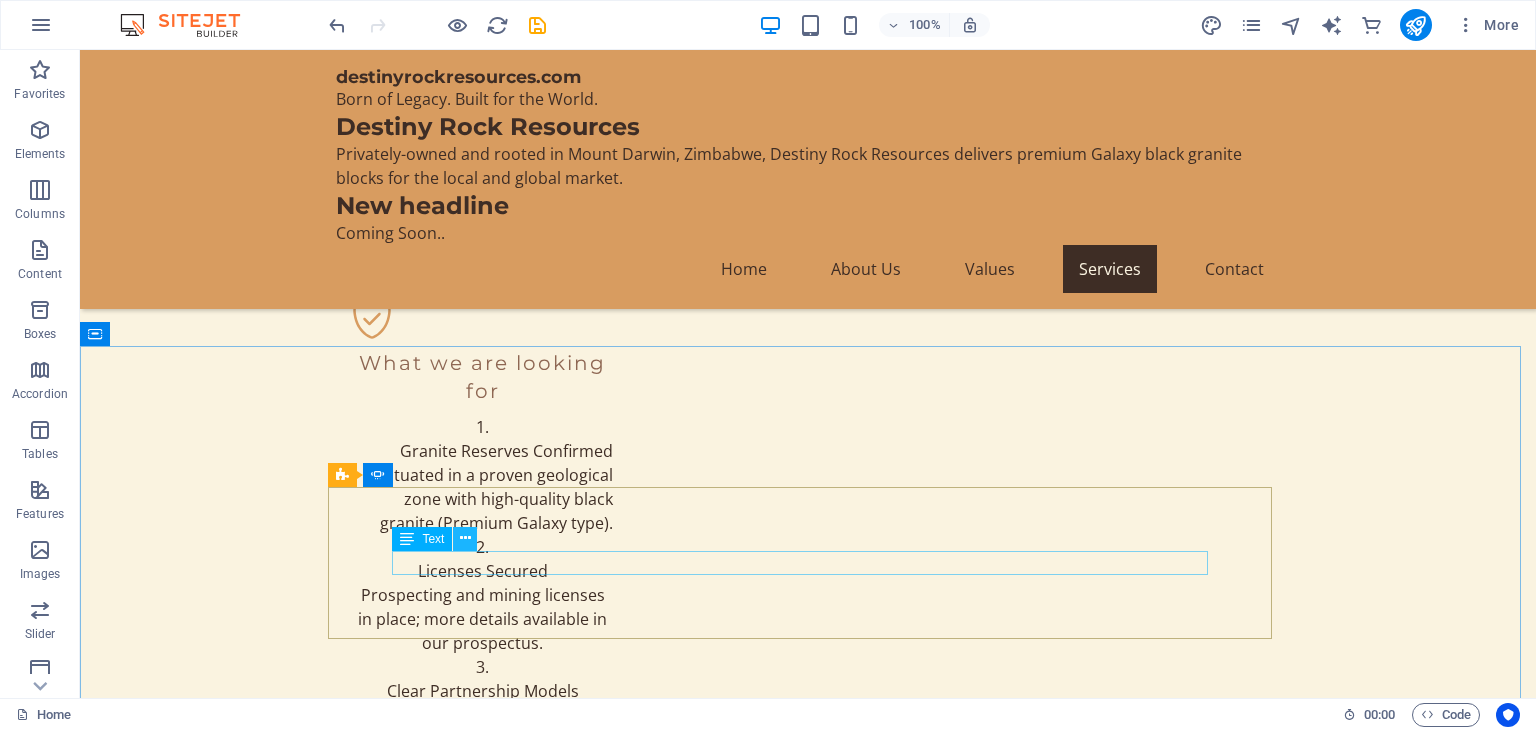 click at bounding box center (465, 538) 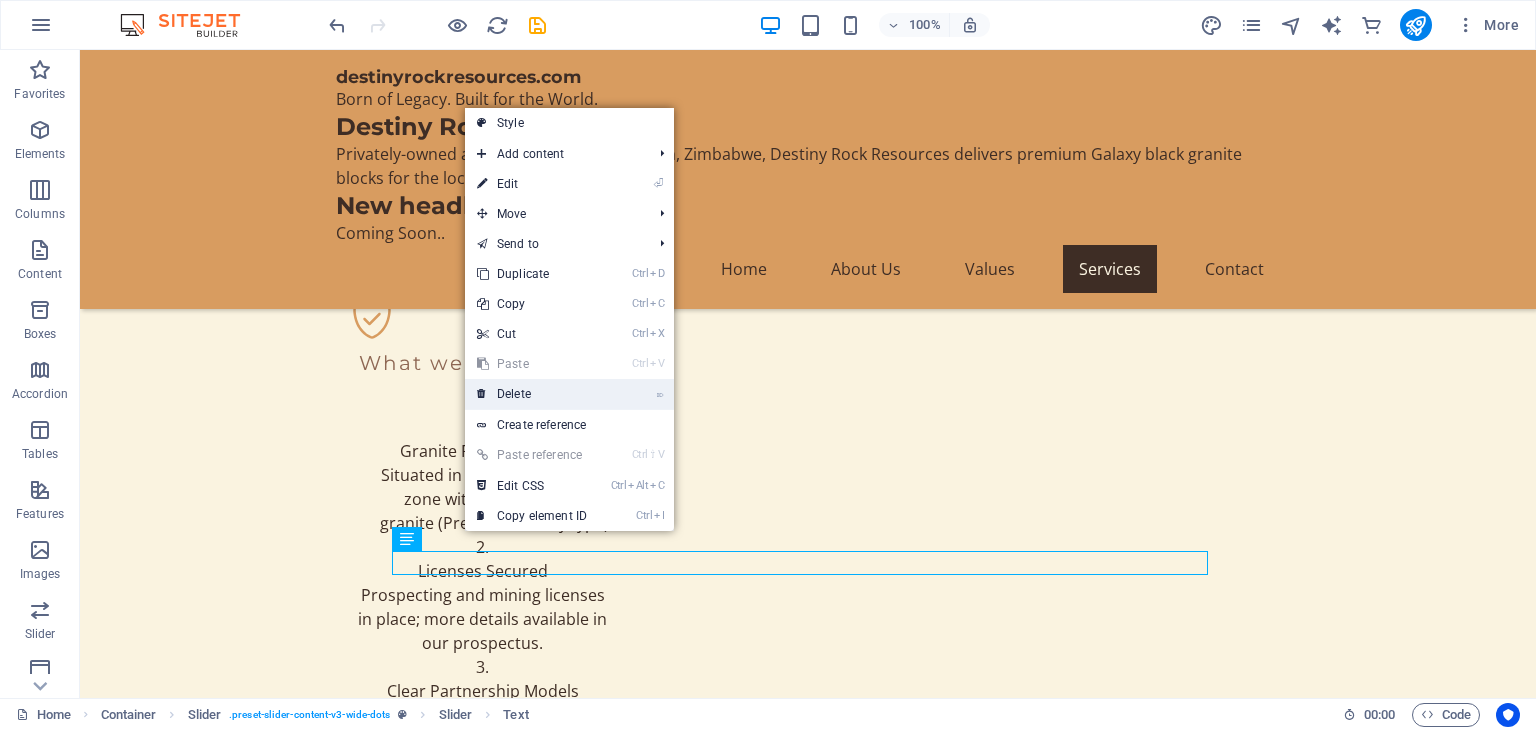 click on "⌦  Delete" at bounding box center (532, 394) 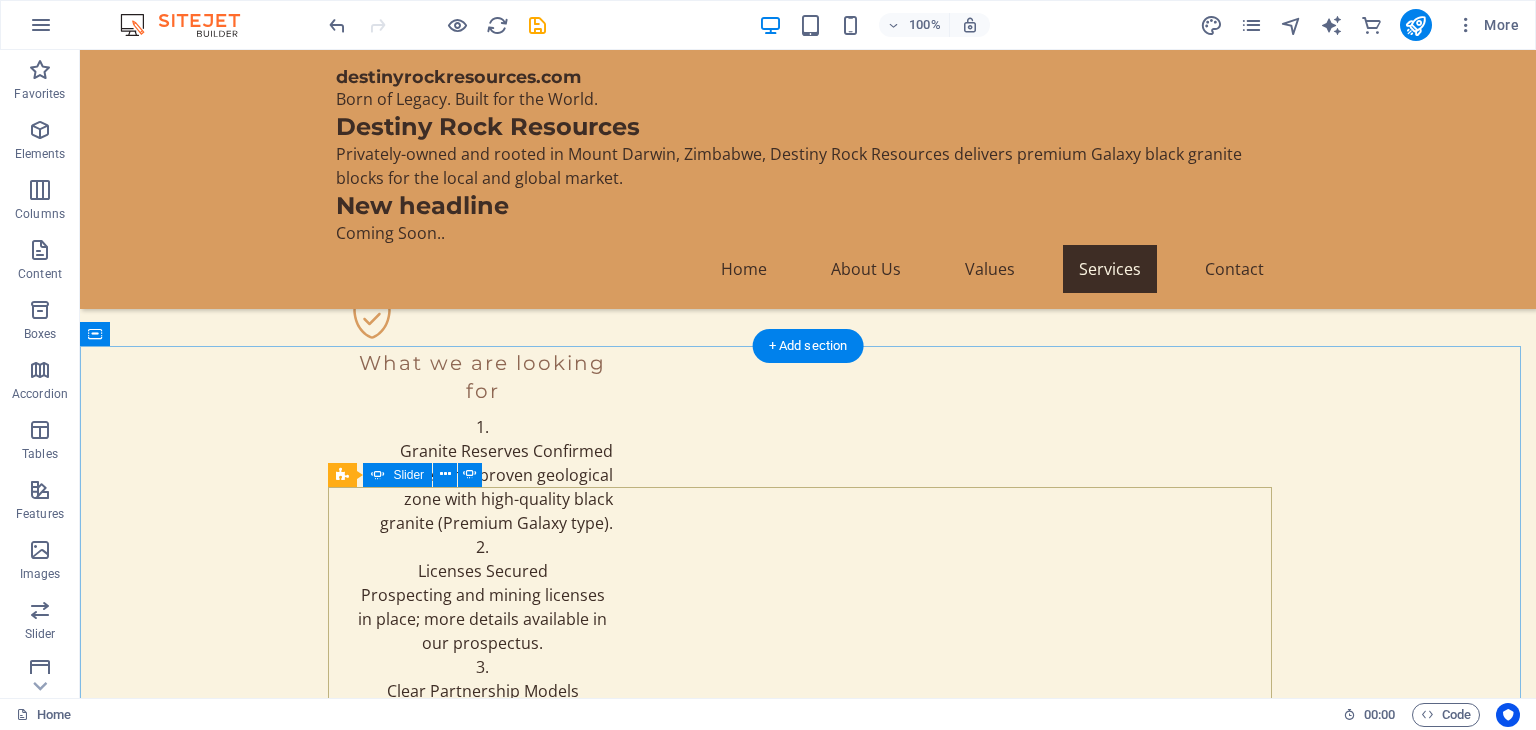 click at bounding box center (808, 2854) 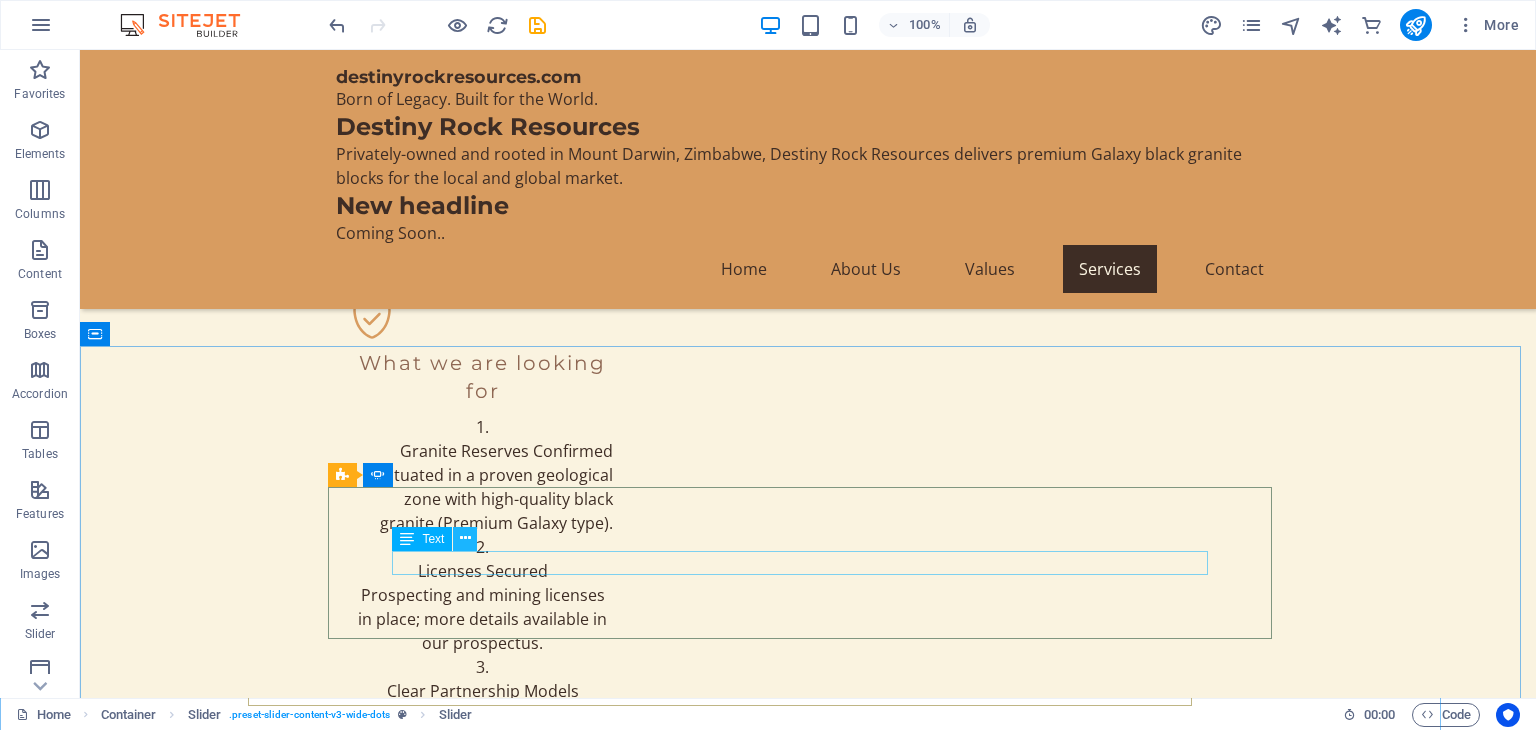 click at bounding box center [465, 538] 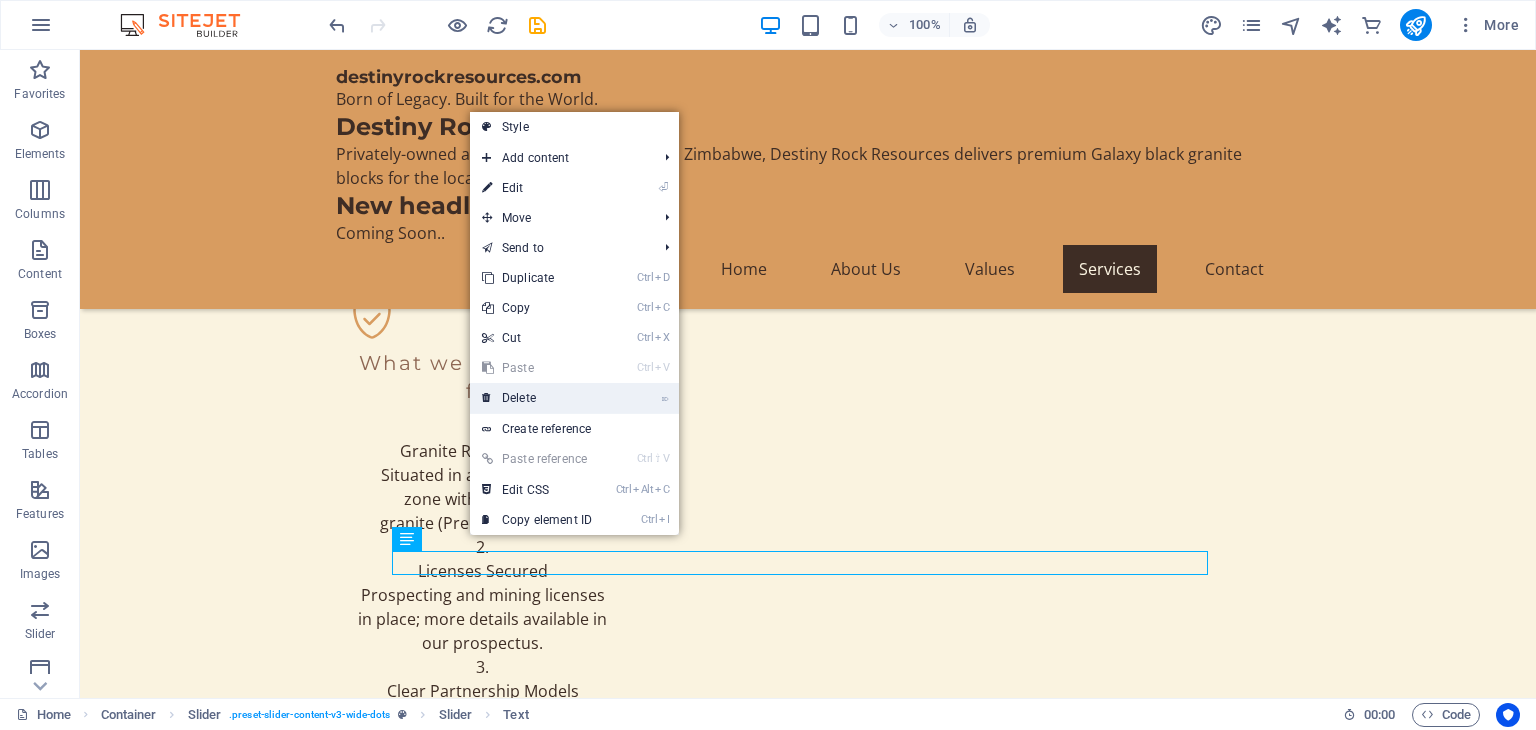 click on "⌦  Delete" at bounding box center (537, 398) 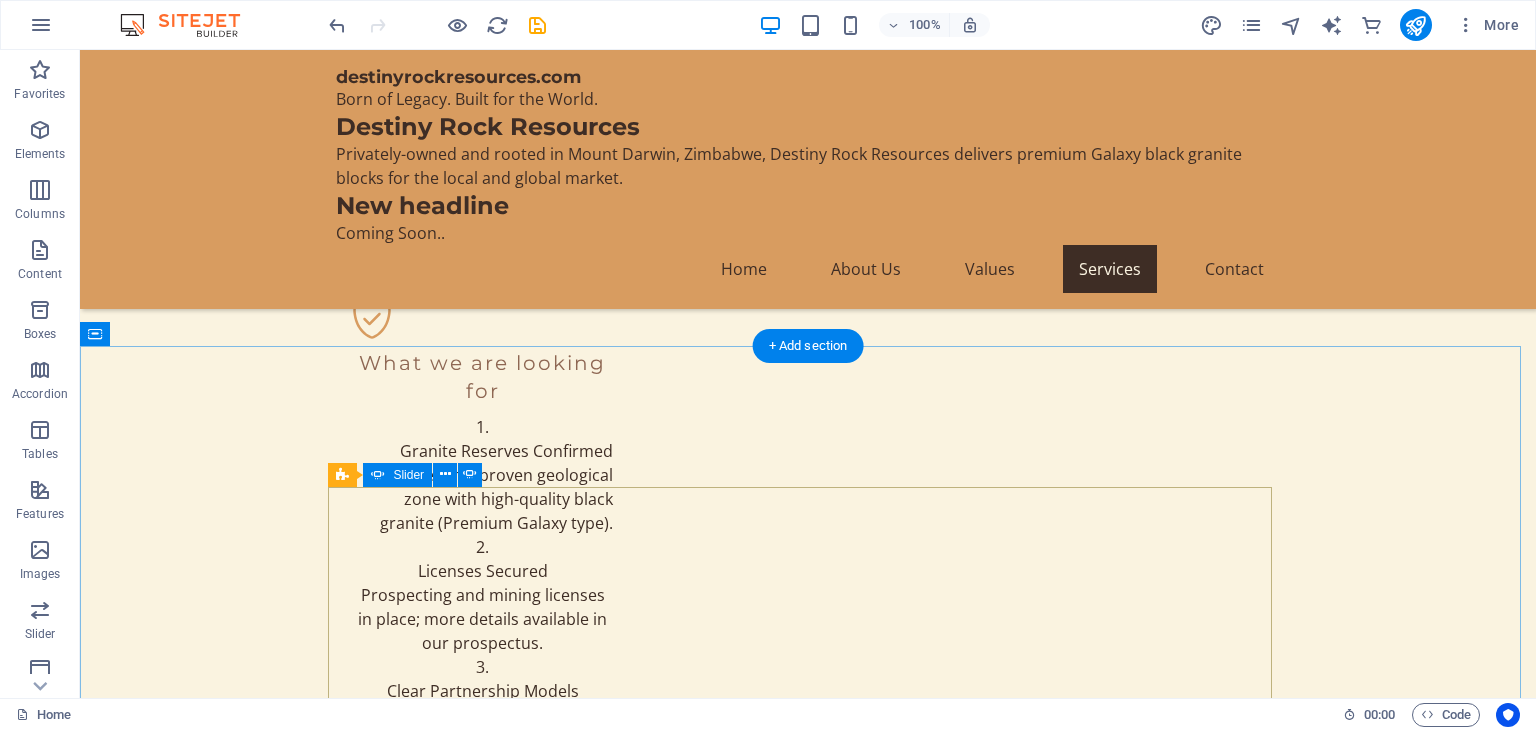 click at bounding box center [808, 2854] 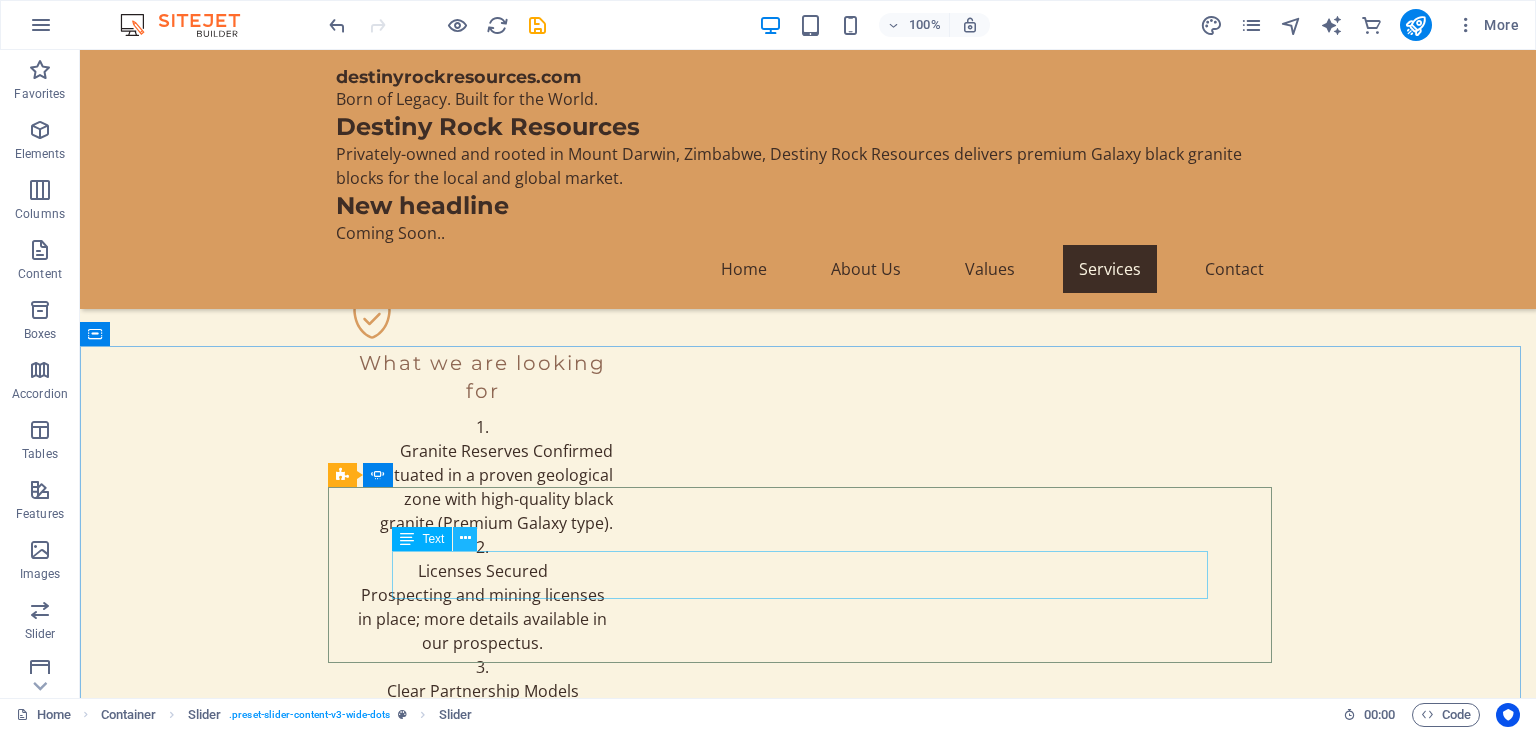 click at bounding box center (465, 538) 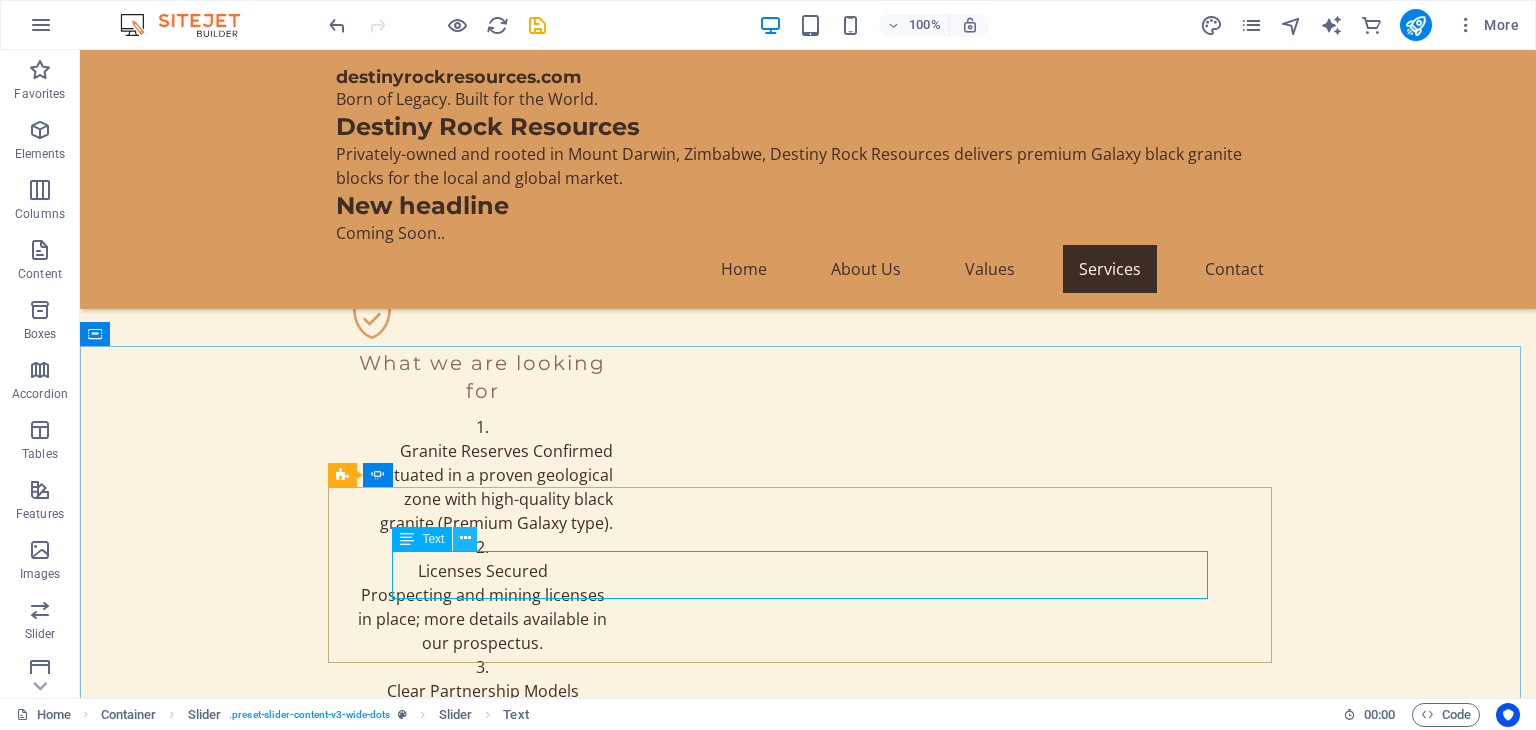 click at bounding box center [465, 538] 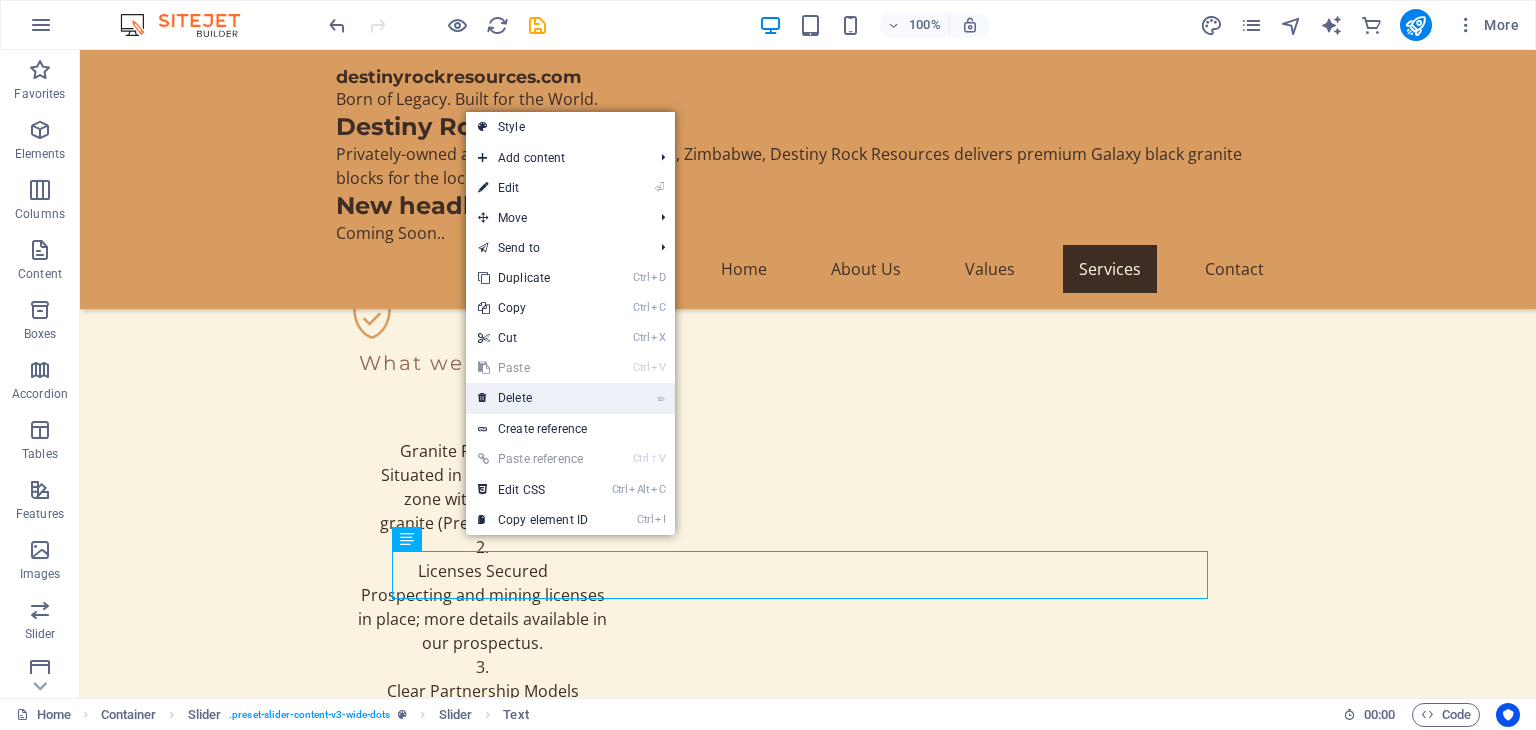 click on "⌦  Delete" at bounding box center [533, 398] 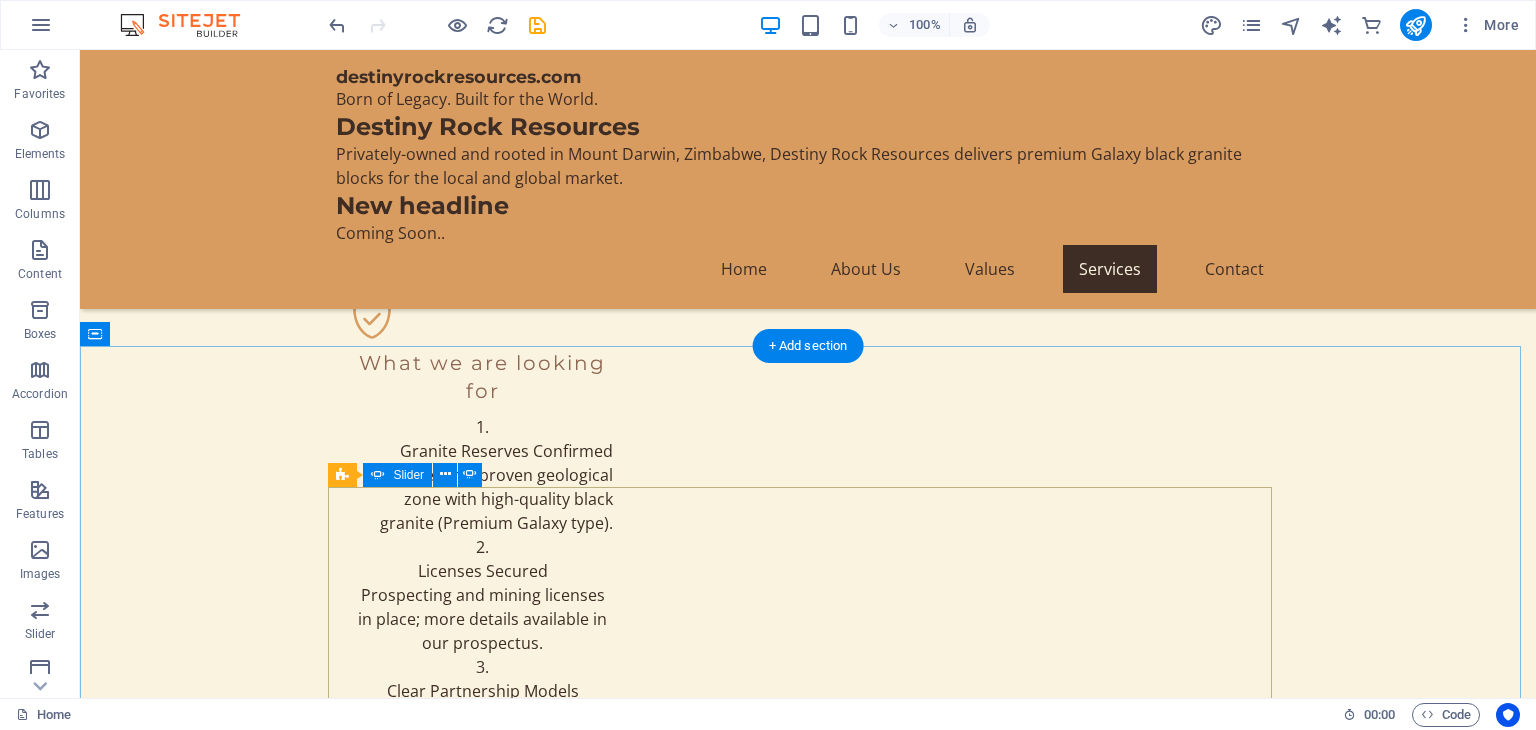 click at bounding box center [808, 2854] 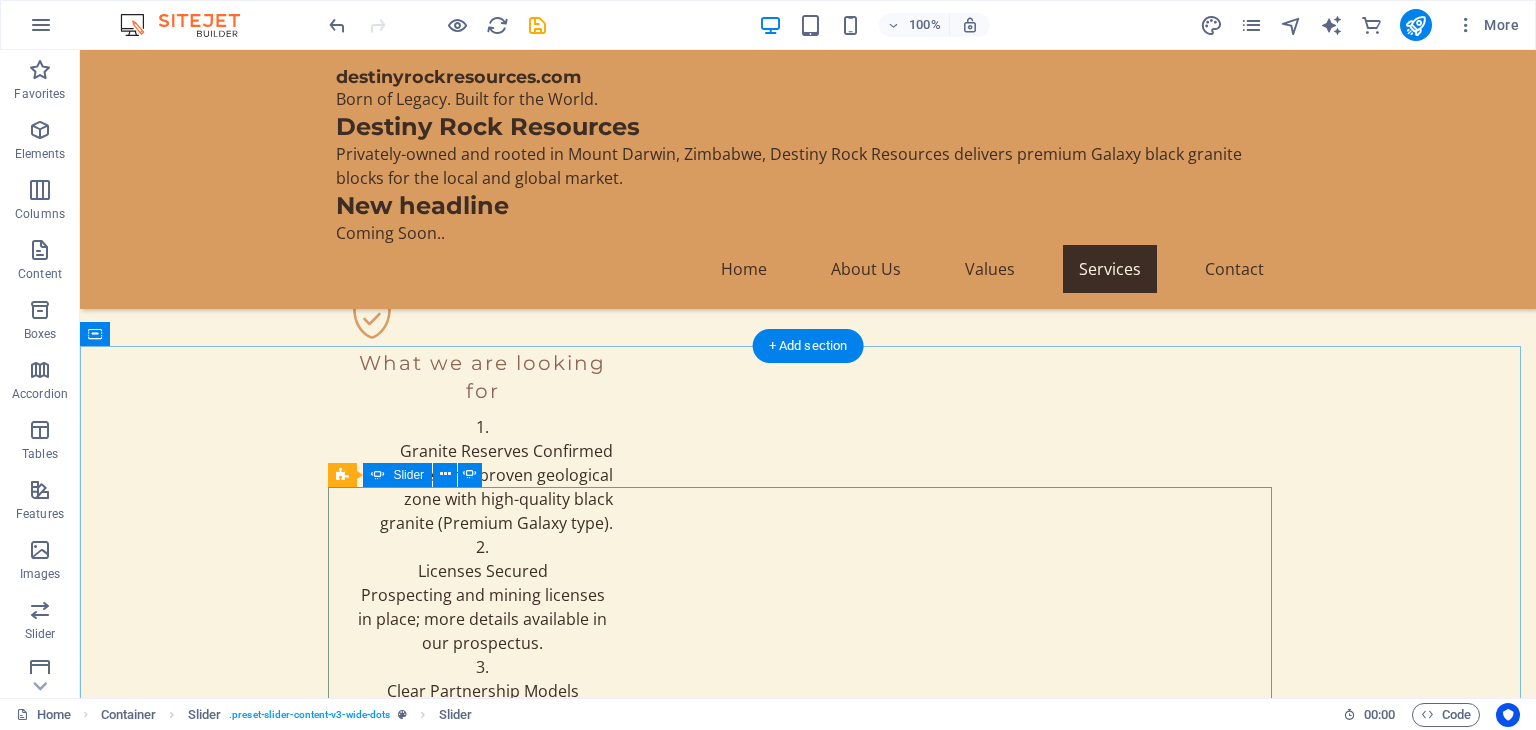 click at bounding box center [808, 2854] 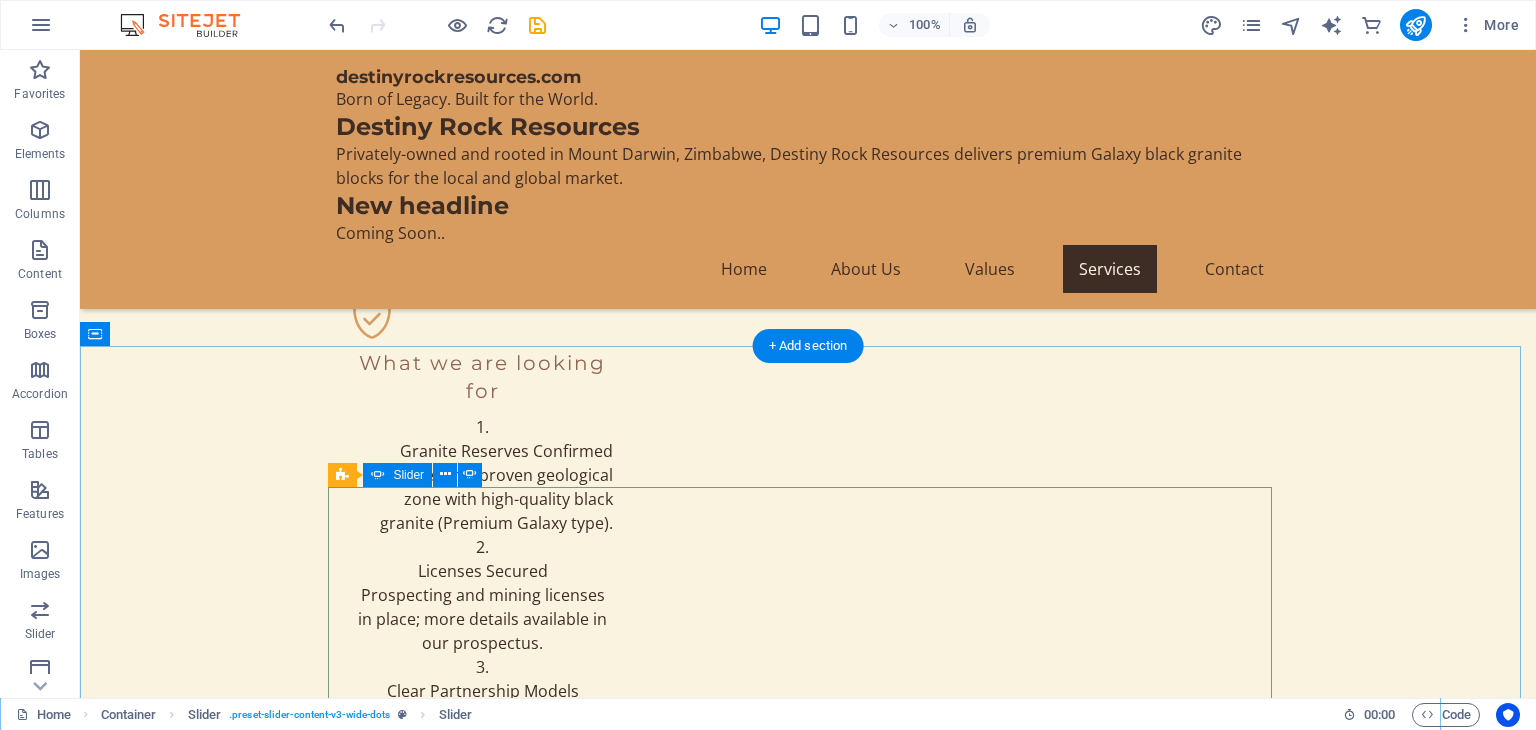 click at bounding box center [808, 2854] 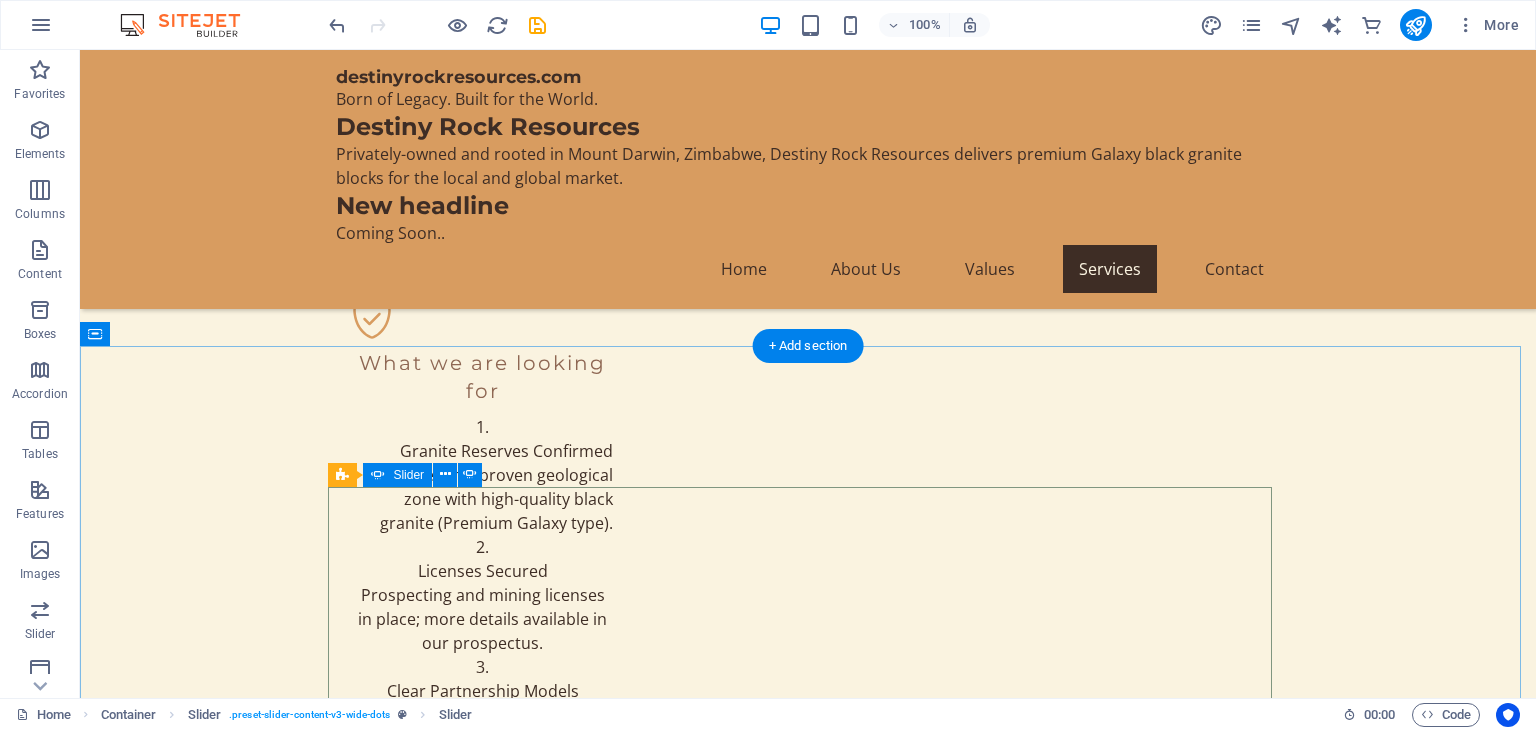 click at bounding box center [808, 2854] 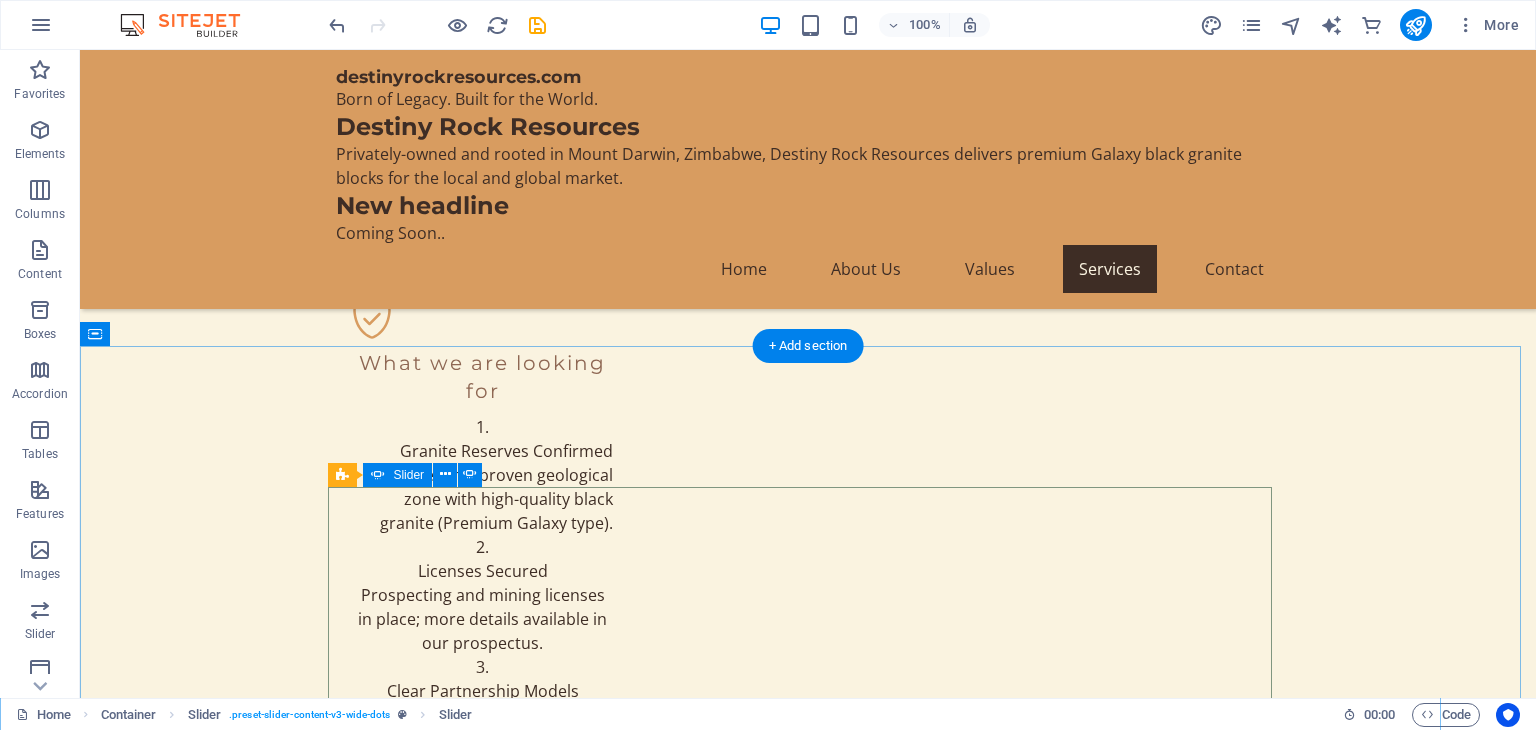 click at bounding box center [808, 2854] 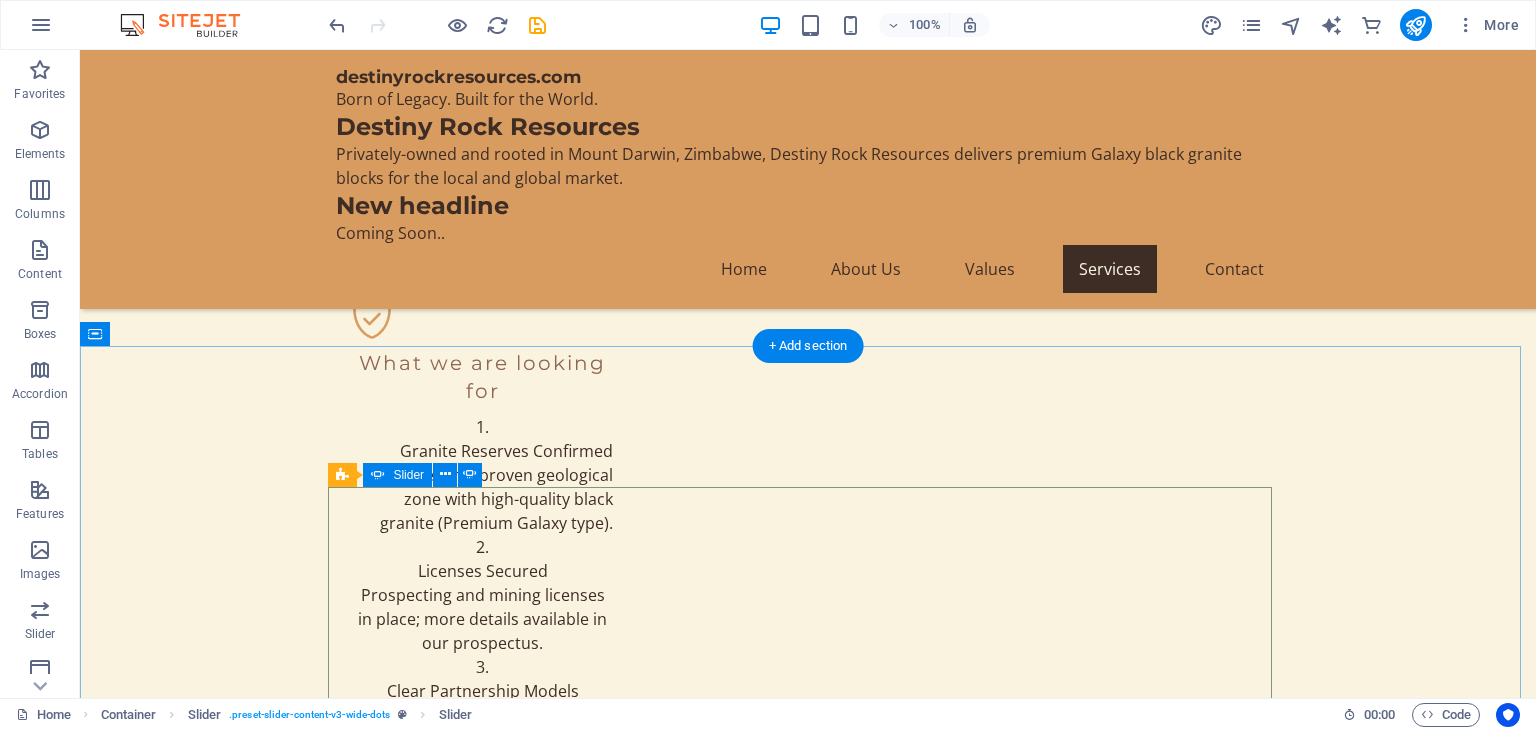 click at bounding box center [808, 2854] 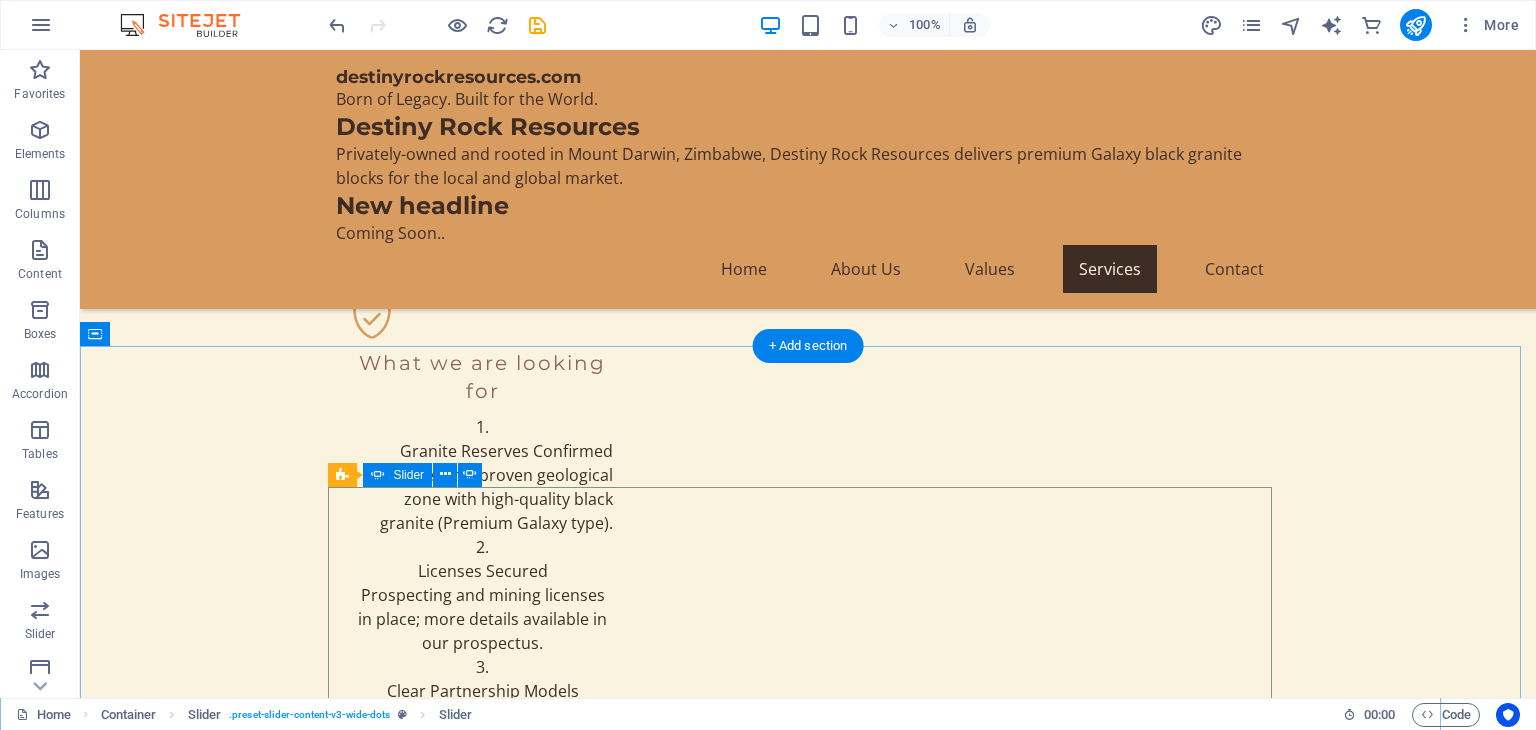 click at bounding box center (808, 2854) 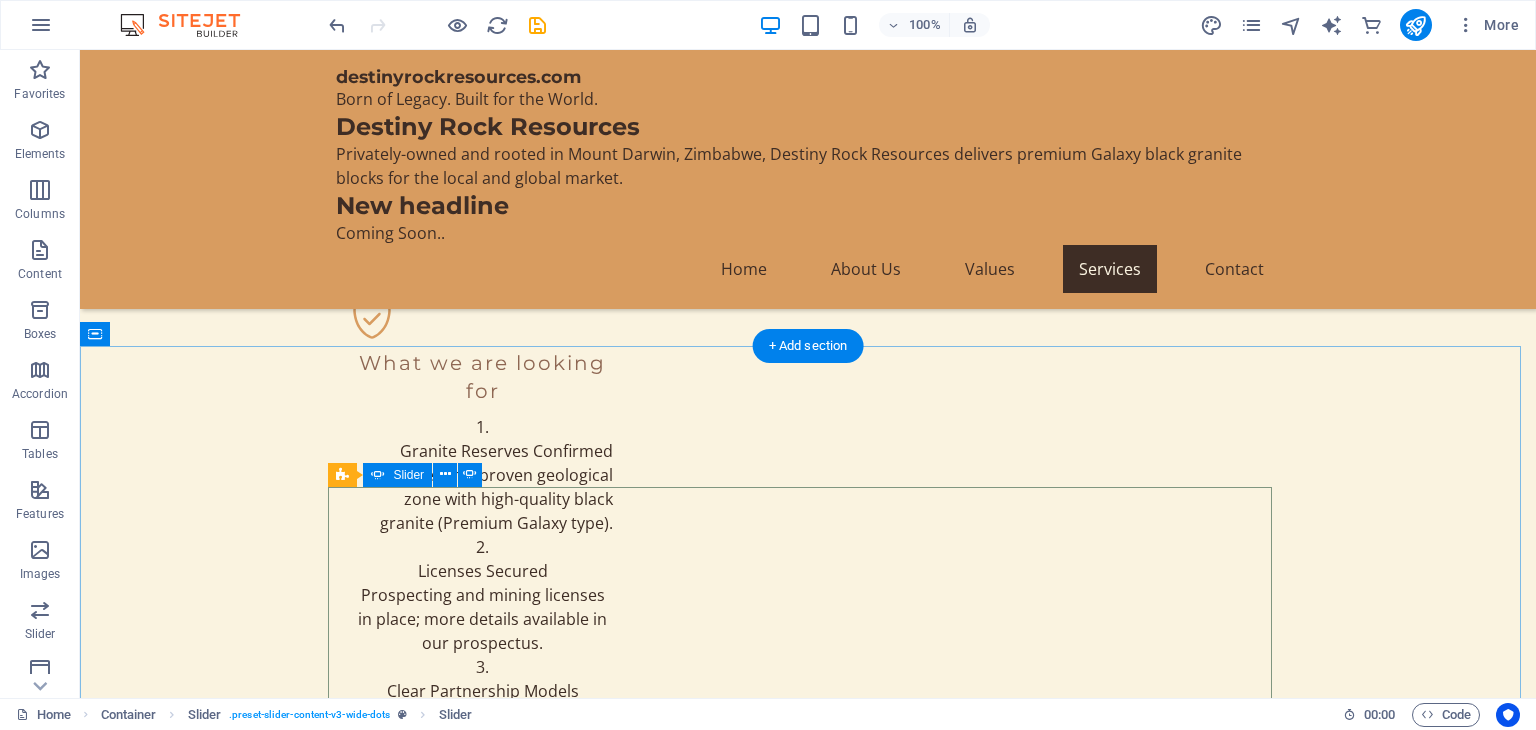 click at bounding box center (808, 2854) 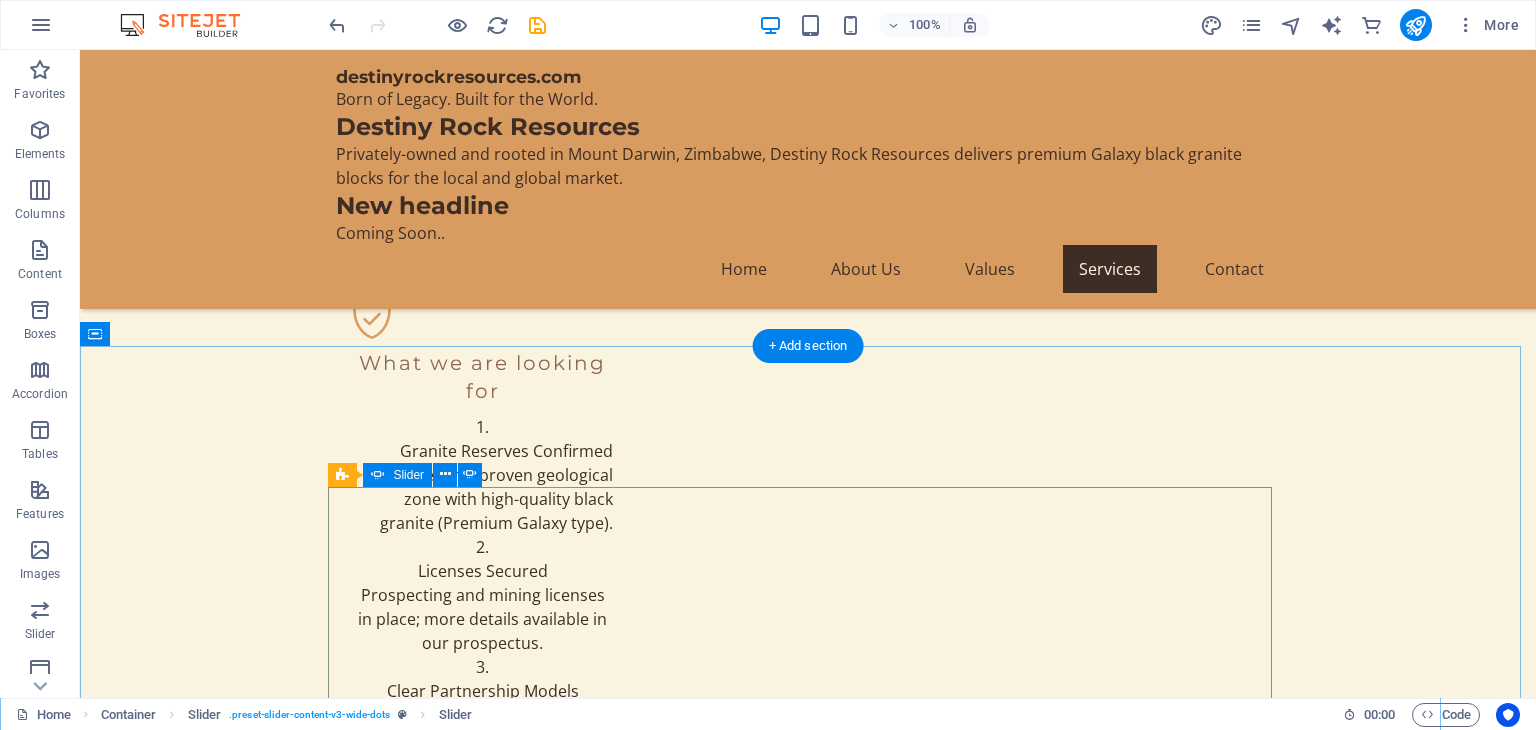 click at bounding box center (808, 2854) 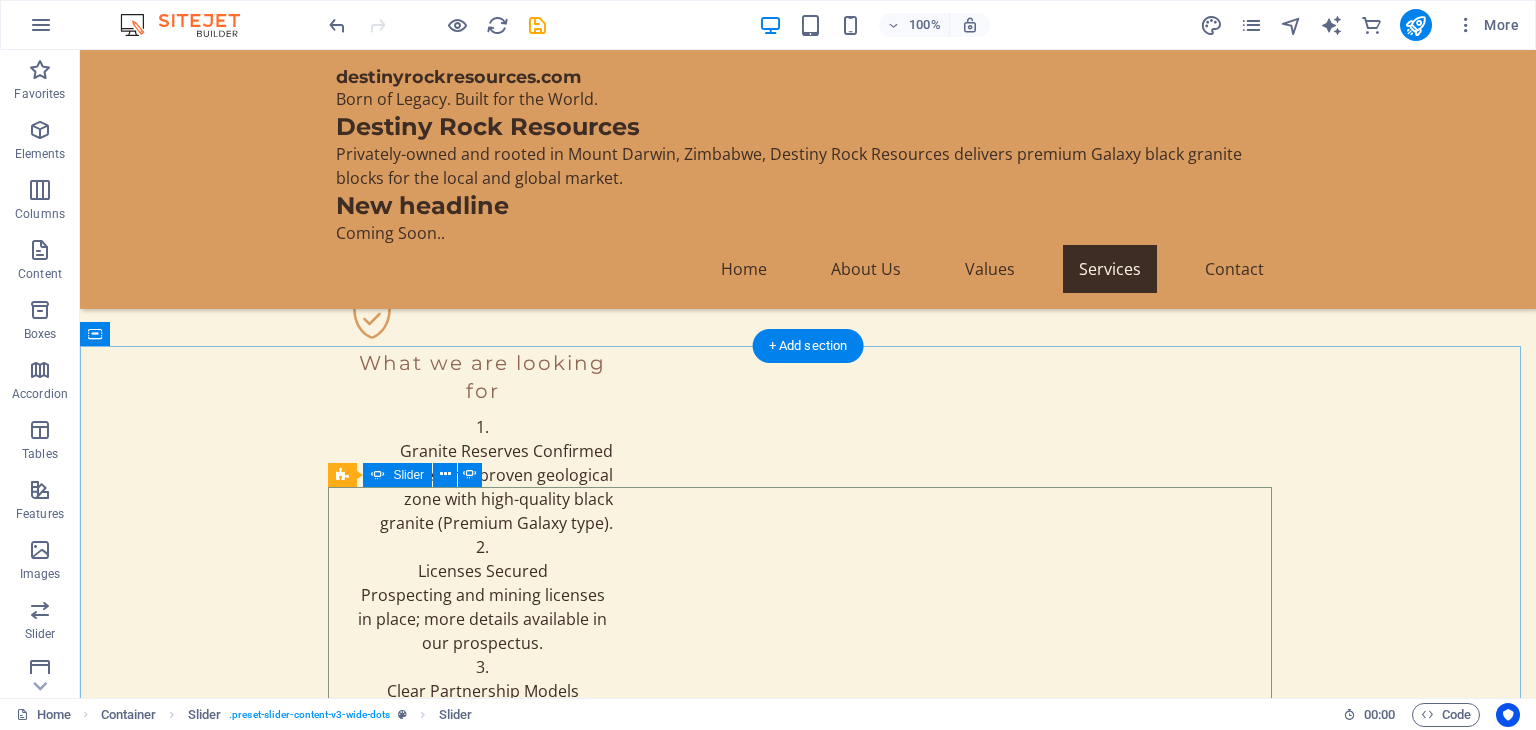 click at bounding box center (808, 2854) 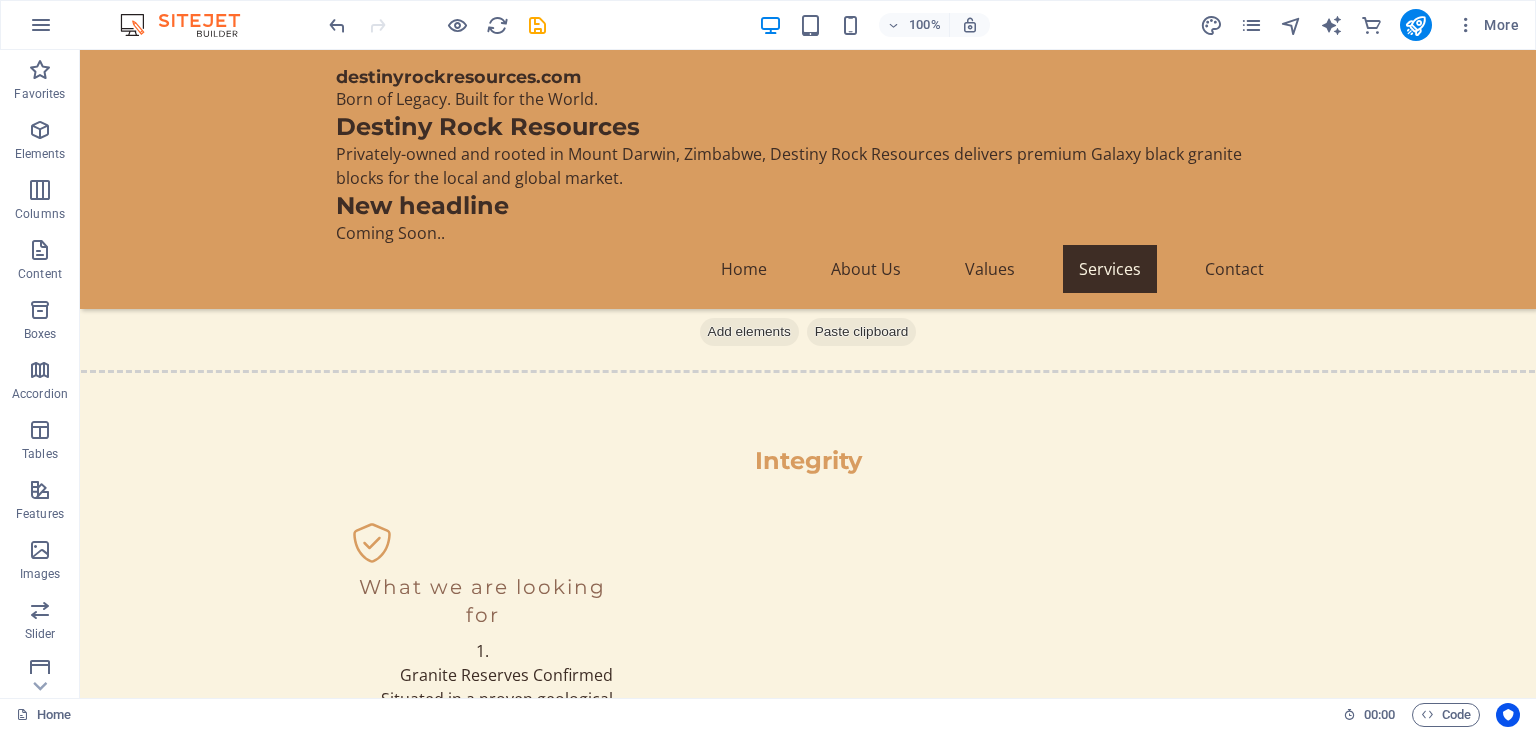 scroll, scrollTop: 2600, scrollLeft: 0, axis: vertical 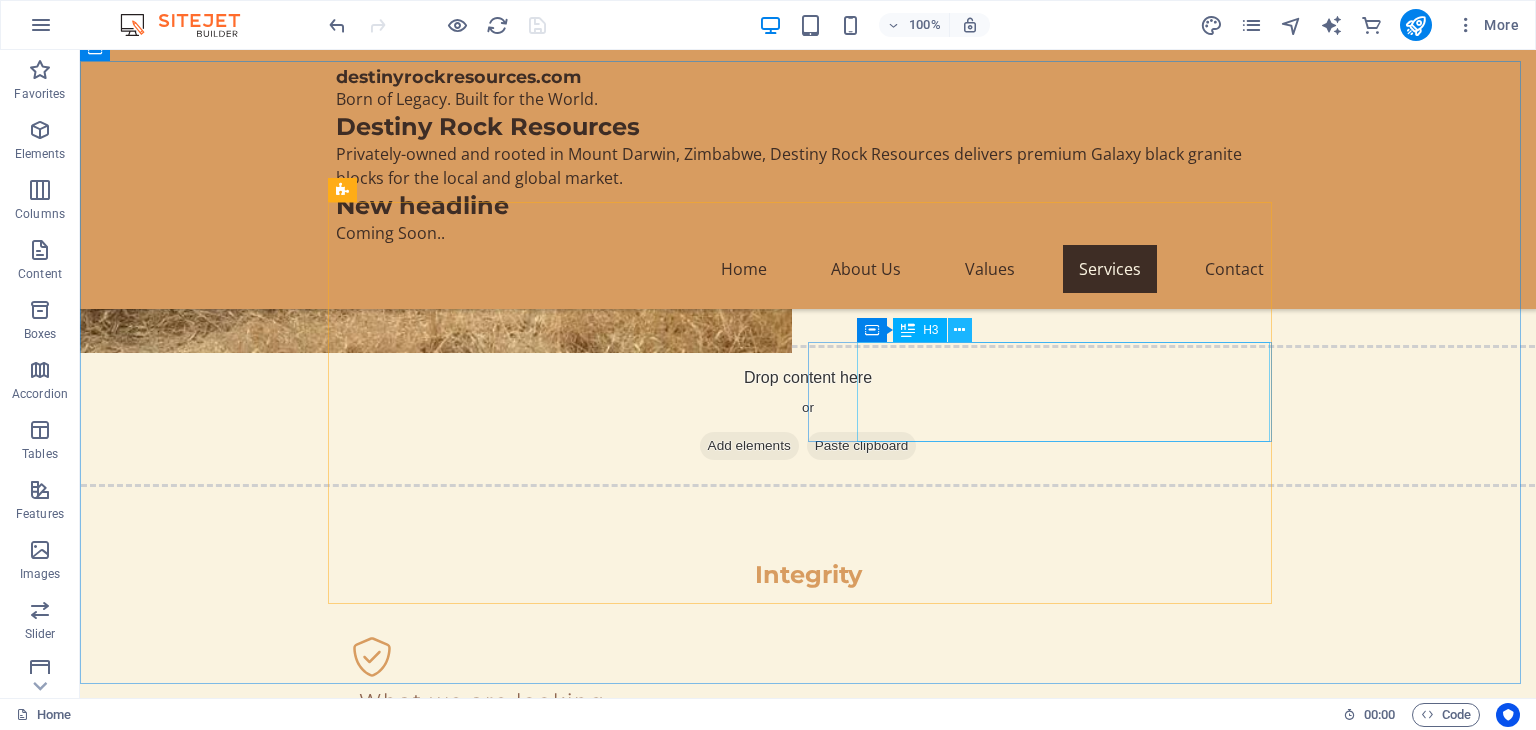 click at bounding box center (959, 330) 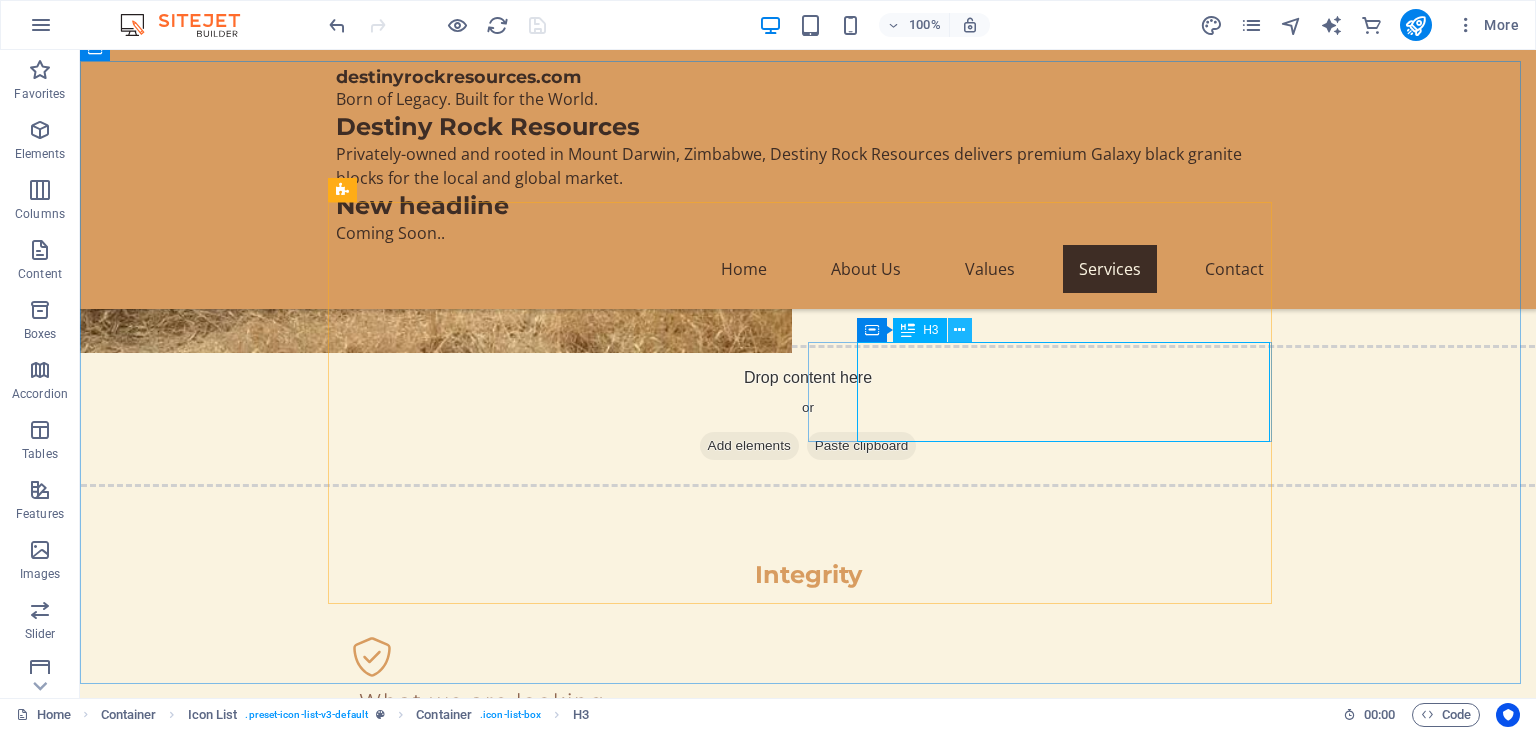 click at bounding box center (959, 330) 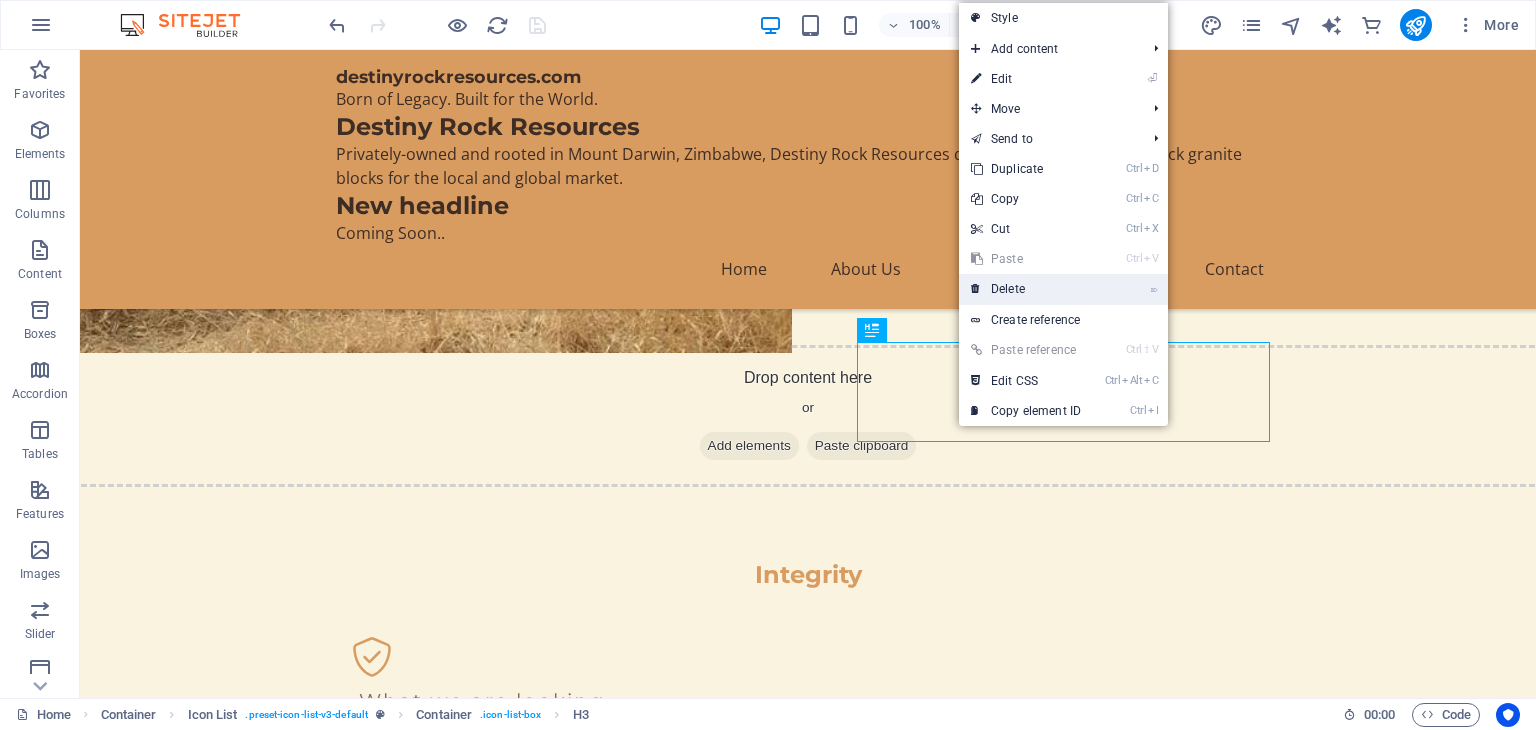 click on "⌦  Delete" at bounding box center [1026, 289] 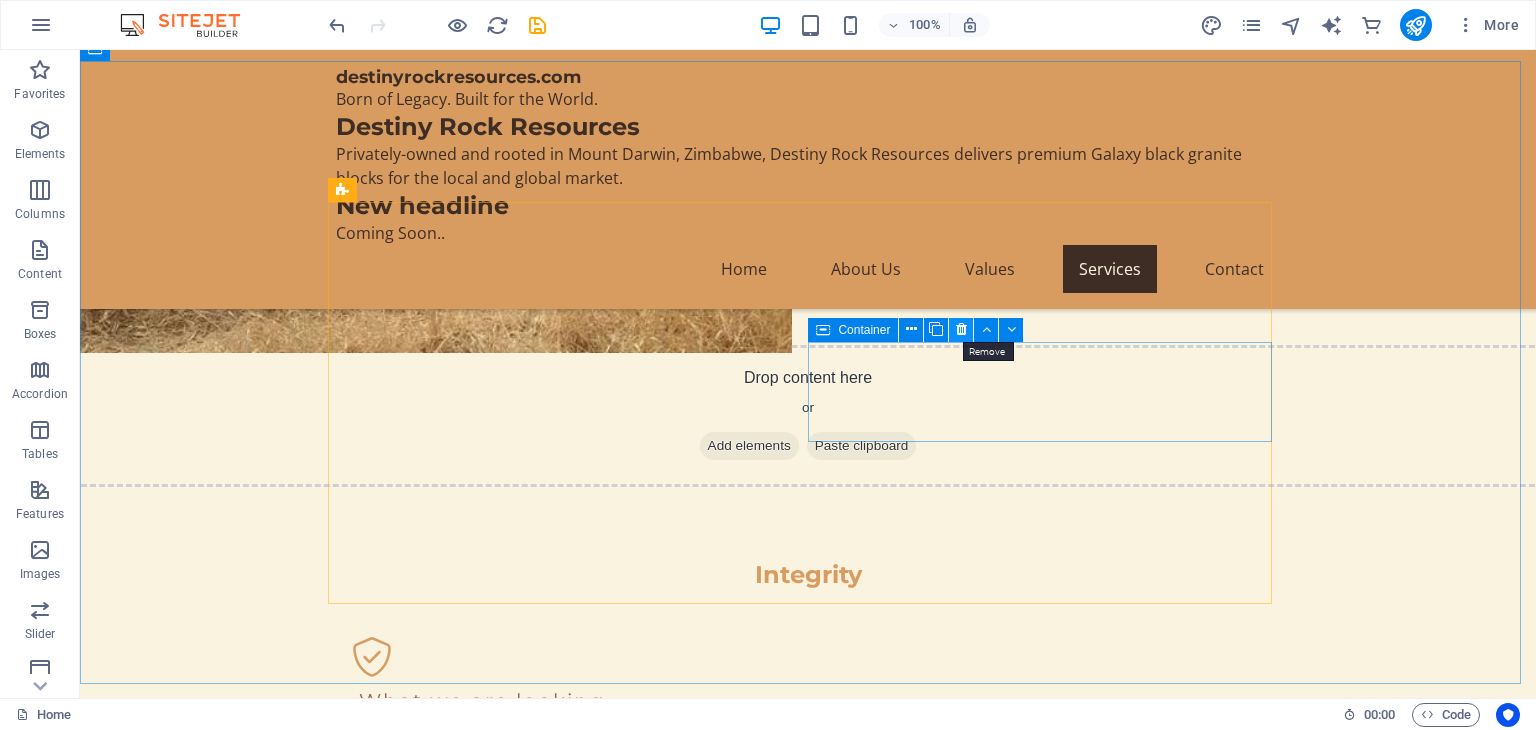 click at bounding box center [961, 329] 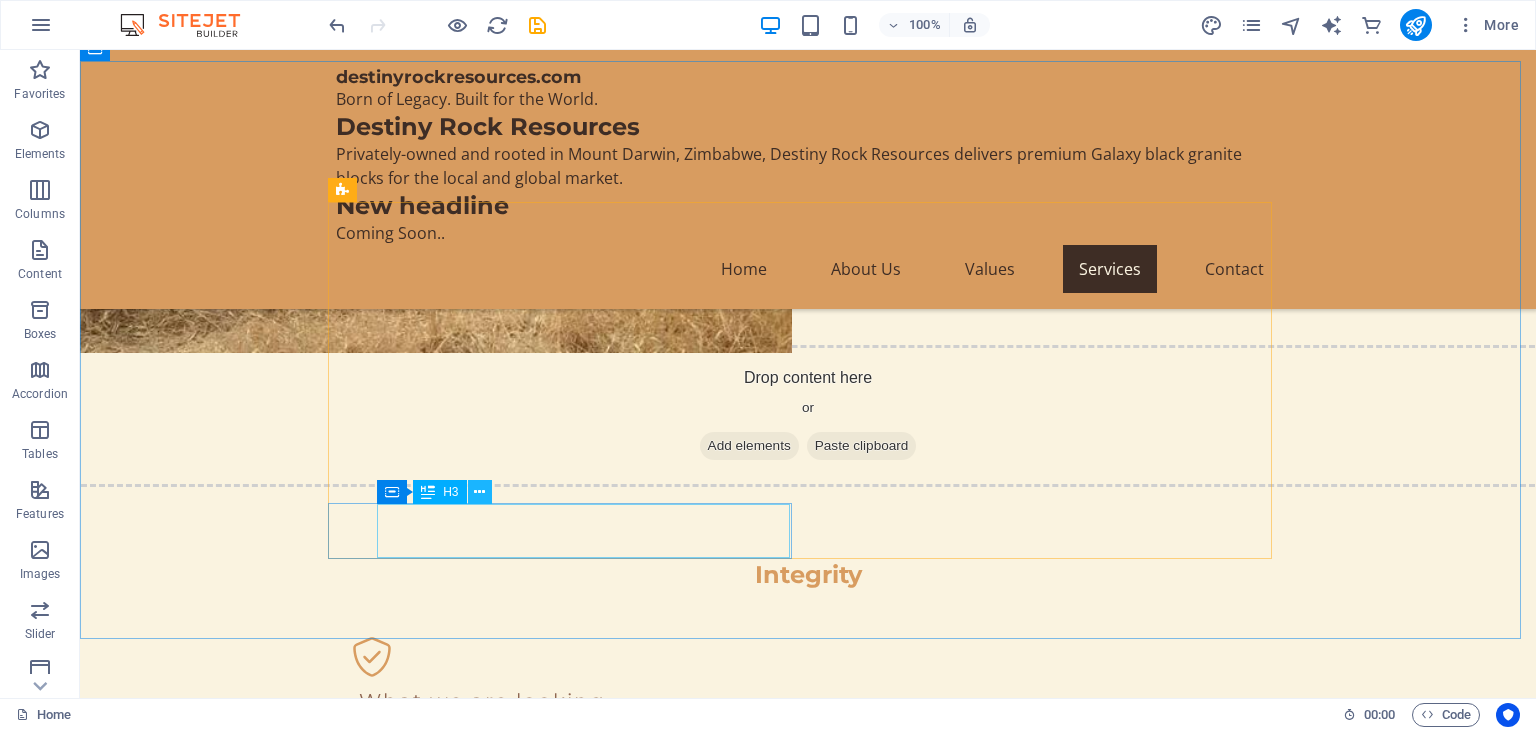 click at bounding box center [479, 492] 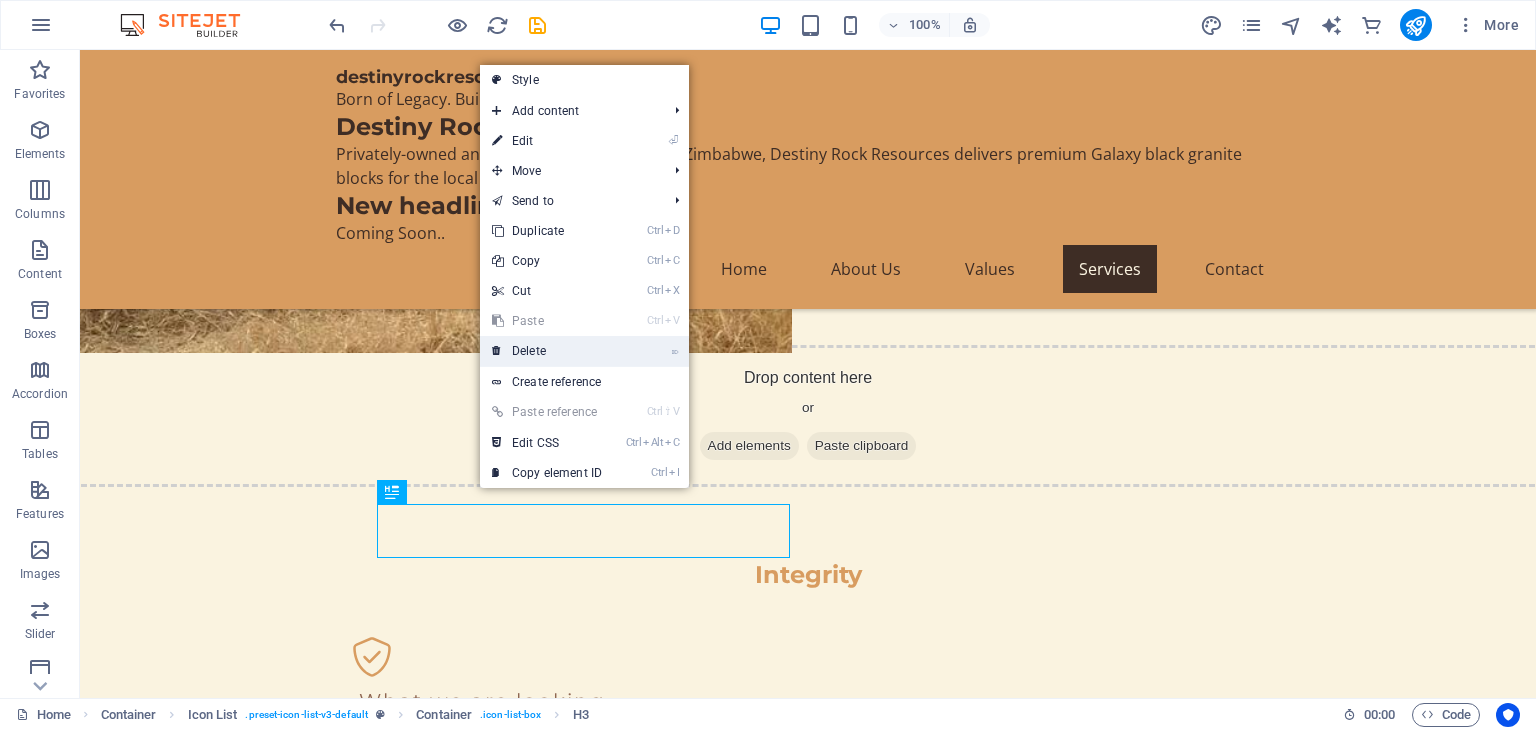 click on "⌦  Delete" at bounding box center (547, 351) 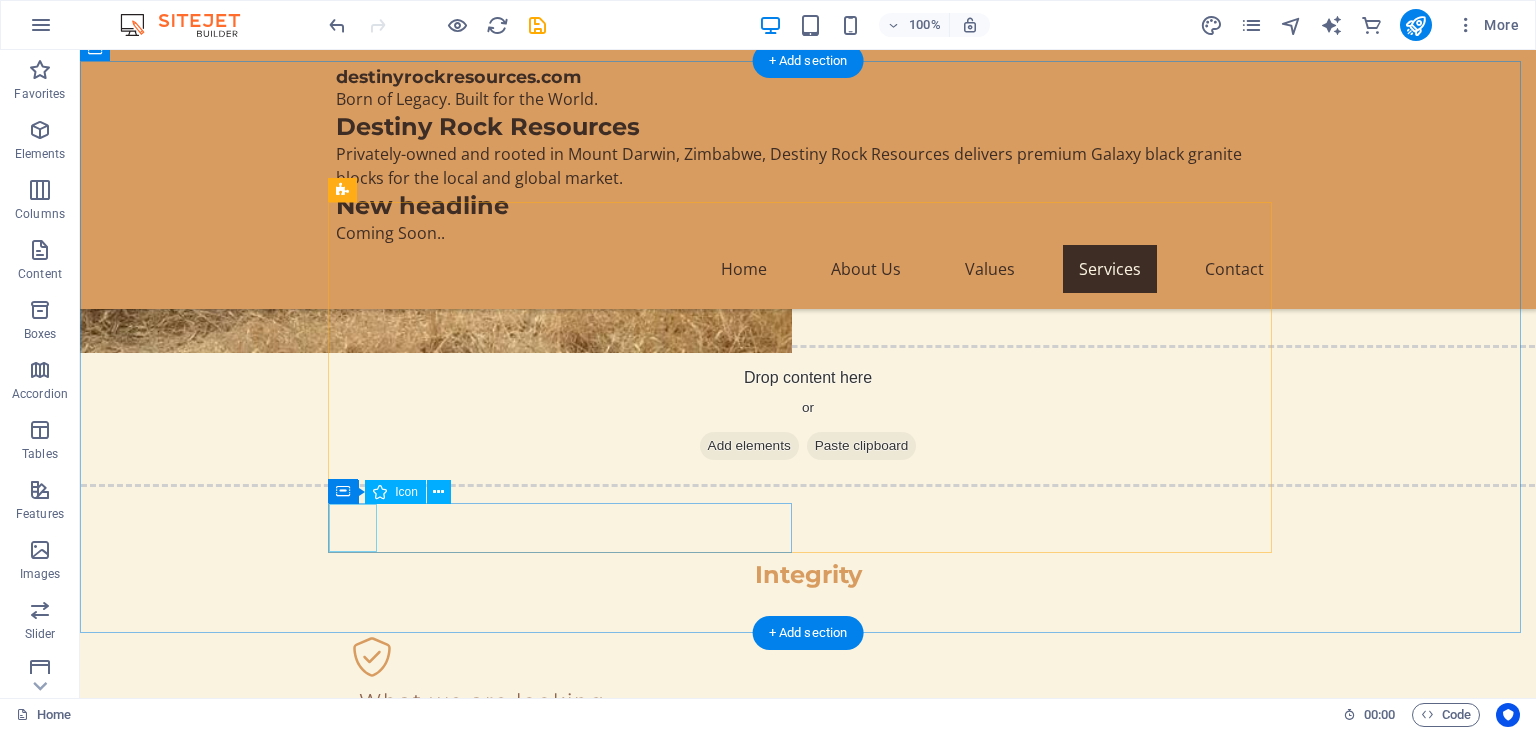 click at bounding box center (568, 2450) 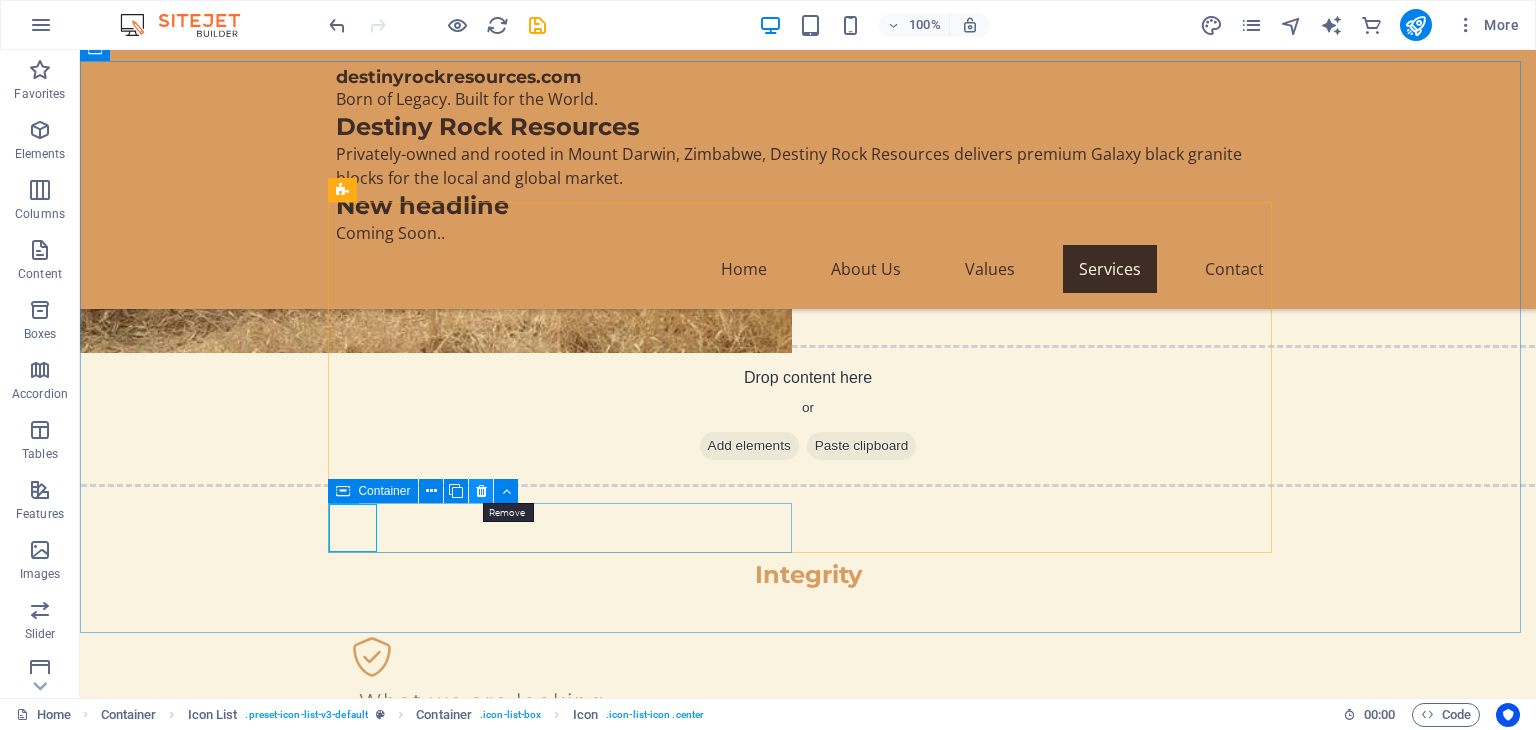 click at bounding box center (481, 491) 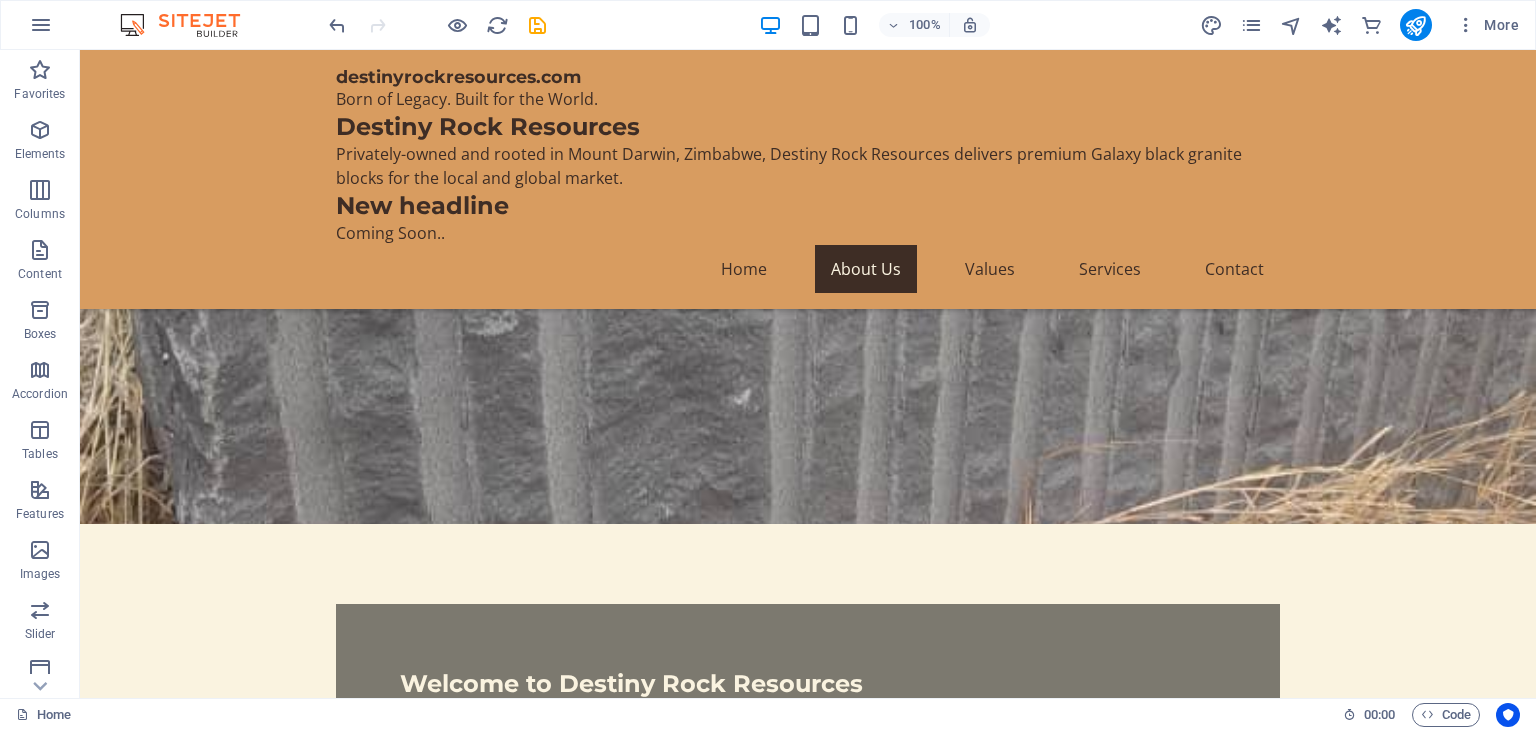 scroll, scrollTop: 484, scrollLeft: 0, axis: vertical 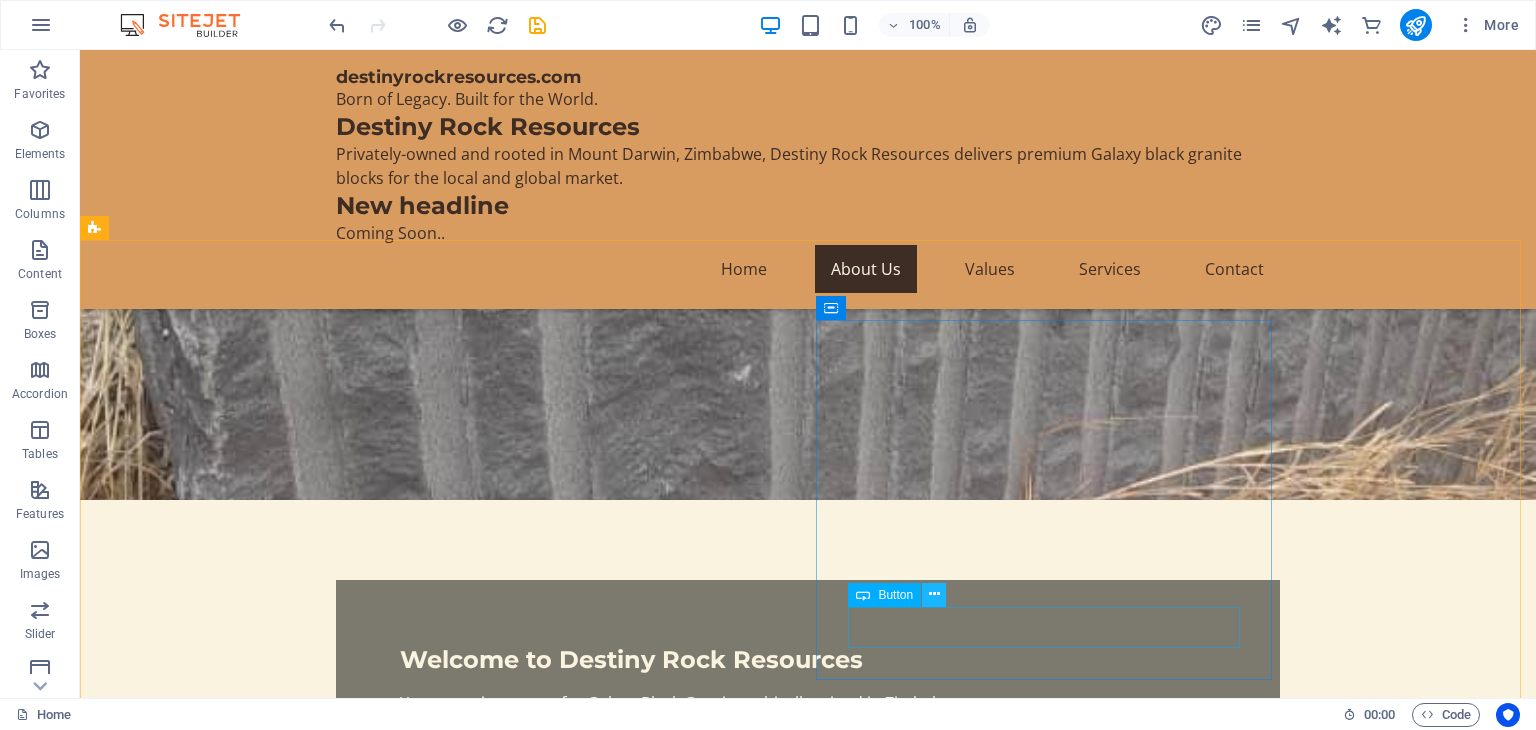 click at bounding box center [934, 594] 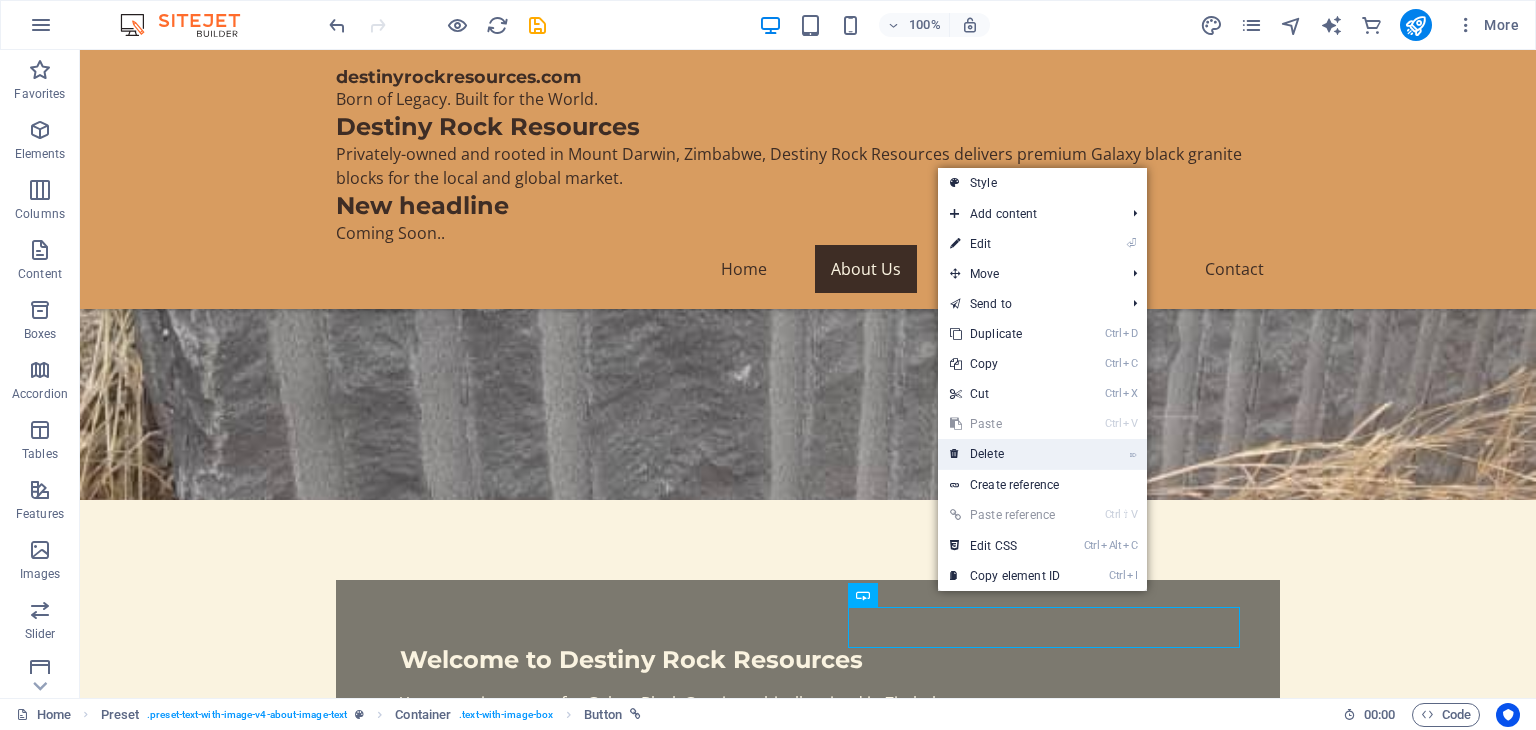 click on "⌦  Delete" at bounding box center [1005, 454] 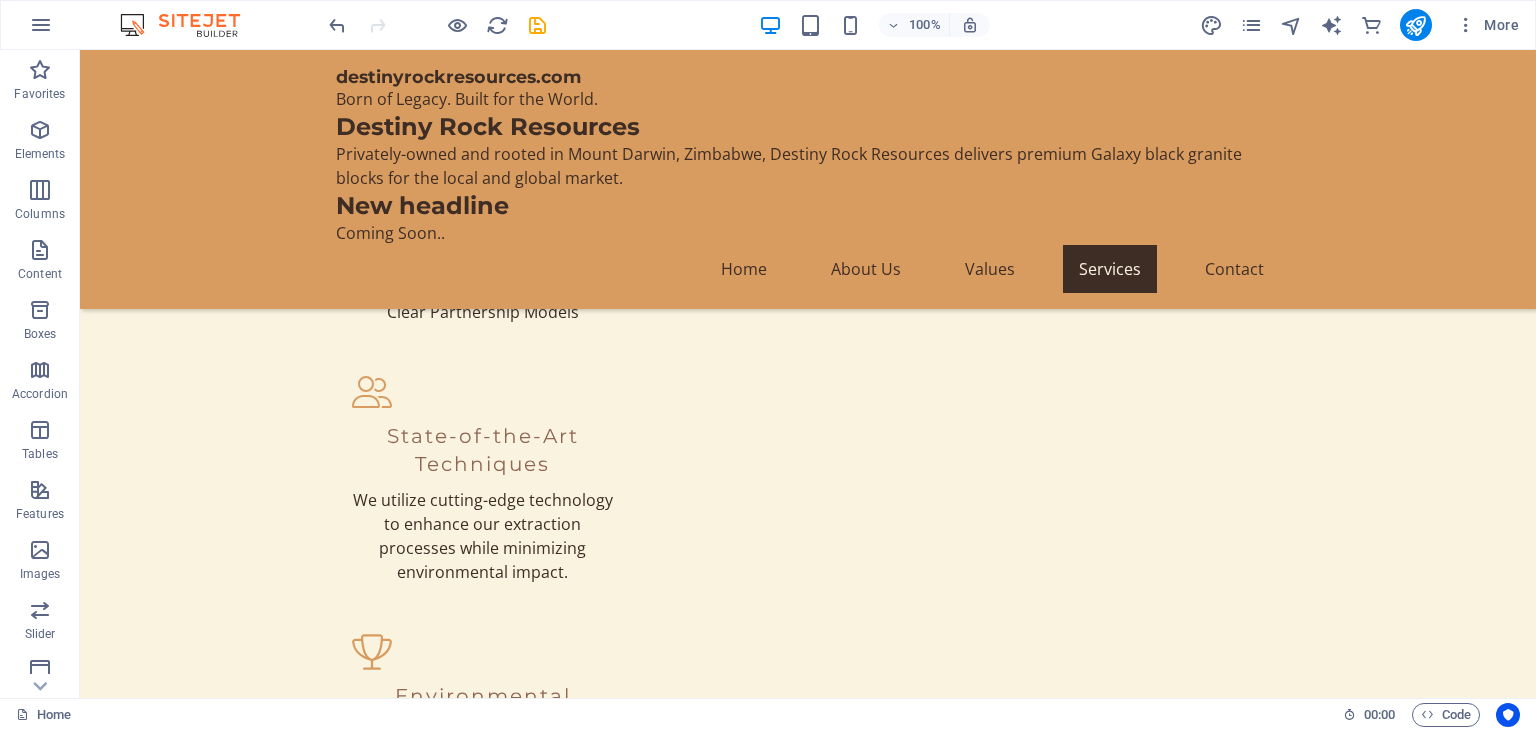 scroll, scrollTop: 3315, scrollLeft: 0, axis: vertical 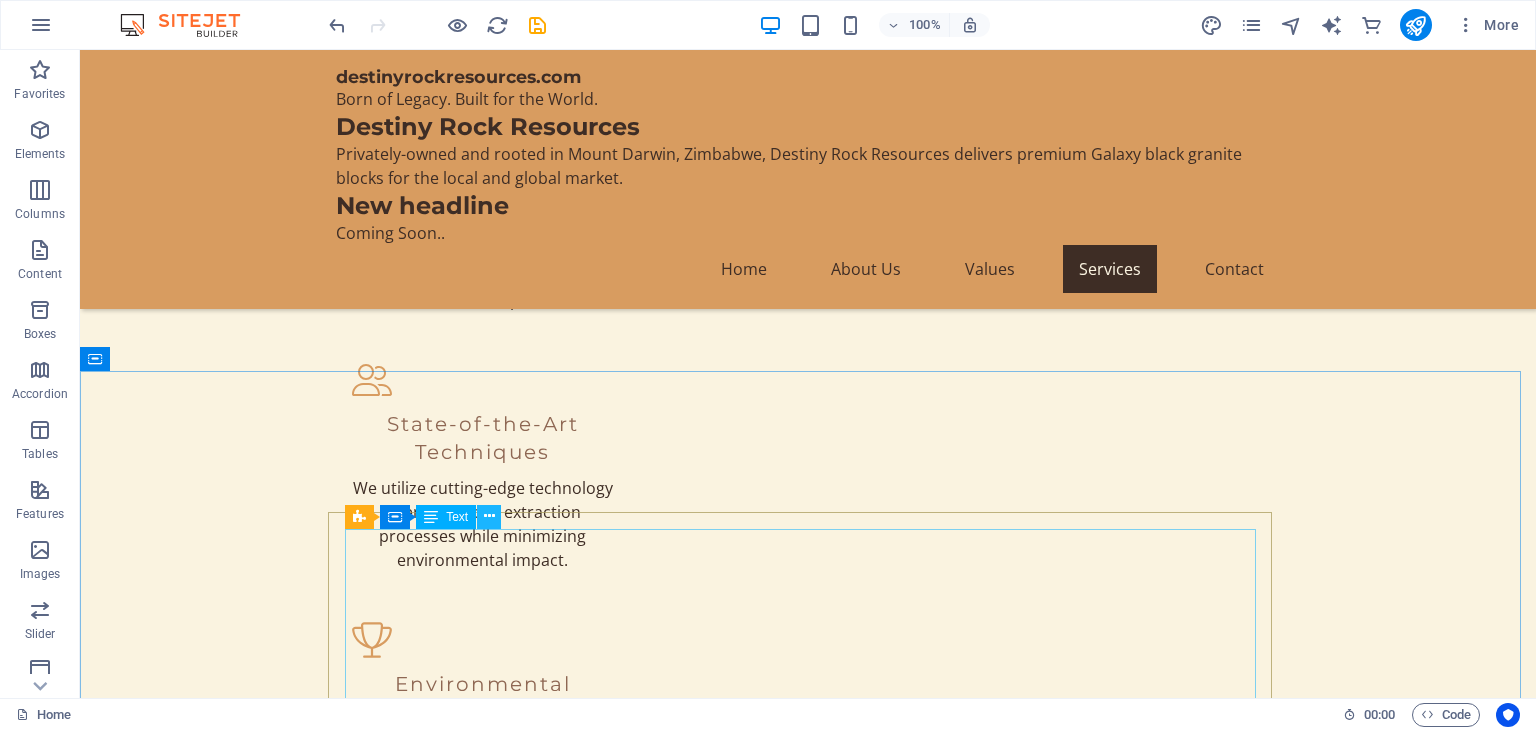 click at bounding box center (489, 516) 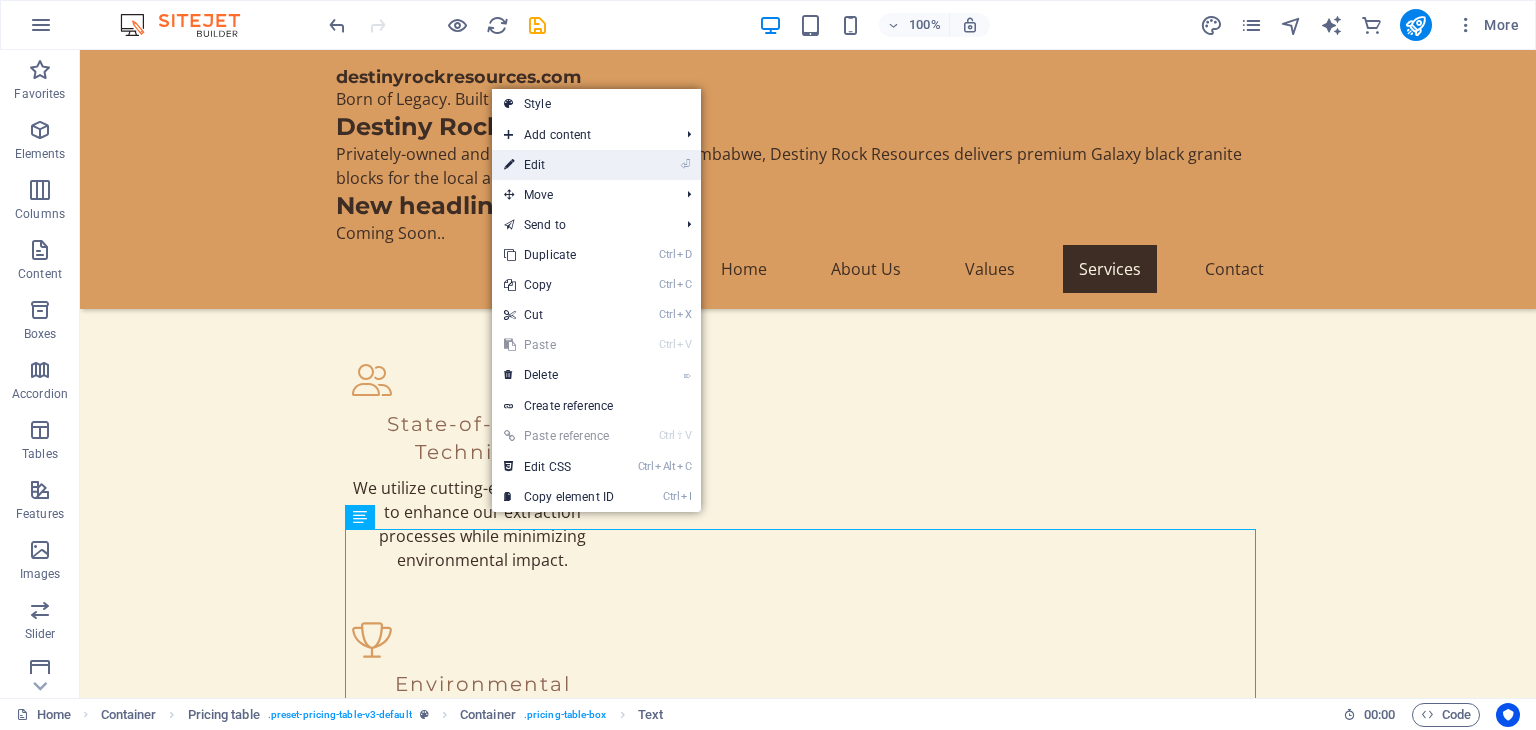 click on "⏎  Edit" at bounding box center (559, 165) 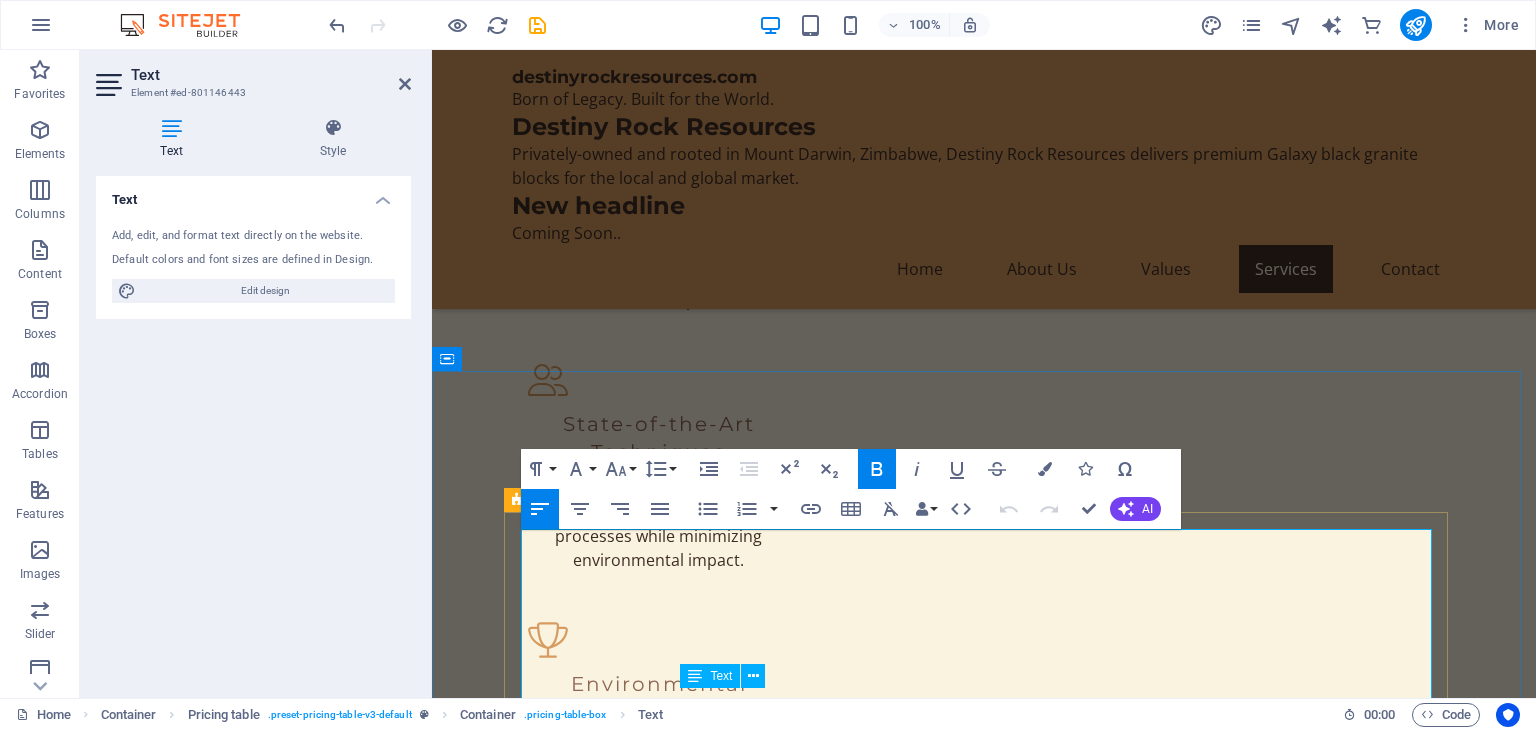 drag, startPoint x: 917, startPoint y: 605, endPoint x: 862, endPoint y: 614, distance: 55.7315 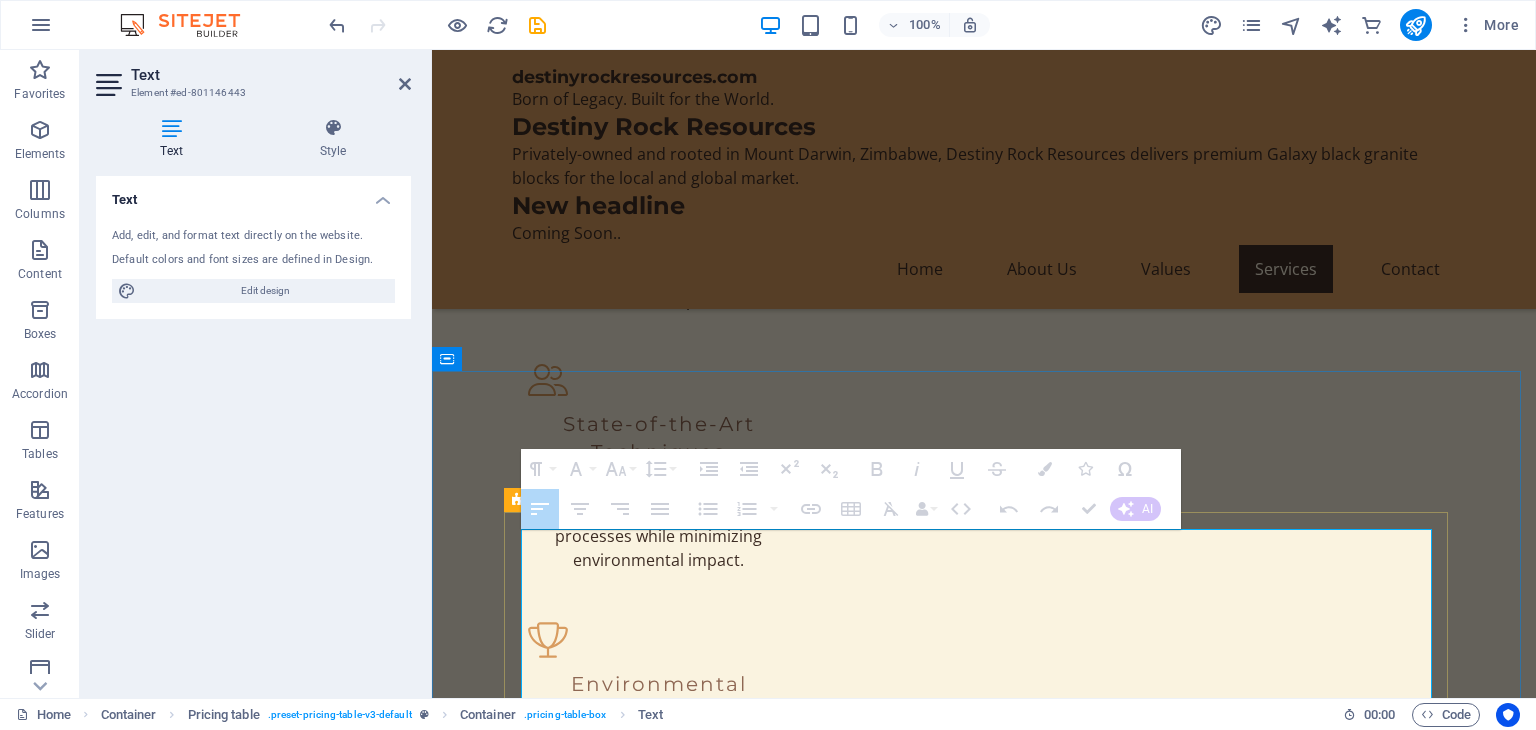 drag, startPoint x: 530, startPoint y: 573, endPoint x: 734, endPoint y: 577, distance: 204.03922 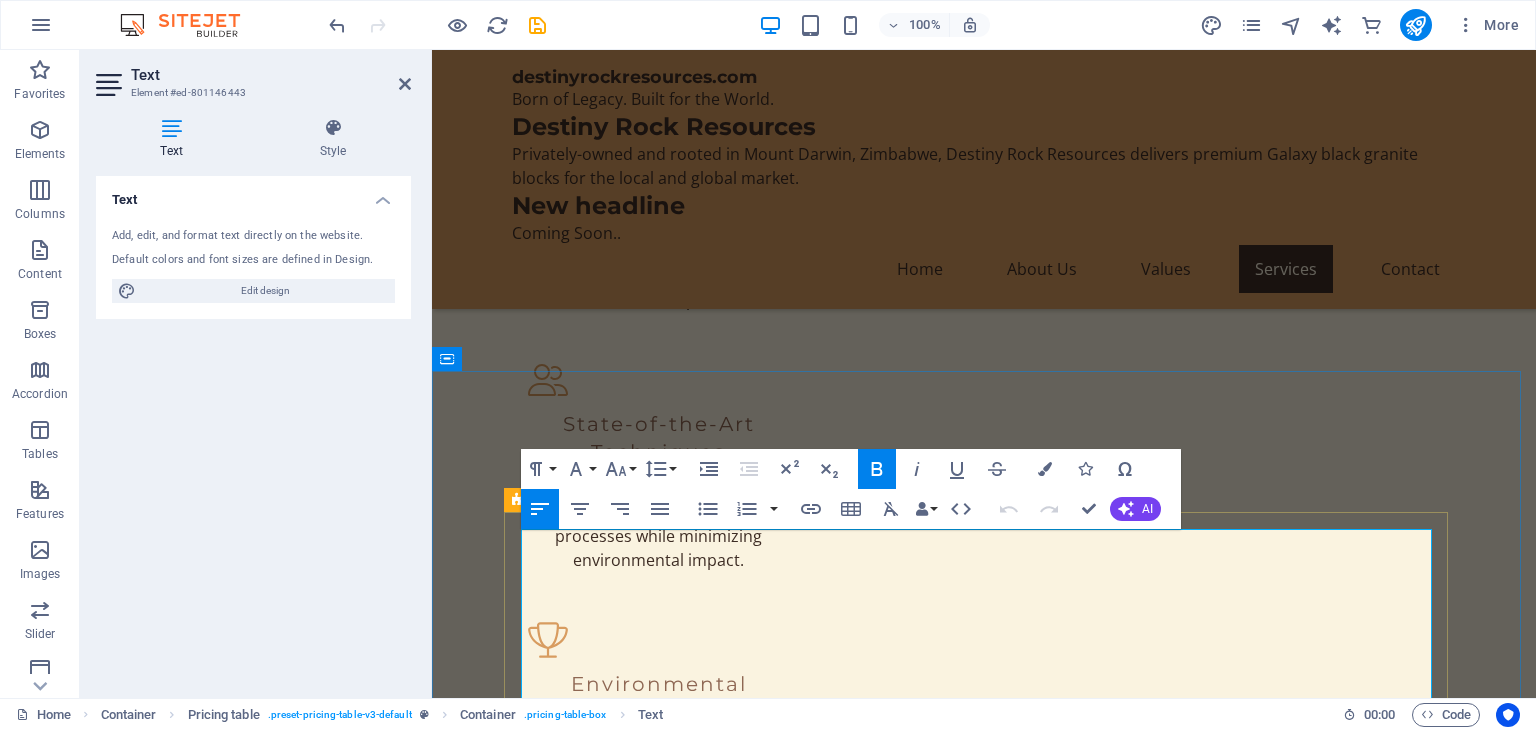 drag, startPoint x: 910, startPoint y: 603, endPoint x: 528, endPoint y: 576, distance: 382.953 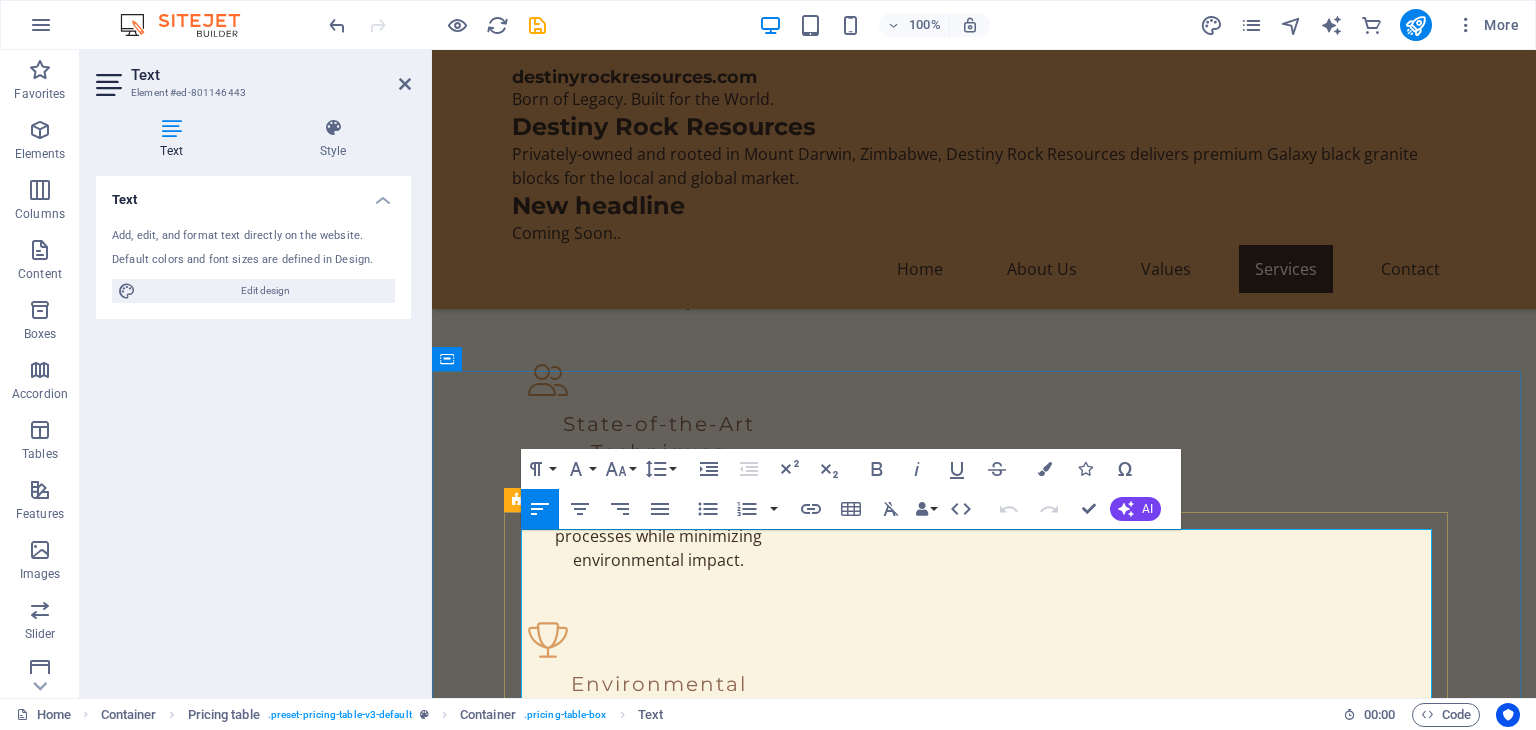 copy on "QUARRYING EQUIPMENT Wire saws, excavators, loaders, compressors, drills" 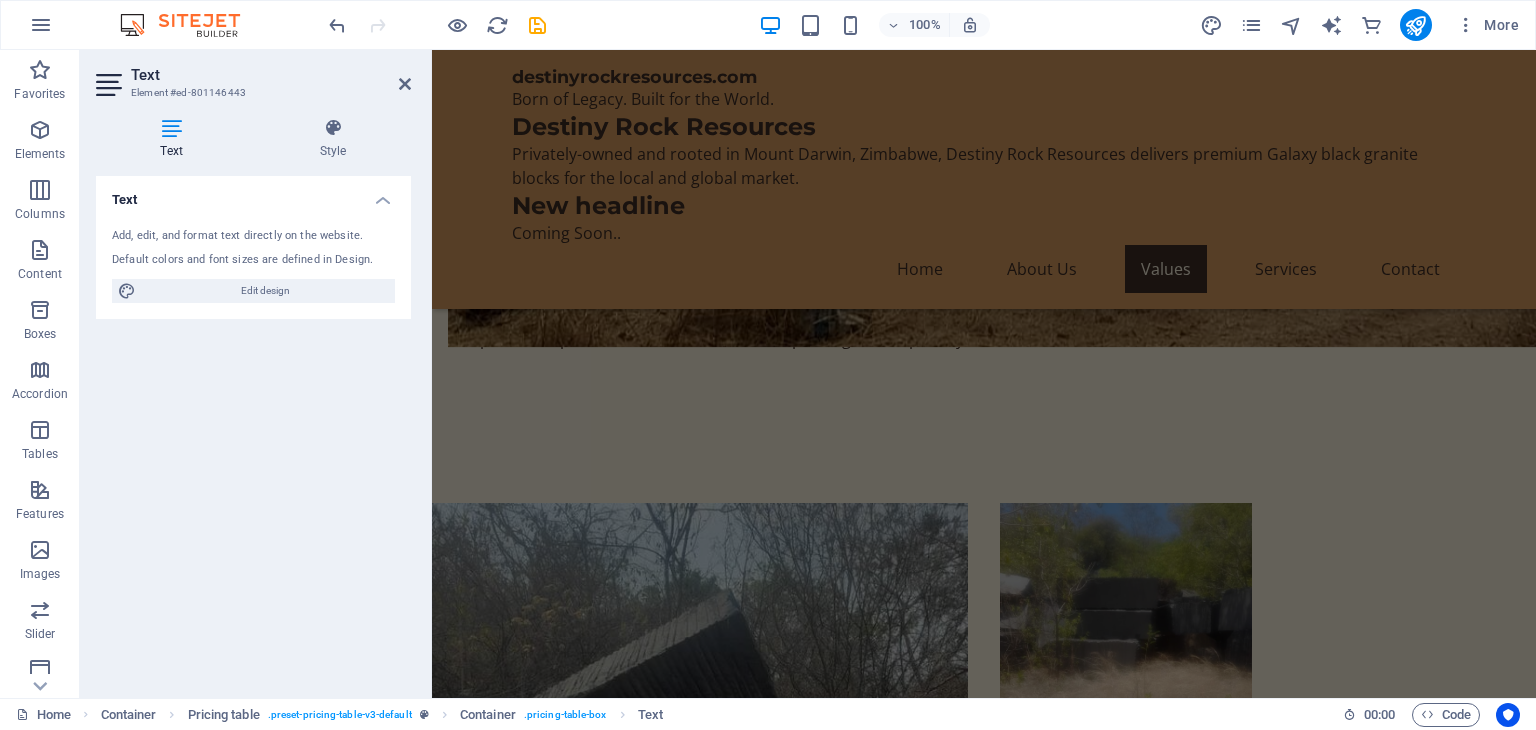 scroll, scrollTop: 1690, scrollLeft: 0, axis: vertical 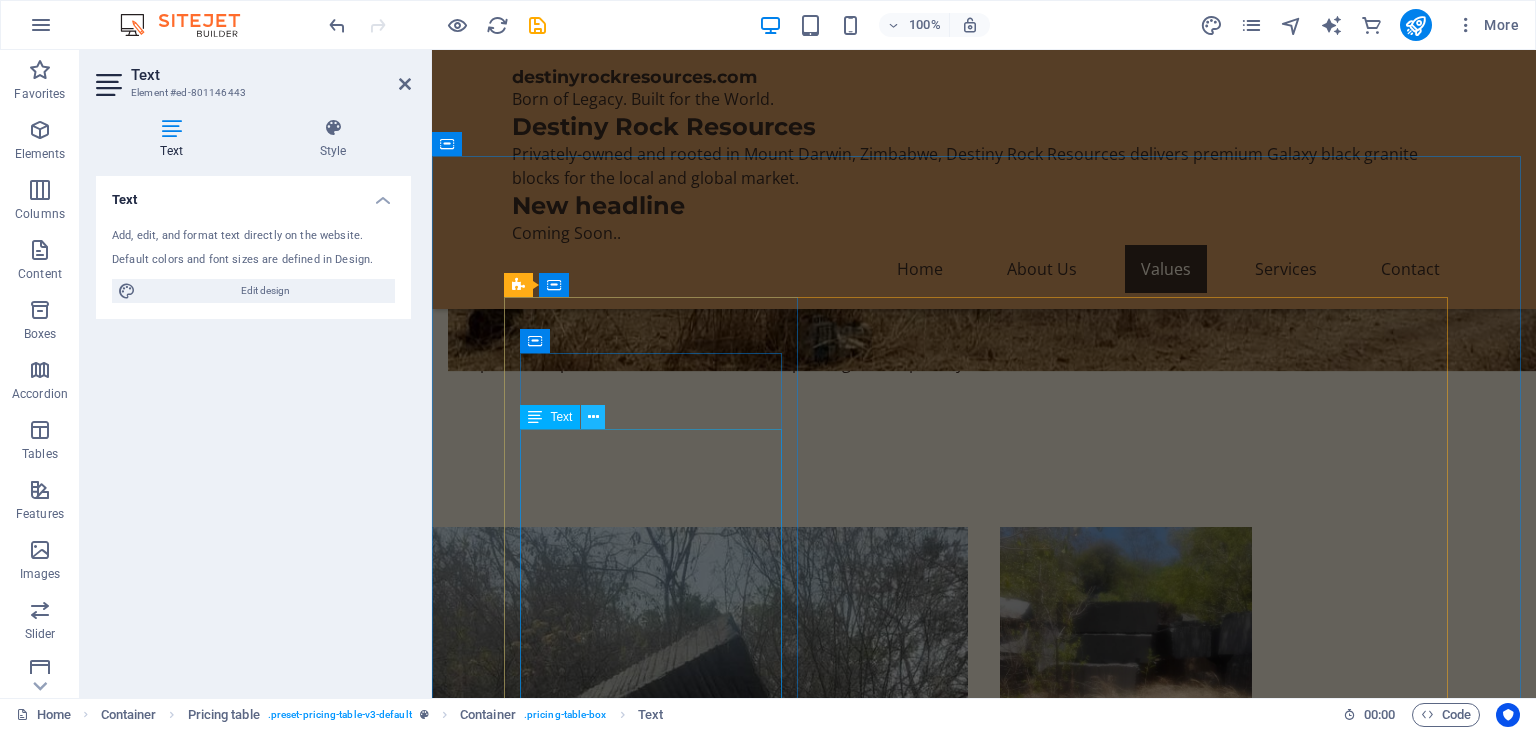 click at bounding box center [593, 417] 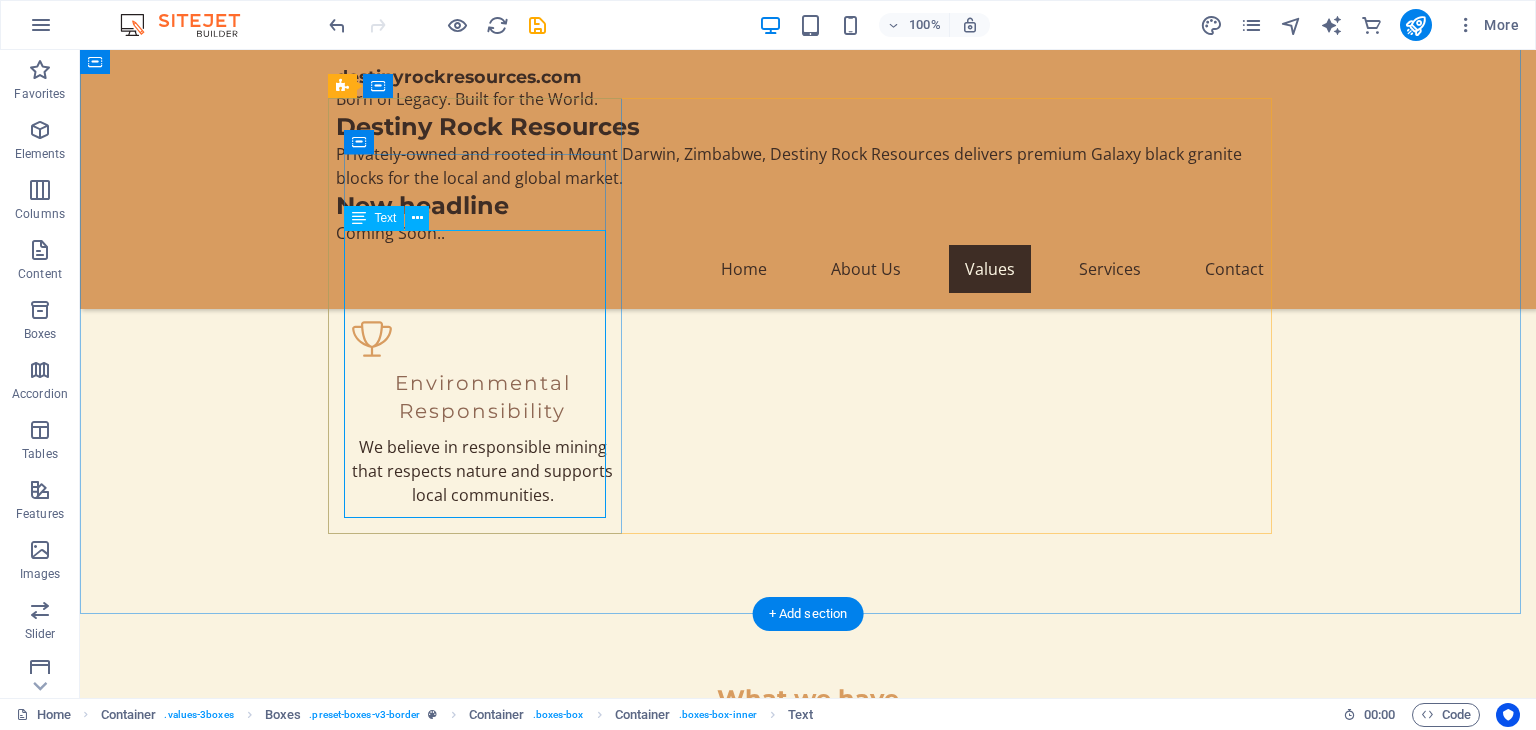 scroll, scrollTop: 2076, scrollLeft: 0, axis: vertical 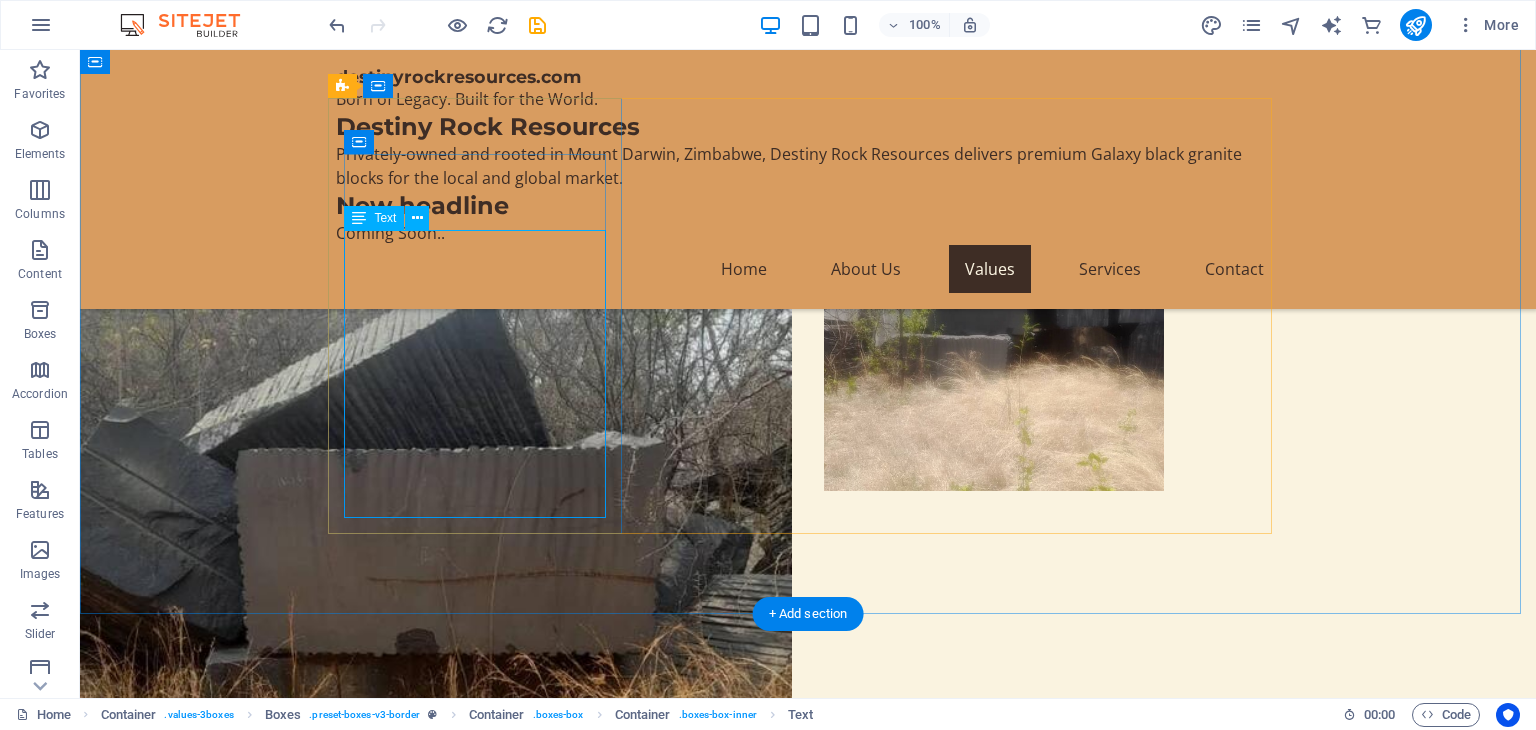 click on "Granite Reserves Confirmed Situated in a proven geological zone with high-quality black granite (Premium Galaxy type). Licenses Secured Prospecting and mining licenses in place; more details available in our prospectus. Clear Partnership Models" at bounding box center (482, 1407) 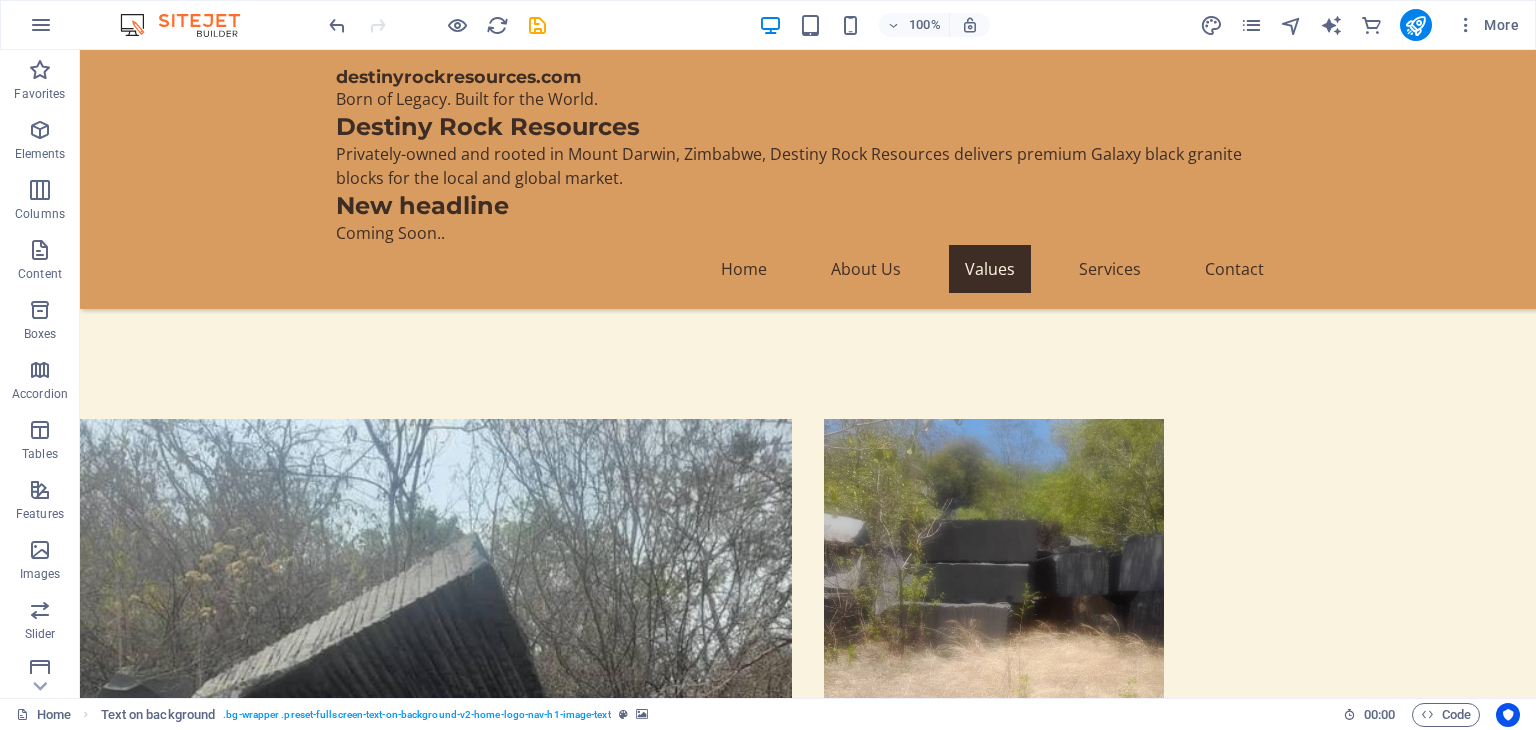scroll, scrollTop: 1832, scrollLeft: 0, axis: vertical 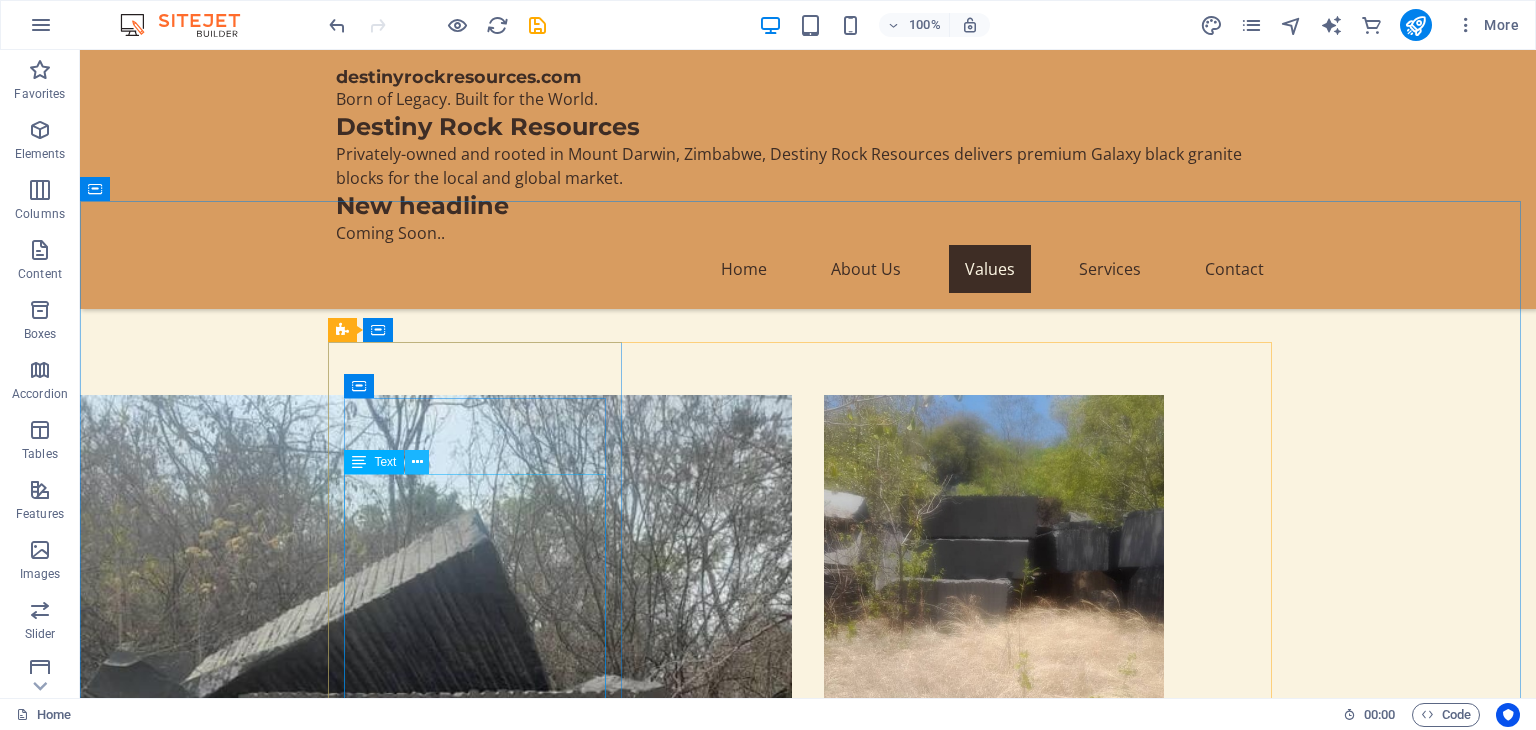 click at bounding box center (417, 462) 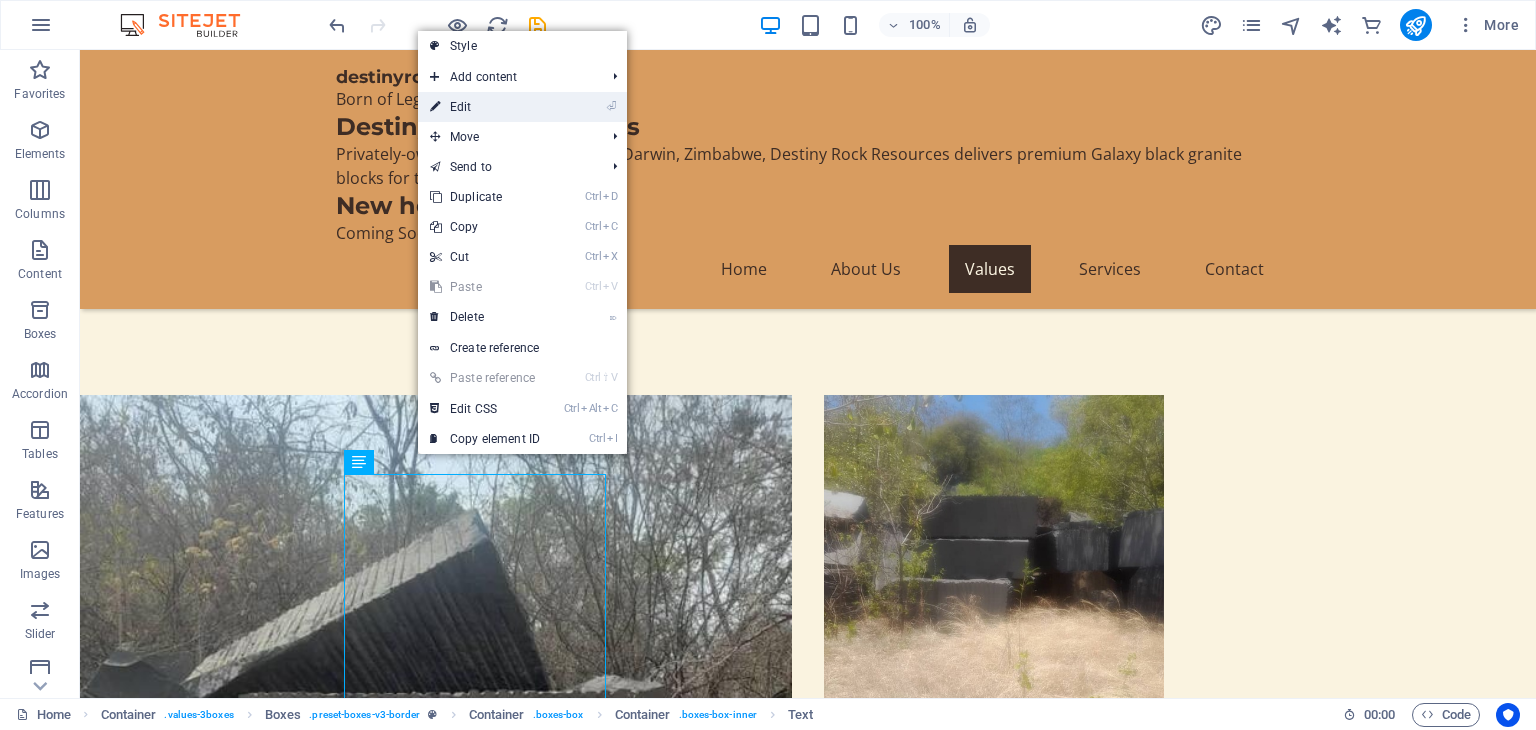 click on "⏎  Edit" at bounding box center (485, 107) 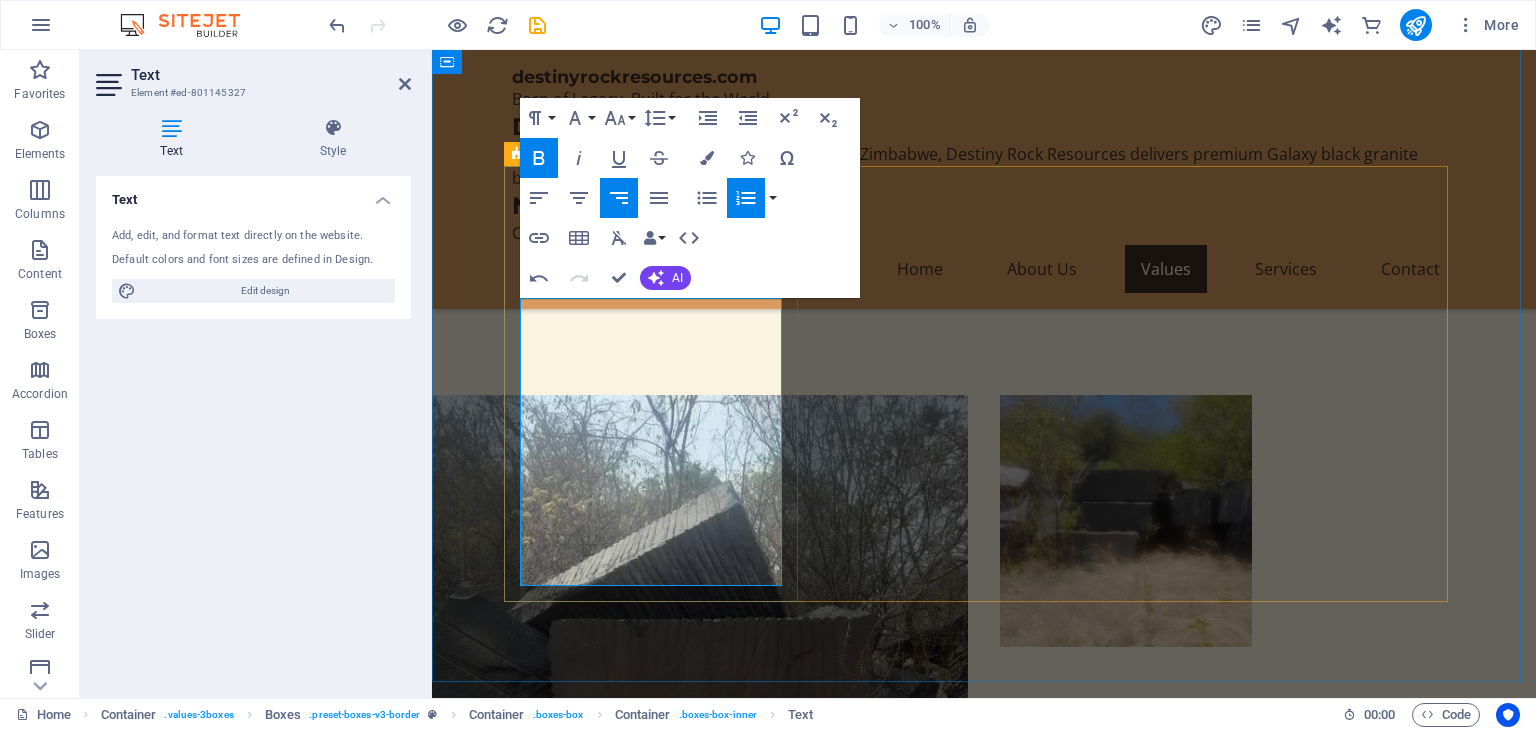 click on "es Confirmed Situated in a proven geological zone with high-quality black granite (Premium Galaxy type)." at bounding box center (658, 1391) 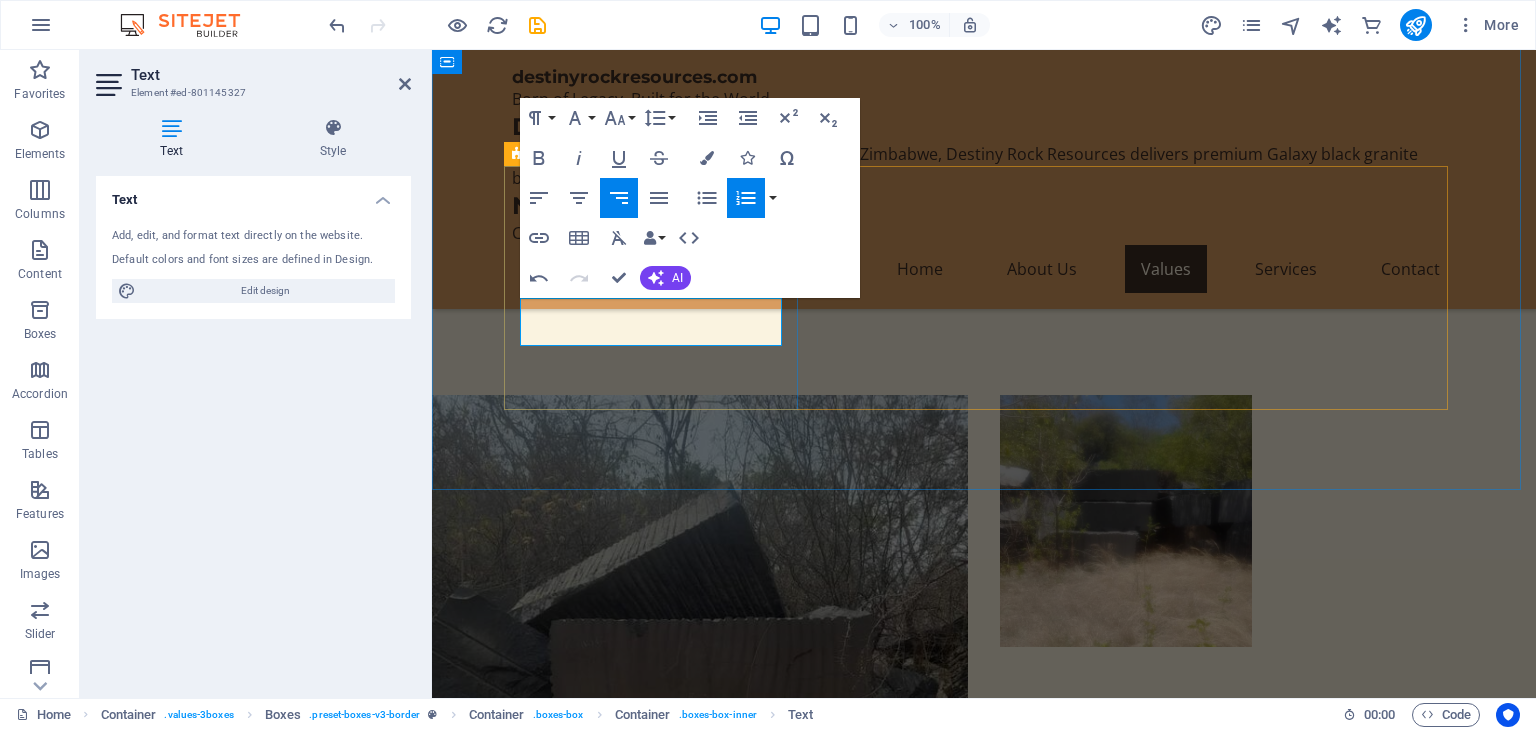 click at bounding box center (658, 1355) 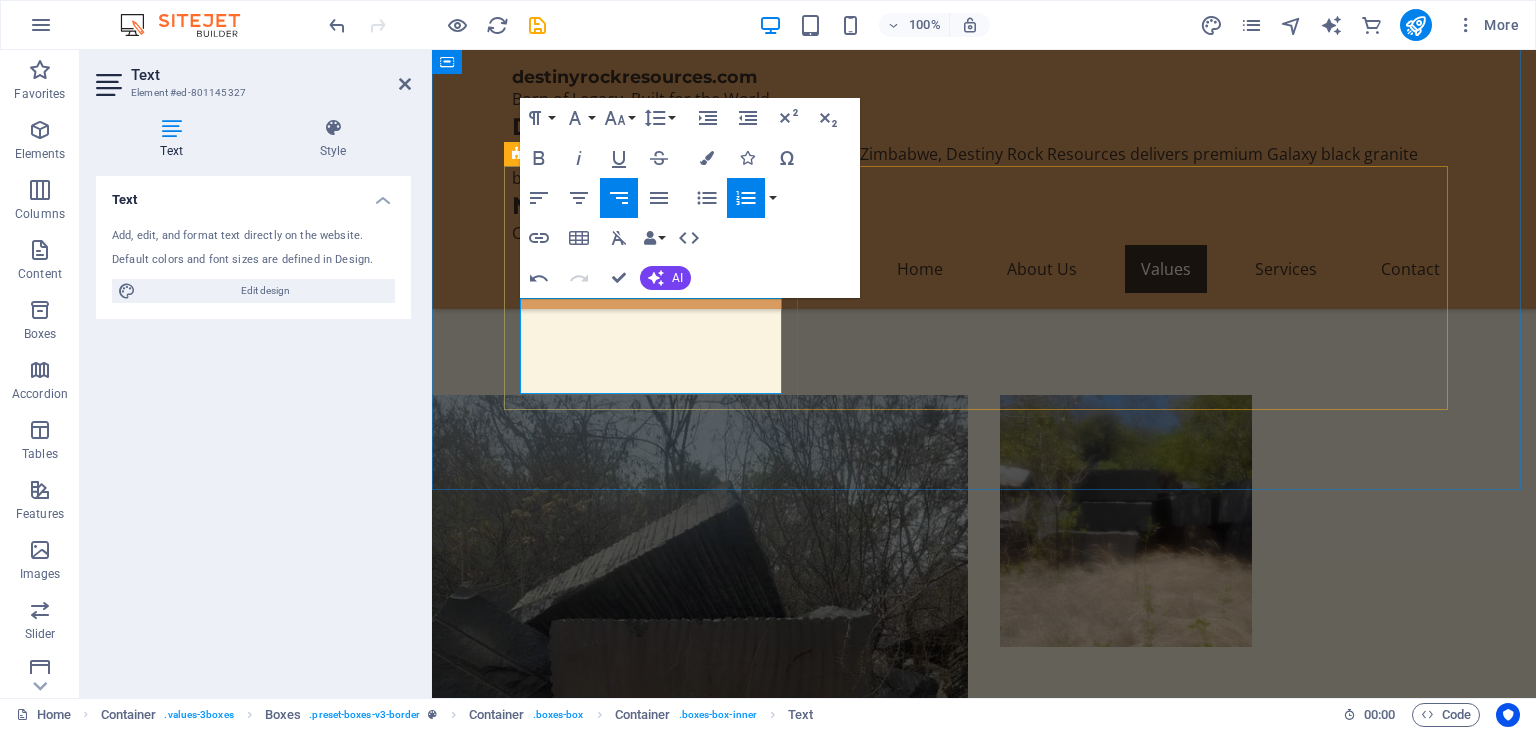click on "QUARRYING EQUIPMENT Wire saws, excavators, loaders, compressors, drills" at bounding box center (658, 1379) 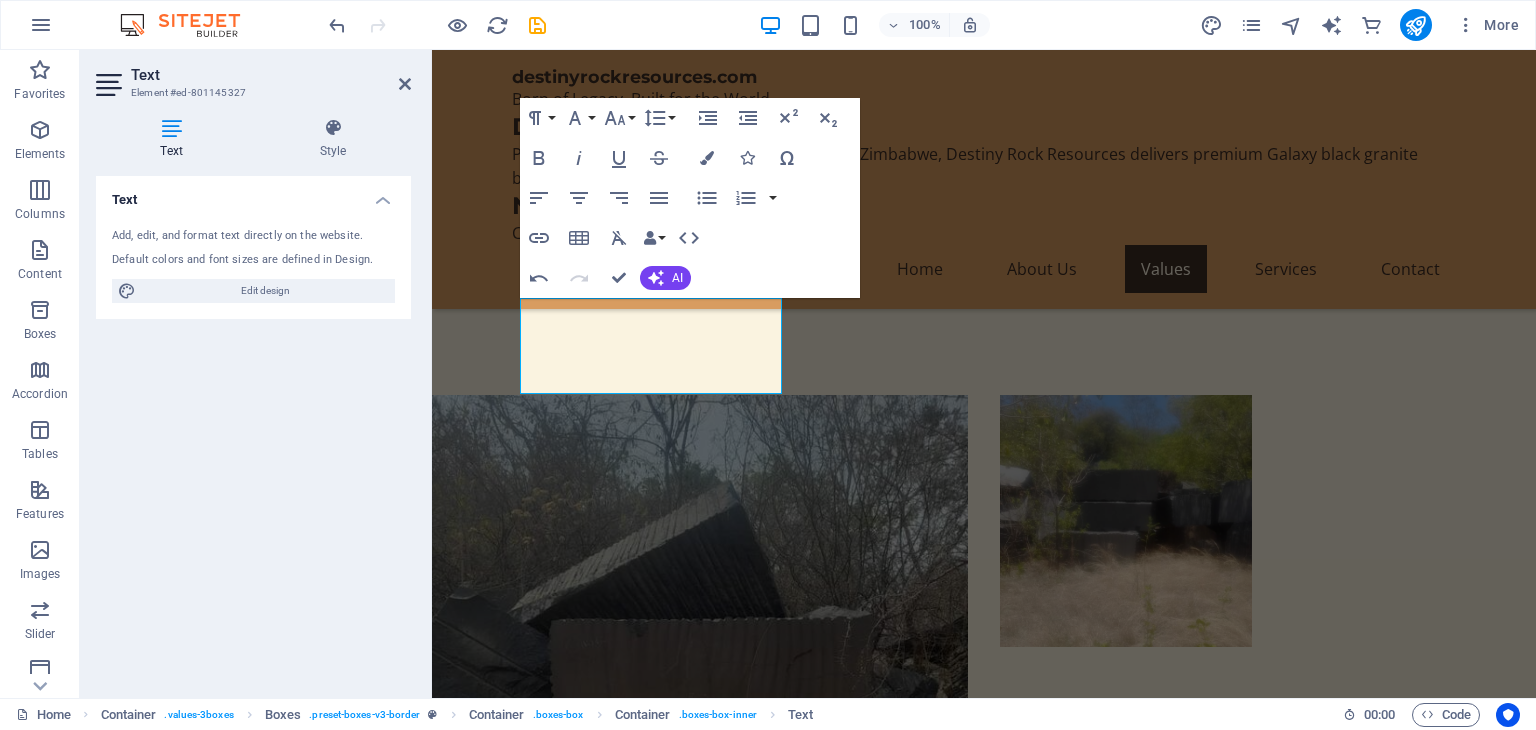 click on "Text Element #ed-801145327 Text Style Text Add, edit, and format text directly on the website. Default colors and font sizes are defined in Design. Edit design Alignment Left aligned Centered Right aligned Boxes Element Layout How this element expands within the layout (Flexbox). Size Default auto px % 1/1 1/2 1/3 1/4 1/5 1/6 1/7 1/8 1/9 1/10 Grow Shrink Order Container layout Visible Visible Opacity 100 % Overflow Spacing Margin Default auto px % rem vw vh Custom Custom auto px % rem vw vh auto px % rem vw vh auto px % rem vw vh auto px % rem vw vh Padding Default px rem % vh vw Custom Custom px rem % vh vw px rem % vh vw px rem % vh vw px rem % vh vw Border Style              - Width 1 auto px rem % vh vw Custom Custom 1 auto px rem % vh vw 1 auto px rem % vh vw 1 auto px rem % vh vw 1 auto px rem % vh vw  - Color Round corners Default px rem % vh vw Custom Custom px rem % vh vw px rem % vh vw px rem % vh vw px rem % vh vw Shadow Default None Outside Inside Color X offset 0 px rem vh vw Y offset 0" at bounding box center [256, 374] 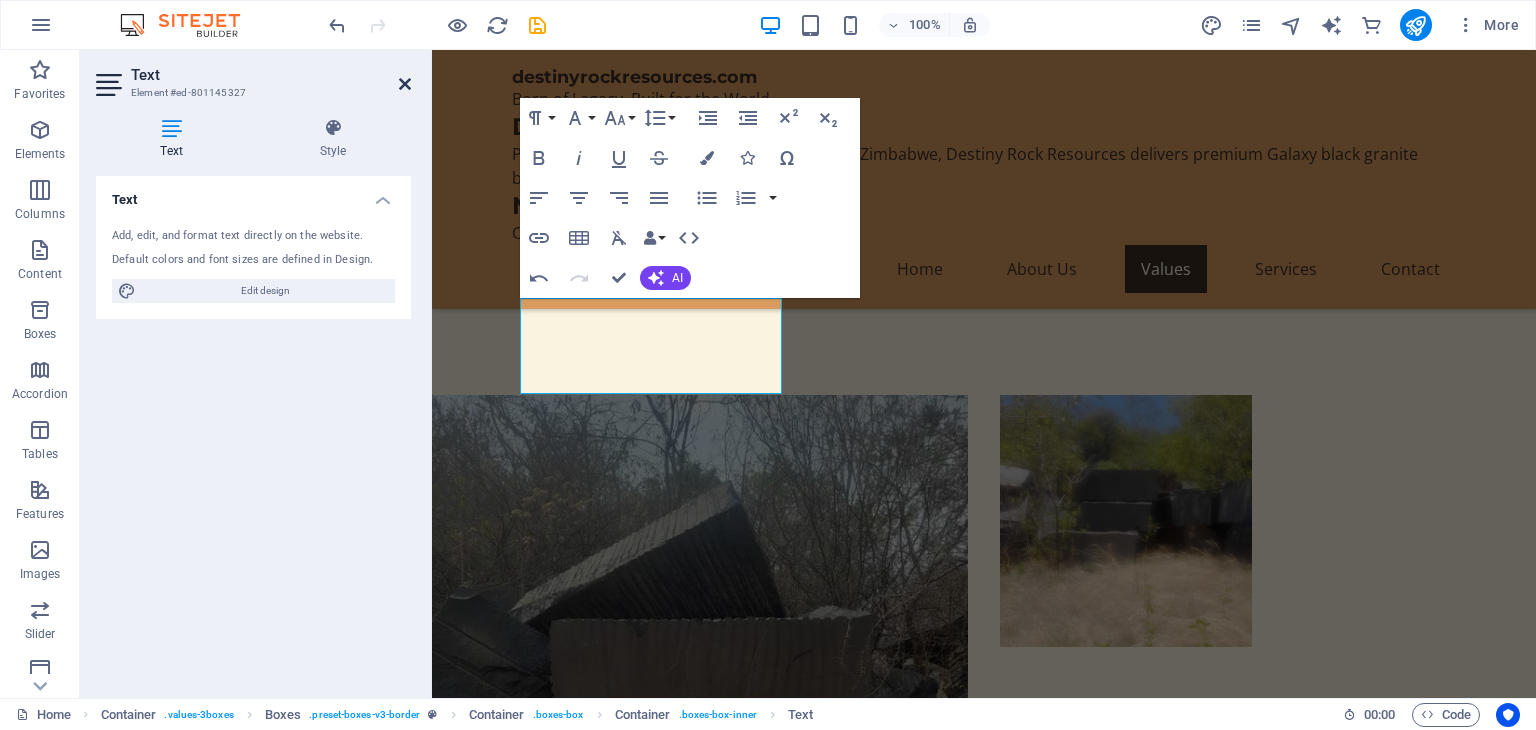 click at bounding box center (405, 84) 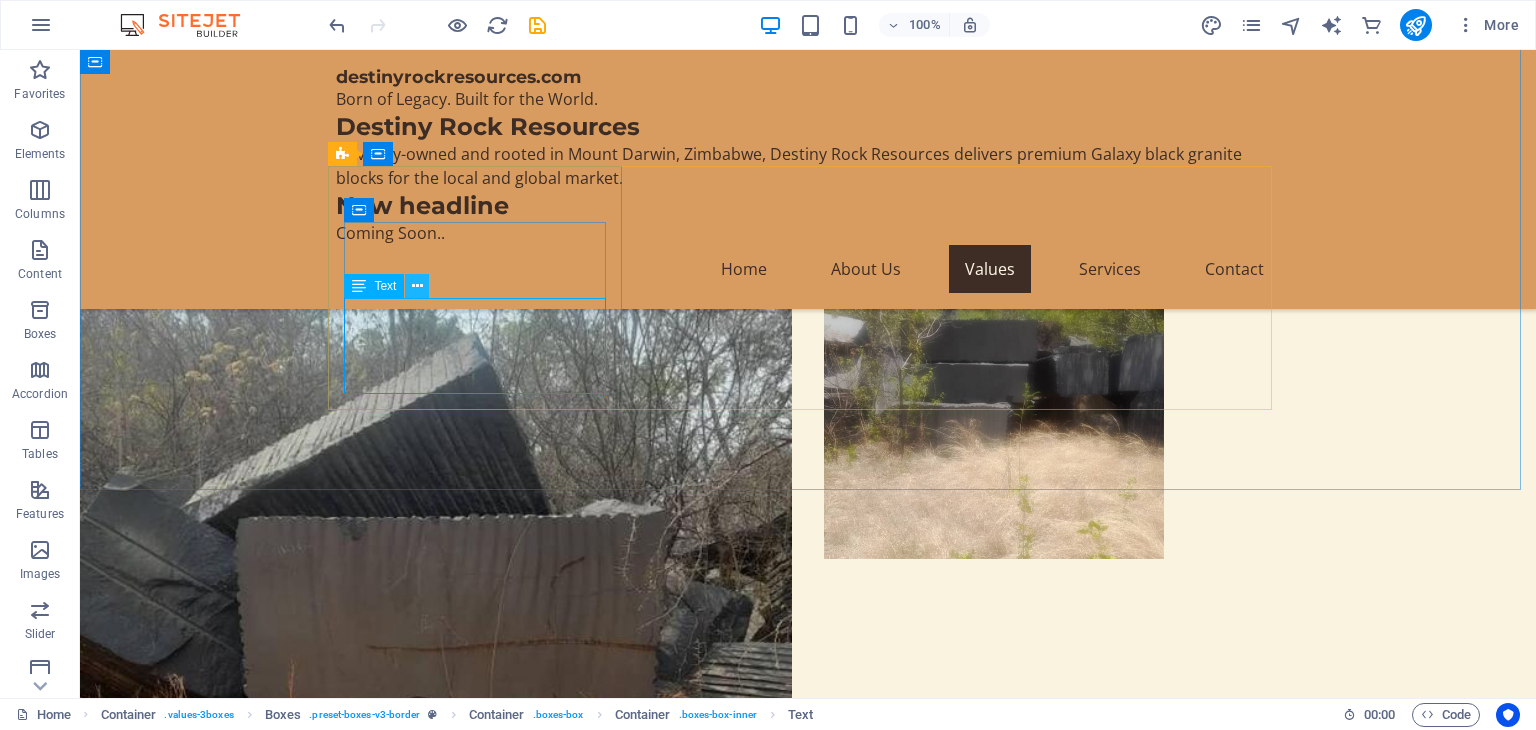 click at bounding box center (417, 286) 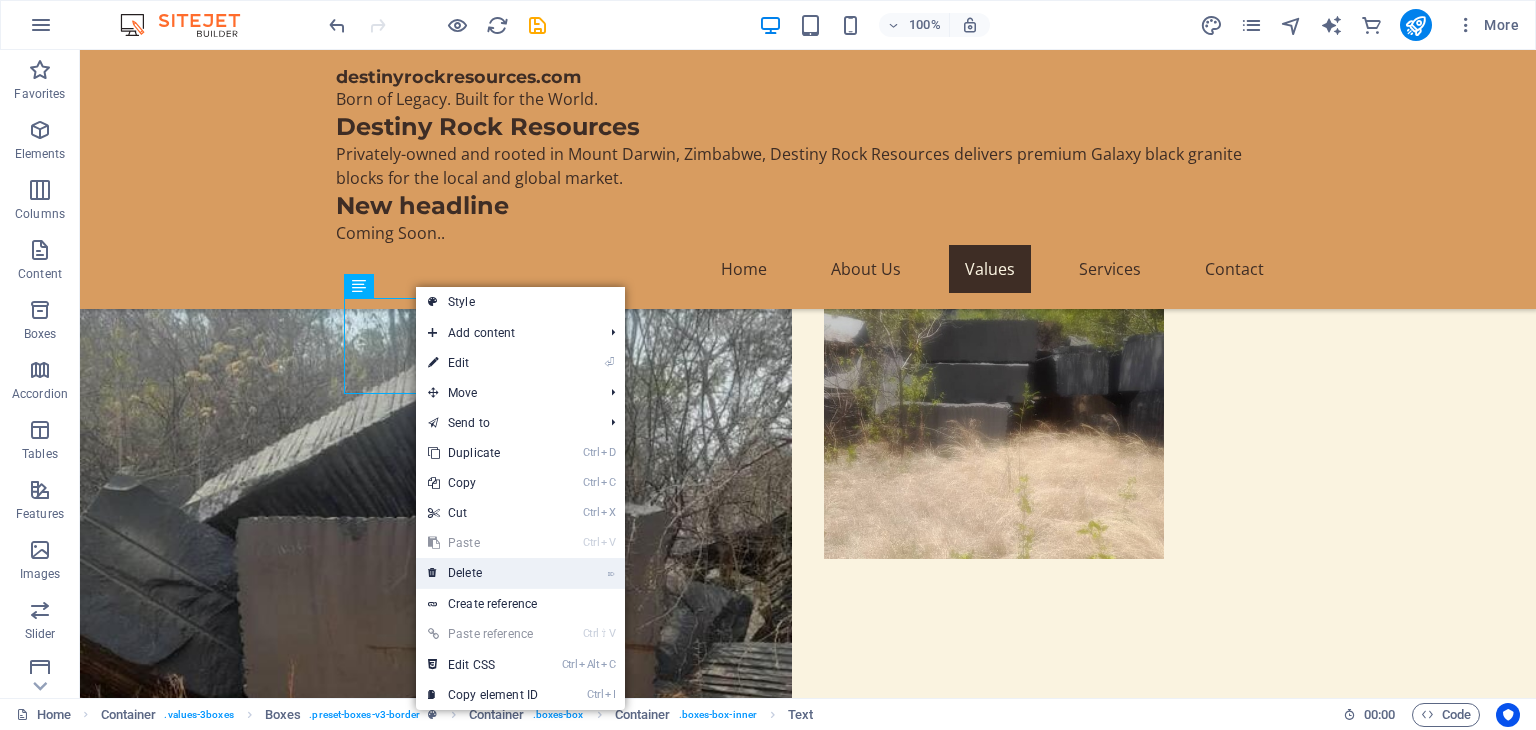 click on "⌦  Delete" at bounding box center [483, 573] 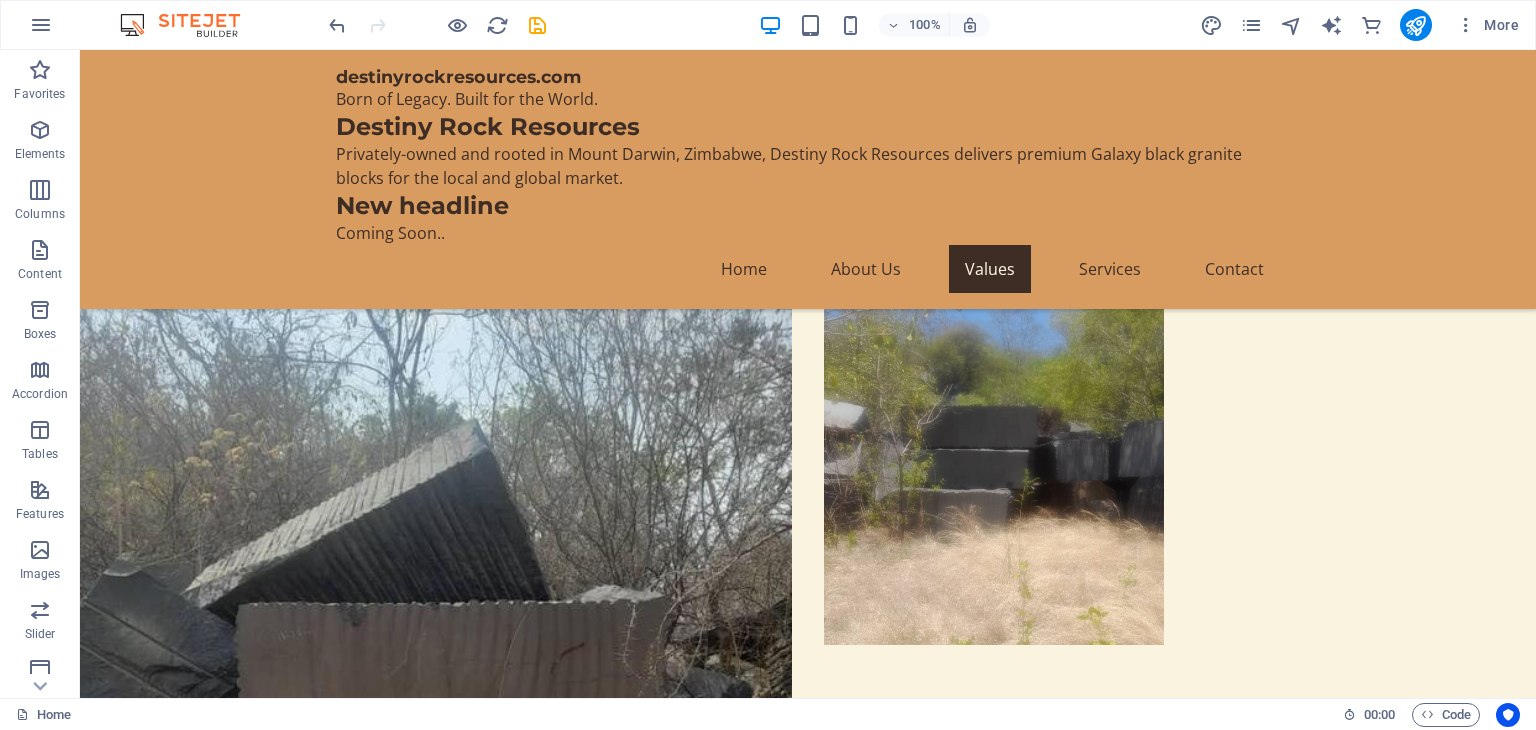 scroll, scrollTop: 1840, scrollLeft: 0, axis: vertical 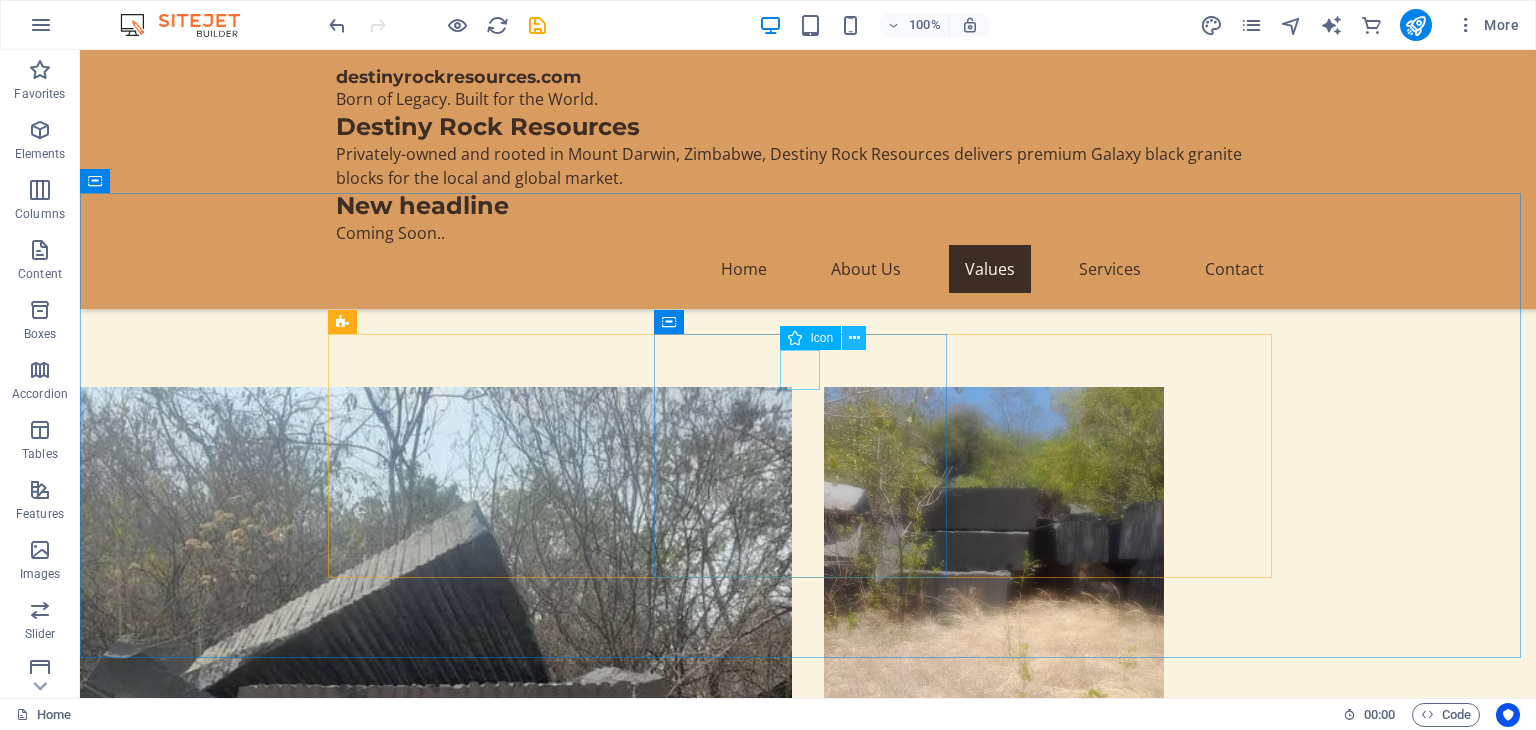 click at bounding box center (854, 338) 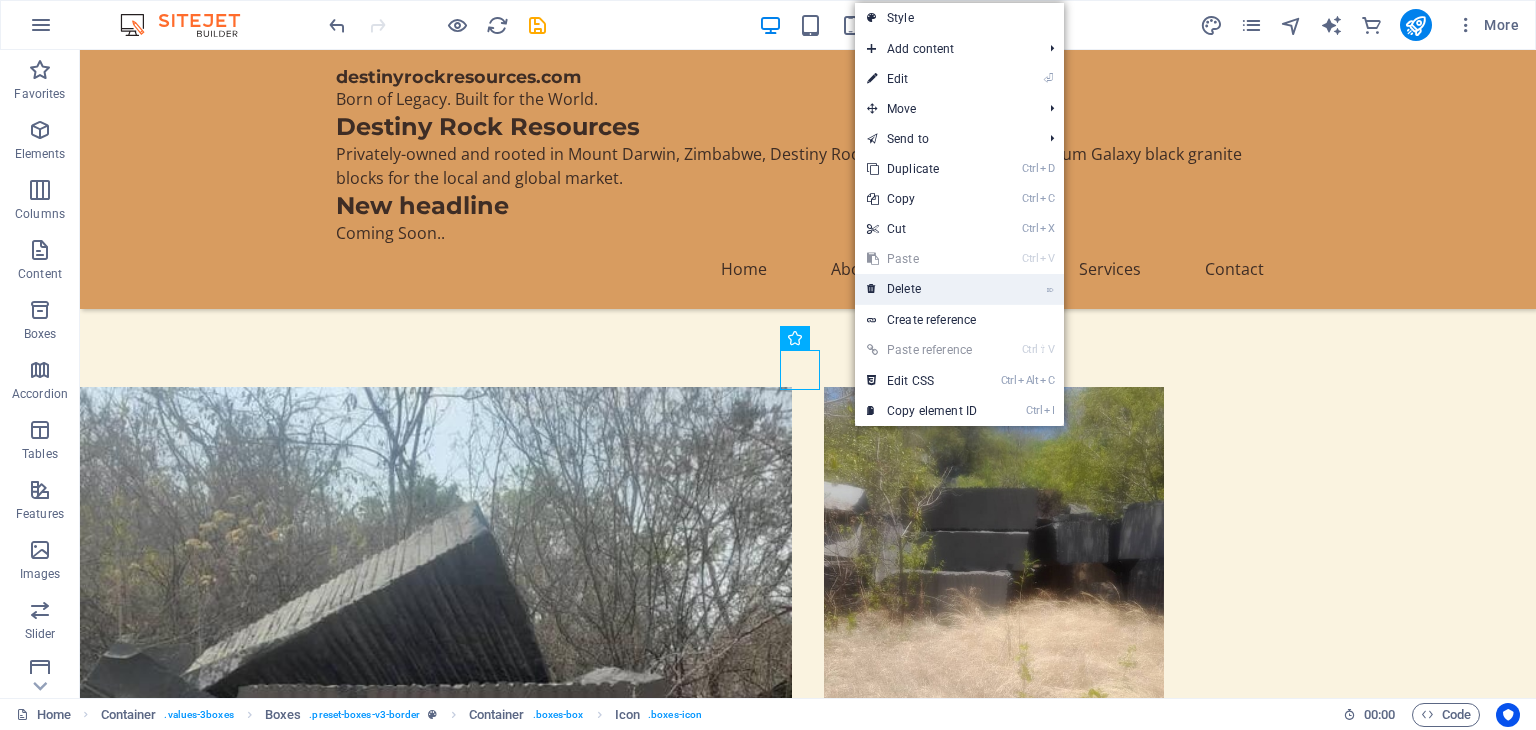 click on "⌦  Delete" at bounding box center [922, 289] 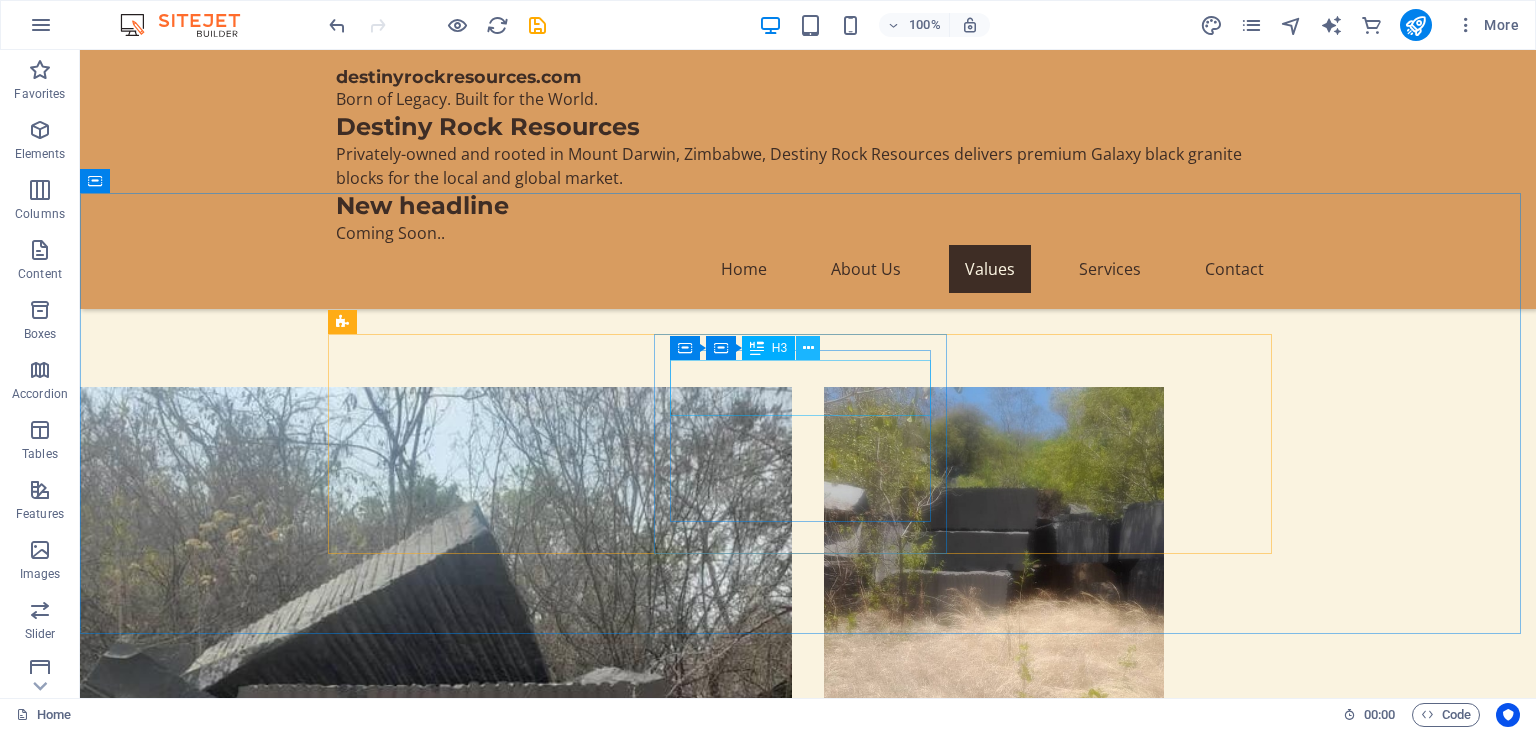 click at bounding box center [808, 348] 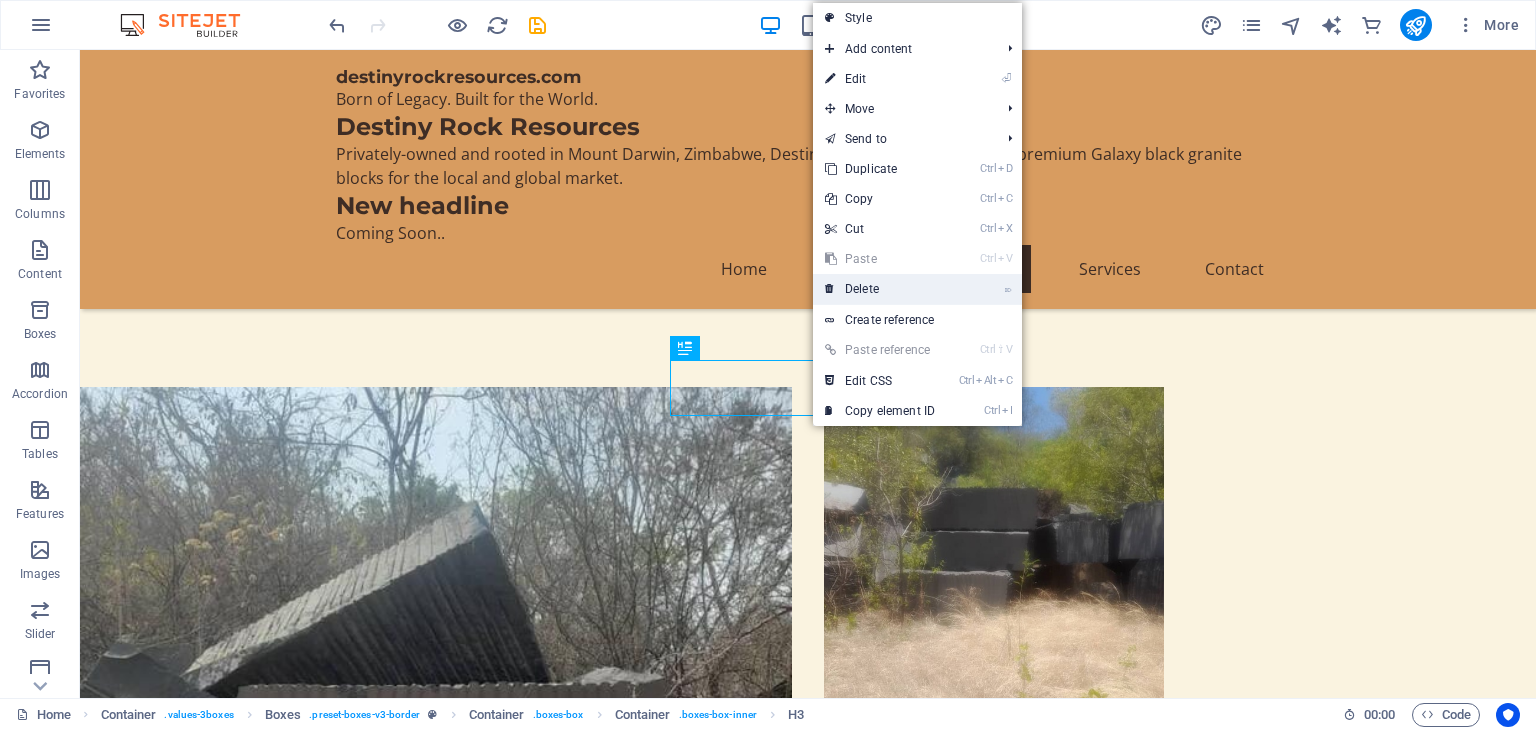 click on "⌦  Delete" at bounding box center [880, 289] 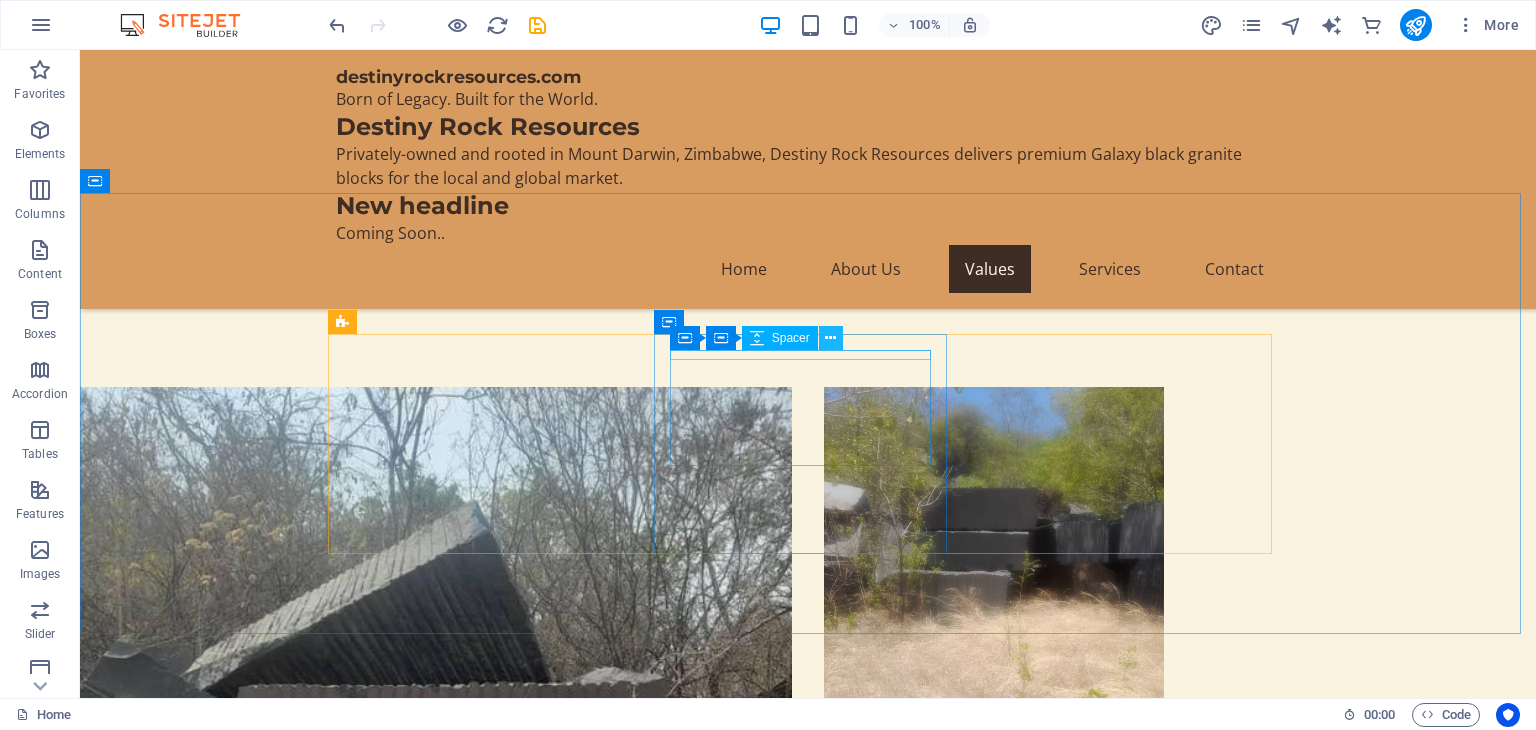 click at bounding box center (830, 338) 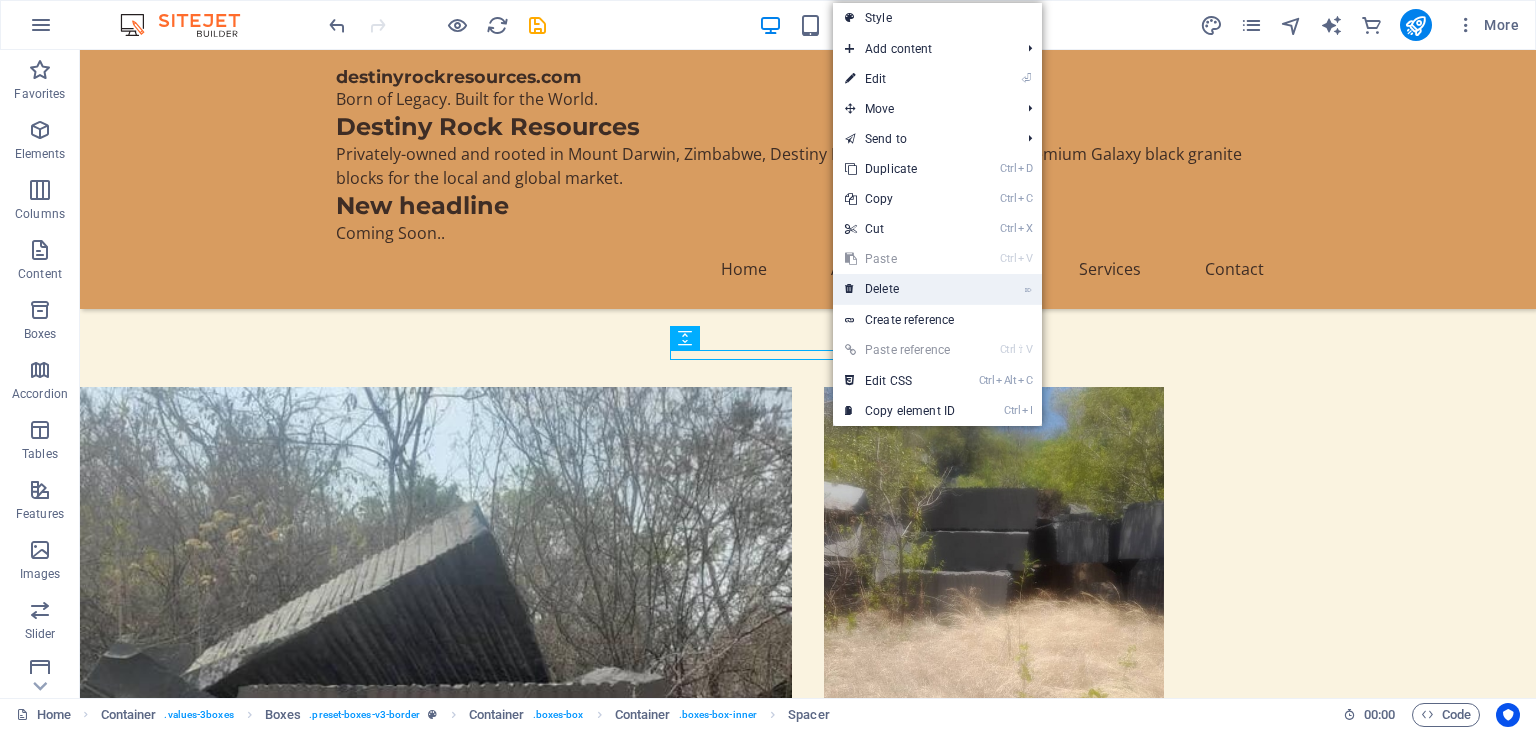 click on "⌦  Delete" at bounding box center (900, 289) 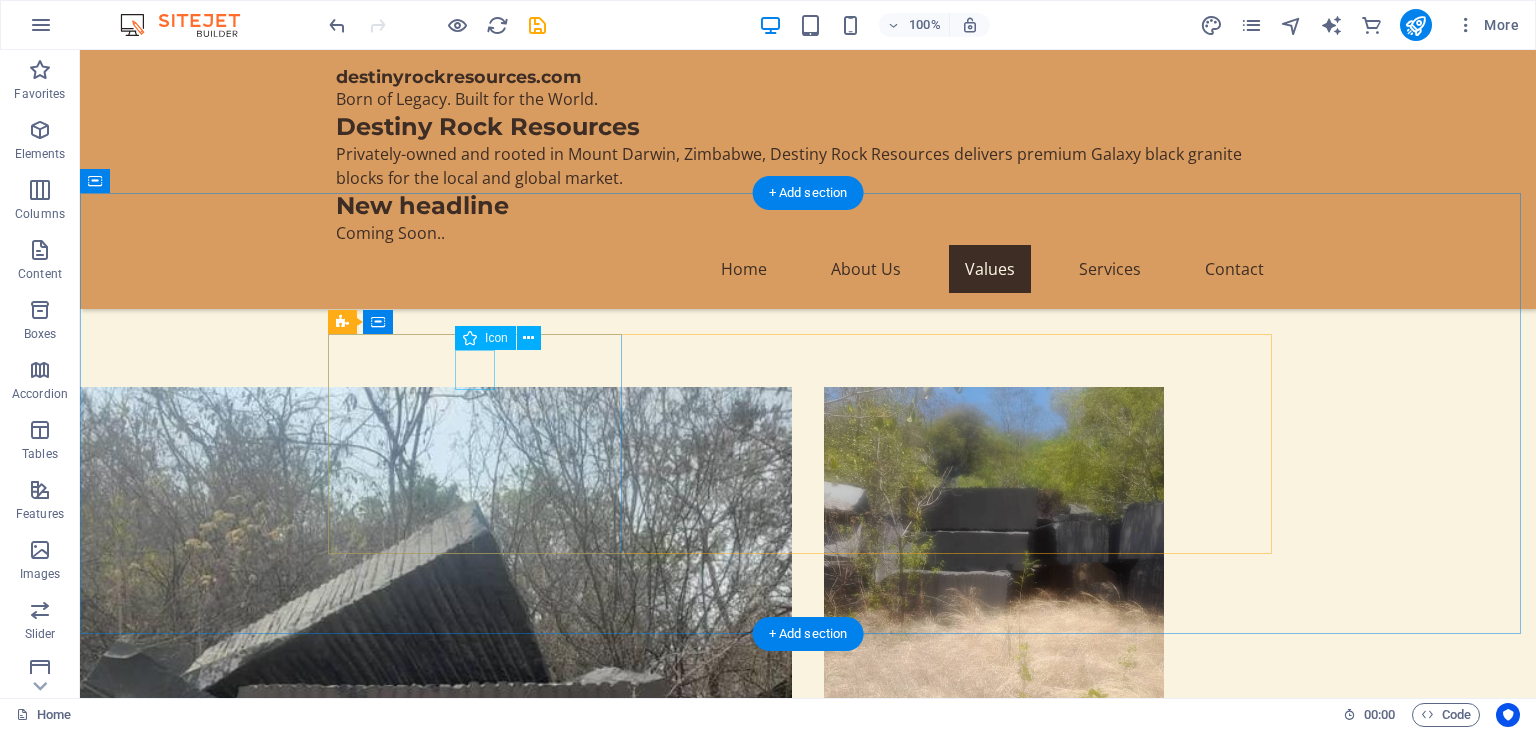 click at bounding box center (482, 1403) 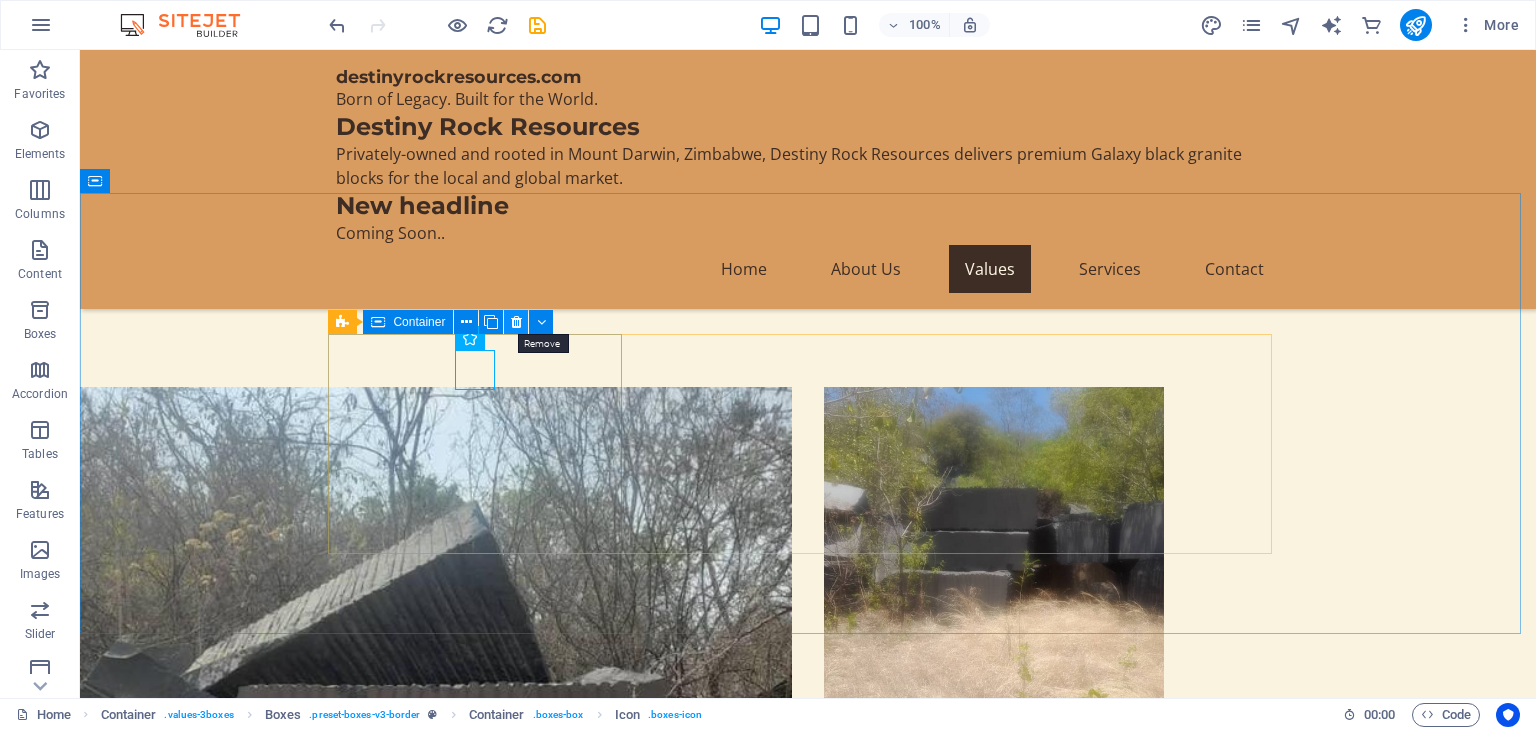 click at bounding box center [516, 322] 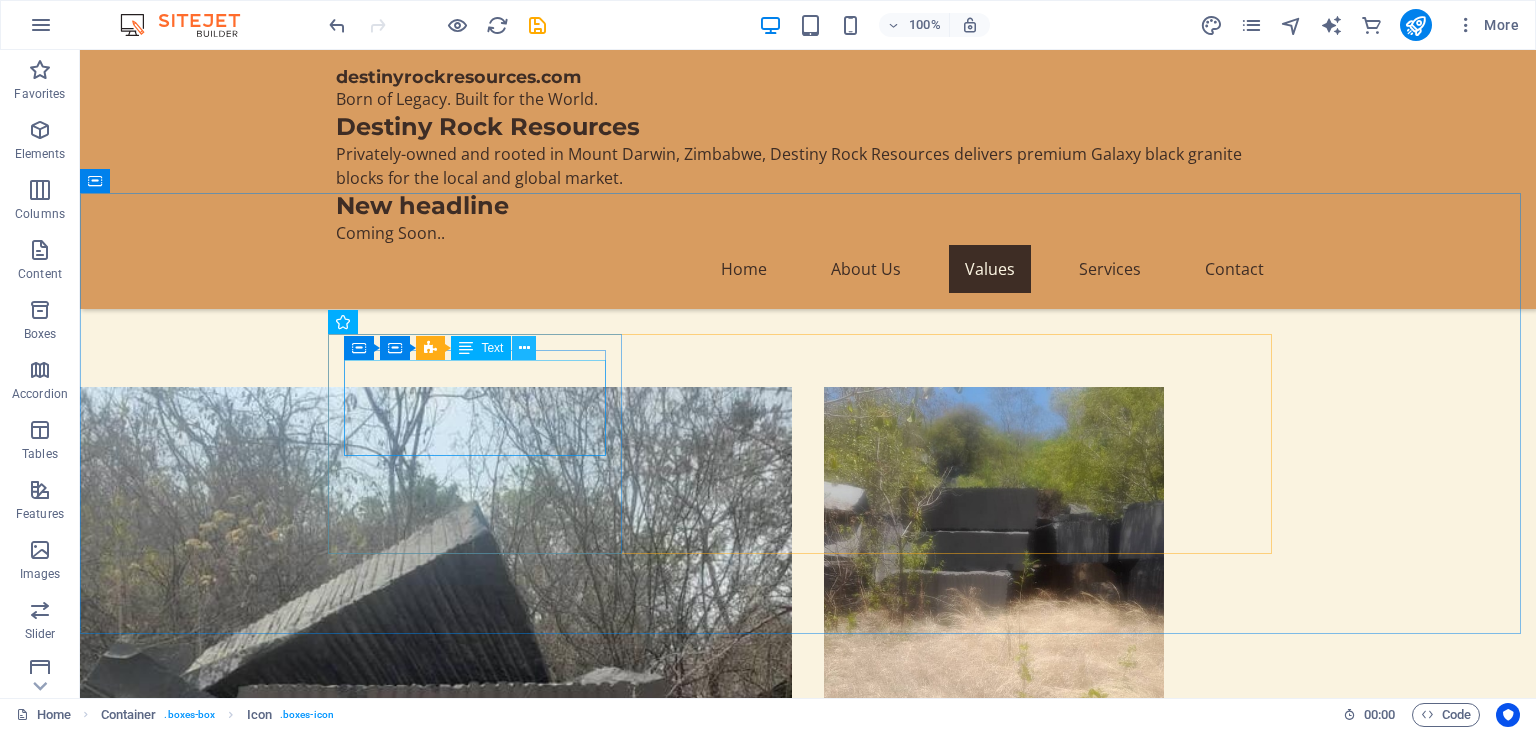 click at bounding box center [524, 348] 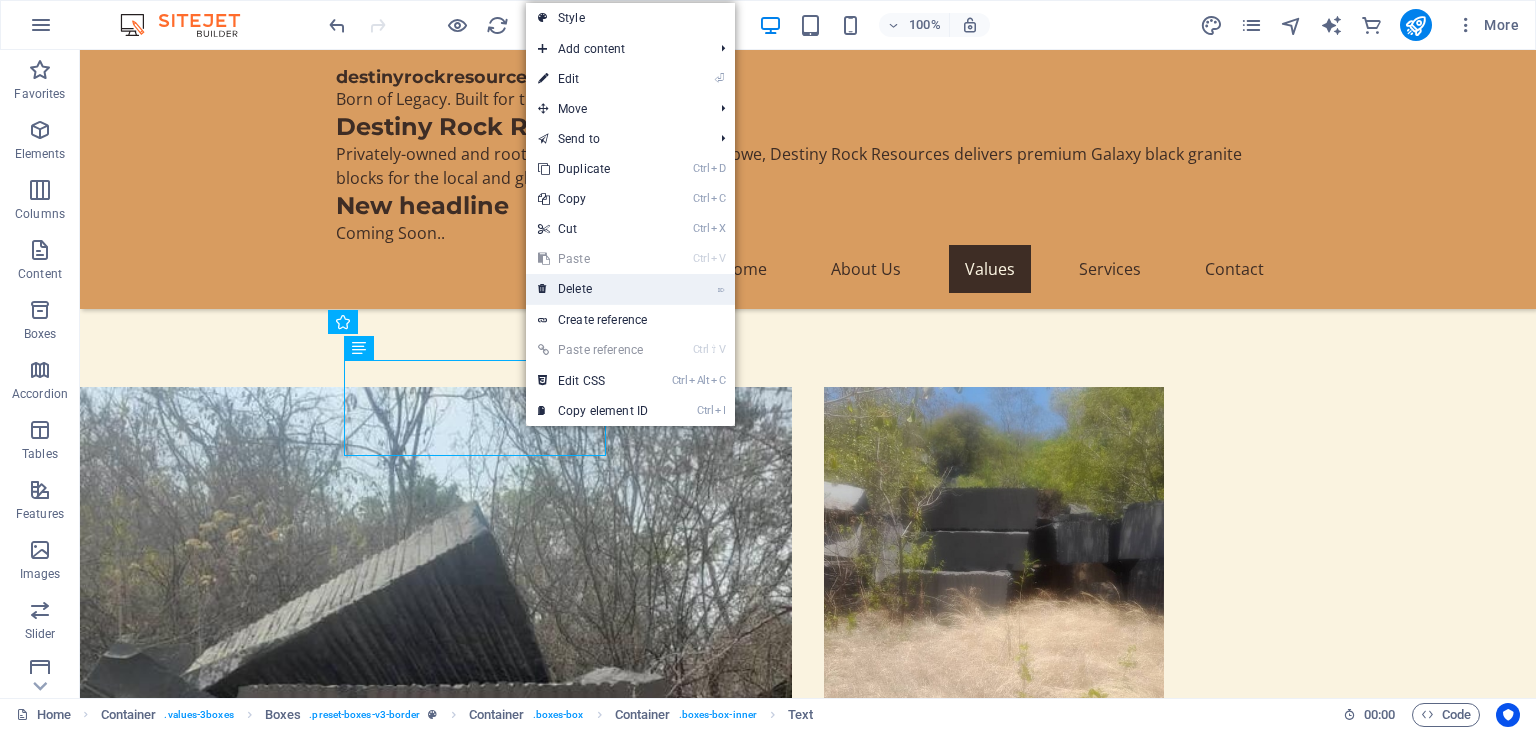 click on "⌦  Delete" at bounding box center (593, 289) 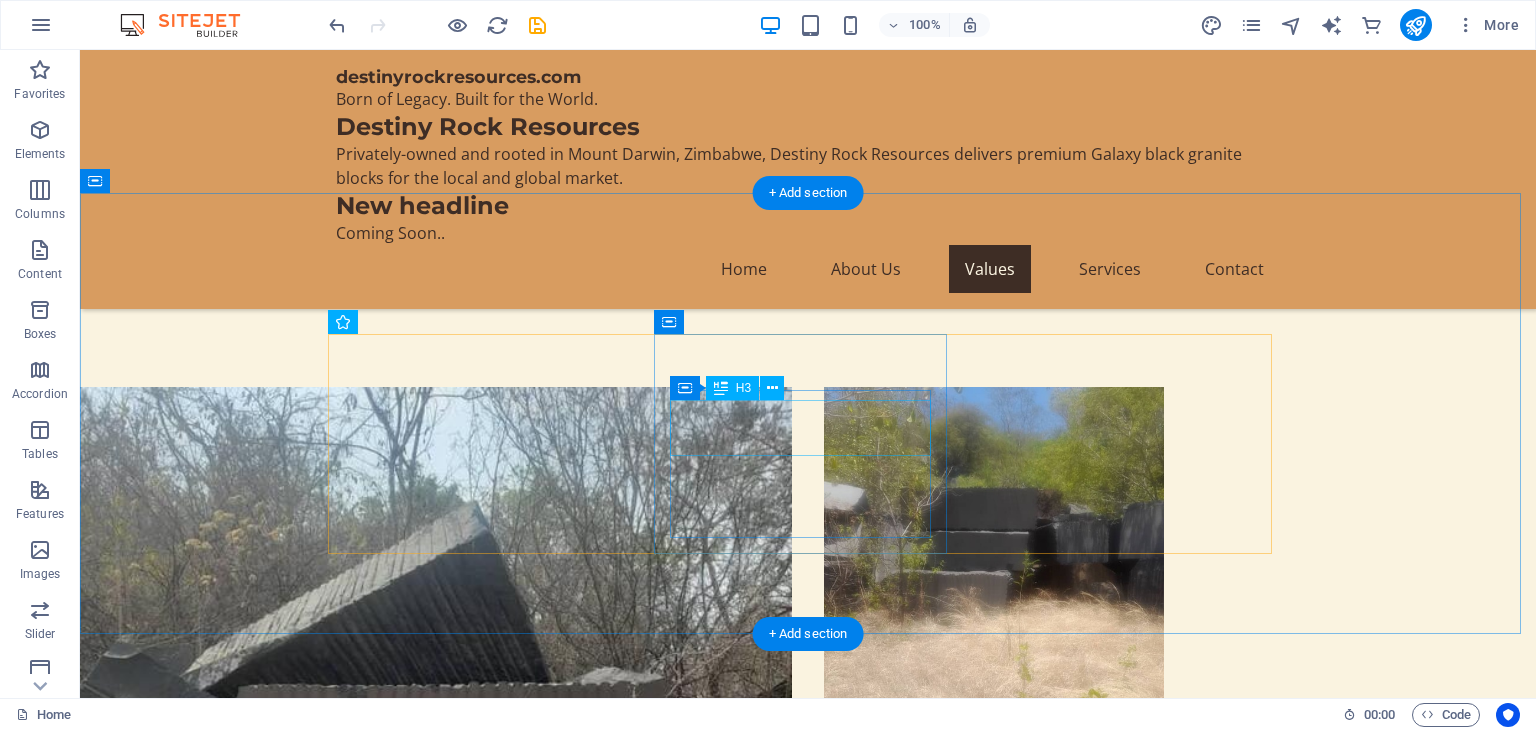 click on "Environmental Responsibility" at bounding box center (482, 1519) 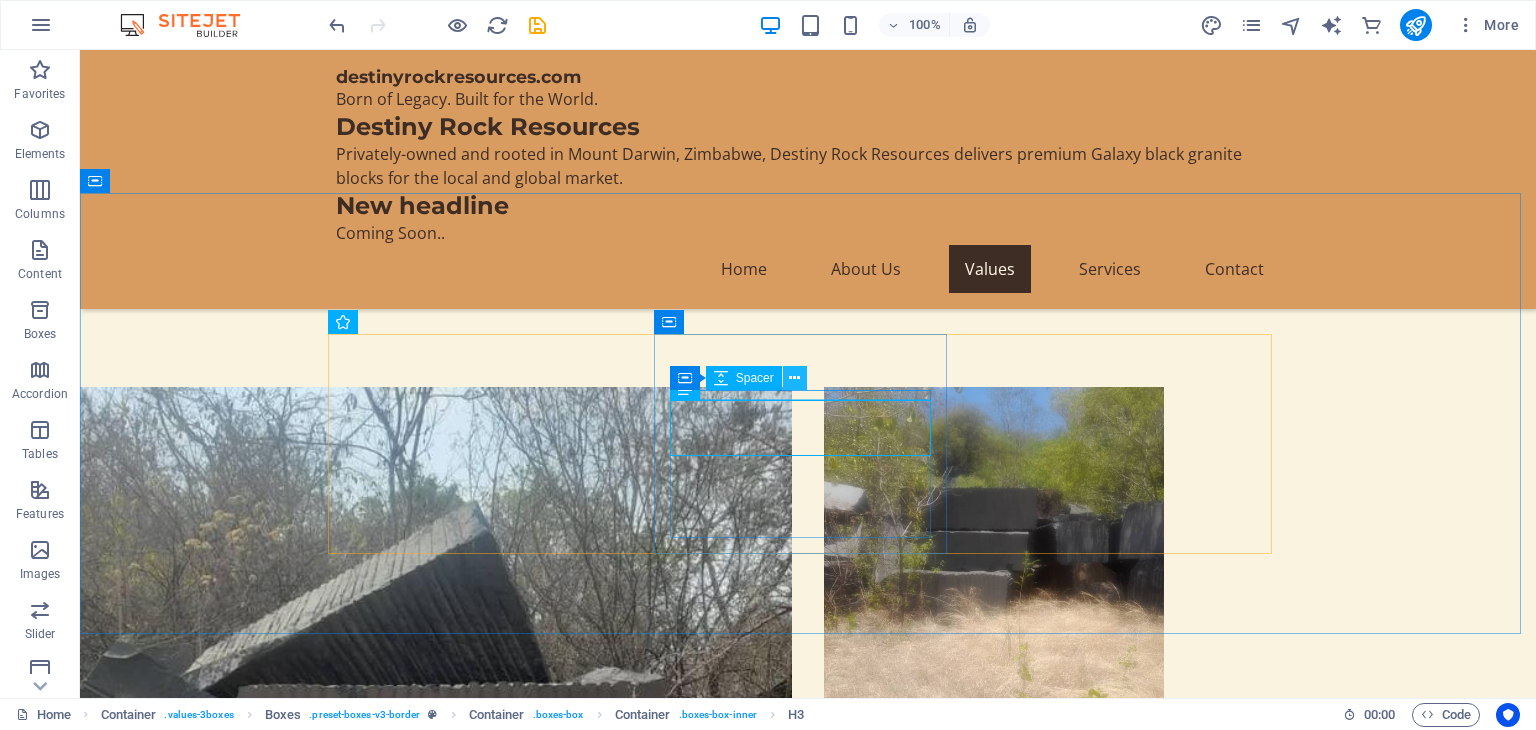 click at bounding box center (794, 378) 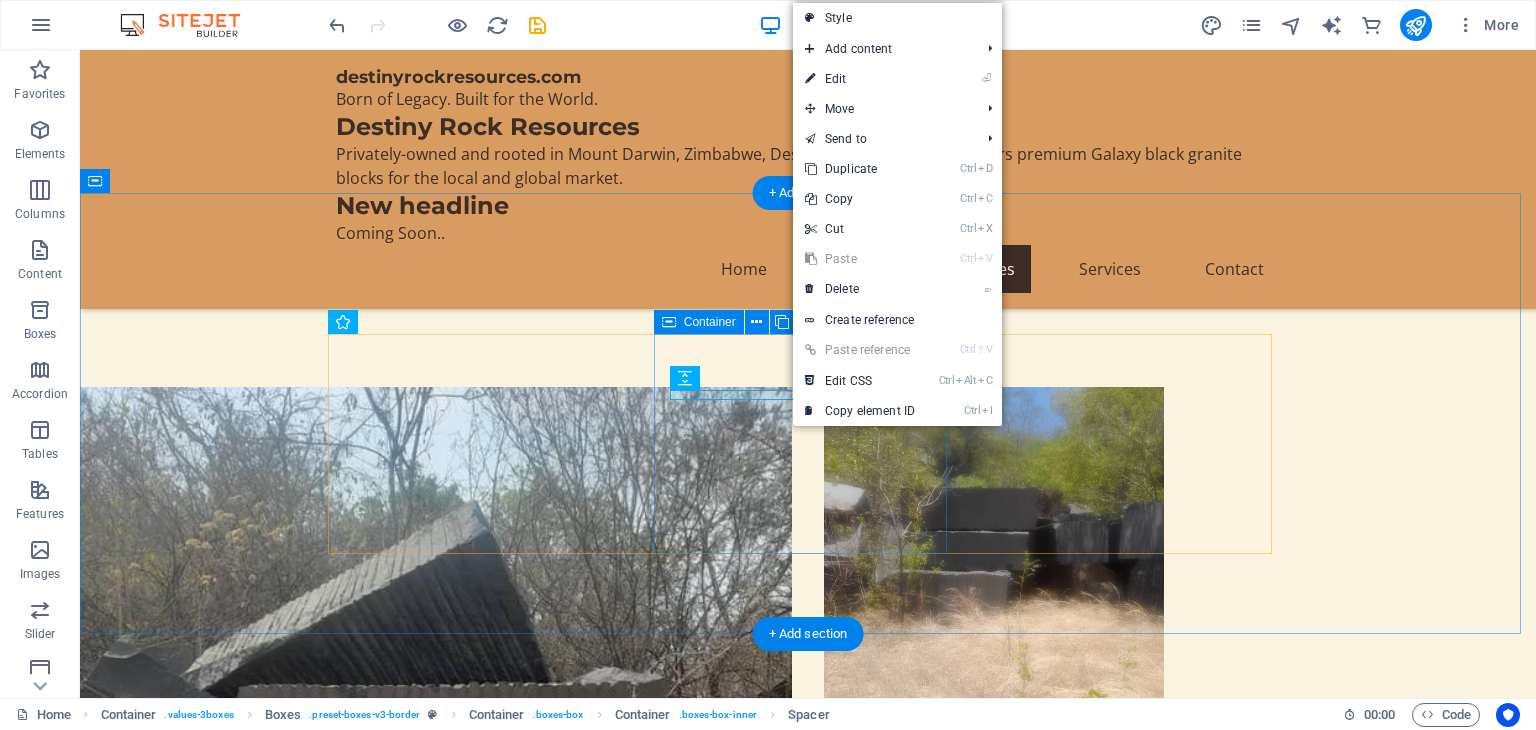click on "Environmental Responsibility We believe in responsible mining that respects nature and supports local communities." at bounding box center [482, 1535] 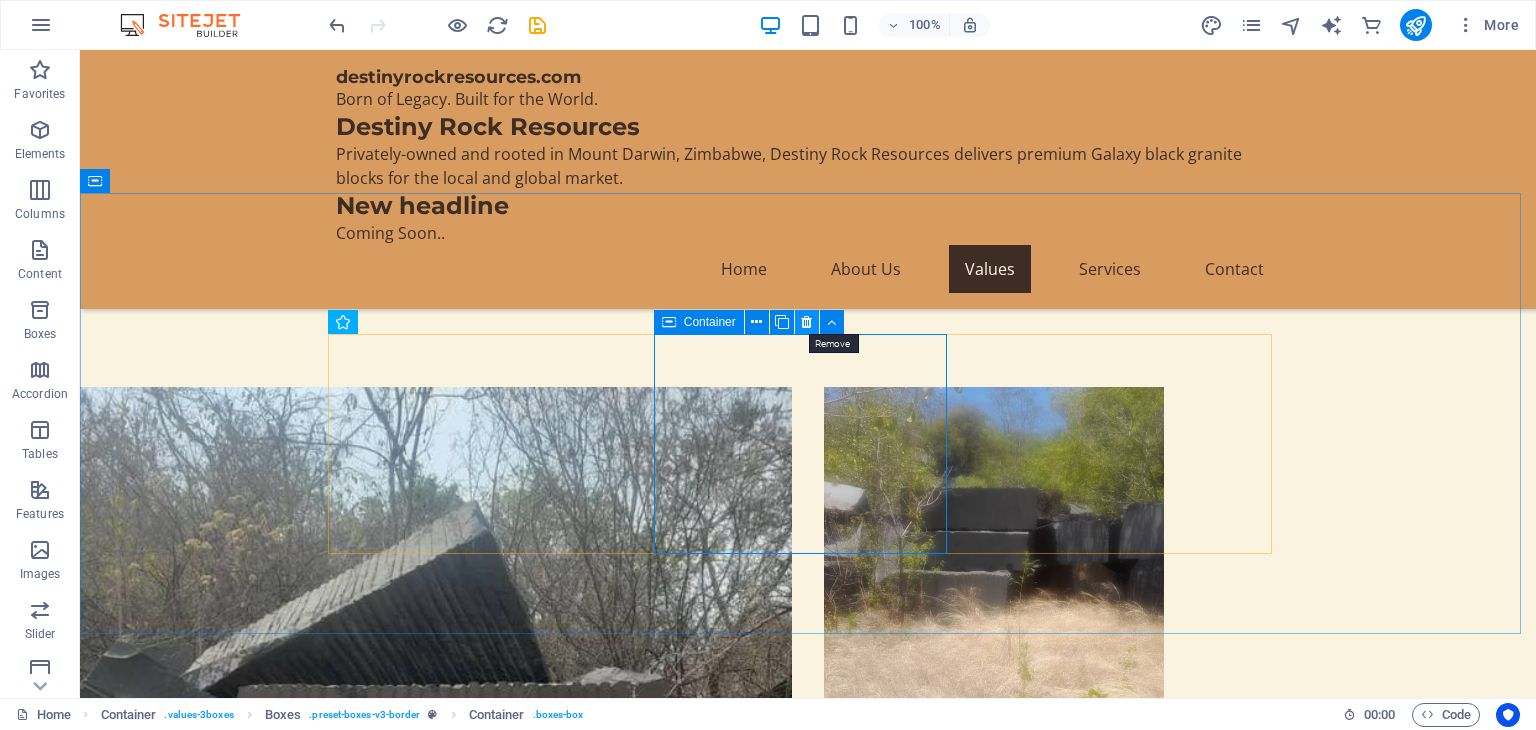 click at bounding box center (806, 322) 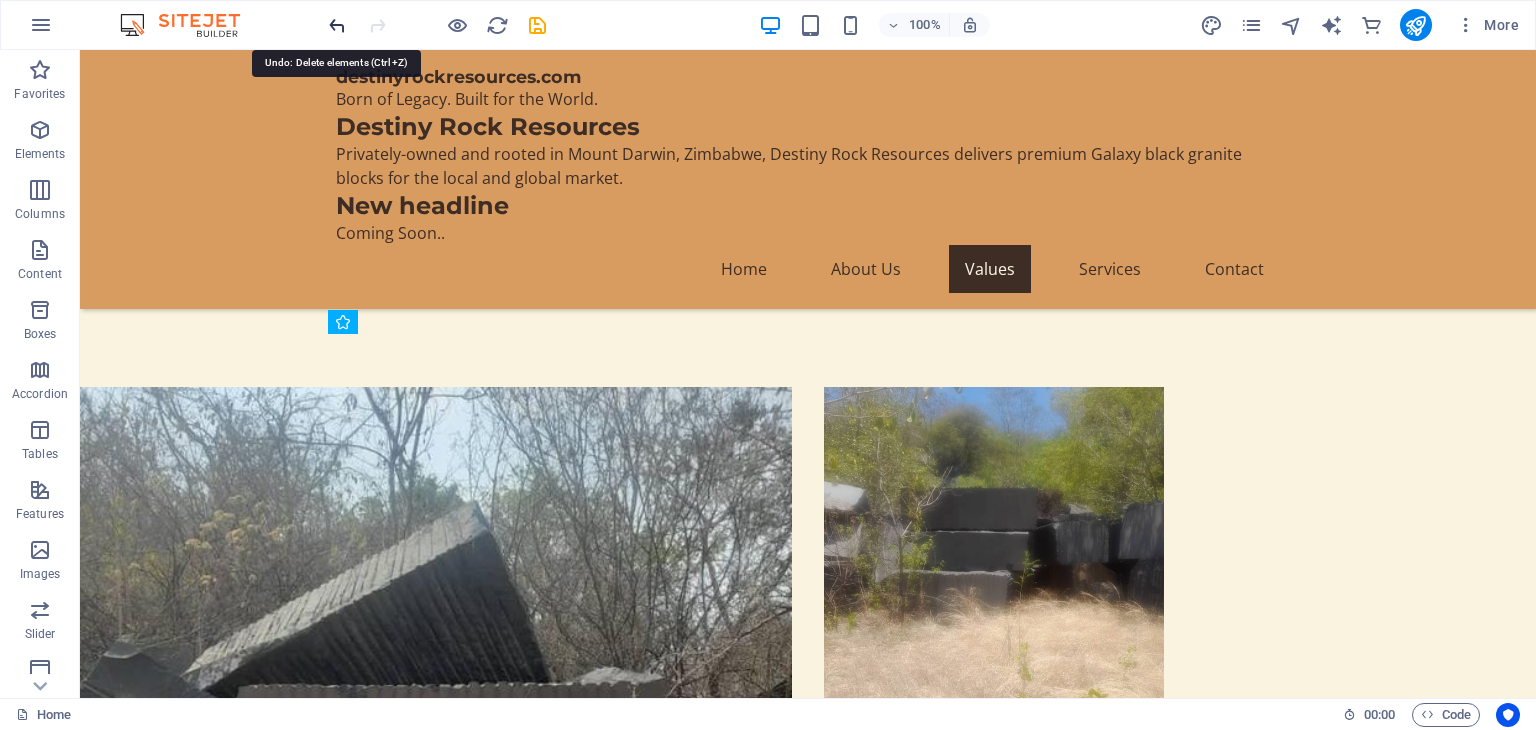 click at bounding box center (337, 25) 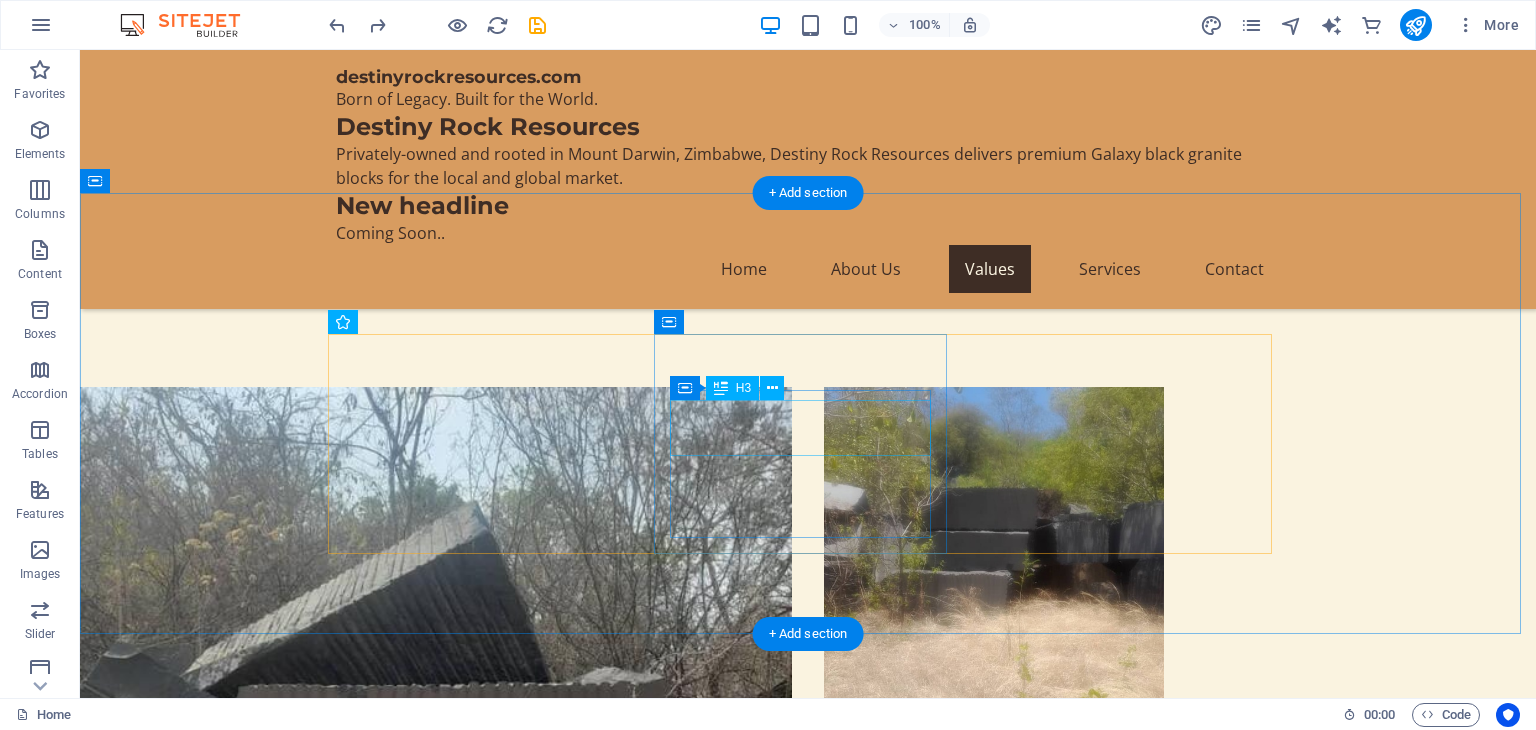 click on "Environmental Responsibility" at bounding box center [482, 1519] 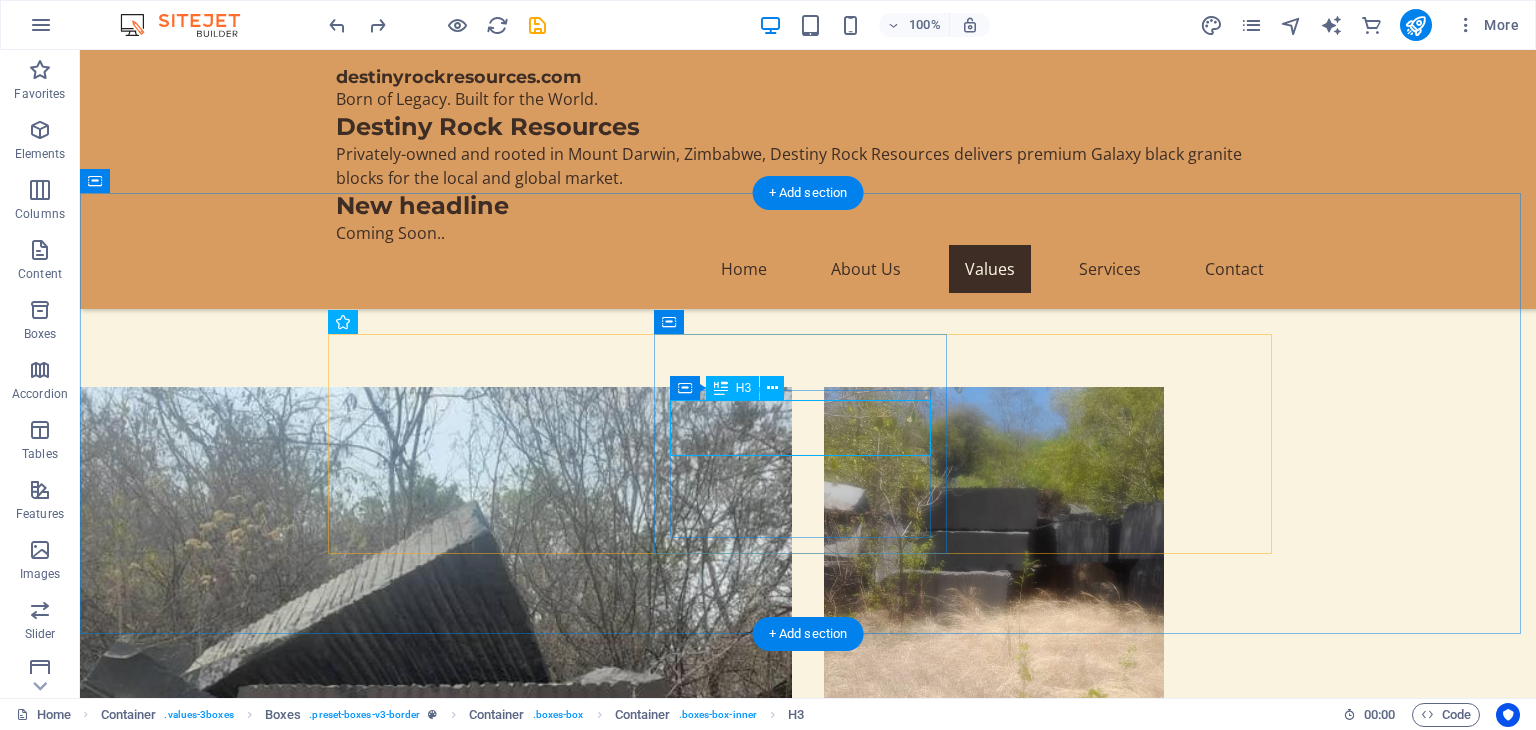 click on "Environmental Responsibility" at bounding box center [482, 1519] 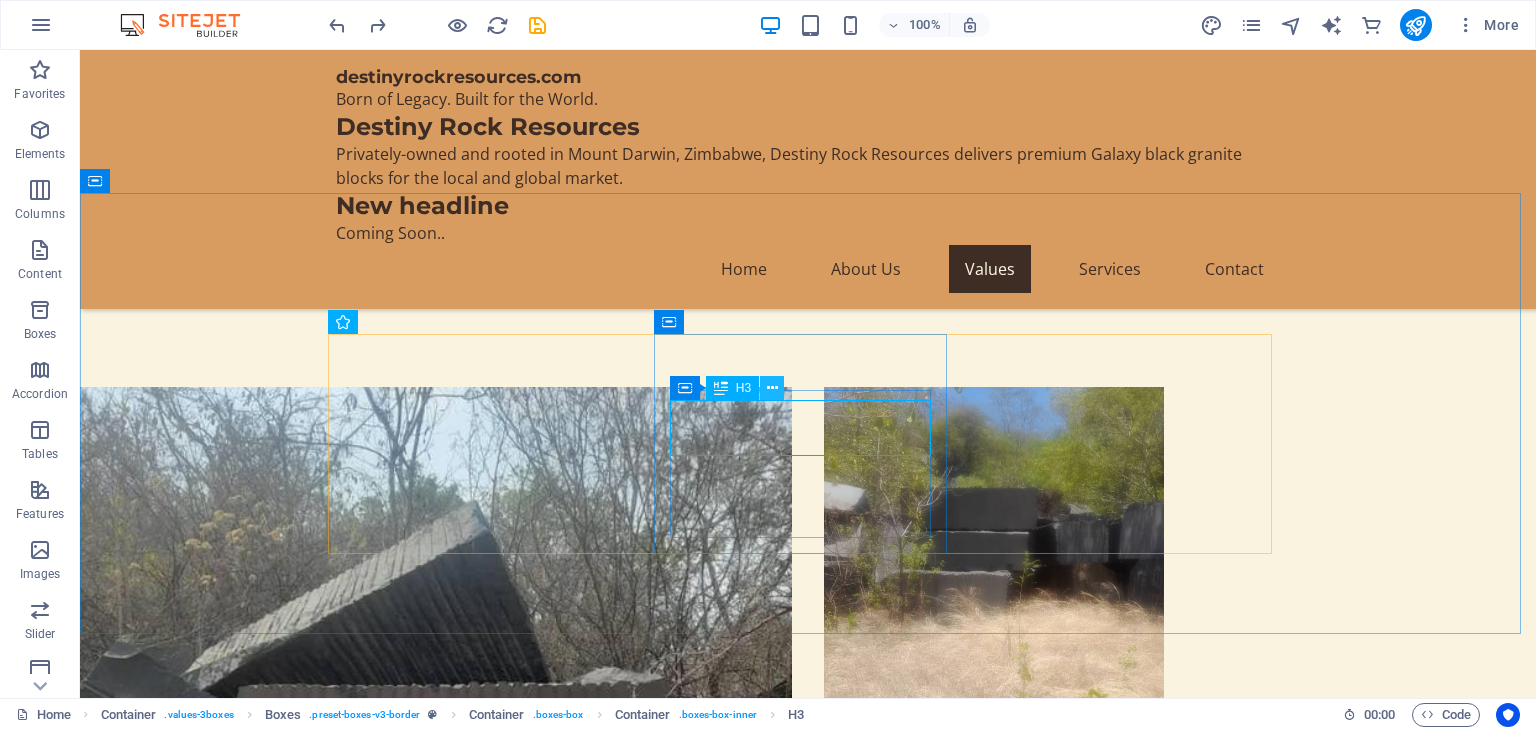 click at bounding box center [772, 388] 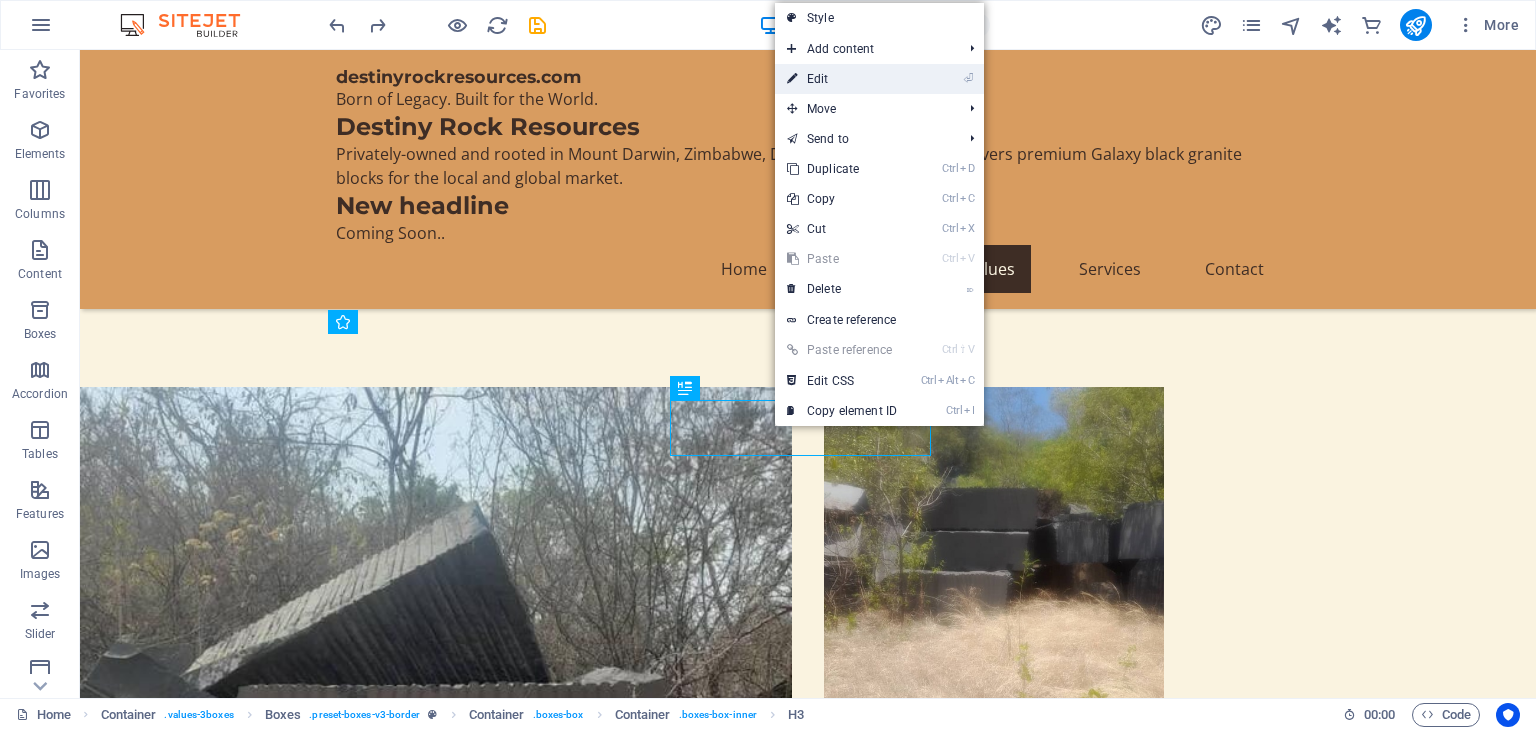 click on "⏎  Edit" at bounding box center (842, 79) 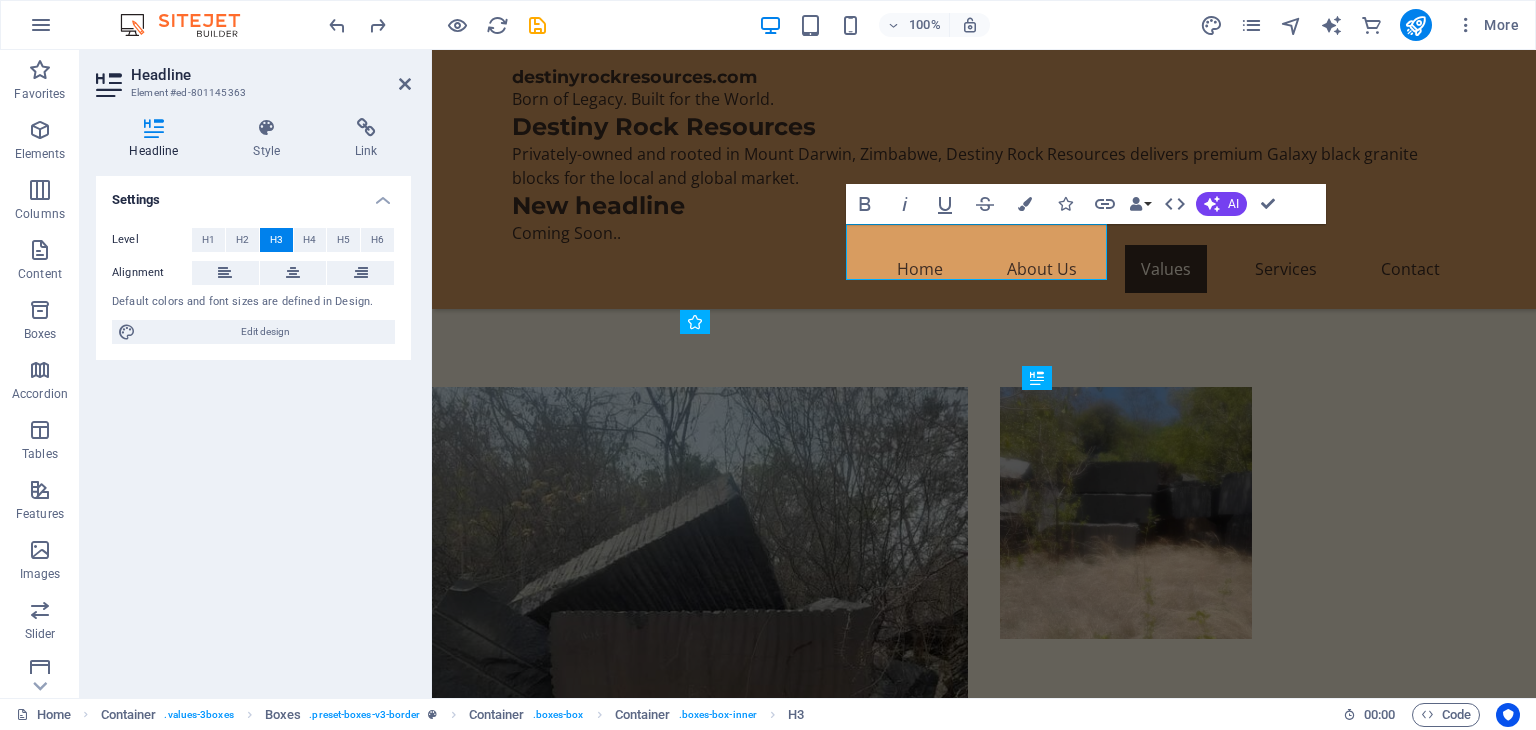click on "Headline Element #ed-801145363 Headline Style Link Settings Level H1 H2 H3 H4 H5 H6 Alignment Default colors and font sizes are defined in Design. Edit design Boxes Element Layout How this element expands within the layout (Flexbox). Size Default auto px % 1/1 1/2 1/3 1/4 1/5 1/6 1/7 1/8 1/9 1/10 Grow Shrink Order Container layout Visible Visible Opacity 100 % Overflow Spacing Margin Default auto px % rem vw vh Custom Custom auto px % rem vw vh auto px % rem vw vh auto px % rem vw vh auto px % rem vw vh Padding Default px rem % vh vw Custom Custom px rem % vh vw px rem % vh vw px rem % vh vw px rem % vh vw Border Style              - Width 1 auto px rem % vh vw Custom Custom 1 auto px rem % vh vw 1 auto px rem % vh vw 1 auto px rem % vh vw 1 auto px rem % vh vw  - Color Round corners Default px rem % vh vw Custom Custom px rem % vh vw px rem % vh vw px rem % vh vw px rem % vh vw Shadow Default None Outside Inside Color X offset 0 px rem vh vw Y offset 0 px rem vh vw Blur 0 px rem % vh vw Spread 0 px" at bounding box center (256, 374) 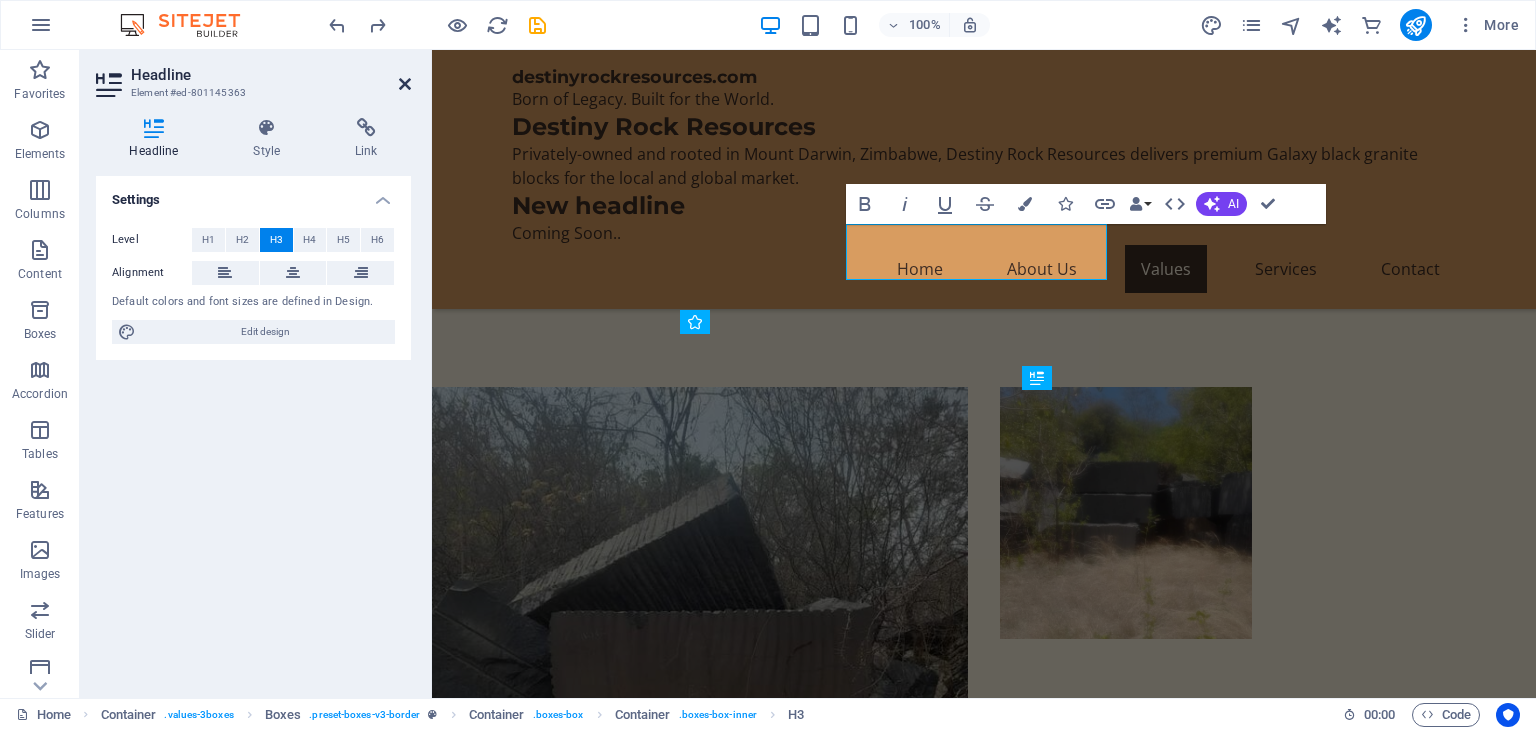 click at bounding box center [405, 84] 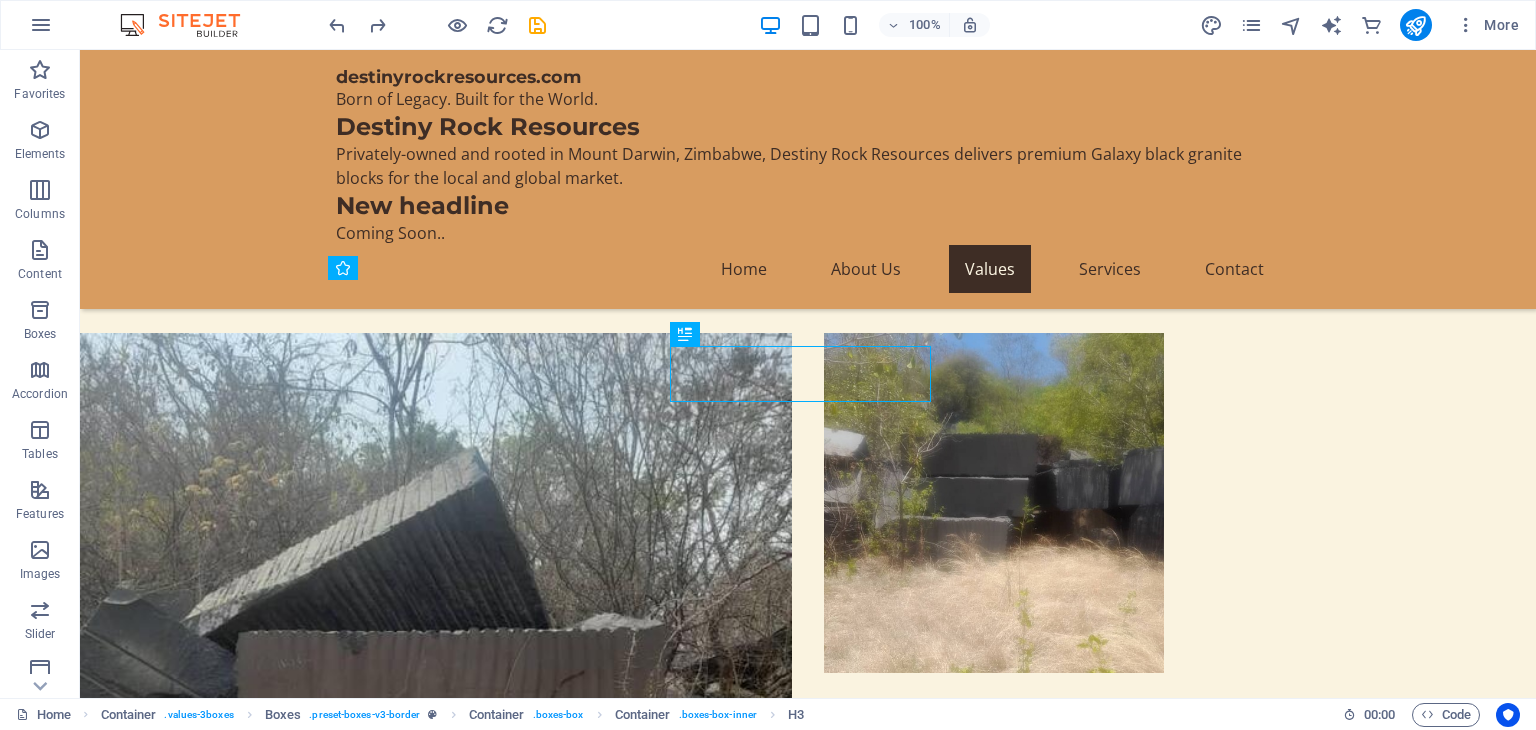 scroll, scrollTop: 1871, scrollLeft: 0, axis: vertical 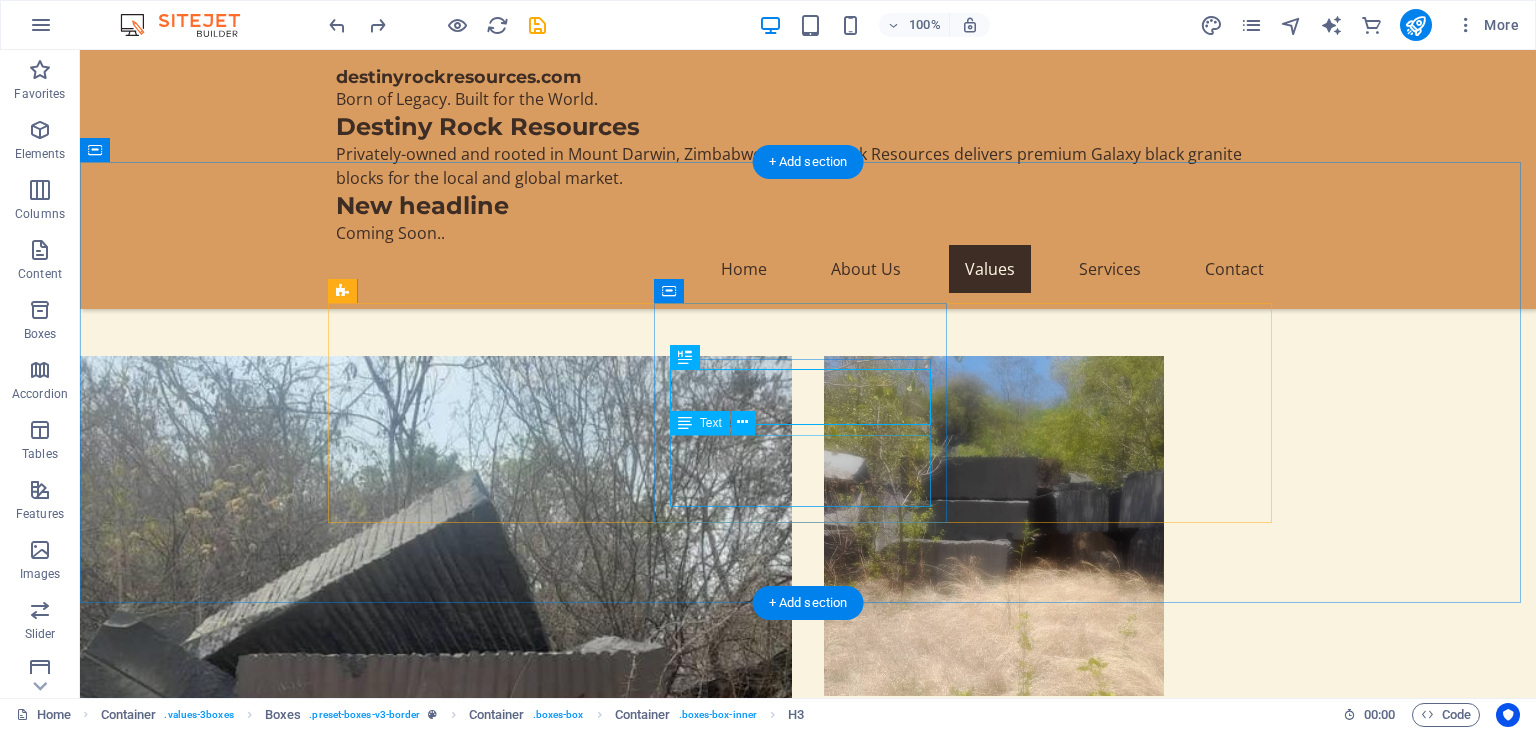 click on "We believe in responsible mining that respects nature and supports local communities." at bounding box center [482, 1562] 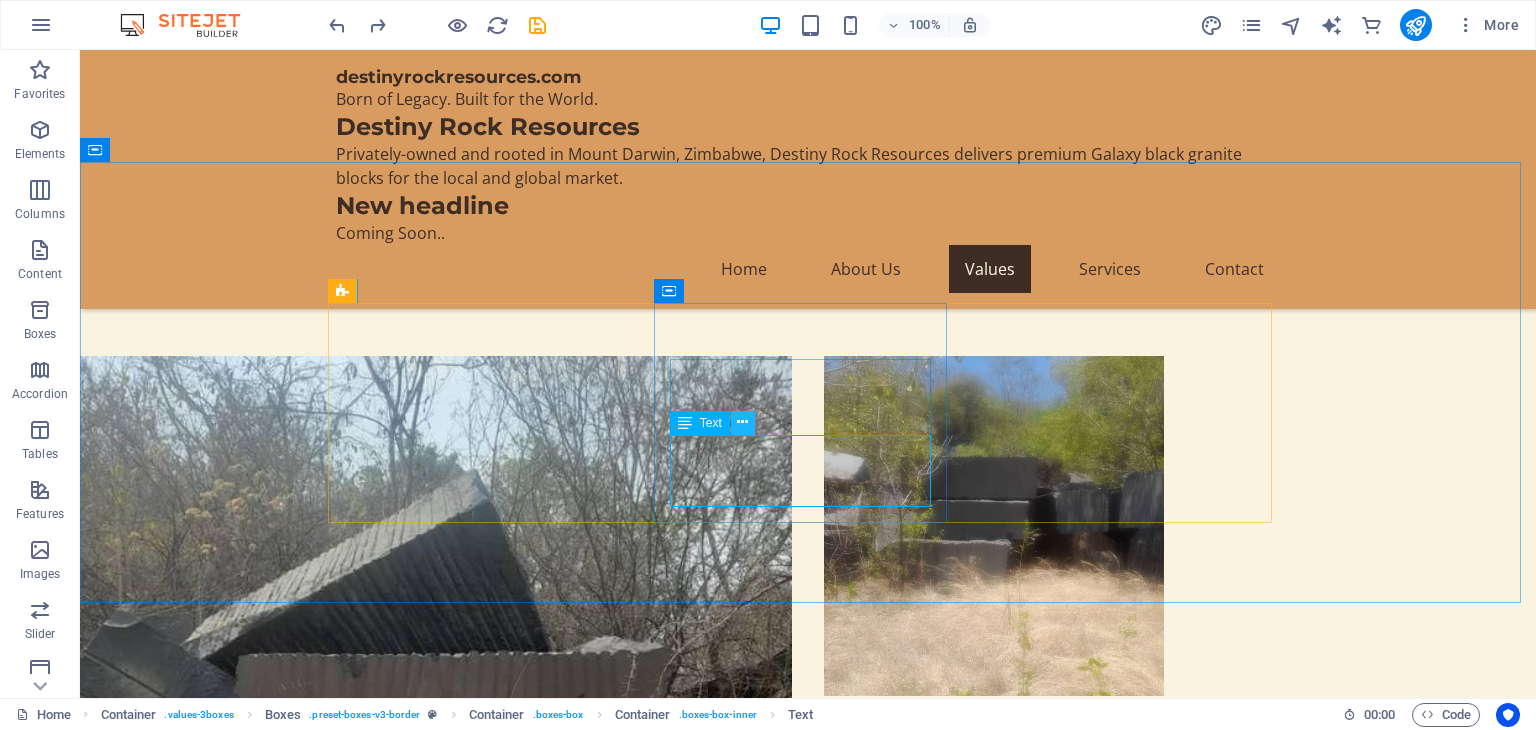 click at bounding box center [742, 422] 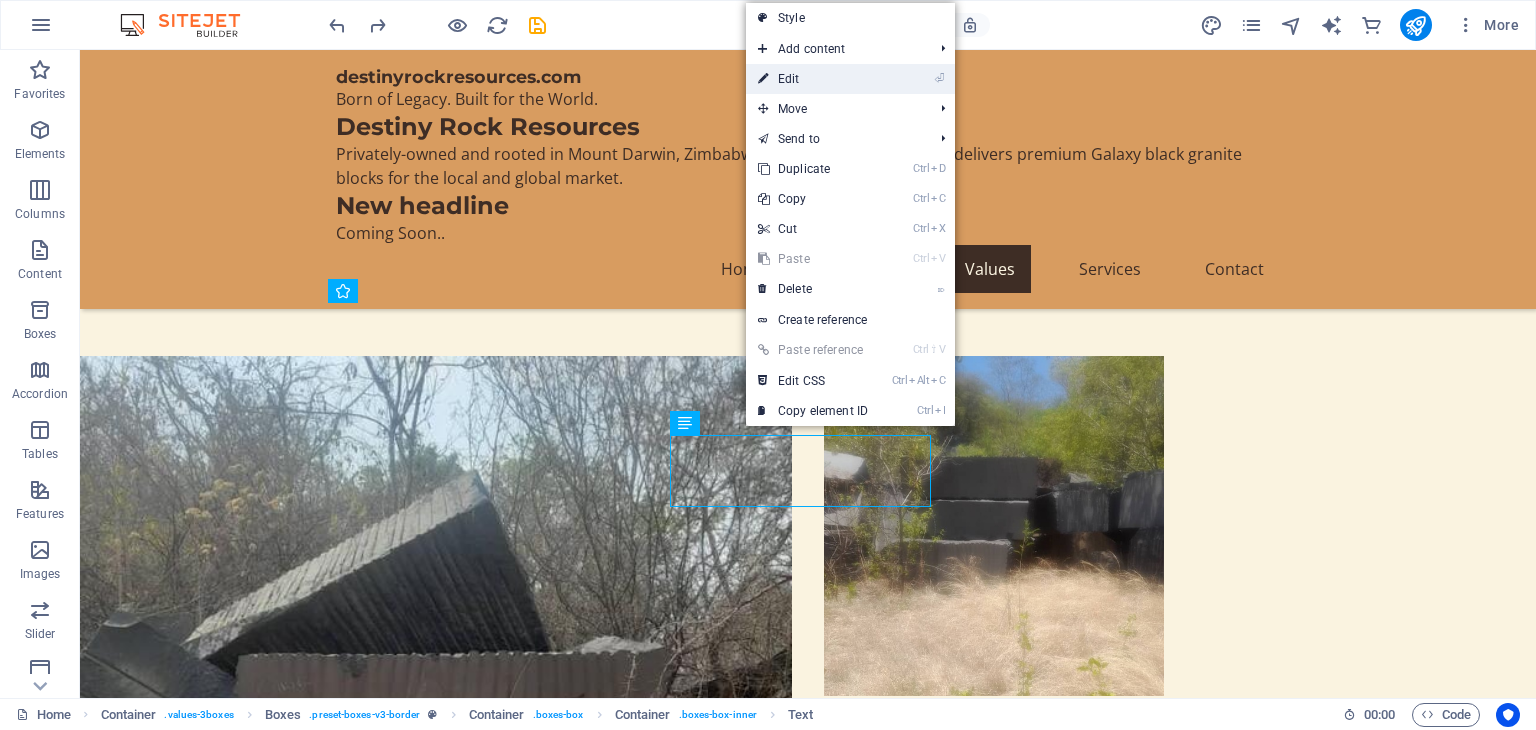 click on "⏎  Edit" at bounding box center [813, 79] 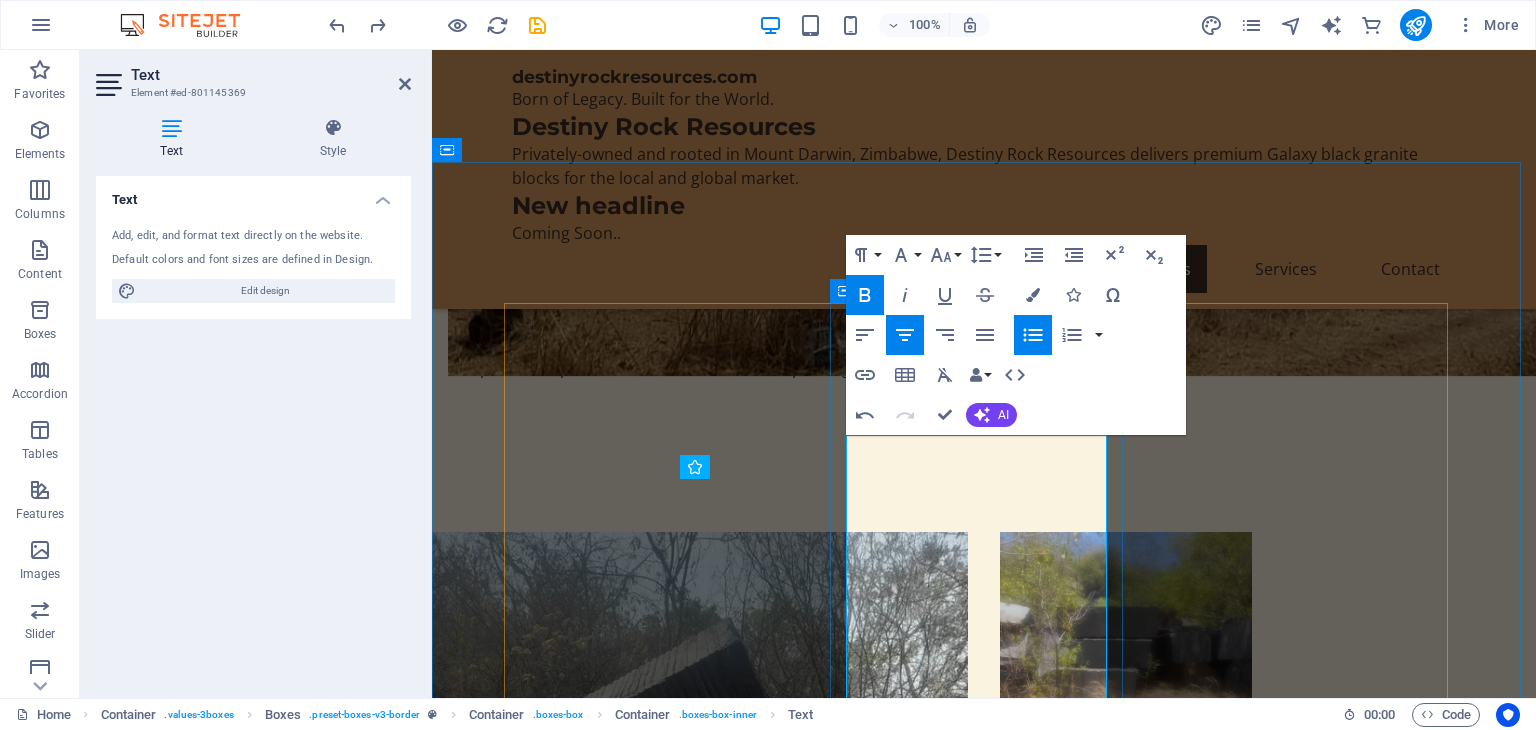 click on "We invite interest from serious partners and investors who can contribute one or more of the following:" at bounding box center [658, 1574] 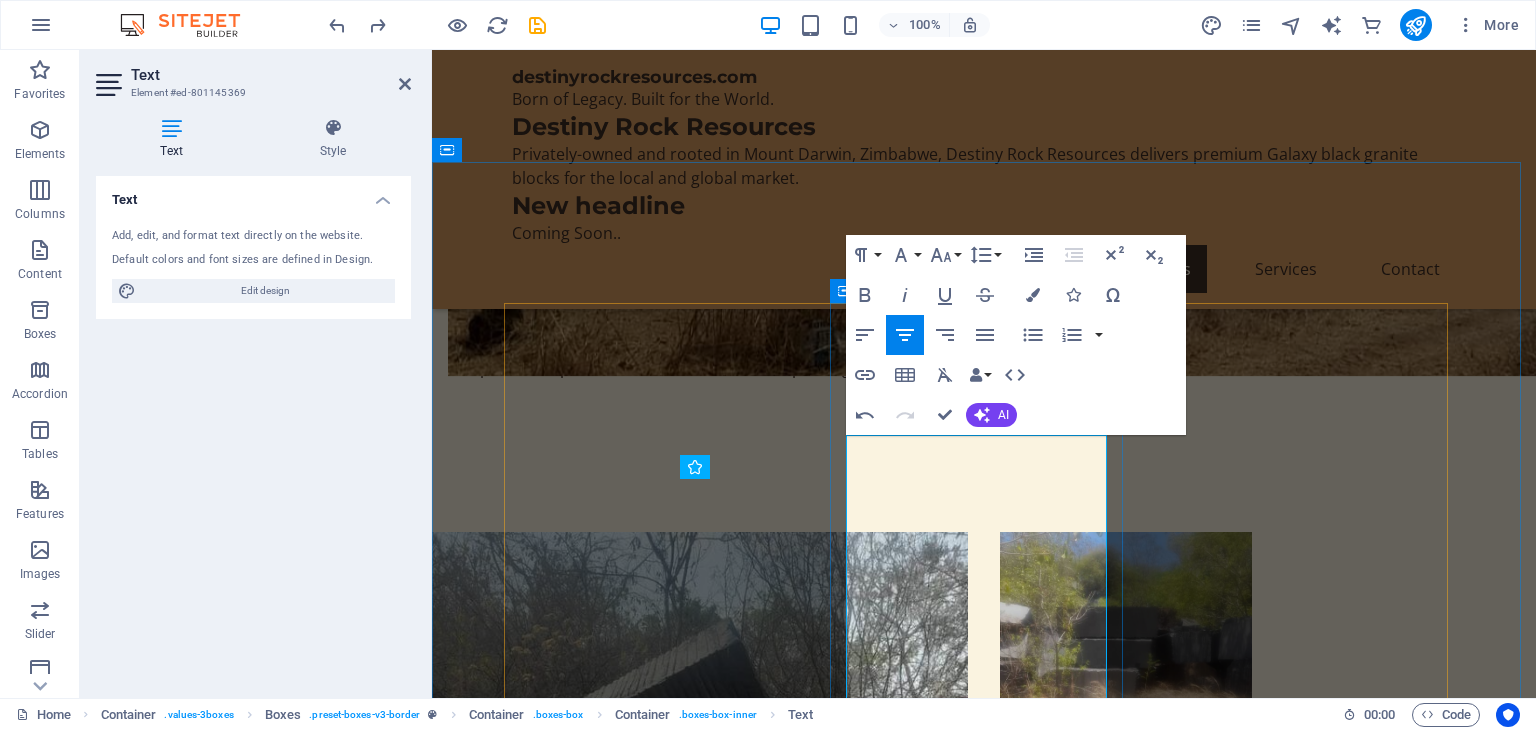 click on "We invite interest from serious partners and investors who can contribute one or more of the following:" at bounding box center (658, 1574) 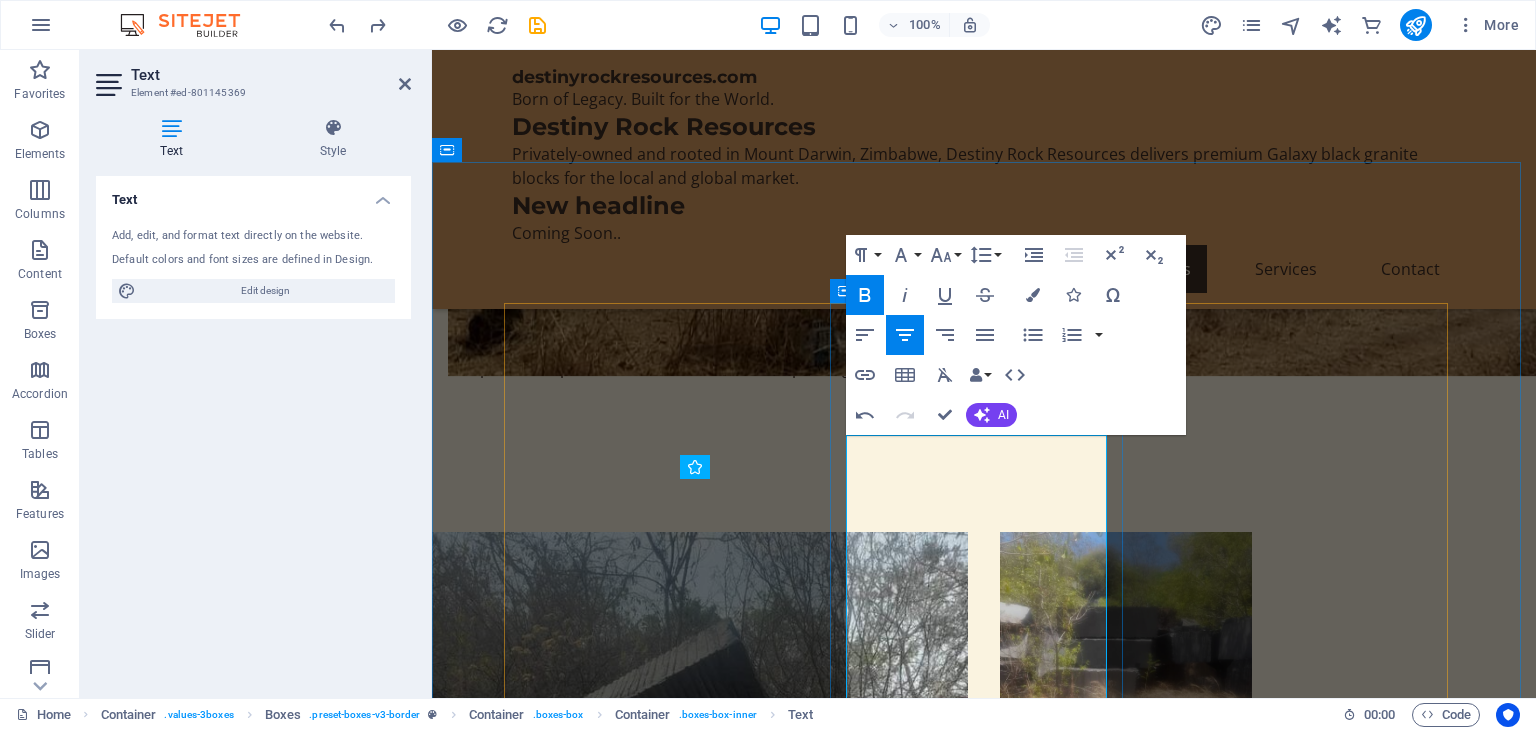 type 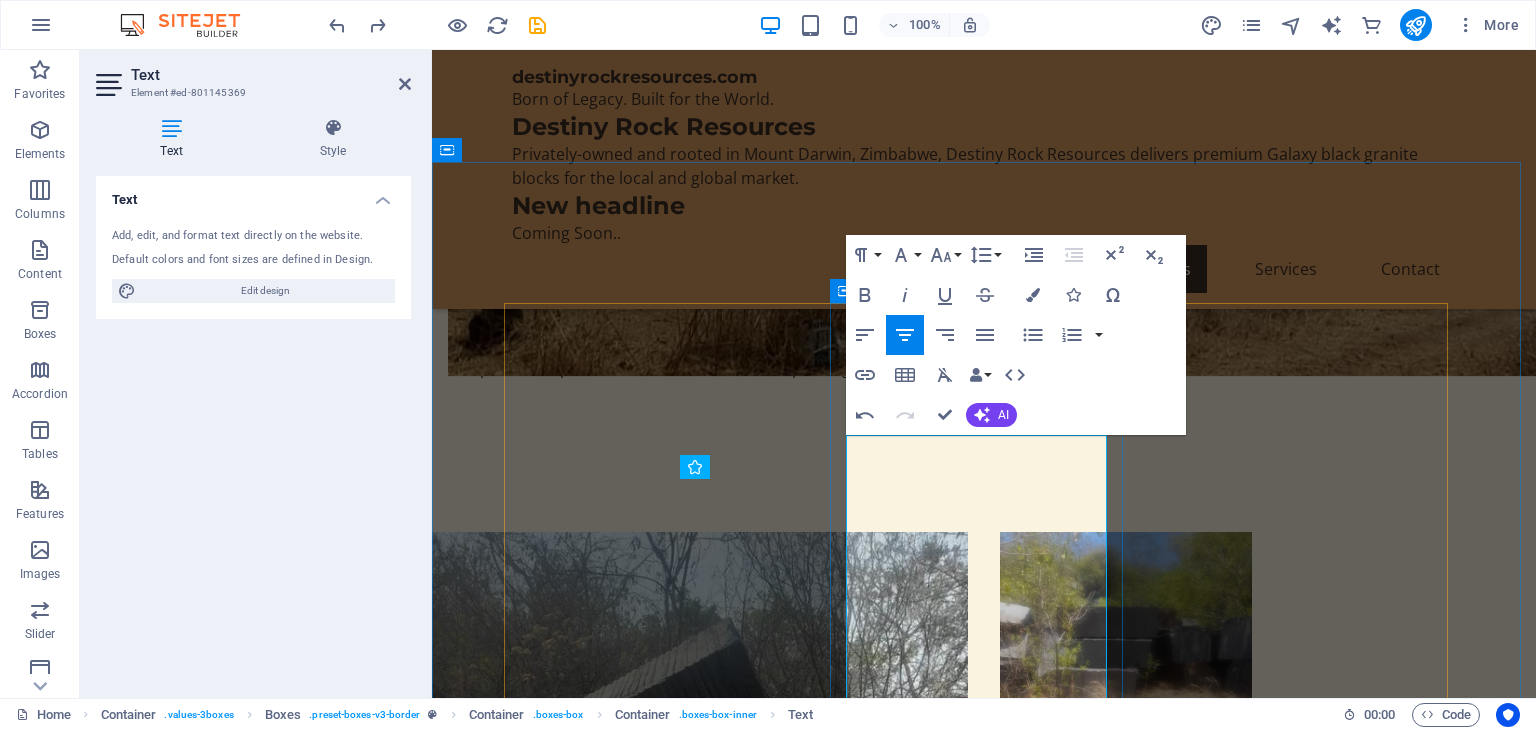 click on "We invite interest from serious partners and investors who can contribute one or more of the following  Quarrying Equipment  (Wire saws, excavators, loaders, compressors, drills)" at bounding box center [658, 1586] 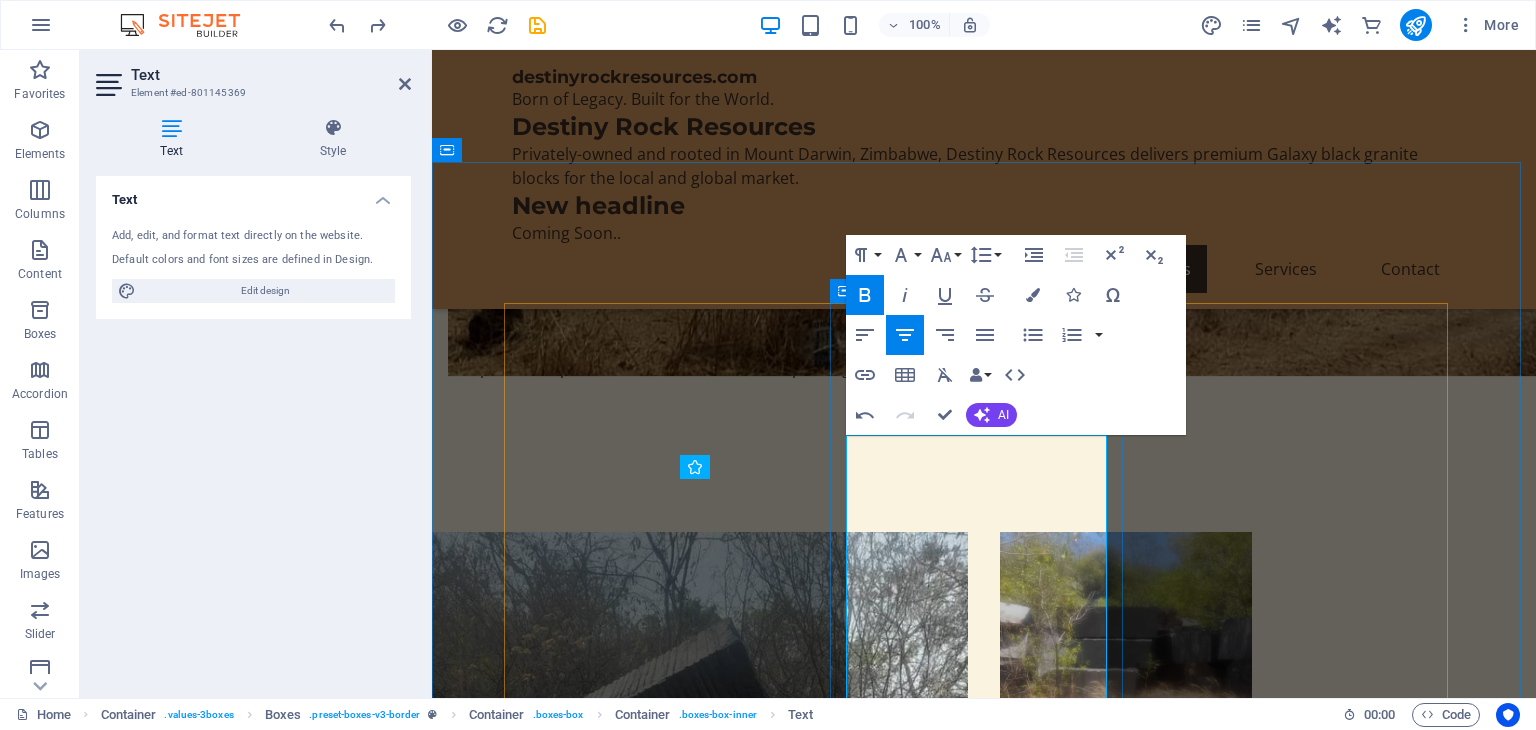 click on "We invite interest from serious partners and investors who can contribute one or more of the following  Quarrying Equipment  (Wire saws, excavators, loaders, compressors, drills) Stone Processing Expertise Export or Distribution Networks" at bounding box center [658, 1610] 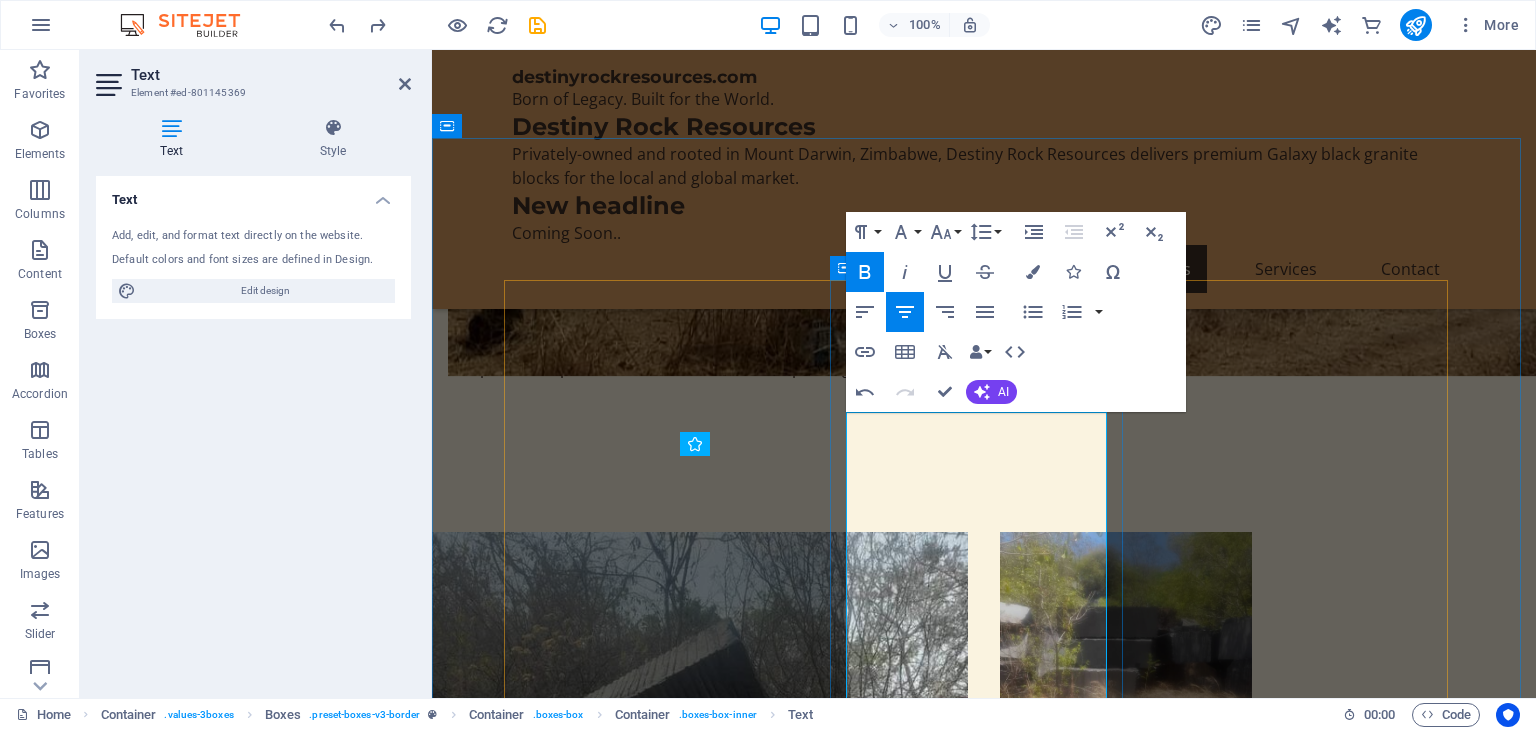 scroll, scrollTop: 1718, scrollLeft: 0, axis: vertical 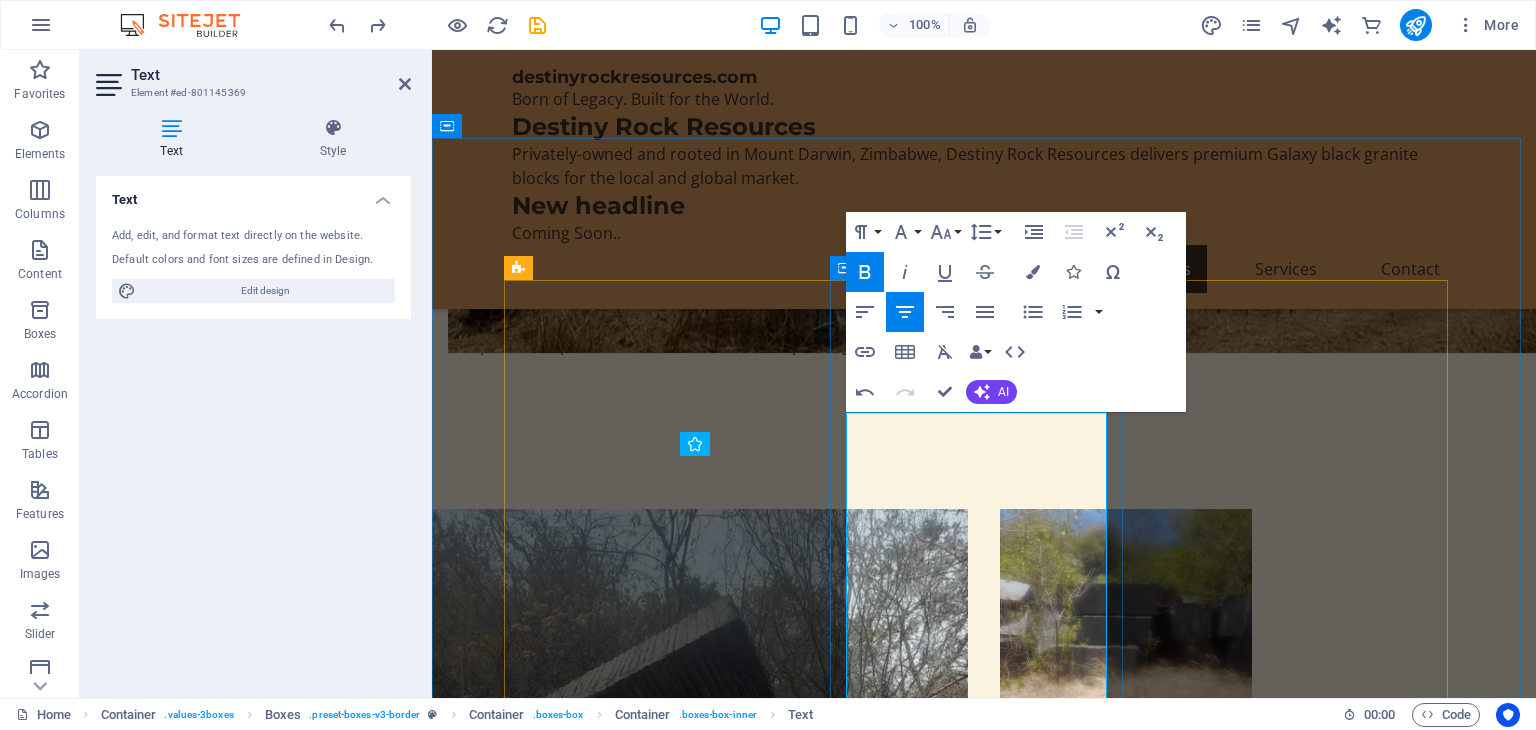 click on "We invite interest from serious partners and investors who can contribute one or more of the following Quarrying Equipment (Wire saws, excavators, loaders, compressors, drills) Stone Processing Expertise Export or Distribution Networks Working Capital / Joint Venture Funding Mine Planning and Operational Support" at bounding box center (658, 1635) 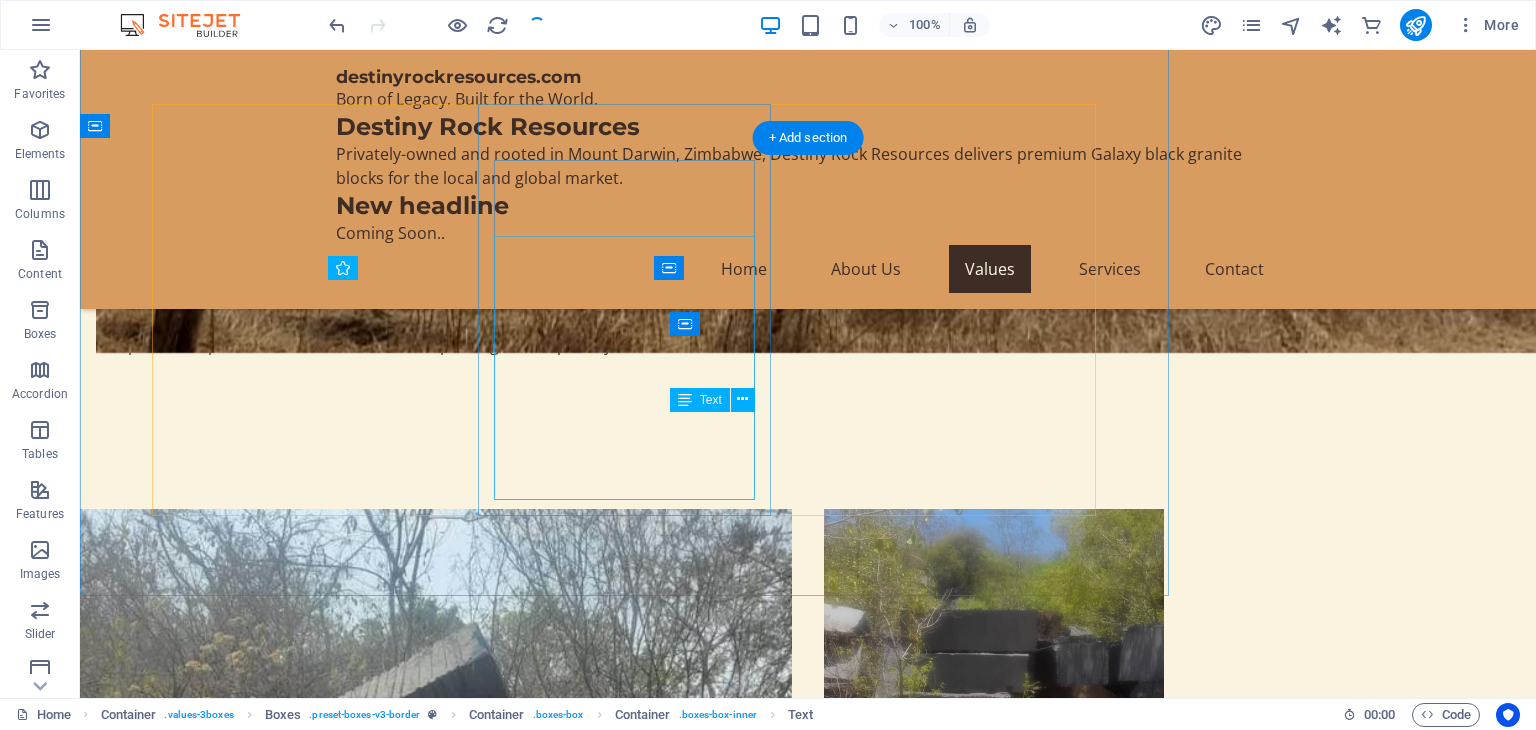 scroll, scrollTop: 1894, scrollLeft: 0, axis: vertical 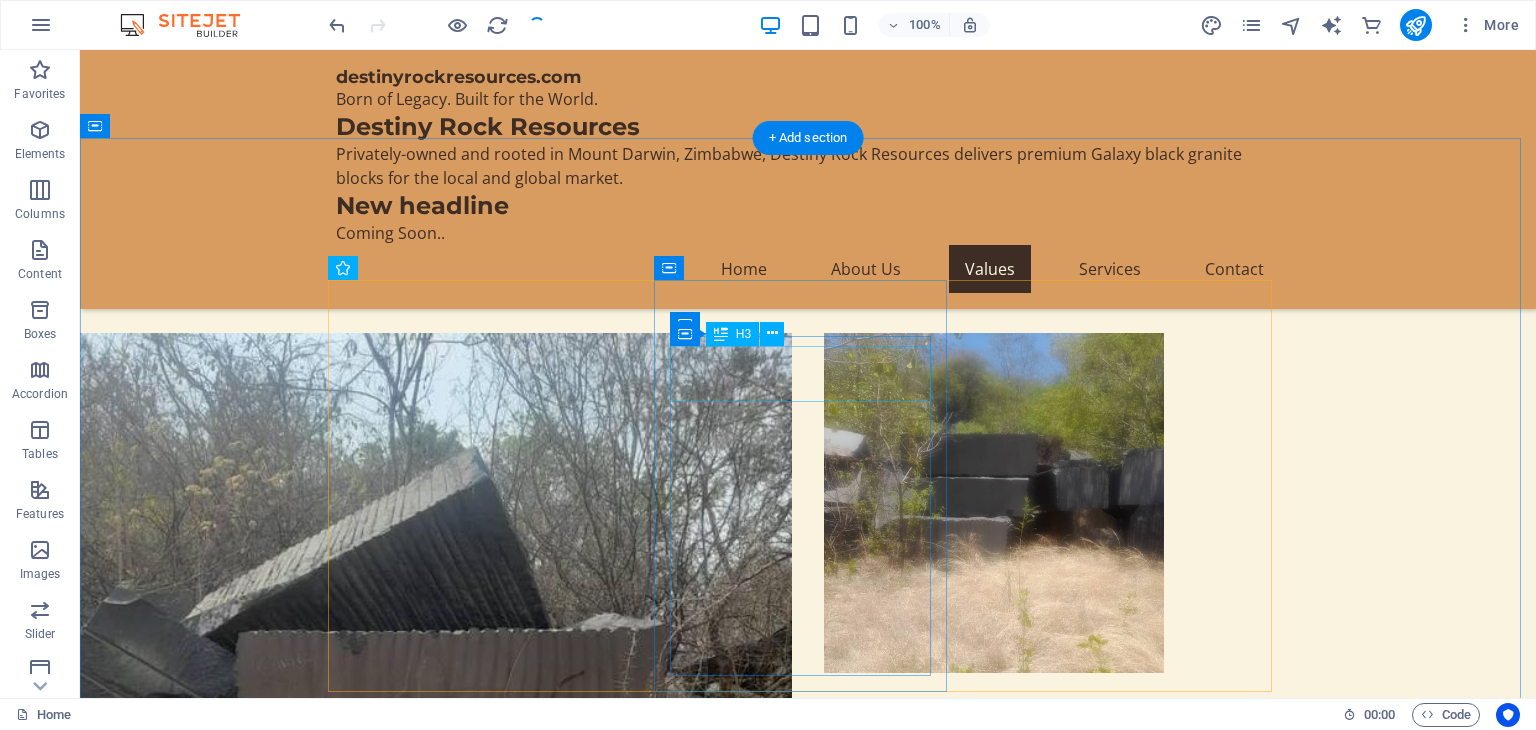 click on "Environmental Responsibility" at bounding box center (482, 1465) 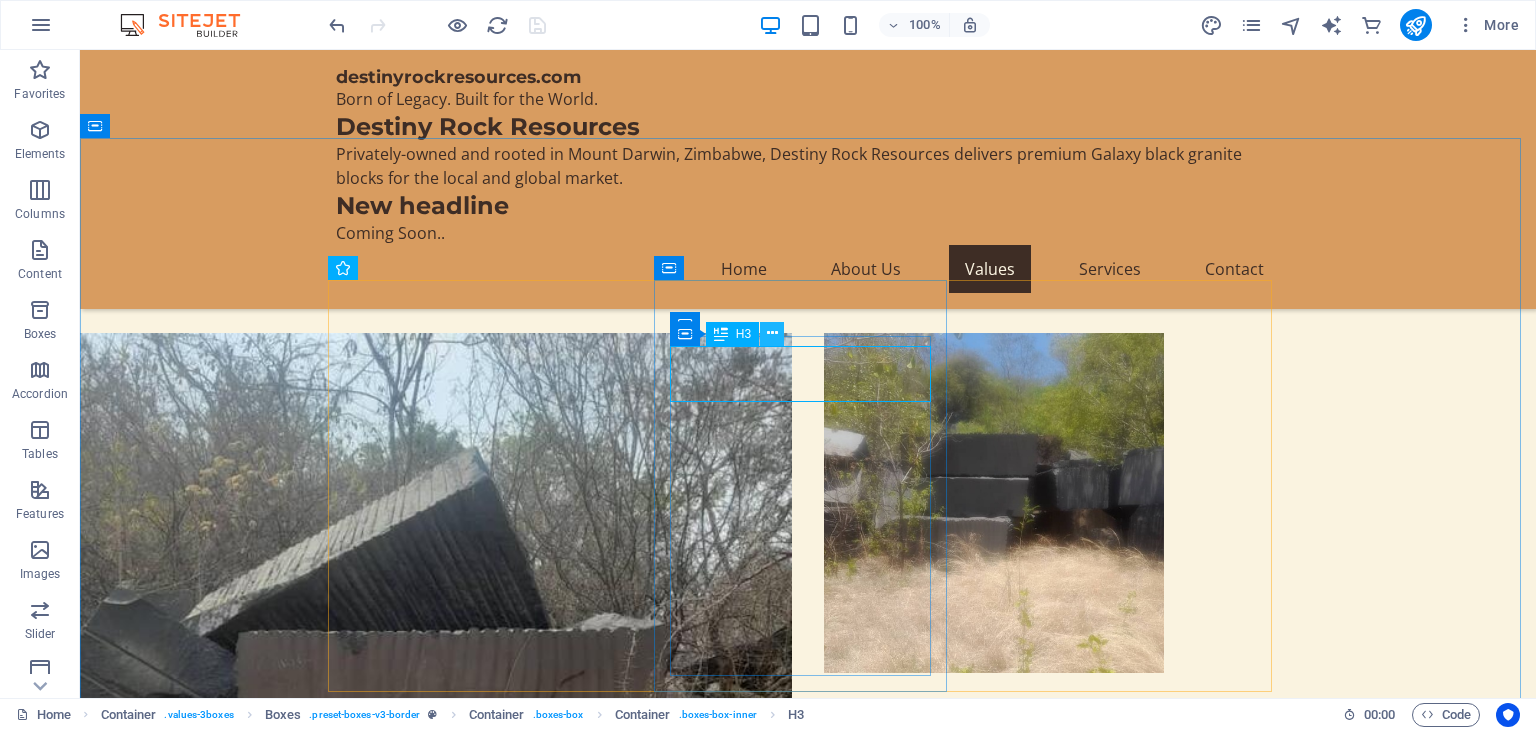 click at bounding box center [772, 333] 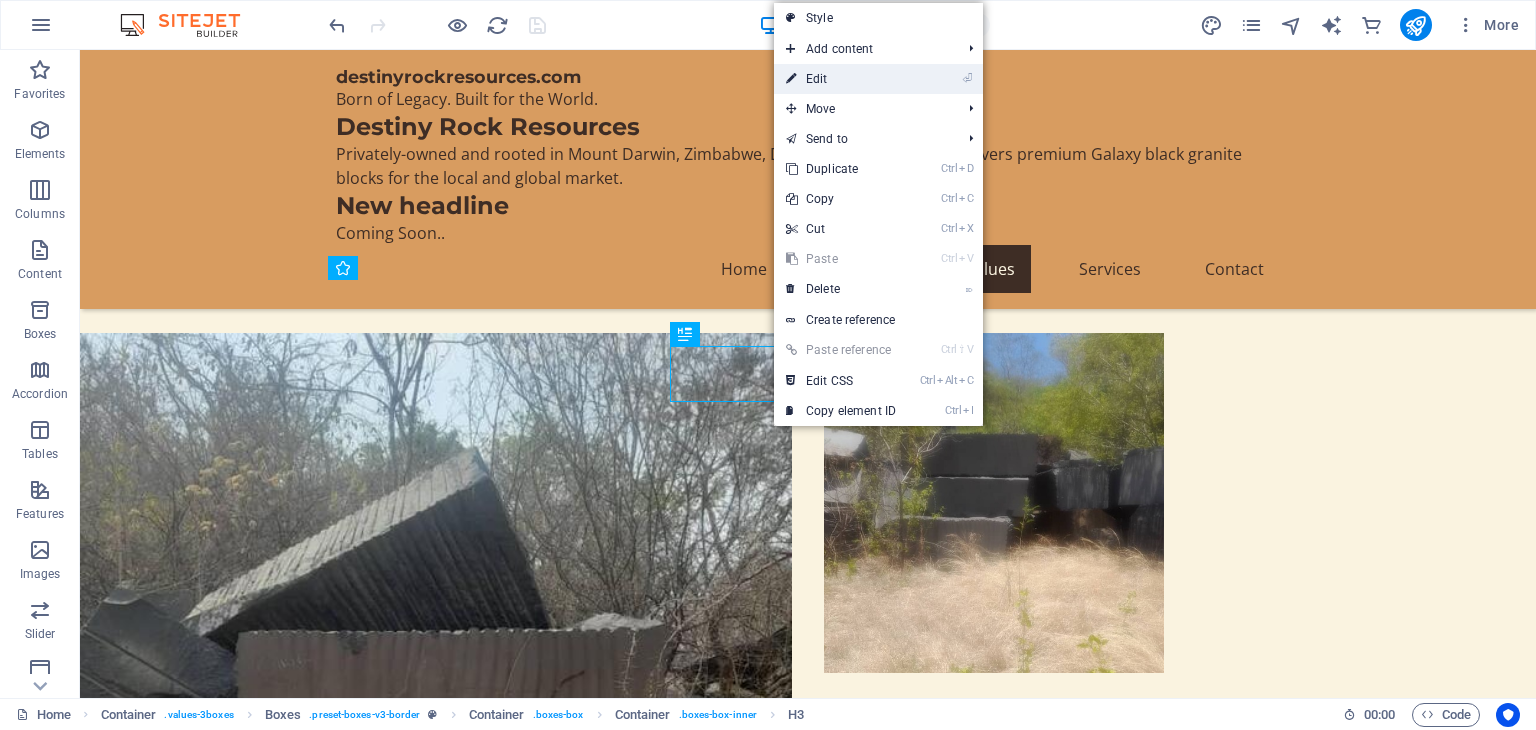 click on "⏎  Edit" at bounding box center (841, 79) 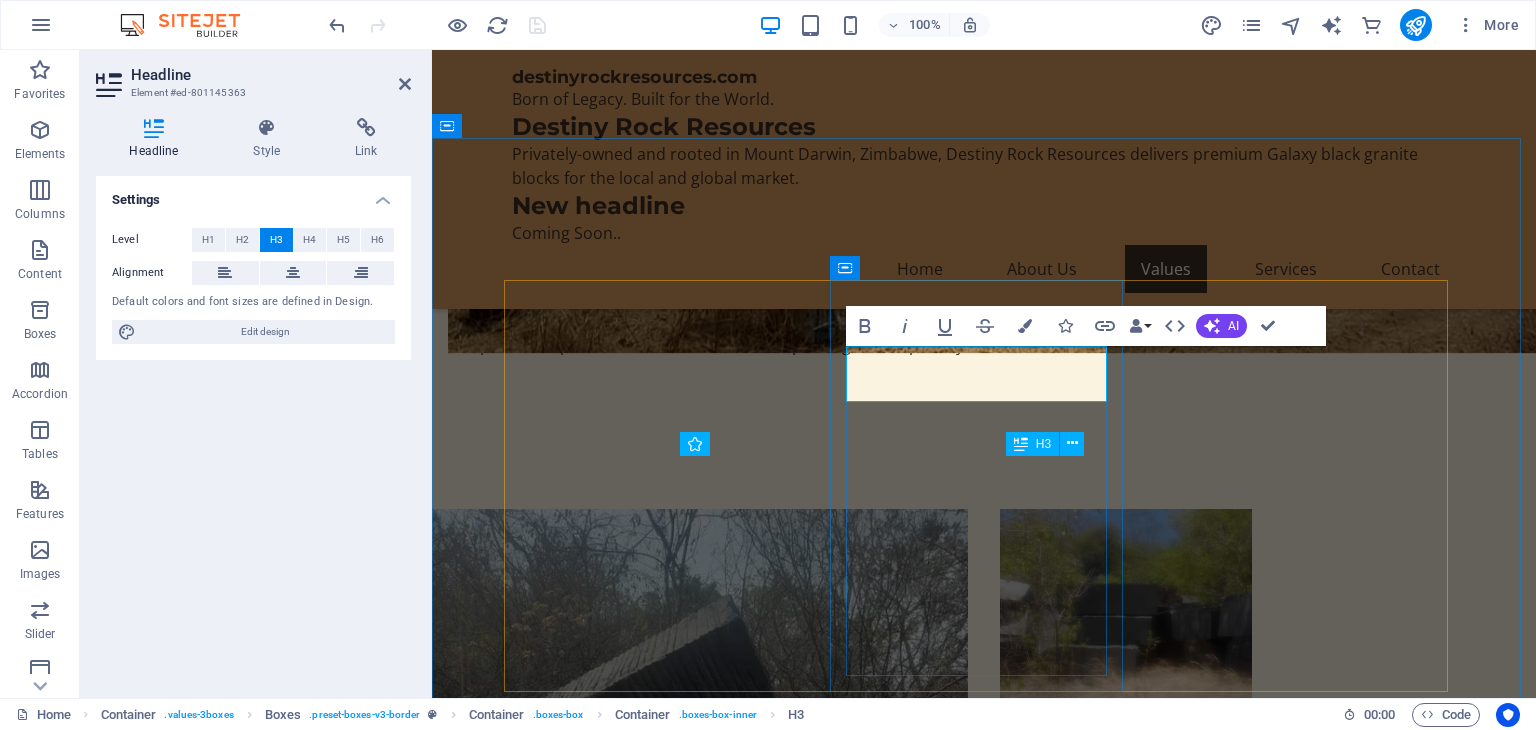 click on "Environmental Responsibility" at bounding box center [658, 1465] 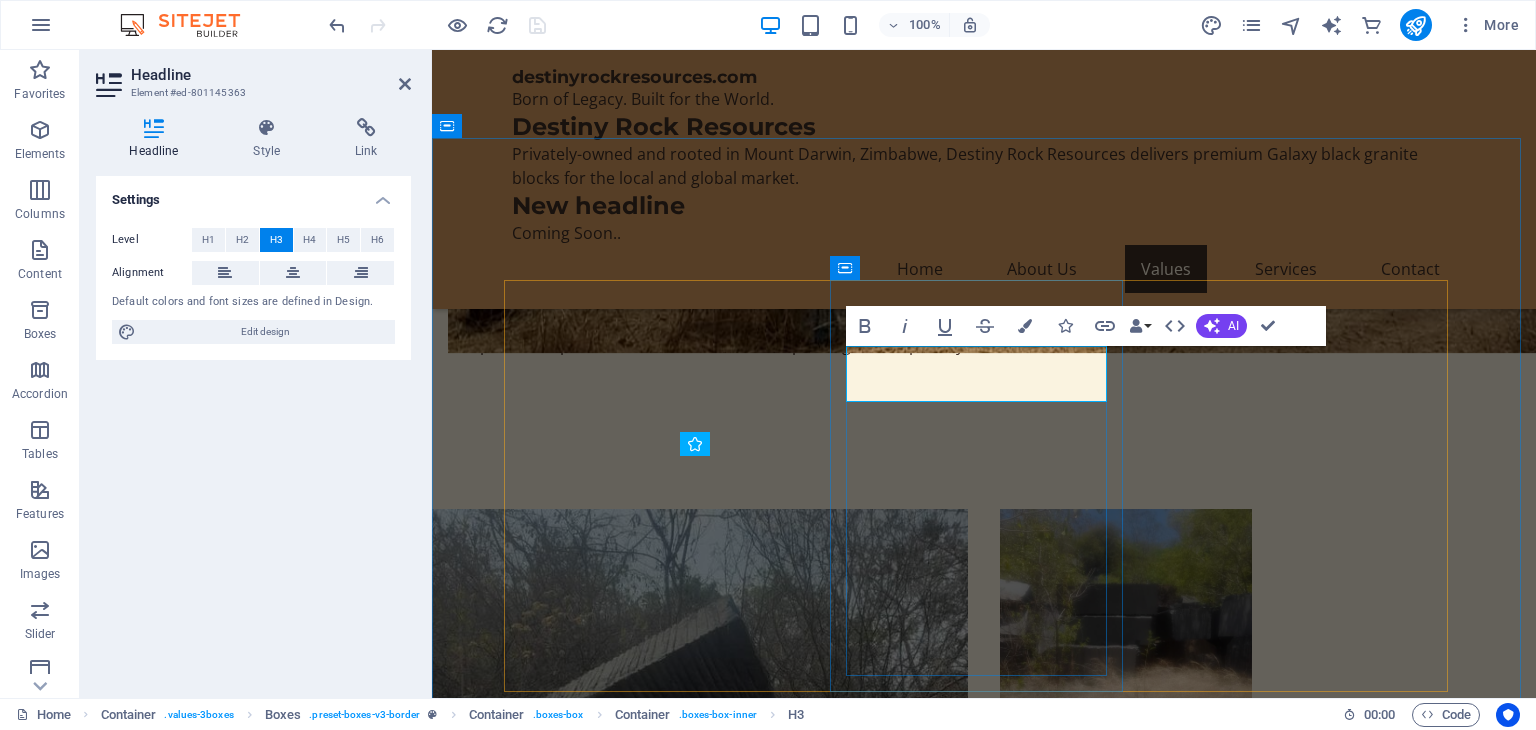 type 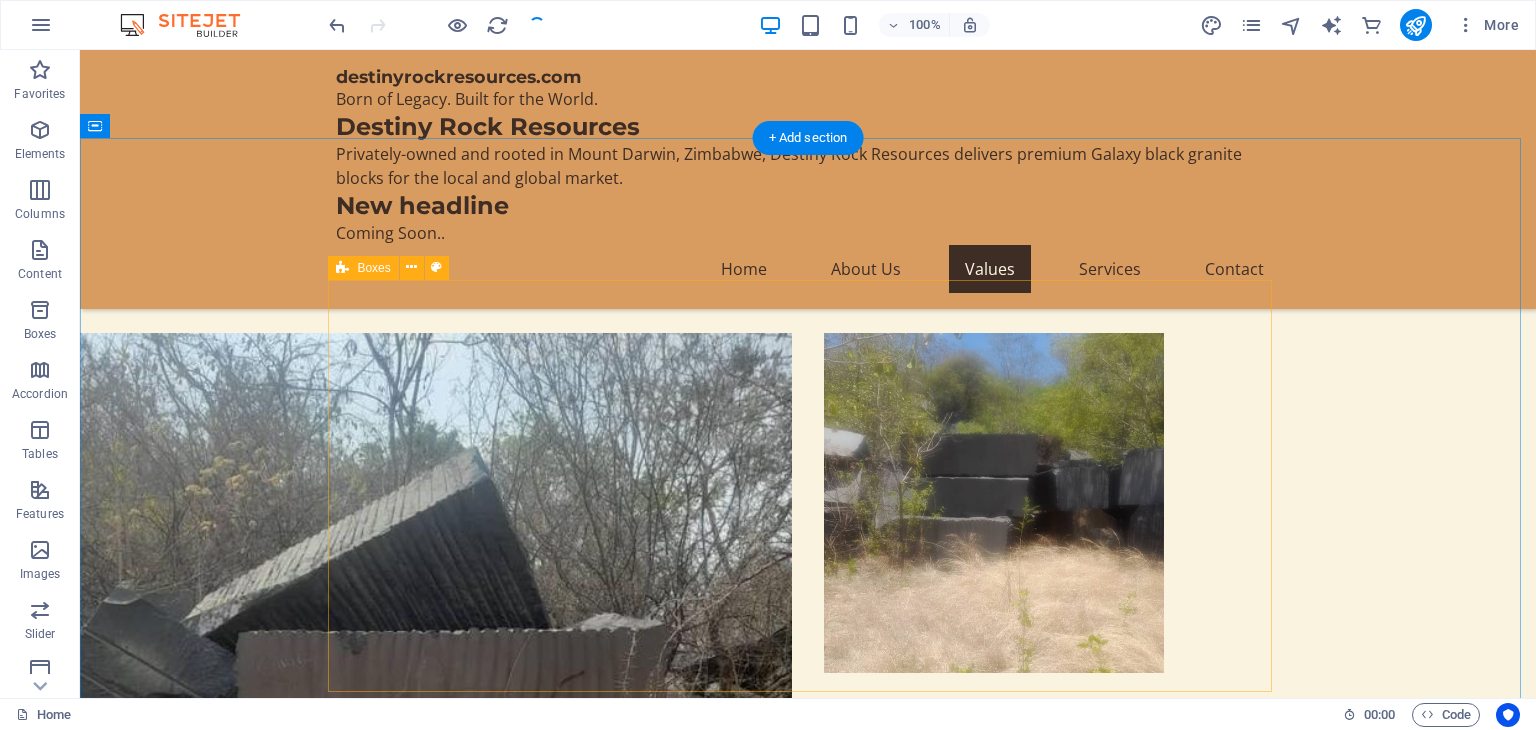 click on "What we are looking for We invite interest from serious partners and investors who can contribute in bringing  Quarrying Equipment  (Wire saws, excavators, loaders, compressors, drills) Stone Processing Expertise Export or Distribution Networks Working Capital / Joint Venture Funding Mine Planning and Operational Support" at bounding box center (808, 1536) 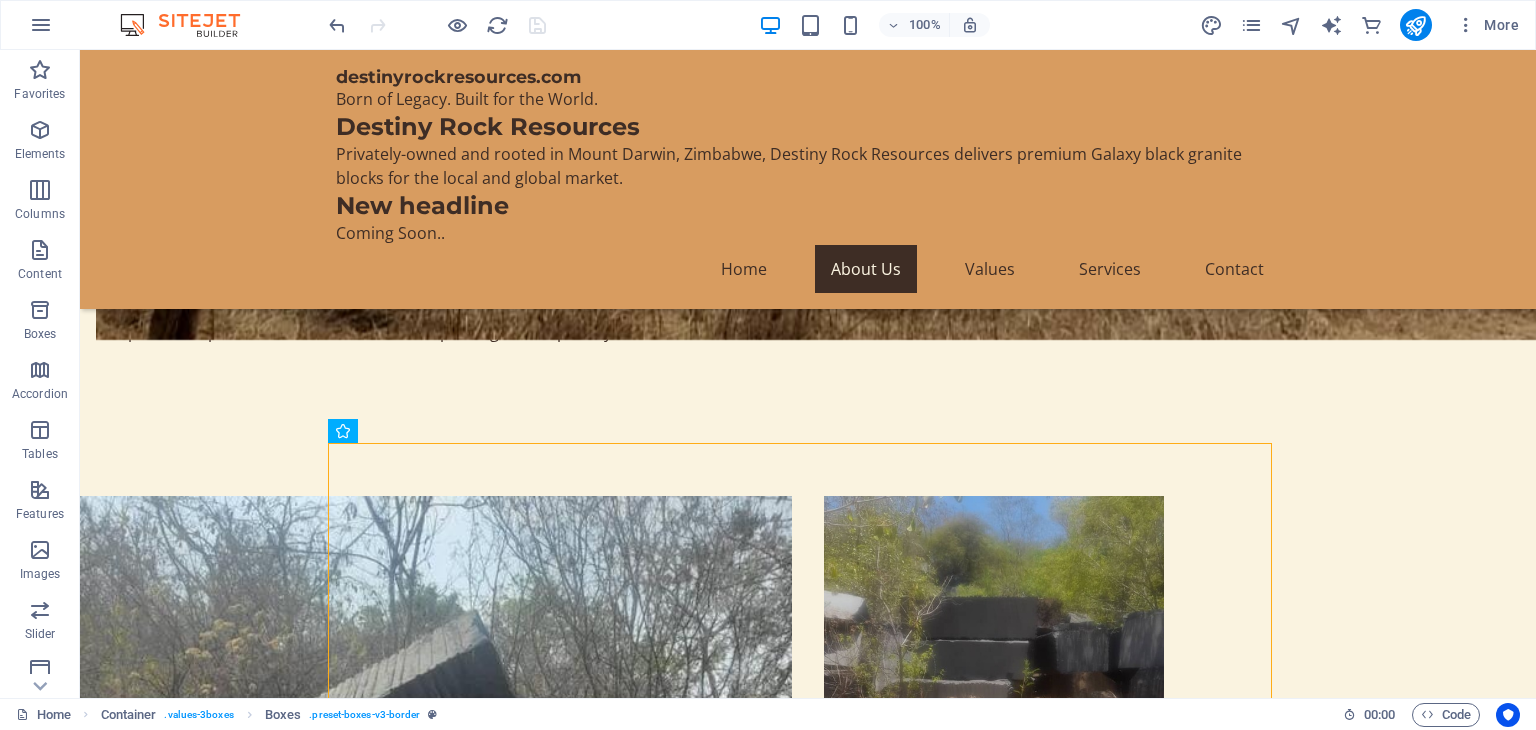 scroll, scrollTop: 1707, scrollLeft: 0, axis: vertical 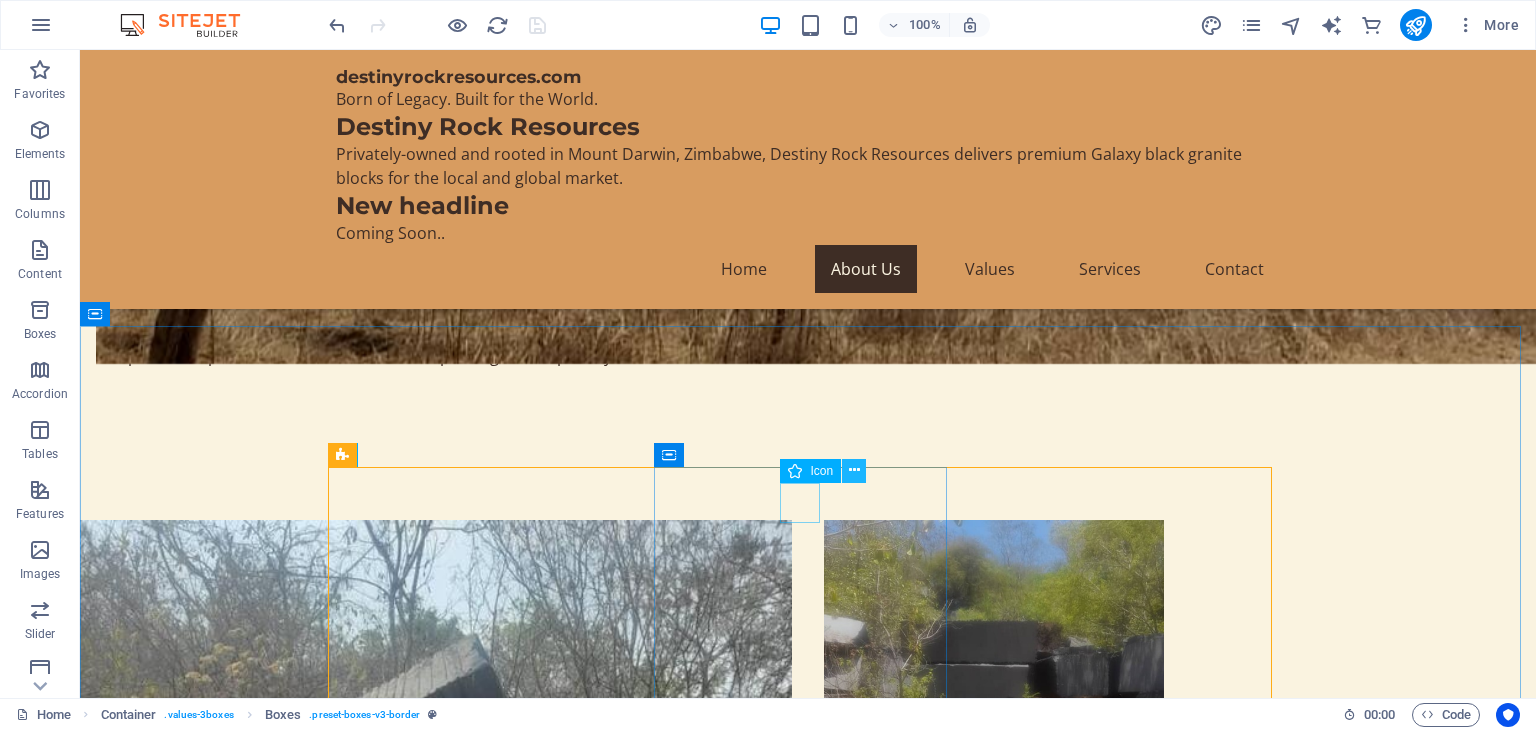 click at bounding box center [854, 470] 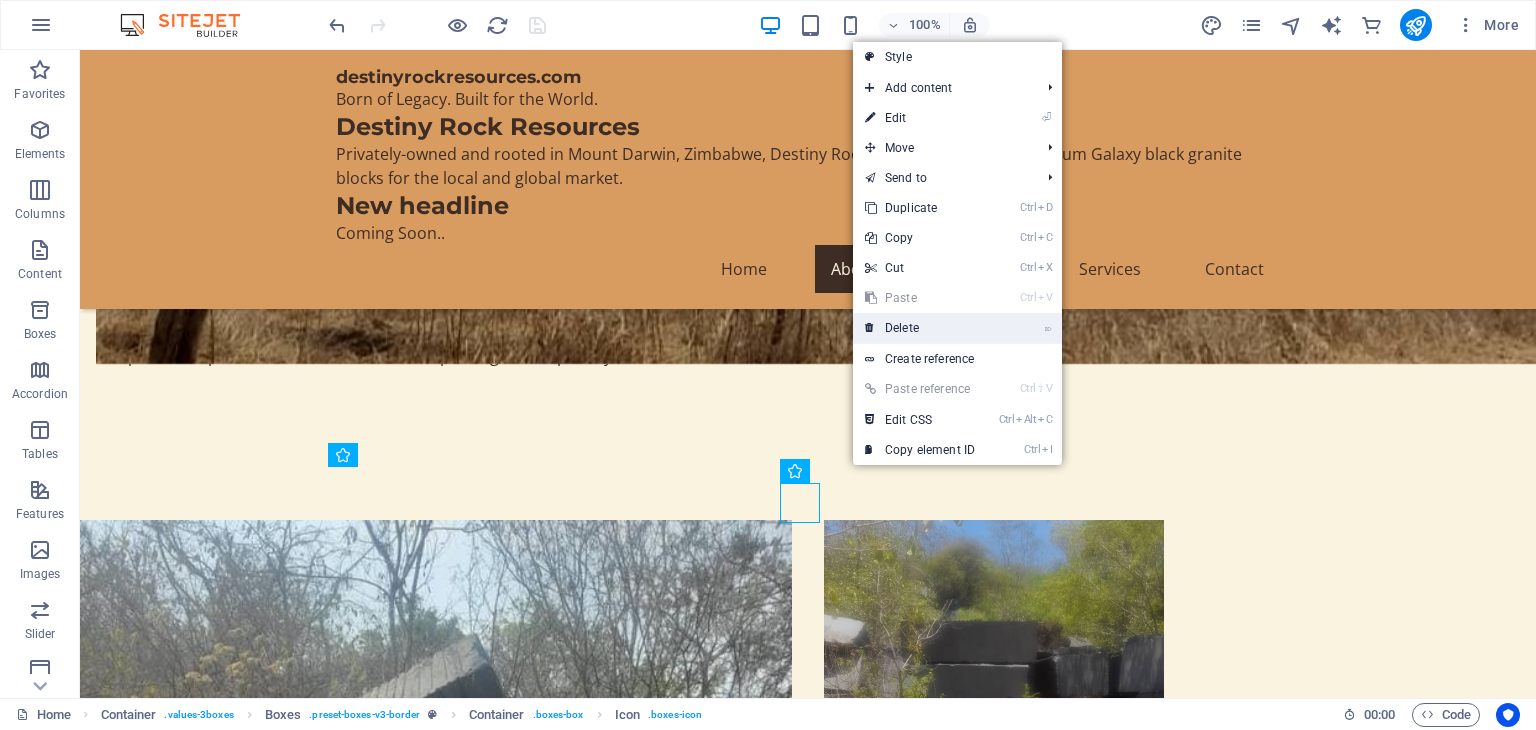 click on "⌦  Delete" at bounding box center [920, 328] 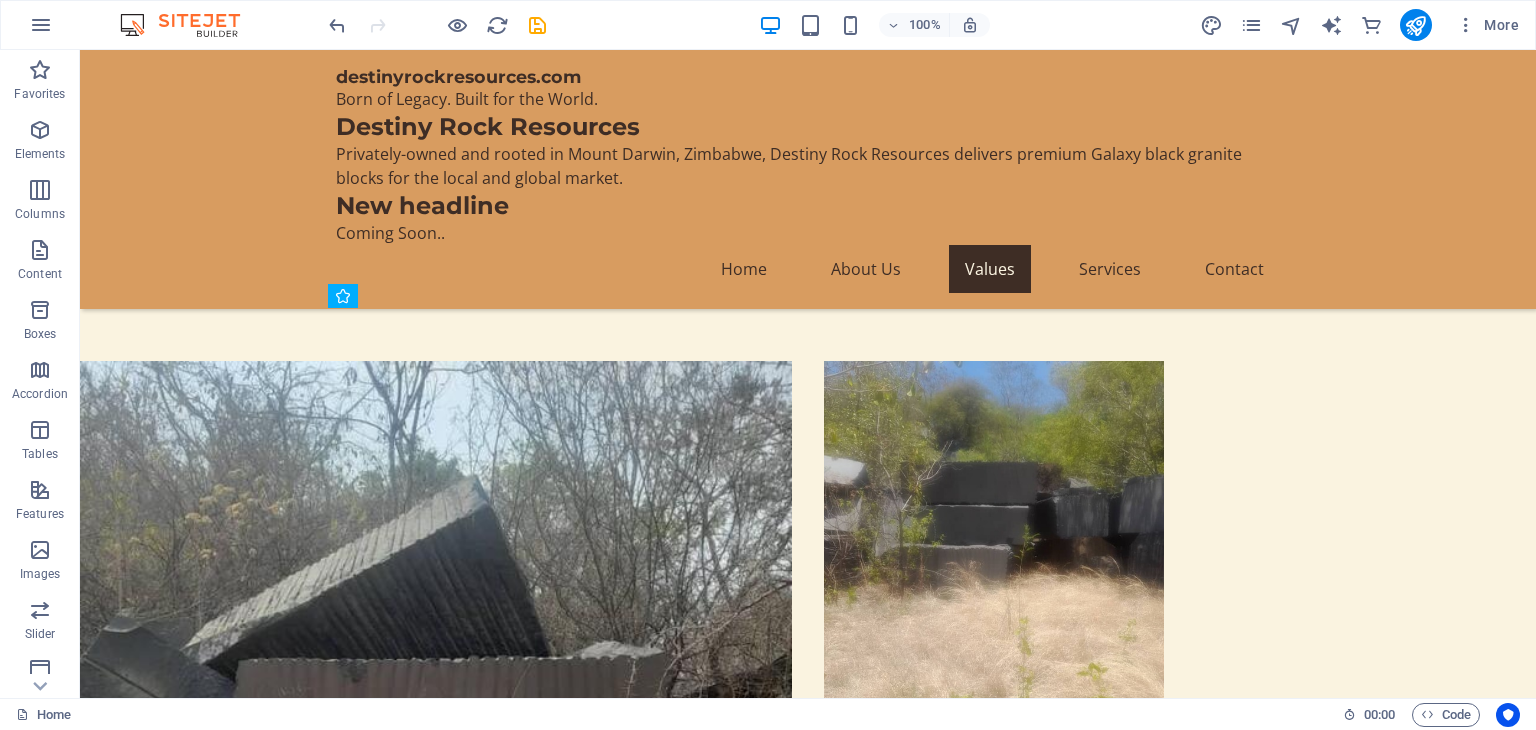 scroll, scrollTop: 1879, scrollLeft: 0, axis: vertical 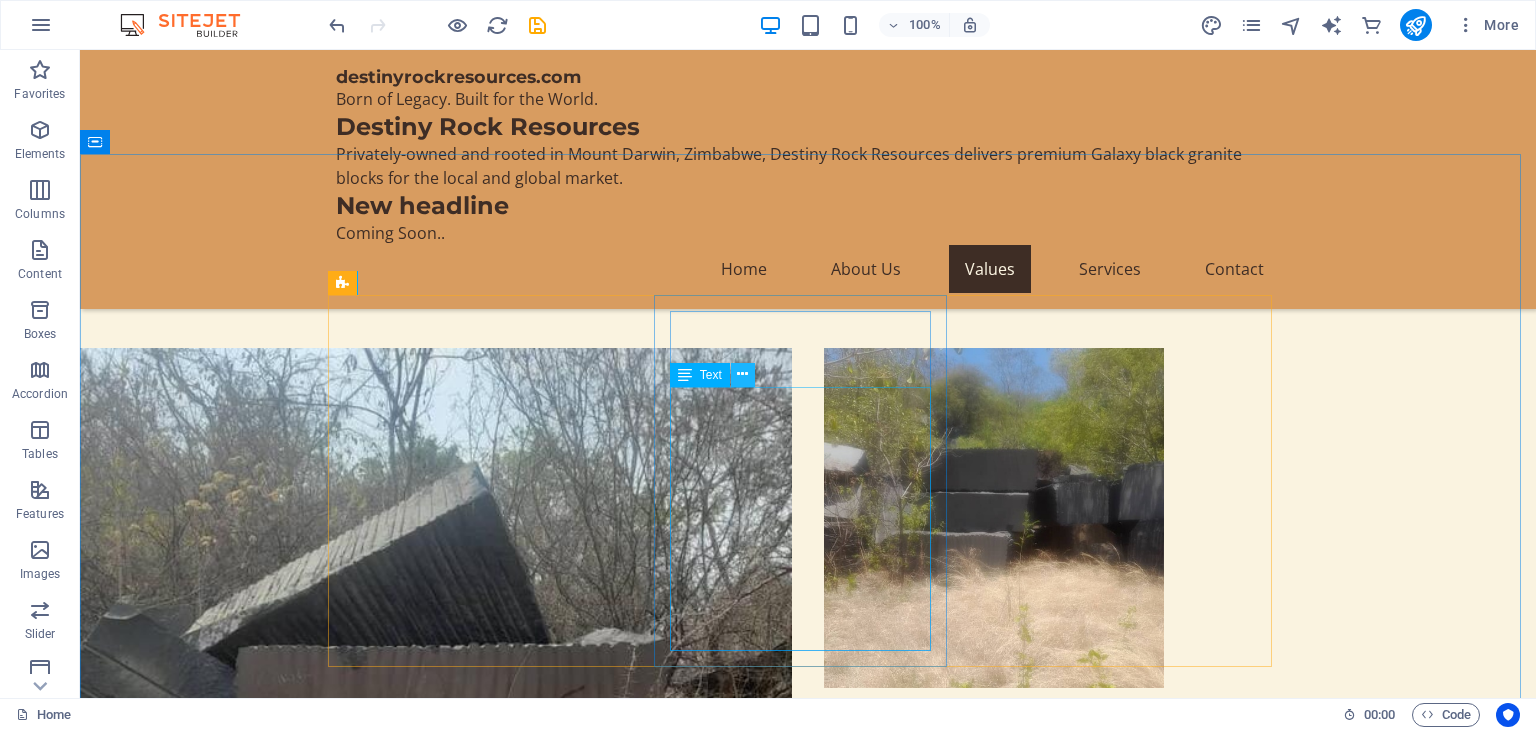 click at bounding box center [742, 374] 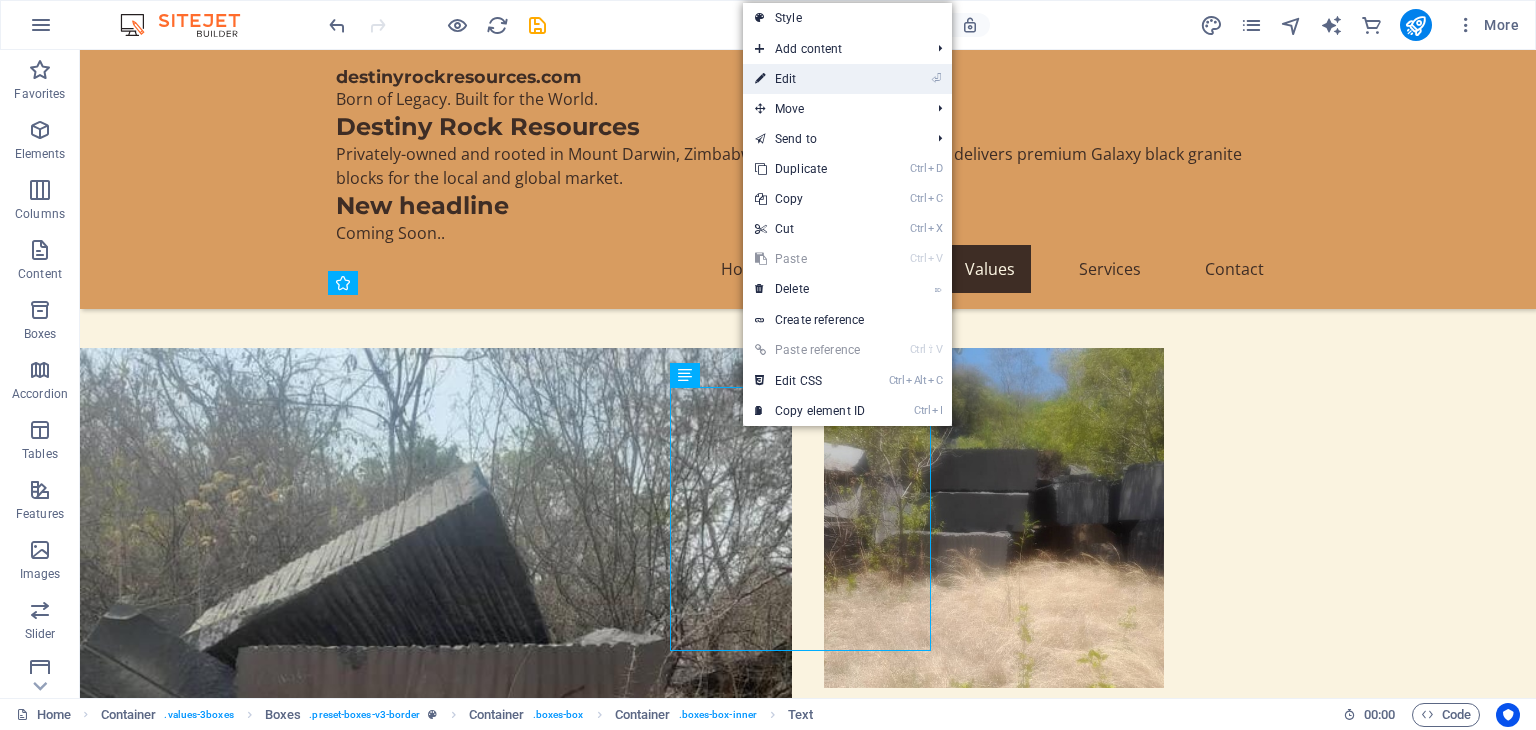 click on "⏎  Edit" at bounding box center (810, 79) 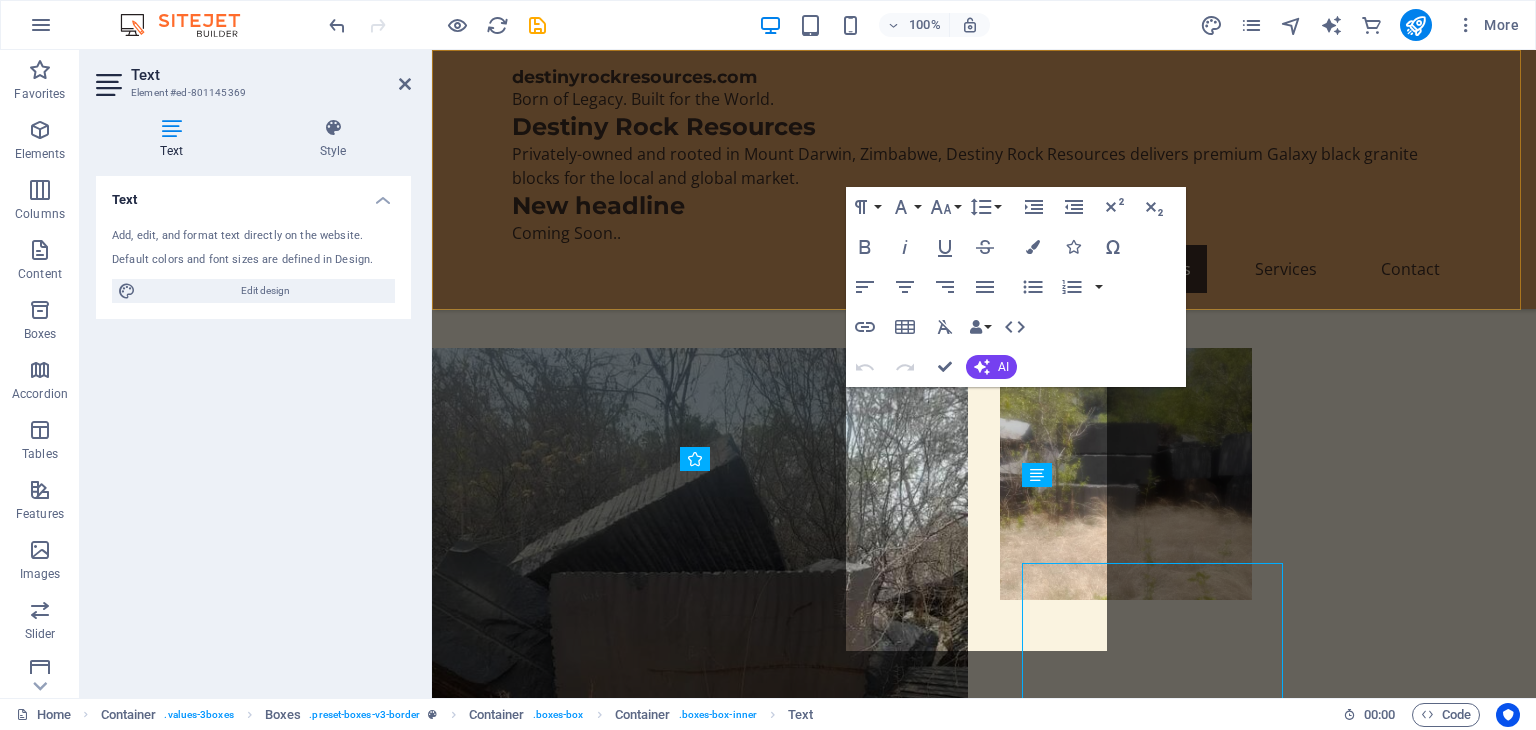 scroll, scrollTop: 1703, scrollLeft: 0, axis: vertical 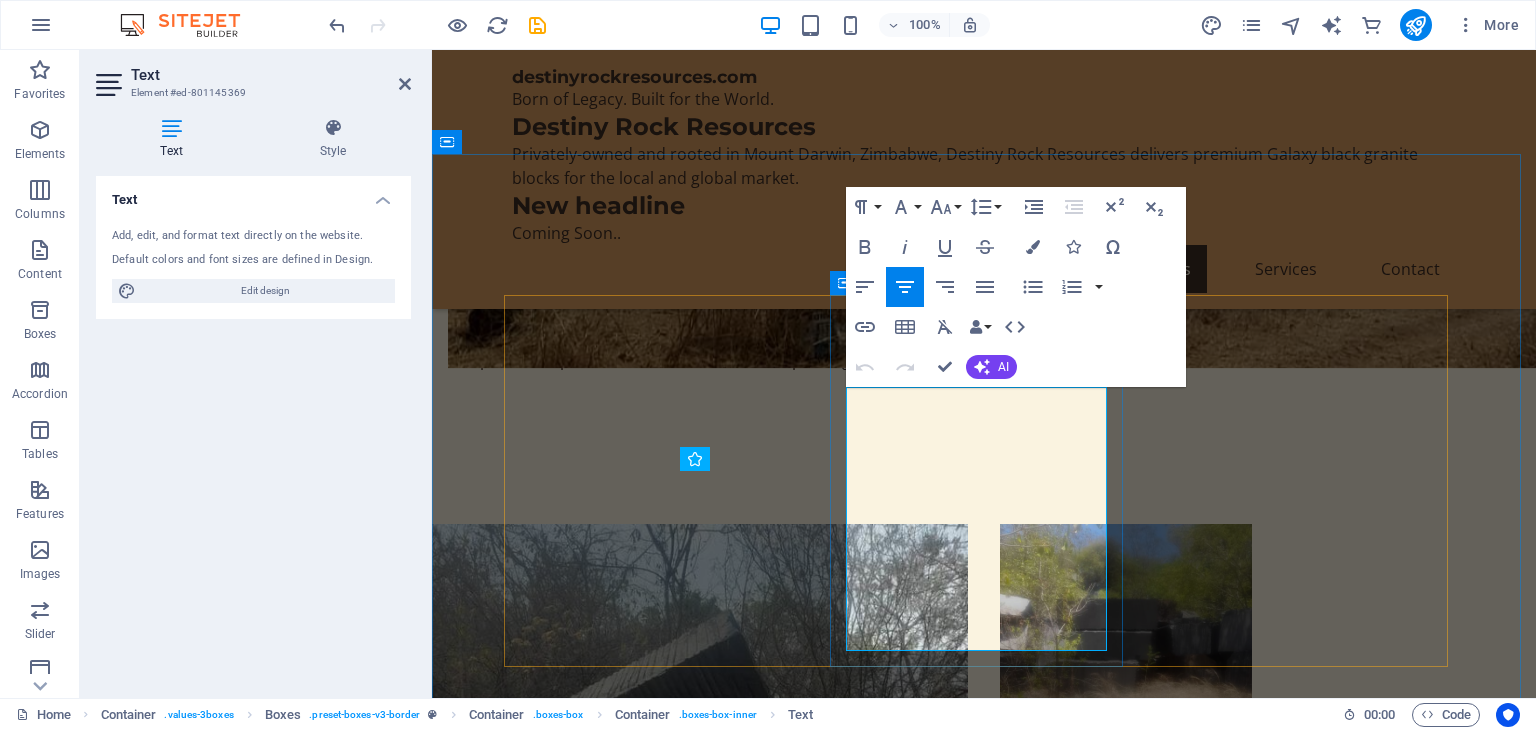 click on "Quarrying Equipment" 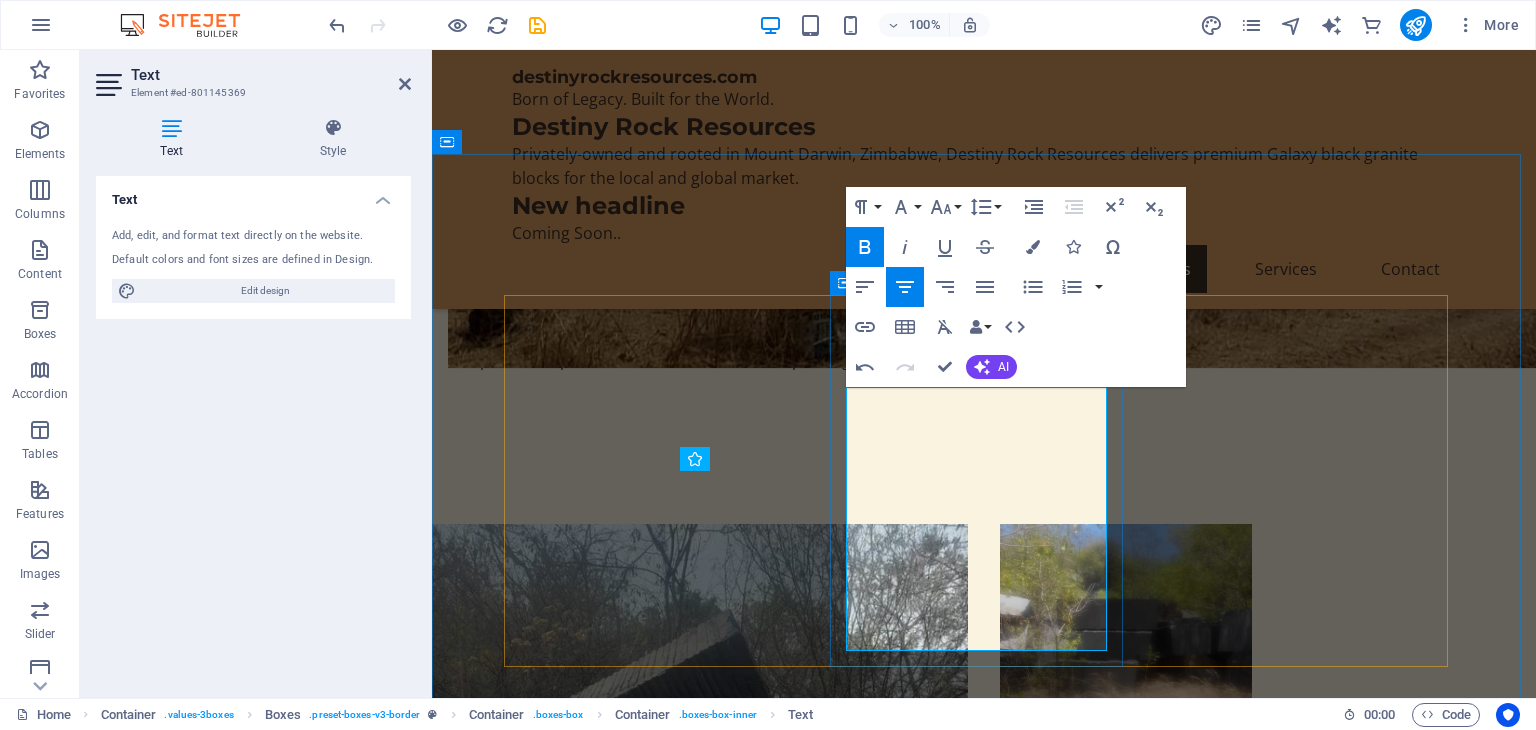 type 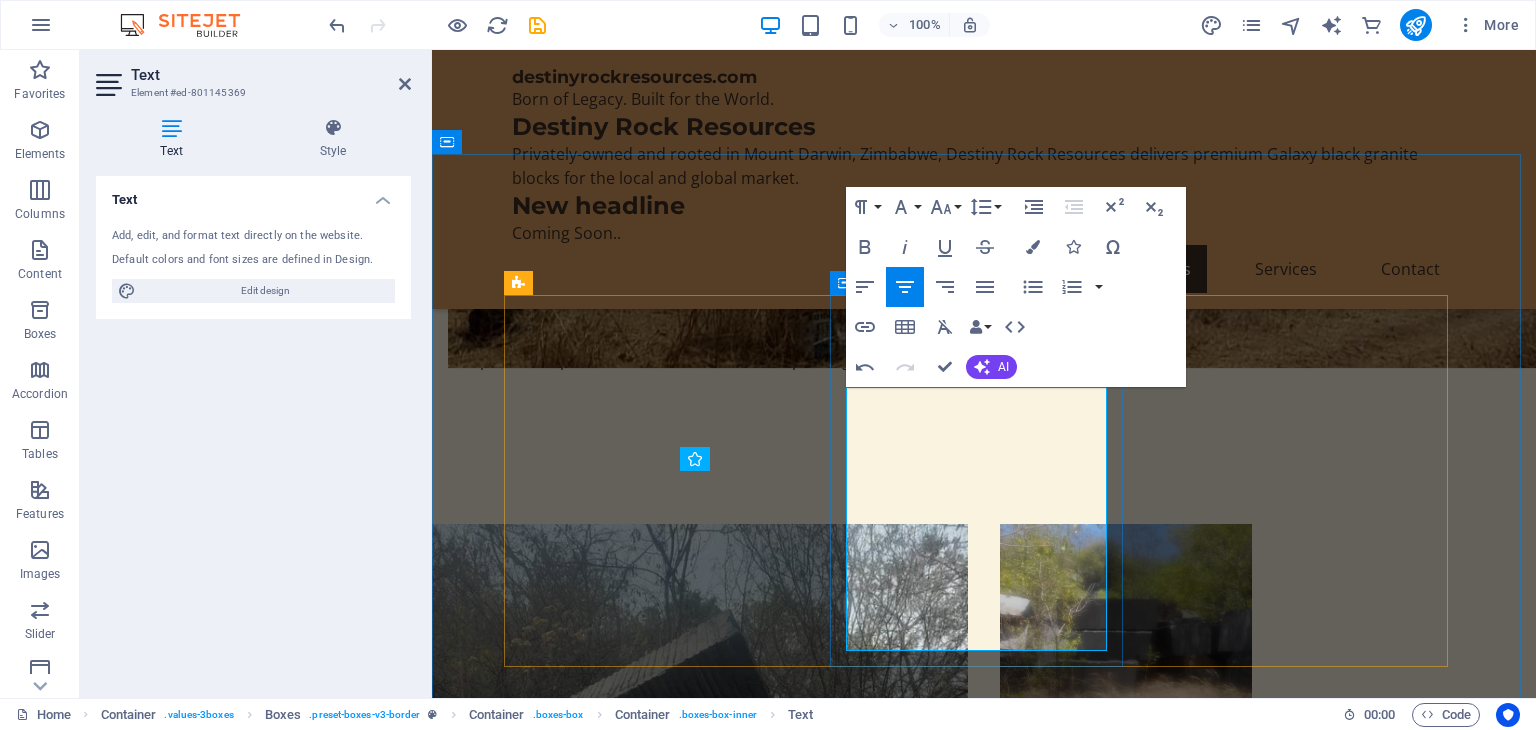 click on "uarrying Equipment" at bounding box center (681, 1550) 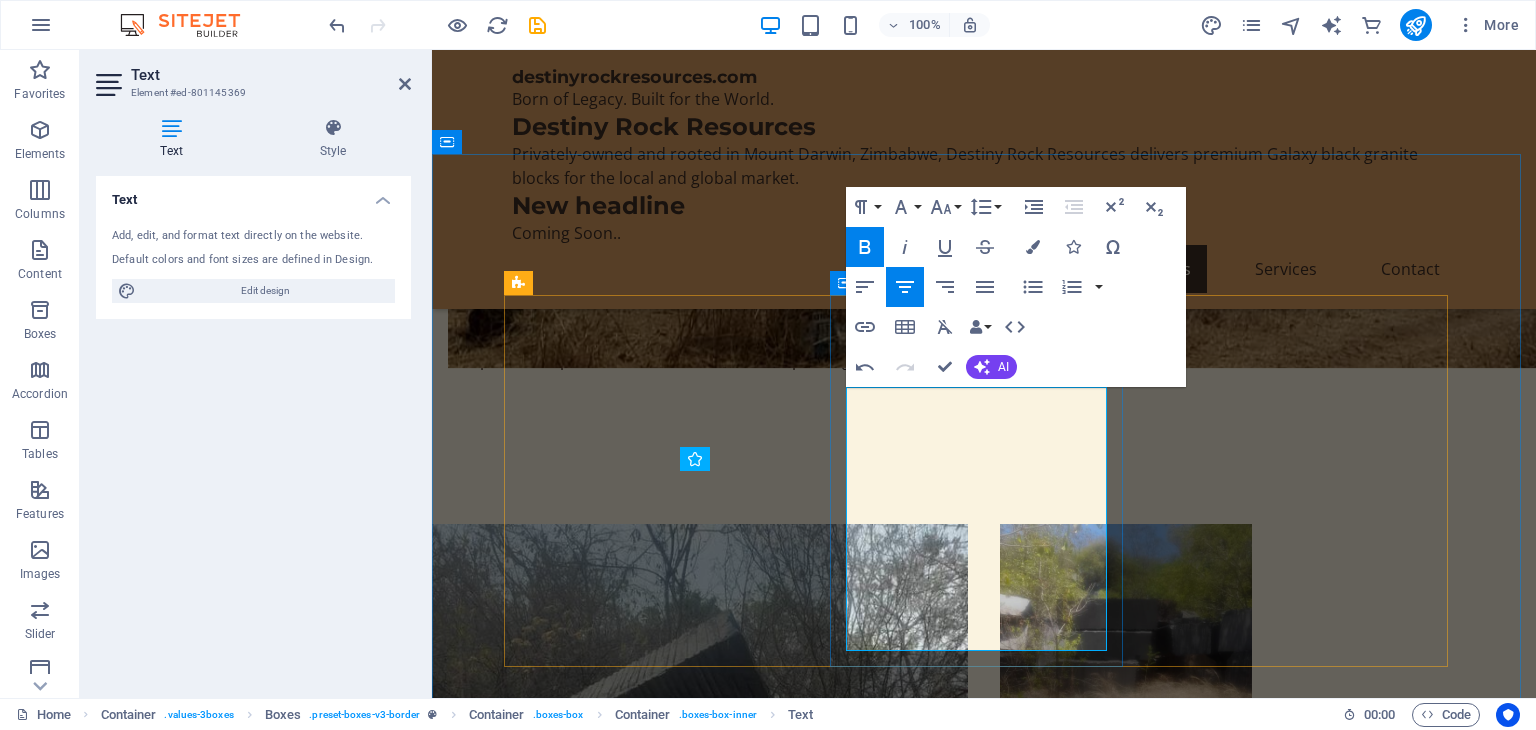 click on "We invite interest from serious partners and investors who can contribute in bringing q uarrying equipment  (Wire saws, excavators, loaders, compressors, drills) Stone Processing Expertise Export or Distribution Networks Foreign direct investment (FDI) Local Advantage Working Capital / Joint Venture Funding Mine Planning and Operational Support" at bounding box center (658, 1598) 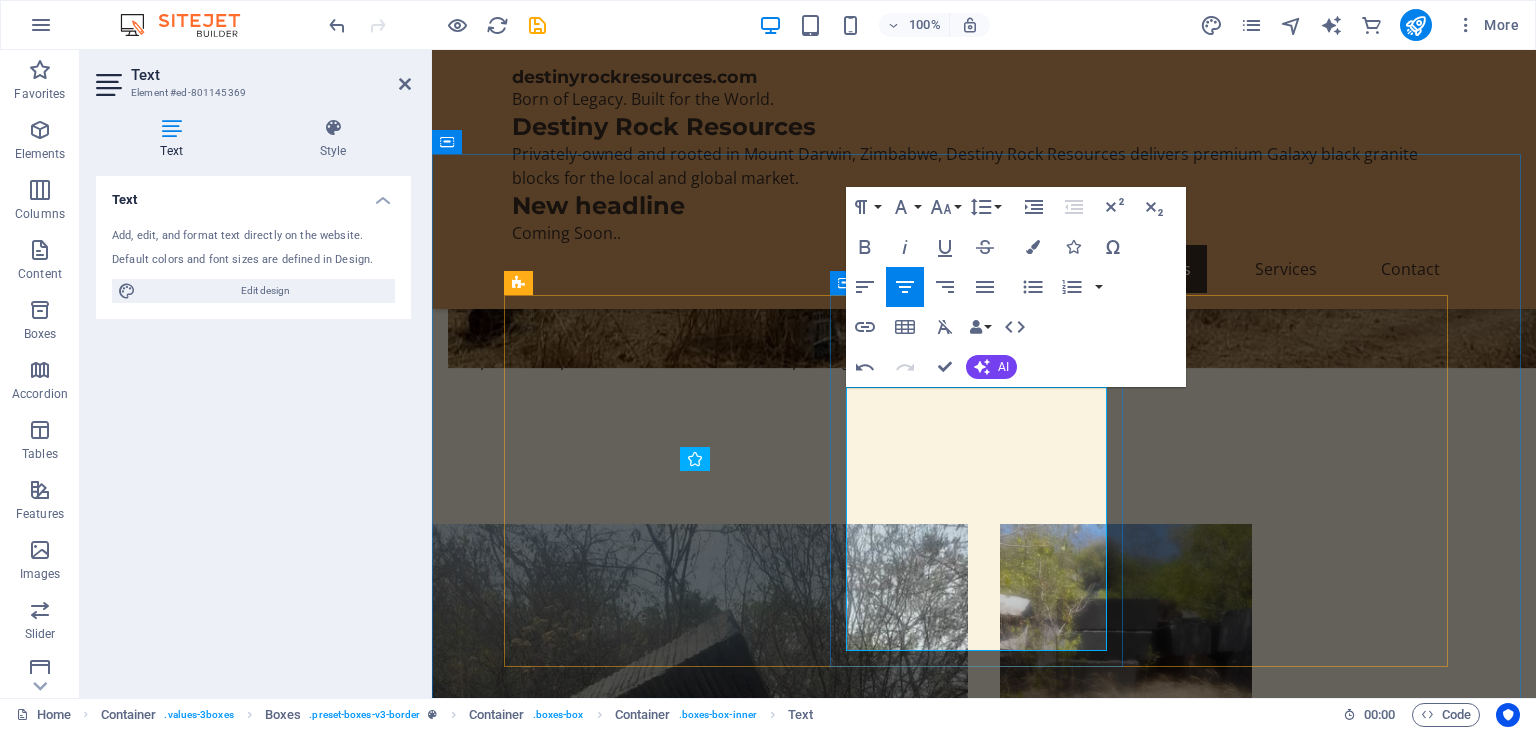 click on "Stone Processing Expertise" at bounding box center (658, 1586) 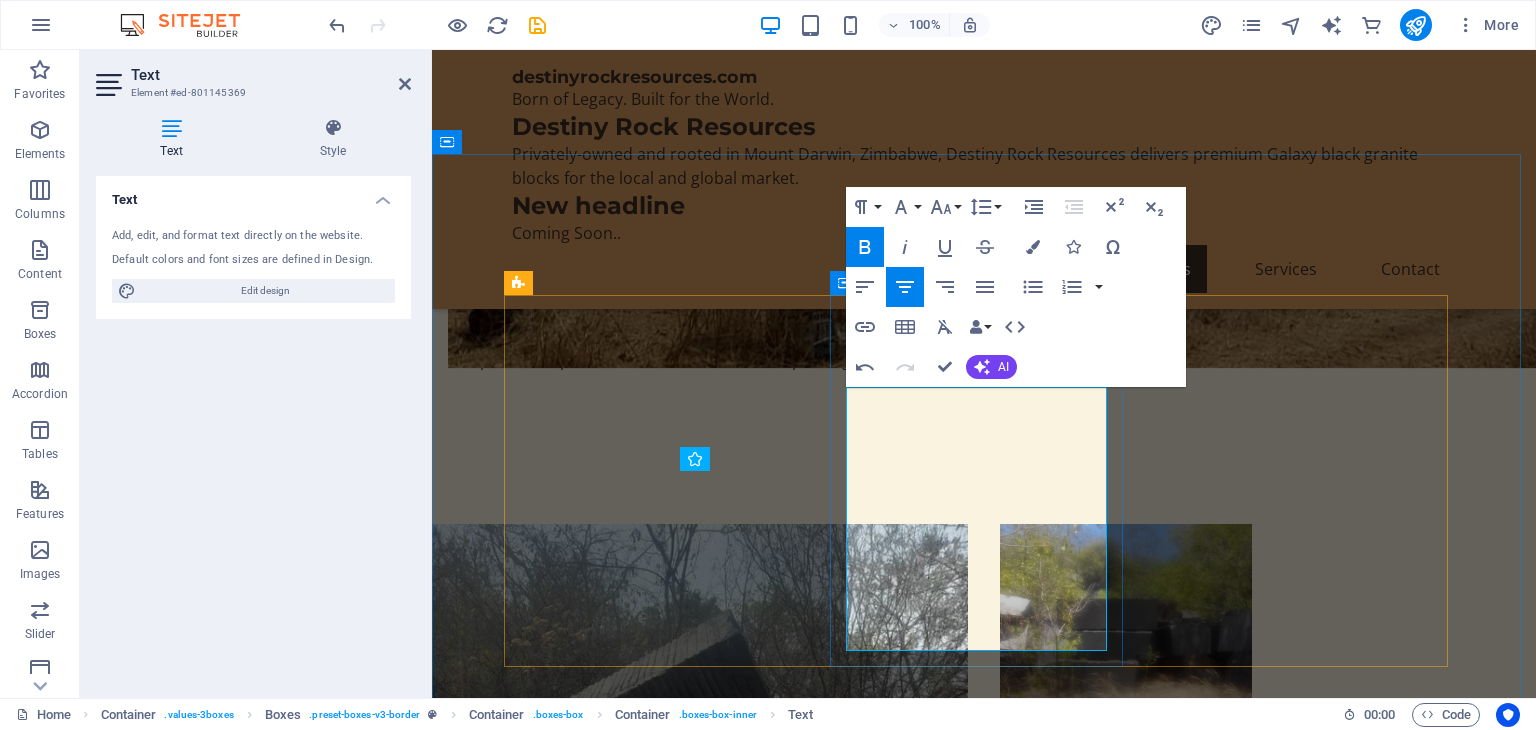 click on "Stone processing Expertise" at bounding box center [658, 1586] 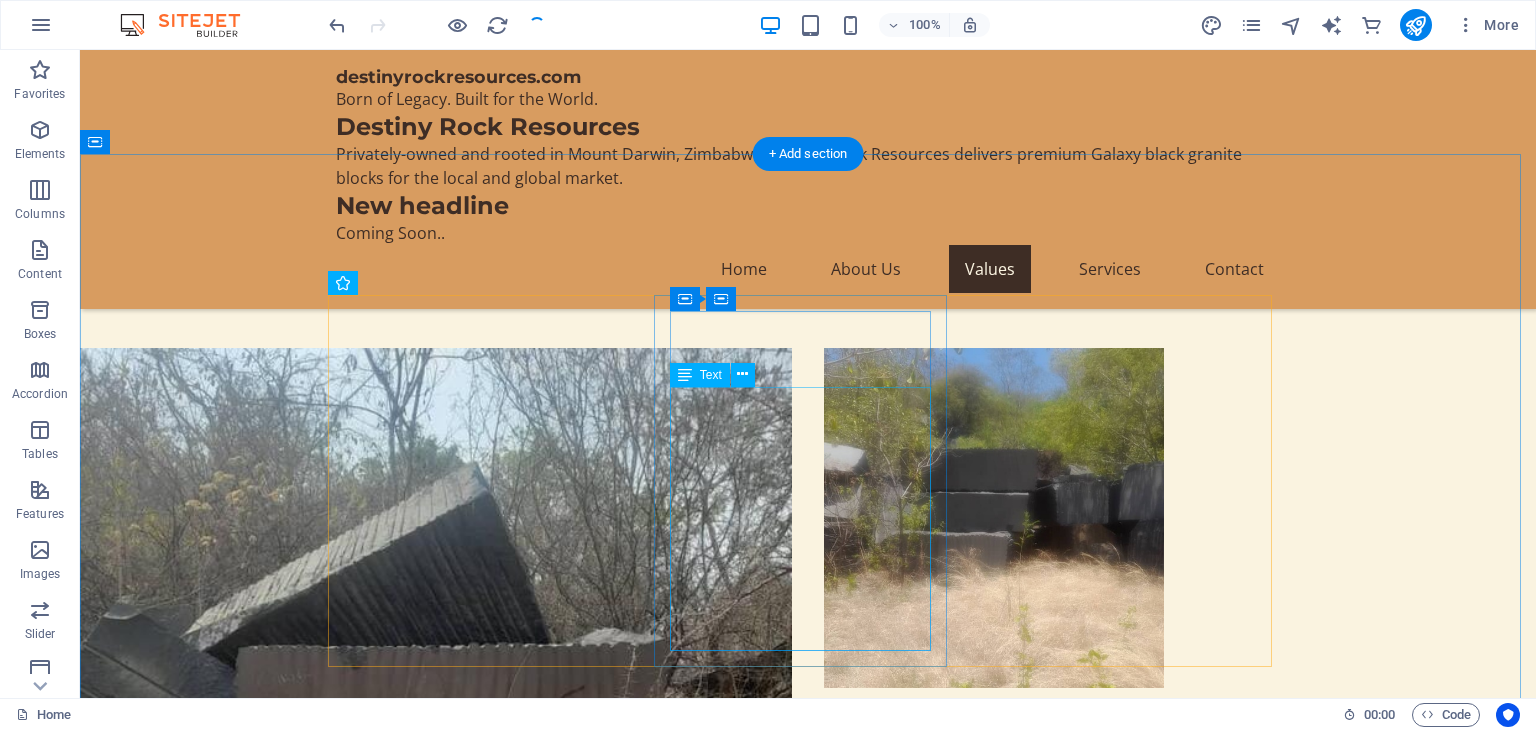 click on "What we are looking for We invite interest from serious partners and investors who can contribute in bringing q uarrying equipment (Wire saws, excavators, loaders, compressors, drills) Stone processing expertise Export or Distribution Networks Working Capital / Joint Venture Funding Mine Planning and Operational Support" at bounding box center [808, 1531] 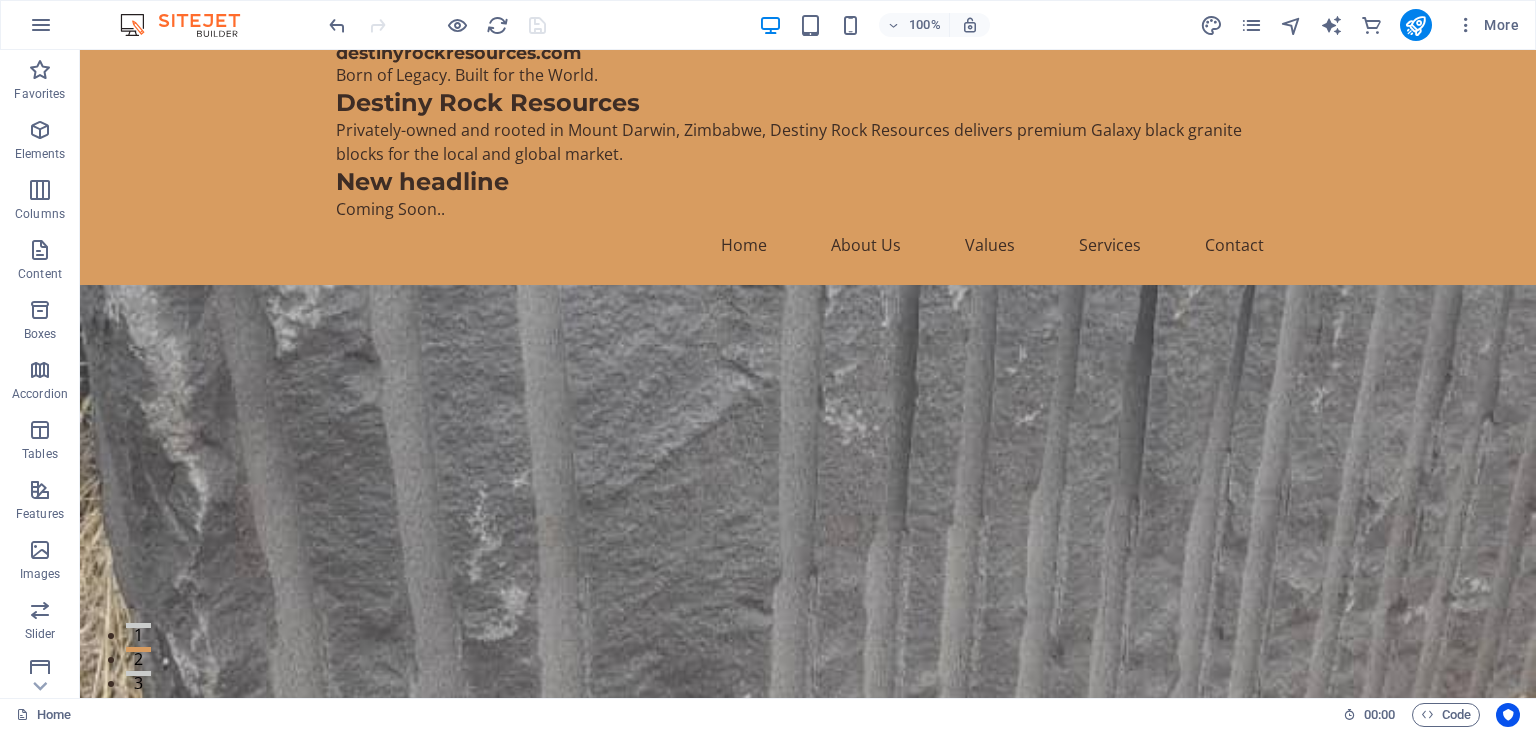 scroll, scrollTop: 0, scrollLeft: 0, axis: both 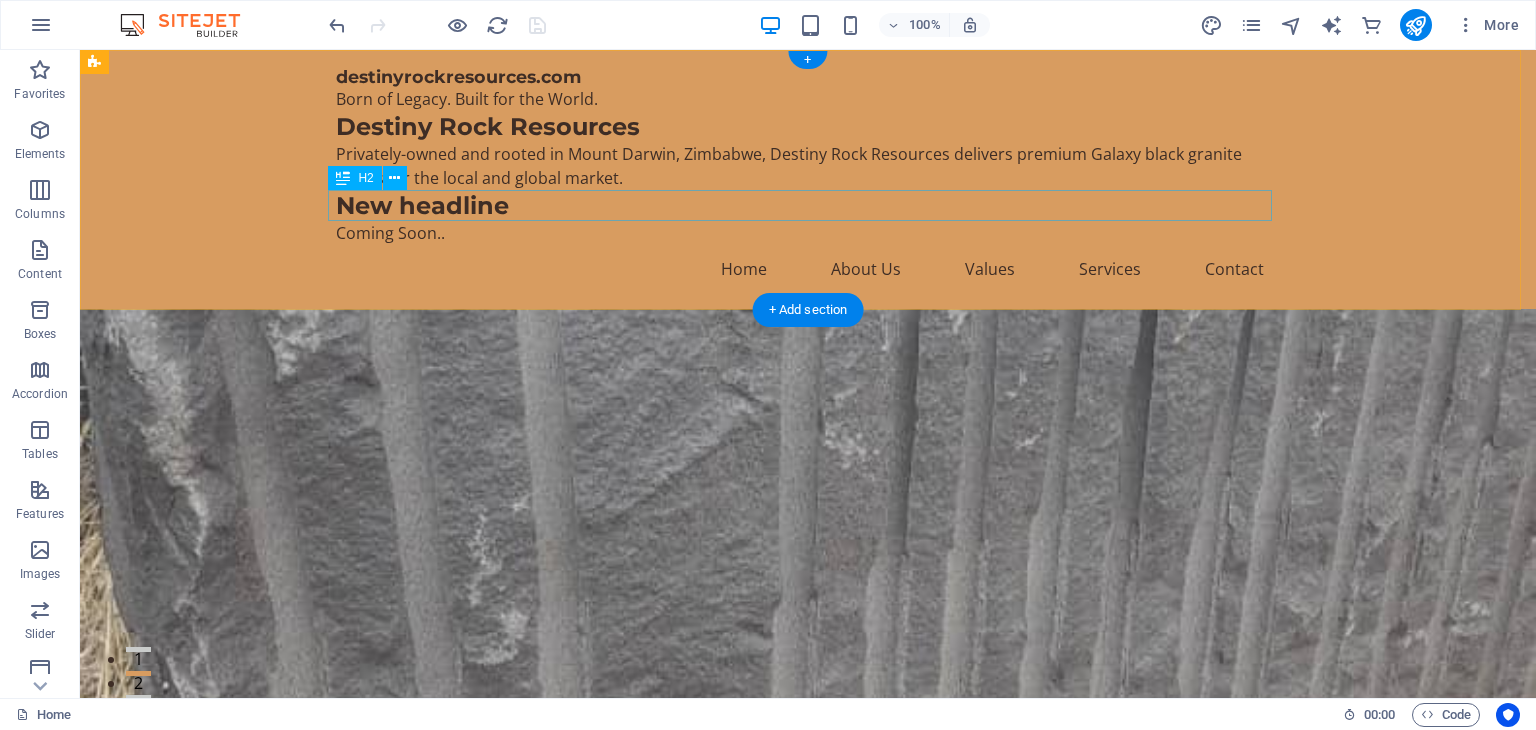 click on "New headline" at bounding box center (808, 205) 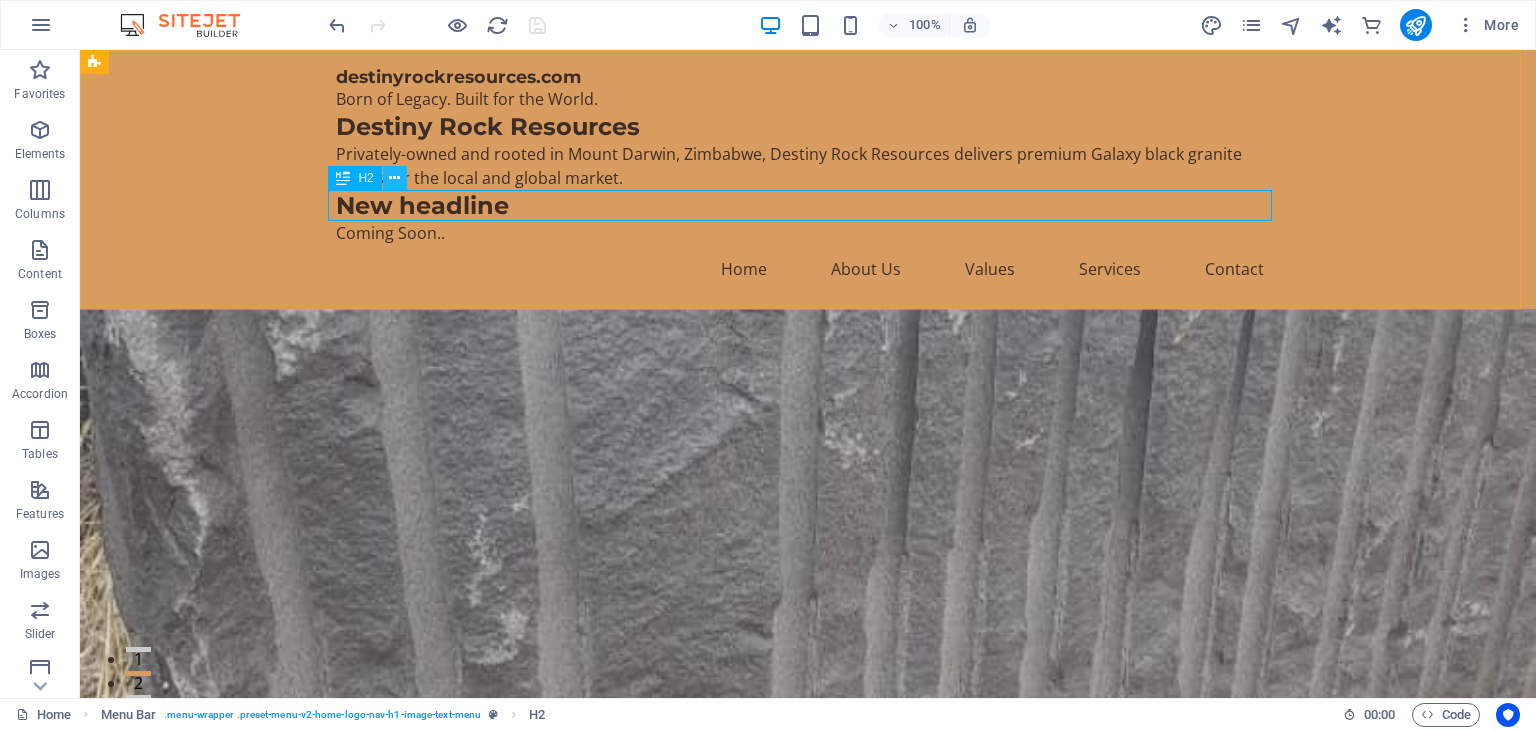 click at bounding box center [394, 178] 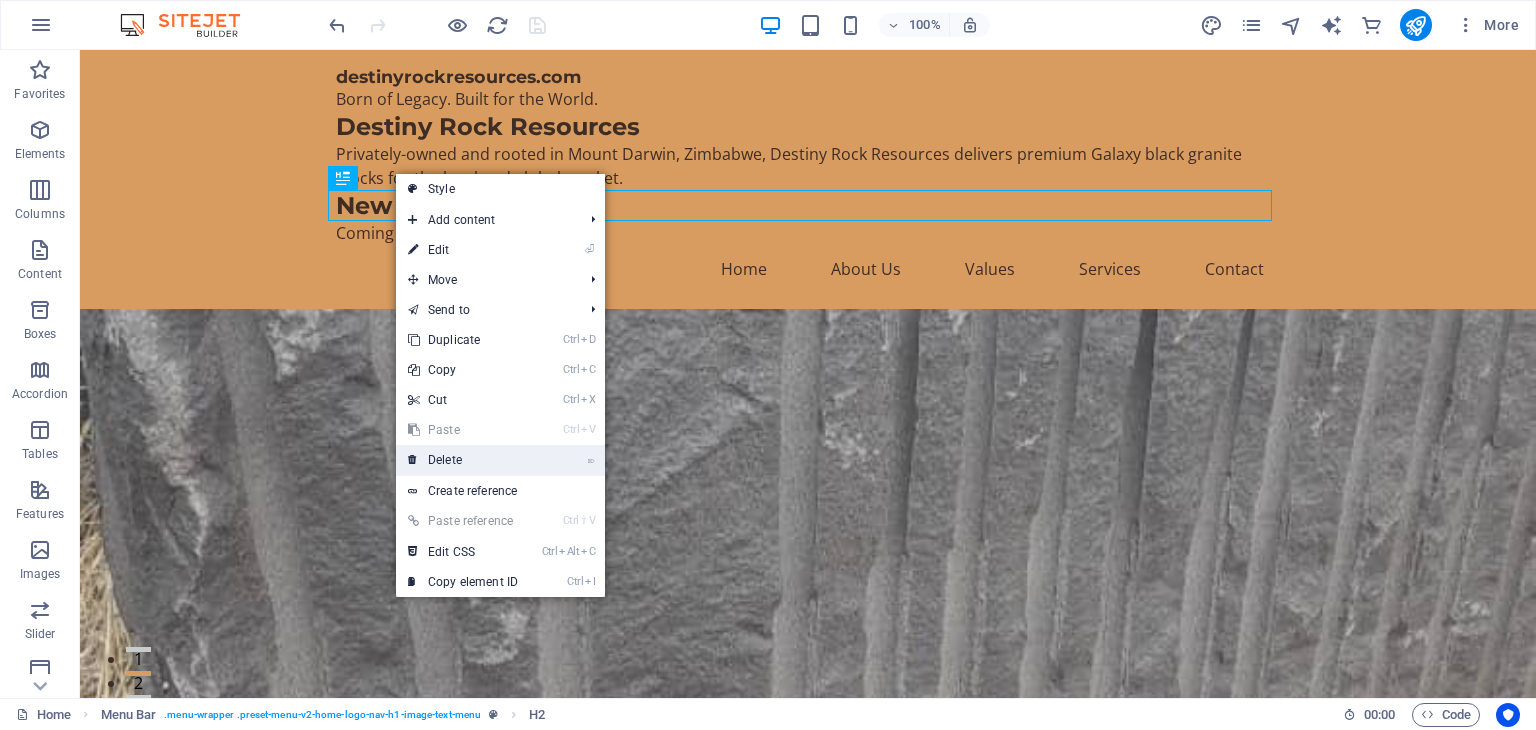 click on "⌦  Delete" at bounding box center (463, 460) 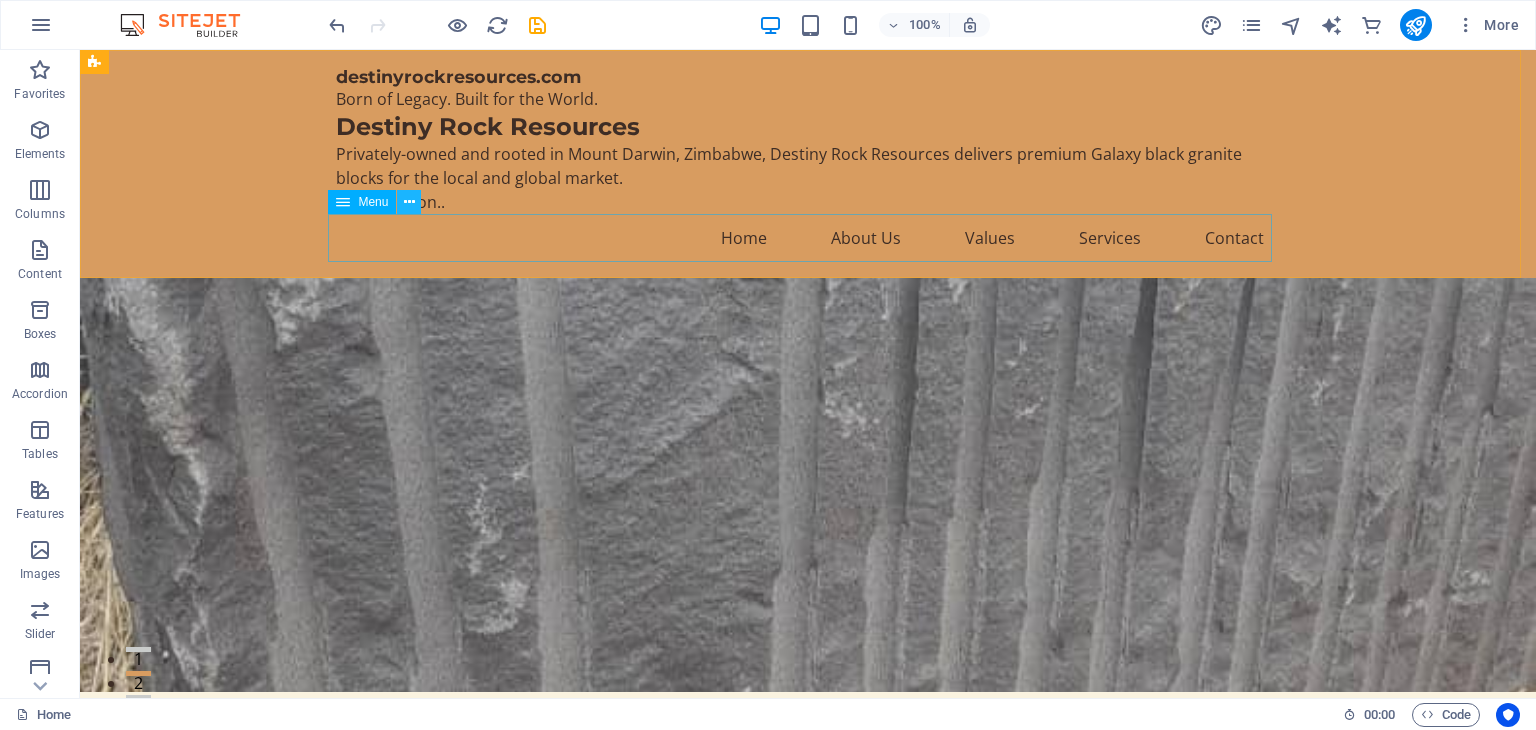 click at bounding box center (409, 202) 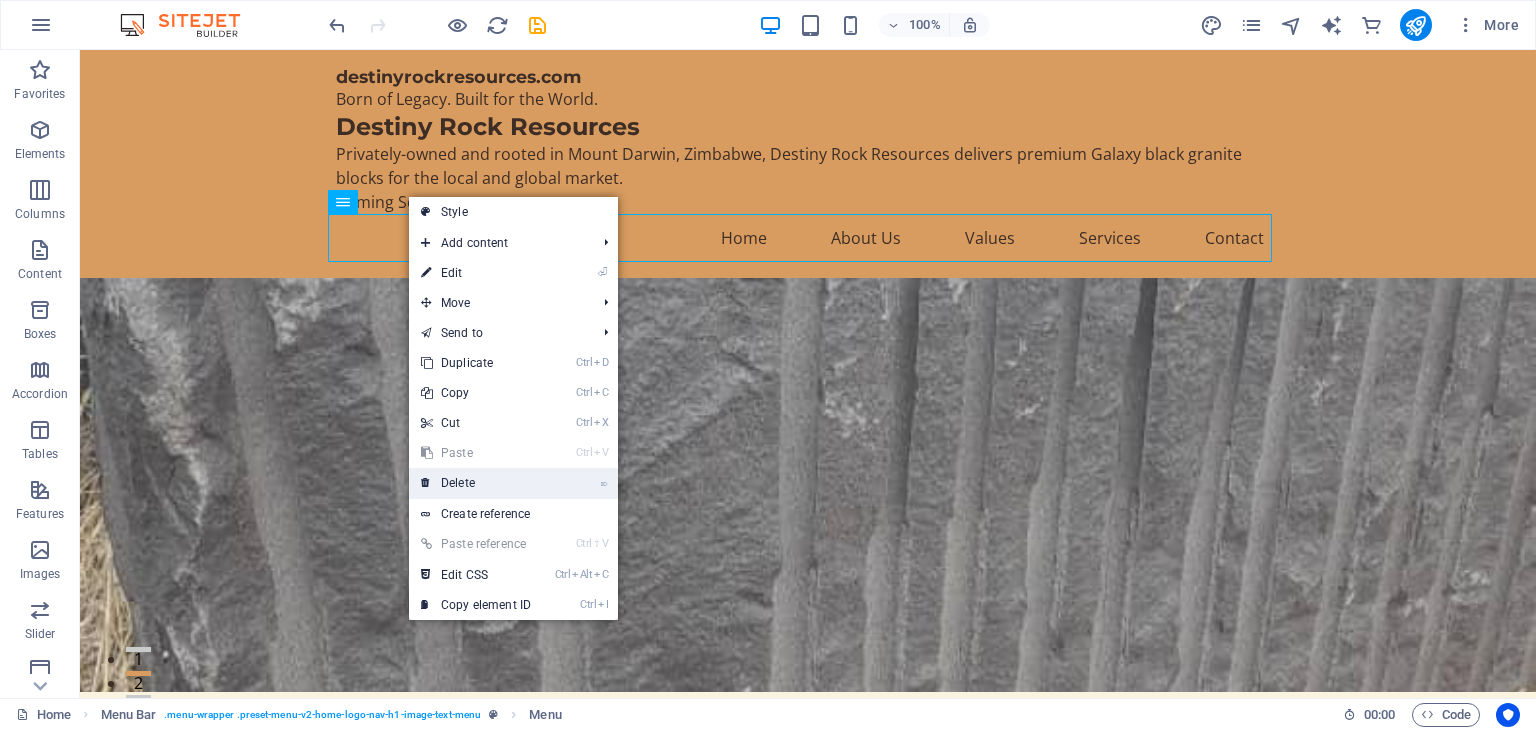 click on "⌦  Delete" at bounding box center [476, 483] 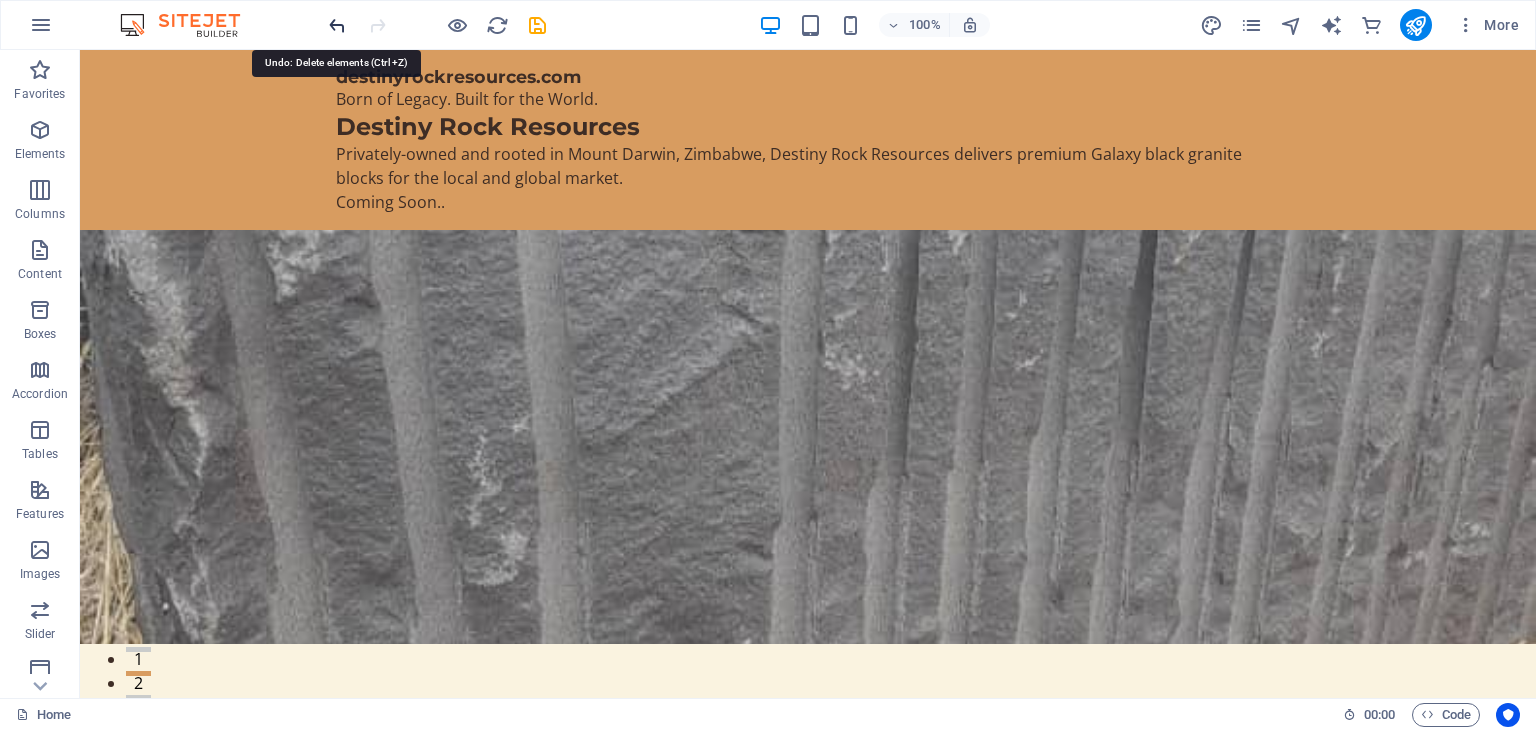 click at bounding box center (337, 25) 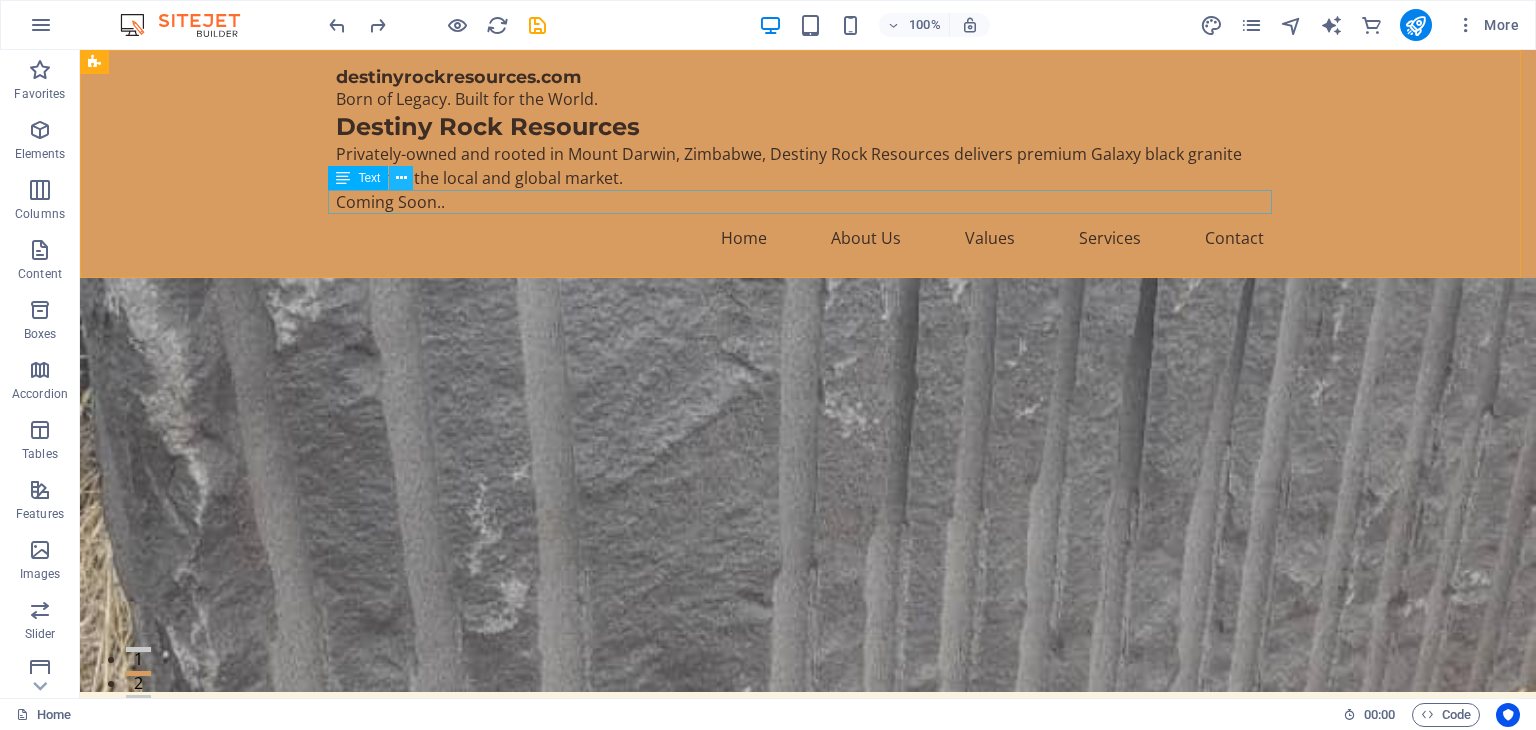 click at bounding box center [401, 178] 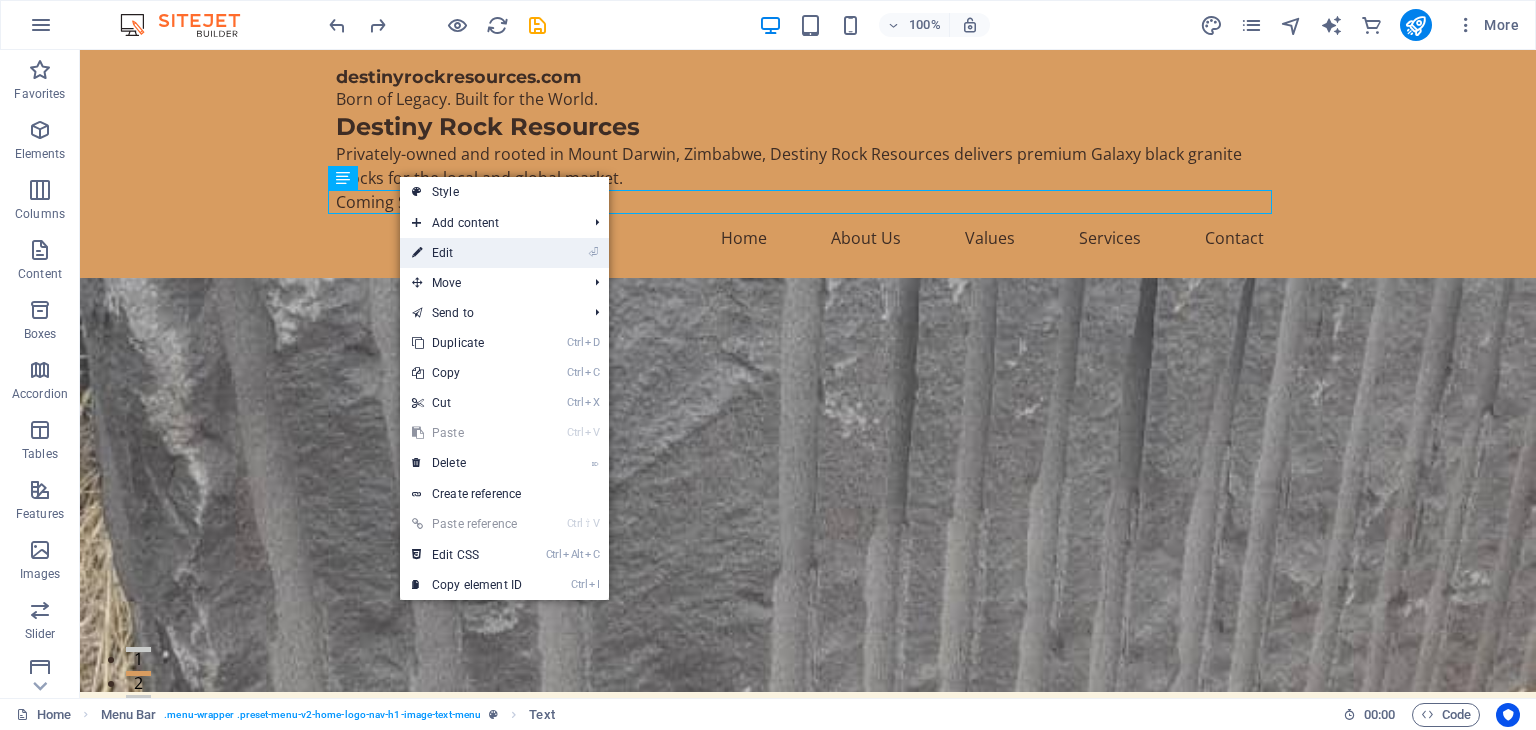 click on "⏎  Edit" at bounding box center (467, 253) 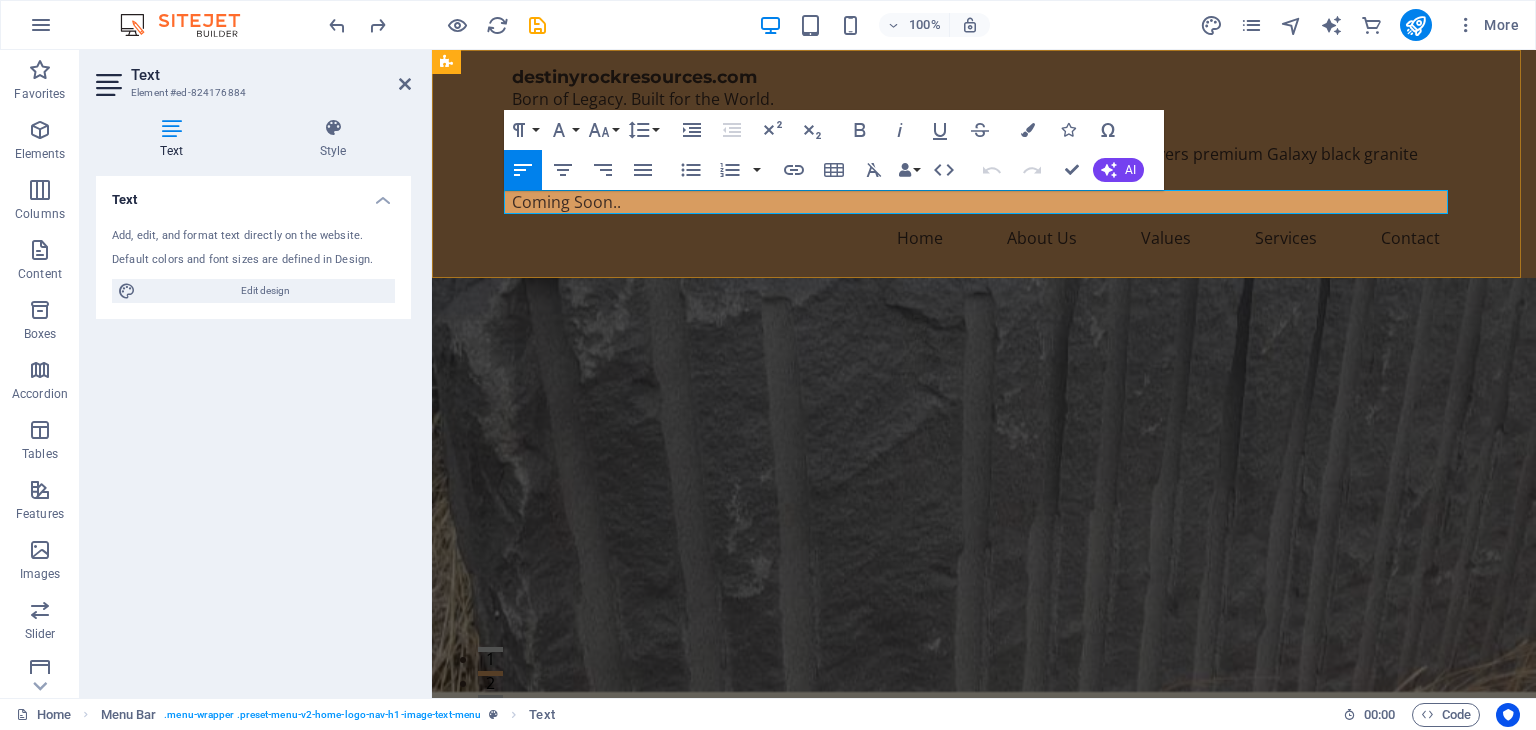 click on "Coming Soon.." at bounding box center (984, 202) 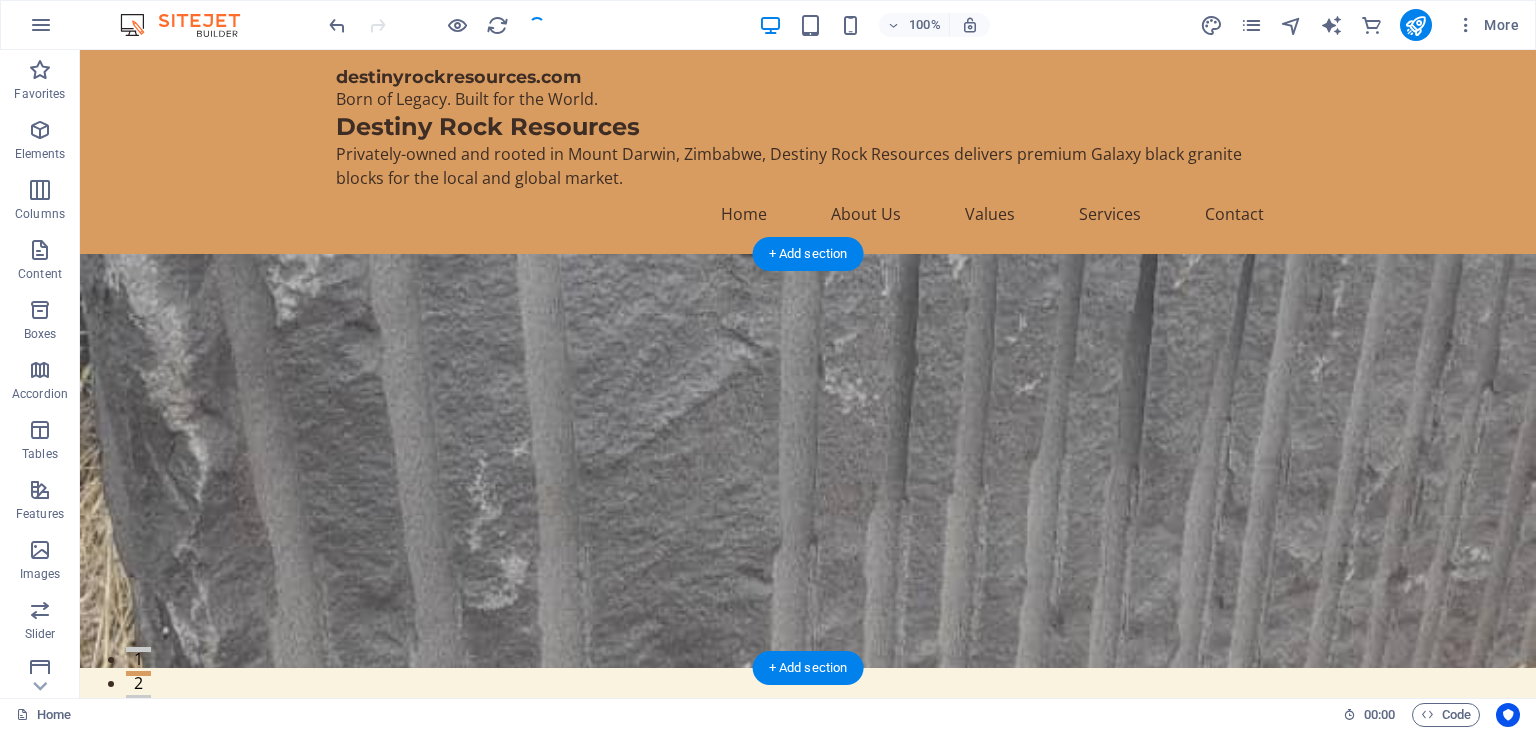click at bounding box center (808, 461) 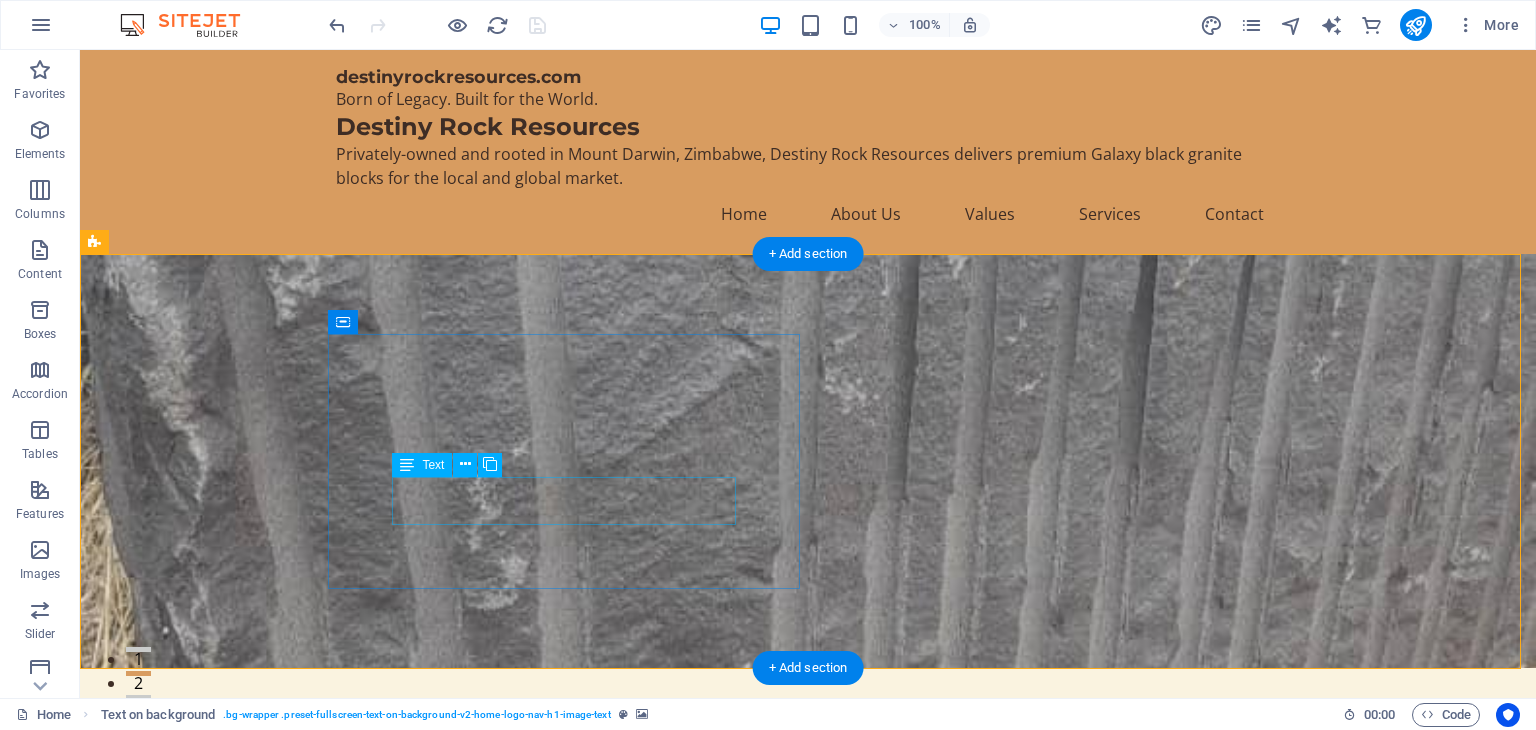 click on "Your premier source for Galaxy Black Granite, ethically mined in Zimbabwe." at bounding box center (808, 871) 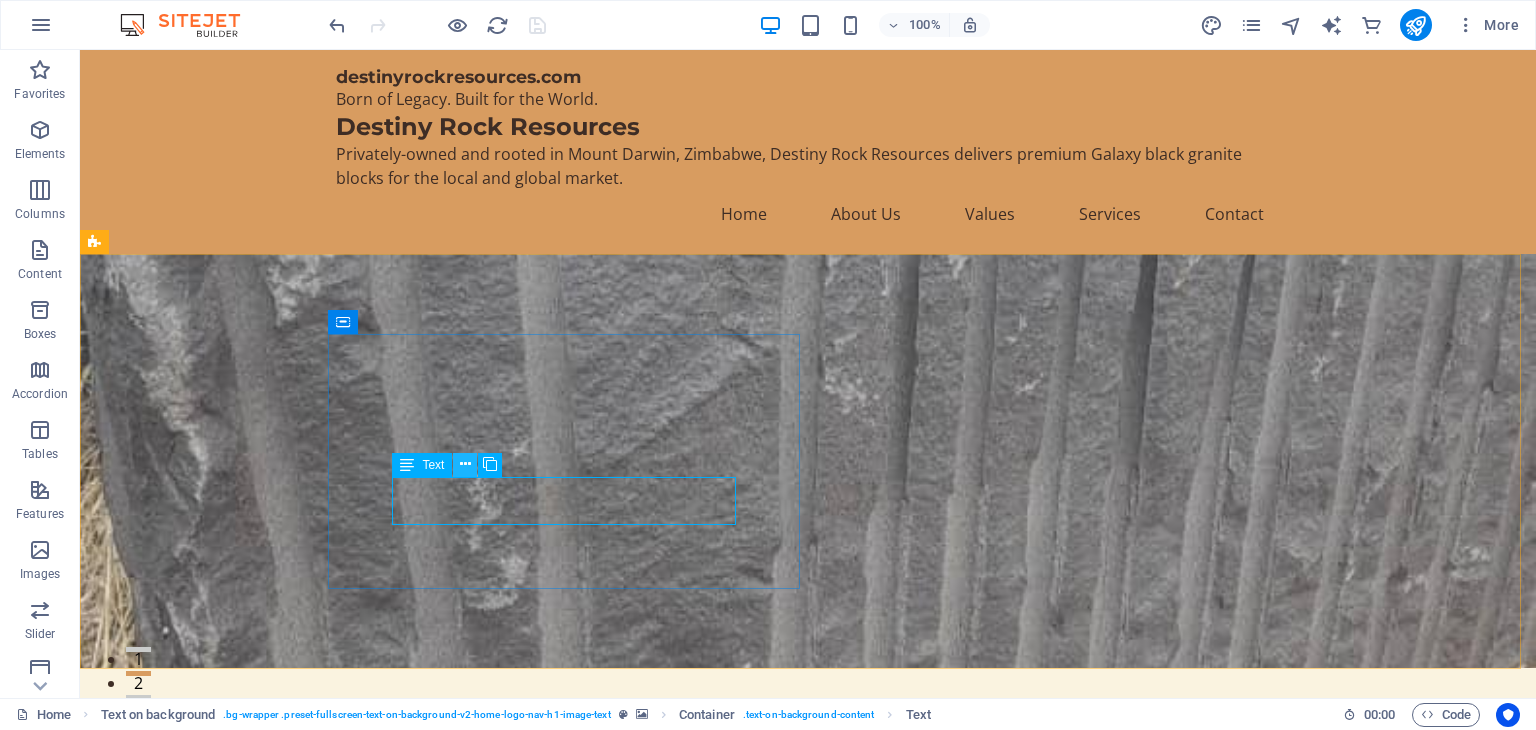 click at bounding box center [465, 464] 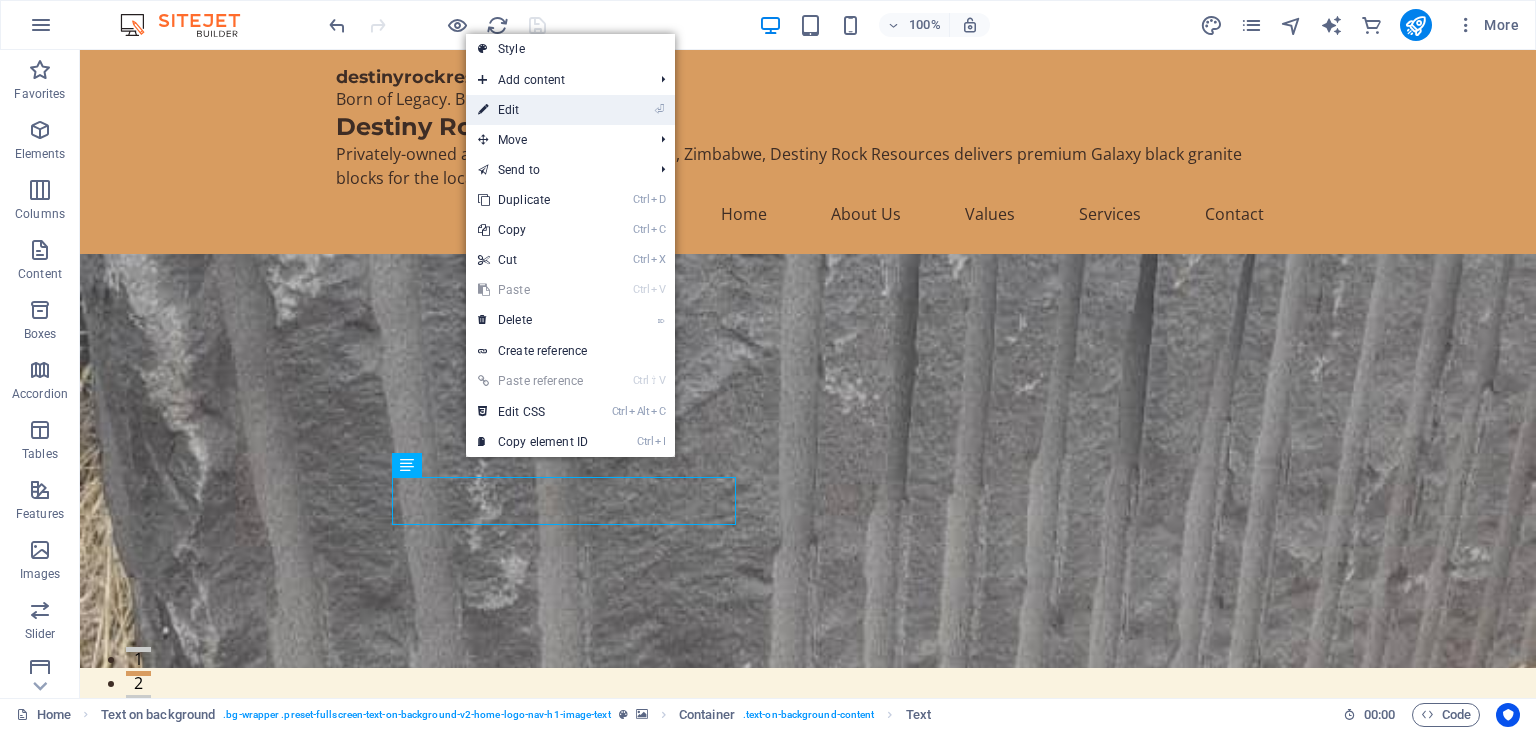 click on "⏎  Edit" at bounding box center [533, 110] 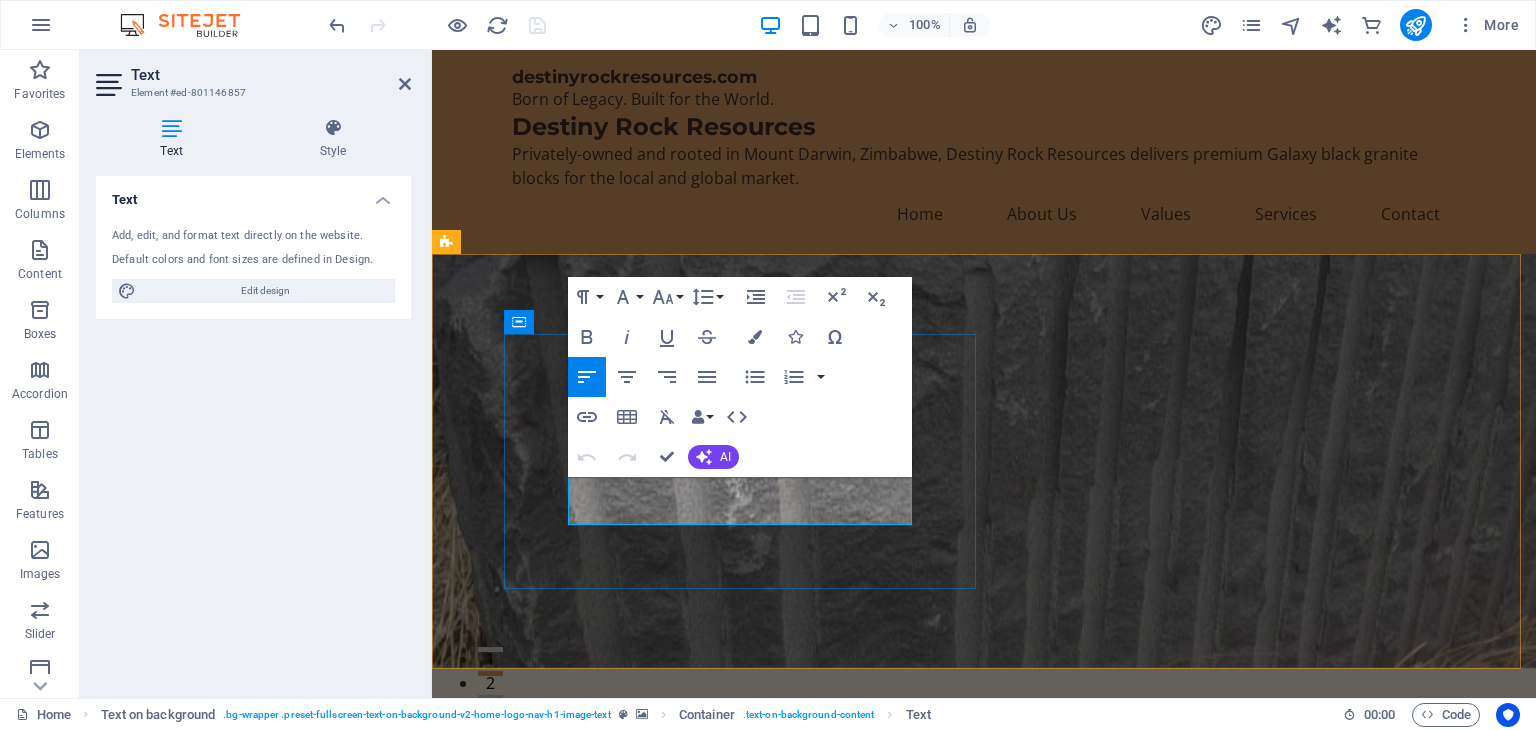 click on "Your premier source for Galaxy Black Granite, ethically mined in Zimbabwe." at bounding box center (984, 871) 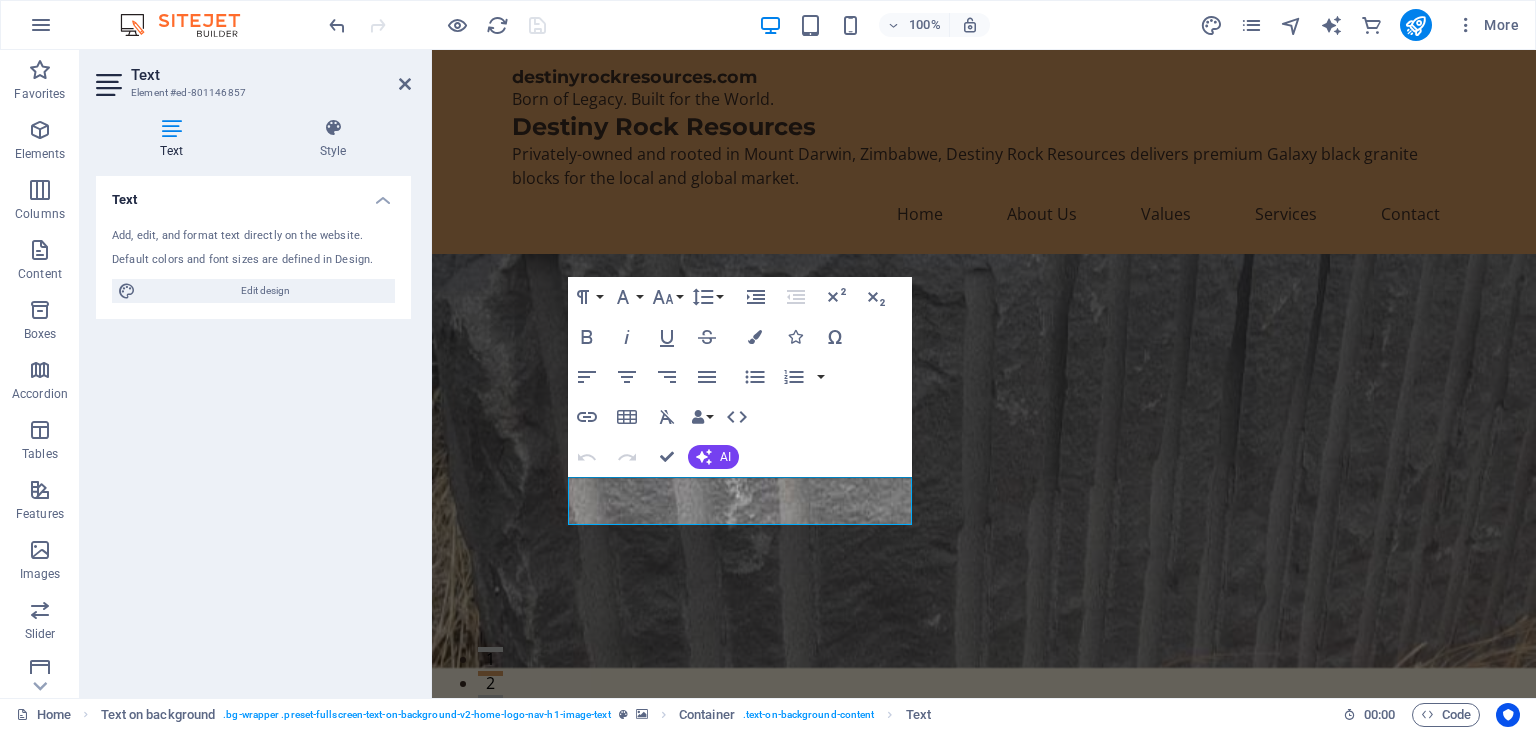 click at bounding box center (984, 461) 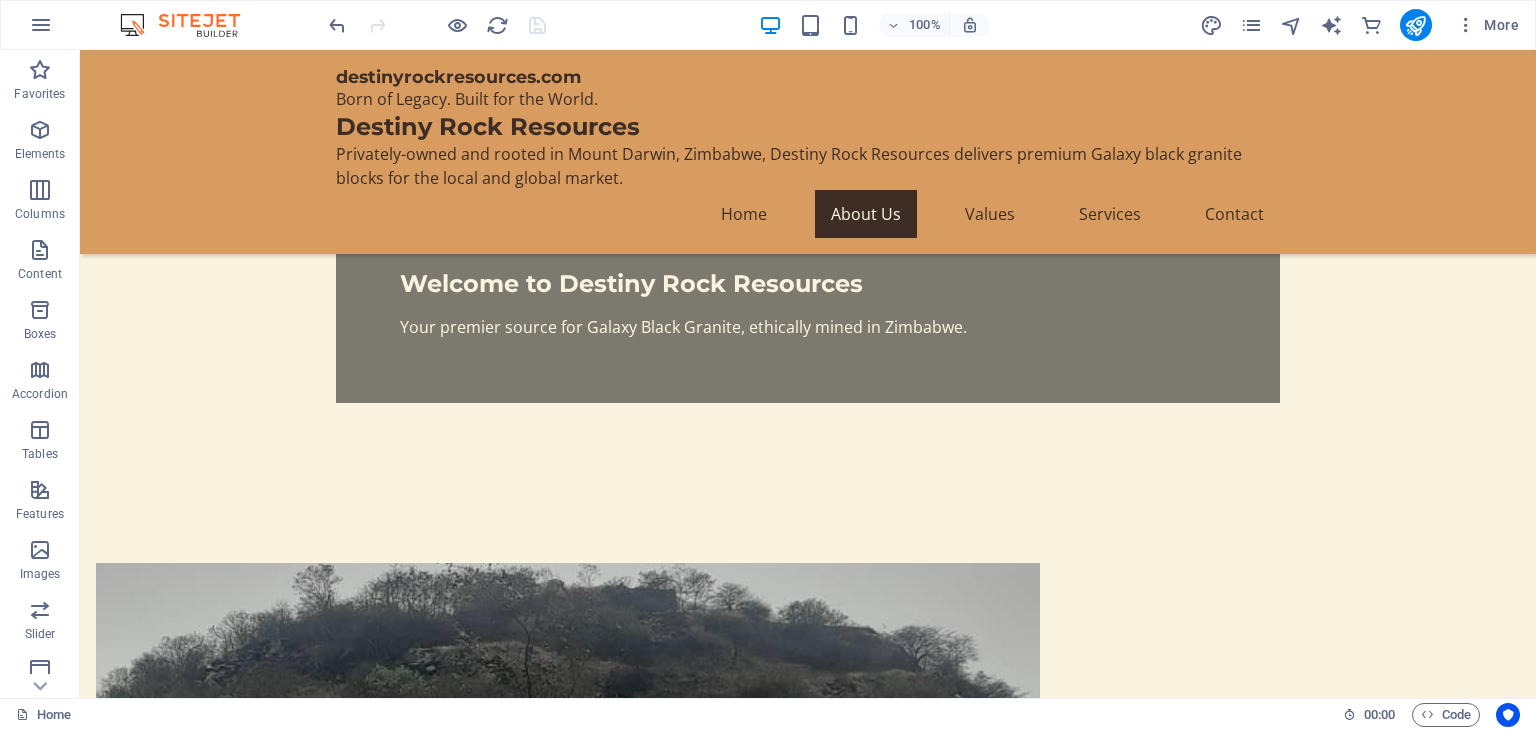 scroll, scrollTop: 556, scrollLeft: 0, axis: vertical 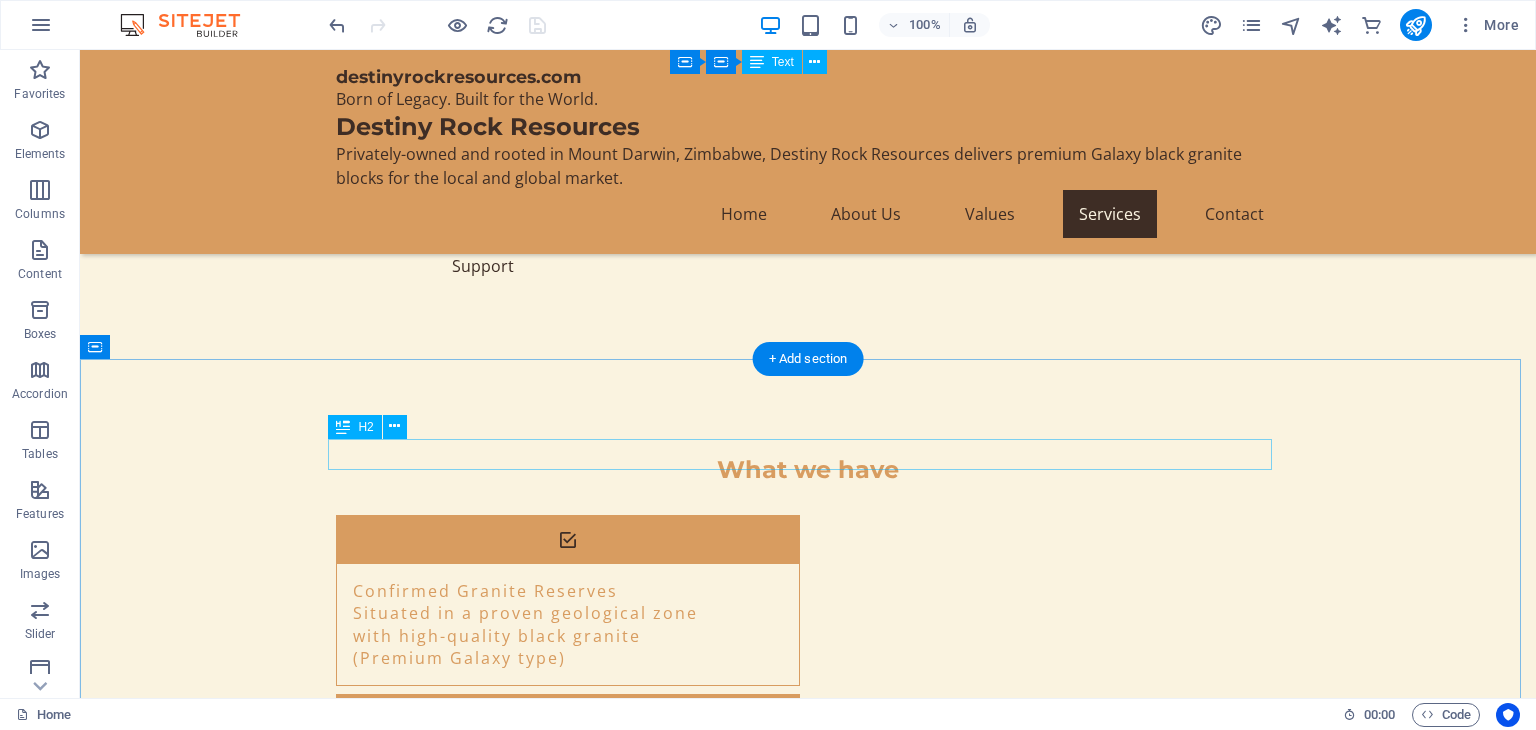click on "What we are looking for" at bounding box center (808, 1903) 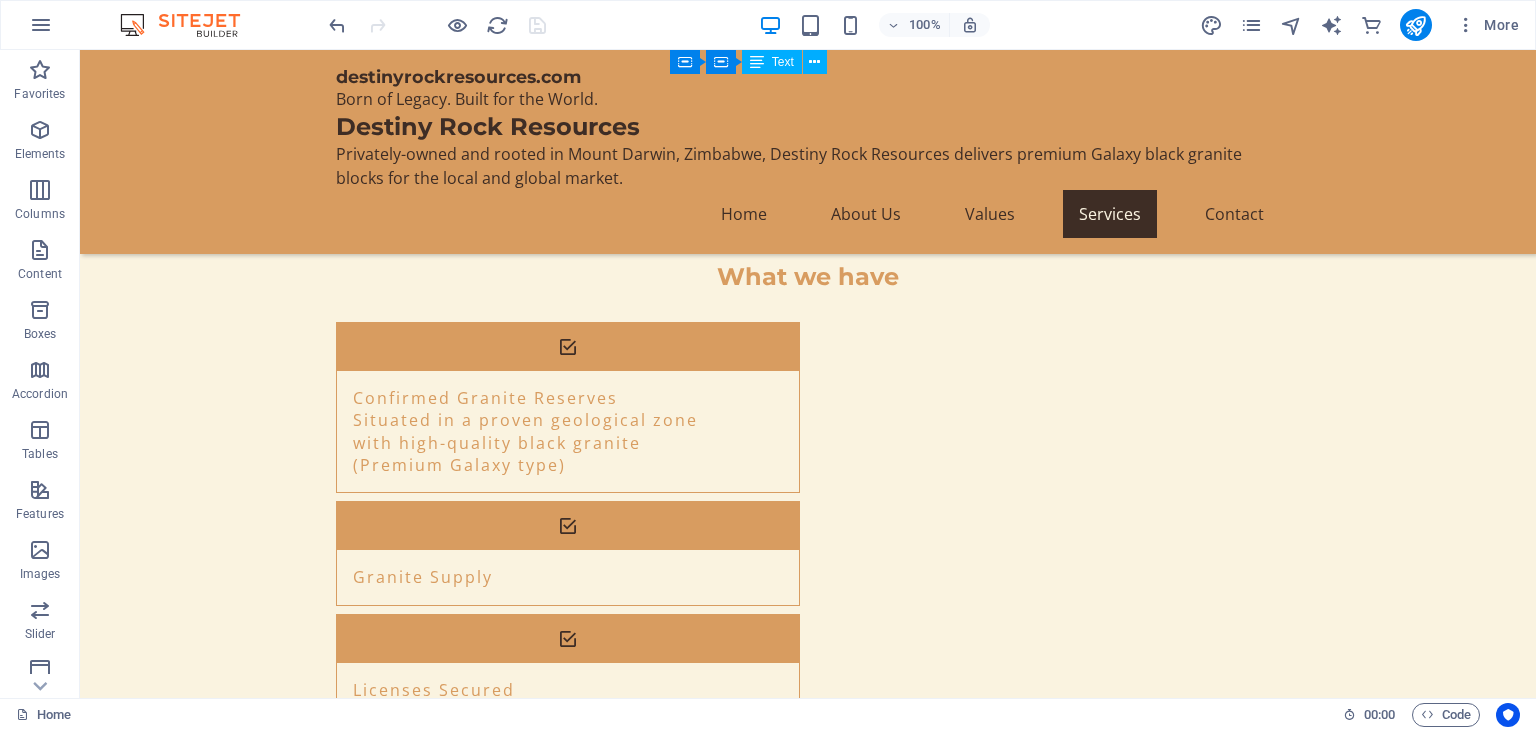 scroll, scrollTop: 3364, scrollLeft: 0, axis: vertical 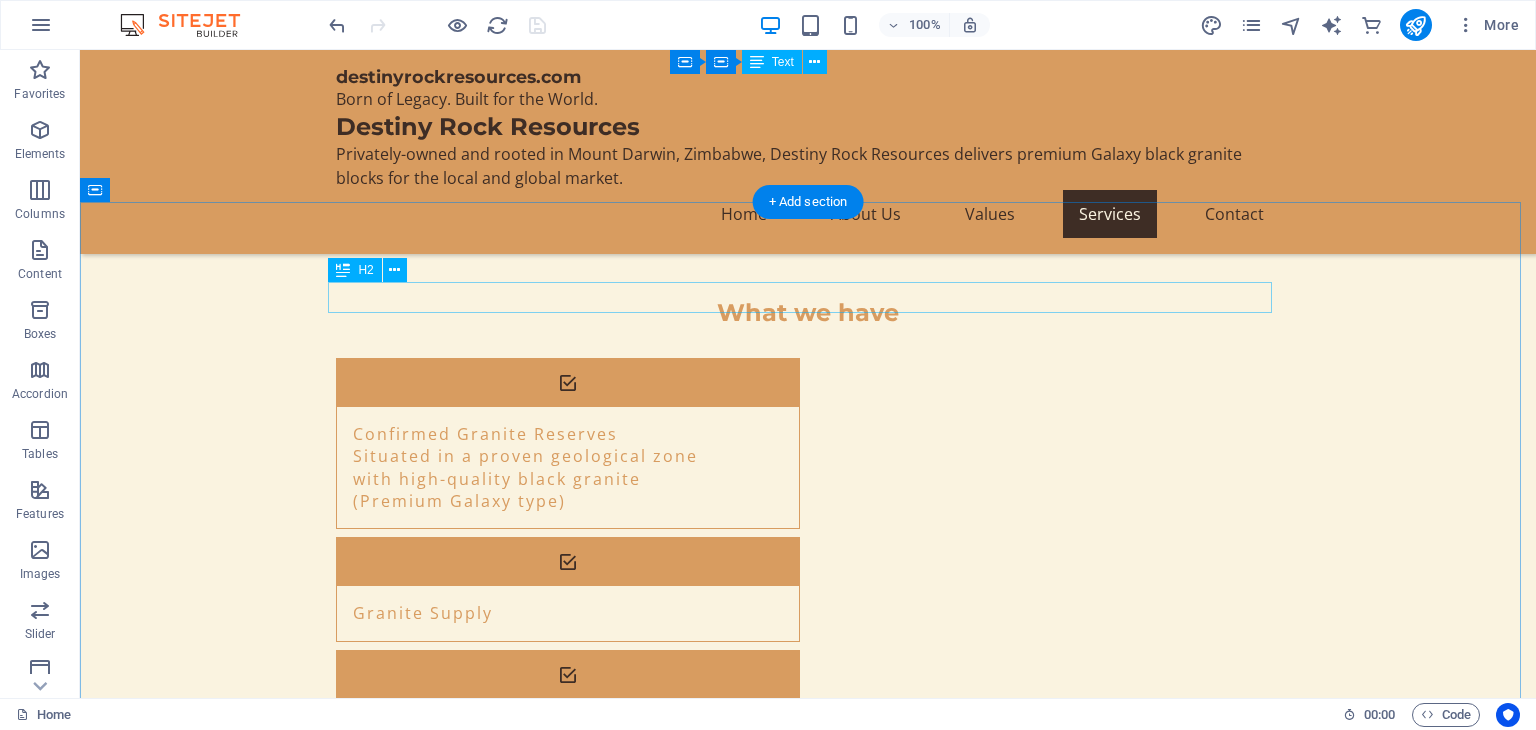 click on "What we are looking for" at bounding box center [808, 1746] 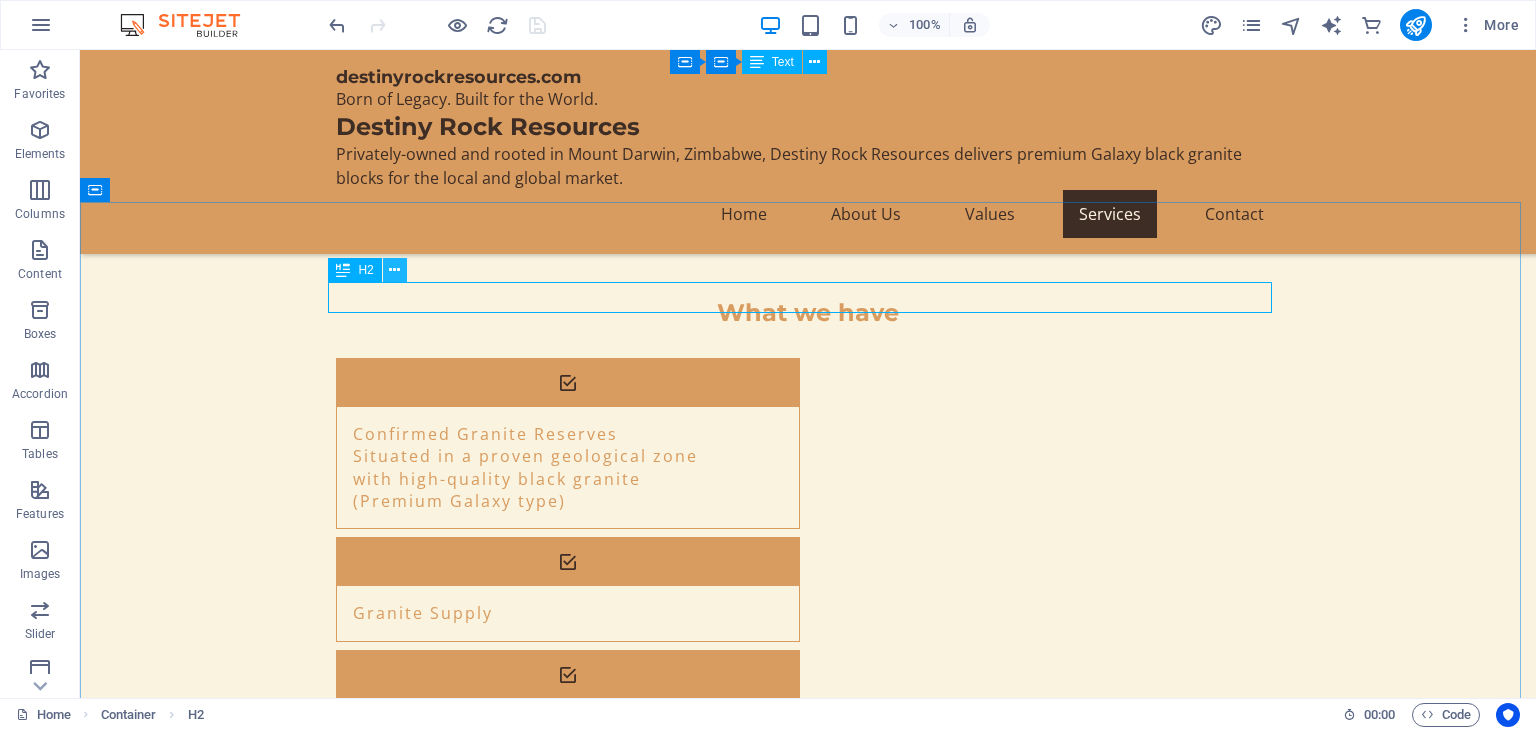 click at bounding box center [394, 270] 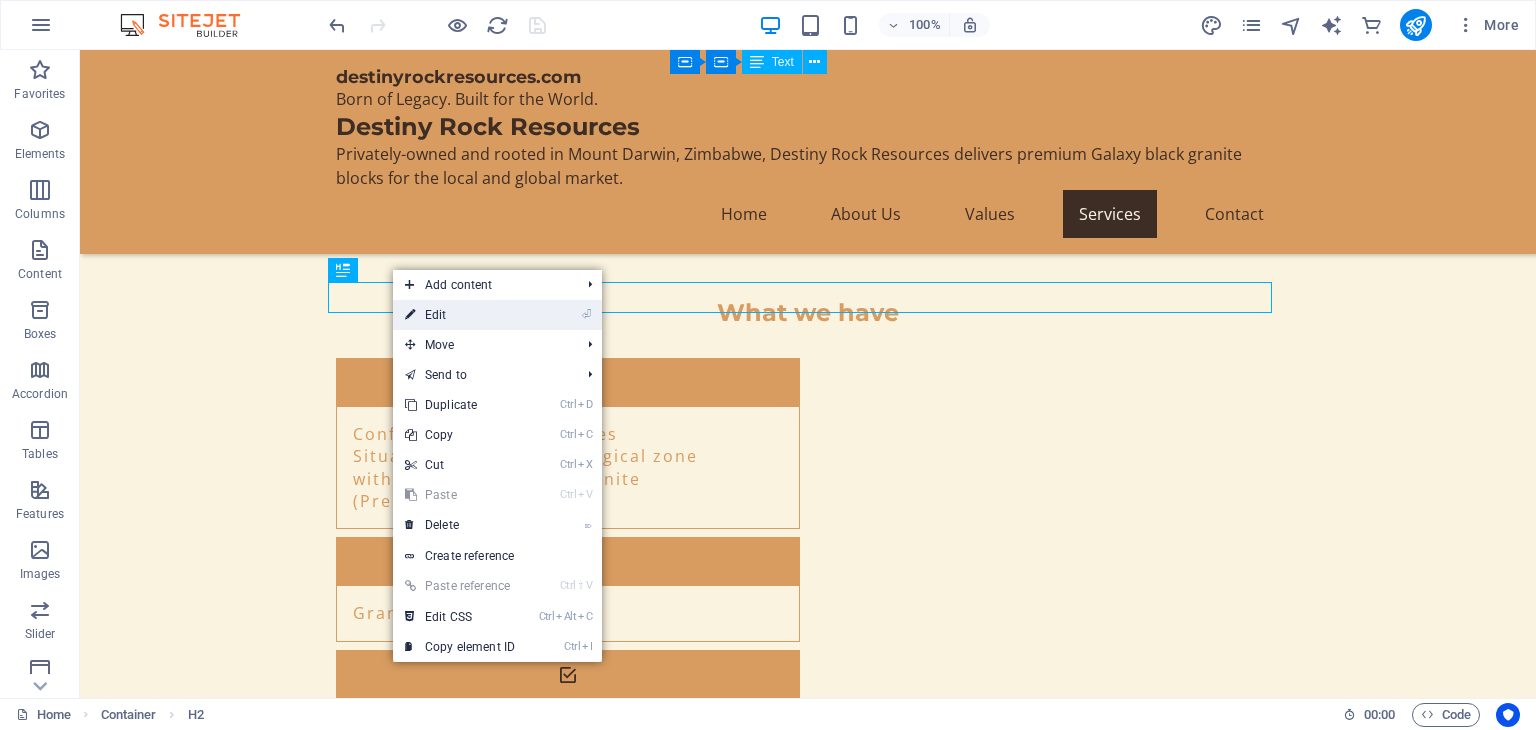 click on "⏎  Edit" at bounding box center (460, 315) 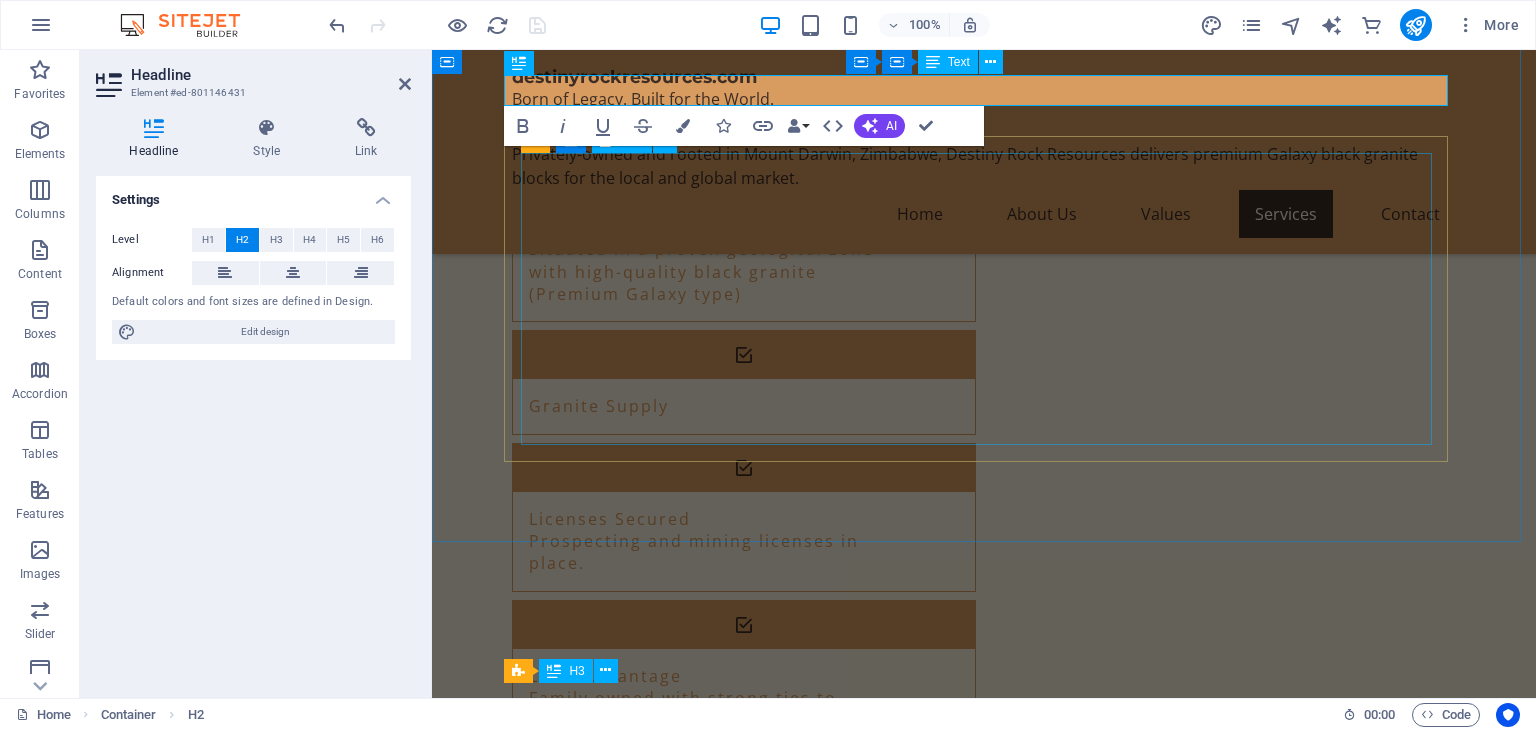 click on "QUARRYING EQUIPMENT Wire saws, excavators, loaders, compressors, drills
Stone Processing Expertise
Export or Distribution Networks
Working Capital / Joint Venture Funding
Mine Planning and Operational Support" at bounding box center [984, 1748] 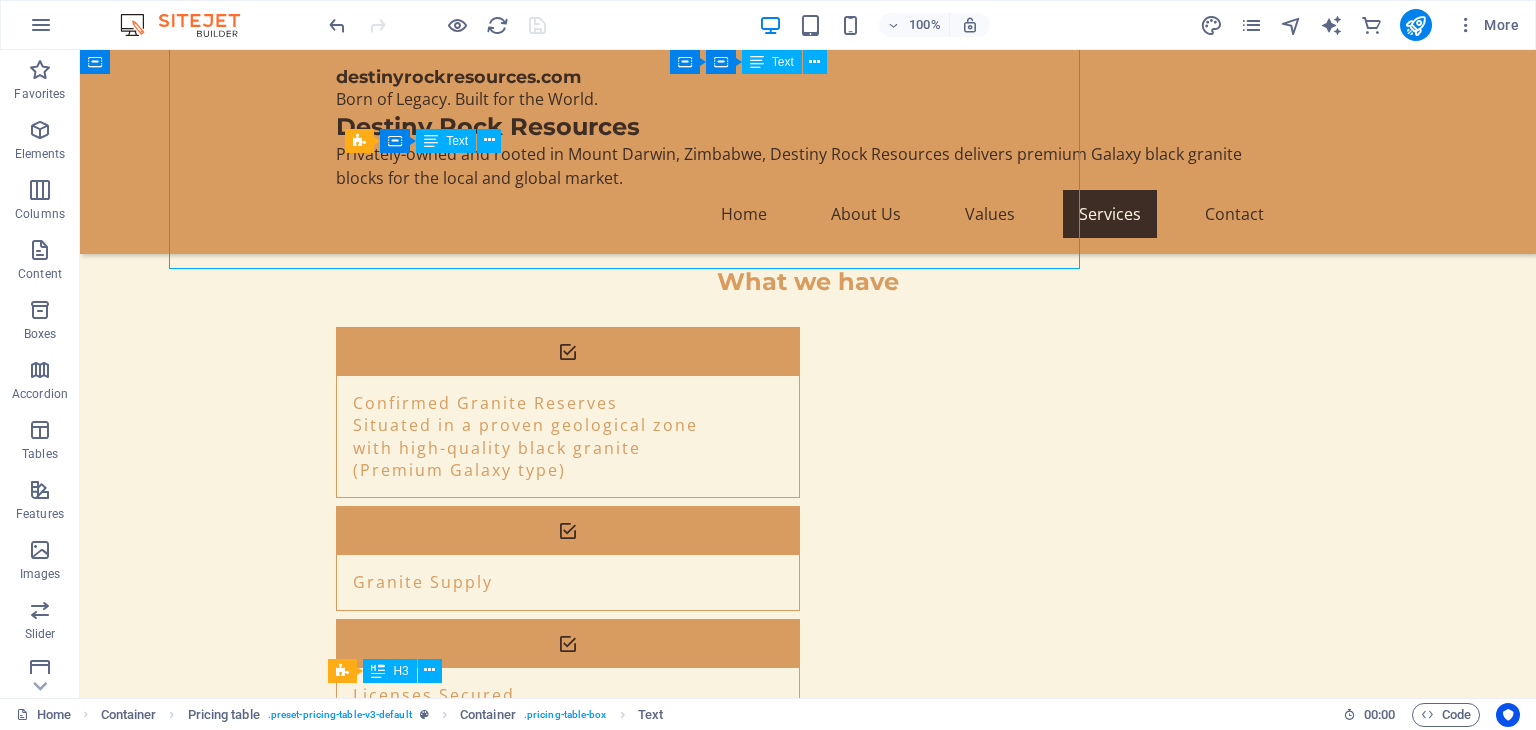 scroll, scrollTop: 3571, scrollLeft: 0, axis: vertical 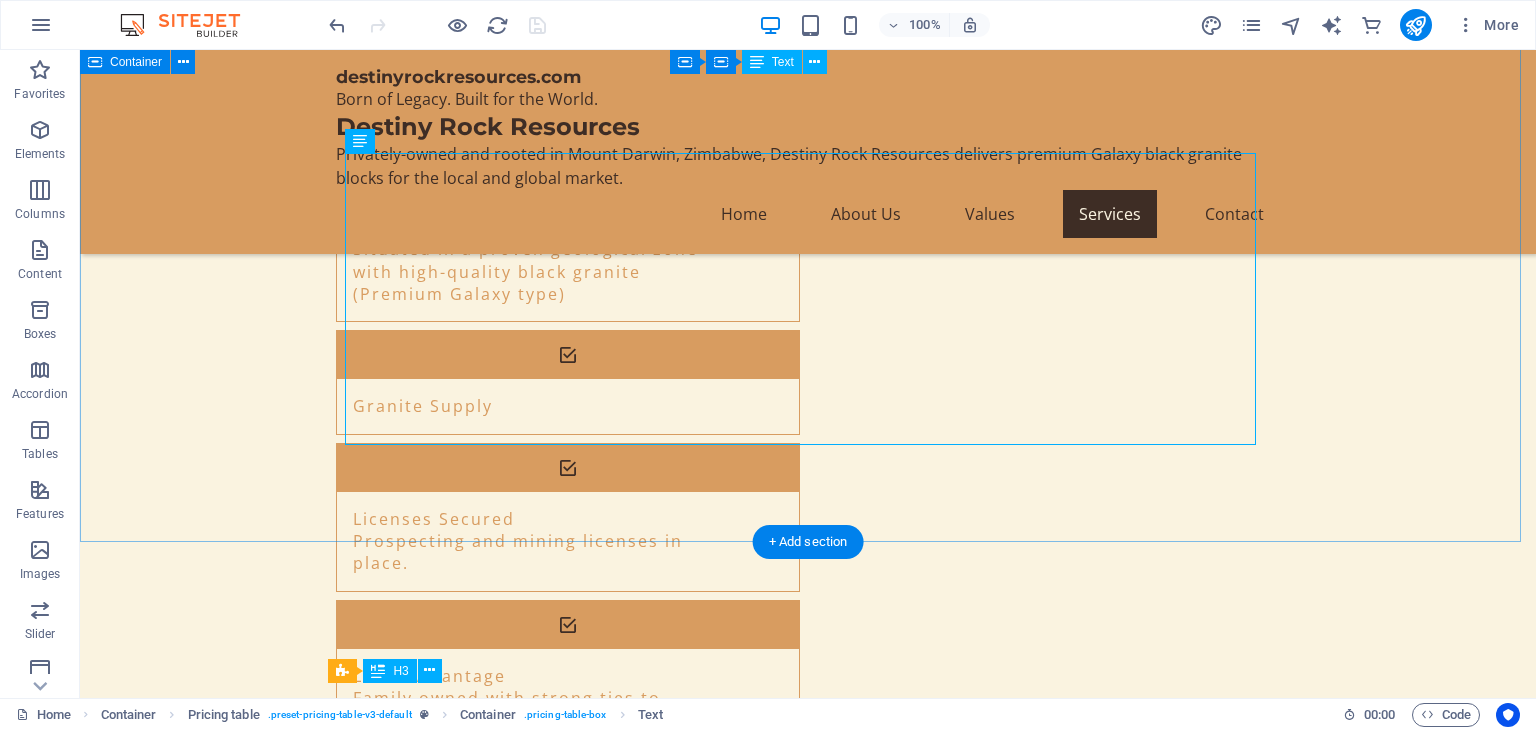 click on "What we are looking for
QUARRYING EQUIPMENT Wire saws, excavators, loaders, compressors, drills
Stone Processing Expertise
Export or Distribution Networks
Working Capital / Joint Venture Funding
Mine Planning and Operational Support" at bounding box center (808, 1718) 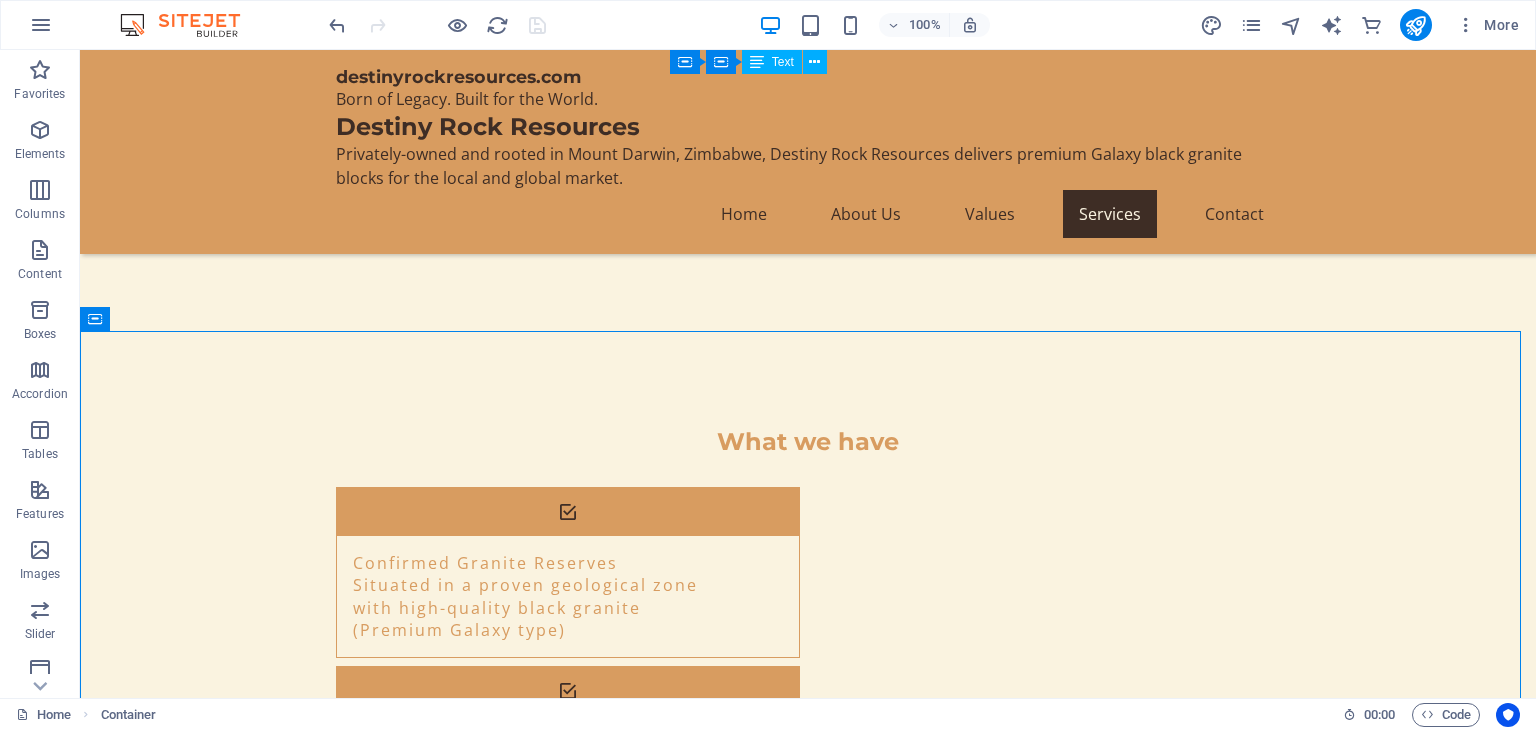 scroll, scrollTop: 3330, scrollLeft: 0, axis: vertical 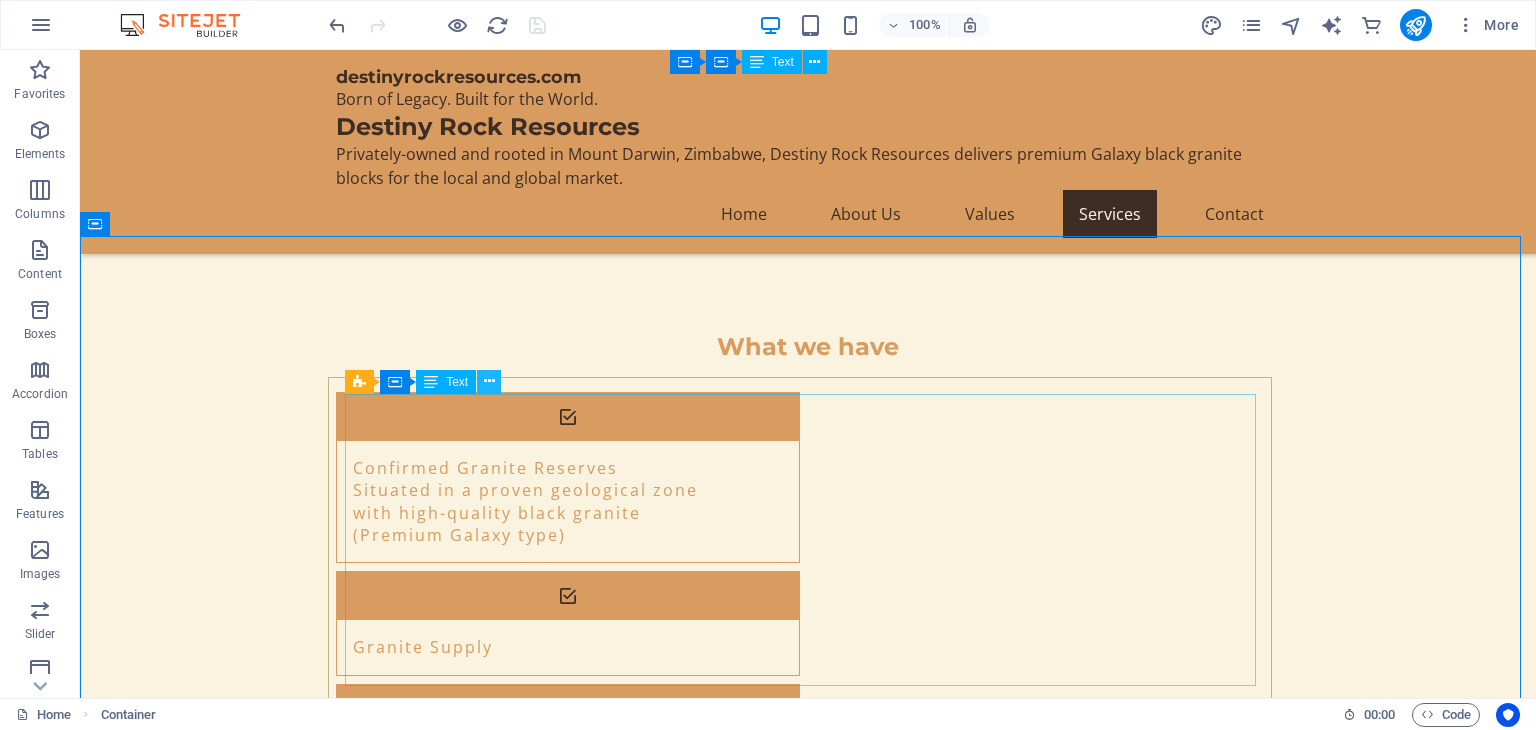 click at bounding box center (489, 381) 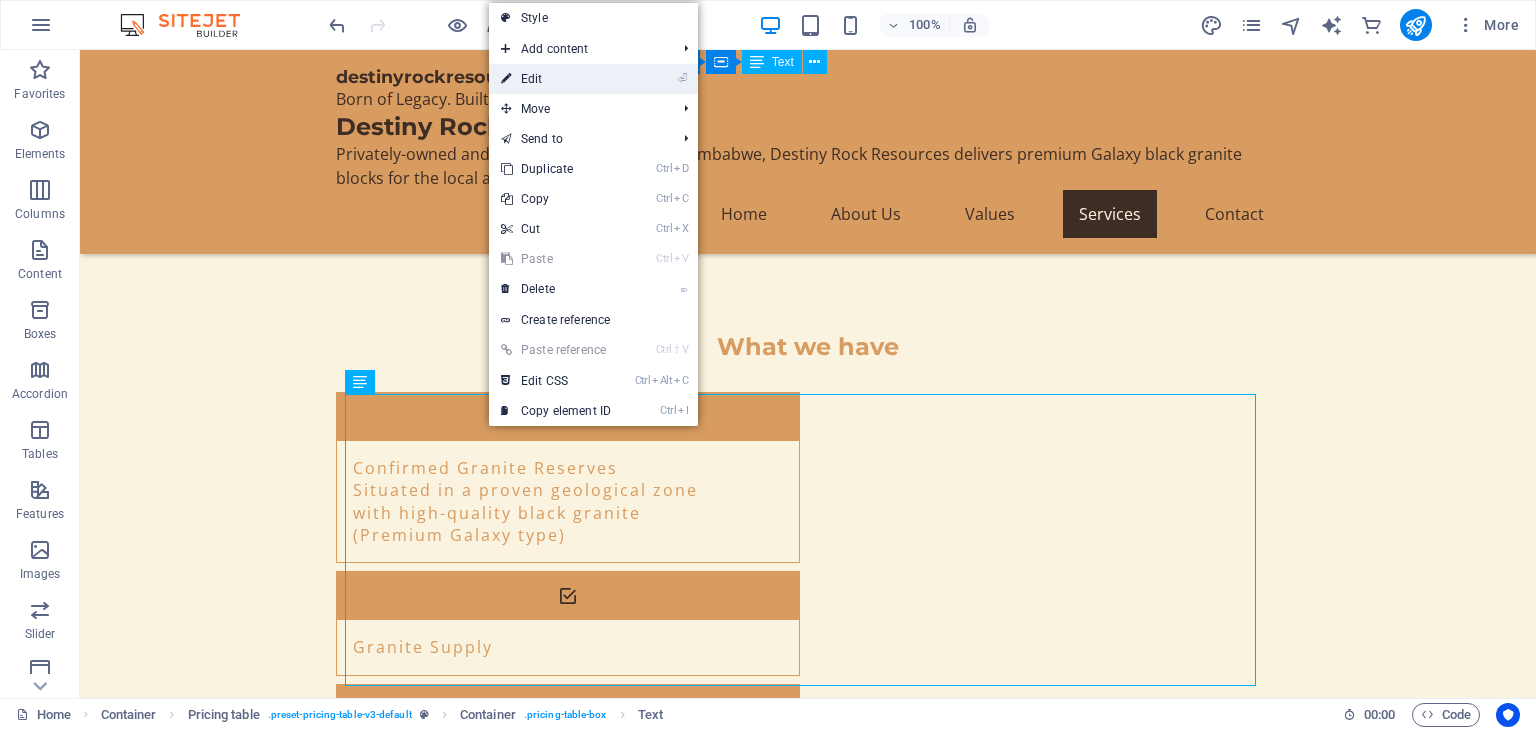 click on "⏎  Edit" at bounding box center [556, 79] 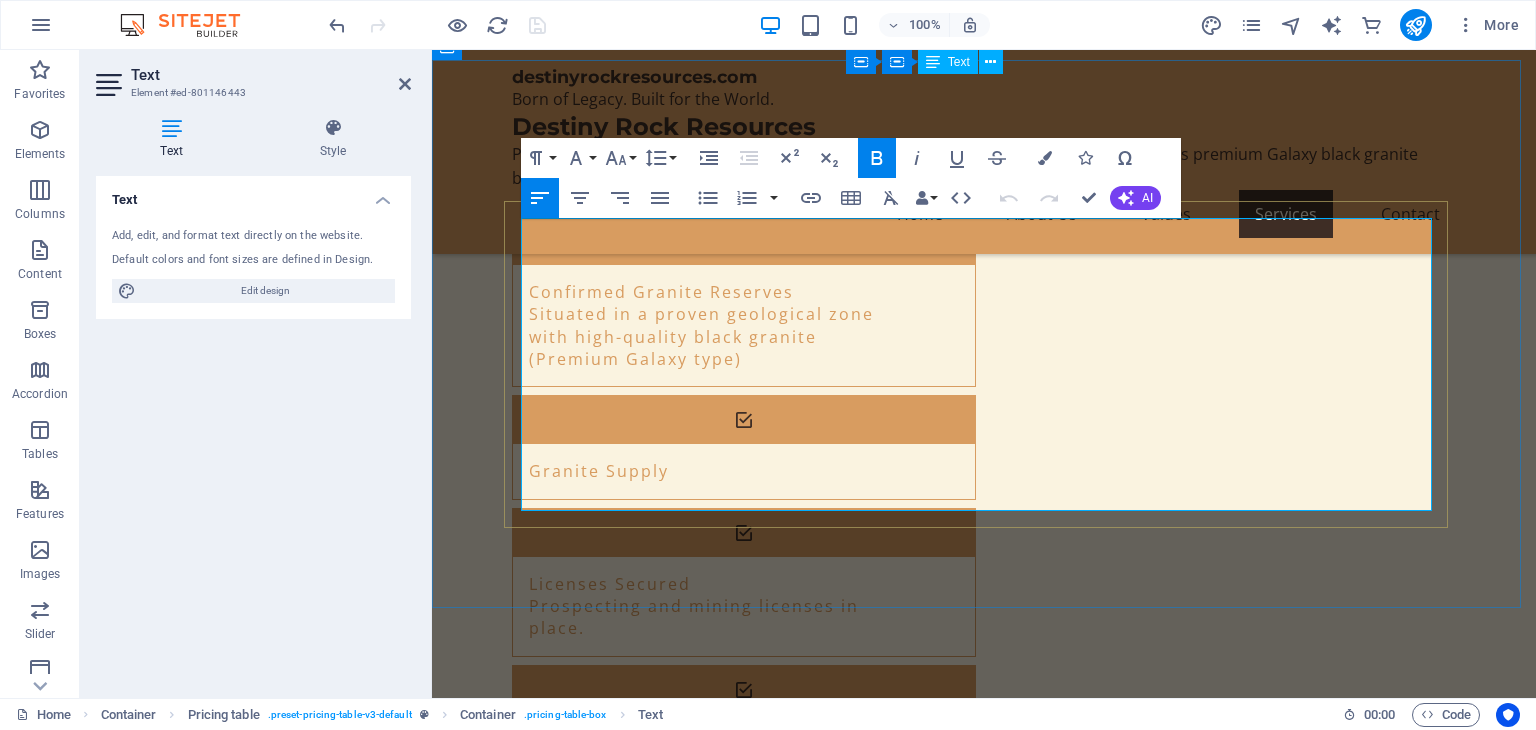 click on "QUARRYING EQUIPMENT Wire saws, excavators, loaders, compressors, drills" at bounding box center (966, 1724) 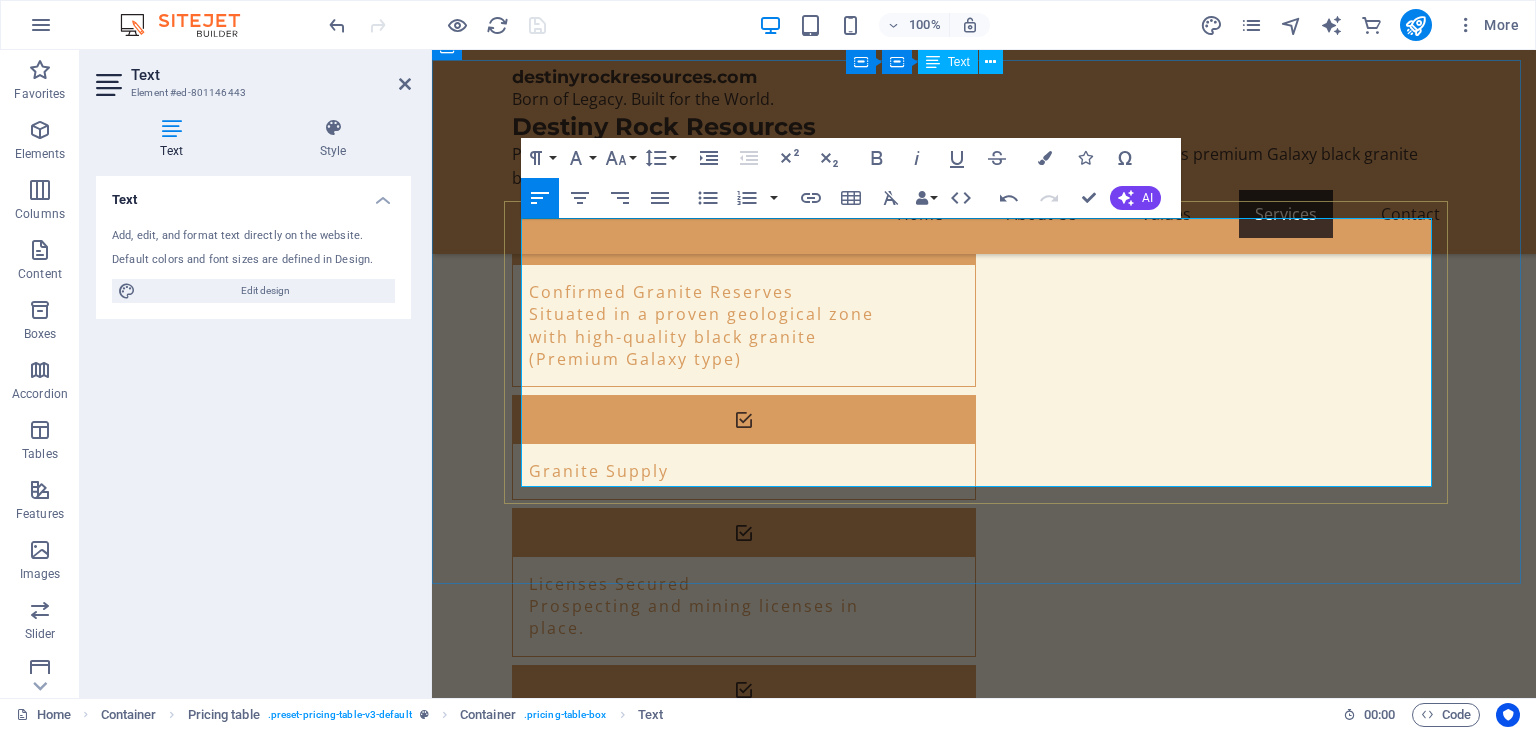 click on "Stone Processing Expertise" at bounding box center [640, 1753] 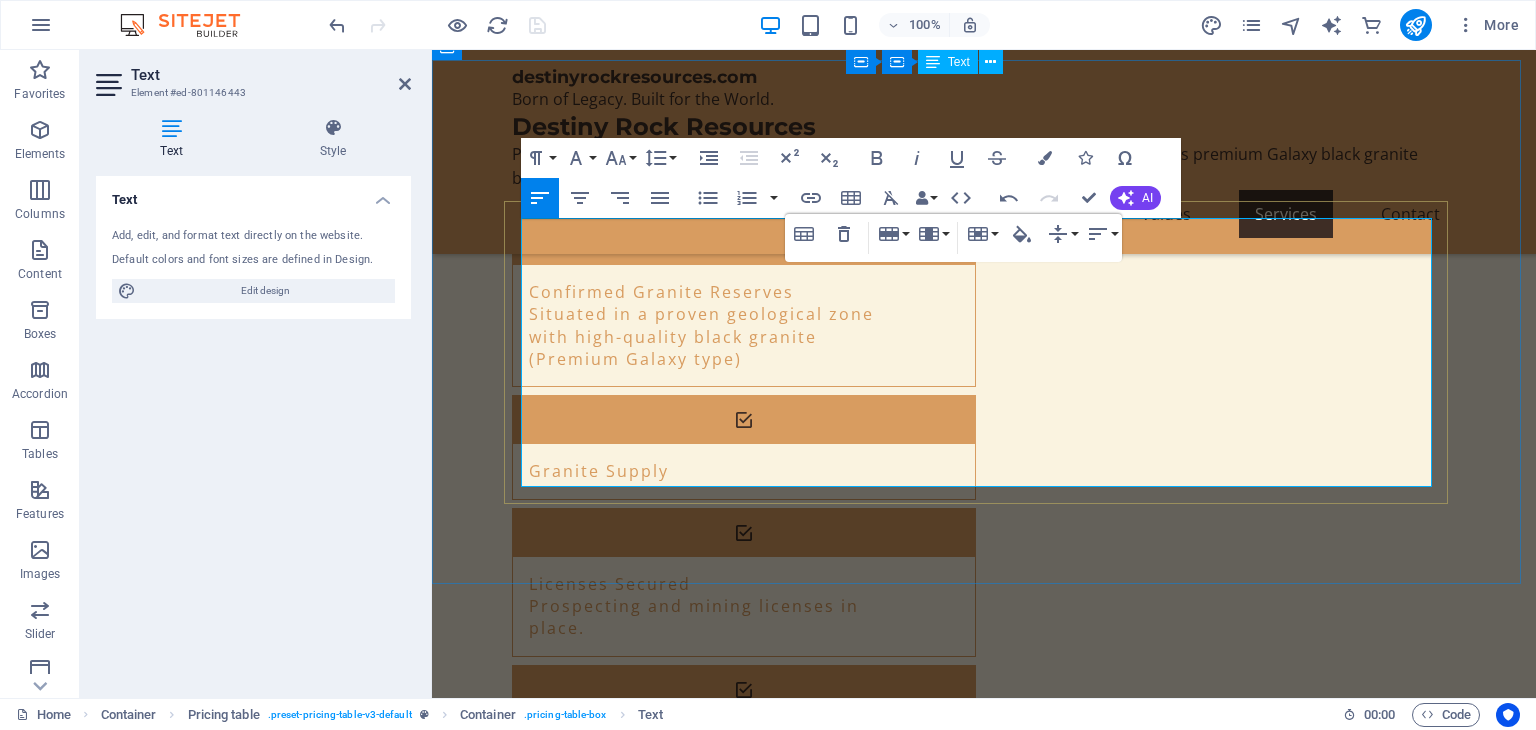 click on "Export or Distribution Networks" at bounding box center [681, 1794] 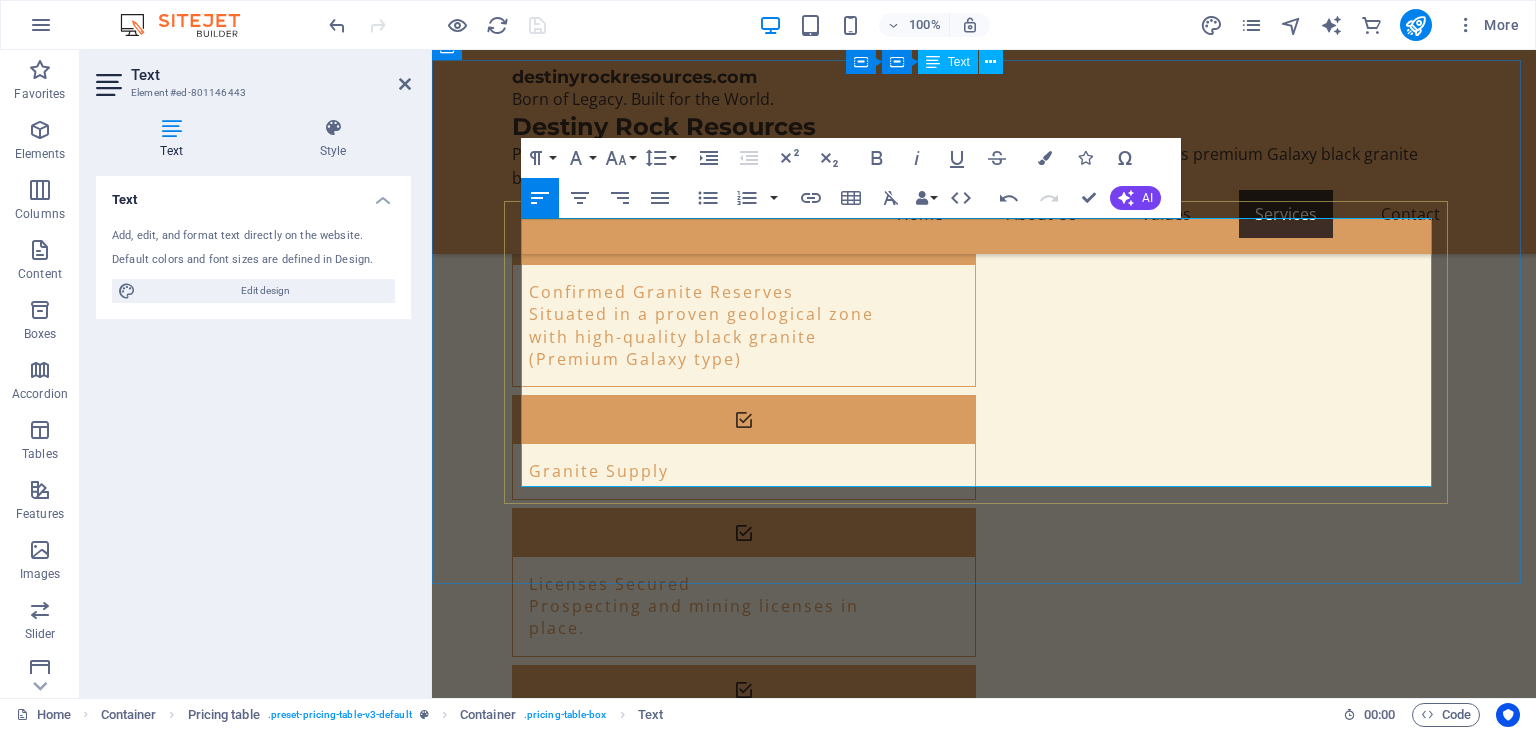 click on "Working Capital / Joint Venture Funding" at bounding box center (686, 1835) 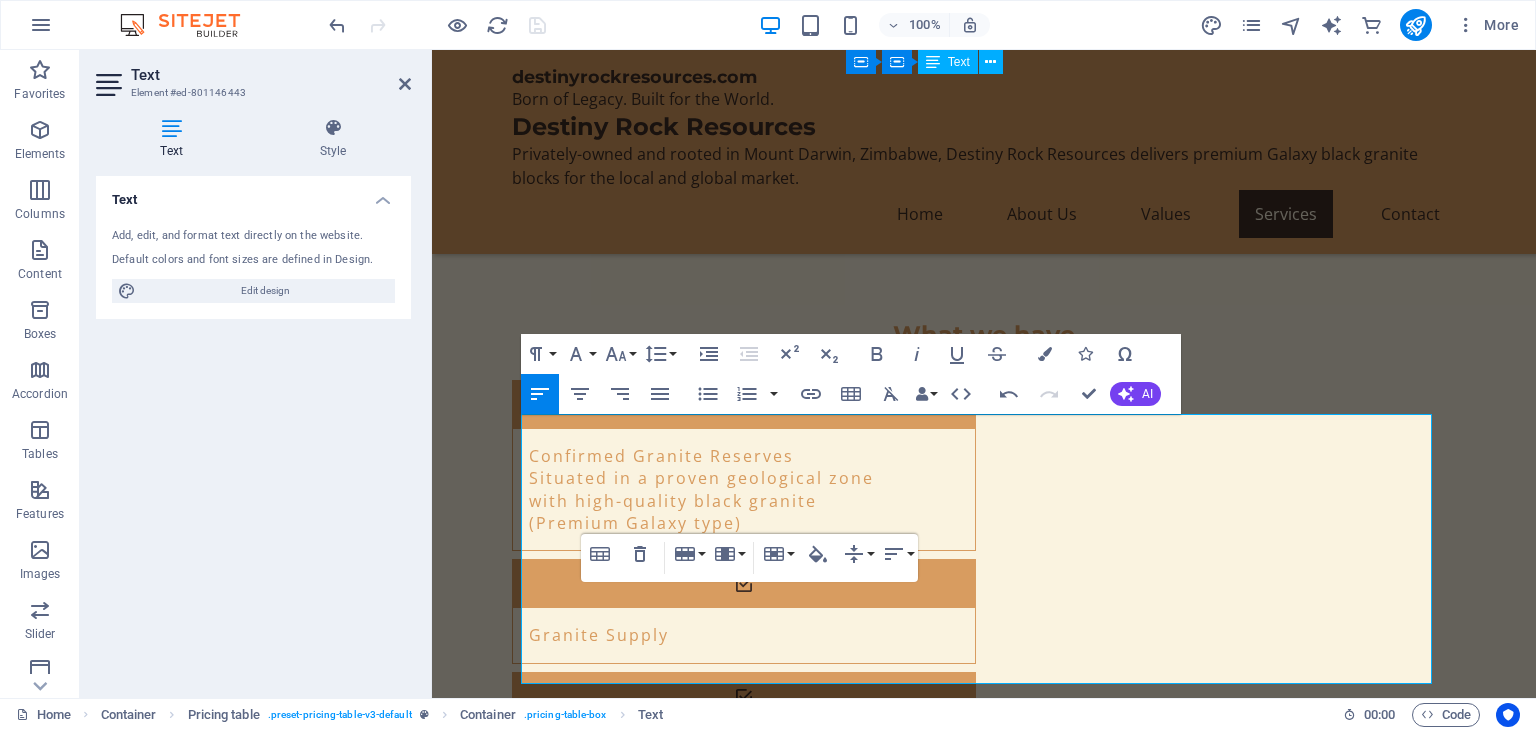 scroll, scrollTop: 3133, scrollLeft: 0, axis: vertical 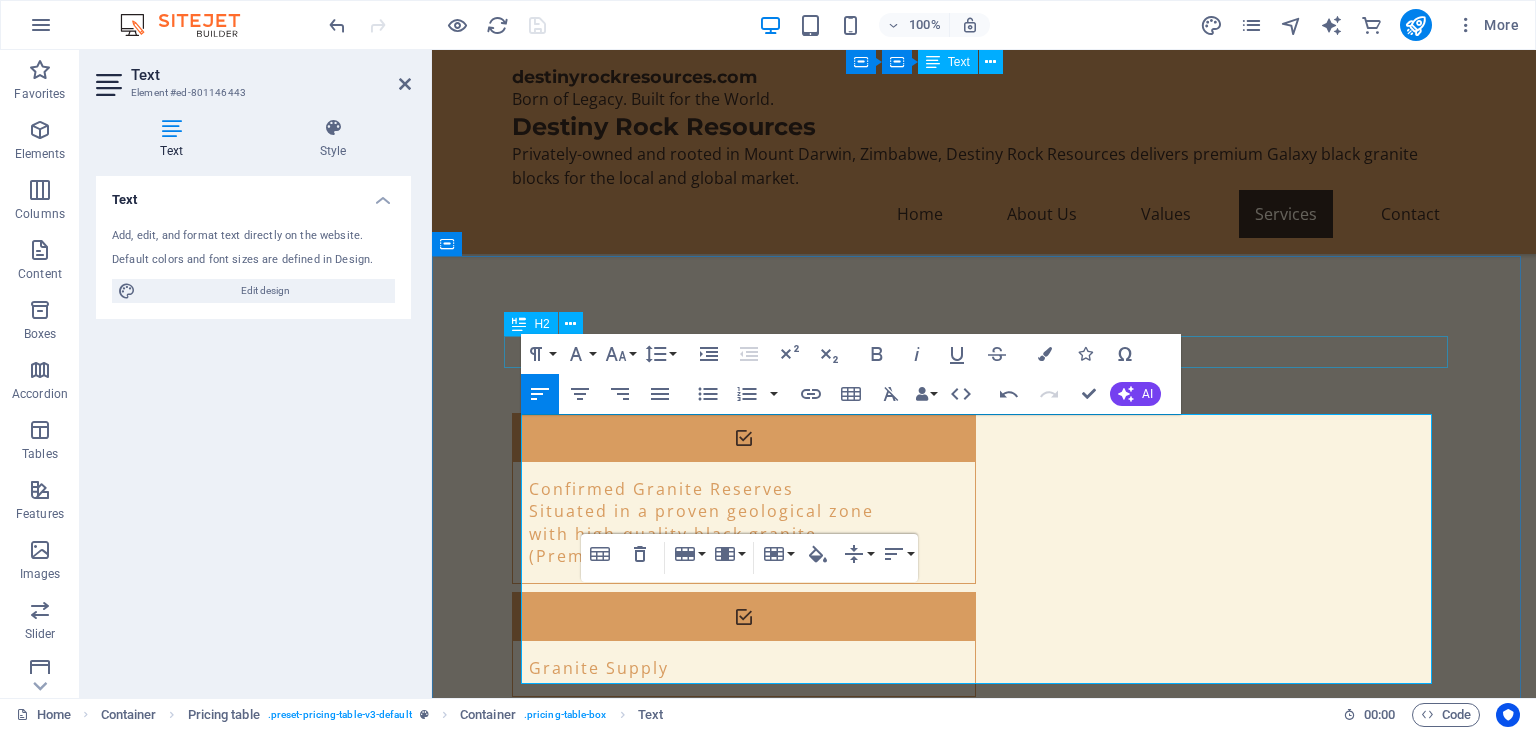 click on "What we are looking for" at bounding box center (984, 1801) 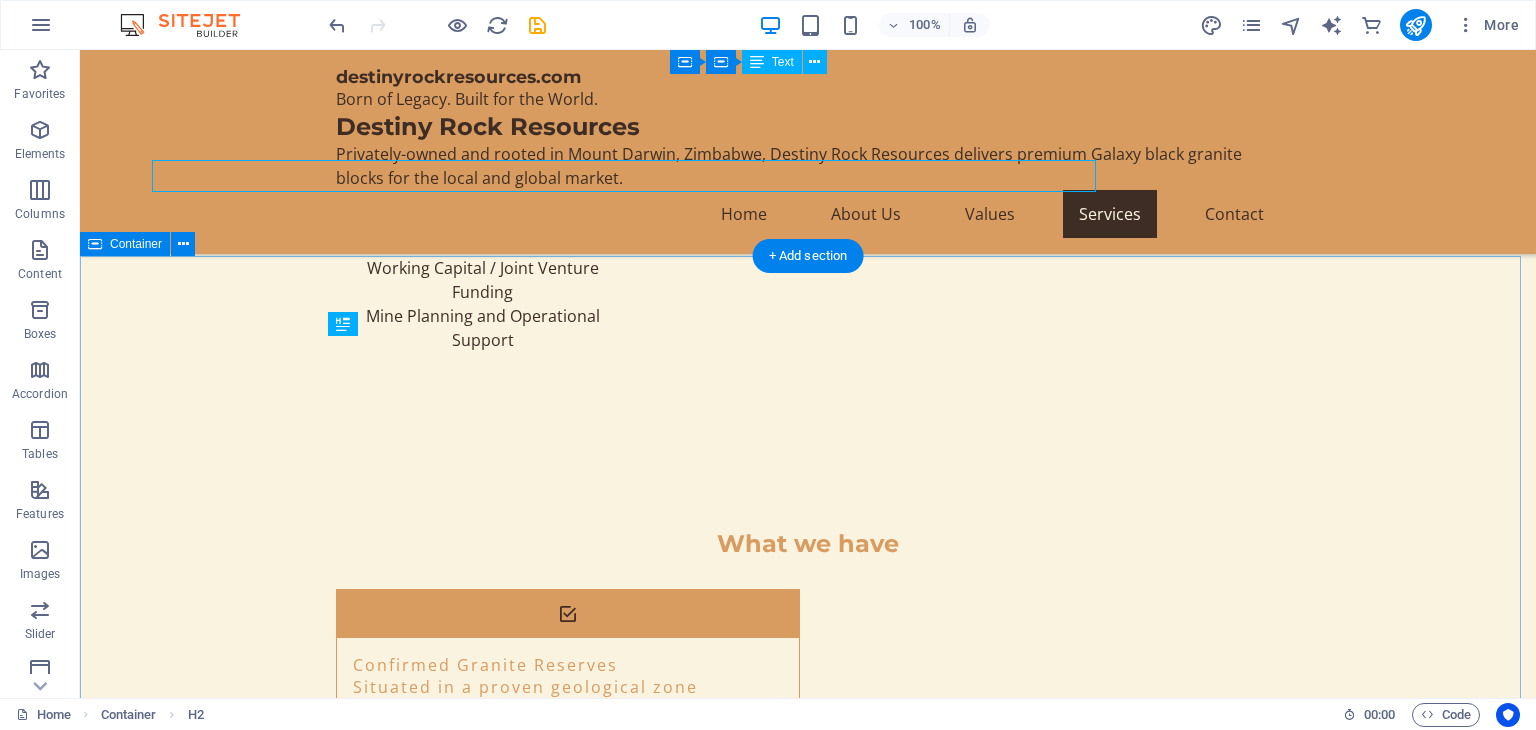 scroll, scrollTop: 3309, scrollLeft: 0, axis: vertical 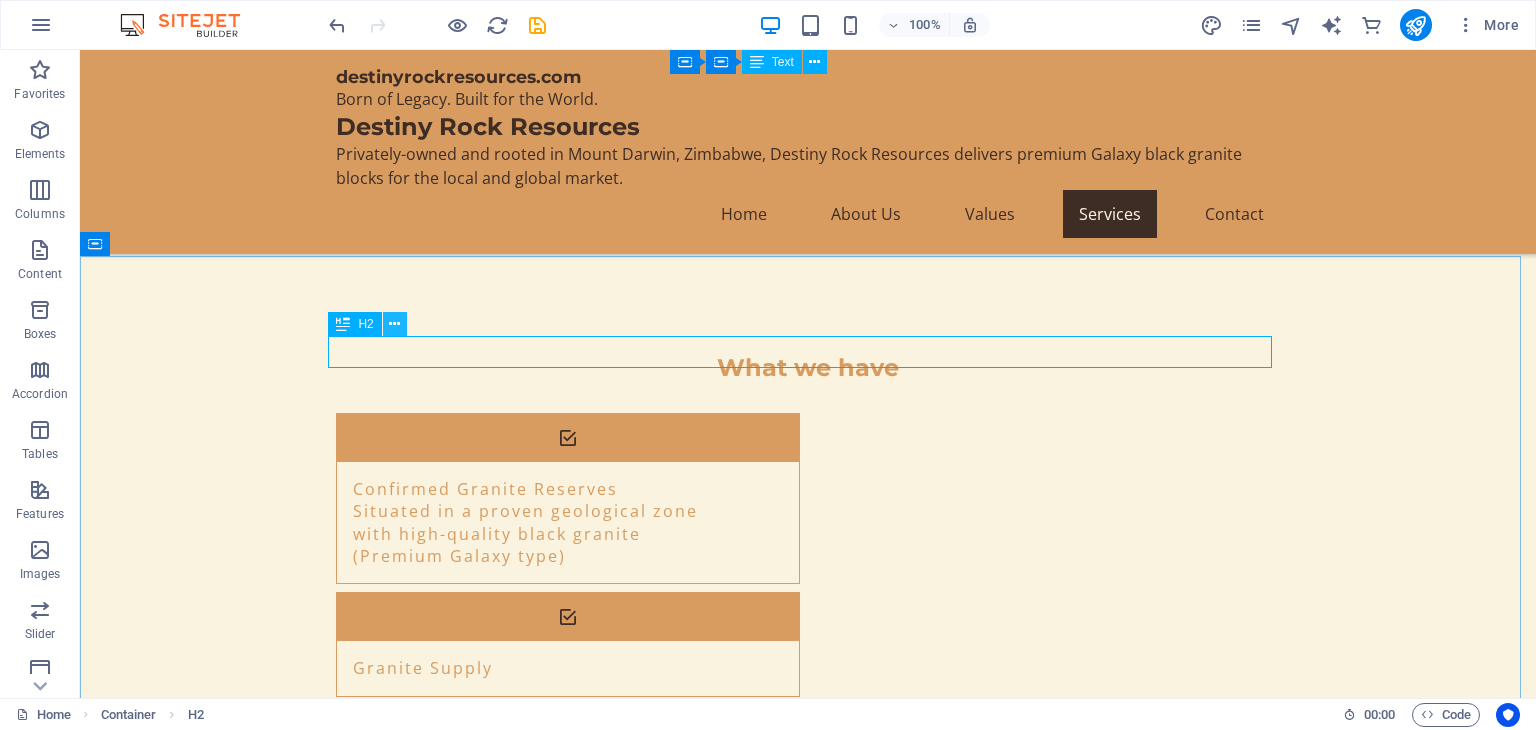 click at bounding box center (394, 324) 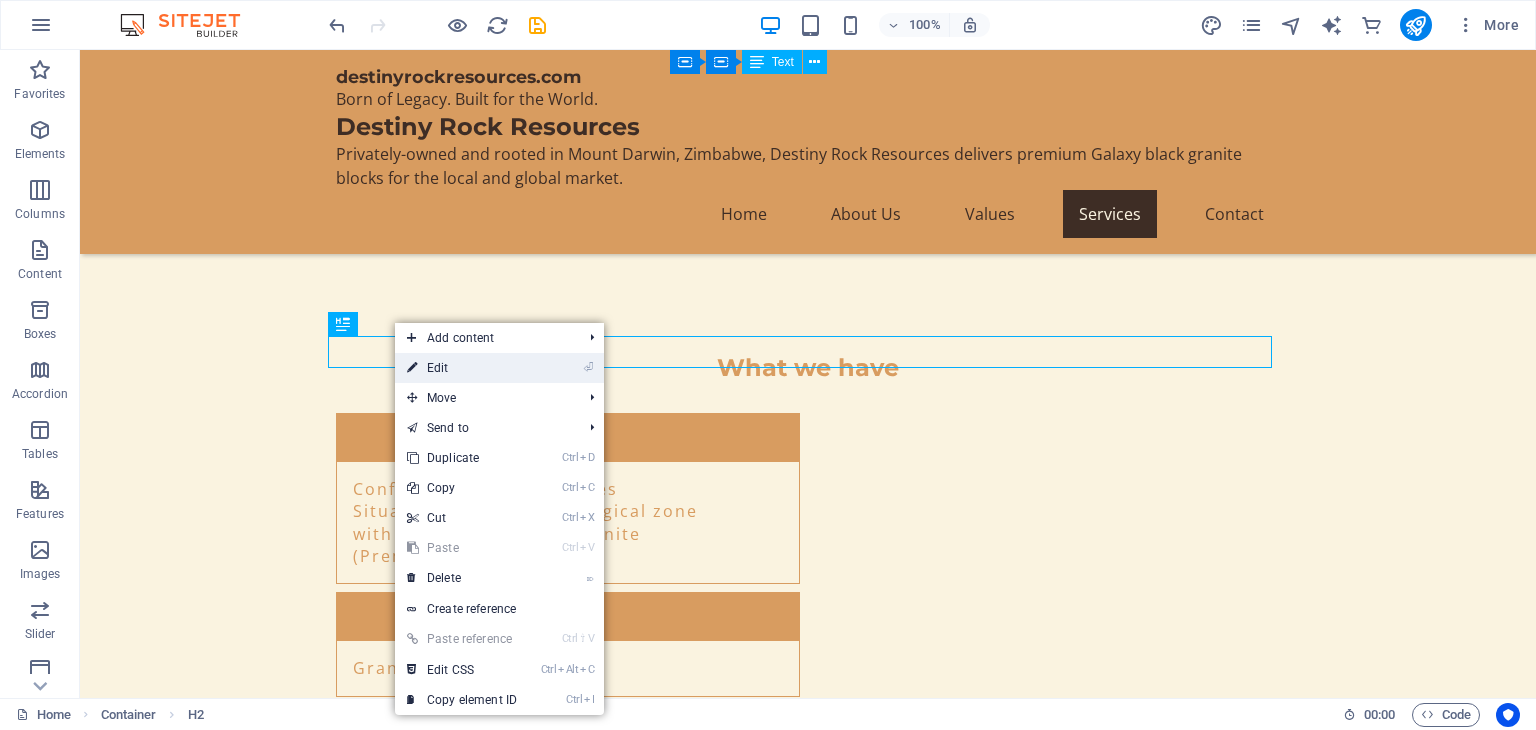 click on "⏎  Edit" at bounding box center [462, 368] 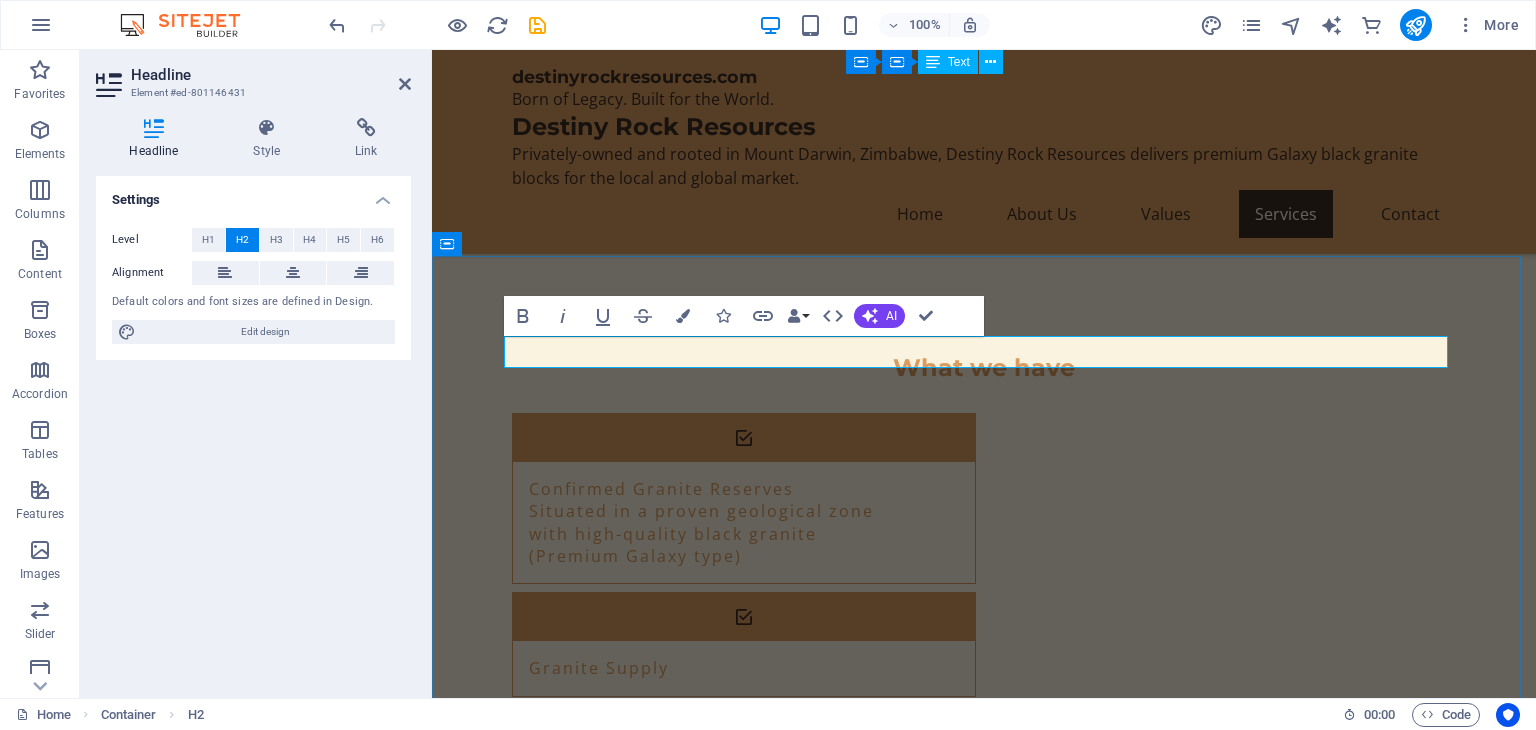 click on "We’re not just looking for buyers — we’re looking for builders of value." at bounding box center [984, 1801] 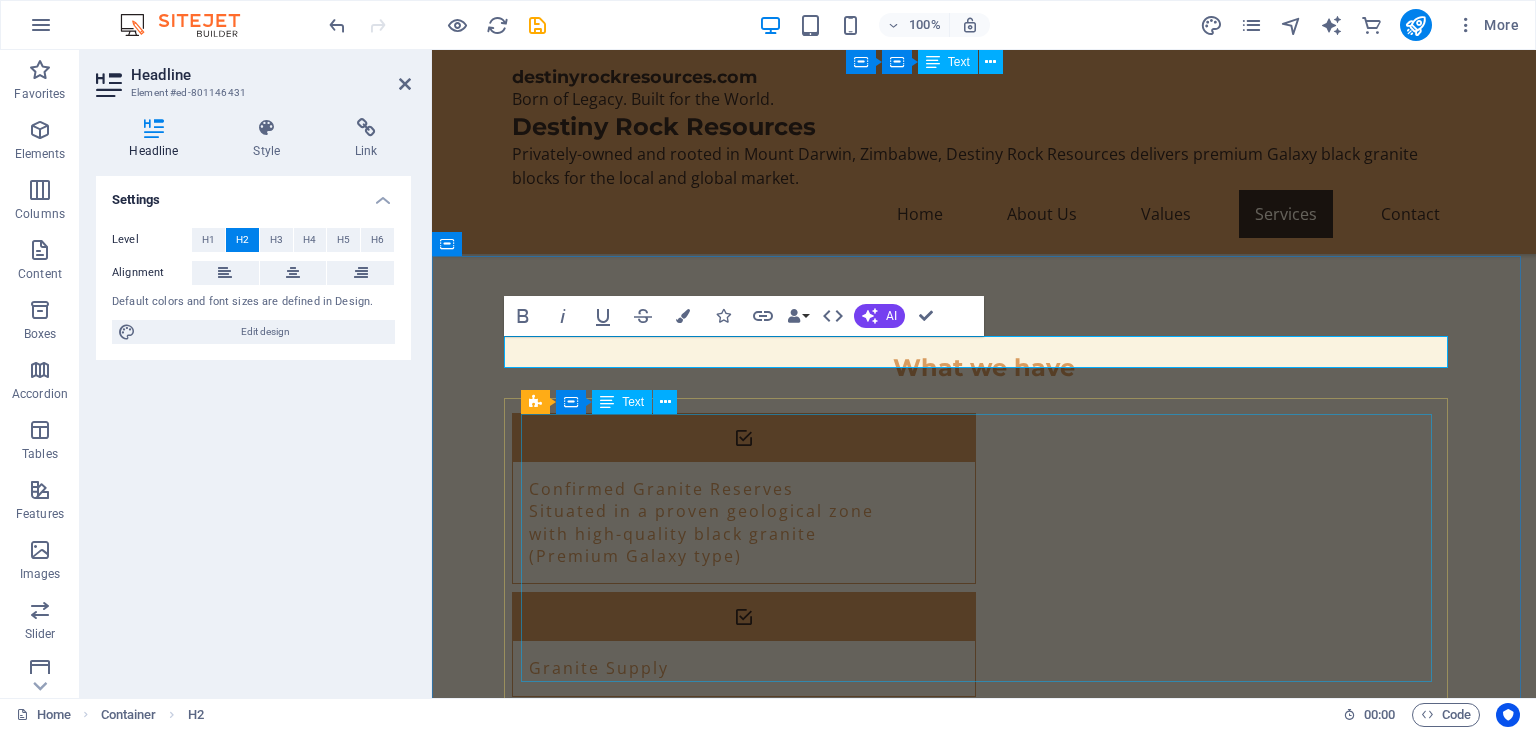 click at bounding box center (984, 1998) 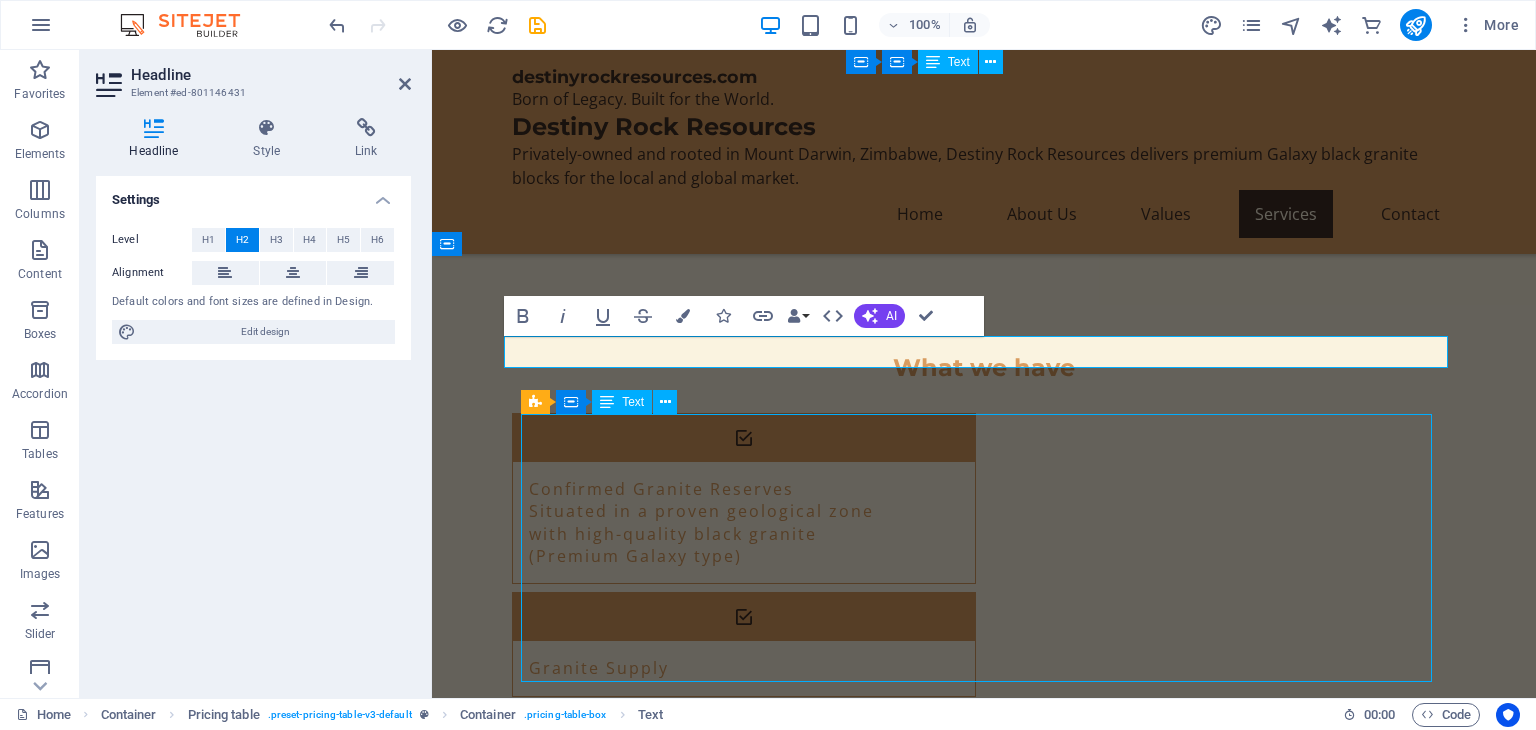scroll, scrollTop: 3309, scrollLeft: 0, axis: vertical 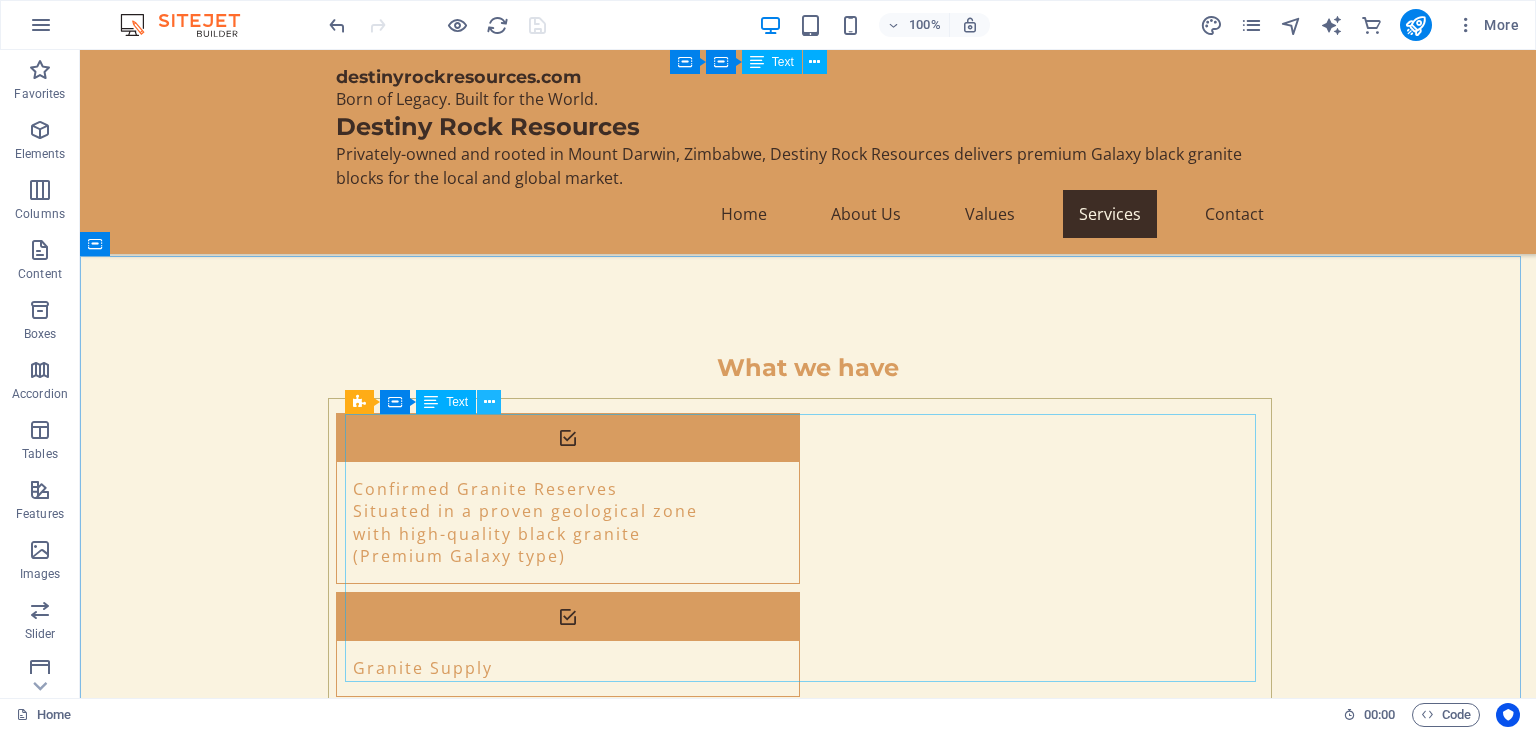 click at bounding box center [489, 402] 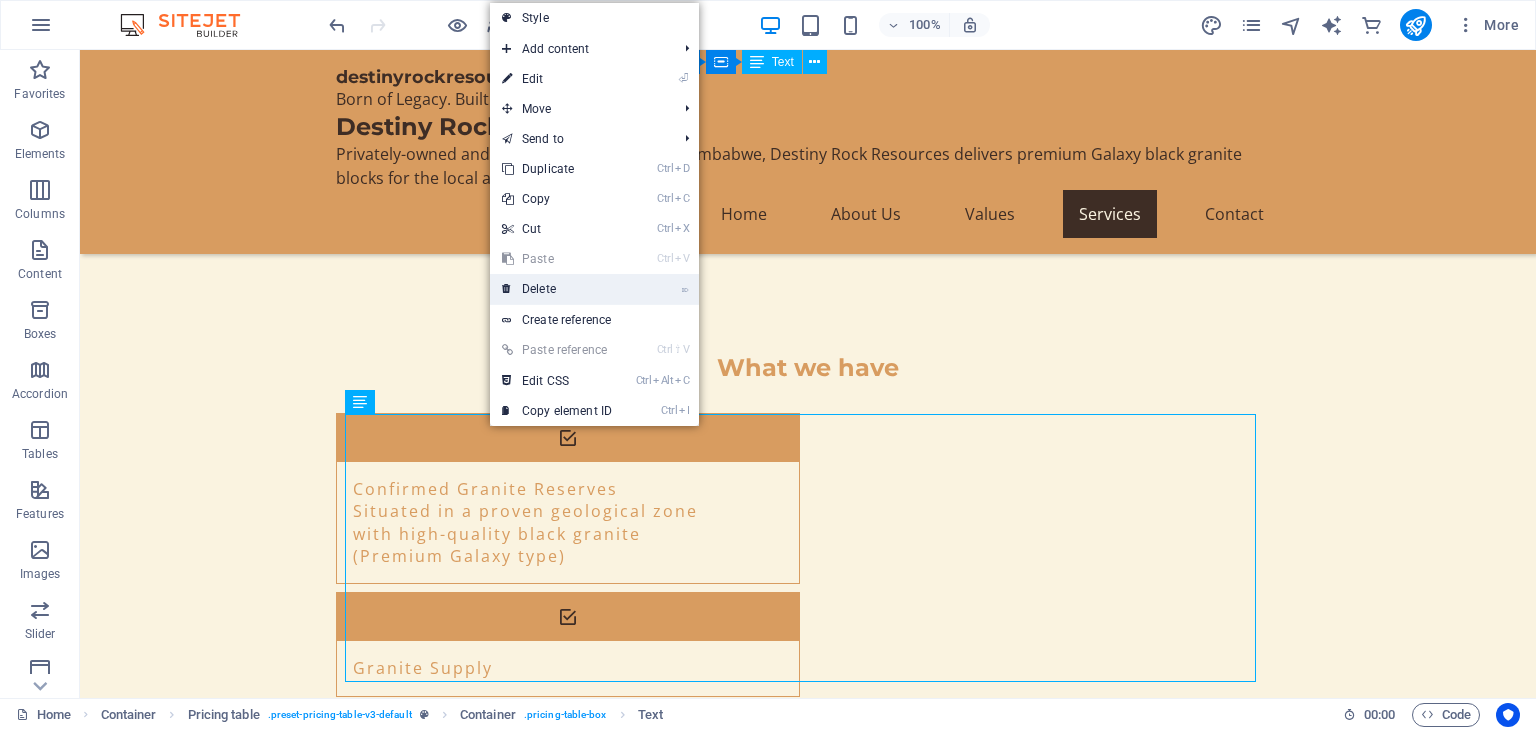 click on "⌦  Delete" at bounding box center (557, 289) 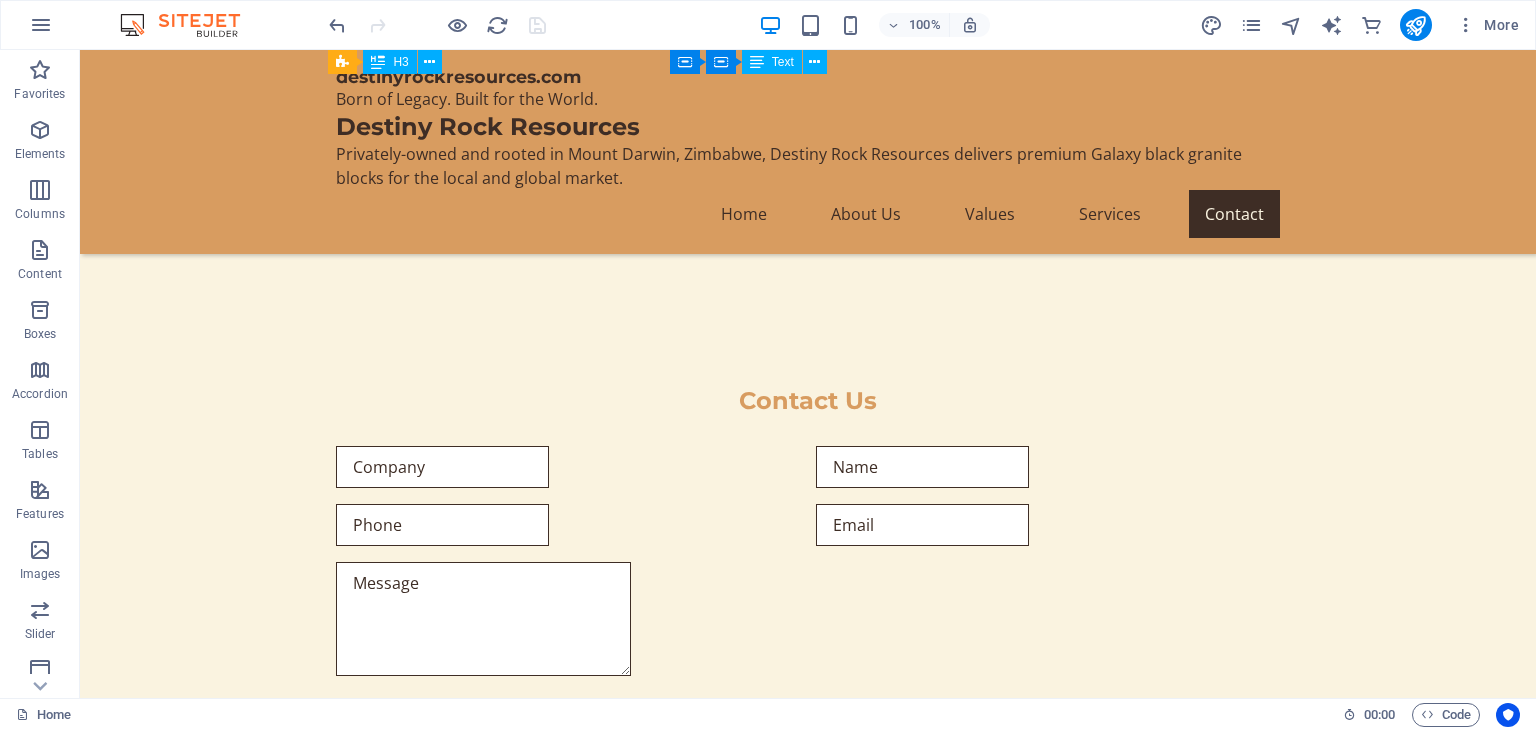 scroll, scrollTop: 8288, scrollLeft: 0, axis: vertical 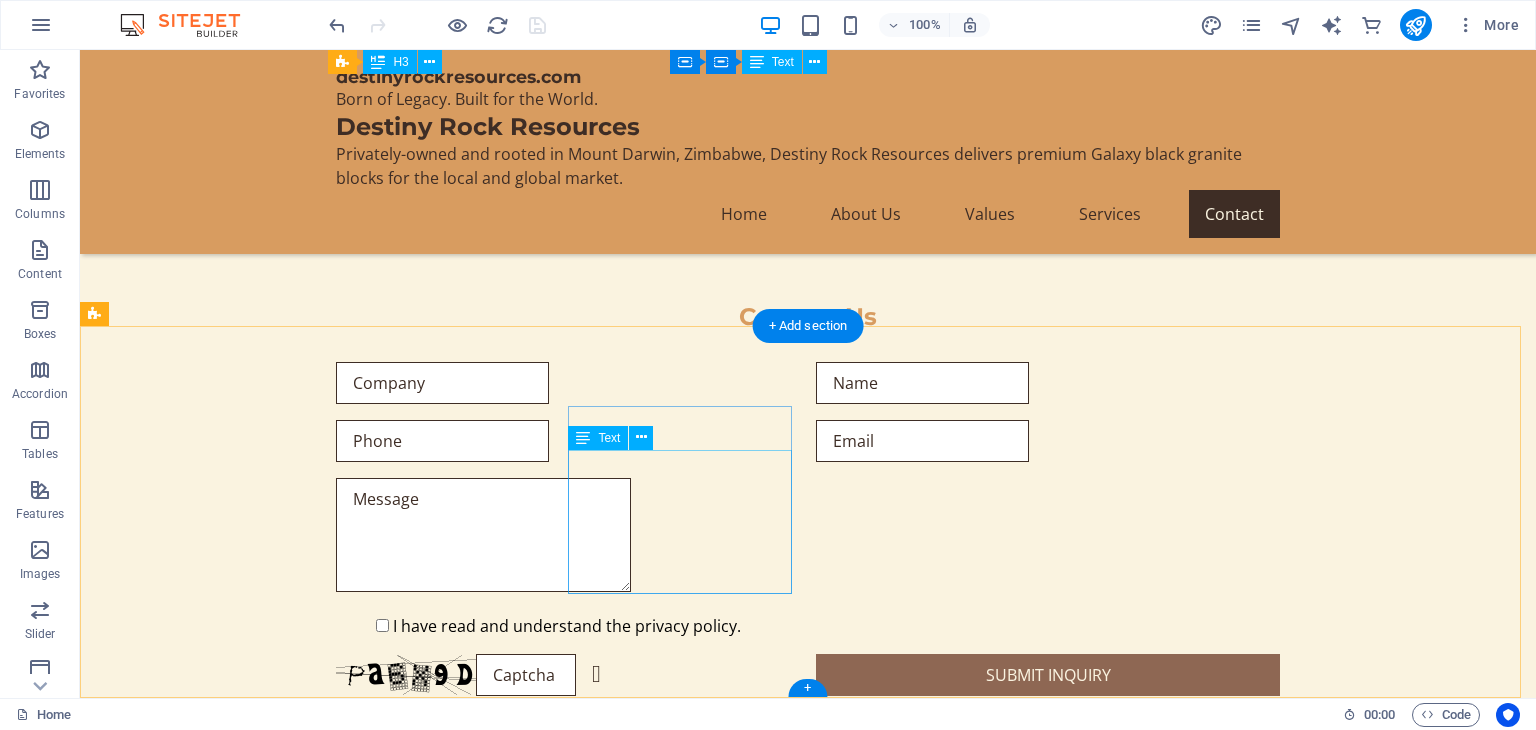 click on "[PHONE]" at bounding box center (181, 2962) 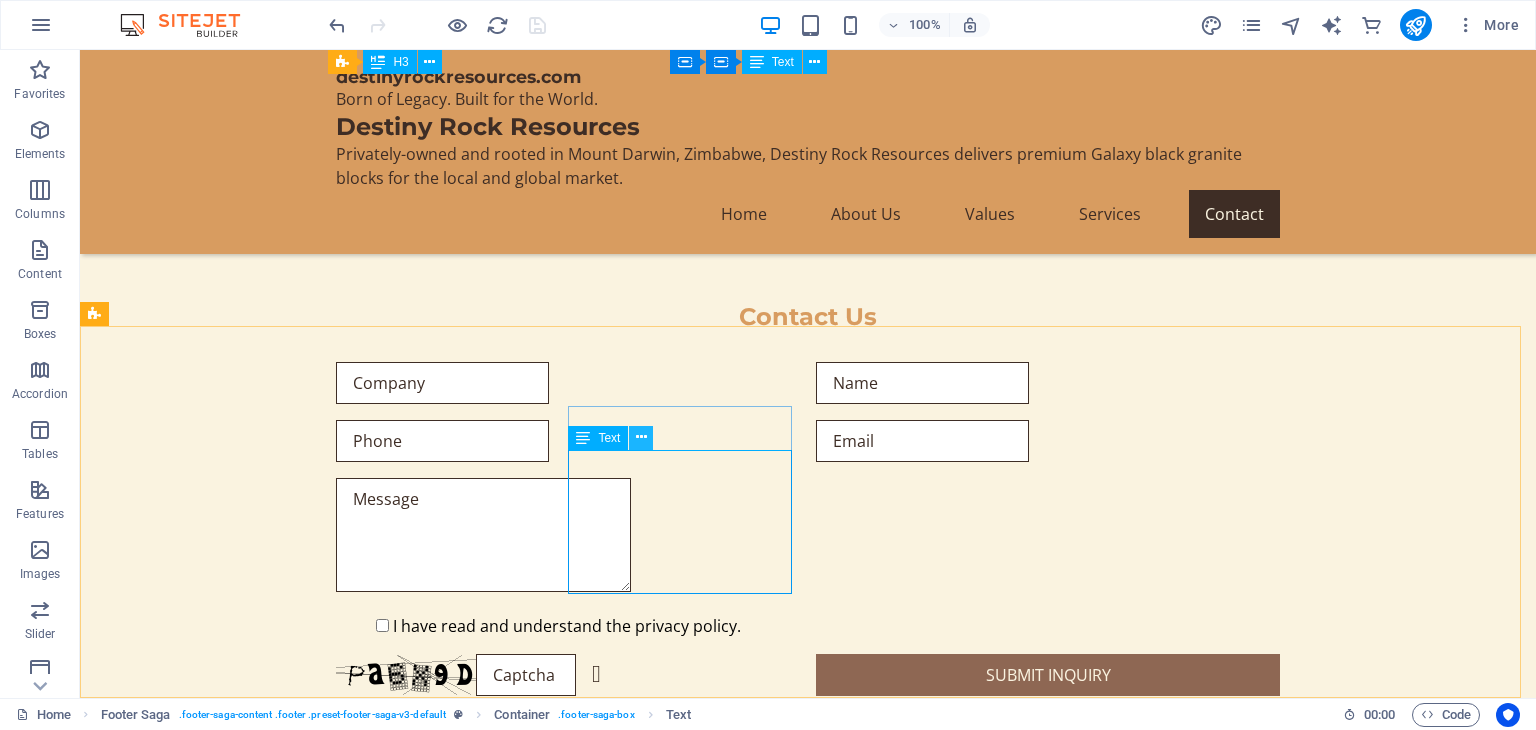 click at bounding box center (641, 437) 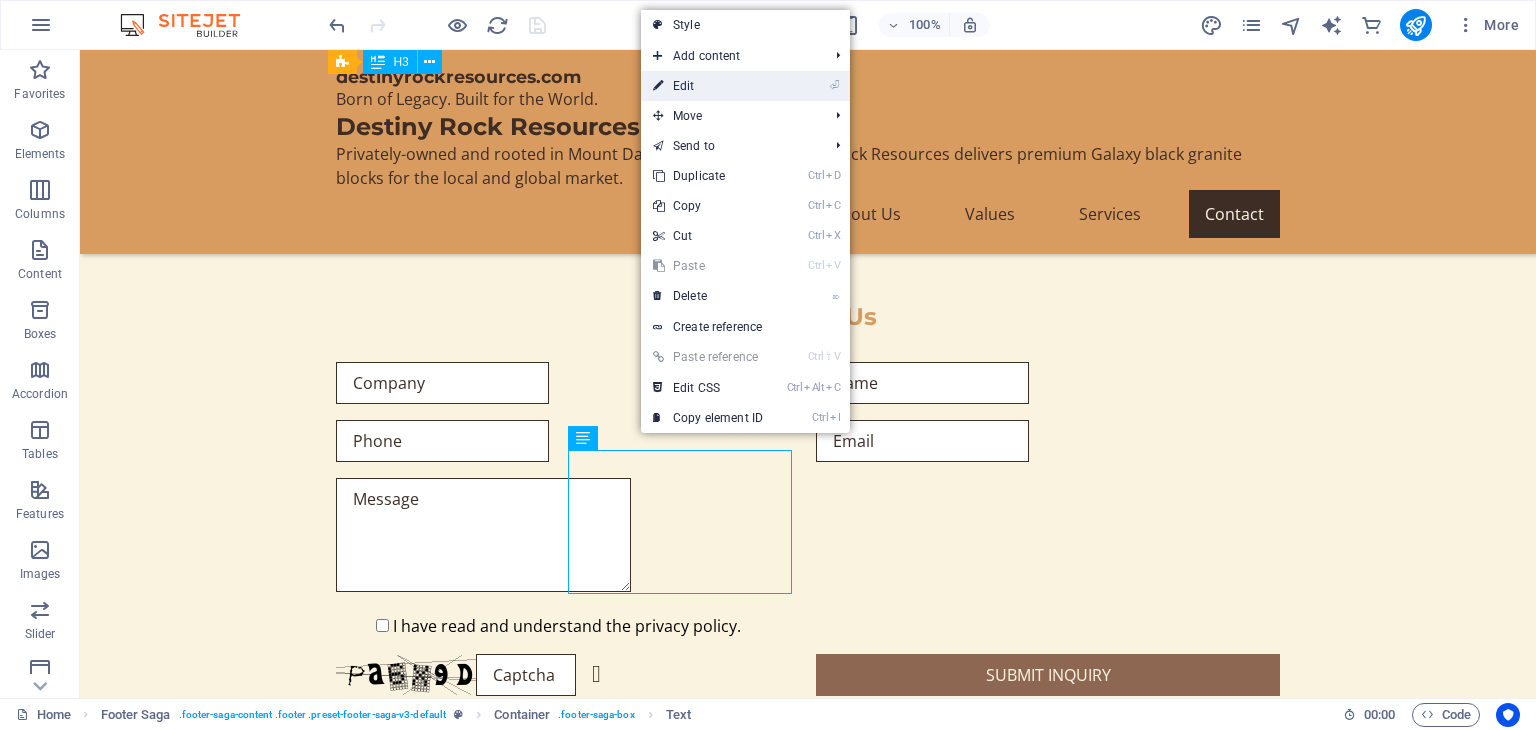 click on "⏎  Edit" at bounding box center (708, 86) 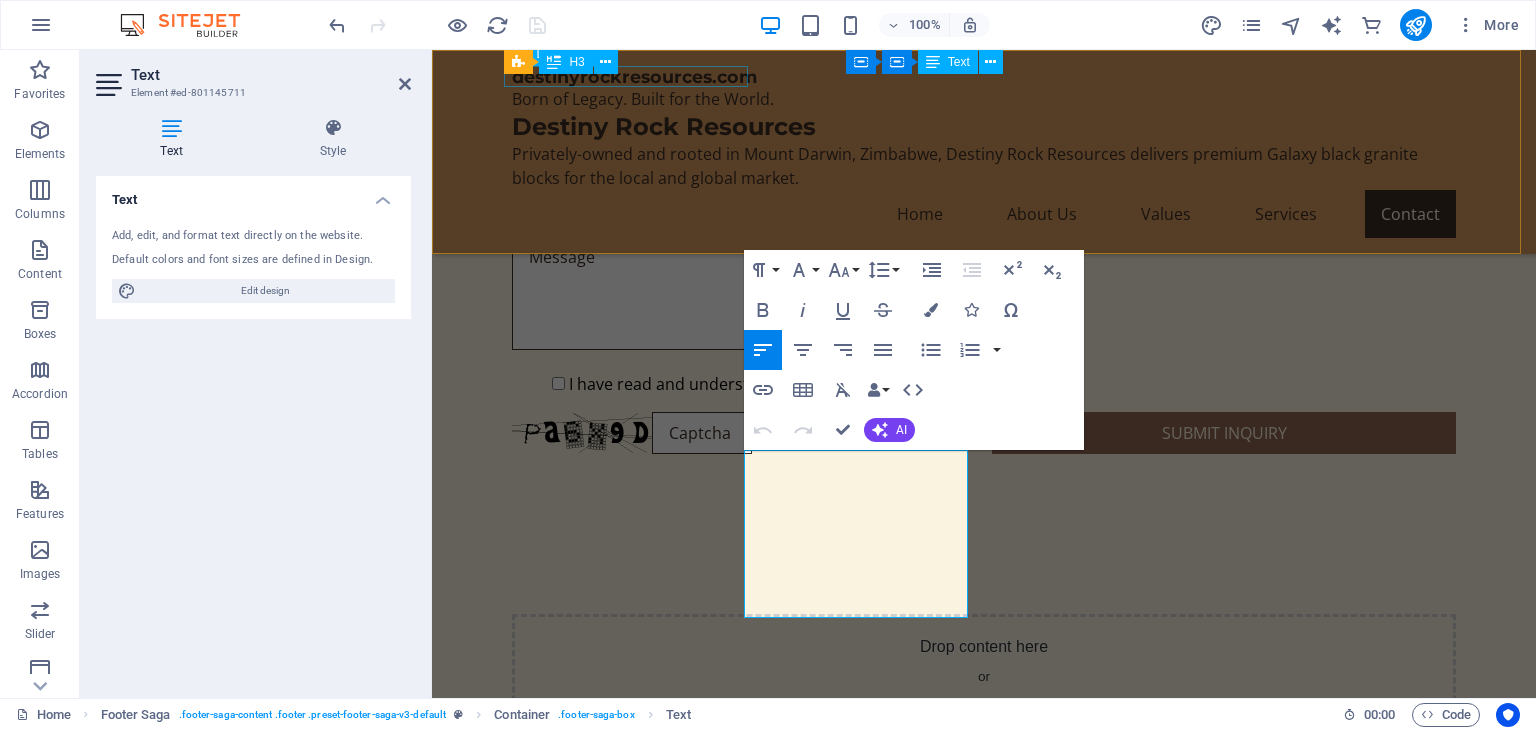 scroll, scrollTop: 7800, scrollLeft: 0, axis: vertical 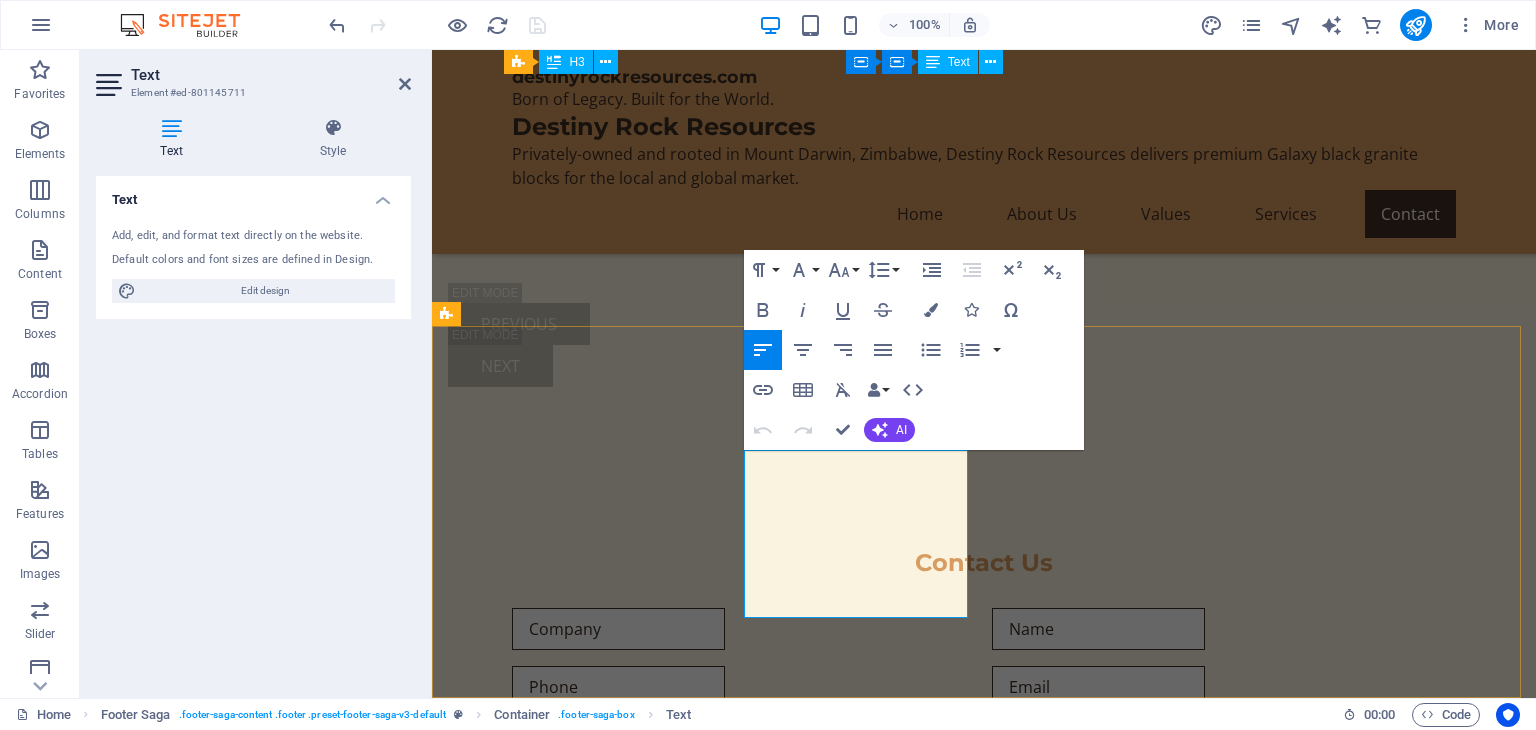 click on "[PHONE]" at bounding box center [533, 2962] 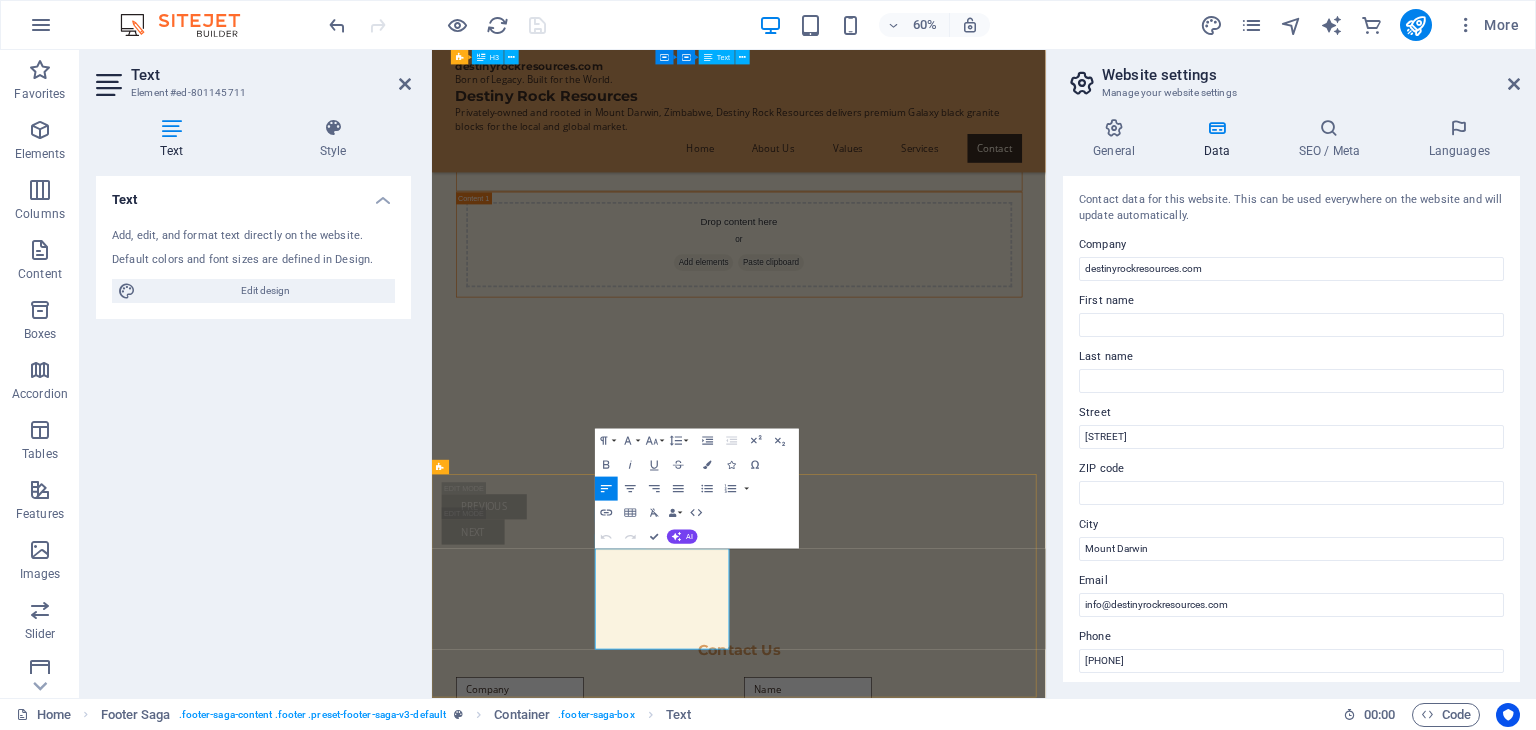 click on "[PHONE]" at bounding box center (533, 3394) 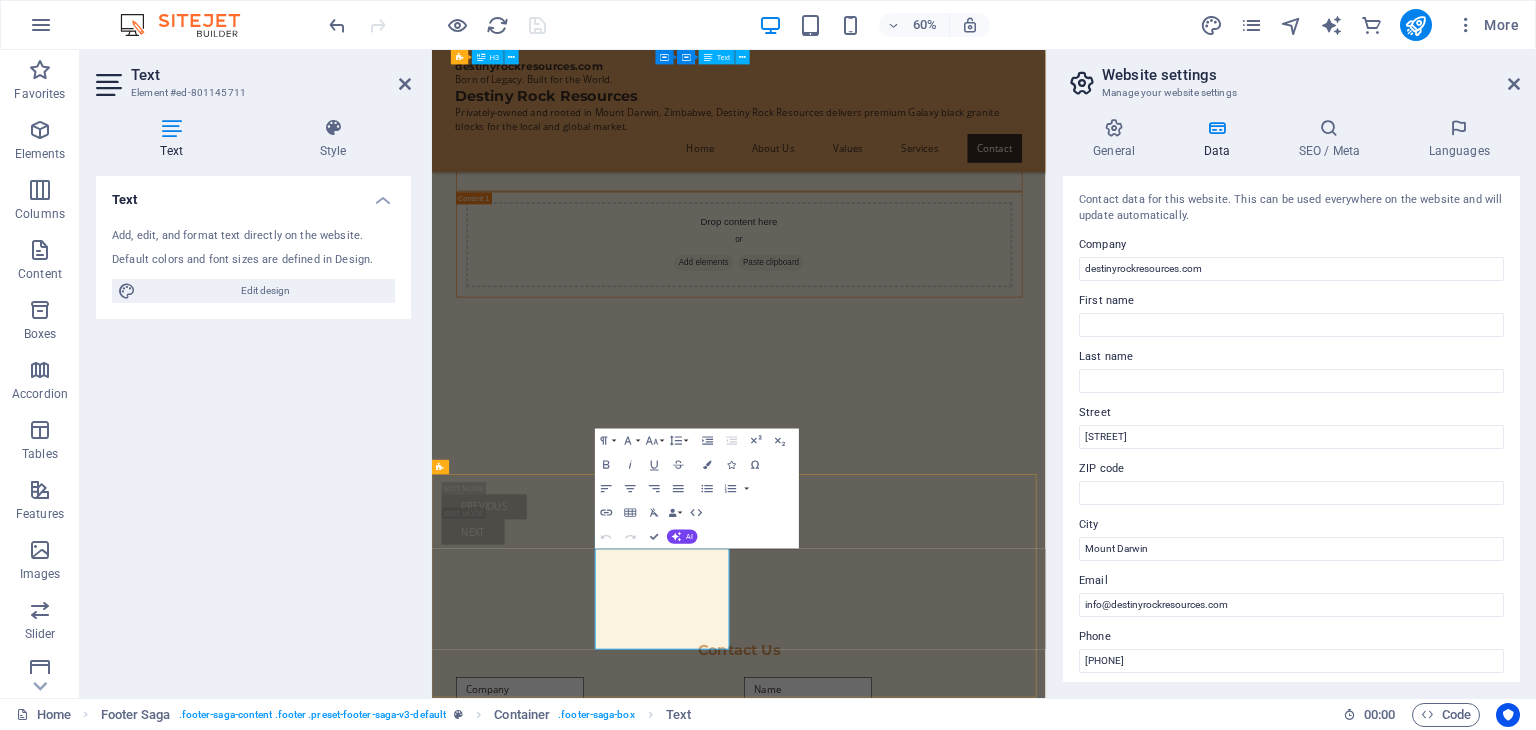click on "[PHONE]" at bounding box center (533, 3394) 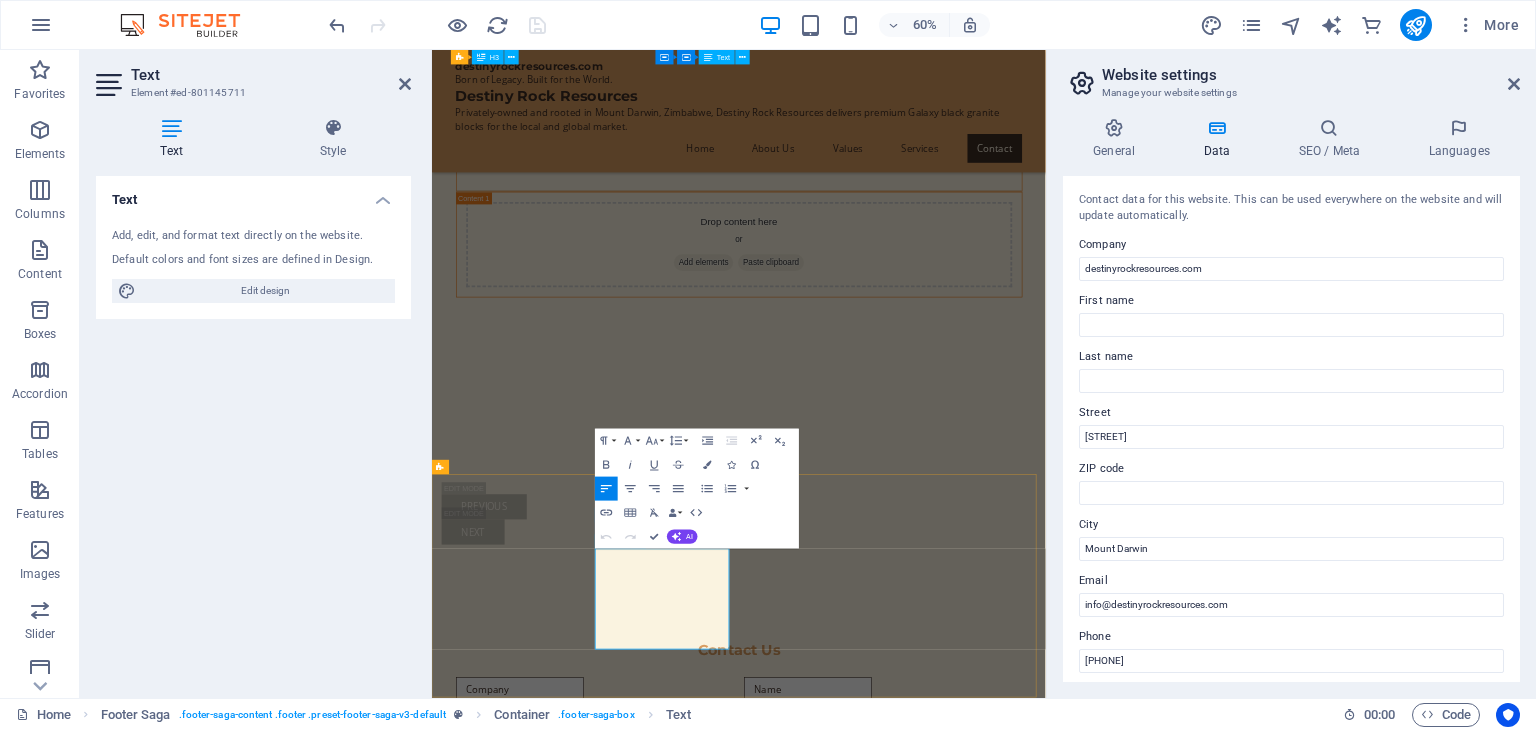 click on "[PHONE]" at bounding box center (533, 3394) 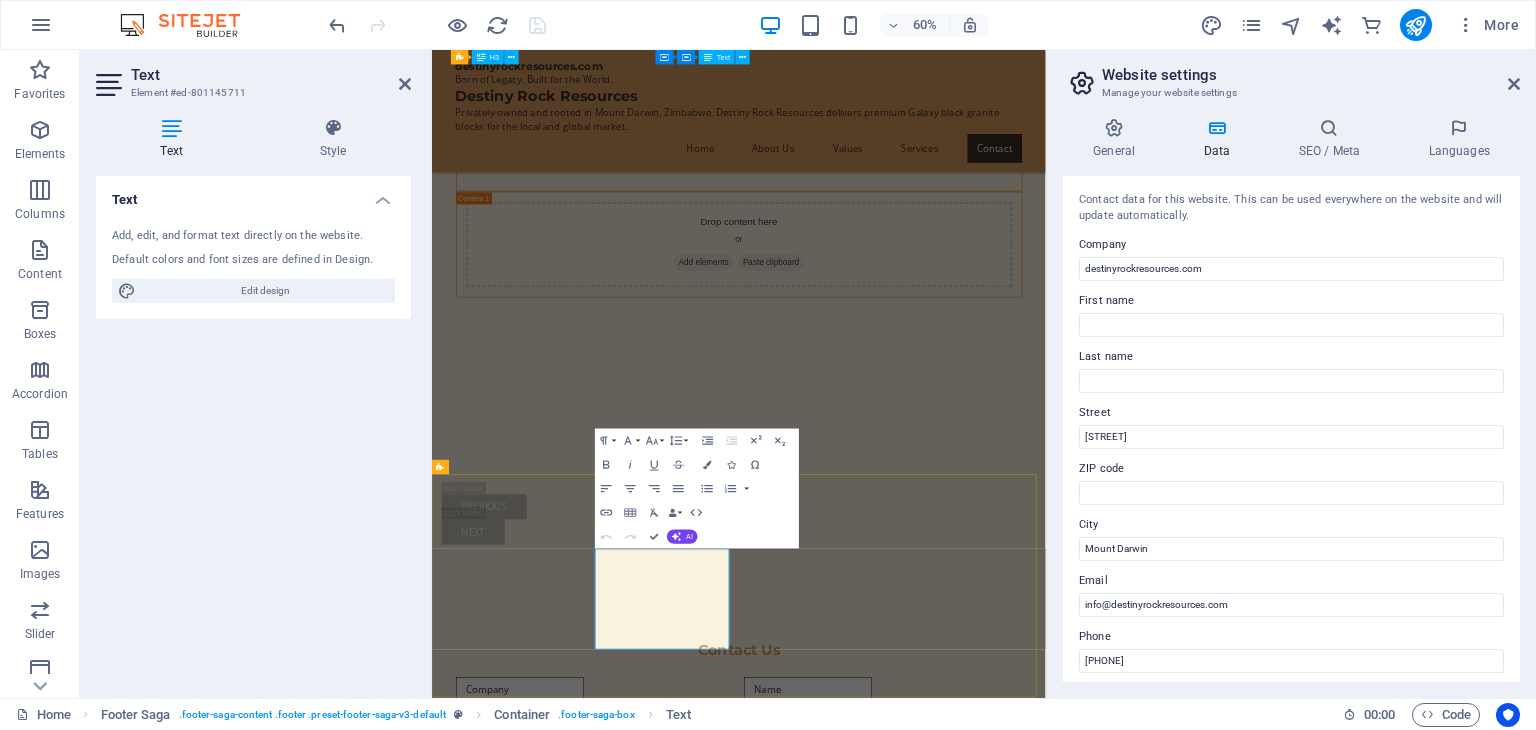 click on "[PHONE]" at bounding box center (535, 3418) 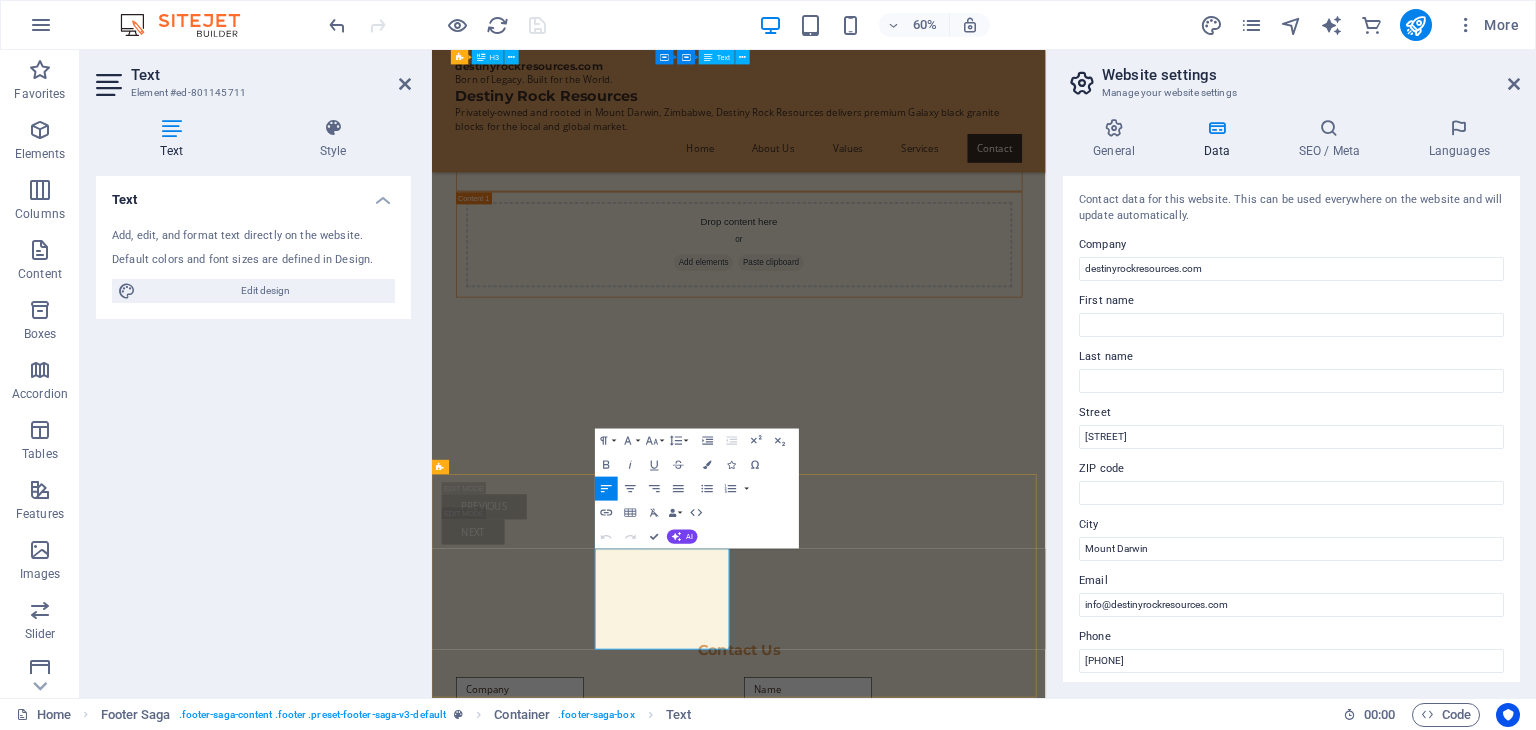click on "[PHONE]" at bounding box center [533, 3394] 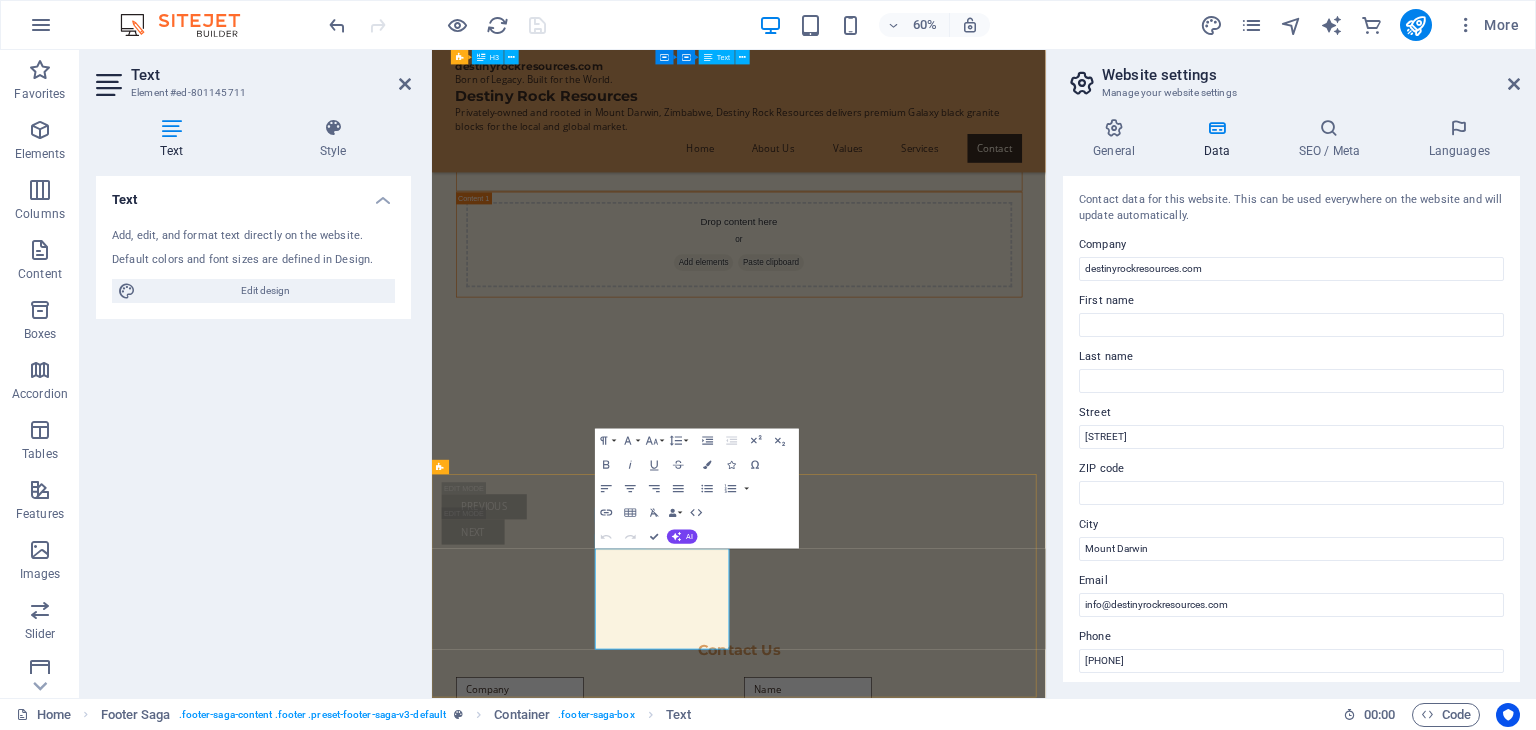 click on "[PHONE]" at bounding box center [533, 3394] 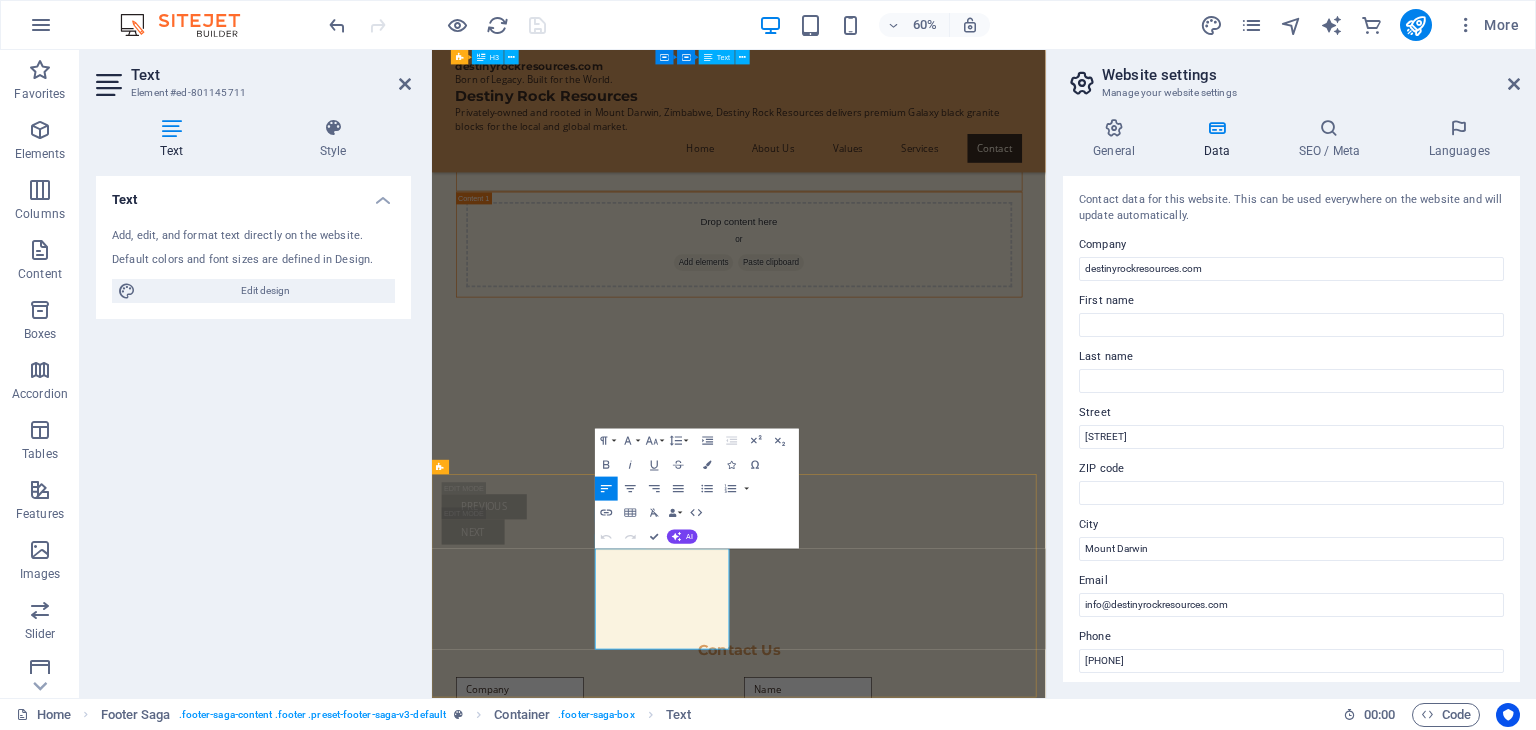 click on "[PHONE]" at bounding box center [533, 3394] 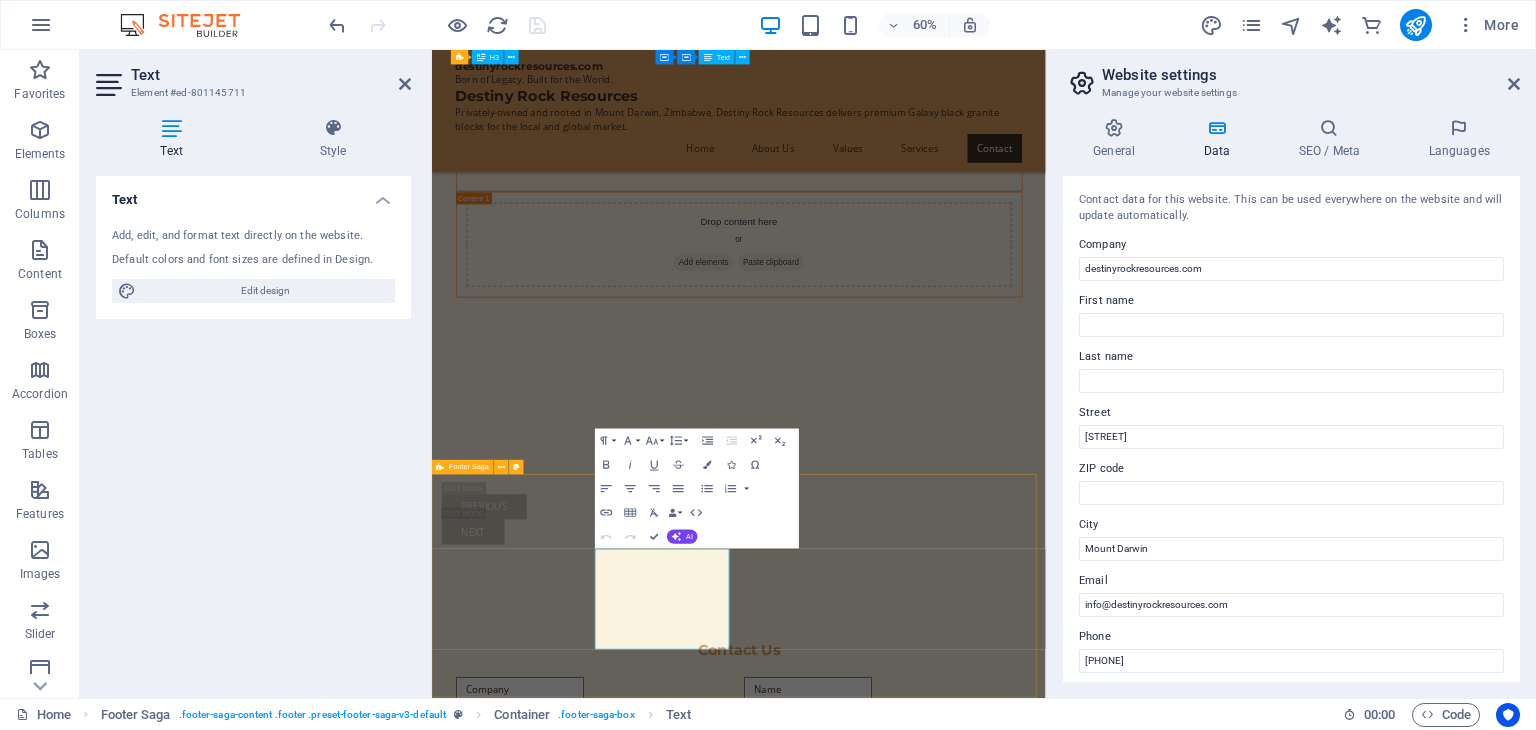 click on "destinyrockresources.com Contact Rushinga Road   [CITY], [STATE] Phone:  [PHONE] Mobile:  [PHONE] Email:  info@destinyrockresources.com Navigation Home About Us Values Services Contact Legal Notice Privacy Policy Social media Facebook X Instagram" at bounding box center (943, 3569) 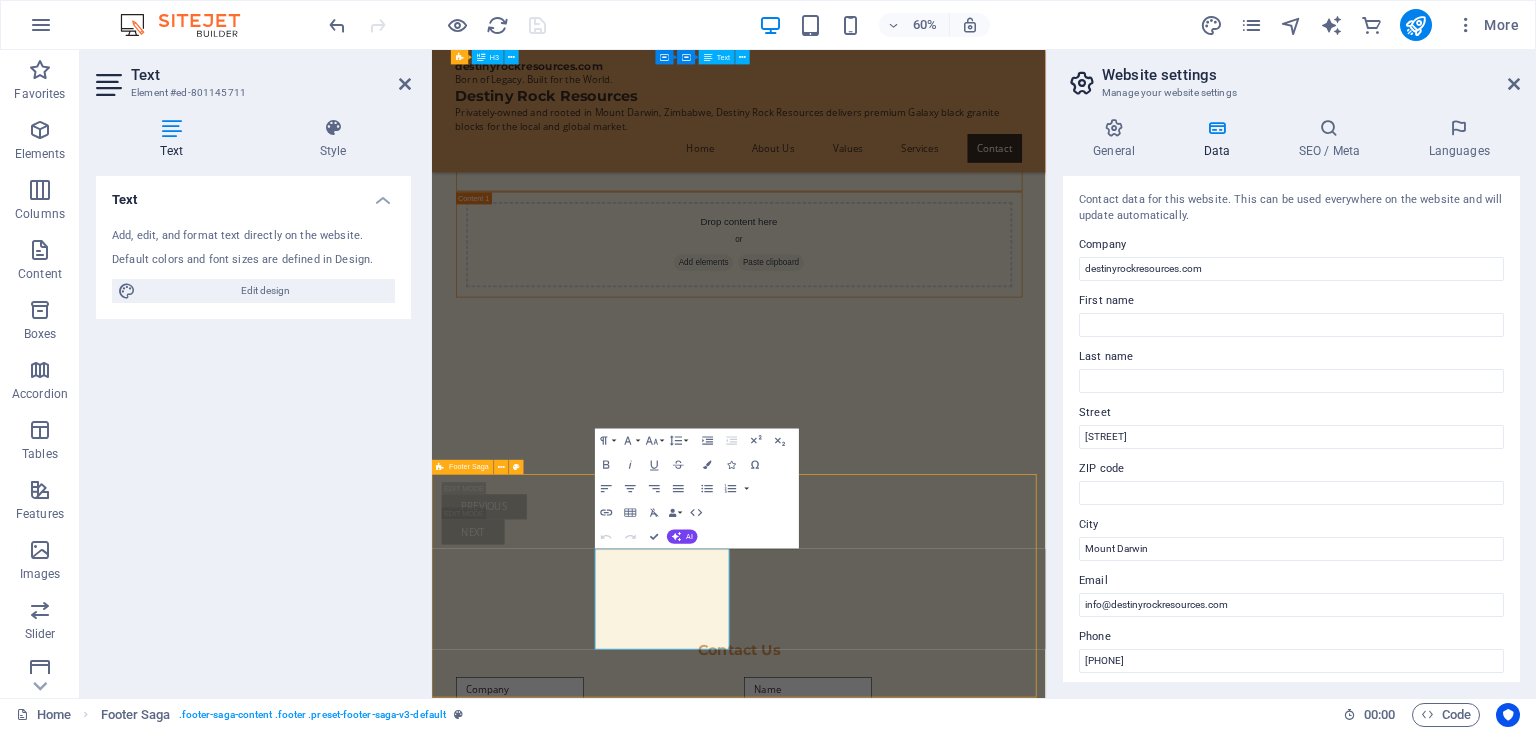 scroll, scrollTop: 7645, scrollLeft: 0, axis: vertical 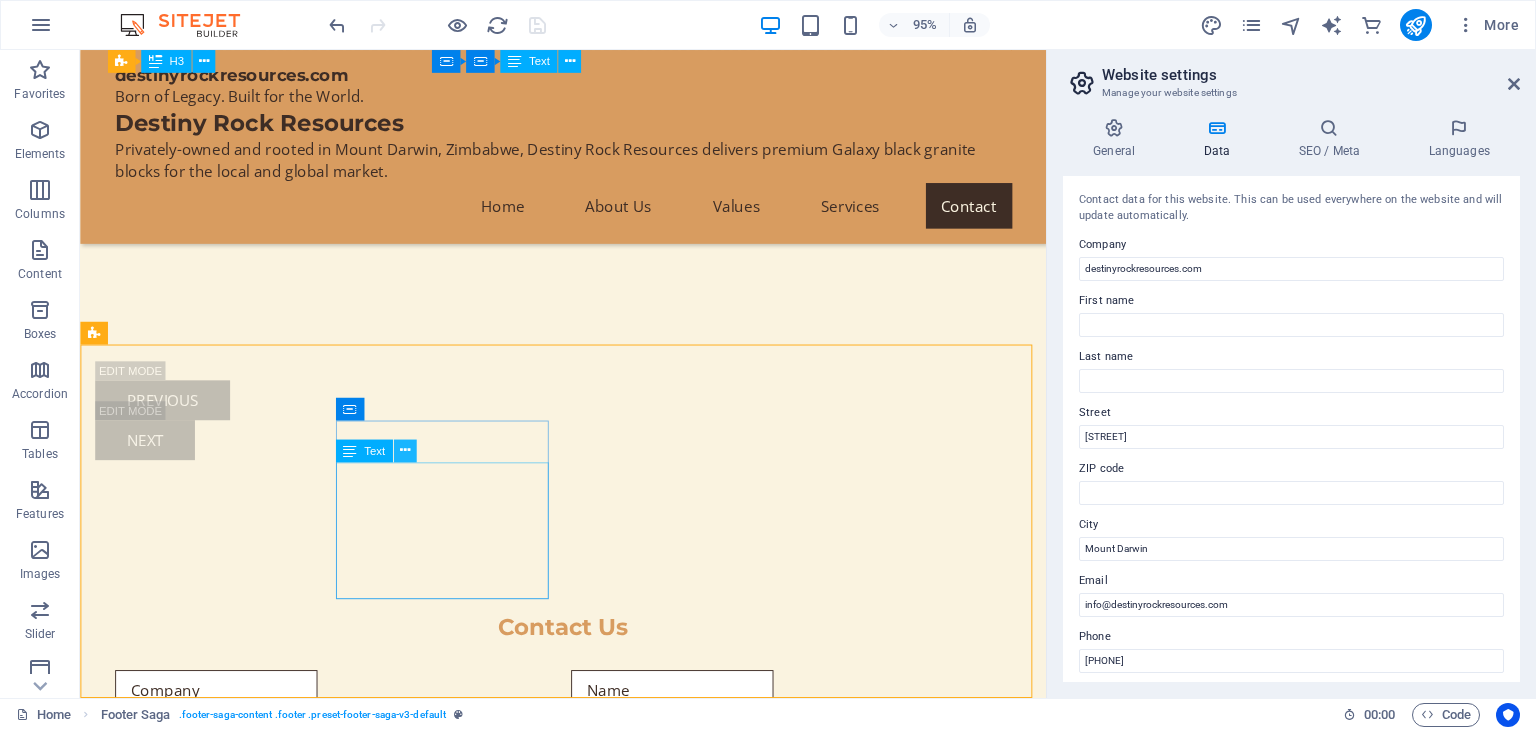 click at bounding box center (405, 451) 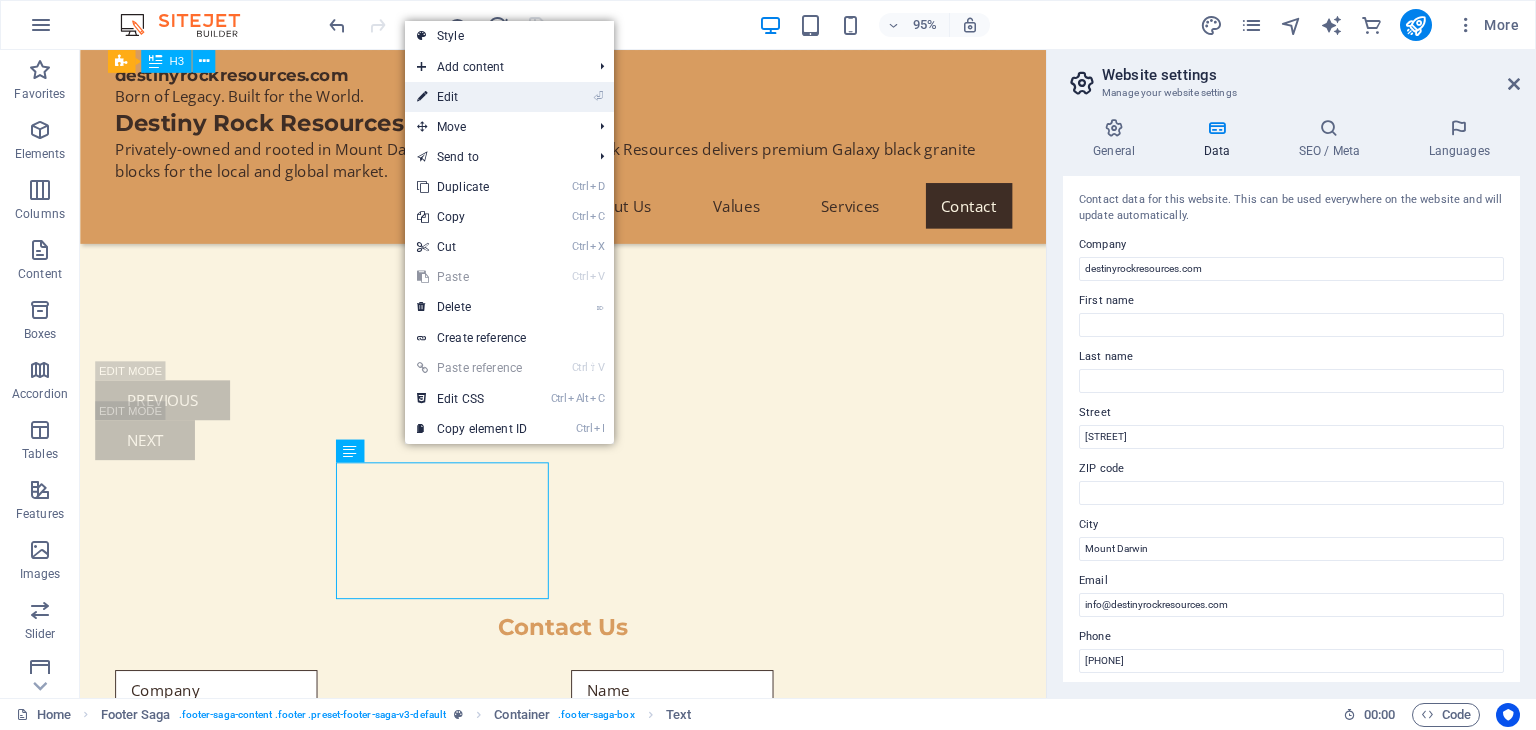 click on "⏎  Edit" at bounding box center (472, 97) 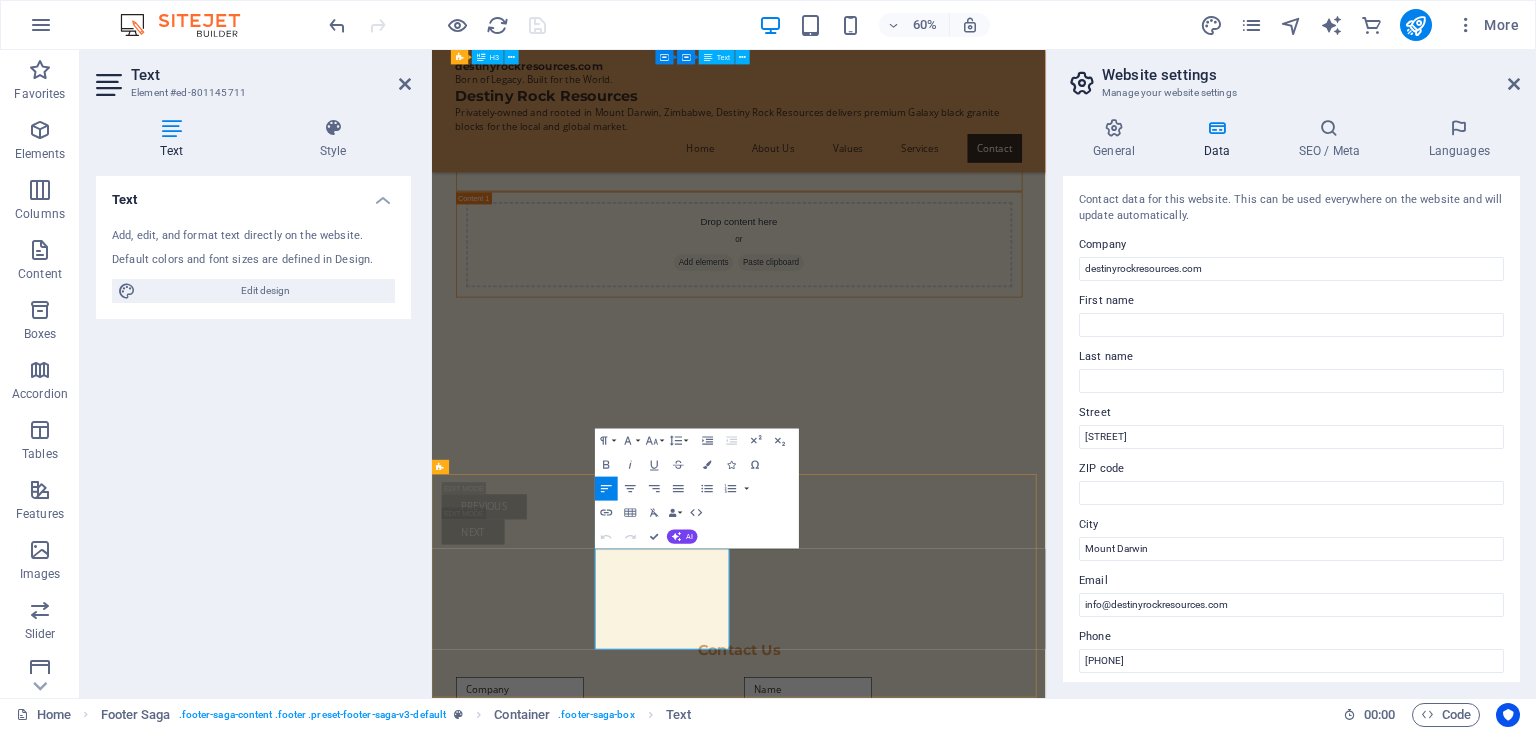 click on "Mount Darwin" at bounding box center [502, 3370] 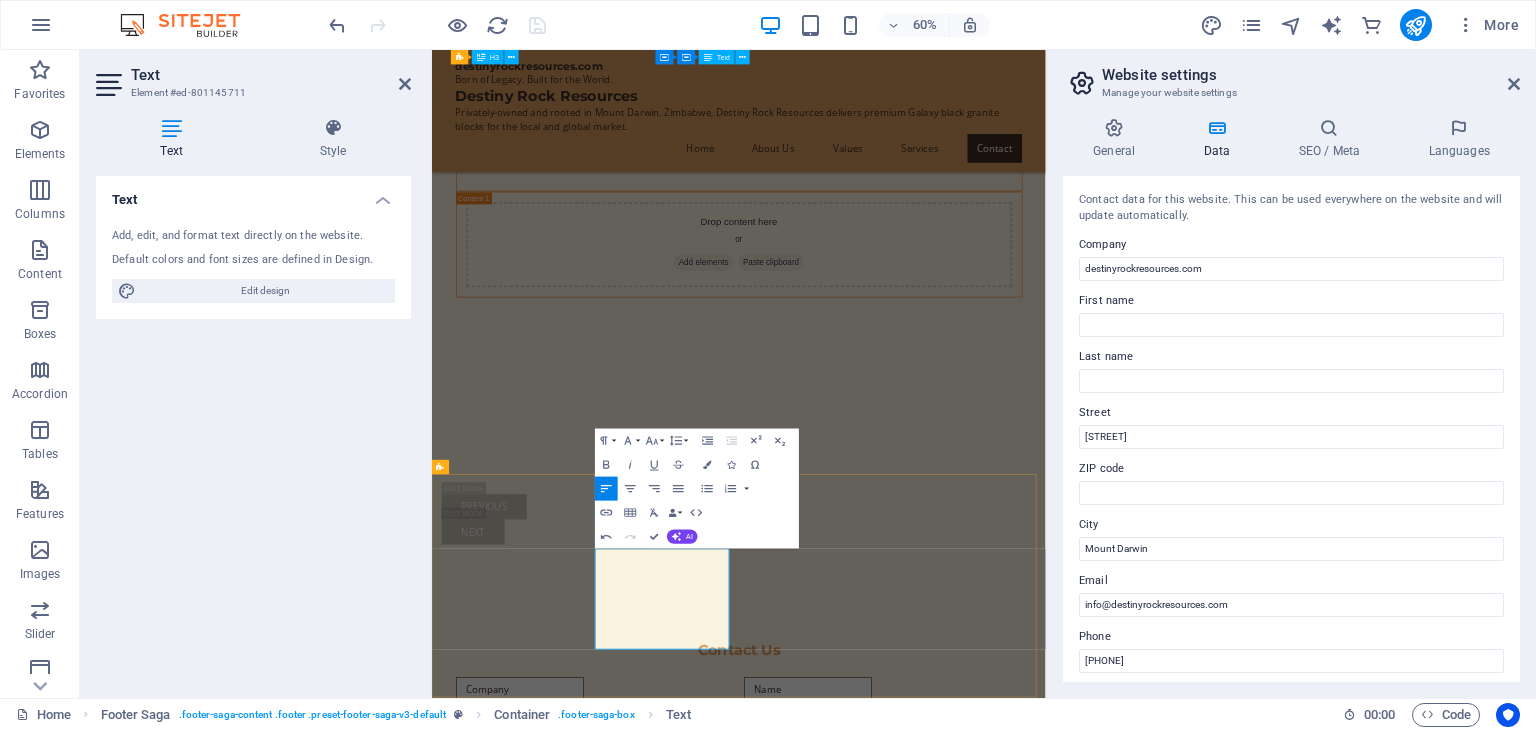 click on "[PHONE]" at bounding box center [535, 3418] 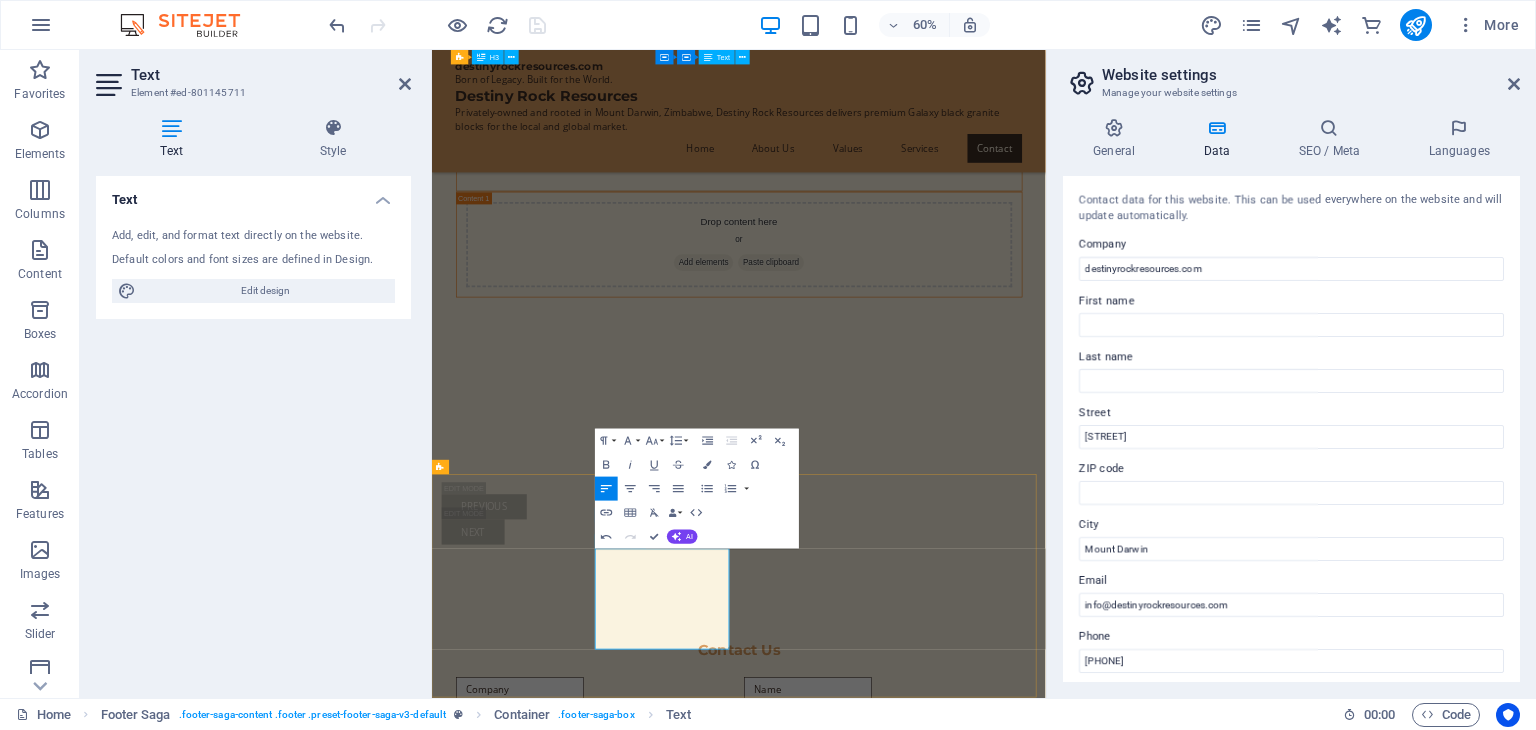 click on "[PHONE]" at bounding box center [535, 3418] 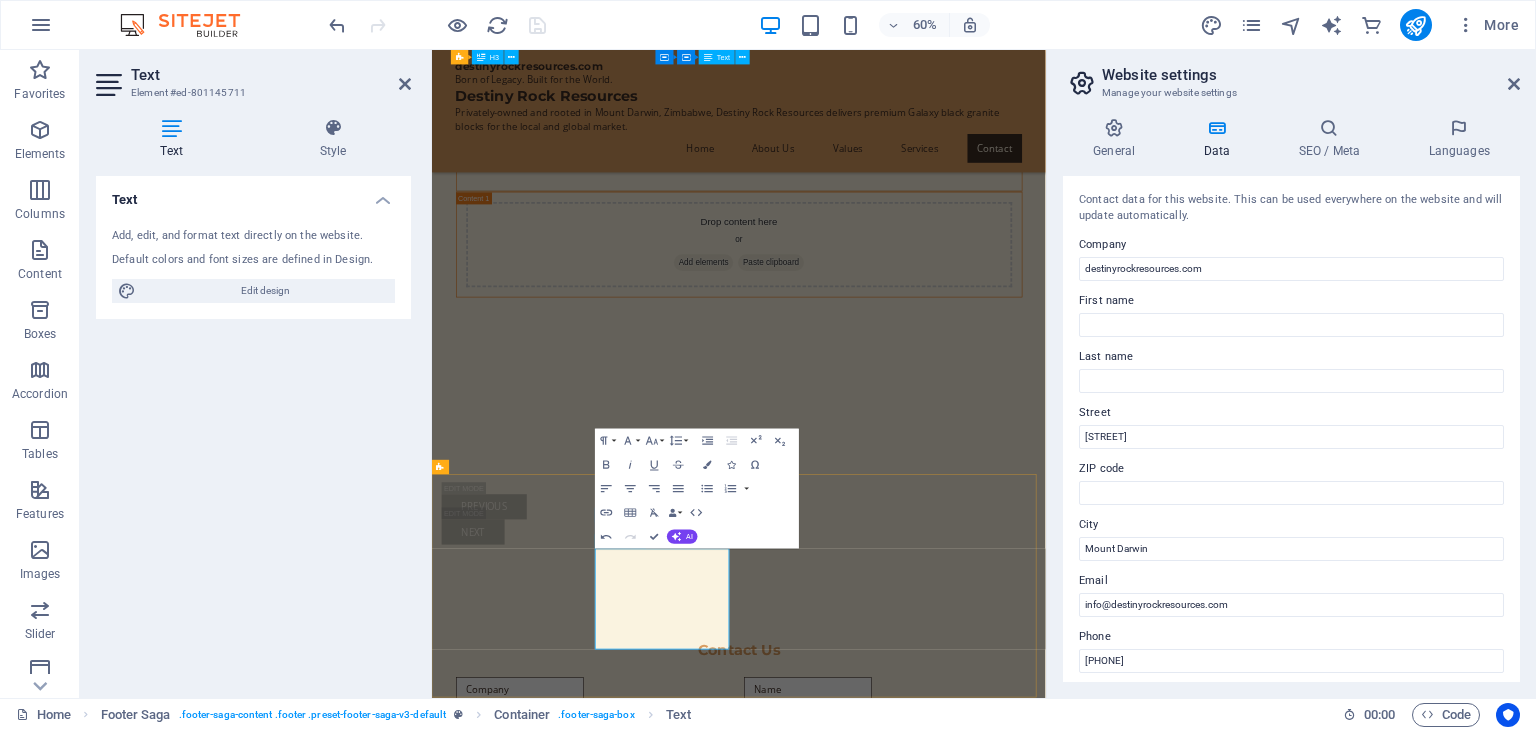 click on "[PHONE]" at bounding box center (535, 3418) 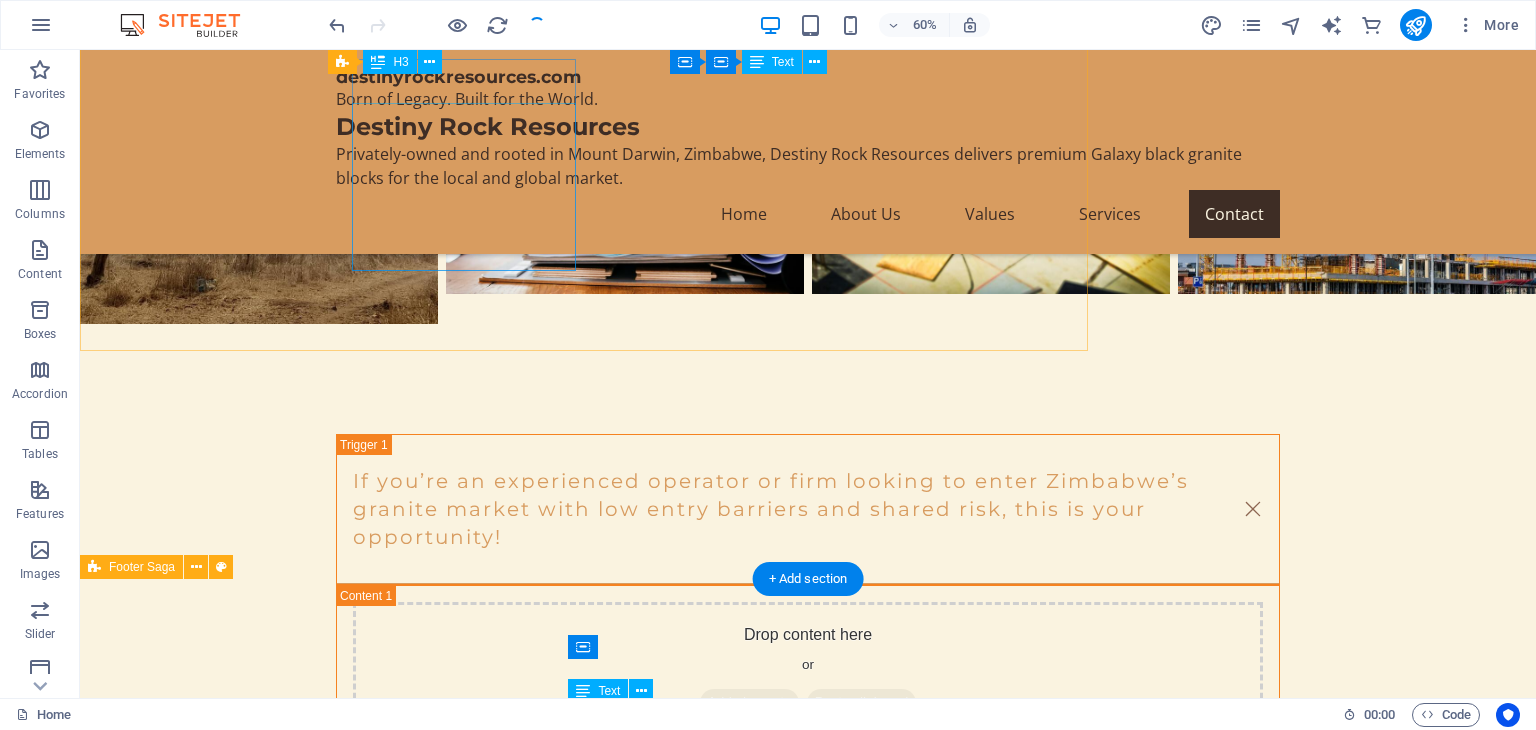scroll, scrollTop: 8035, scrollLeft: 0, axis: vertical 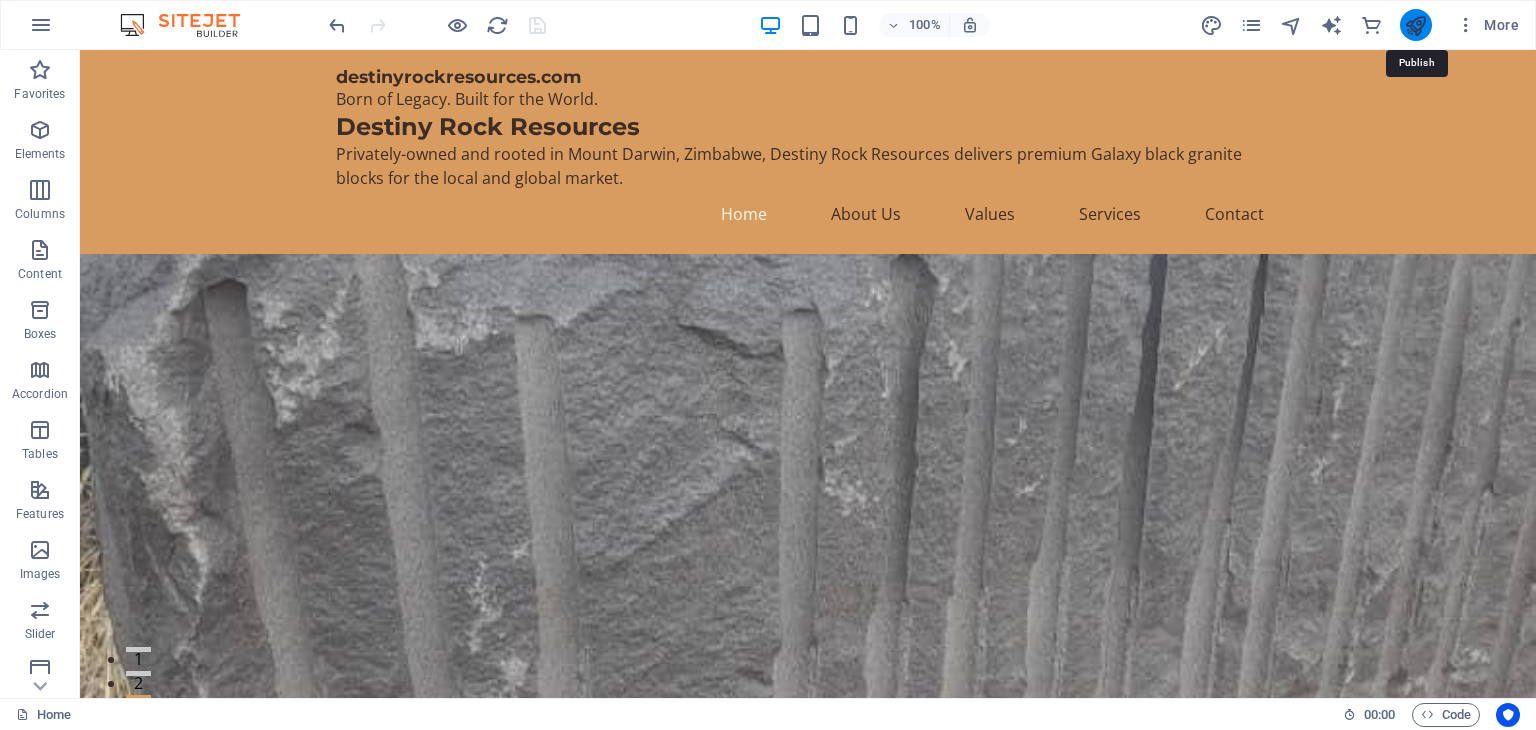 click at bounding box center (1415, 25) 